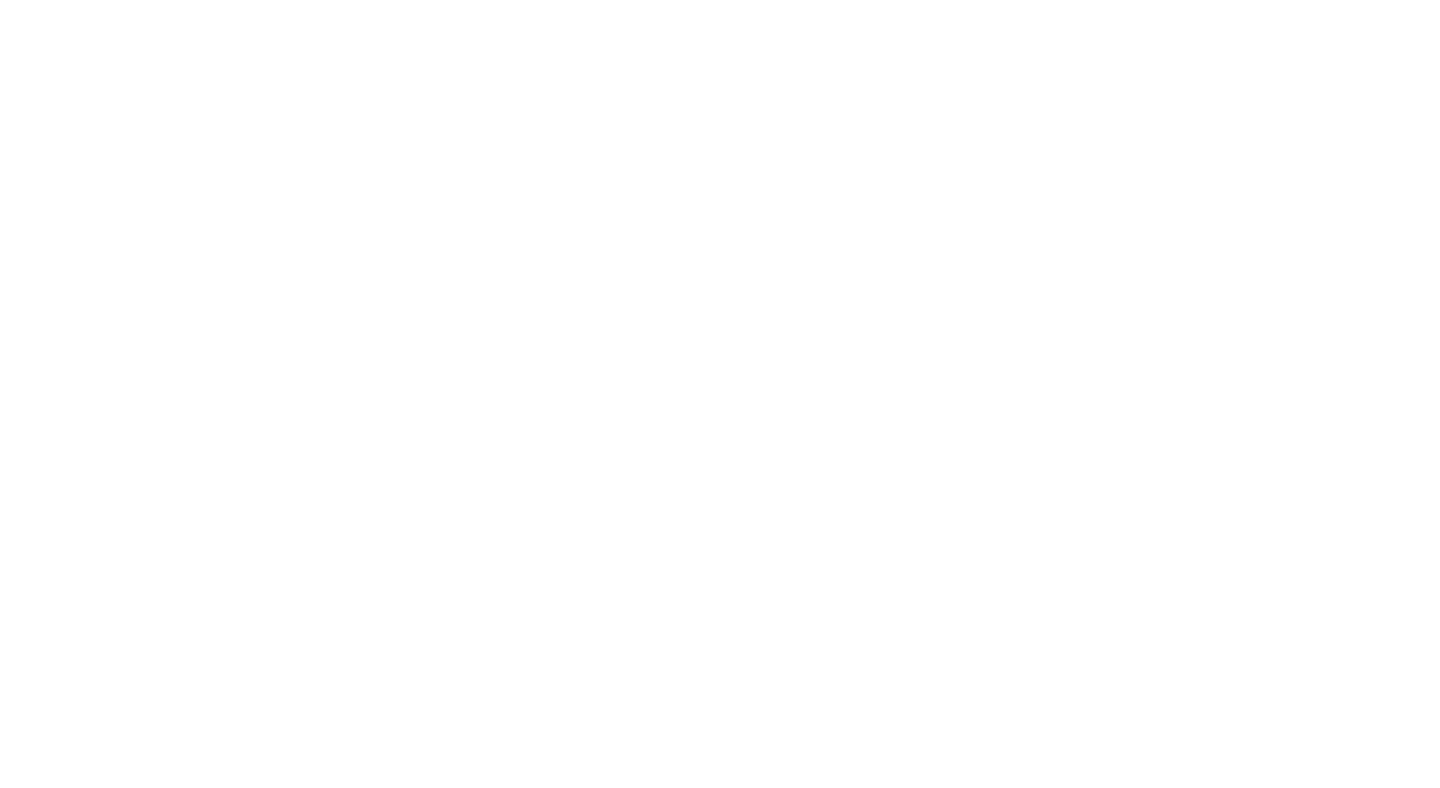 scroll, scrollTop: 0, scrollLeft: 0, axis: both 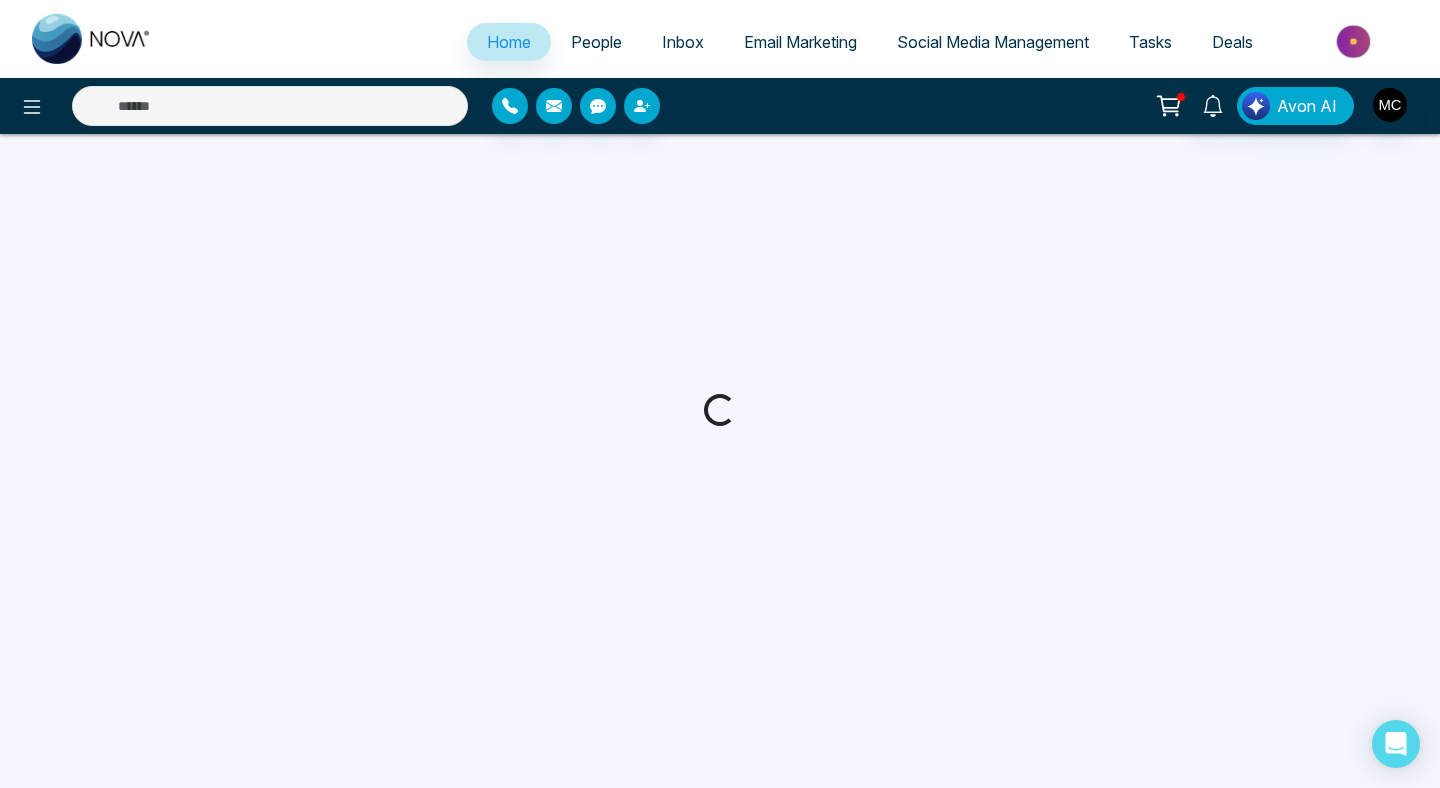 select on "*" 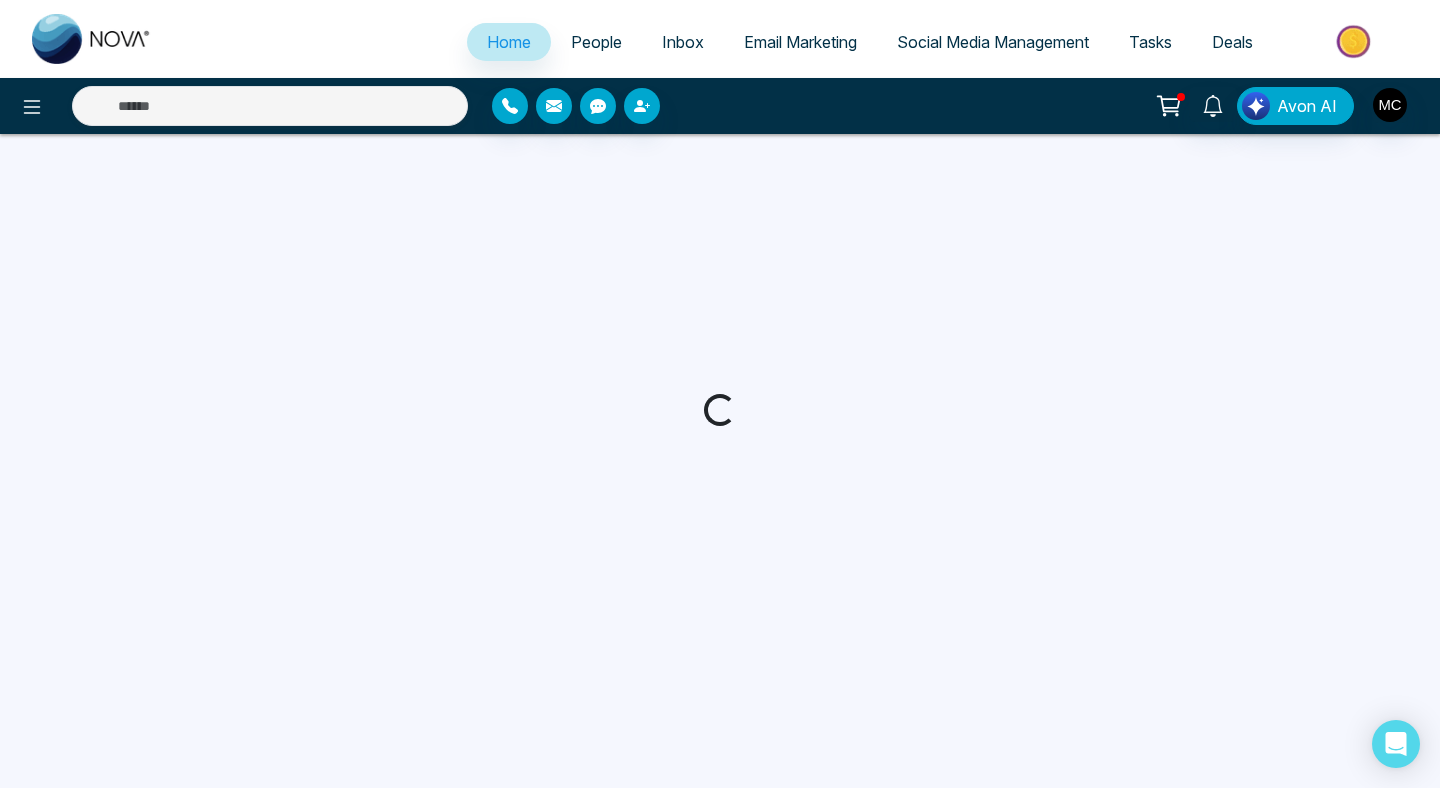 select on "*" 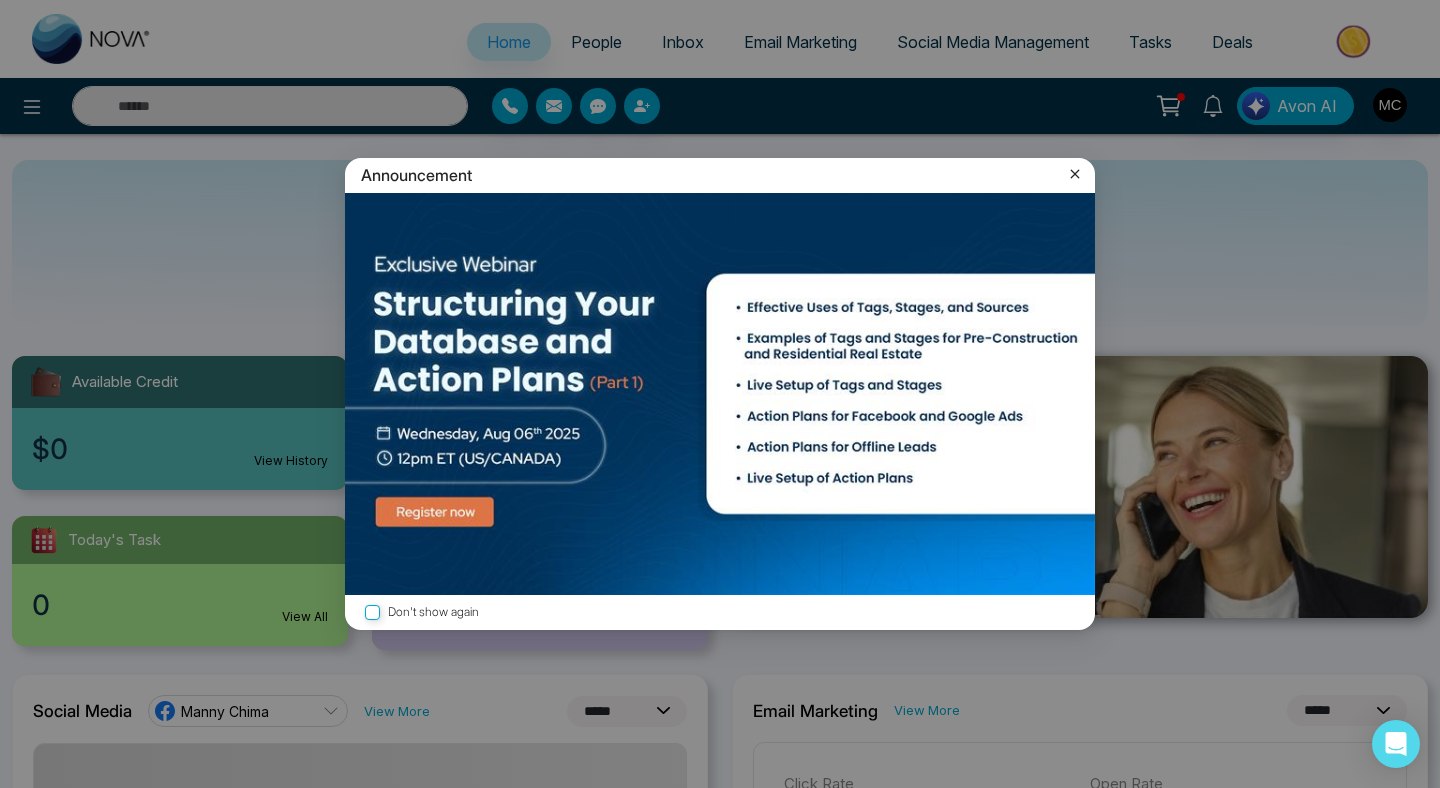 click 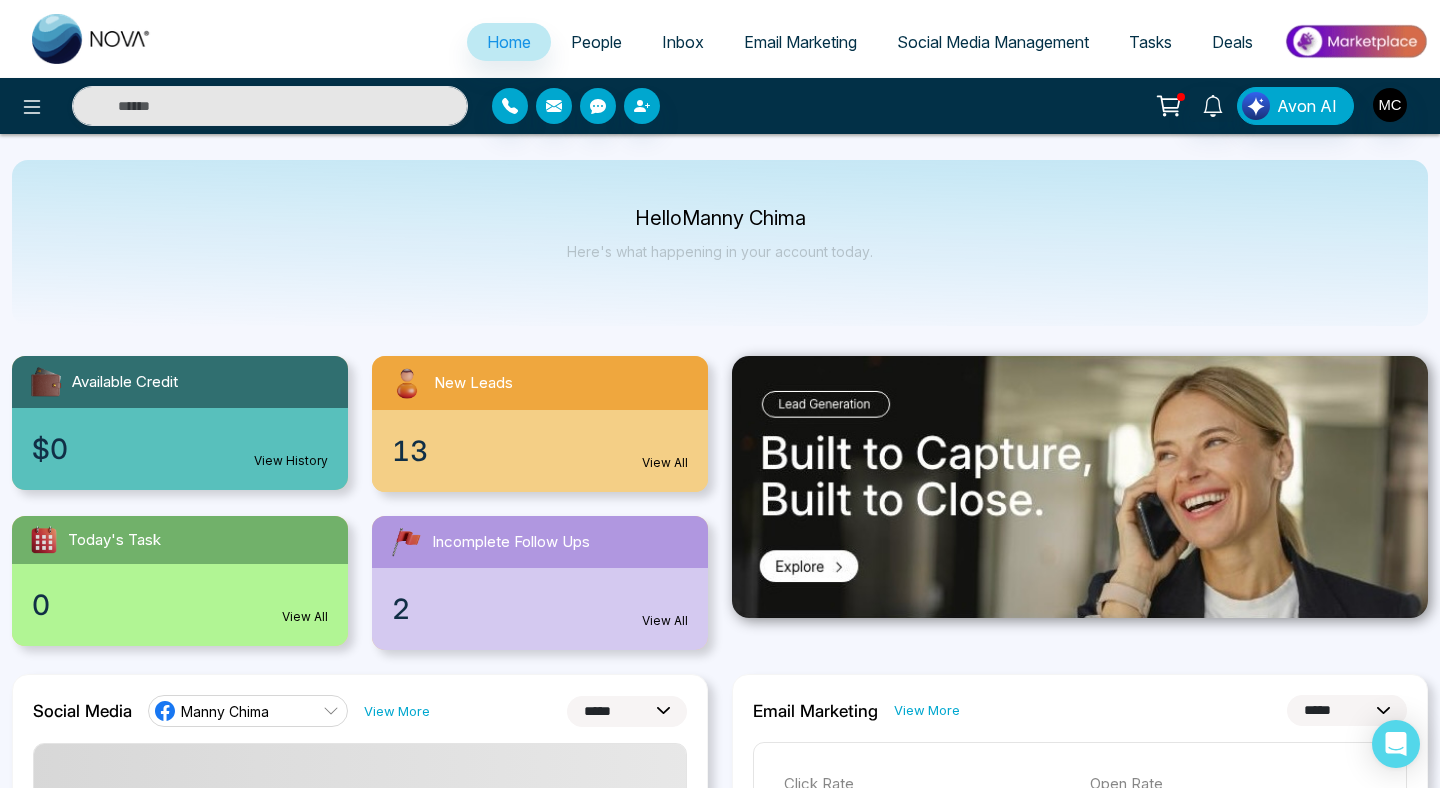 click on "13 View All" at bounding box center (540, 451) 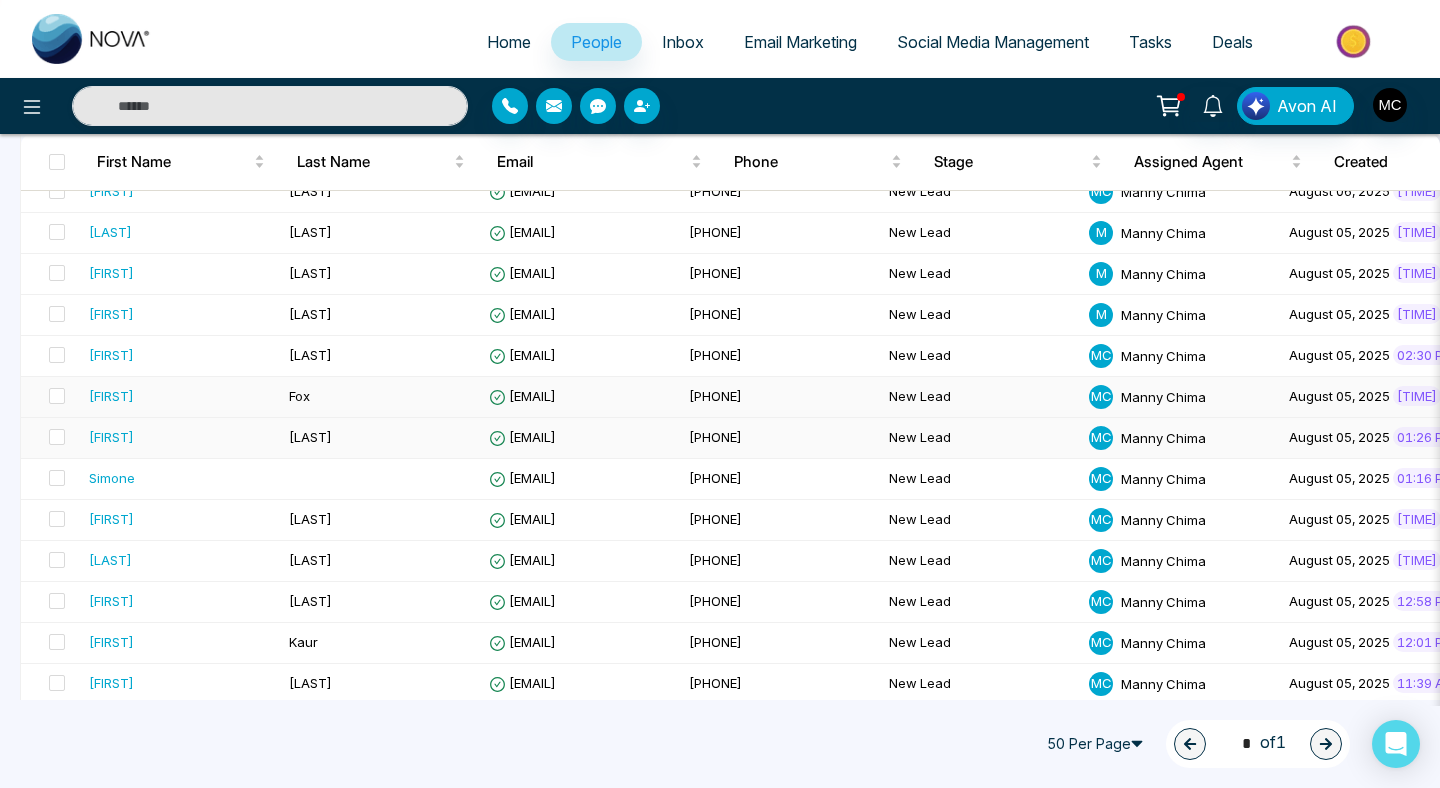 scroll, scrollTop: 112, scrollLeft: 0, axis: vertical 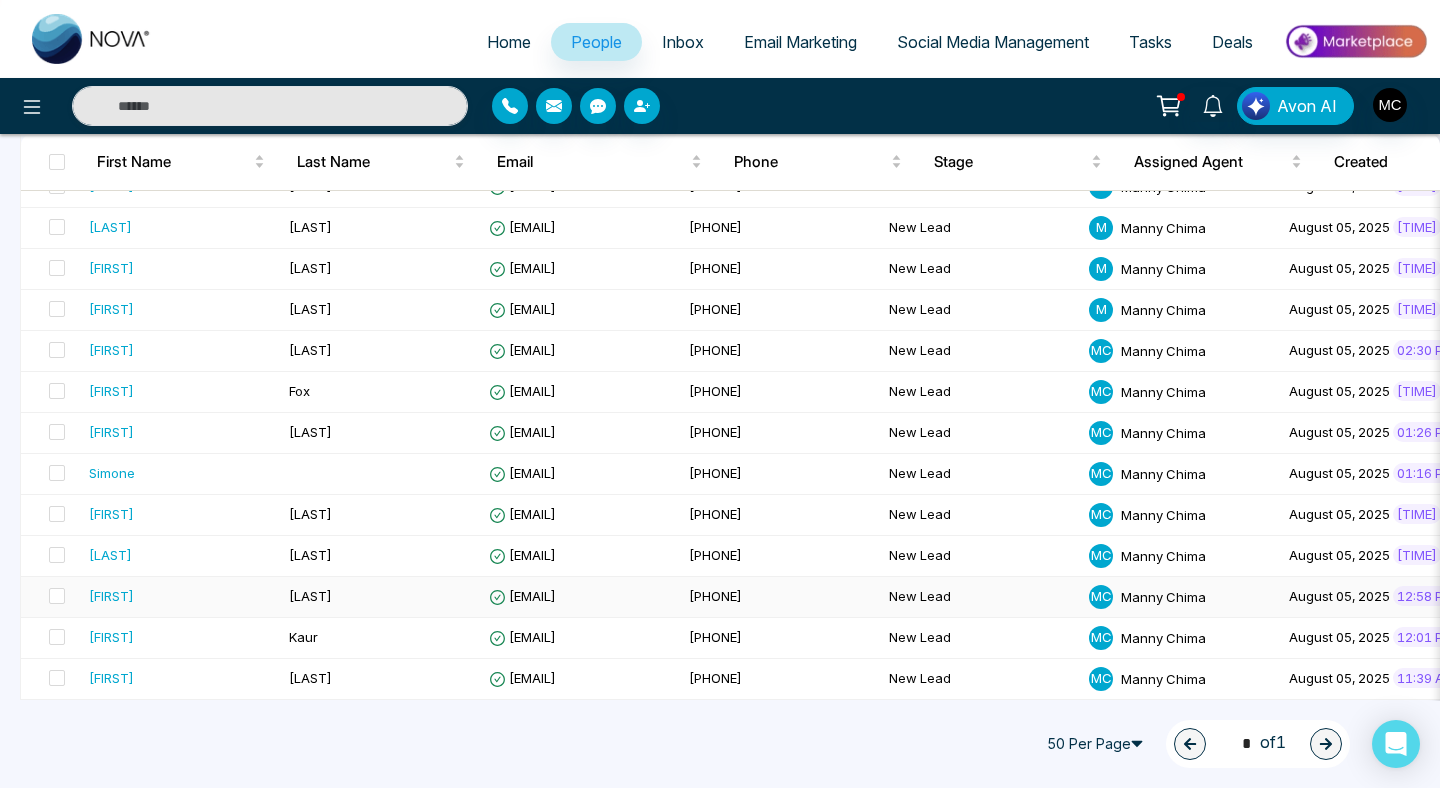 click on "[FIRST]" at bounding box center (111, 596) 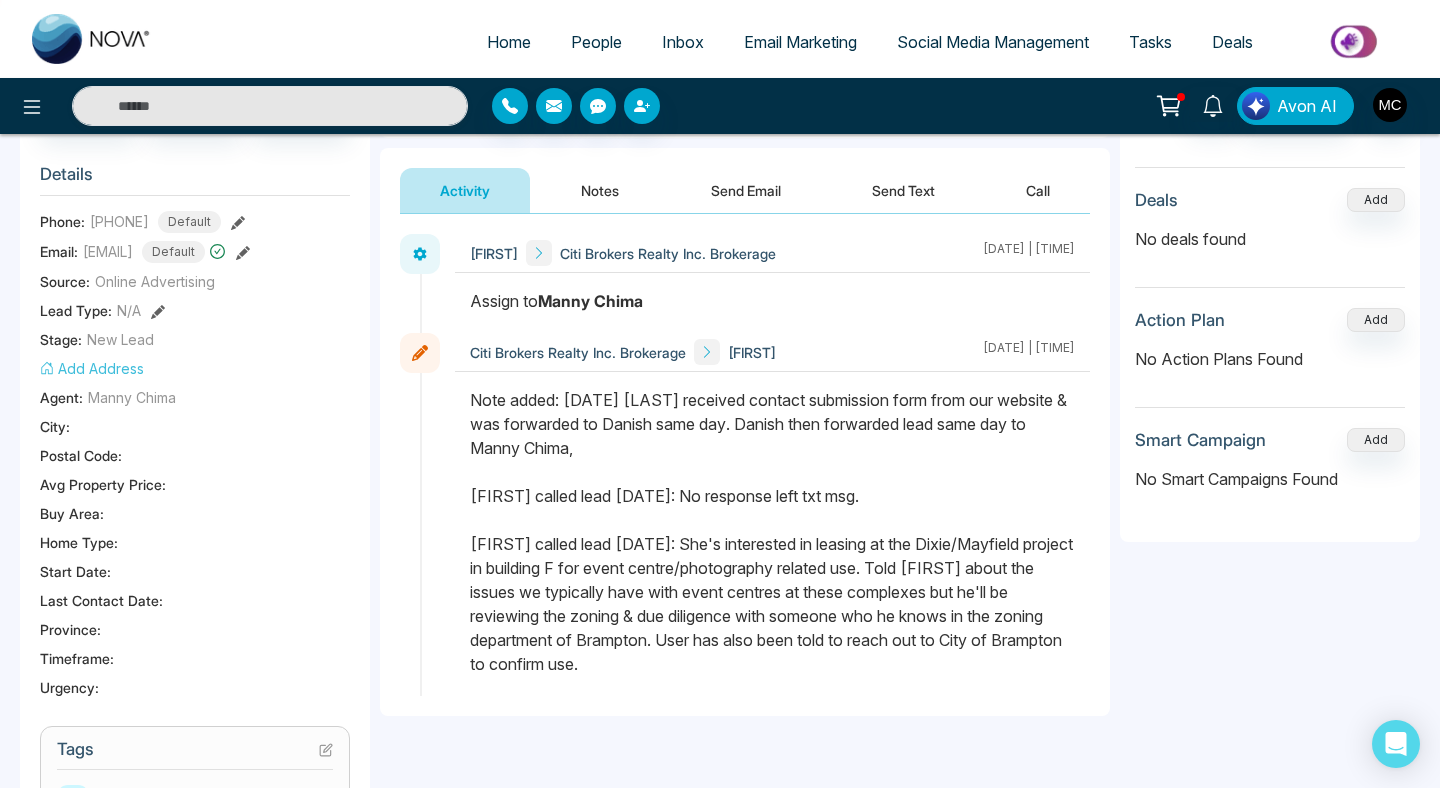 scroll, scrollTop: 194, scrollLeft: 0, axis: vertical 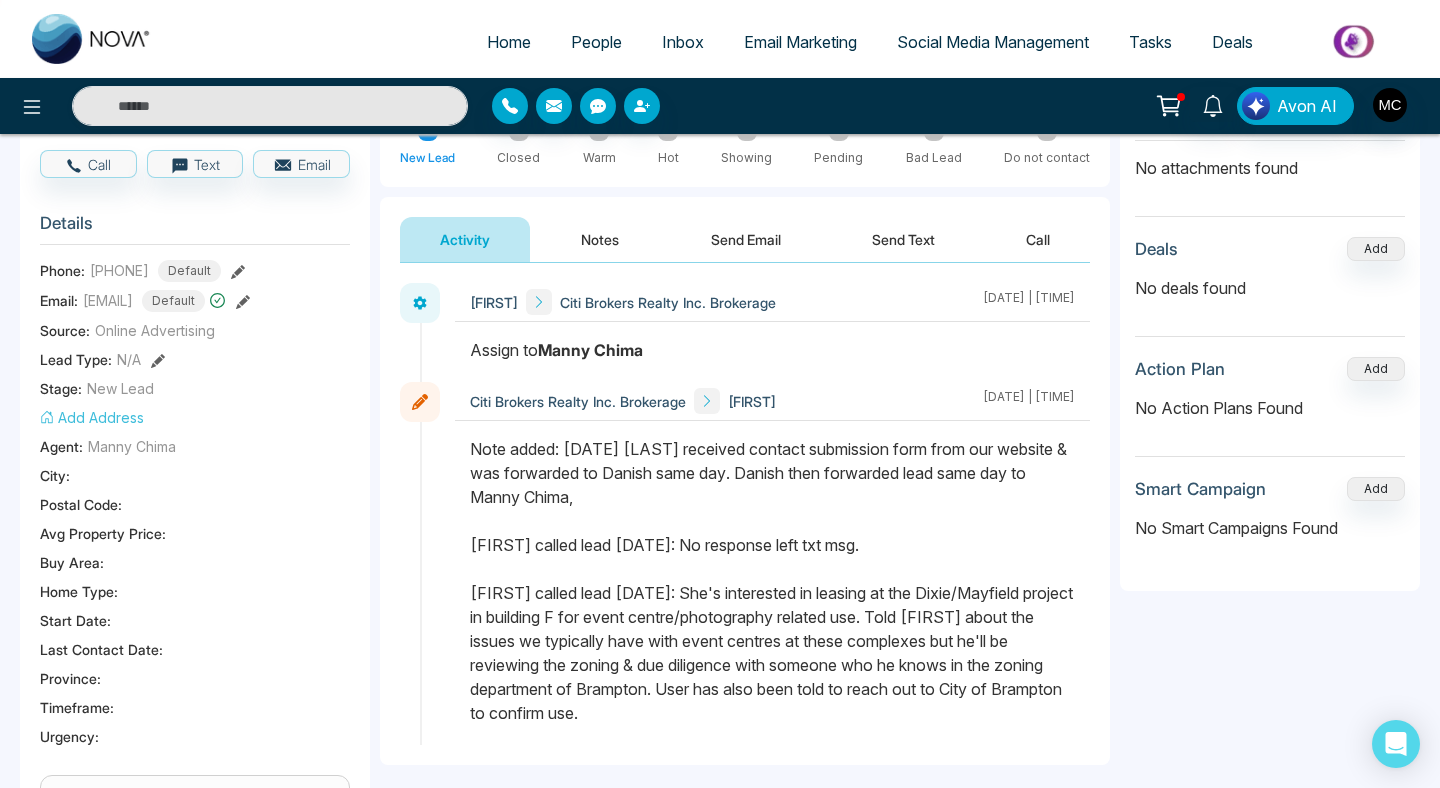 click on "Notes" at bounding box center (600, 239) 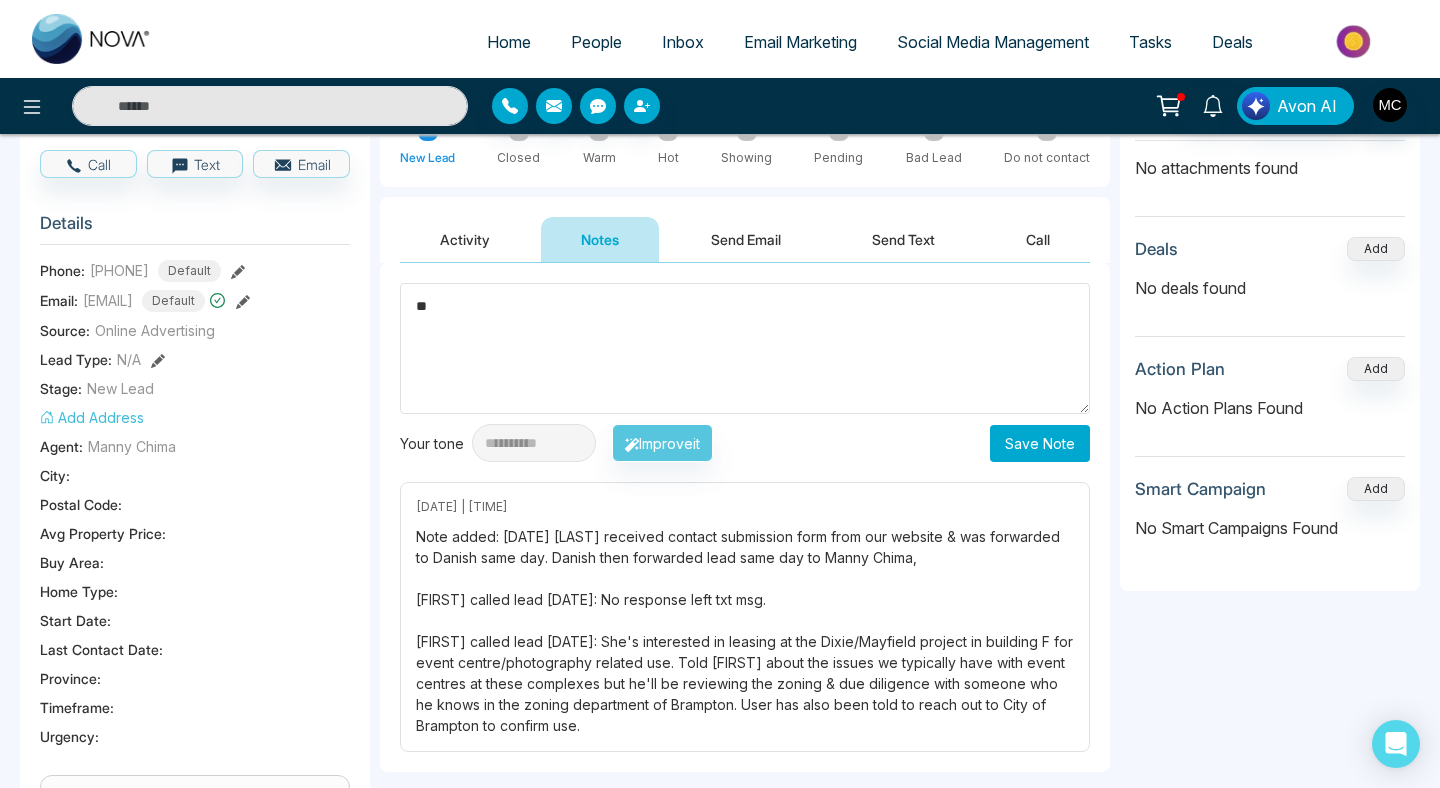 type on "*" 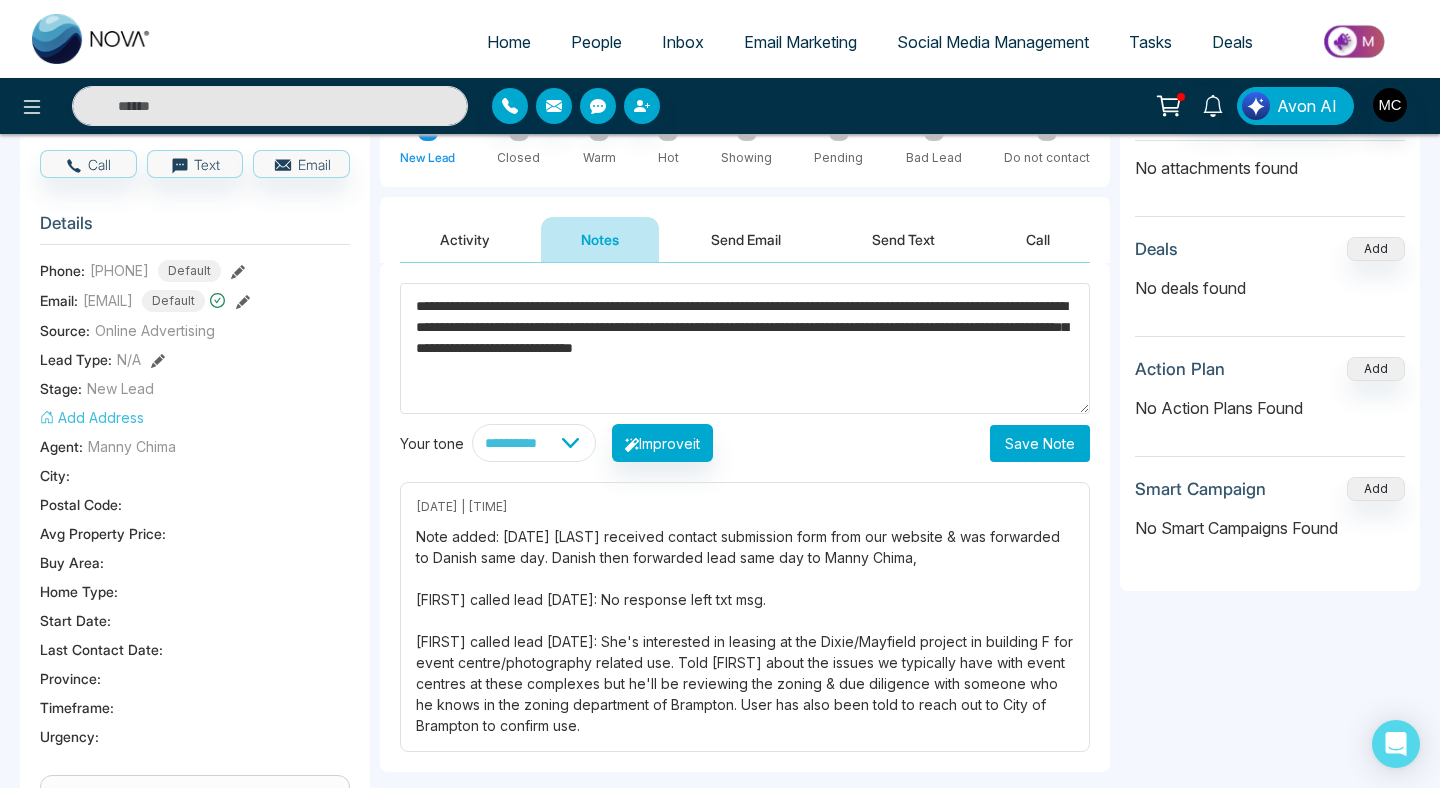 type on "**********" 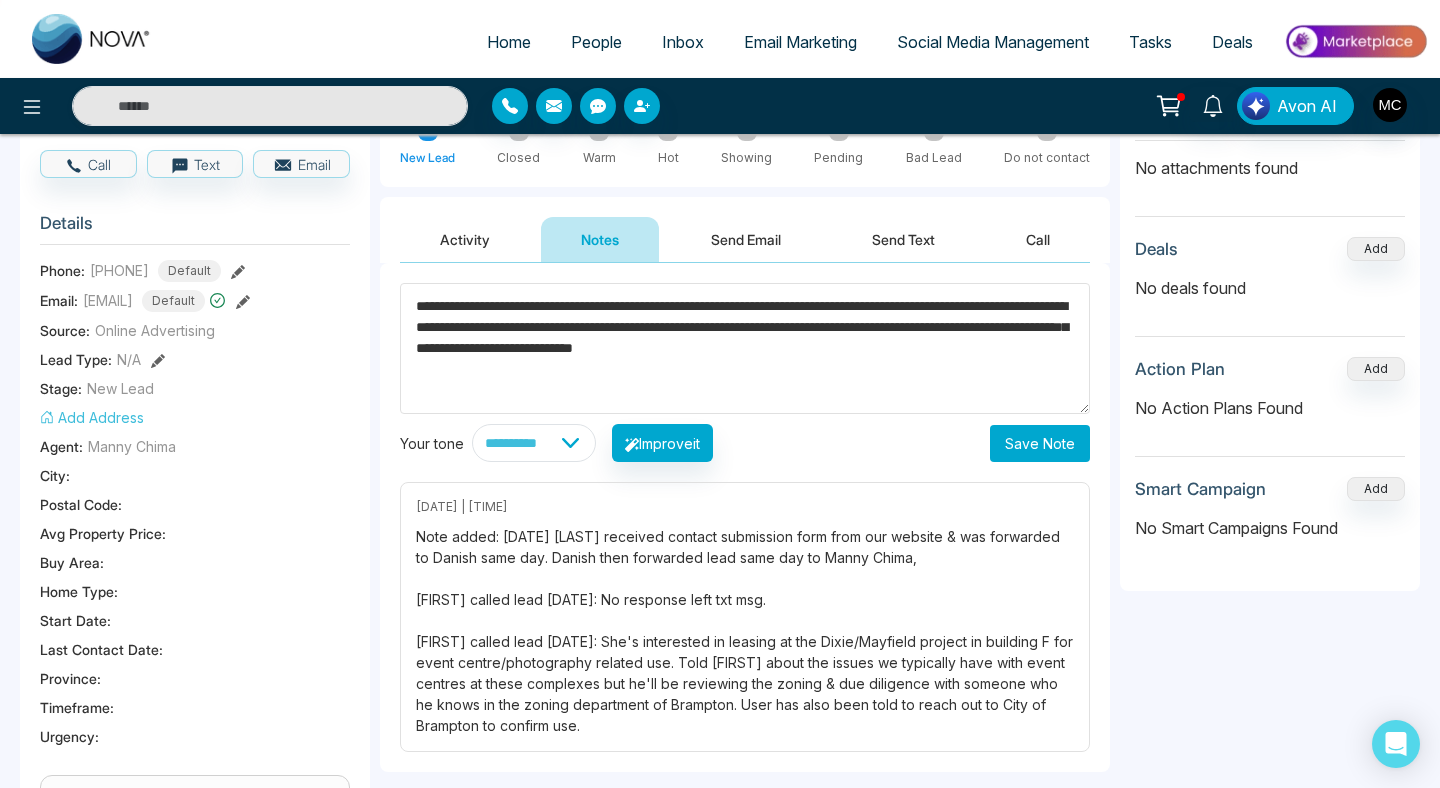 click on "Save Note" at bounding box center [1040, 443] 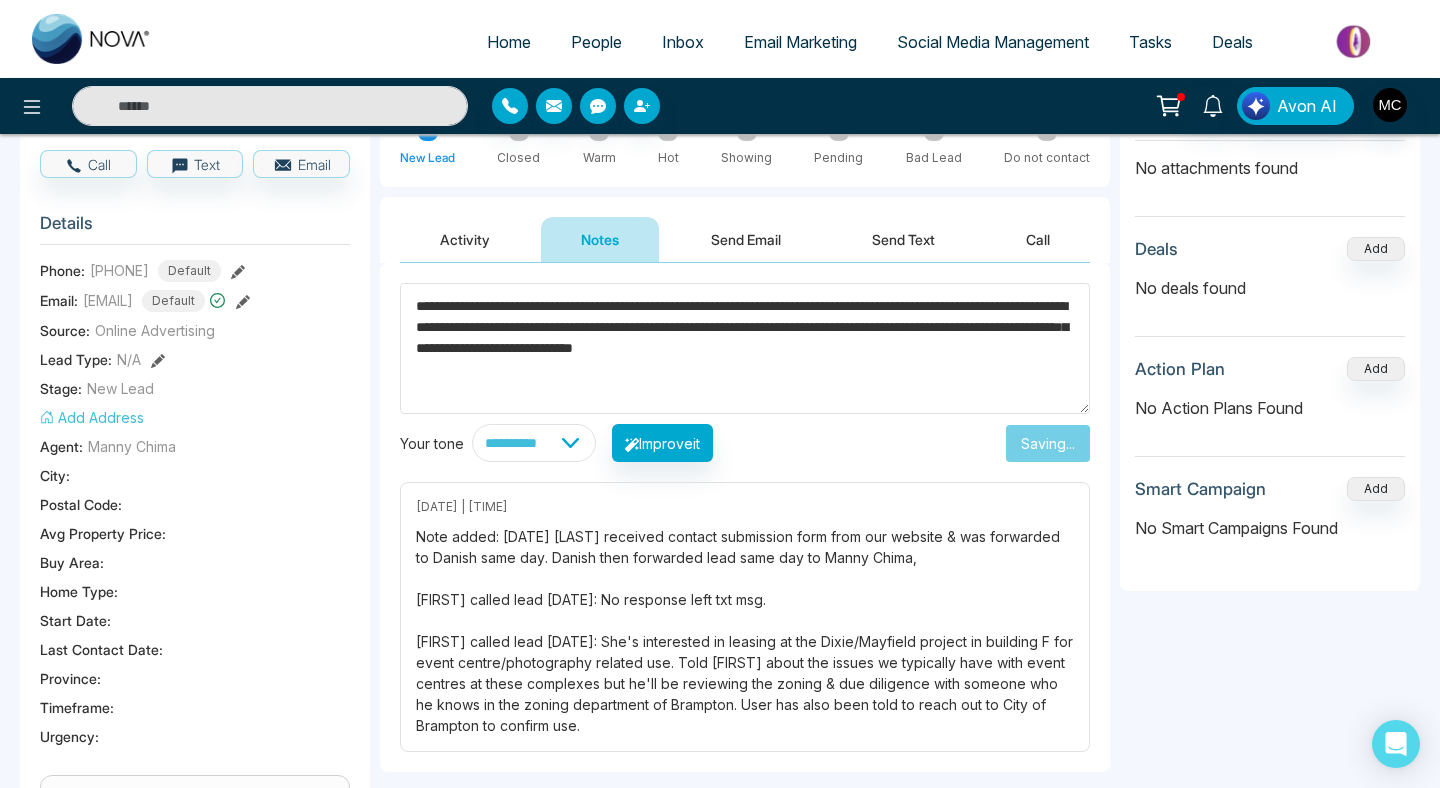 type 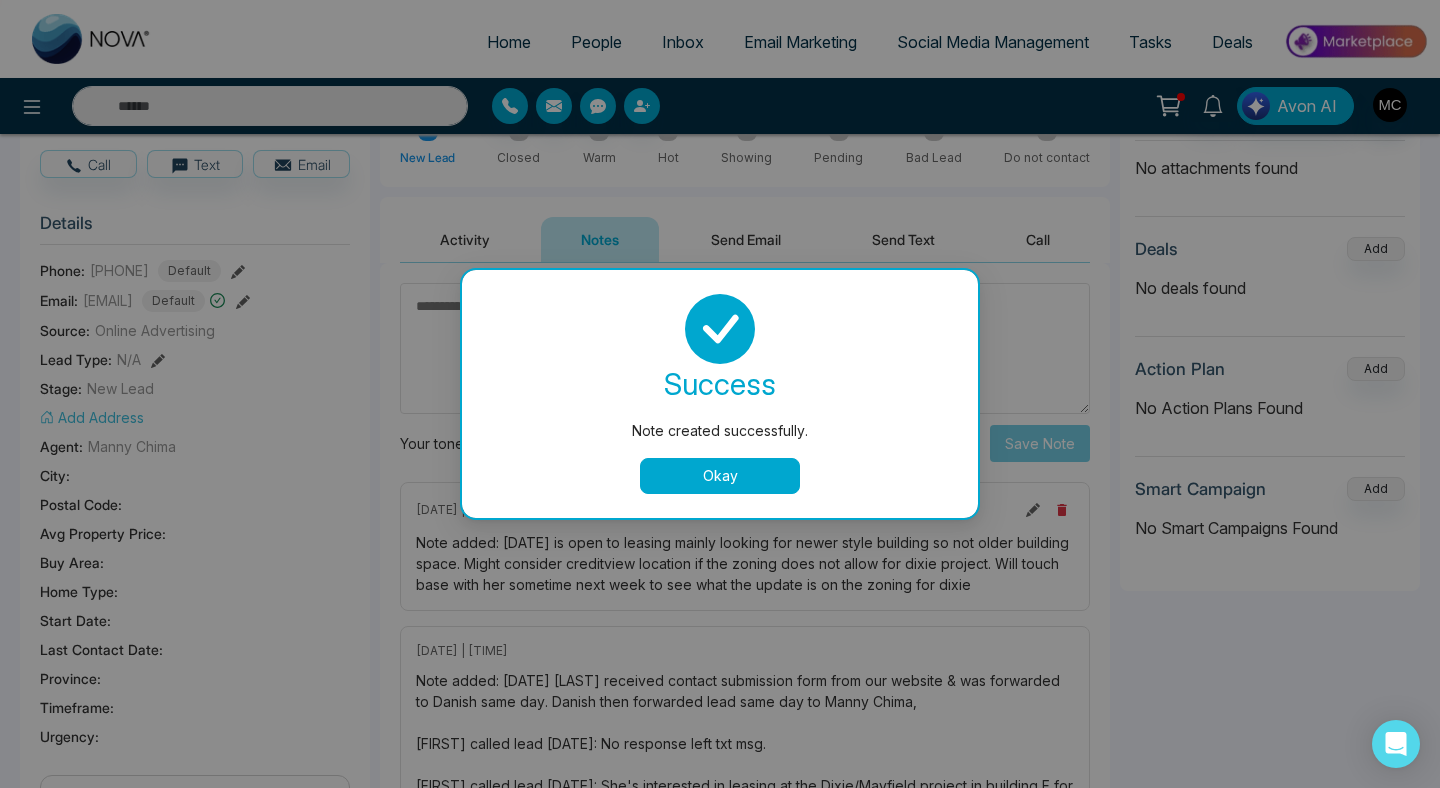 click on "Okay" at bounding box center [720, 476] 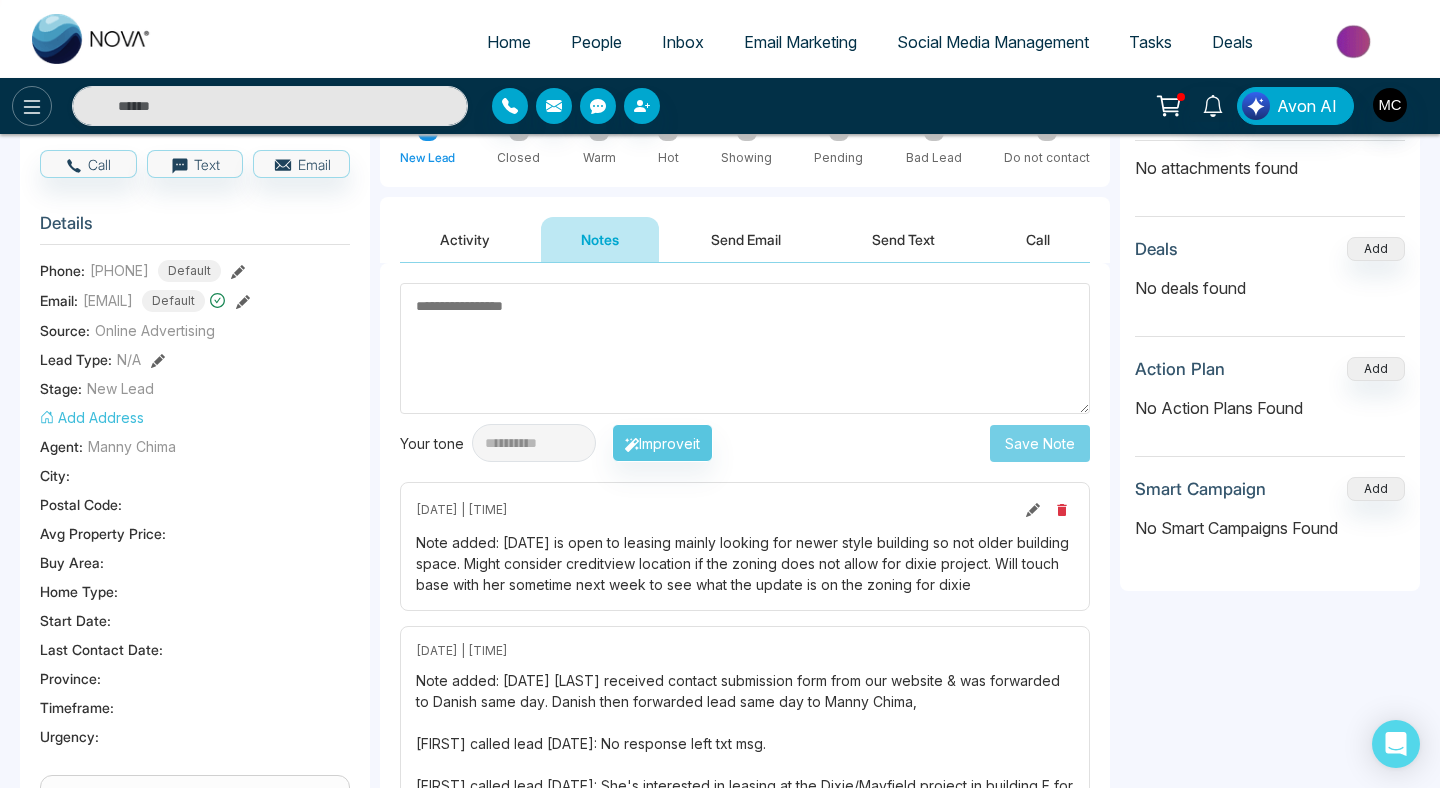 click at bounding box center [32, 106] 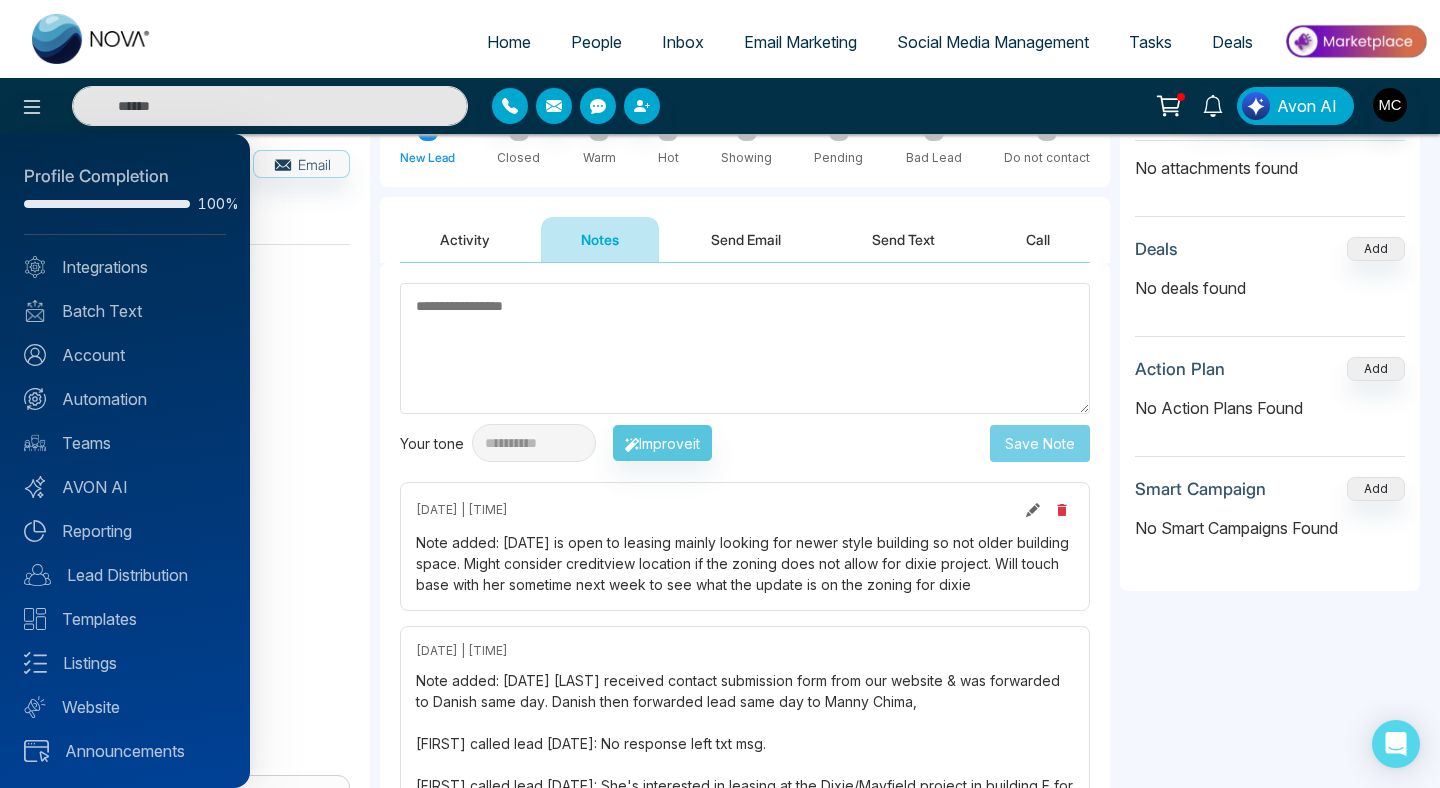 click at bounding box center (720, 394) 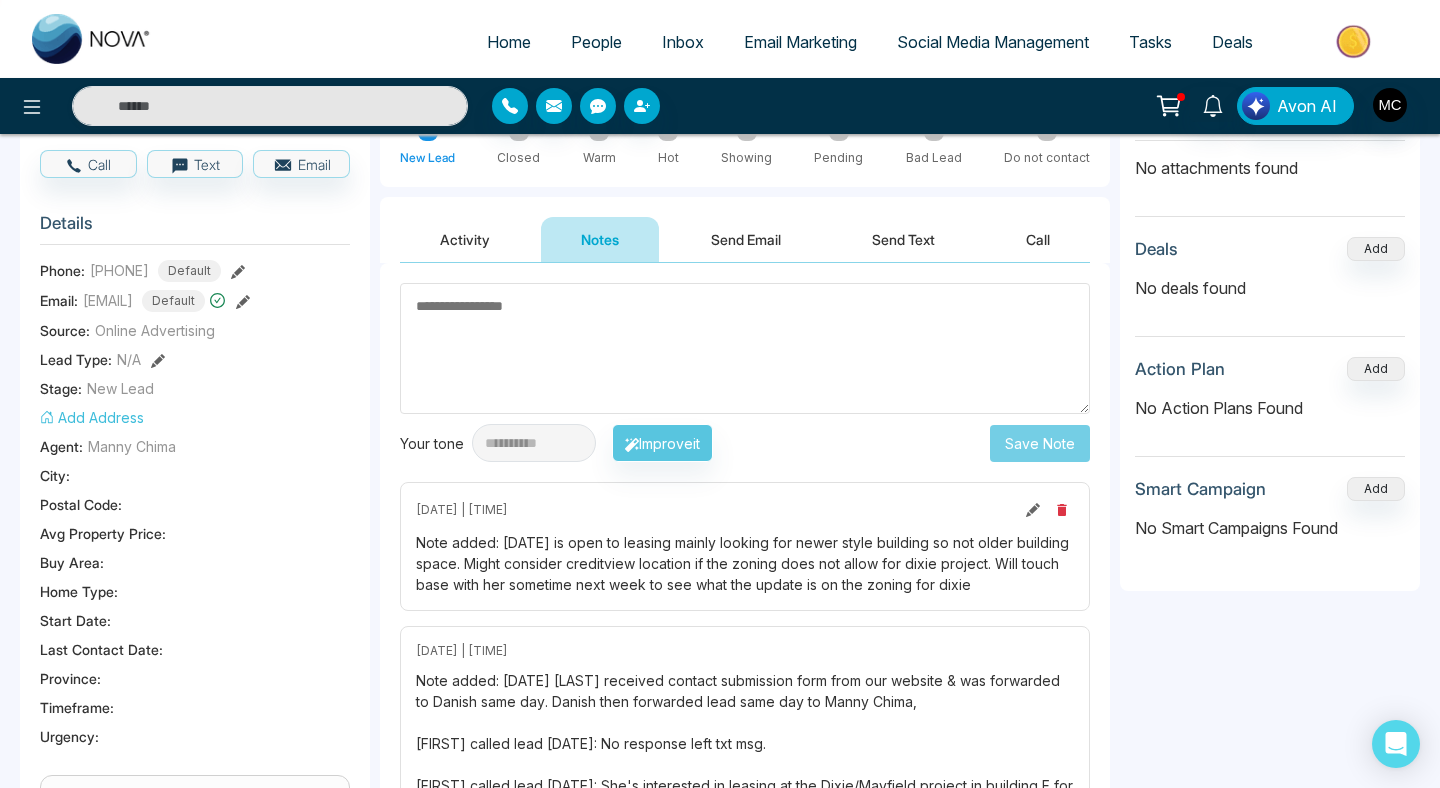 click on "Home" at bounding box center (509, 42) 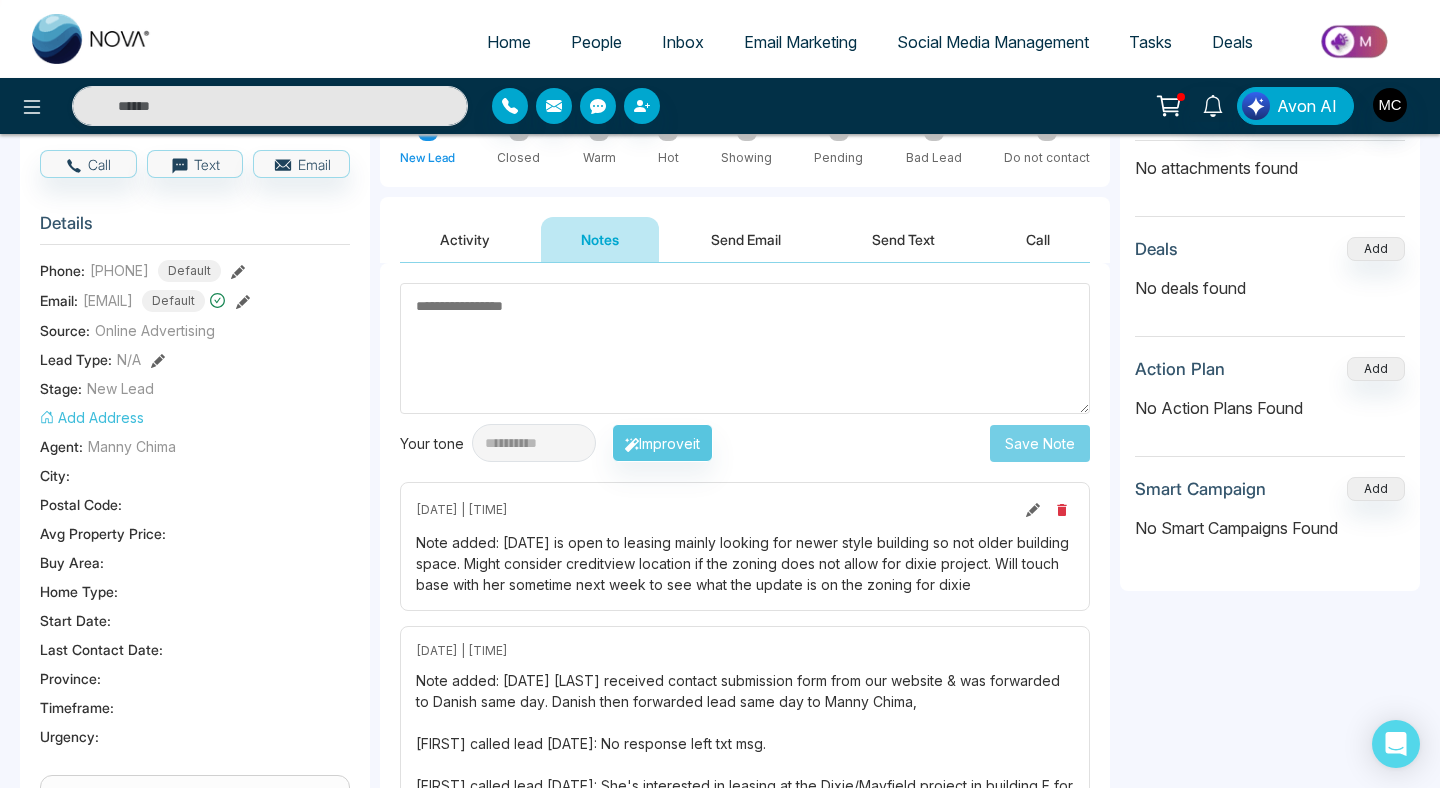 scroll, scrollTop: 0, scrollLeft: 0, axis: both 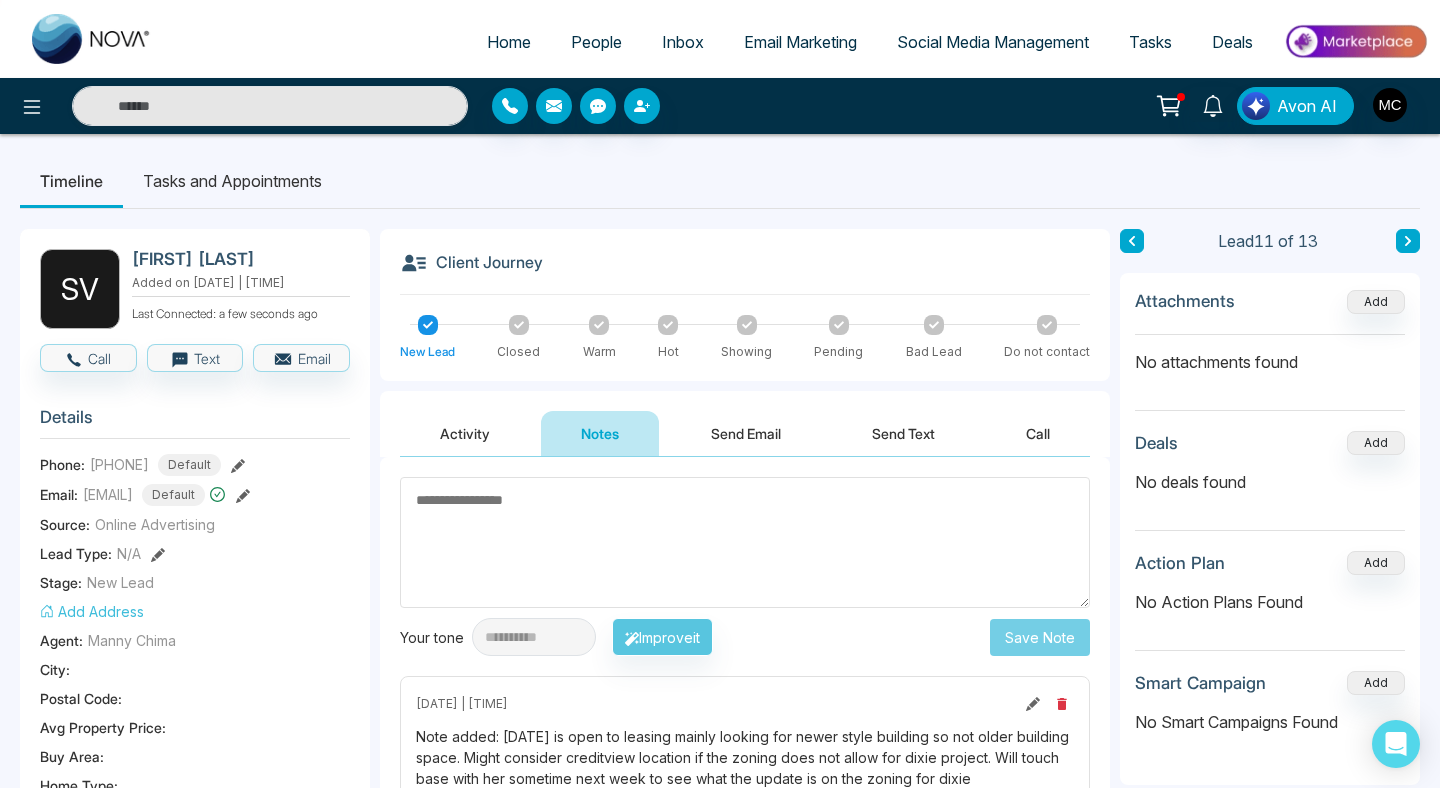select on "*" 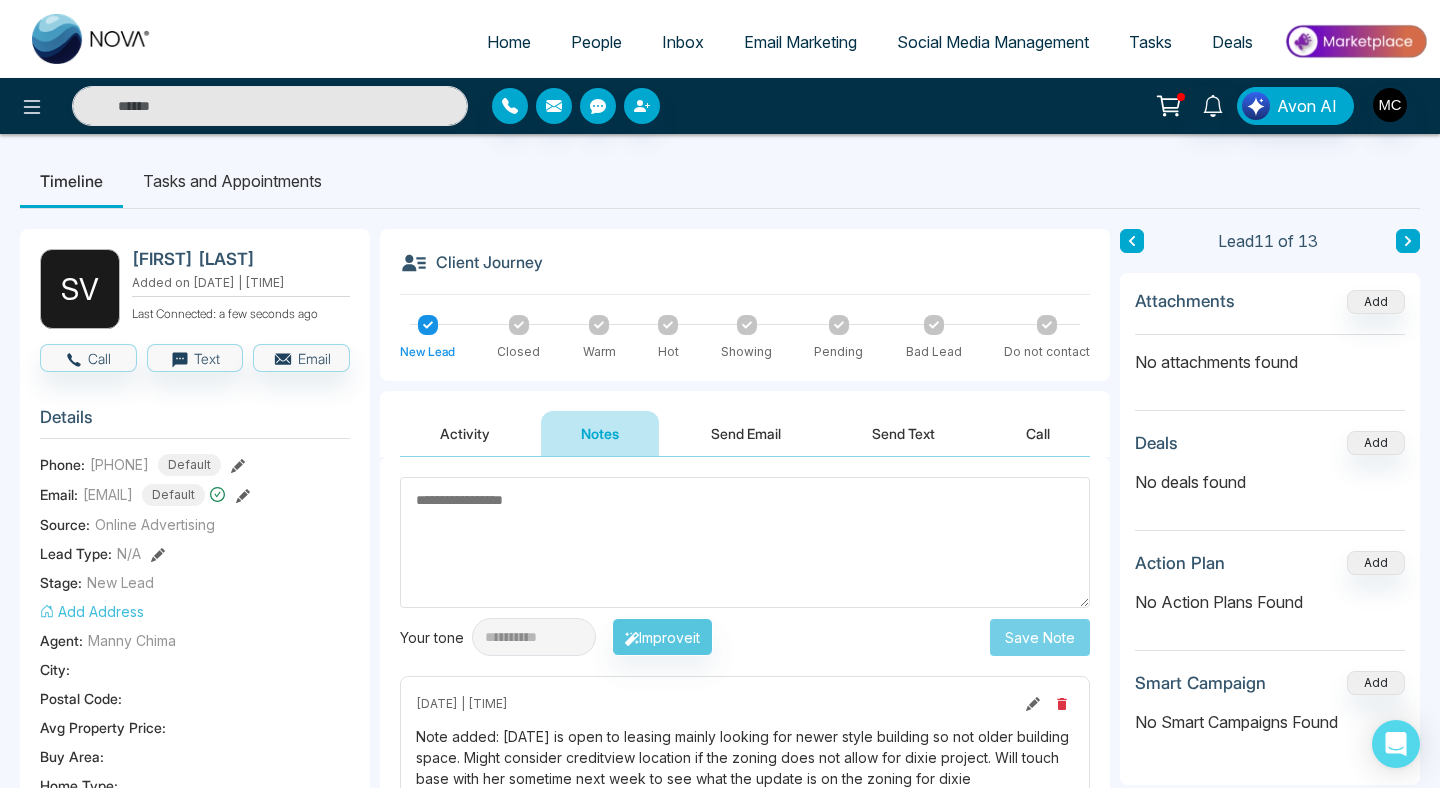 select on "*" 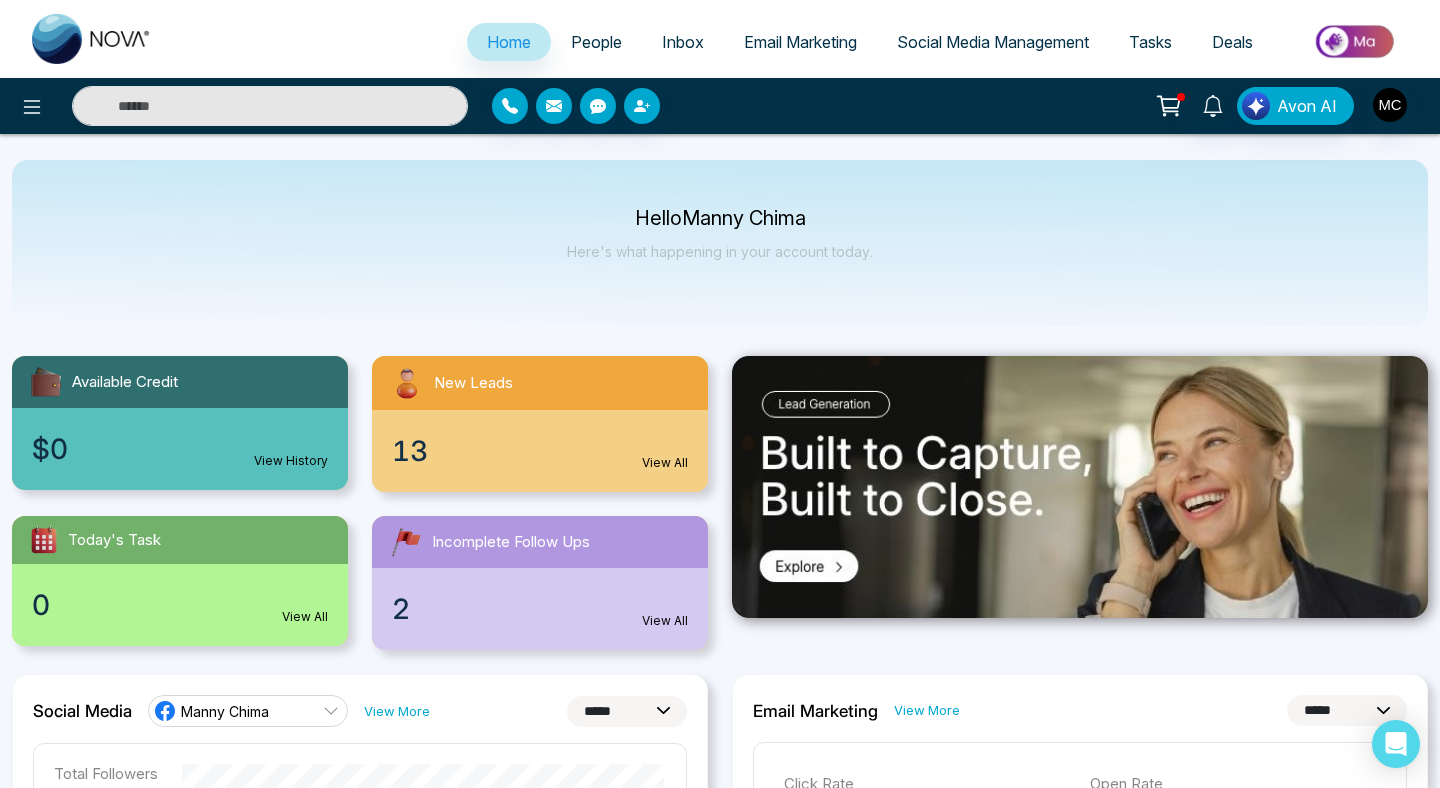 click on "13 View All" at bounding box center [540, 451] 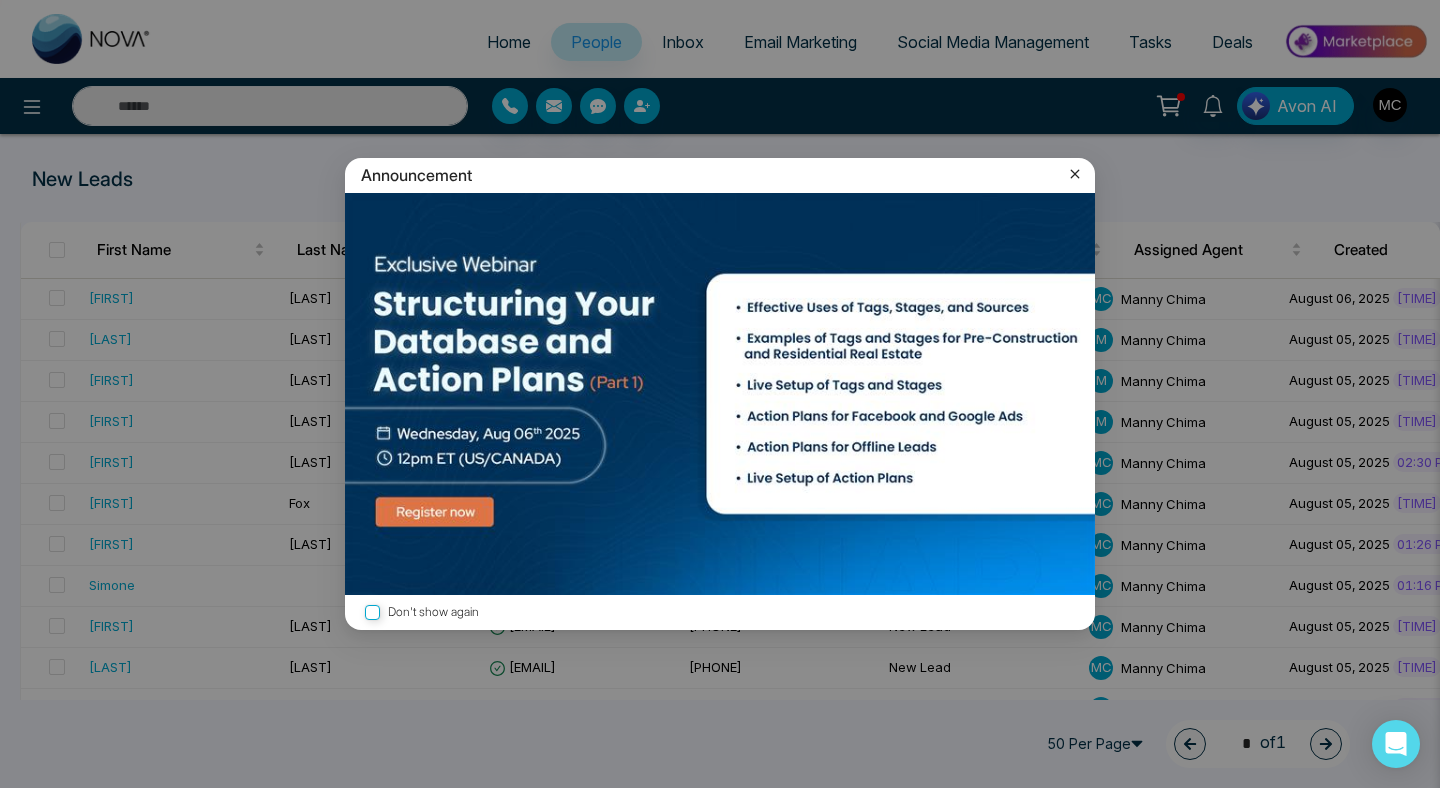click 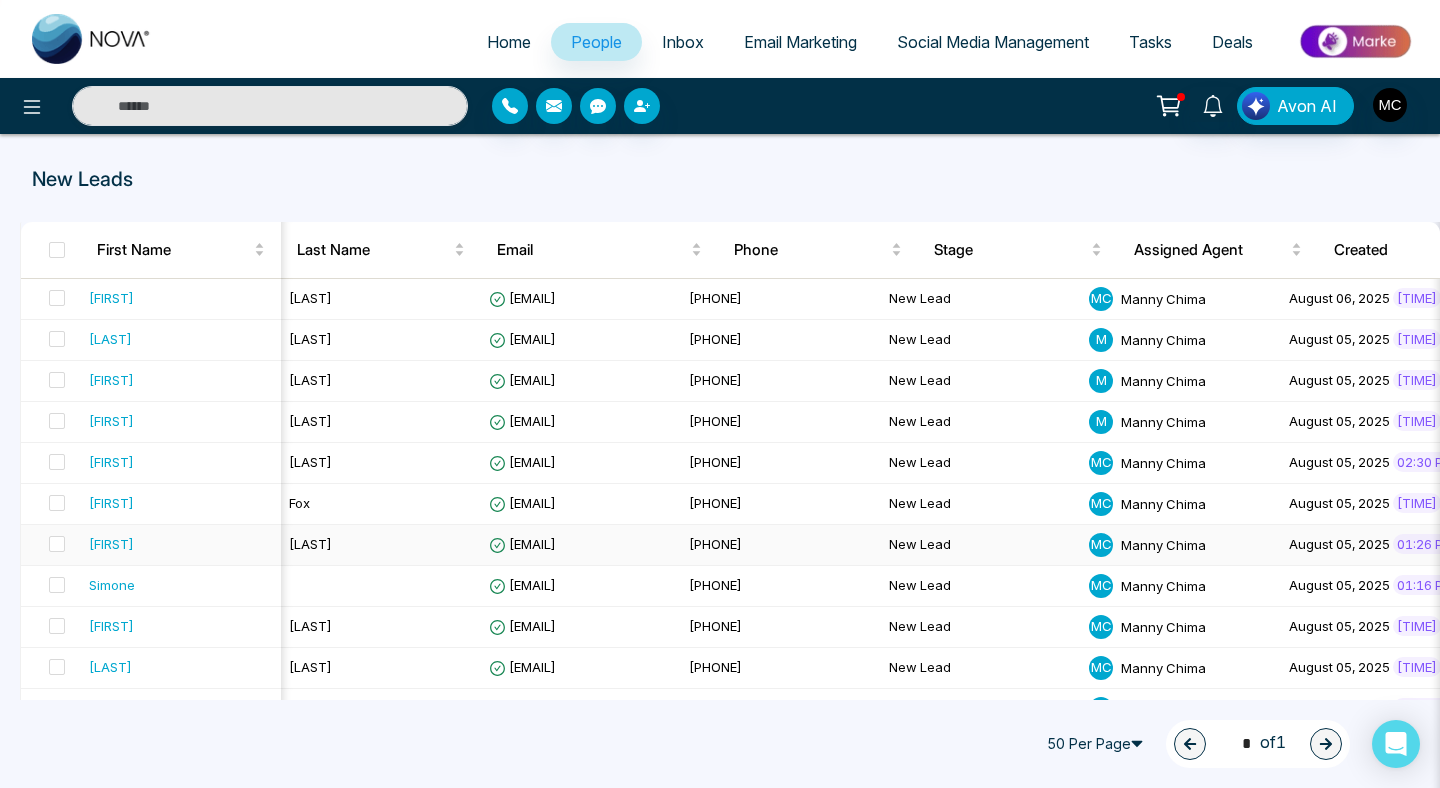 scroll, scrollTop: 0, scrollLeft: 17, axis: horizontal 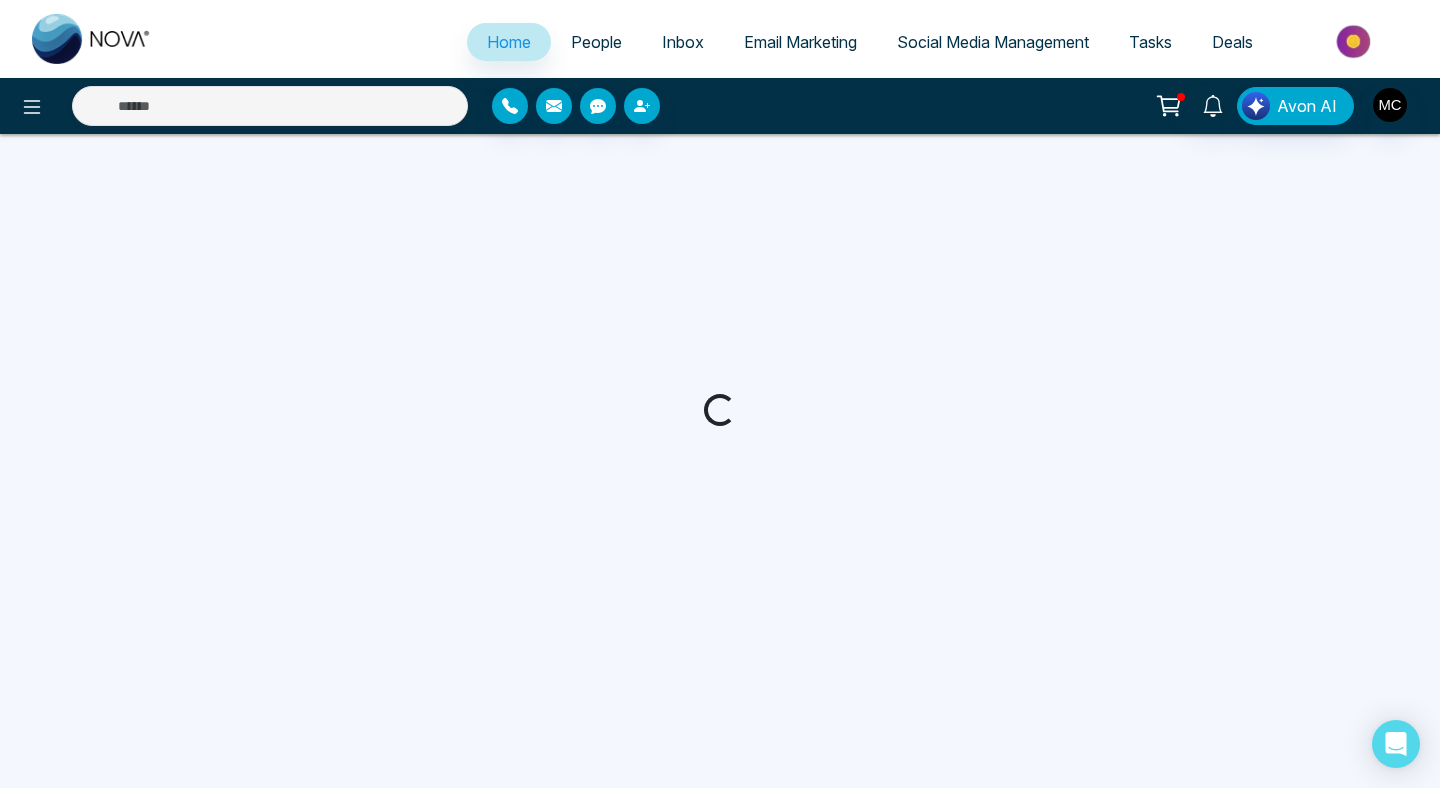 select on "*" 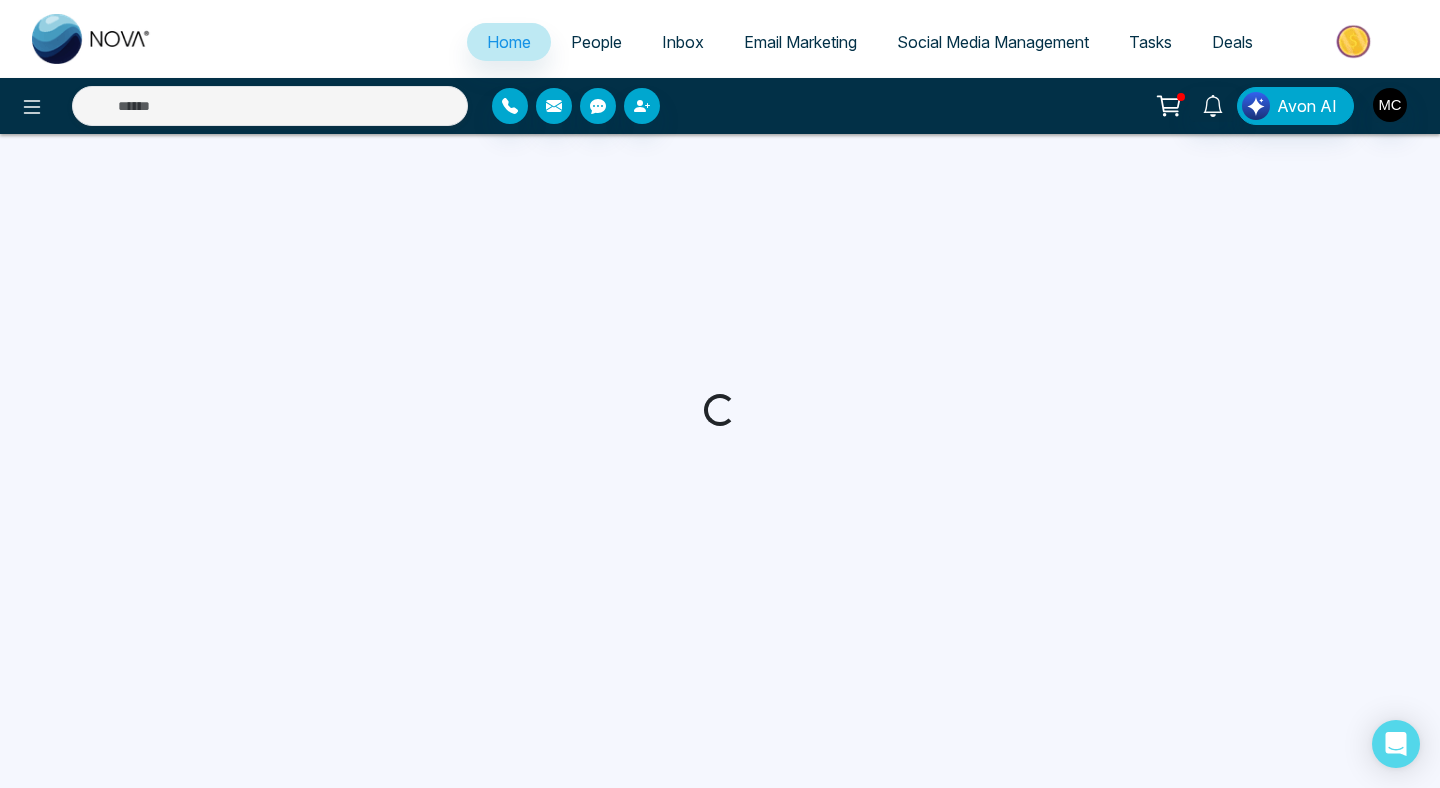 select on "*" 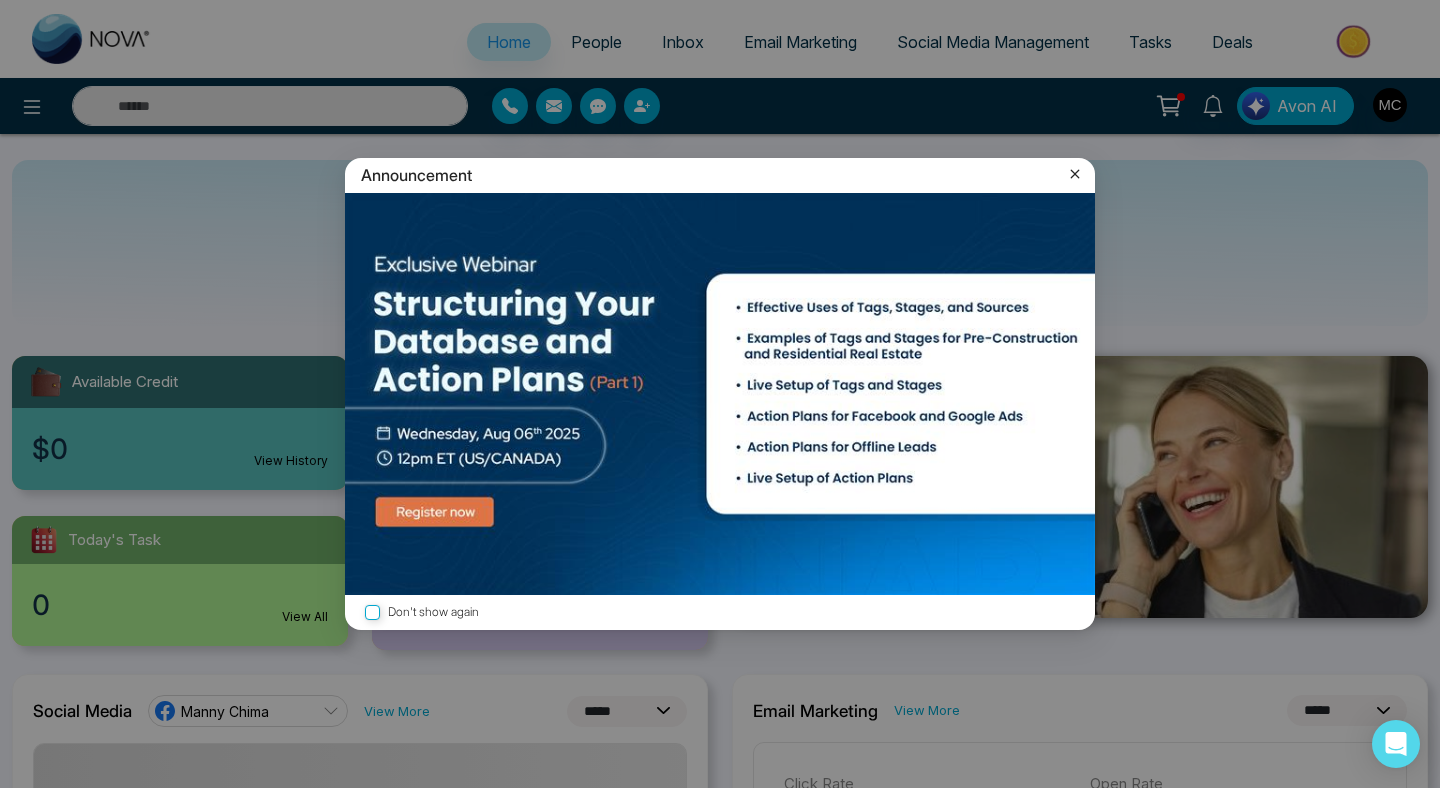 click 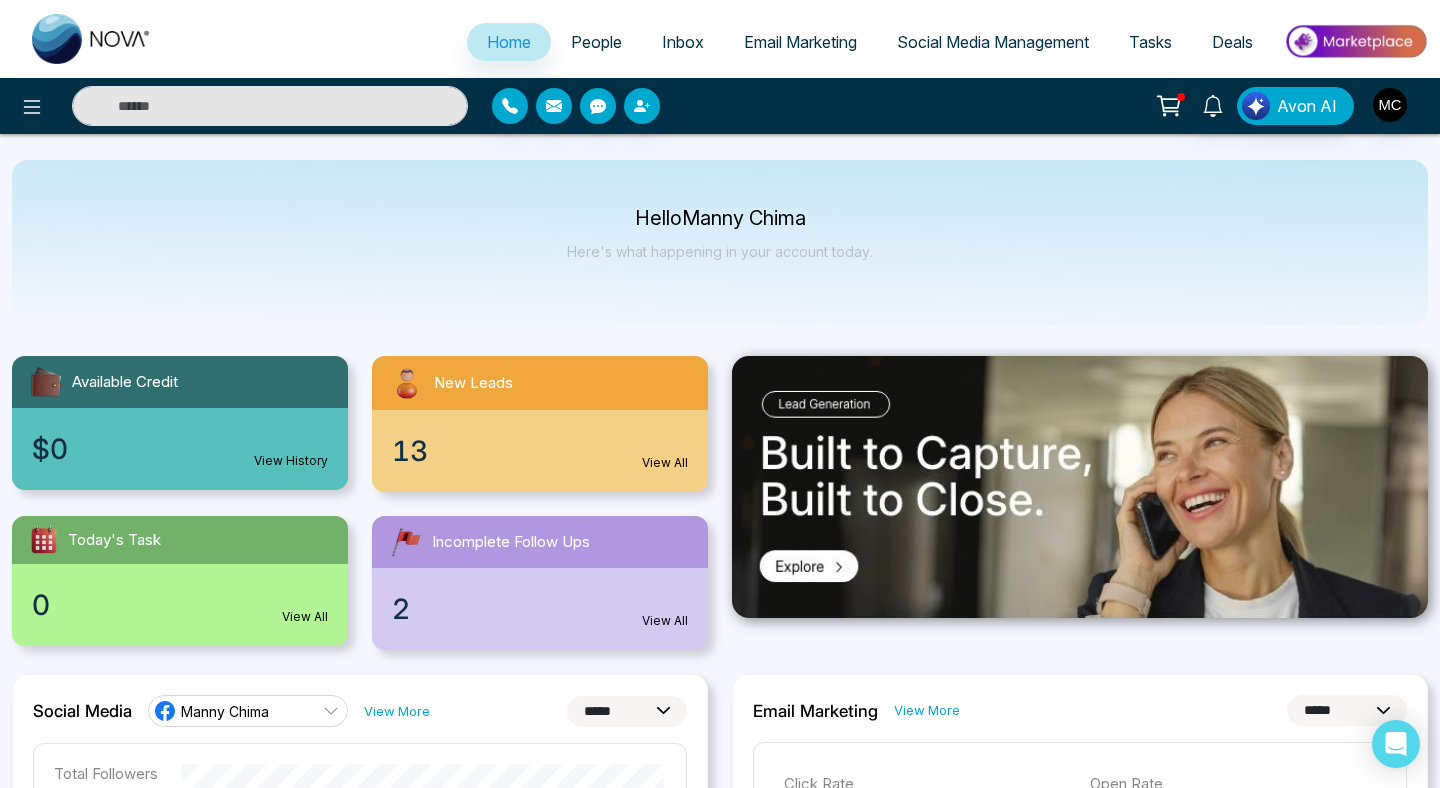click on "13 View All" at bounding box center [540, 451] 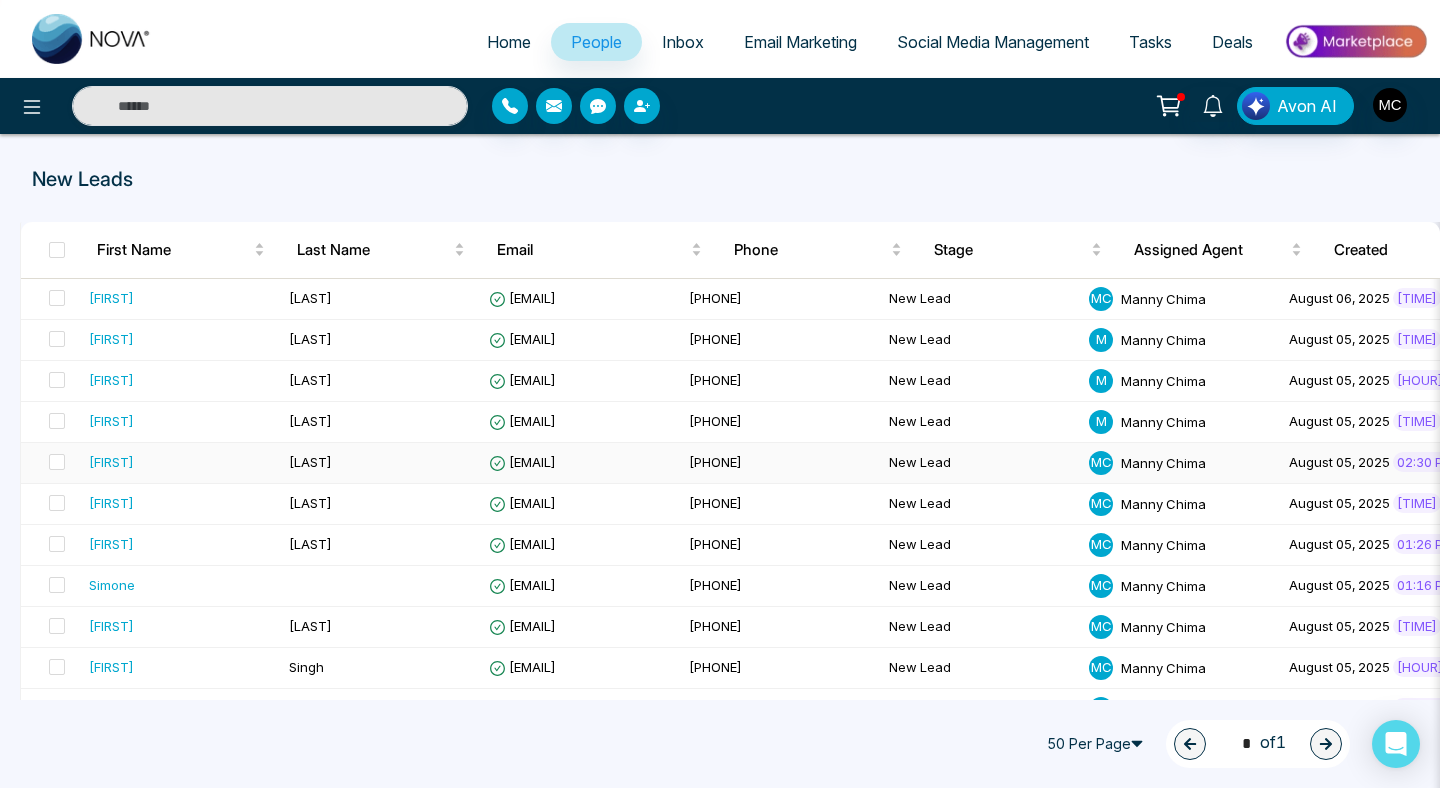 scroll, scrollTop: 10, scrollLeft: 0, axis: vertical 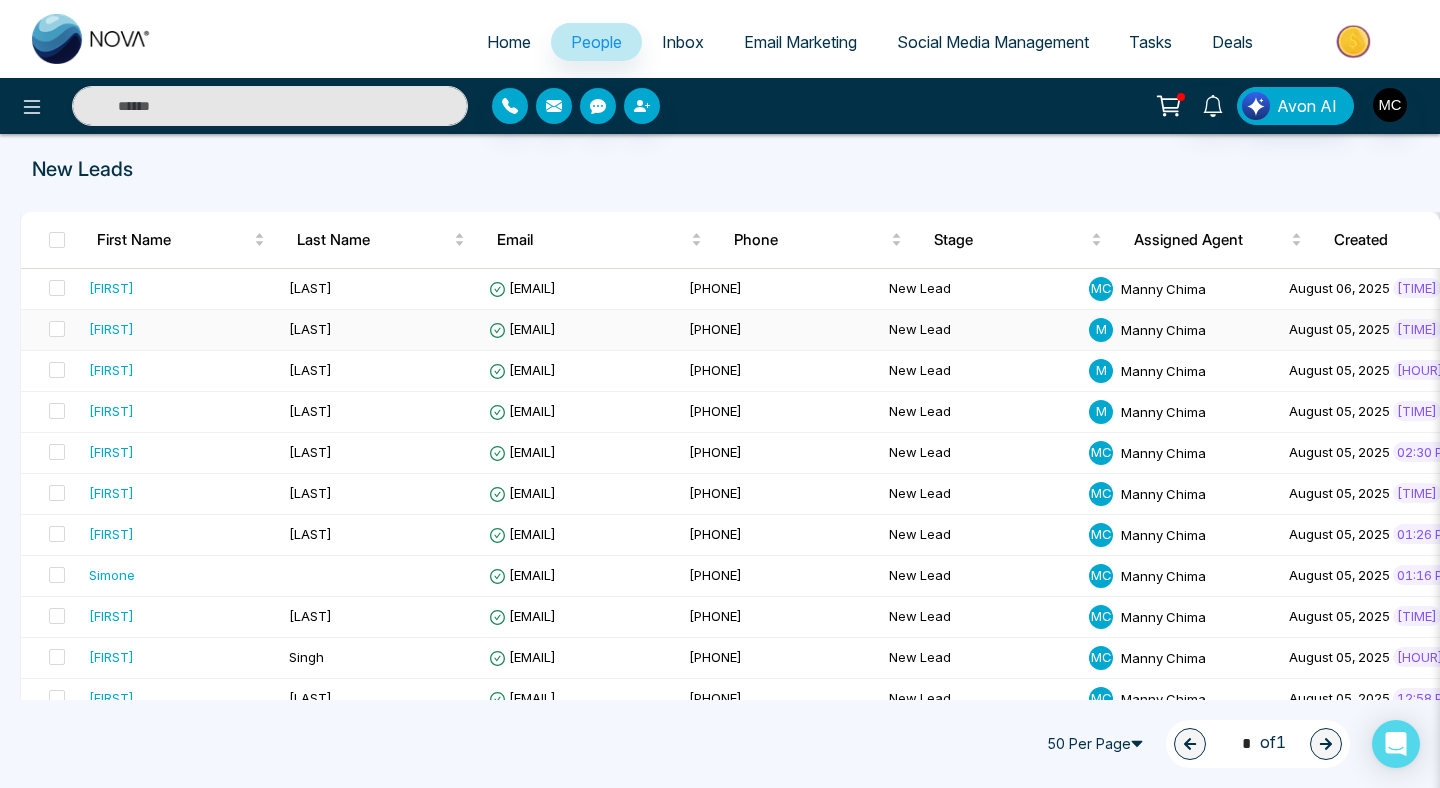click on "[FIRST]" at bounding box center (111, 329) 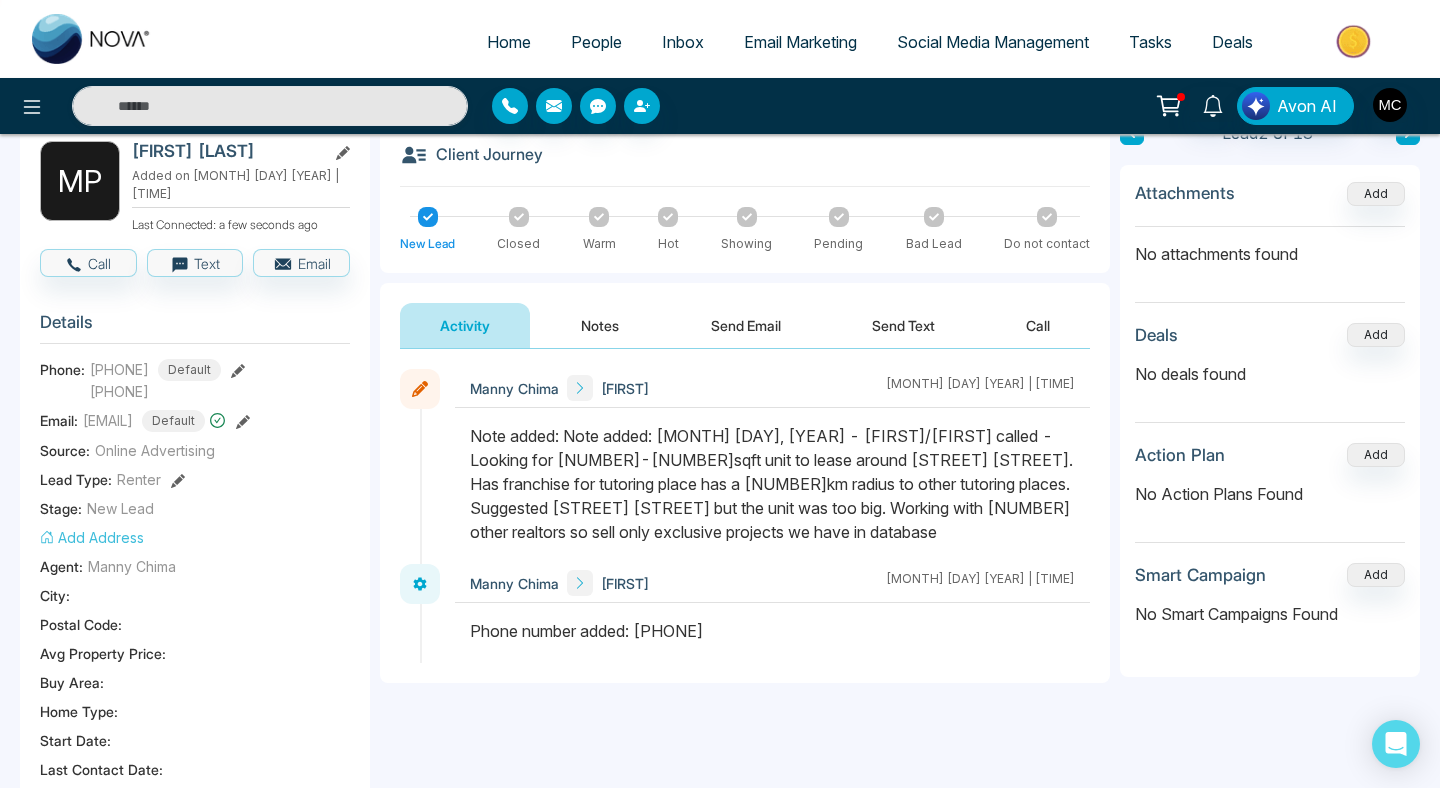 scroll, scrollTop: 110, scrollLeft: 0, axis: vertical 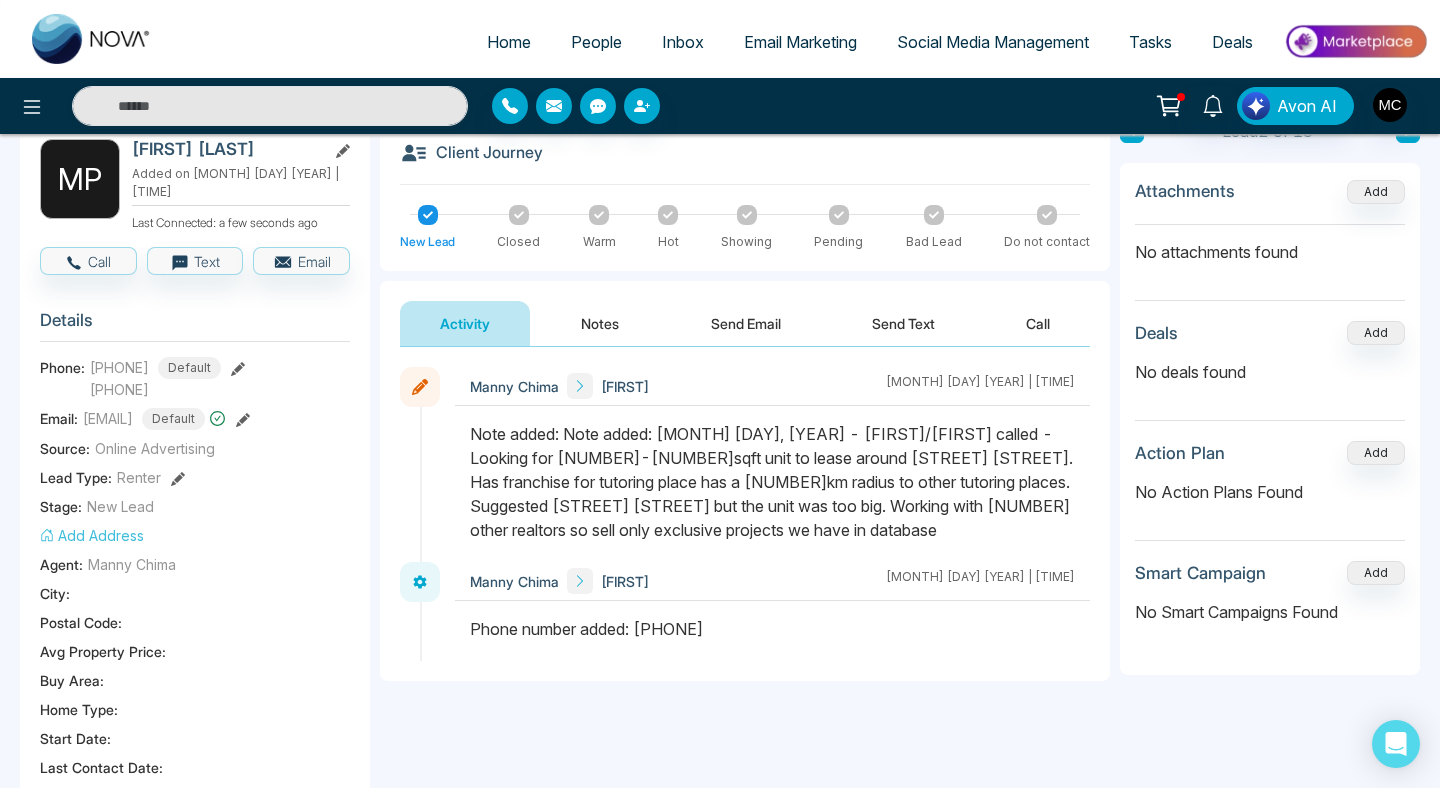 click 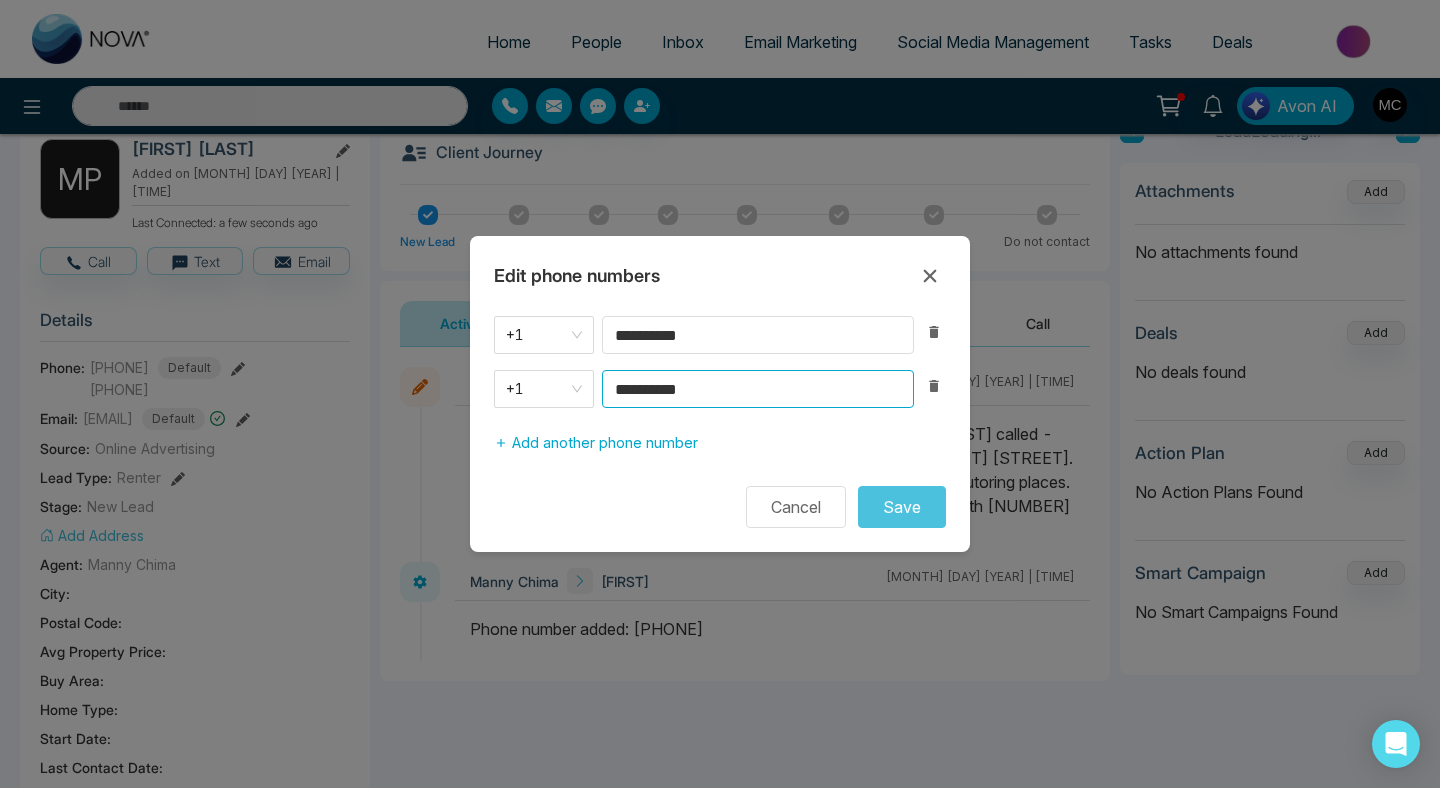 click on "**********" at bounding box center [758, 389] 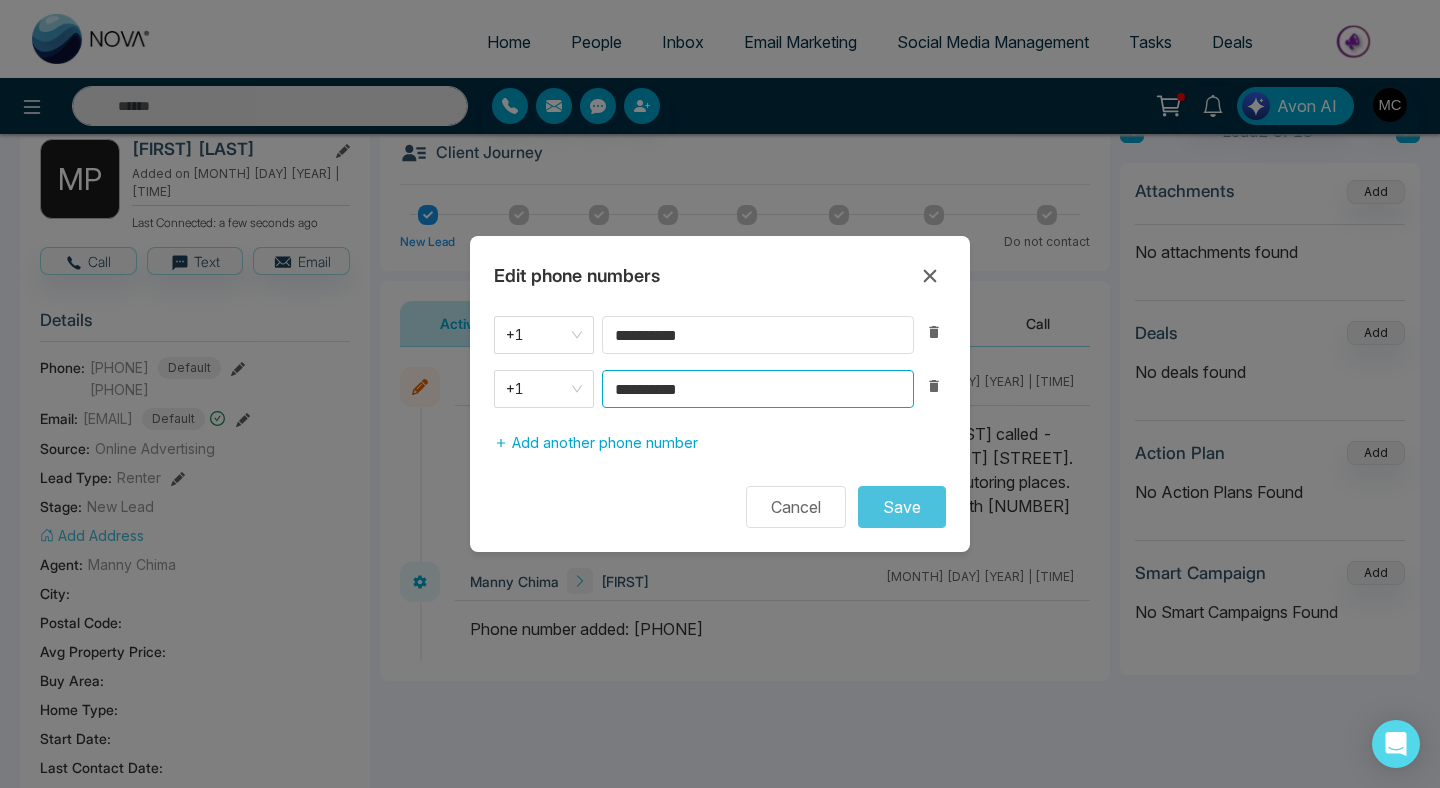 click on "**********" at bounding box center [758, 389] 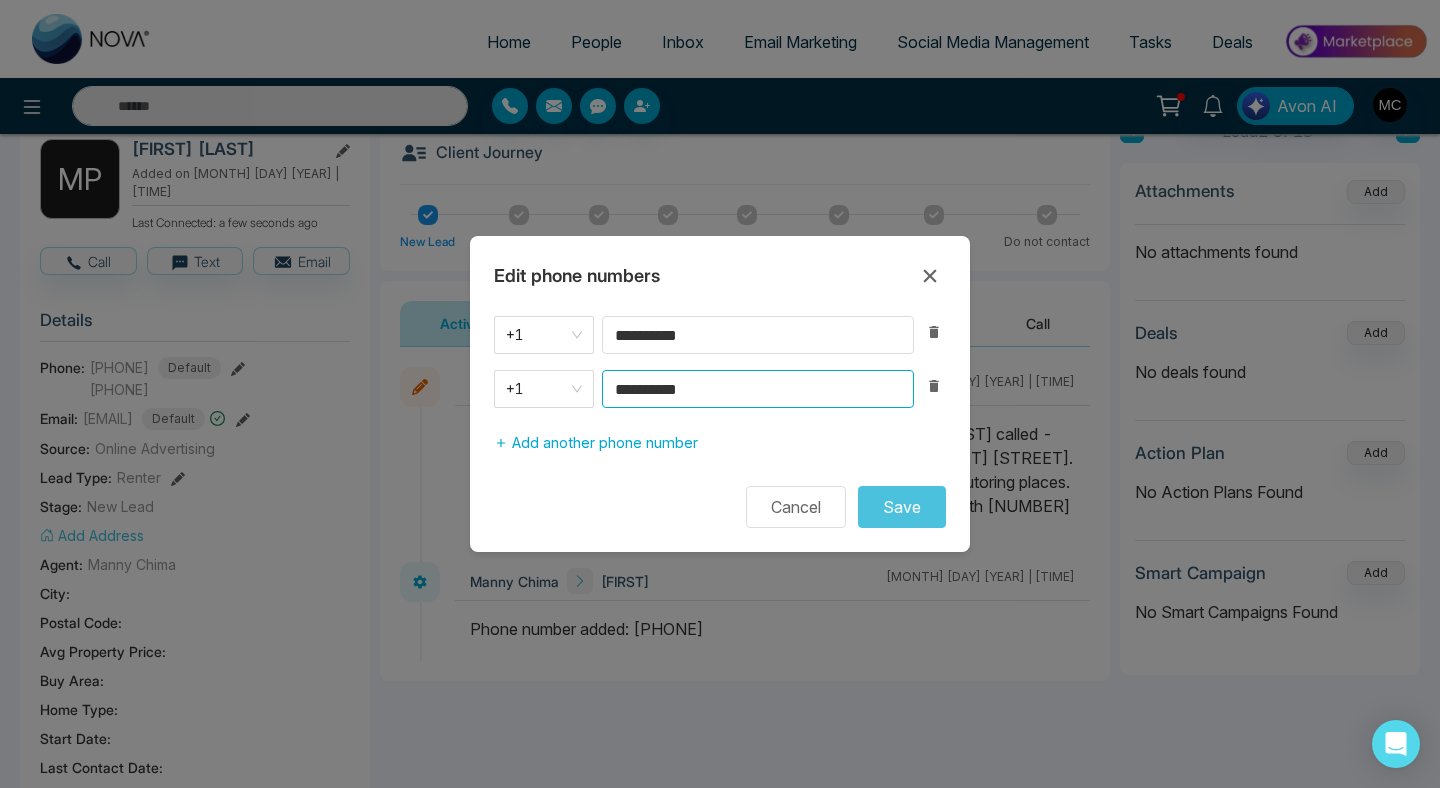 click on "**********" at bounding box center (758, 389) 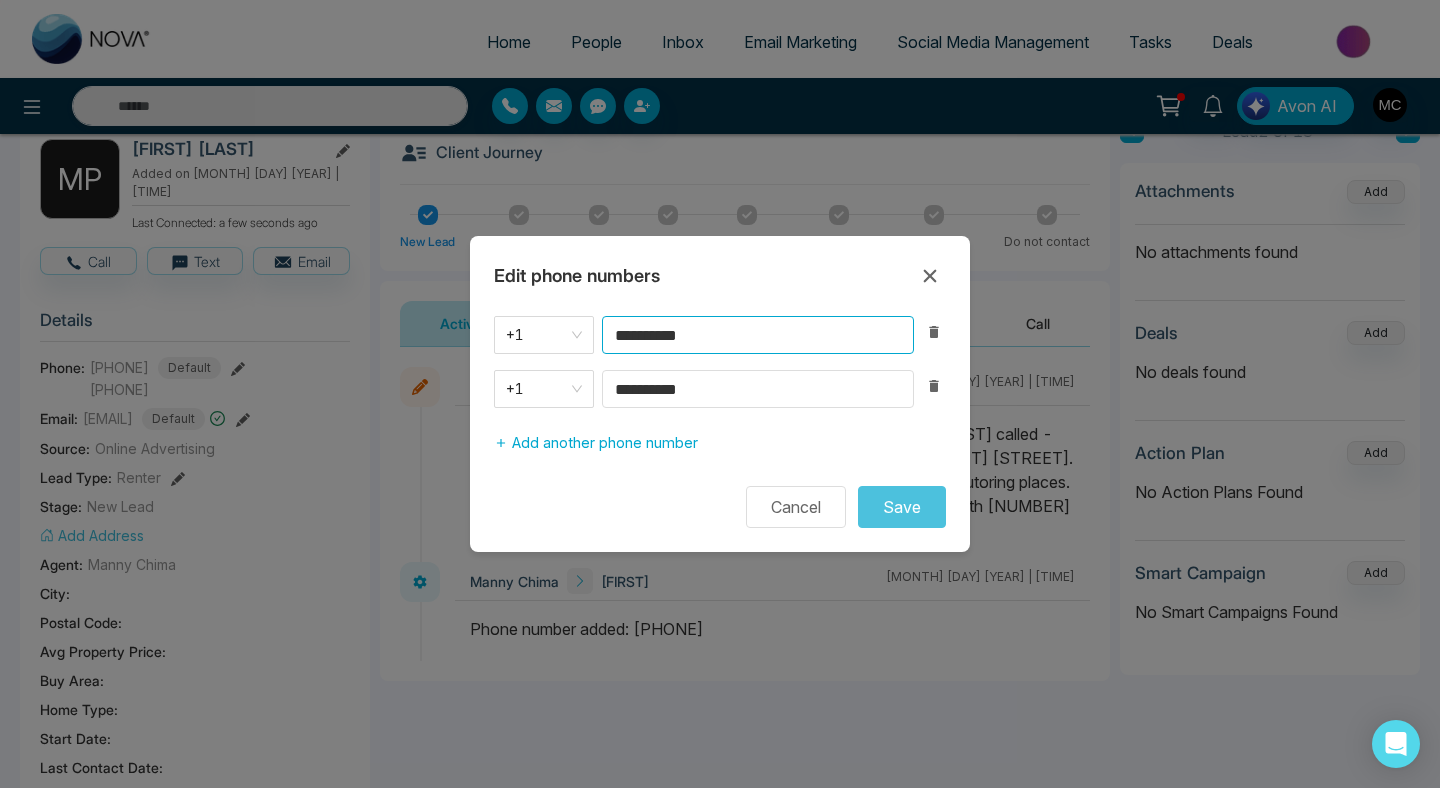 click on "**********" at bounding box center (758, 335) 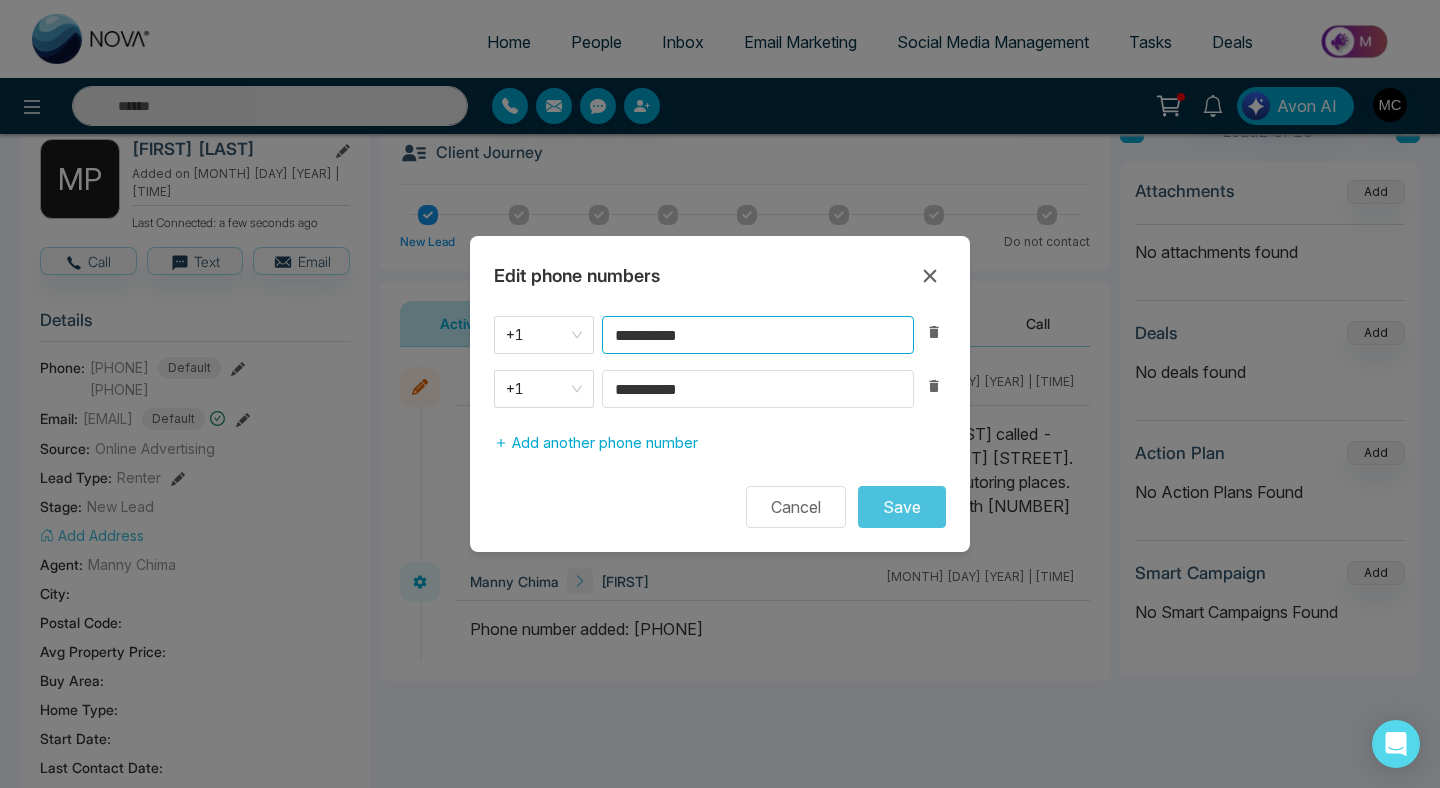 click on "**********" at bounding box center [758, 335] 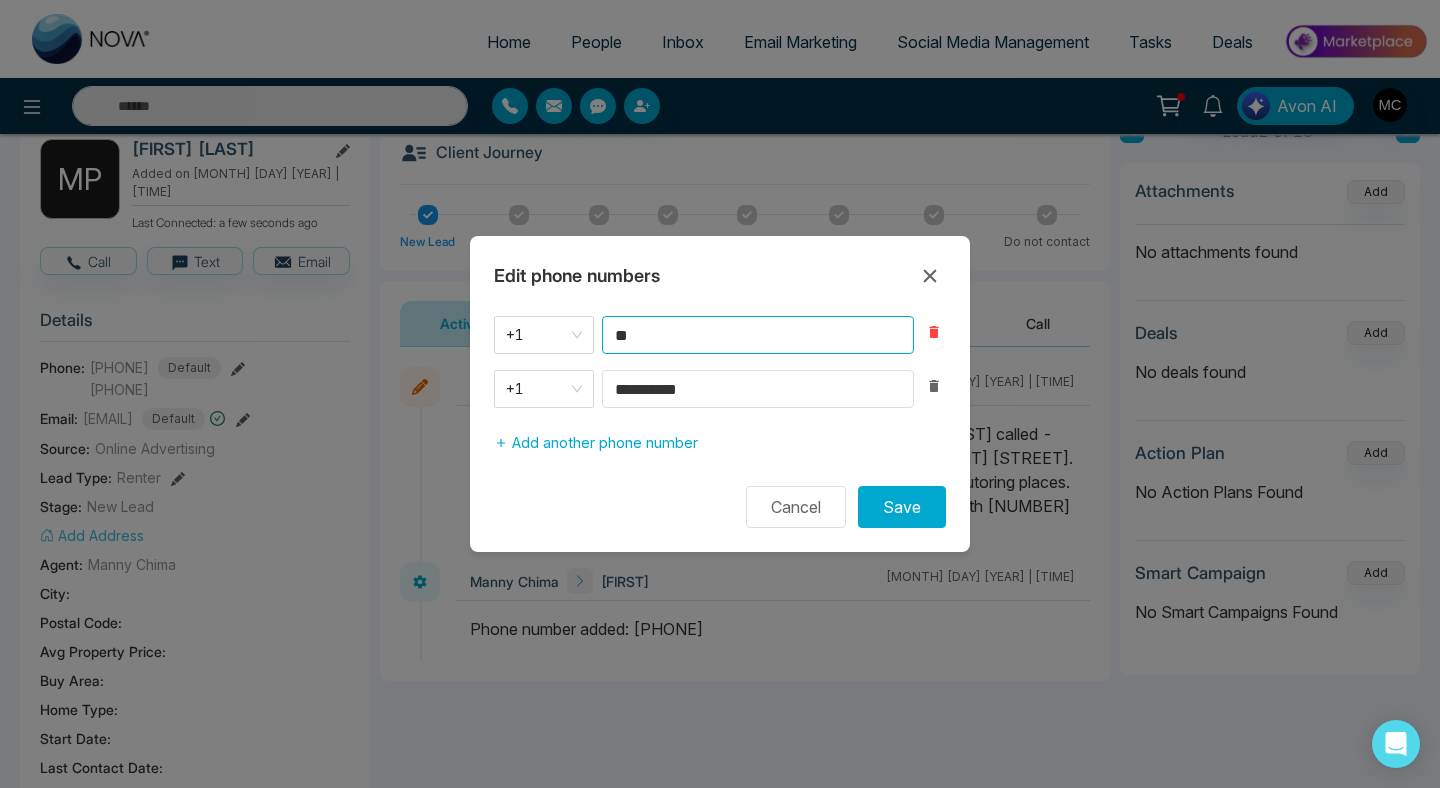 type on "**" 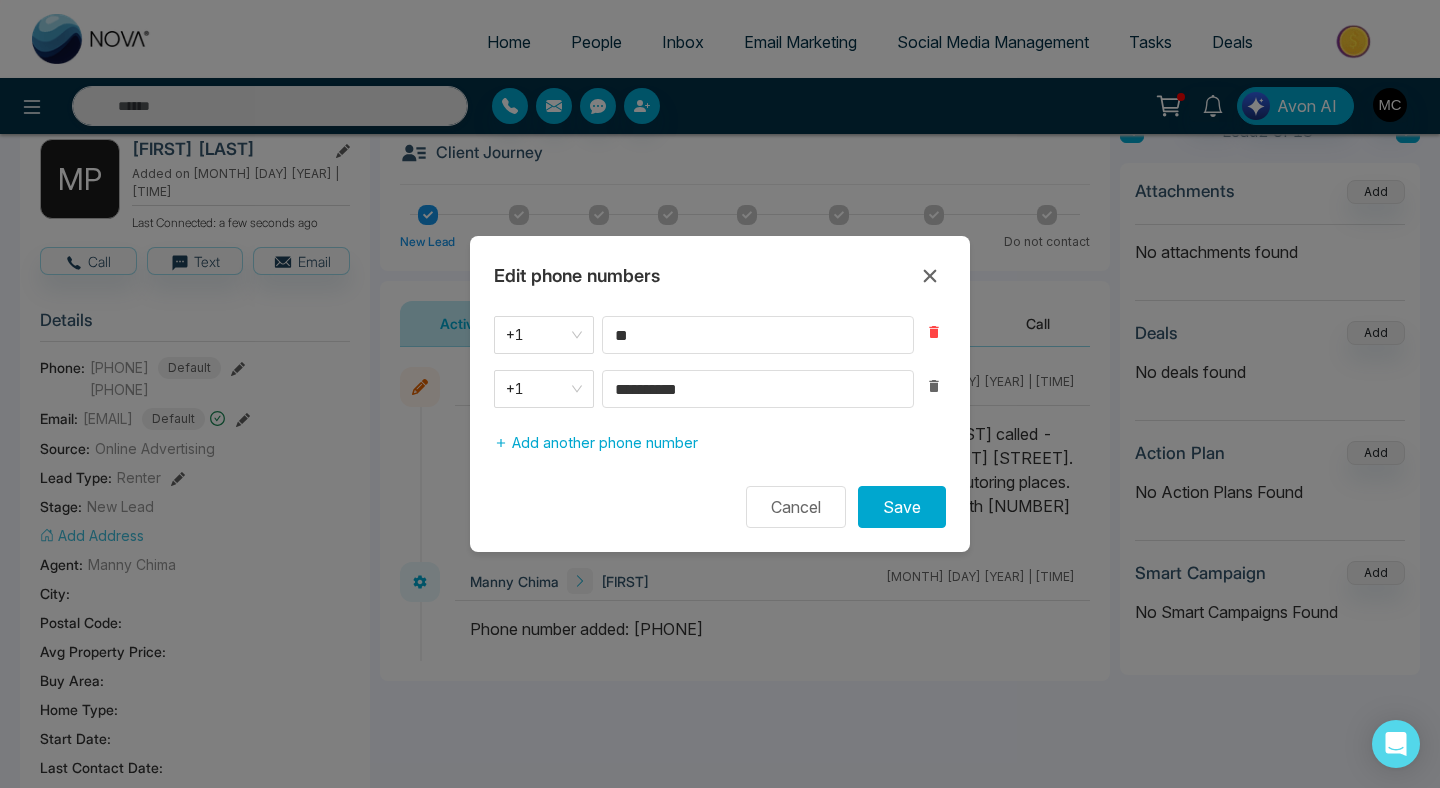click 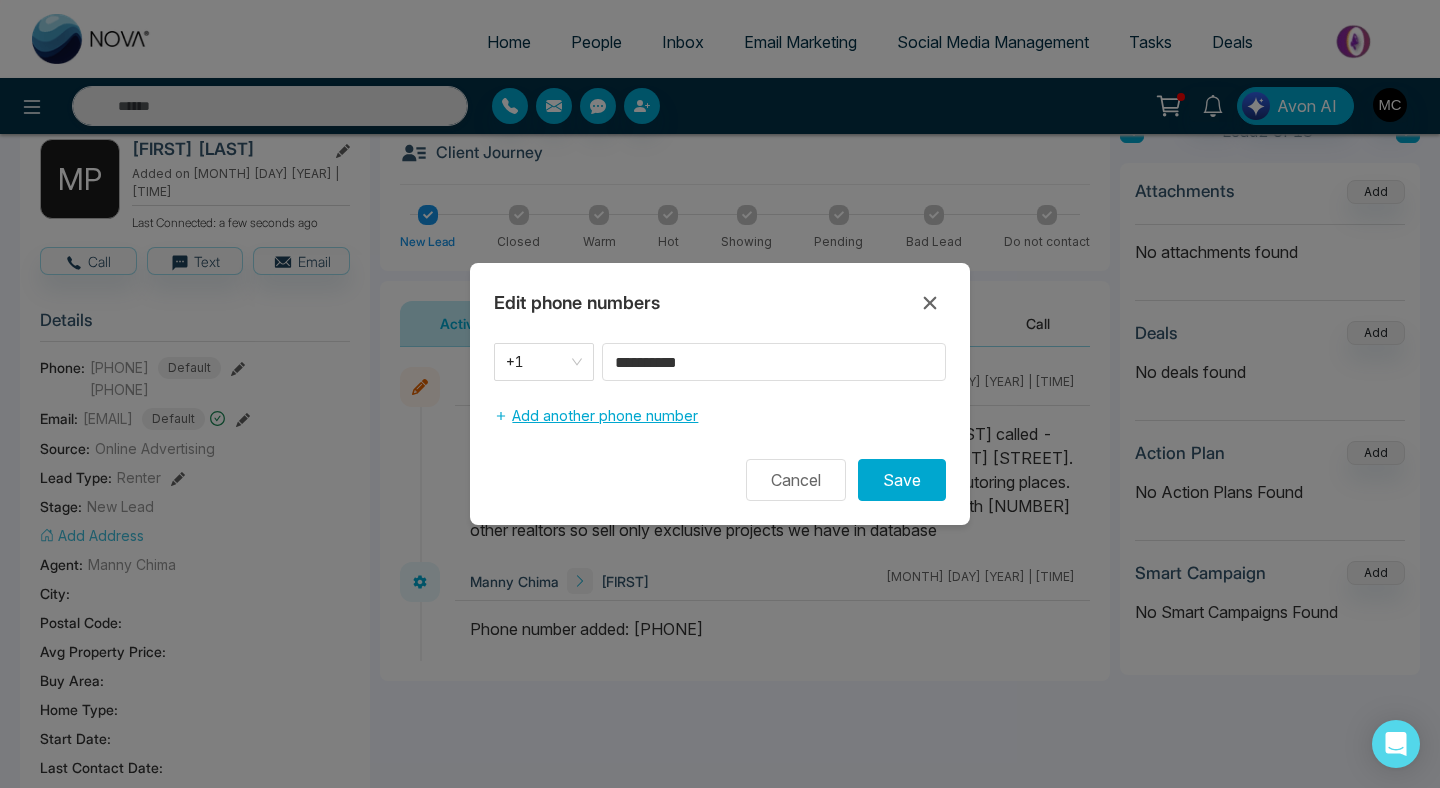 click on "Add another phone number" at bounding box center [596, 416] 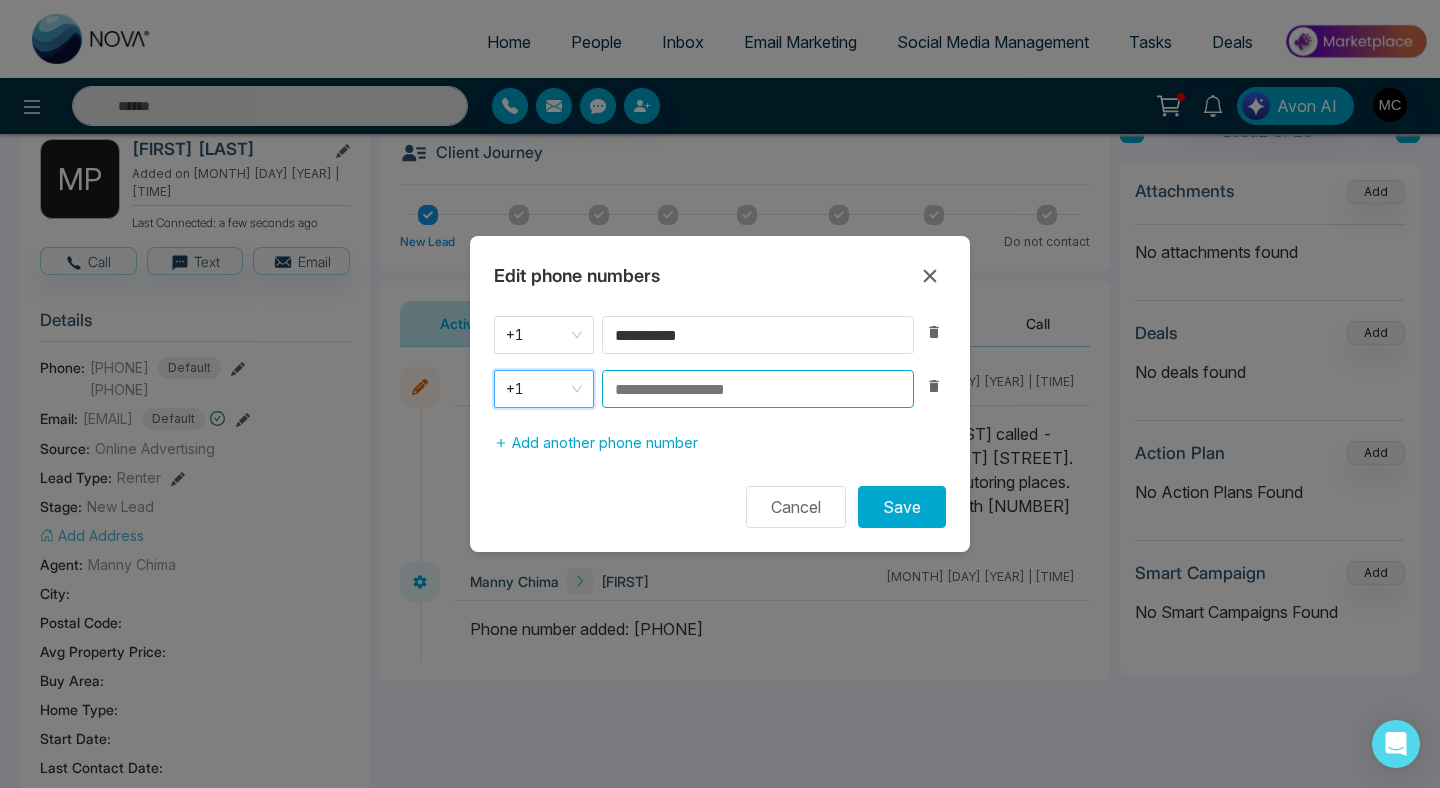 click at bounding box center (758, 389) 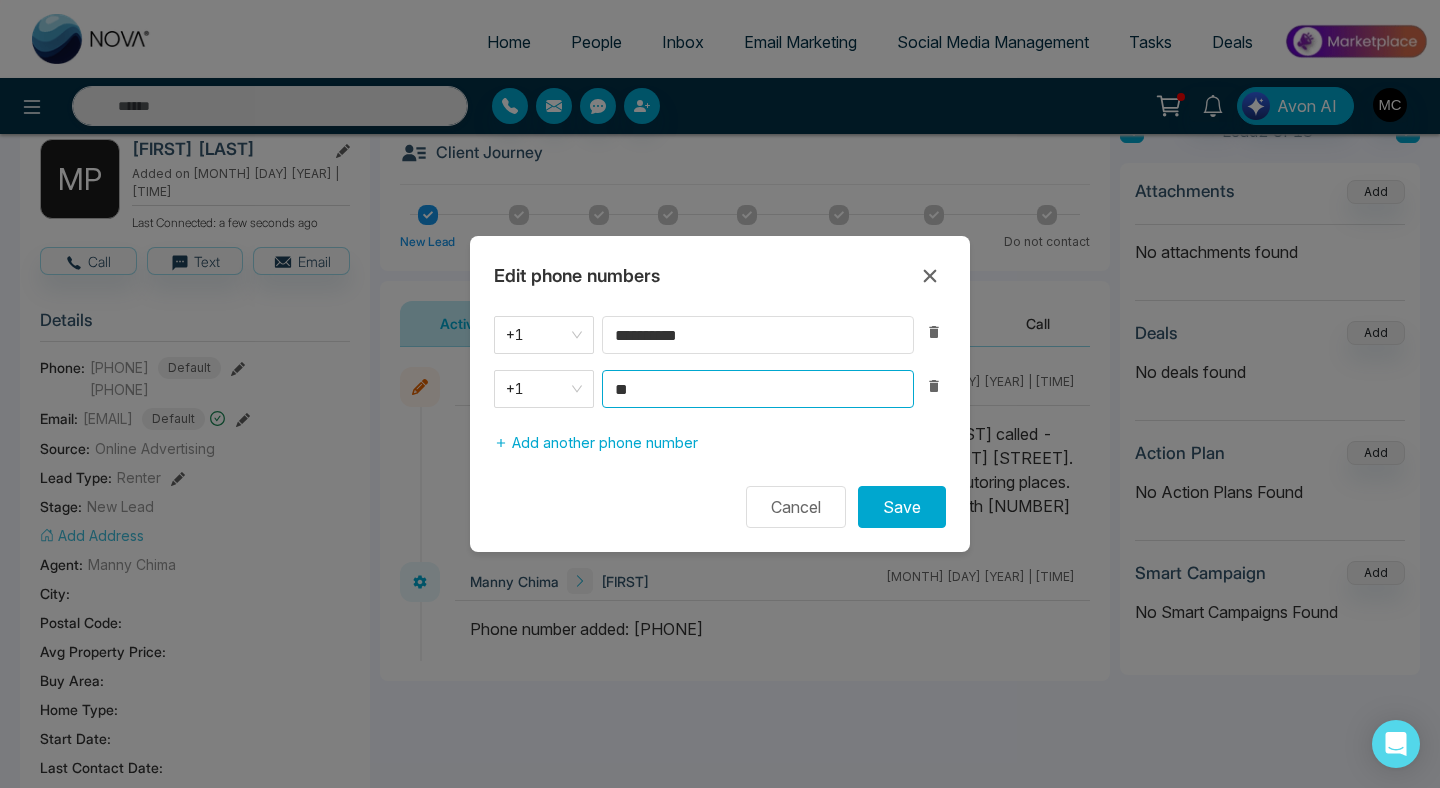 type on "*" 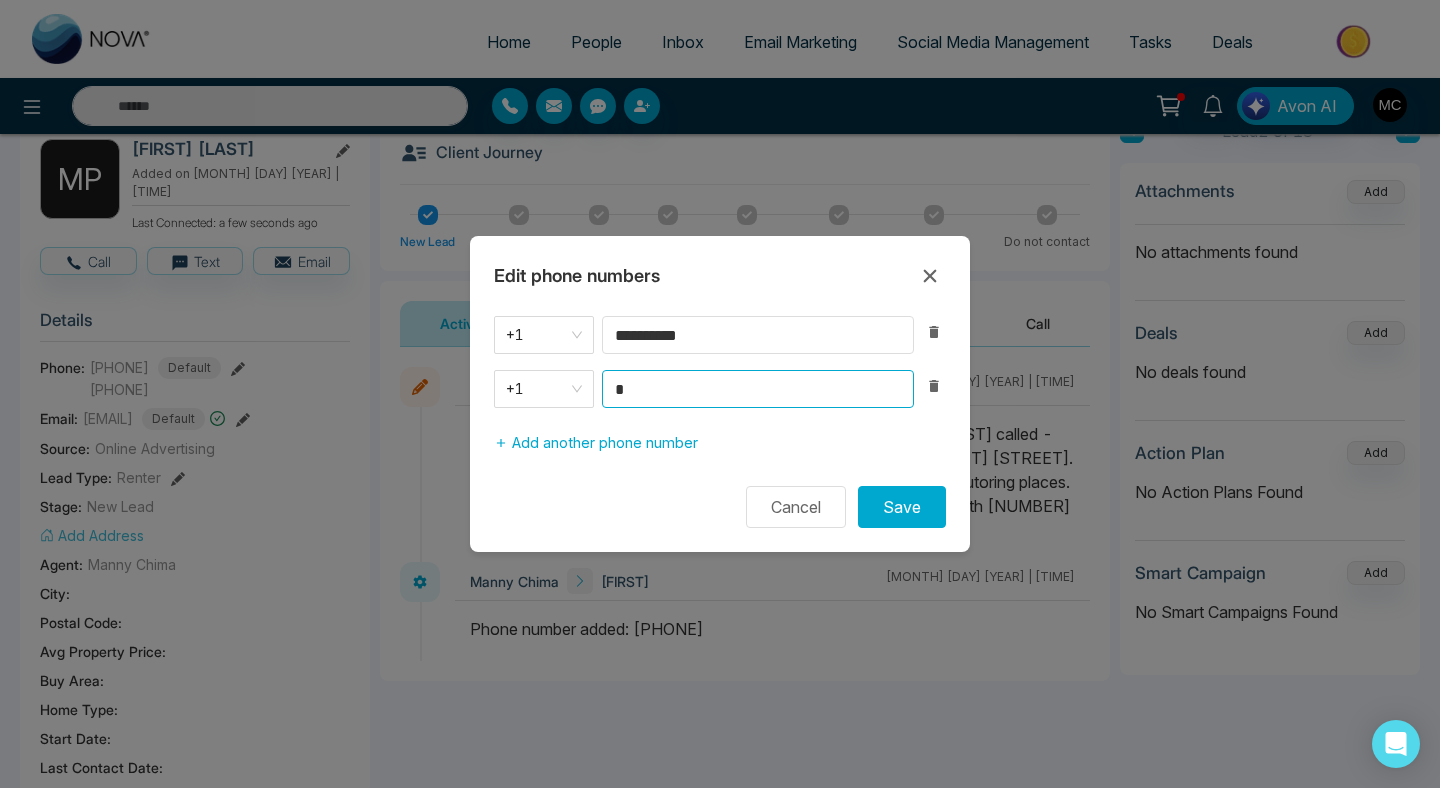 type 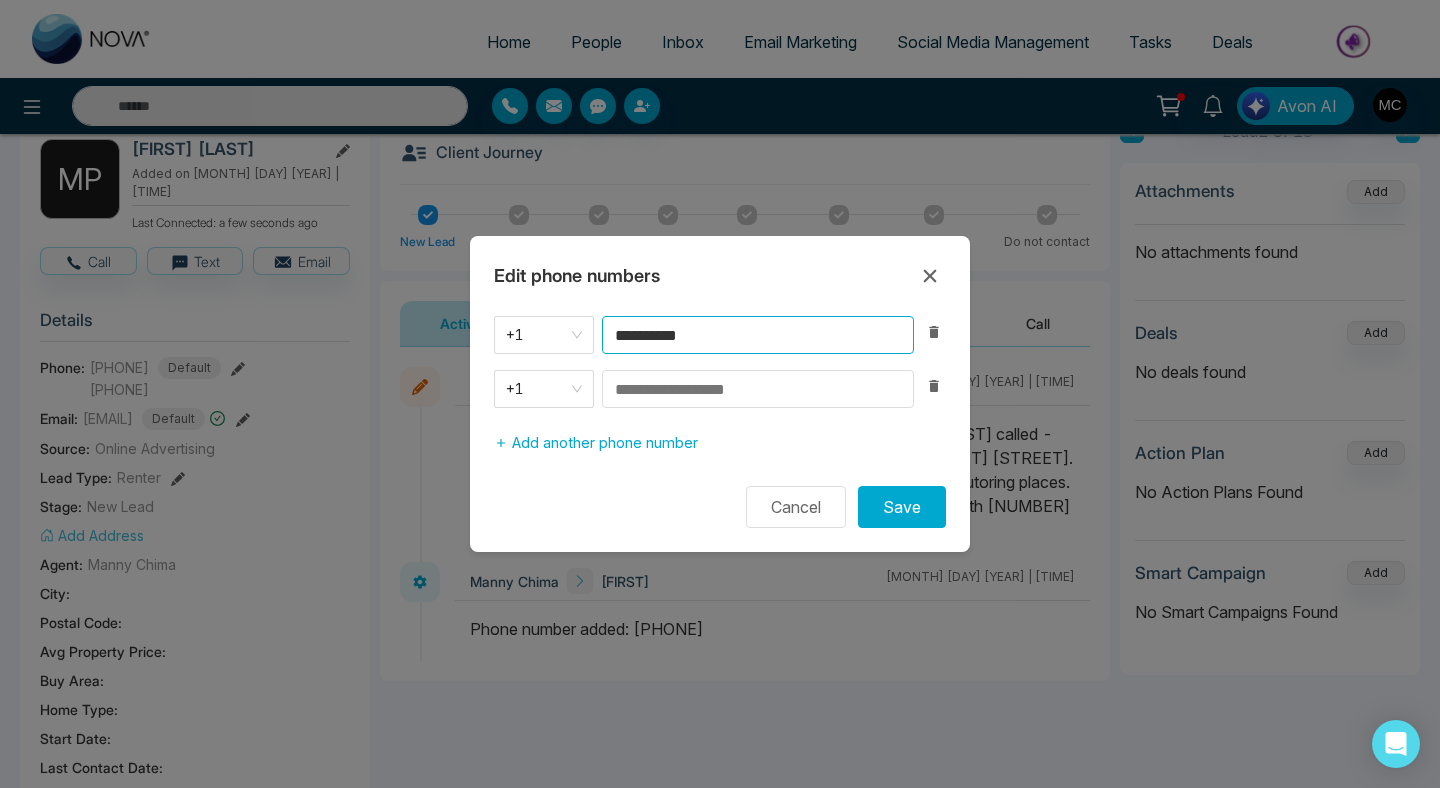 click on "**********" at bounding box center (758, 335) 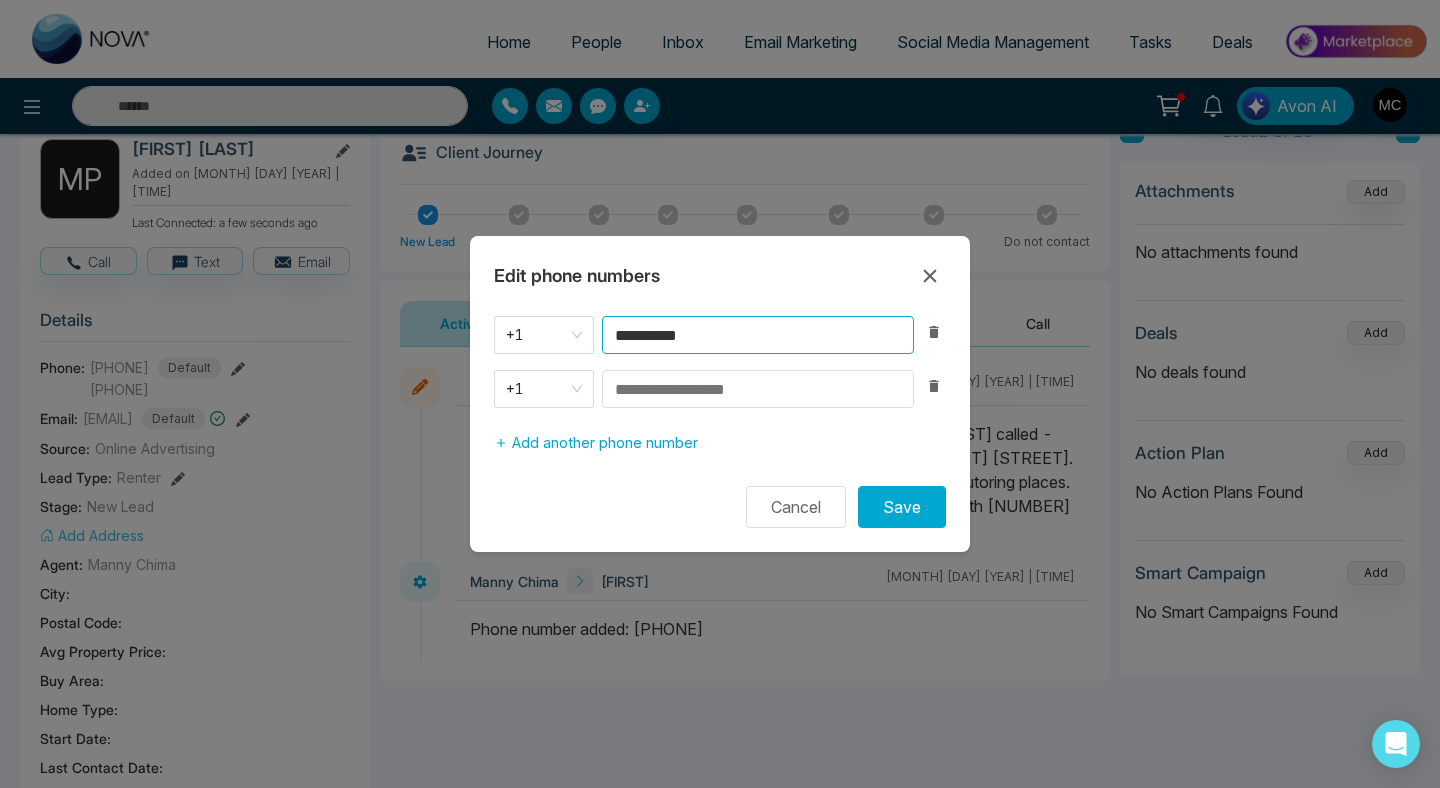 click on "**********" at bounding box center [758, 335] 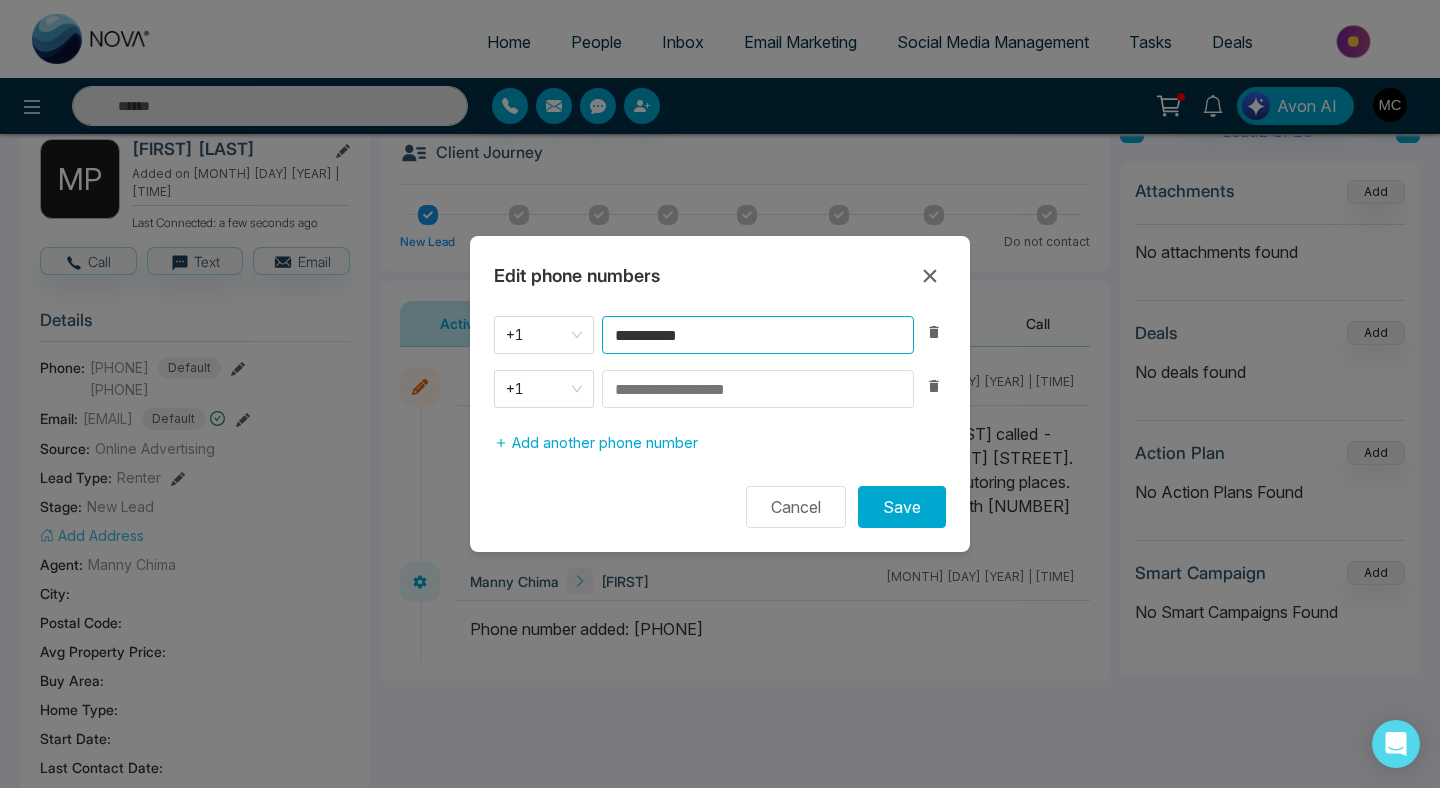 click on "**********" at bounding box center (758, 335) 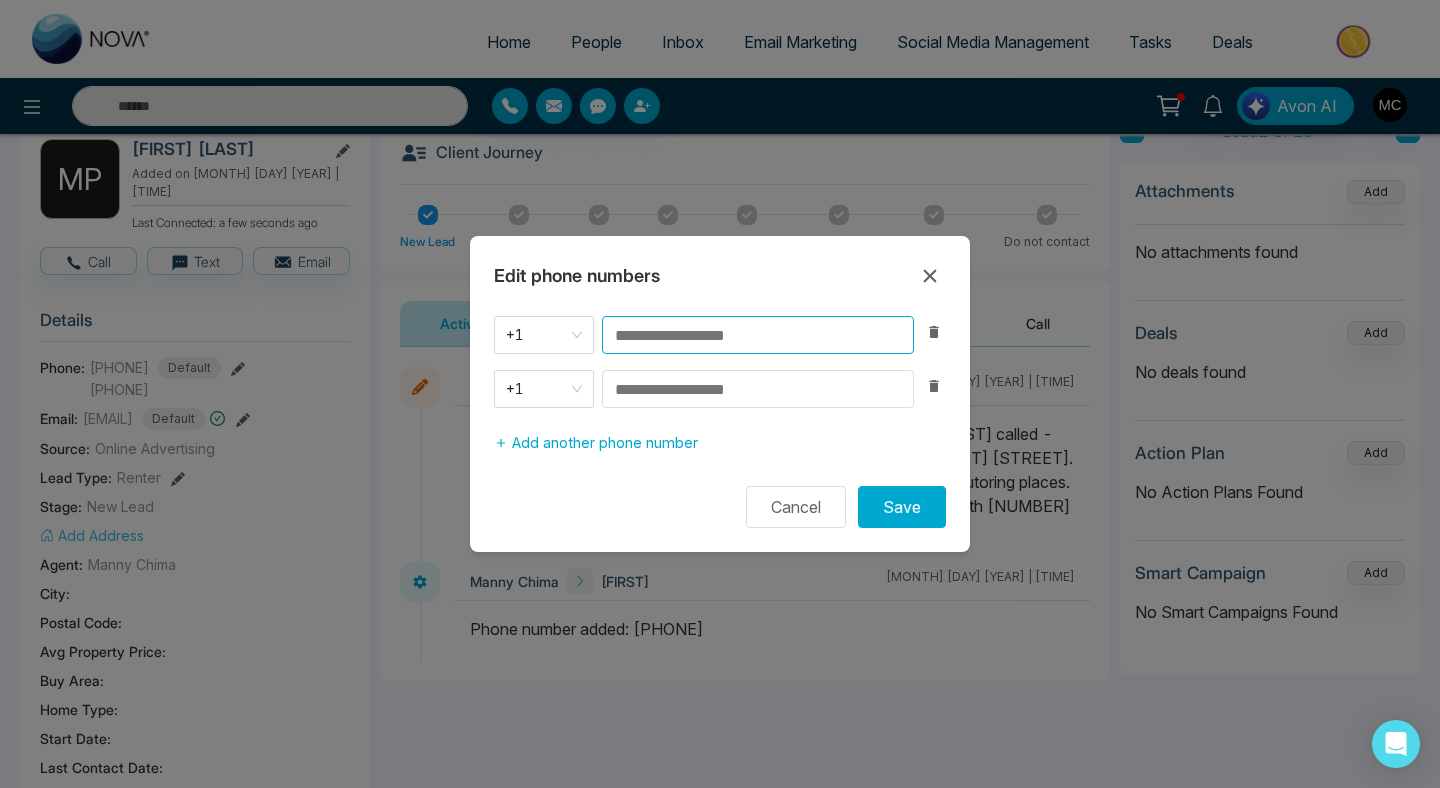 type 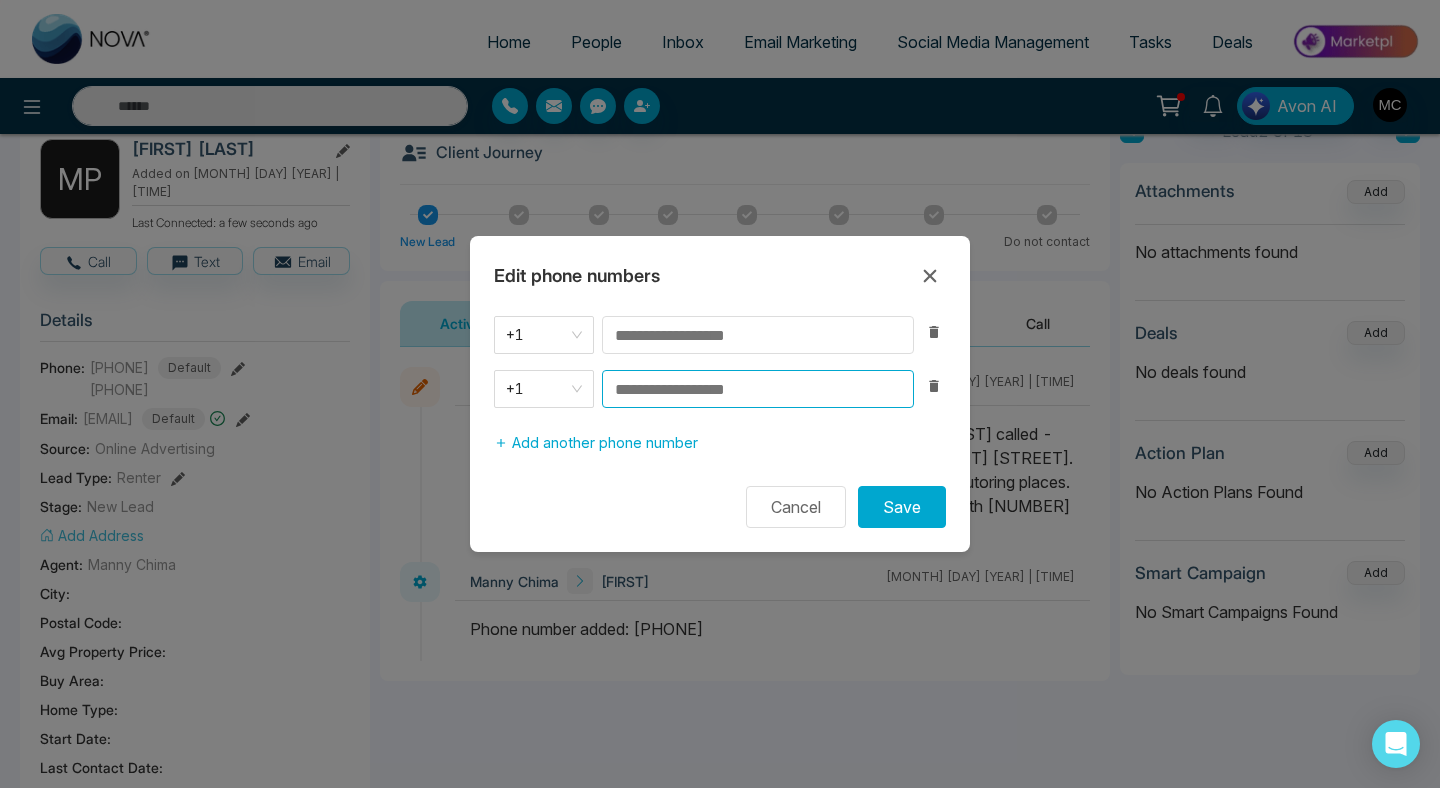 click at bounding box center [758, 389] 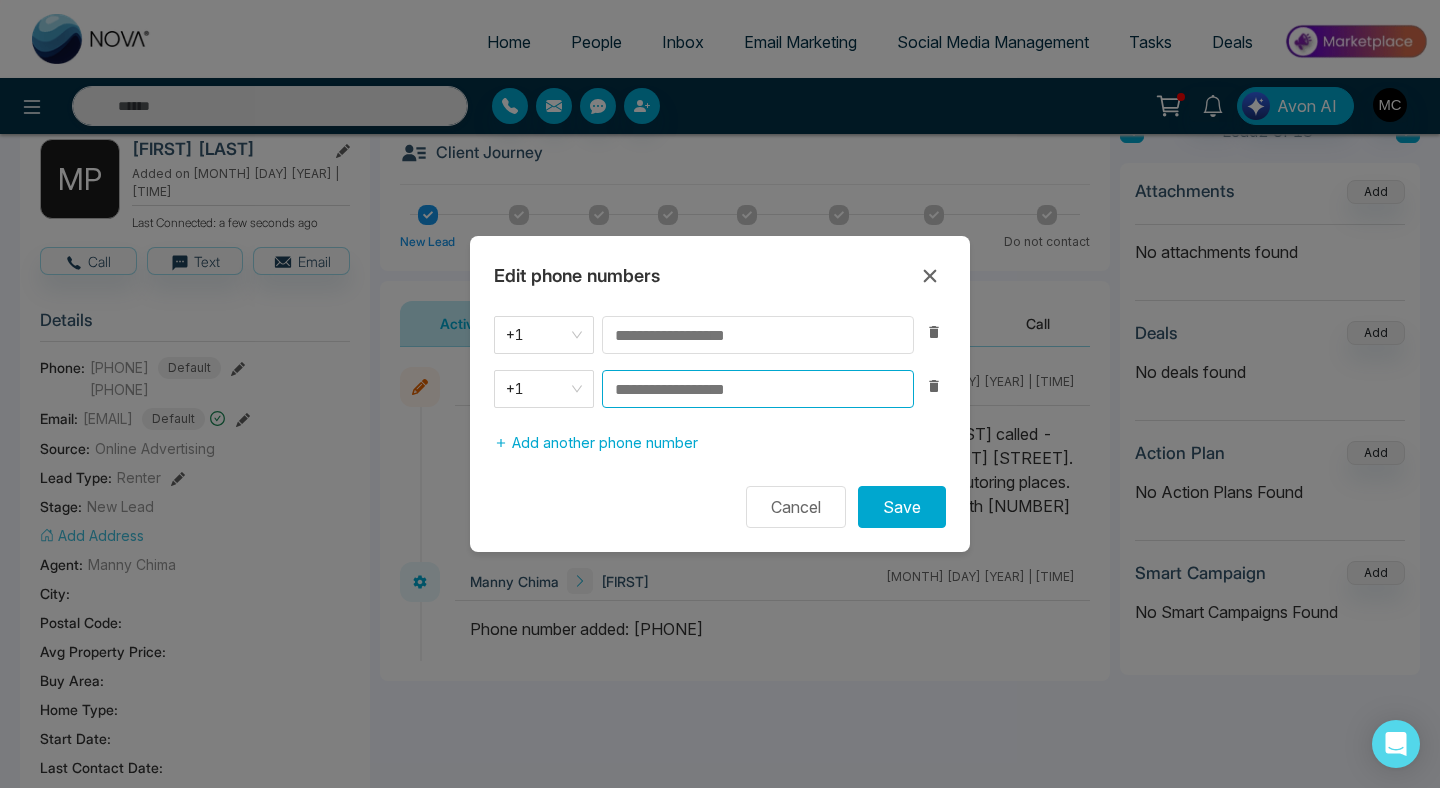 paste on "**********" 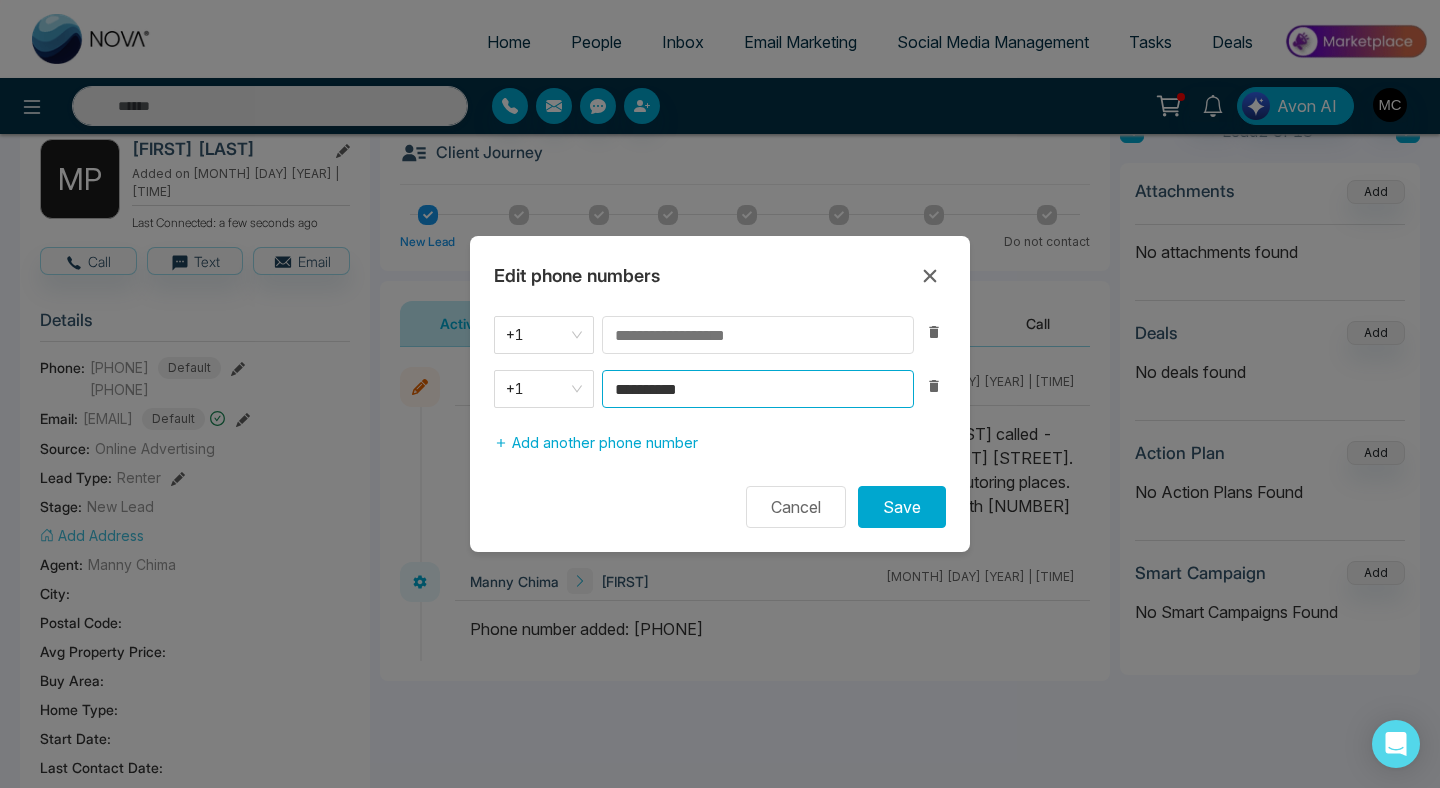 type on "**********" 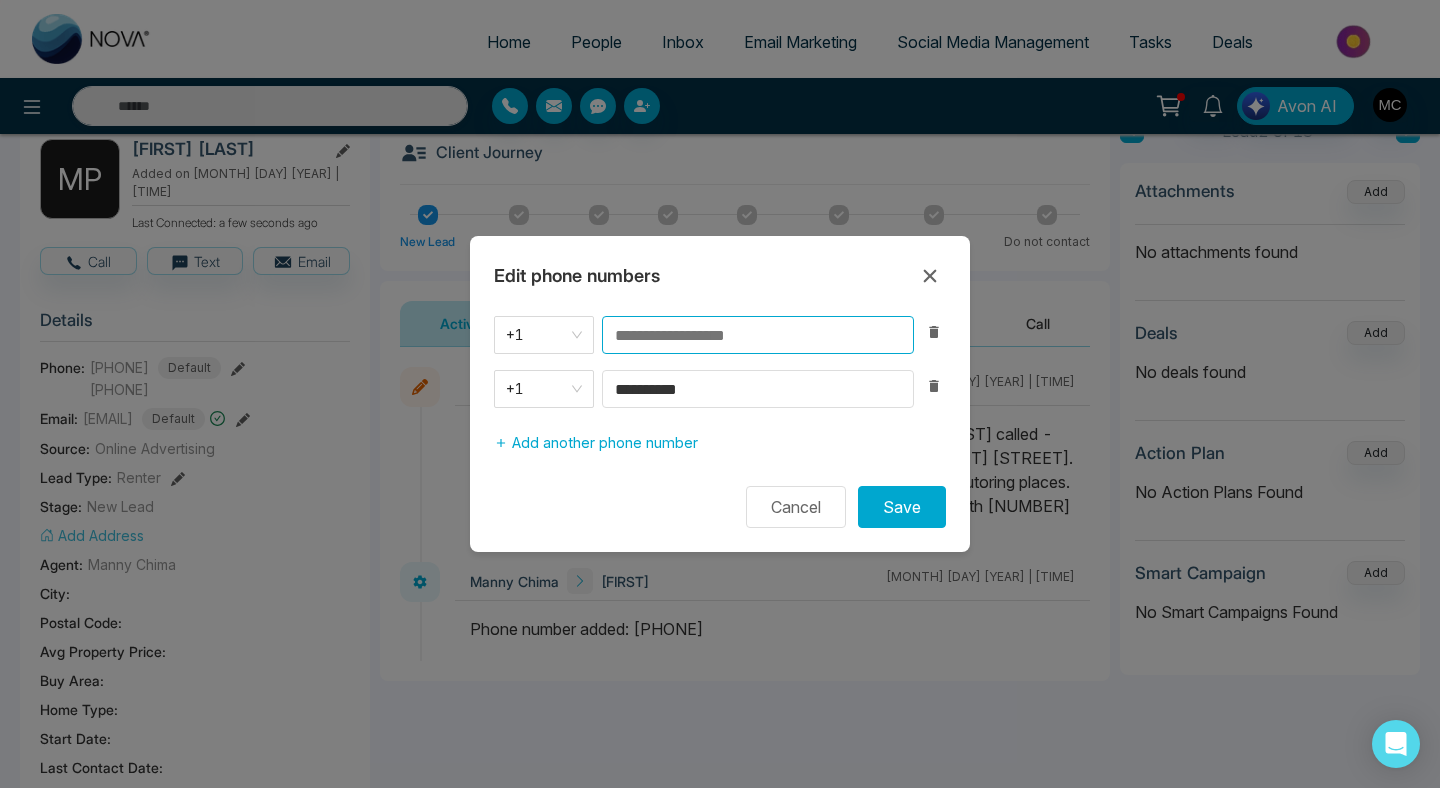 click at bounding box center (758, 335) 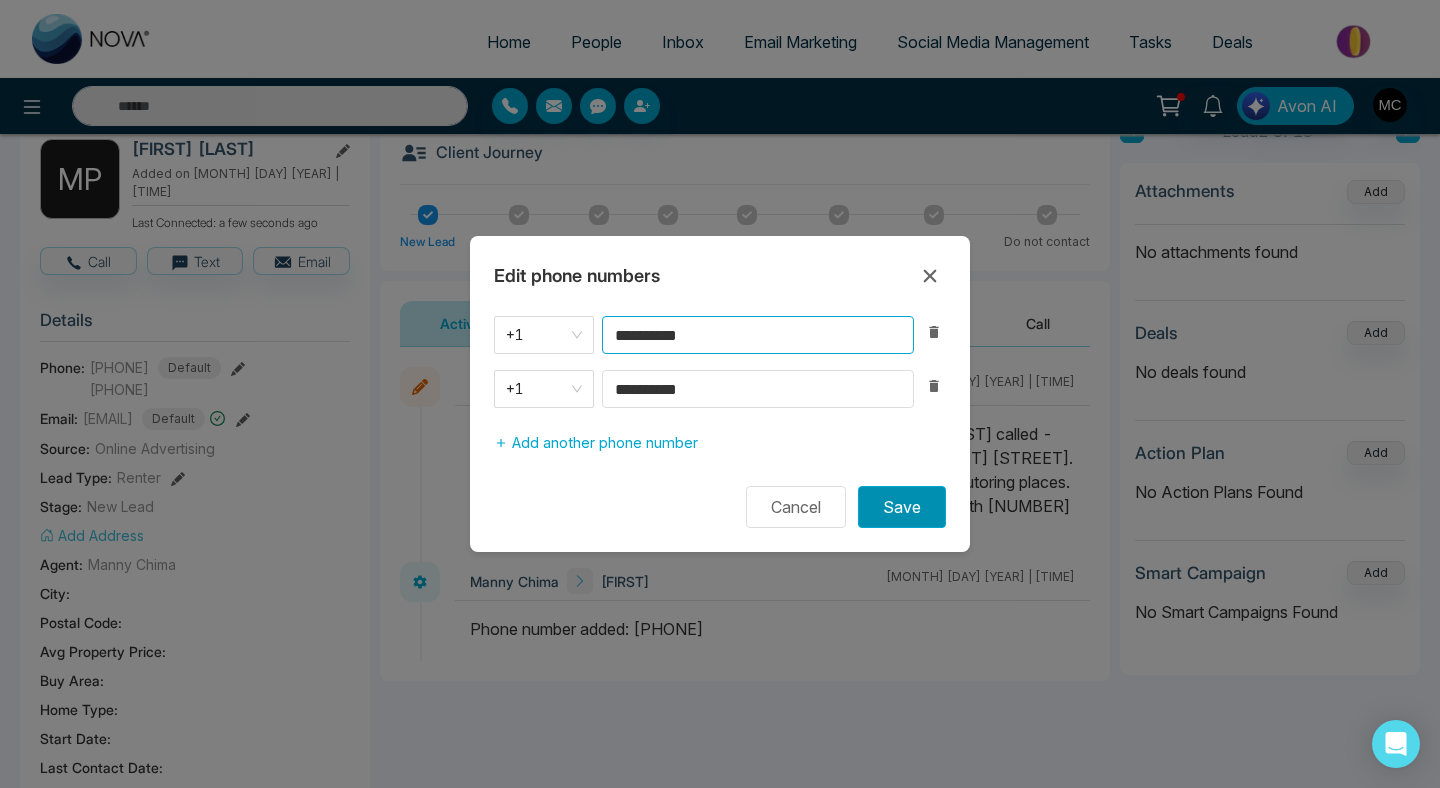 type on "**********" 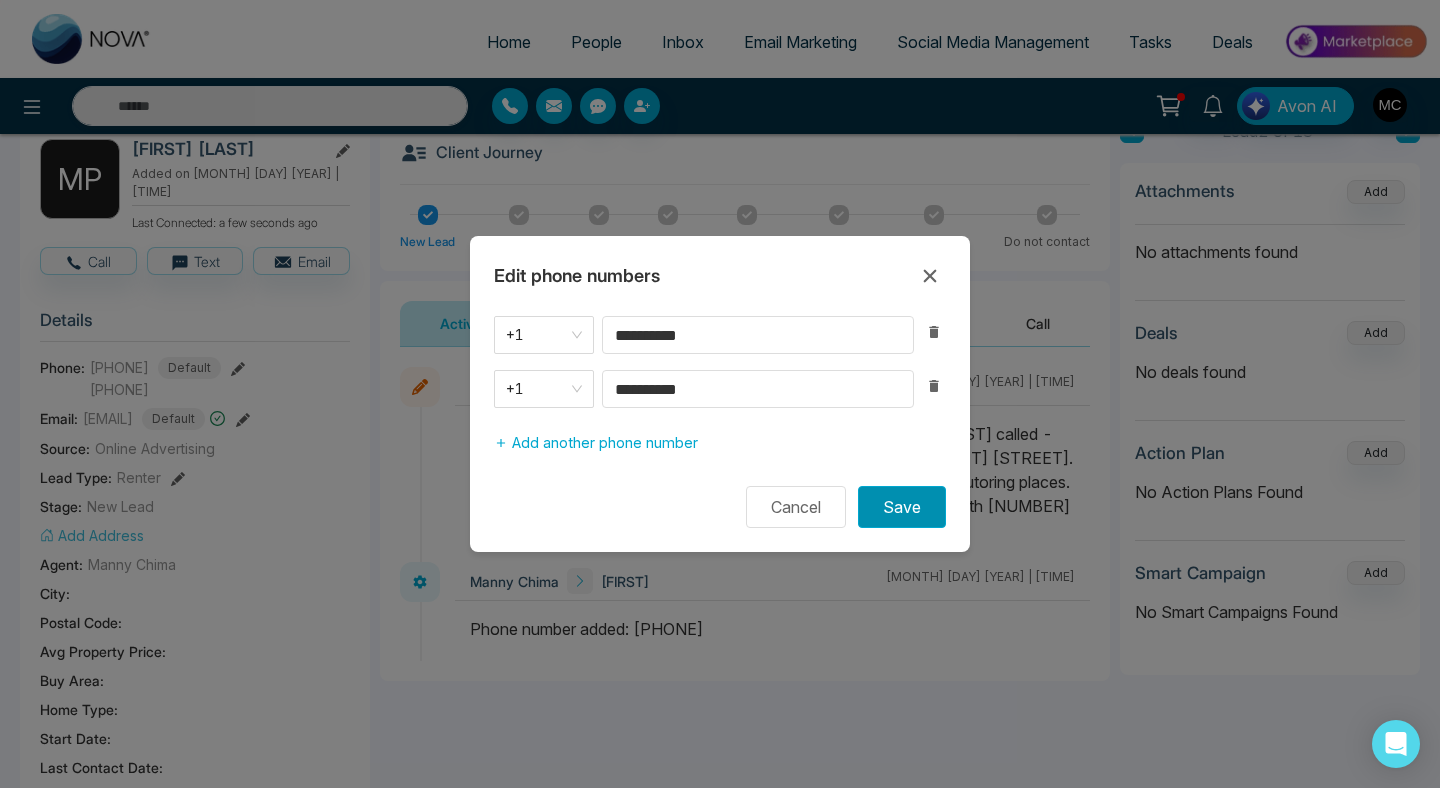 click on "Save" at bounding box center [902, 507] 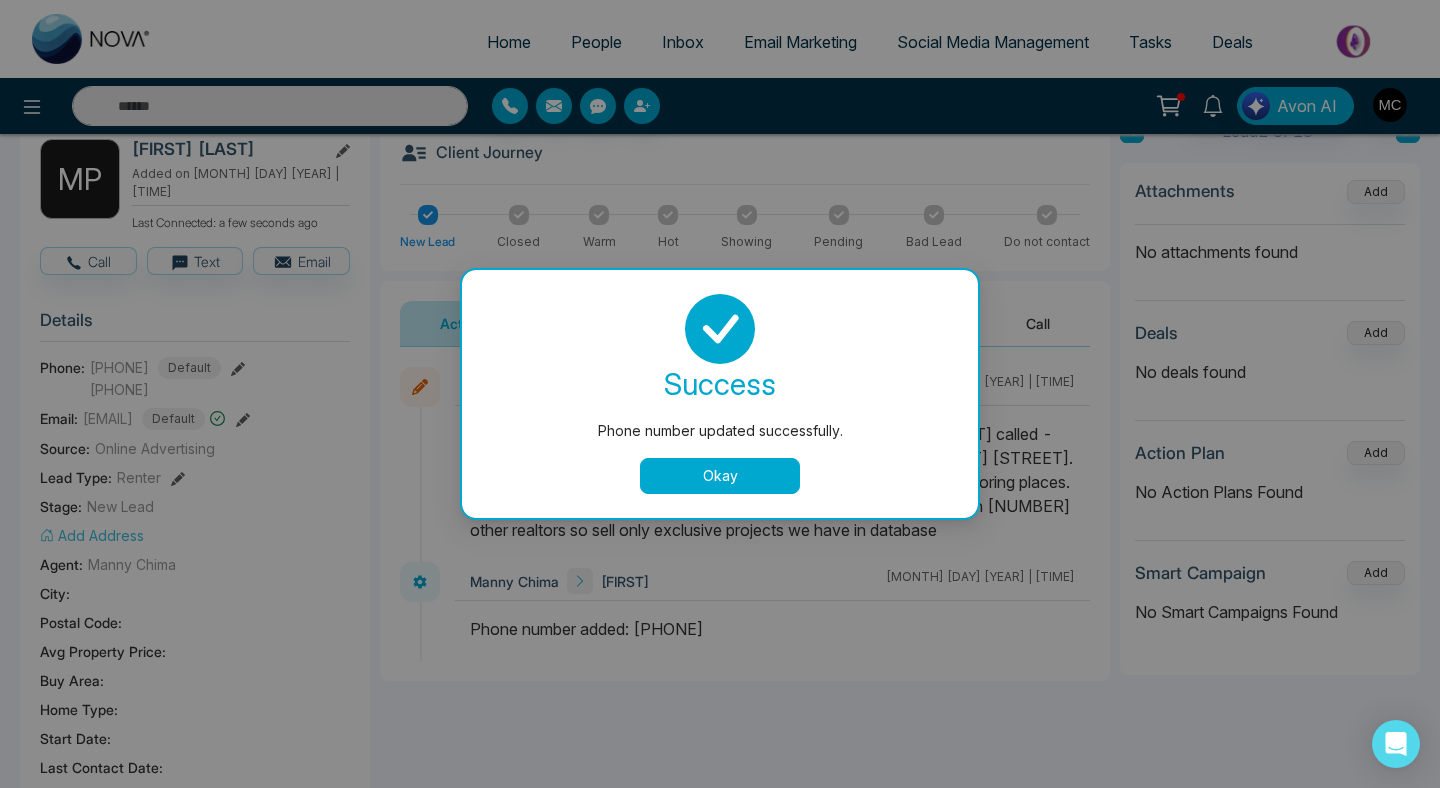 click on "Okay" at bounding box center [720, 476] 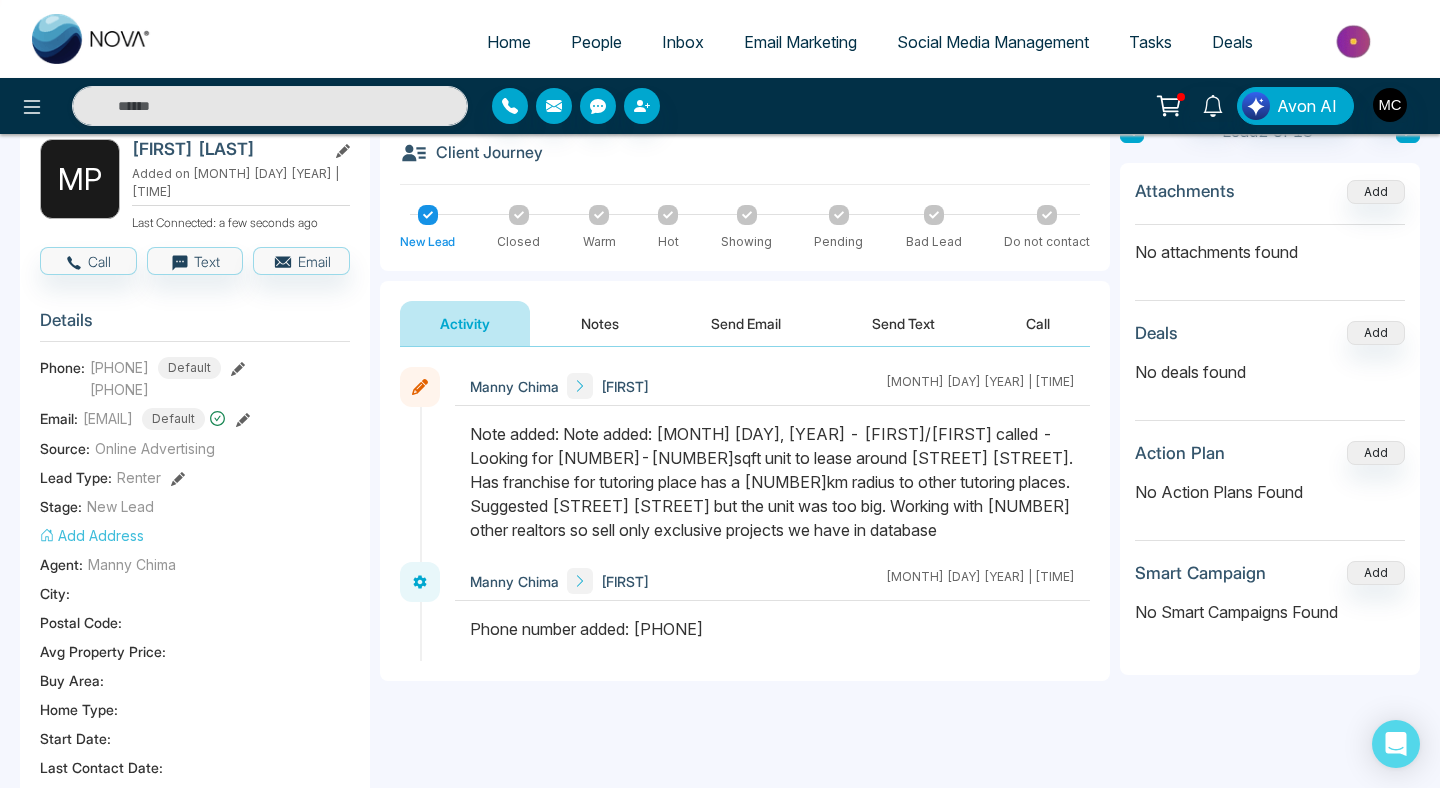 click 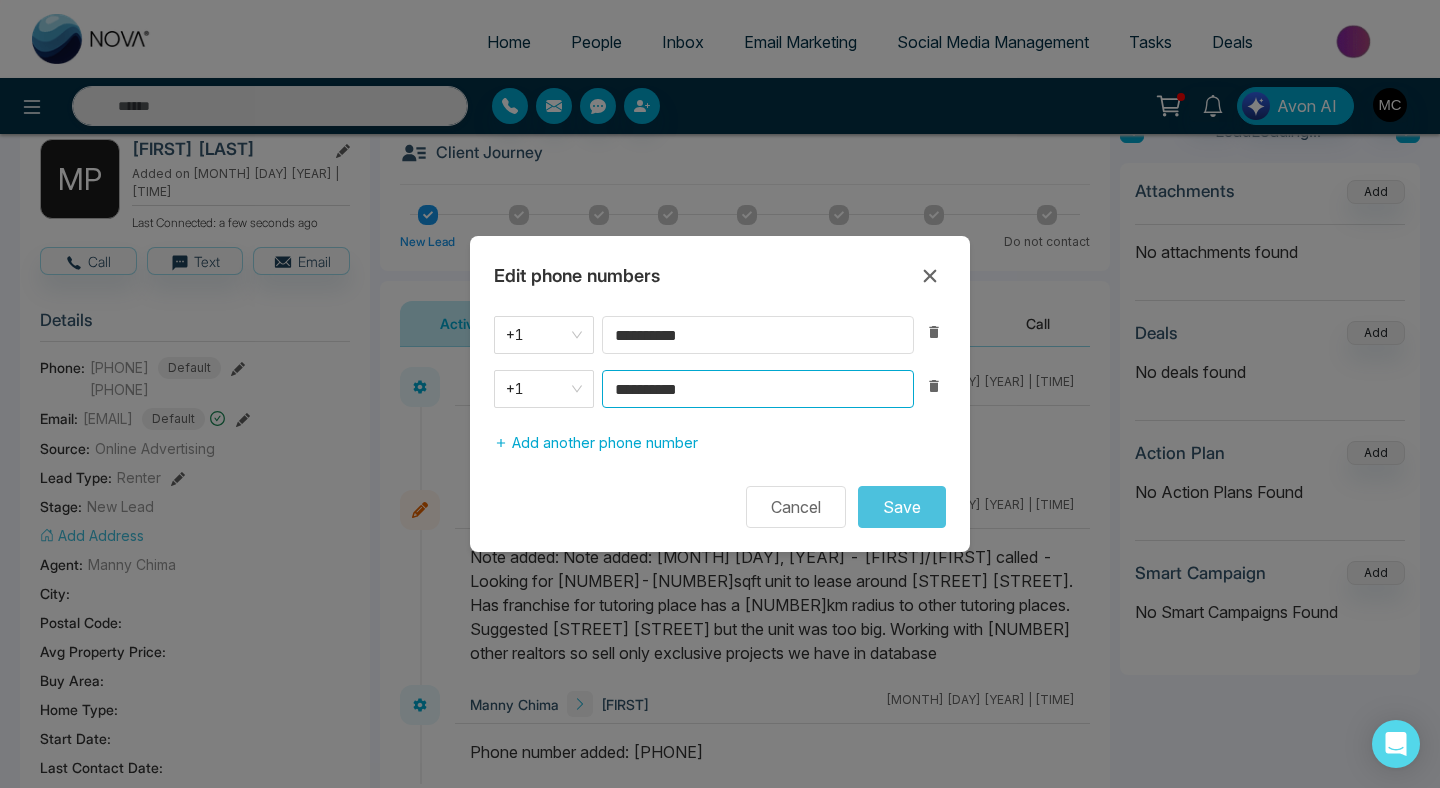 click on "**********" at bounding box center (758, 389) 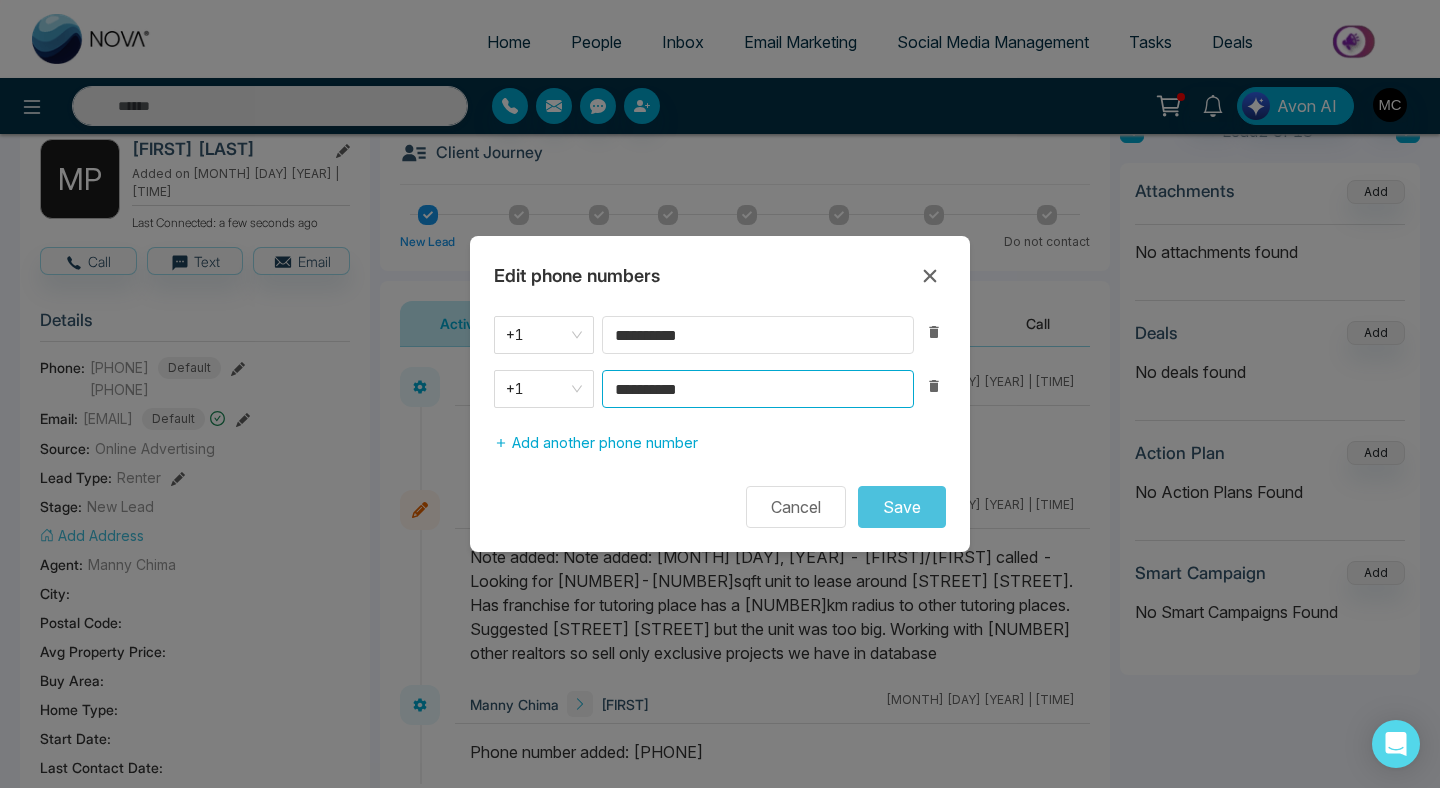 click on "**********" at bounding box center (758, 389) 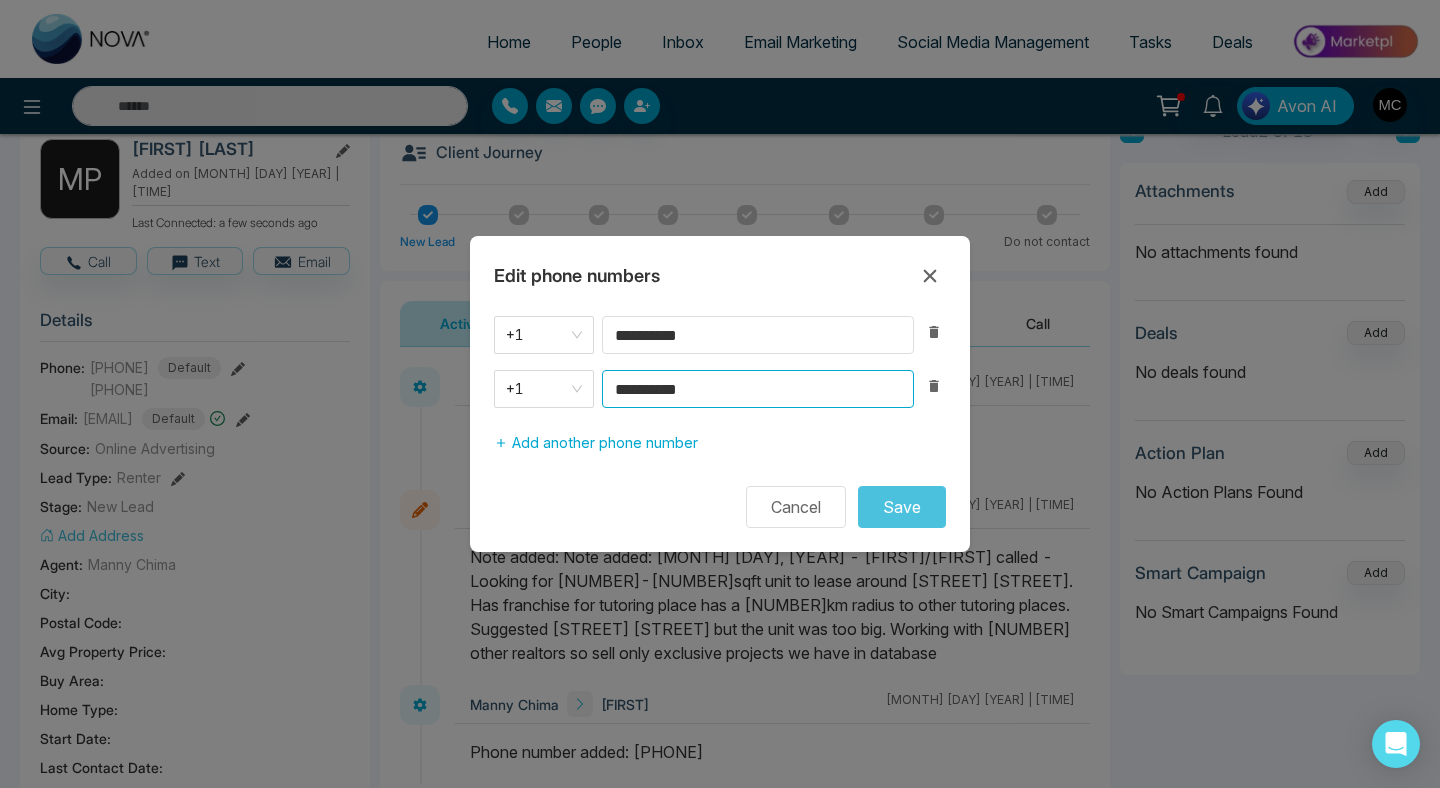 click on "**********" at bounding box center (758, 389) 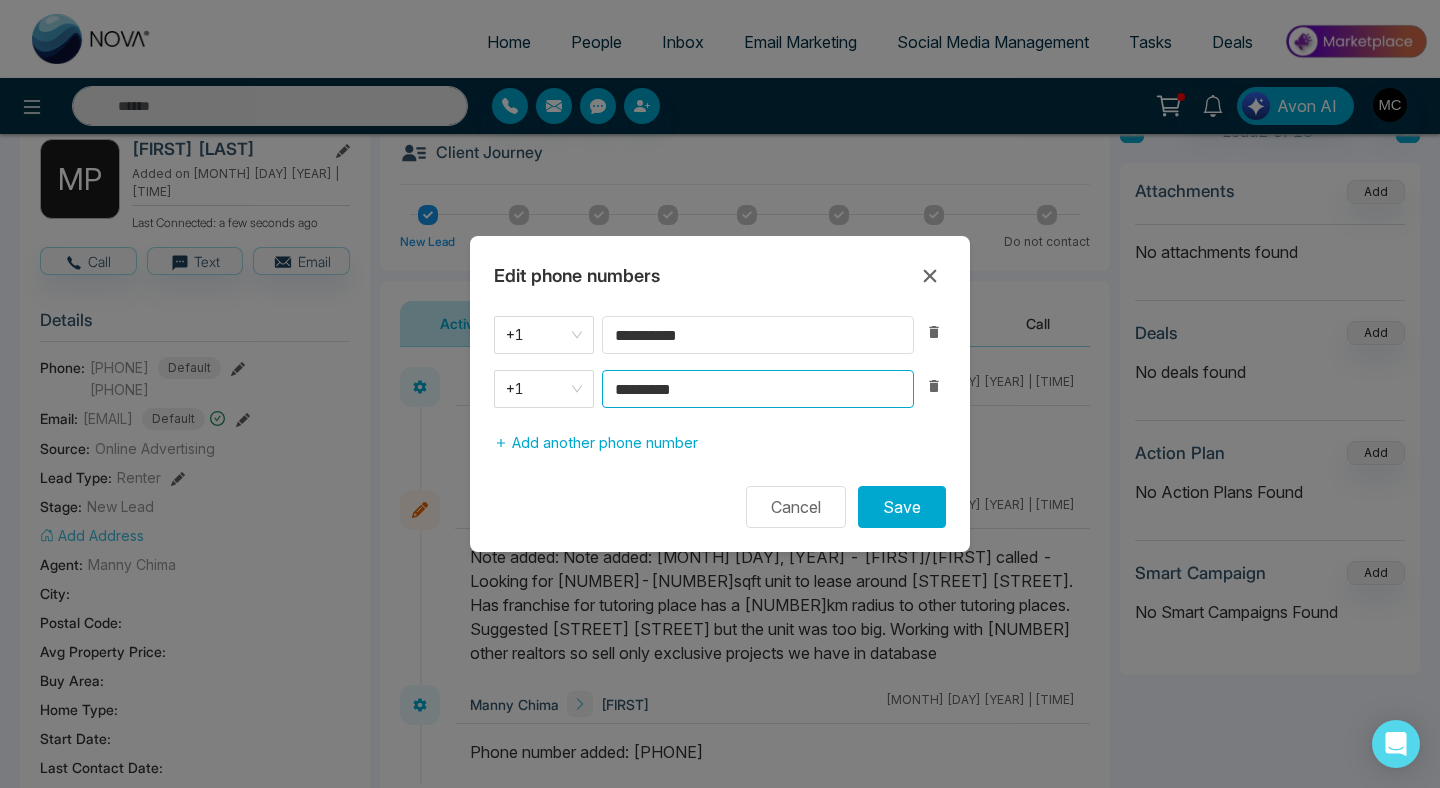 type on "**********" 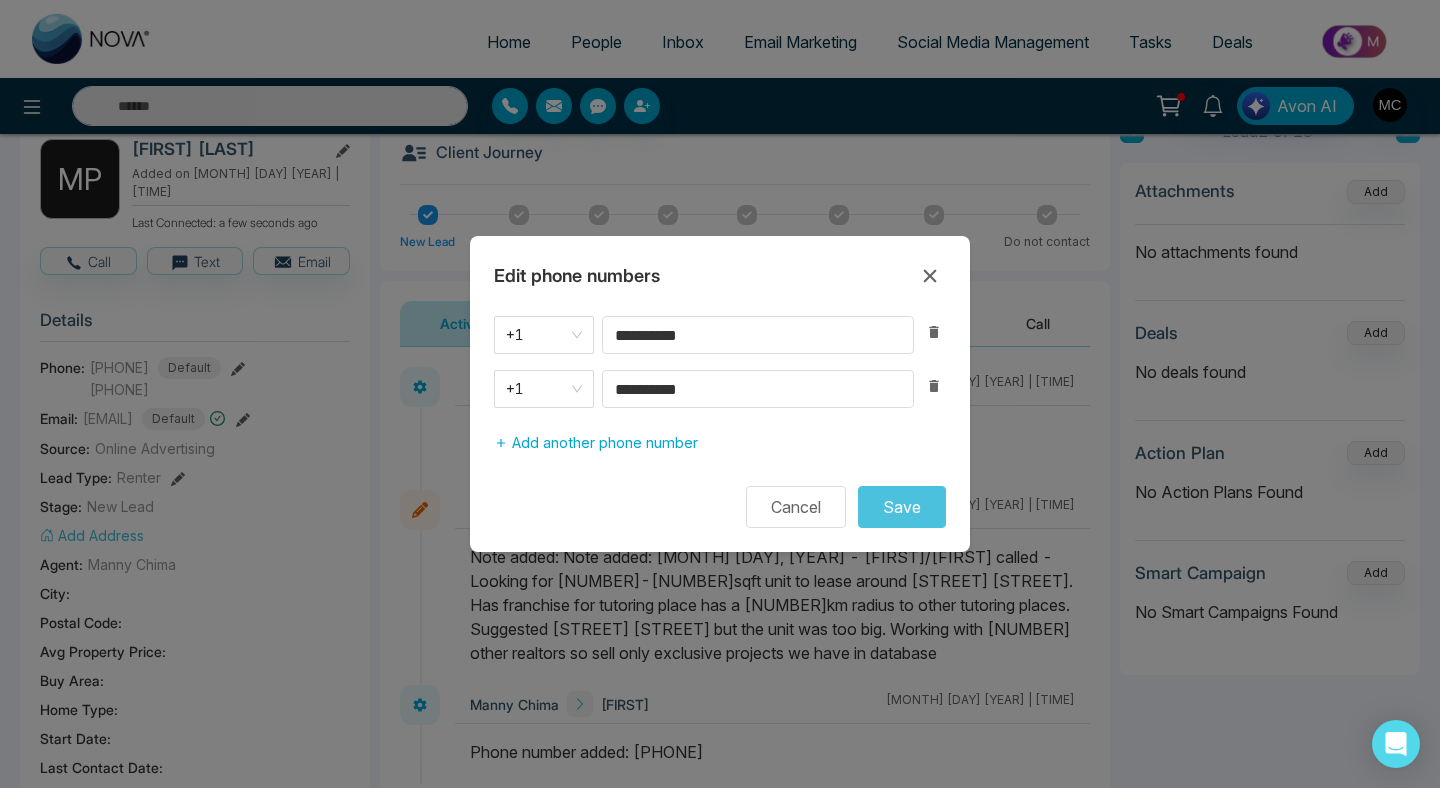 click on "[PHONE] [PHONE] Add another phone number" at bounding box center [720, 389] 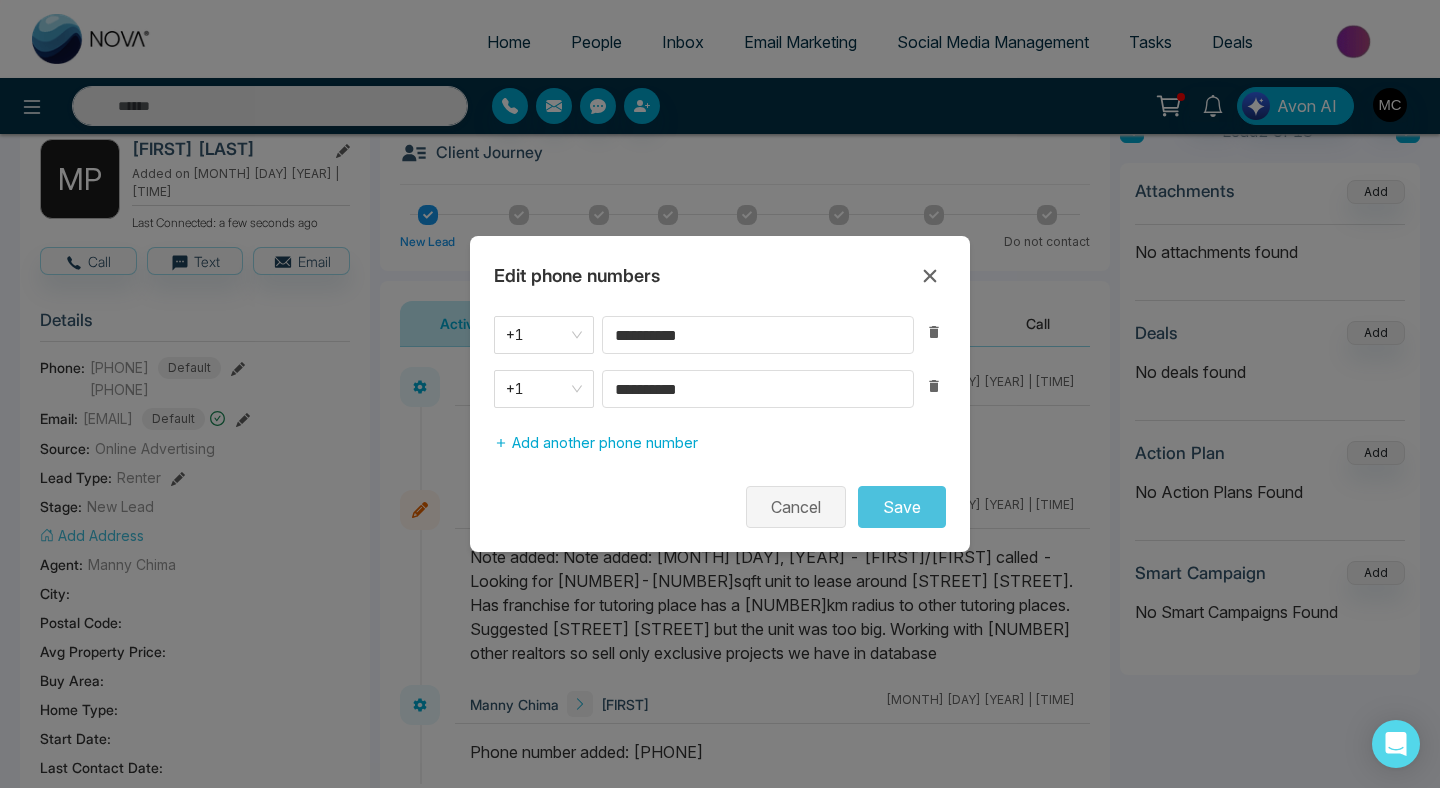click on "Cancel" at bounding box center (796, 507) 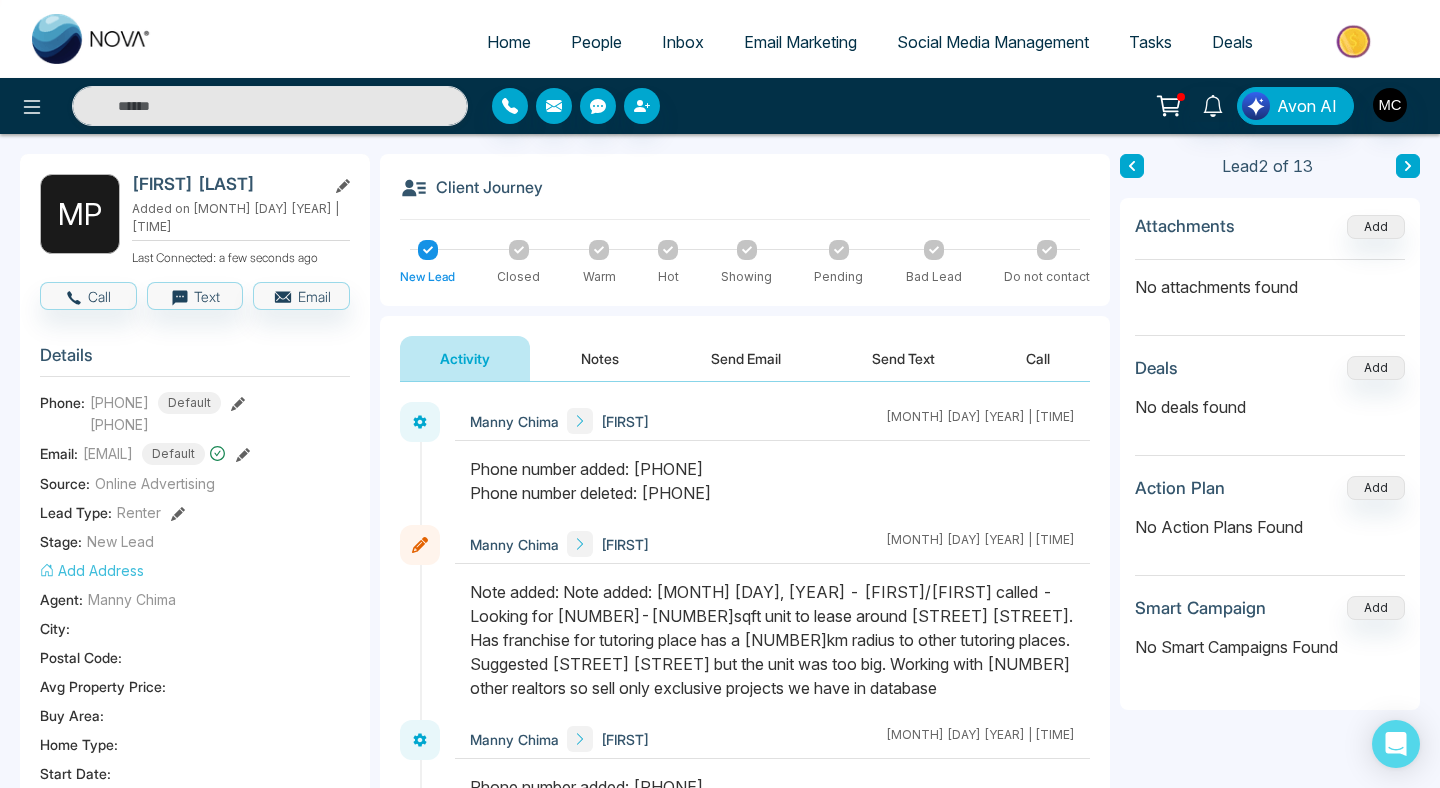 scroll, scrollTop: 0, scrollLeft: 0, axis: both 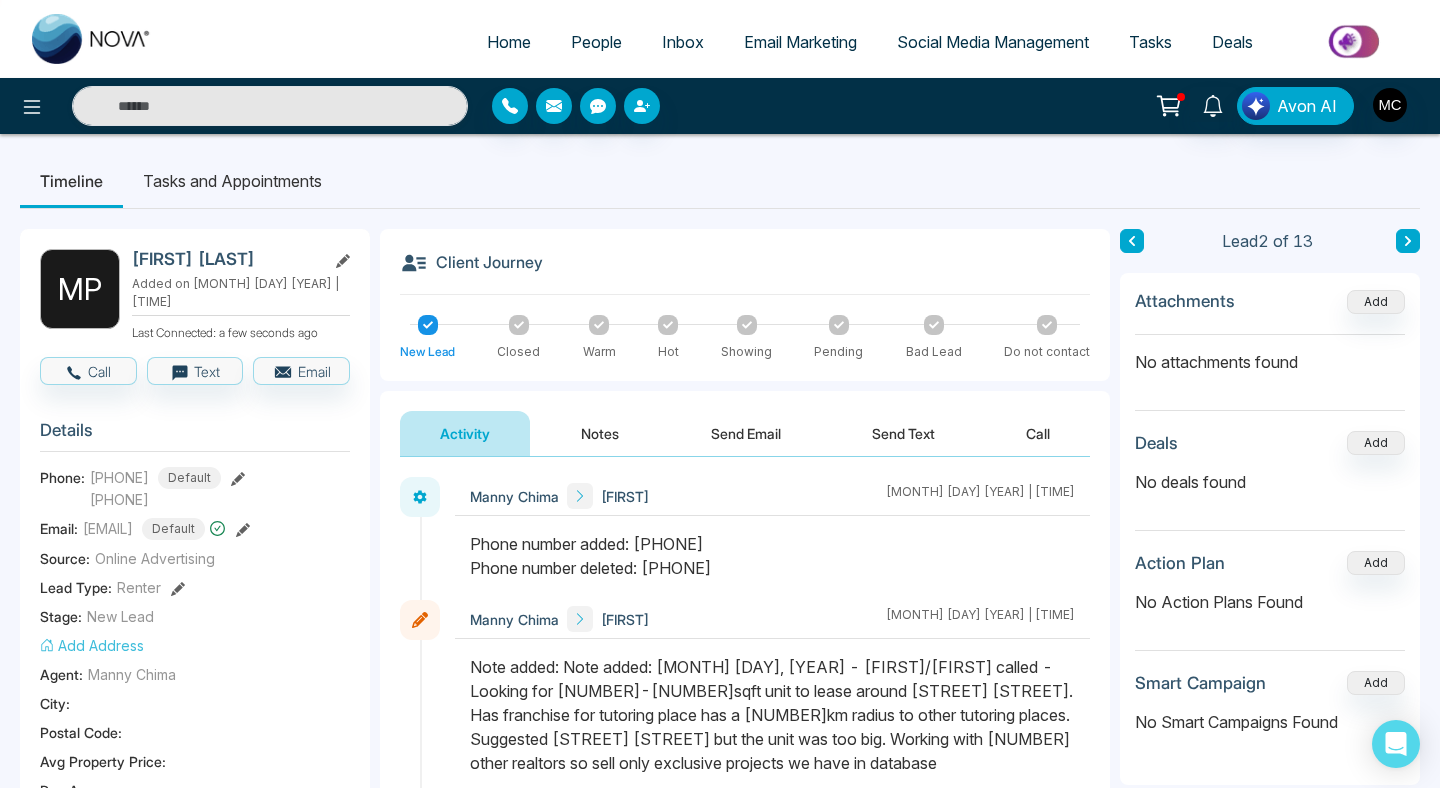 click at bounding box center (260, 106) 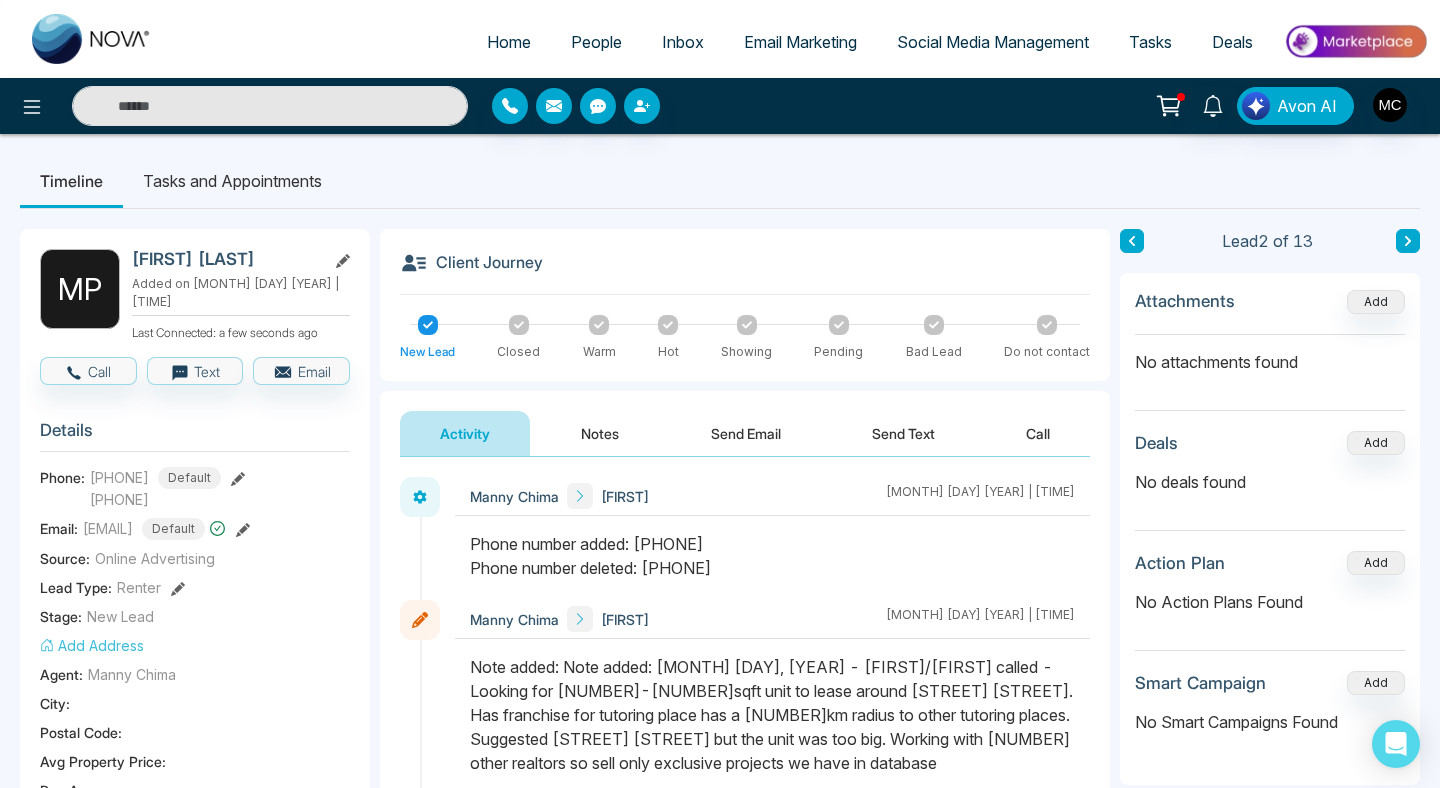 click on "Home" at bounding box center (509, 42) 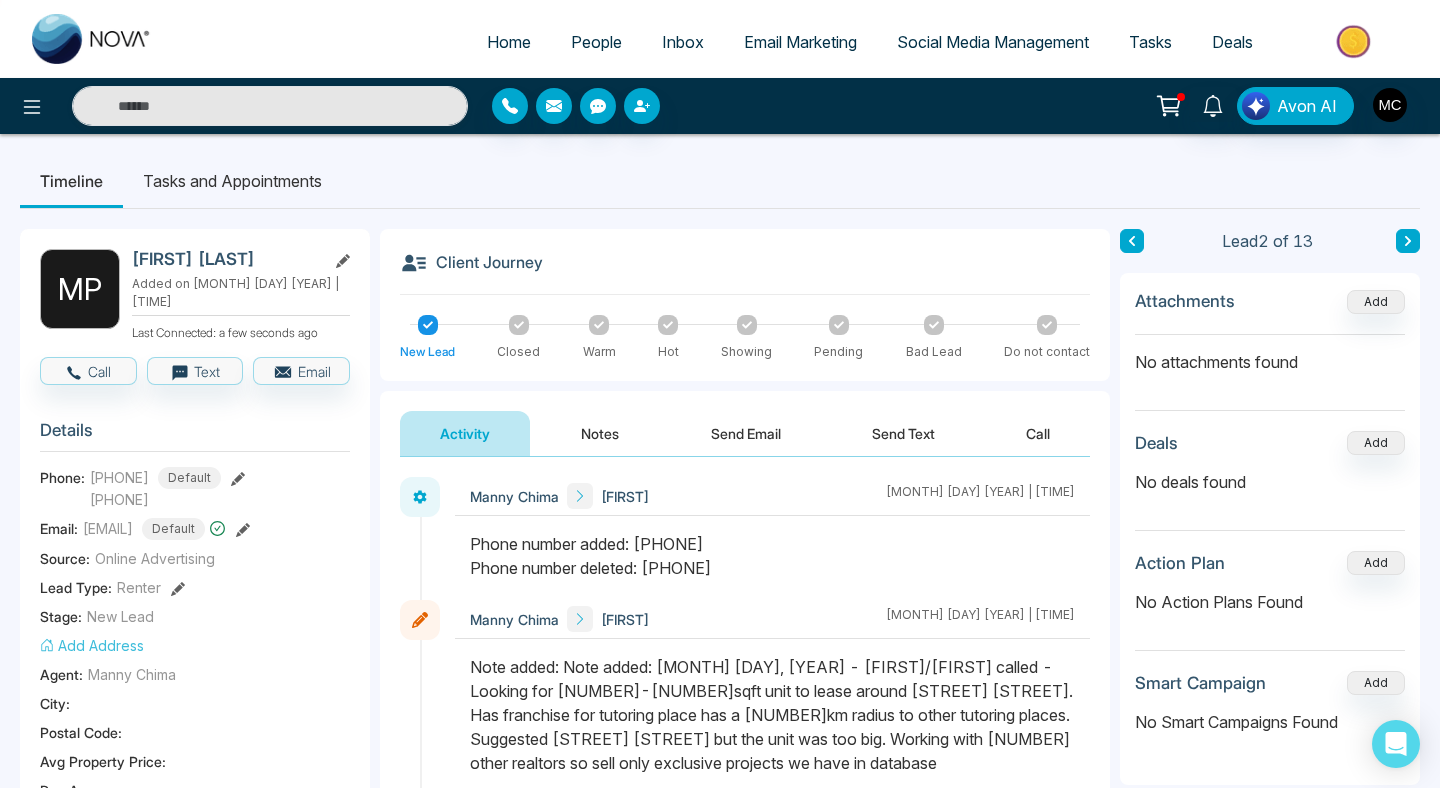 select on "*" 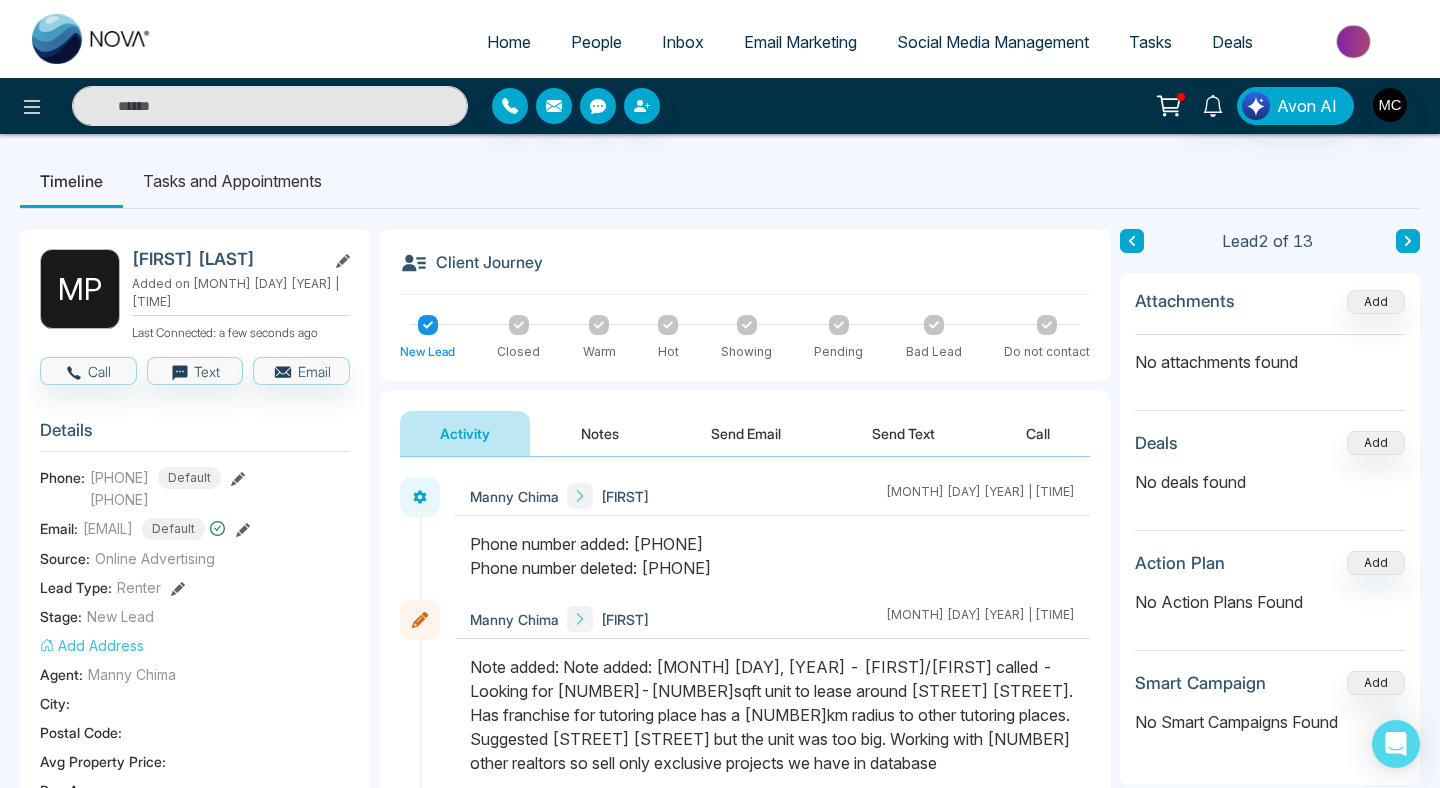 select on "*" 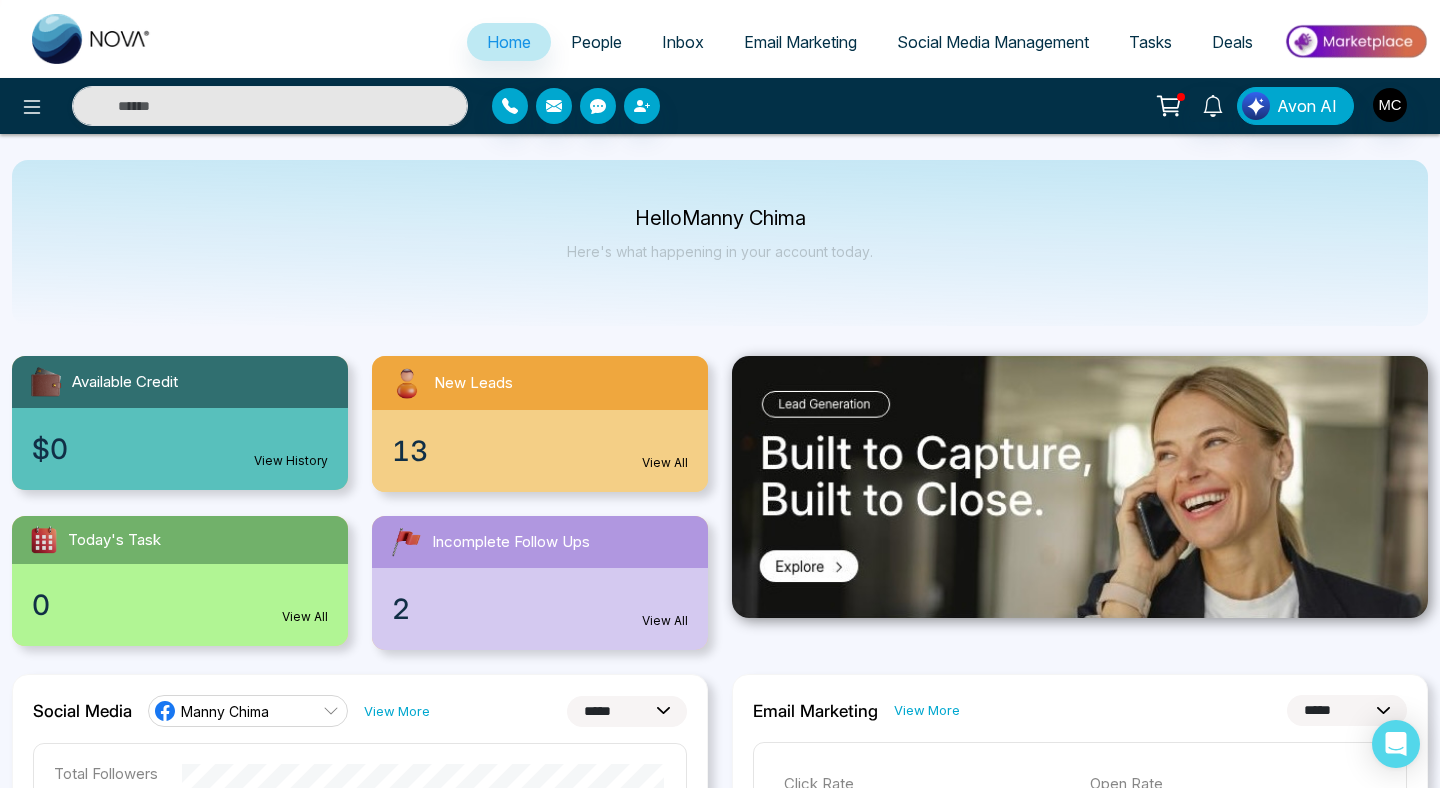 click on "13 View All" at bounding box center (540, 451) 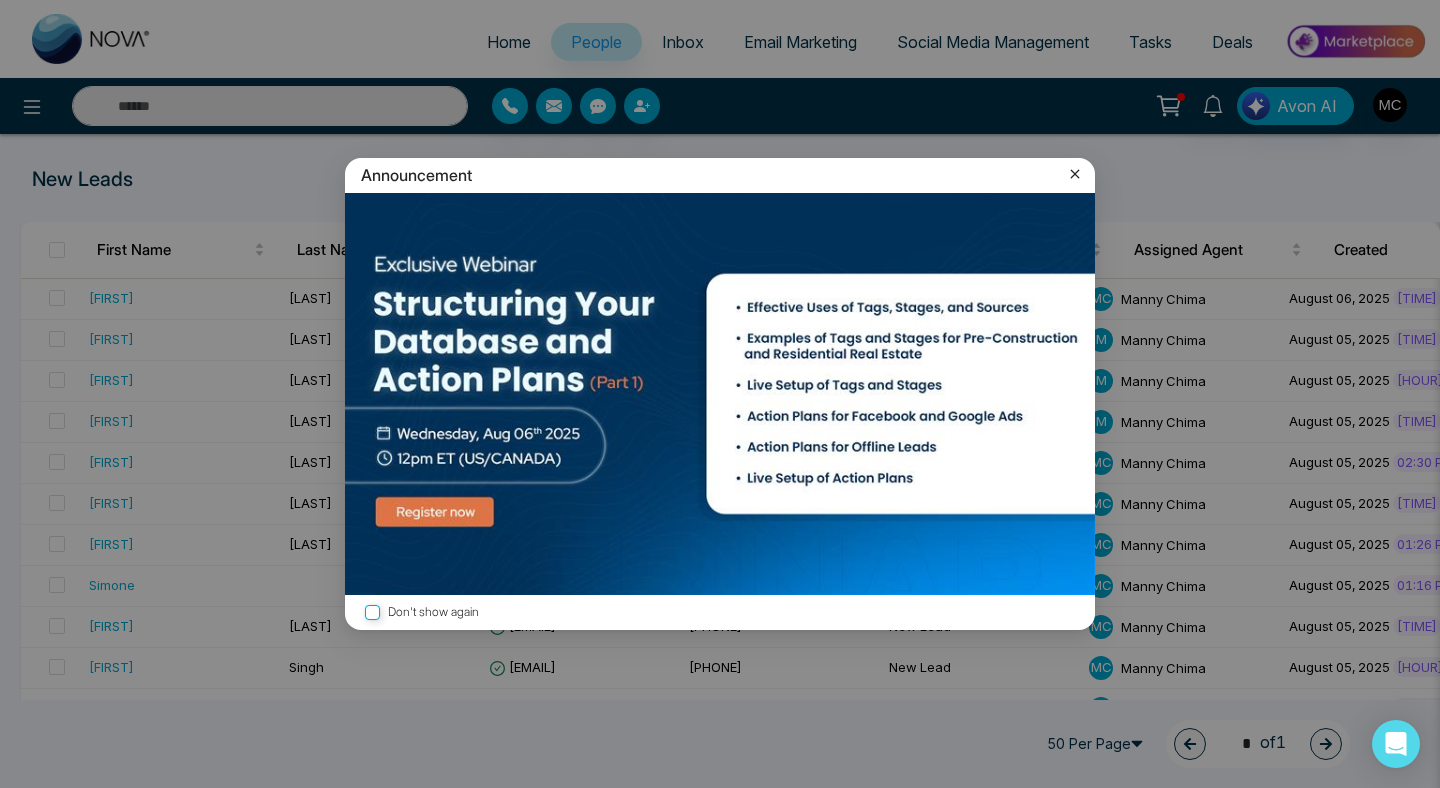 click 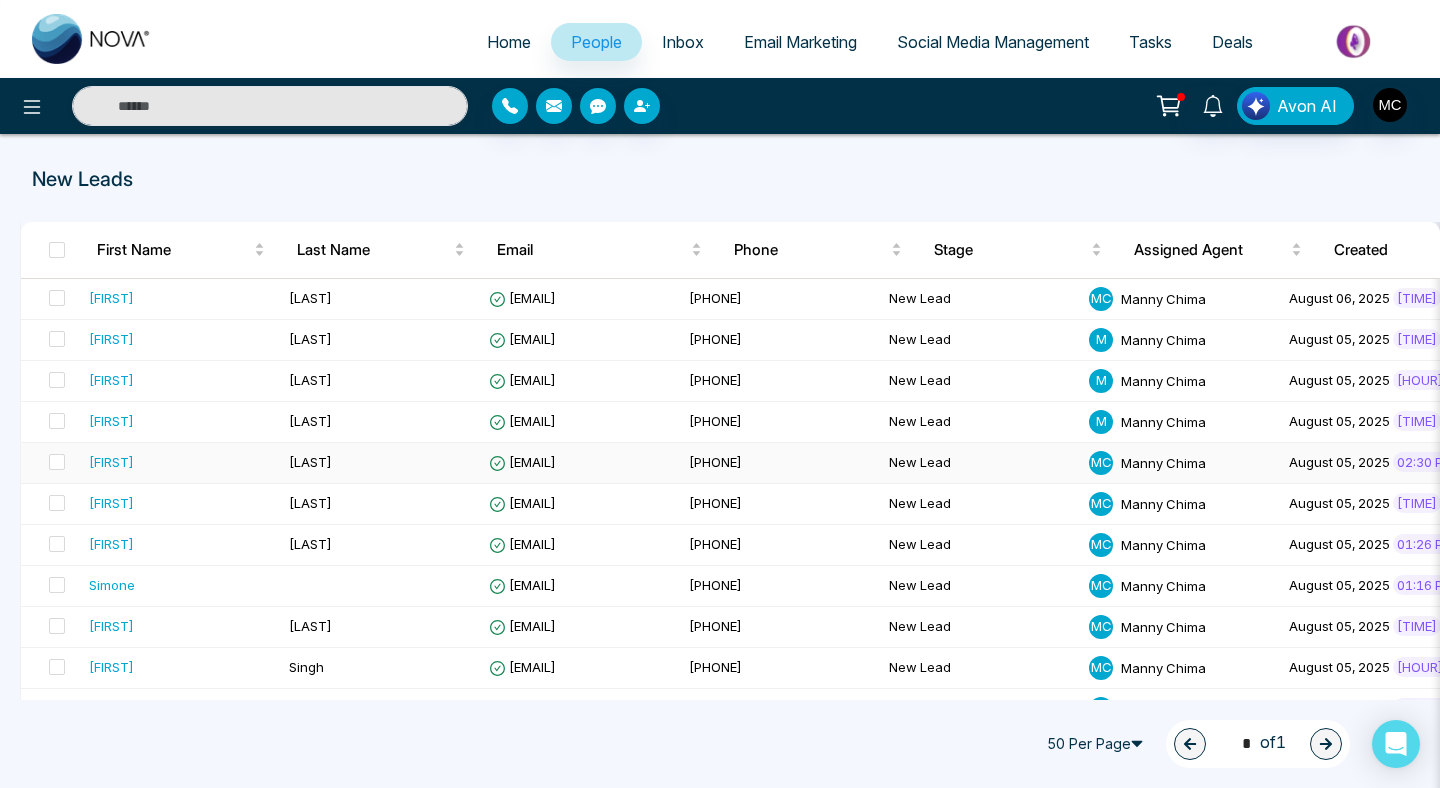 click on "[FIRST]" at bounding box center (181, 462) 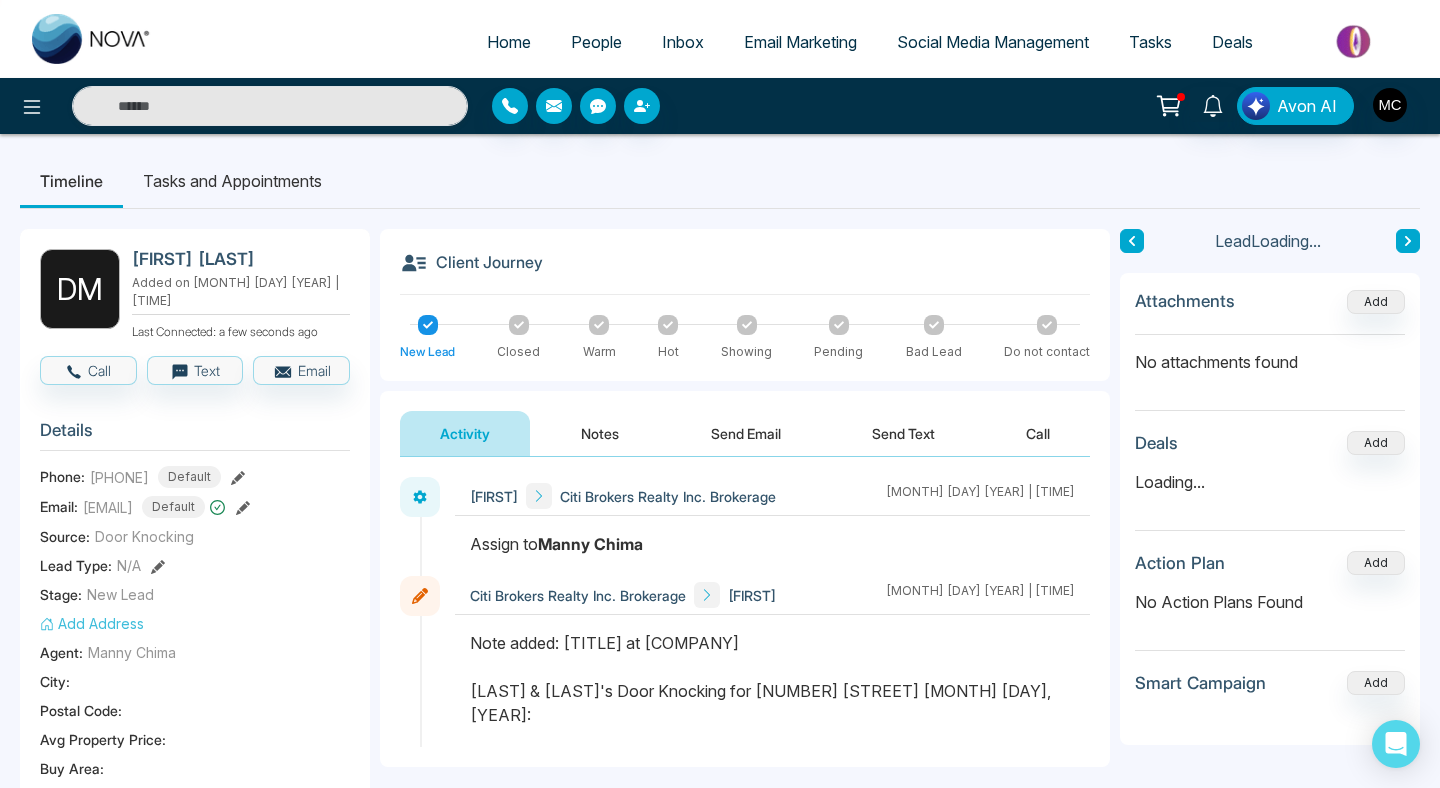scroll, scrollTop: 178, scrollLeft: 0, axis: vertical 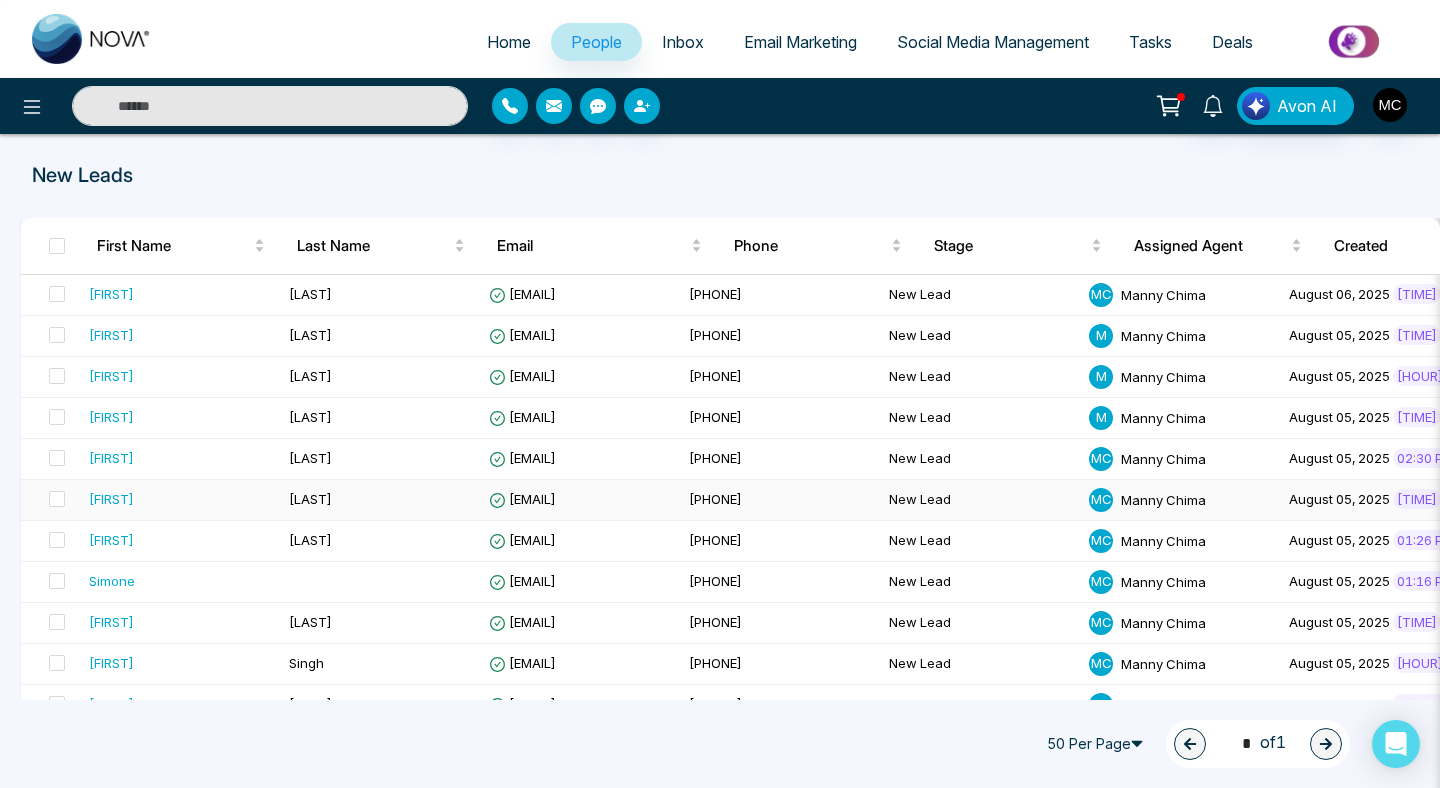 click on "[FIRST]" at bounding box center (181, 499) 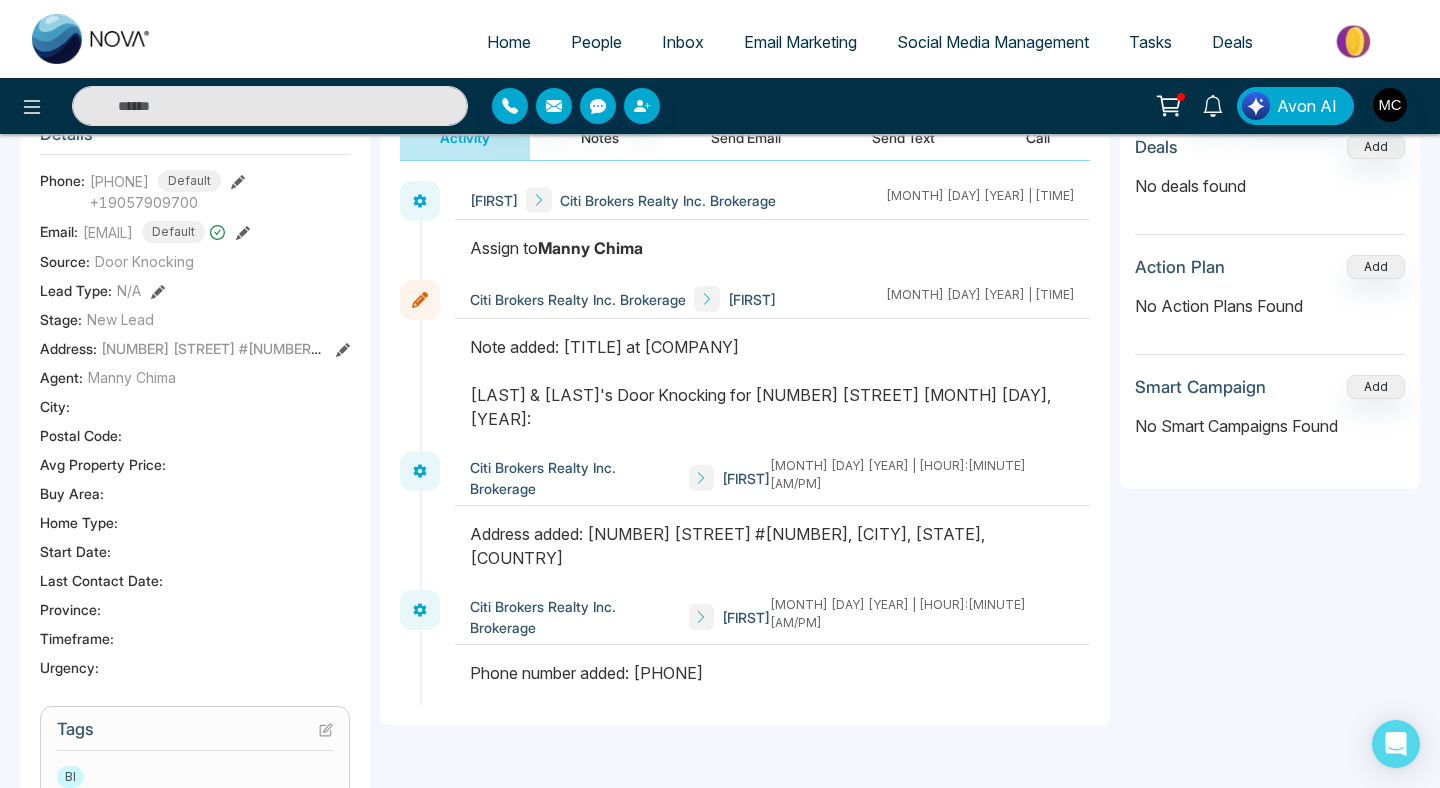 scroll, scrollTop: 298, scrollLeft: 0, axis: vertical 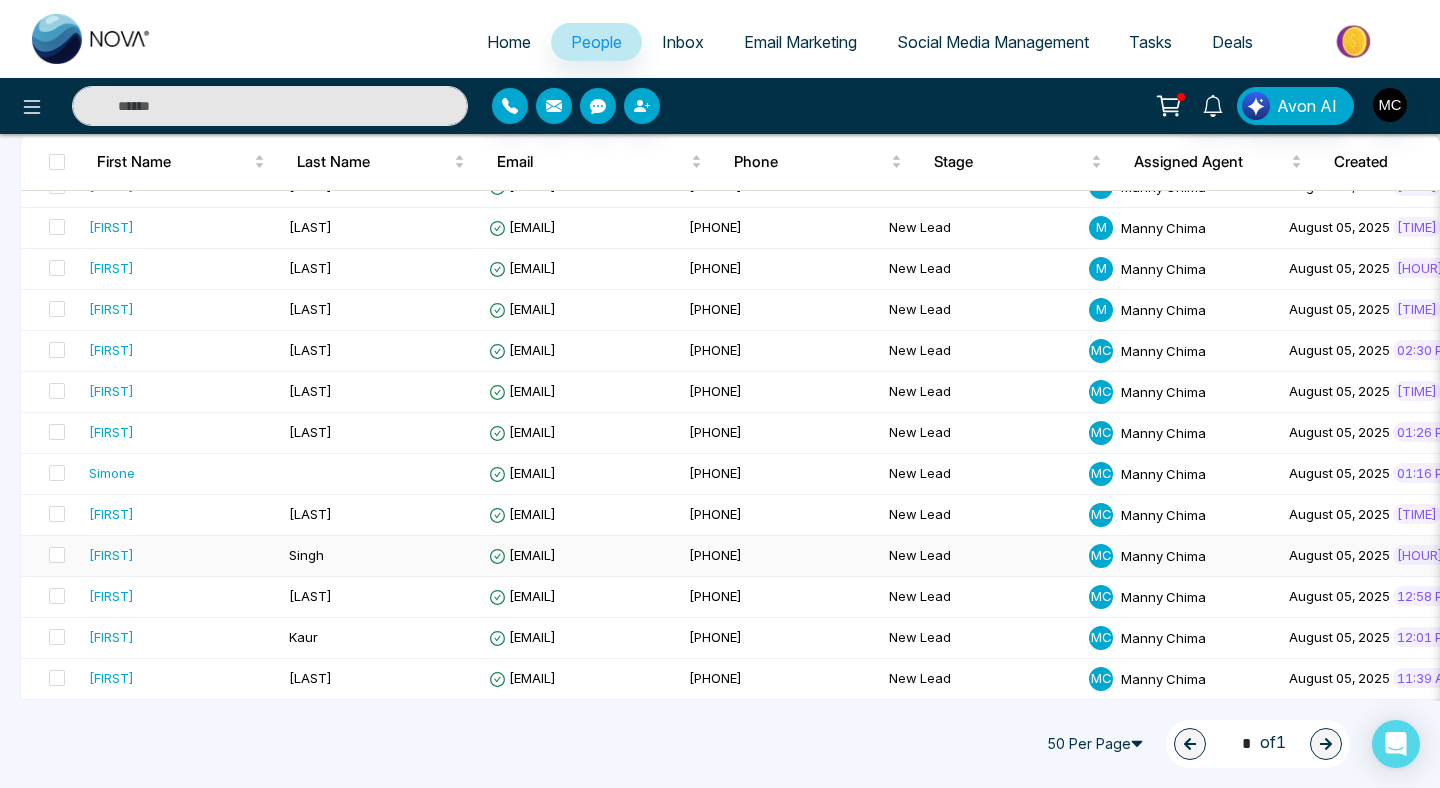 click on "[FIRST]" at bounding box center [111, 555] 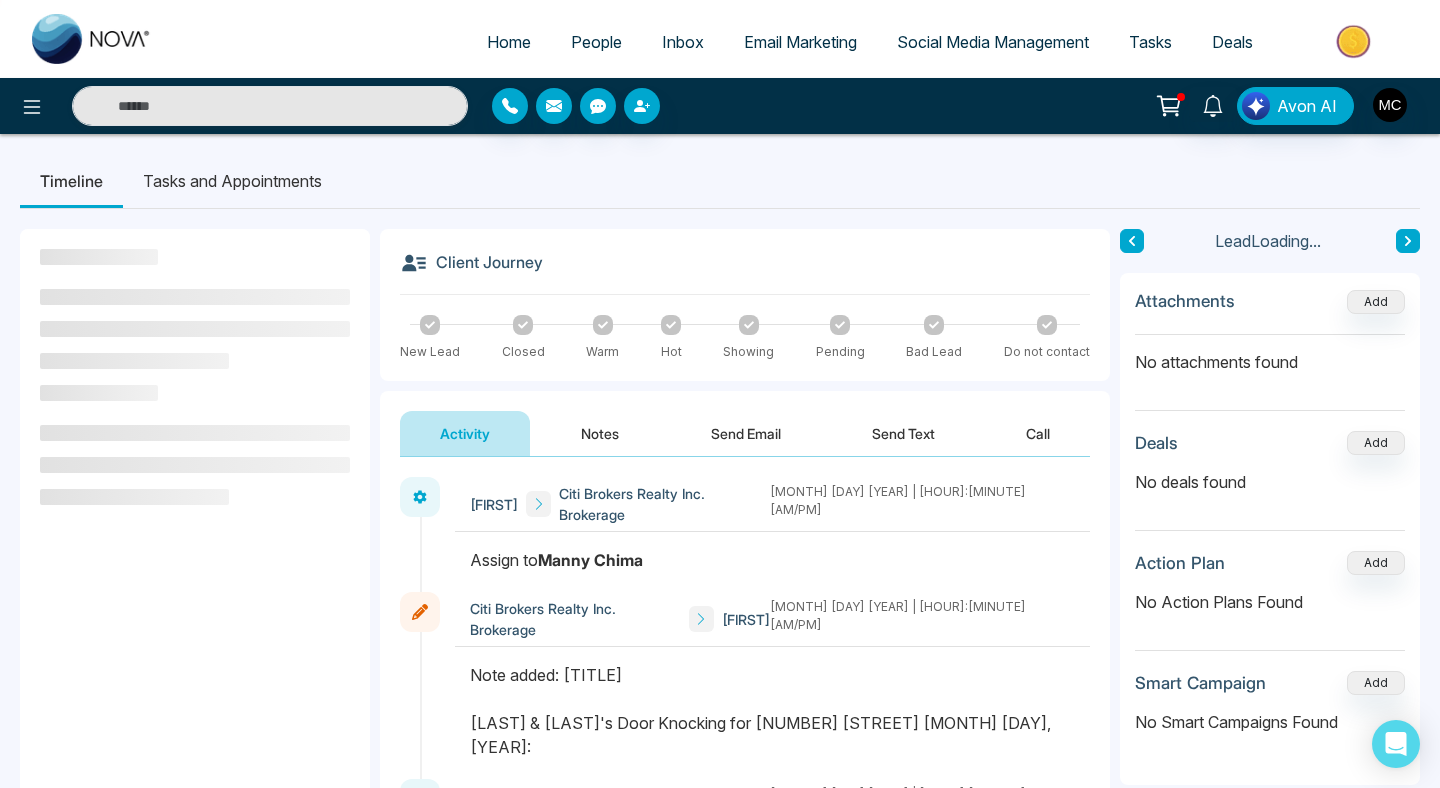 scroll, scrollTop: 268, scrollLeft: 0, axis: vertical 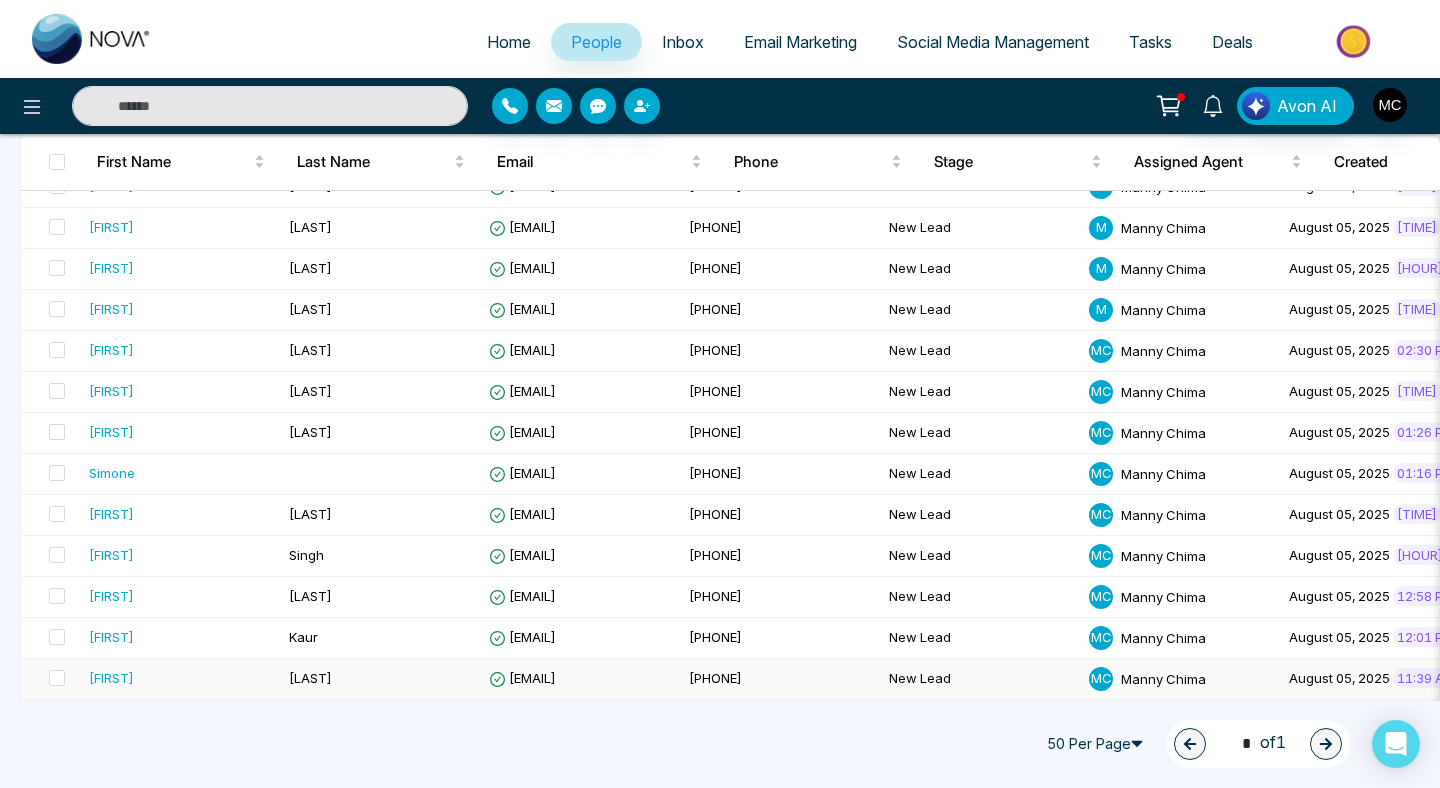 click on "[FIRST]" at bounding box center [181, 678] 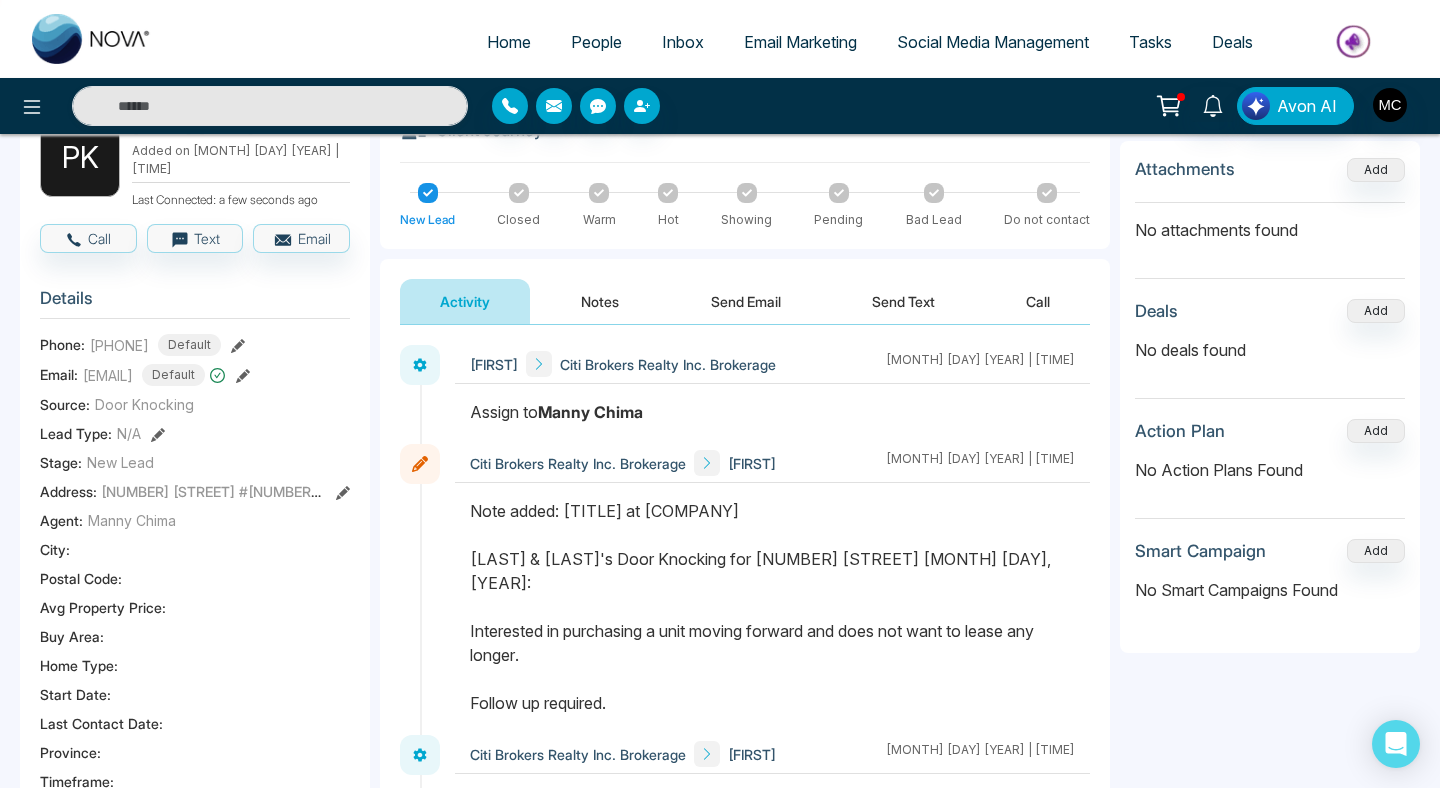 scroll, scrollTop: 204, scrollLeft: 0, axis: vertical 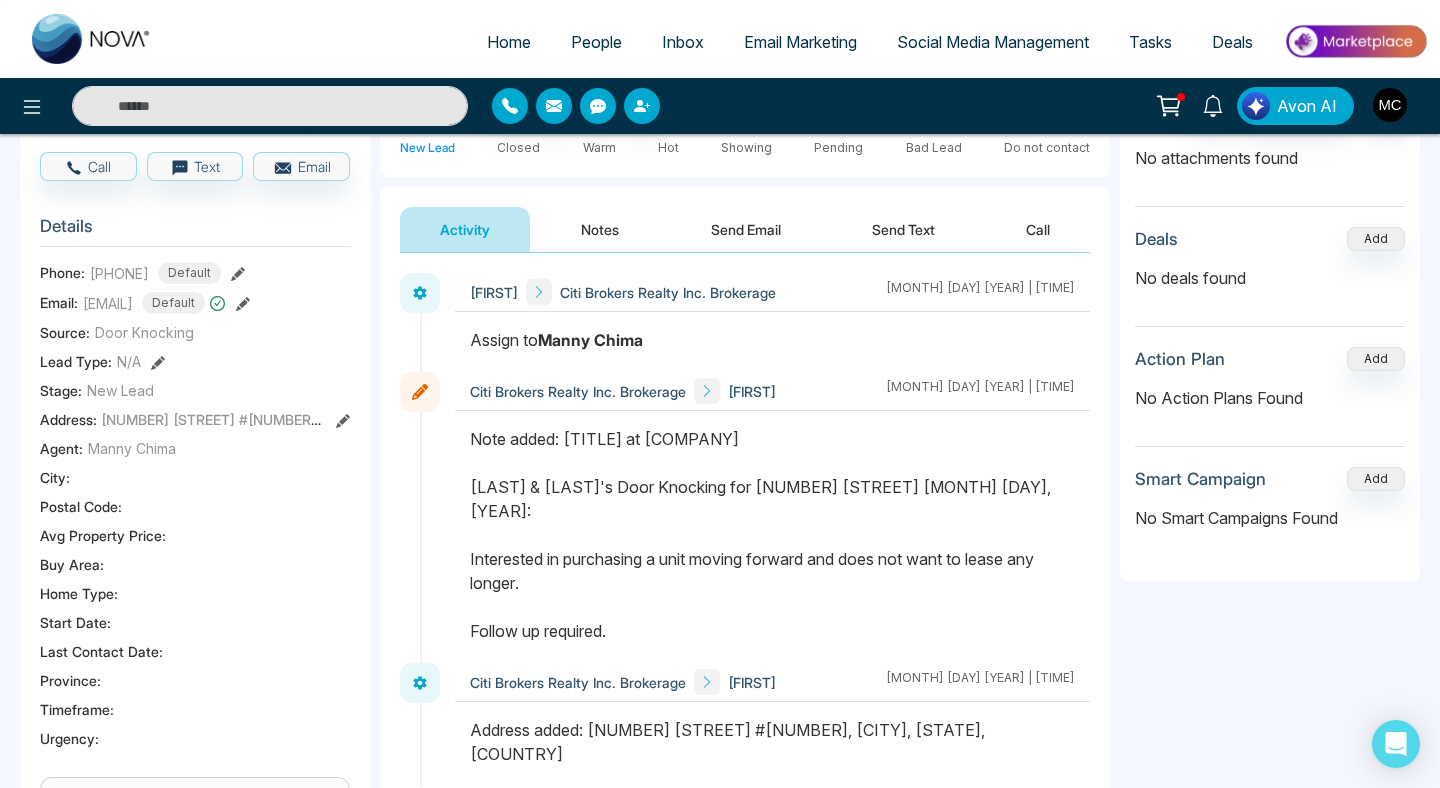 click on "Note added: [TITLE] at [COMPANY]
[LAST] & [LAST]'s Door Knocking for [NUMBER] [STREET] [MONTH] [DAY], [YEAR]:
Interested in purchasing a unit moving forward and does not want to lease any longer.
Follow up required." at bounding box center [772, 535] 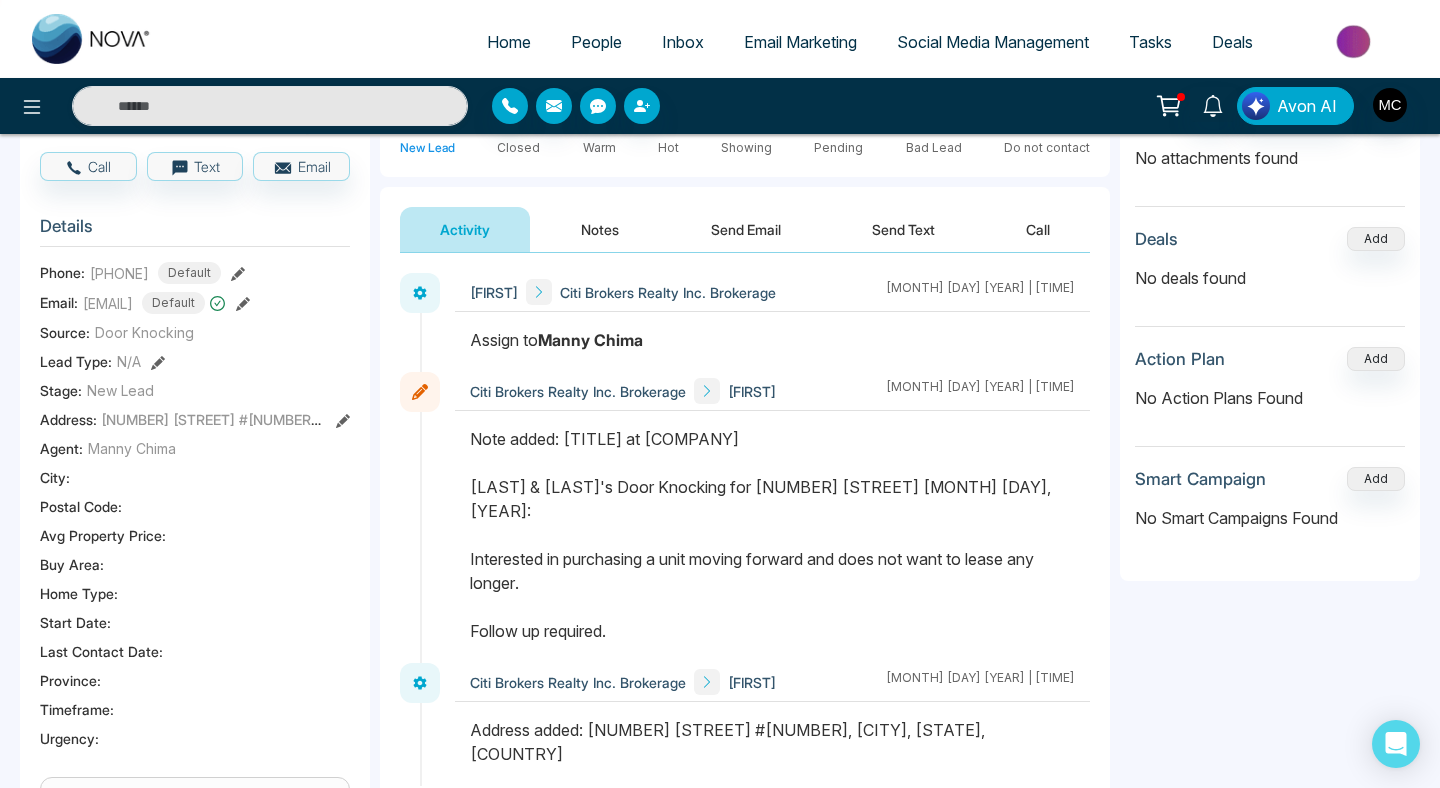click on "Note added: [TITLE] at [COMPANY]
[LAST] & [LAST]'s Door Knocking for [NUMBER] [STREET] [MONTH] [DAY], [YEAR]:
Interested in purchasing a unit moving forward and does not want to lease any longer.
Follow up required." at bounding box center [772, 535] 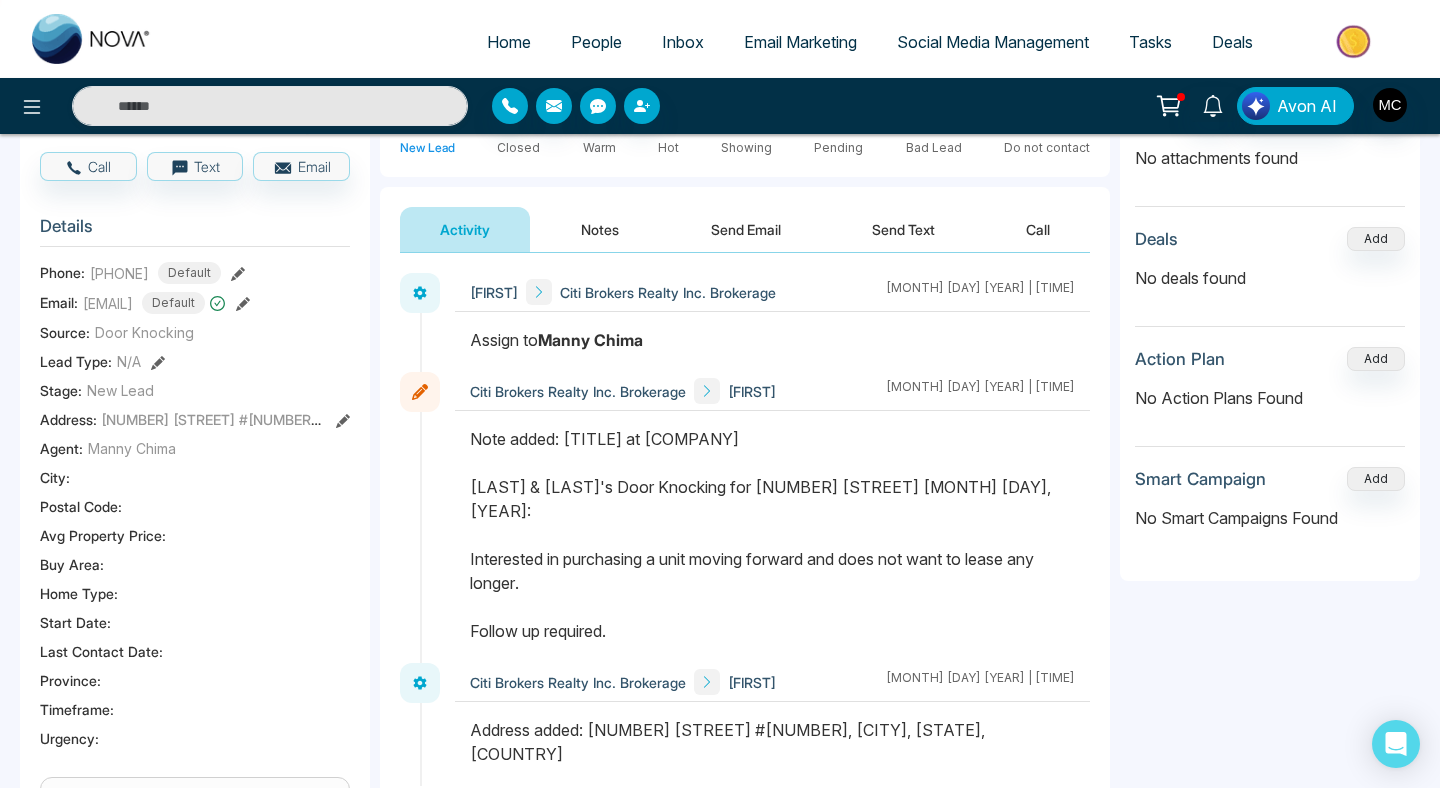 click on "Note added: [TITLE] at [COMPANY]
[LAST] & [LAST]'s Door Knocking for [NUMBER] [STREET] [MONTH] [DAY], [YEAR]:
Interested in purchasing a unit moving forward and does not want to lease any longer.
Follow up required." at bounding box center [772, 535] 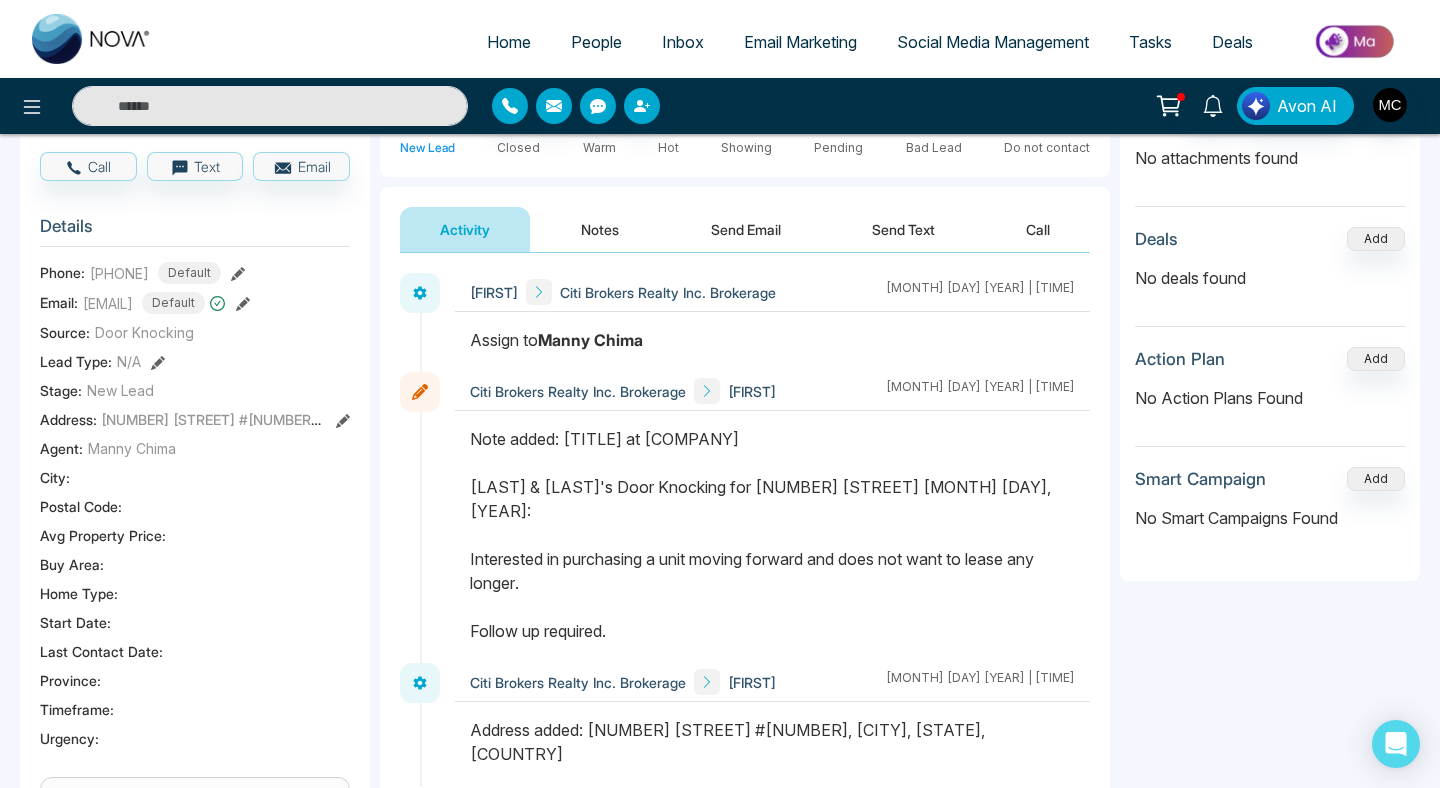 click on "Note added: [TITLE] at [COMPANY]
[LAST] & [LAST]'s Door Knocking for [NUMBER] [STREET] [MONTH] [DAY], [YEAR]:
Interested in purchasing a unit moving forward and does not want to lease any longer.
Follow up required." at bounding box center (772, 535) 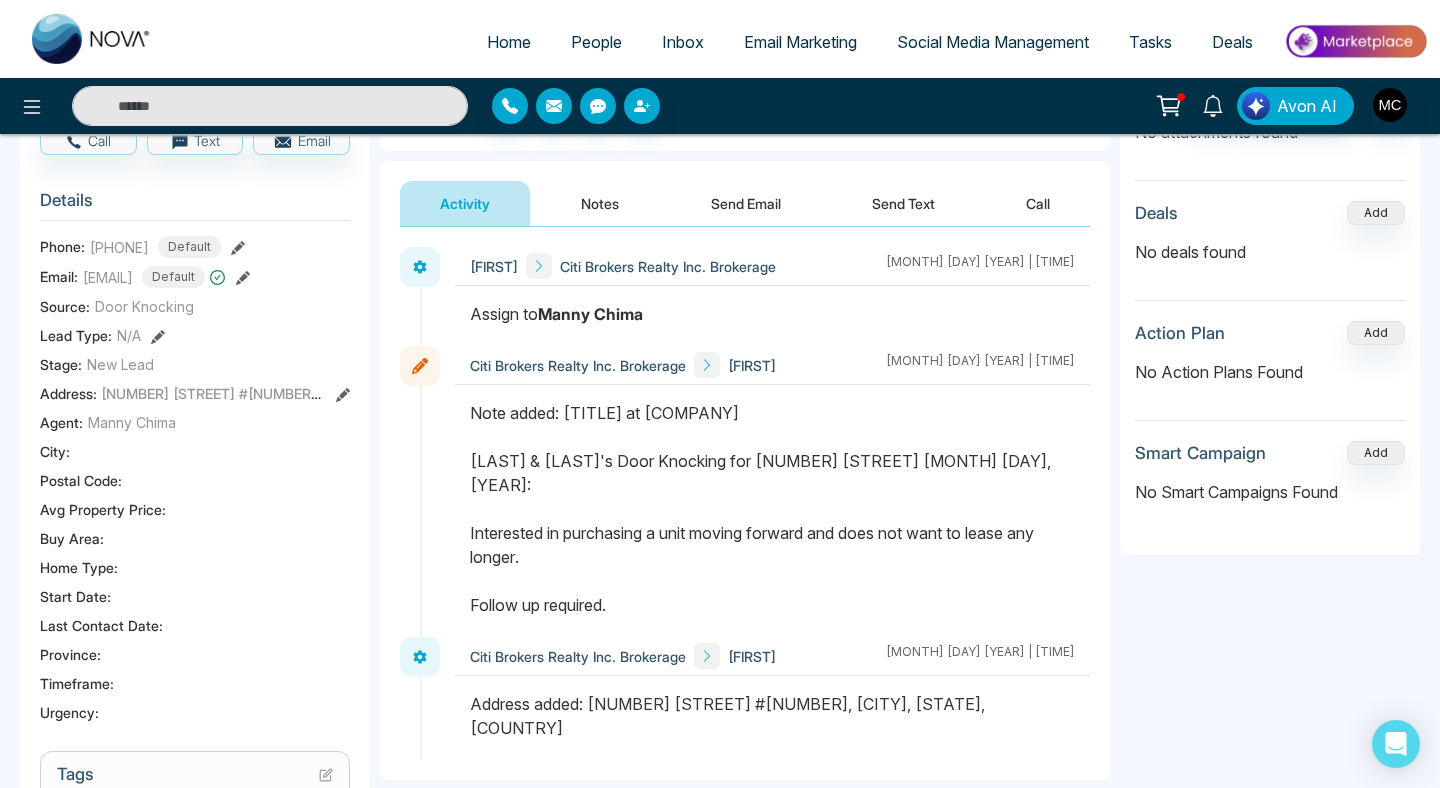 scroll, scrollTop: 233, scrollLeft: 0, axis: vertical 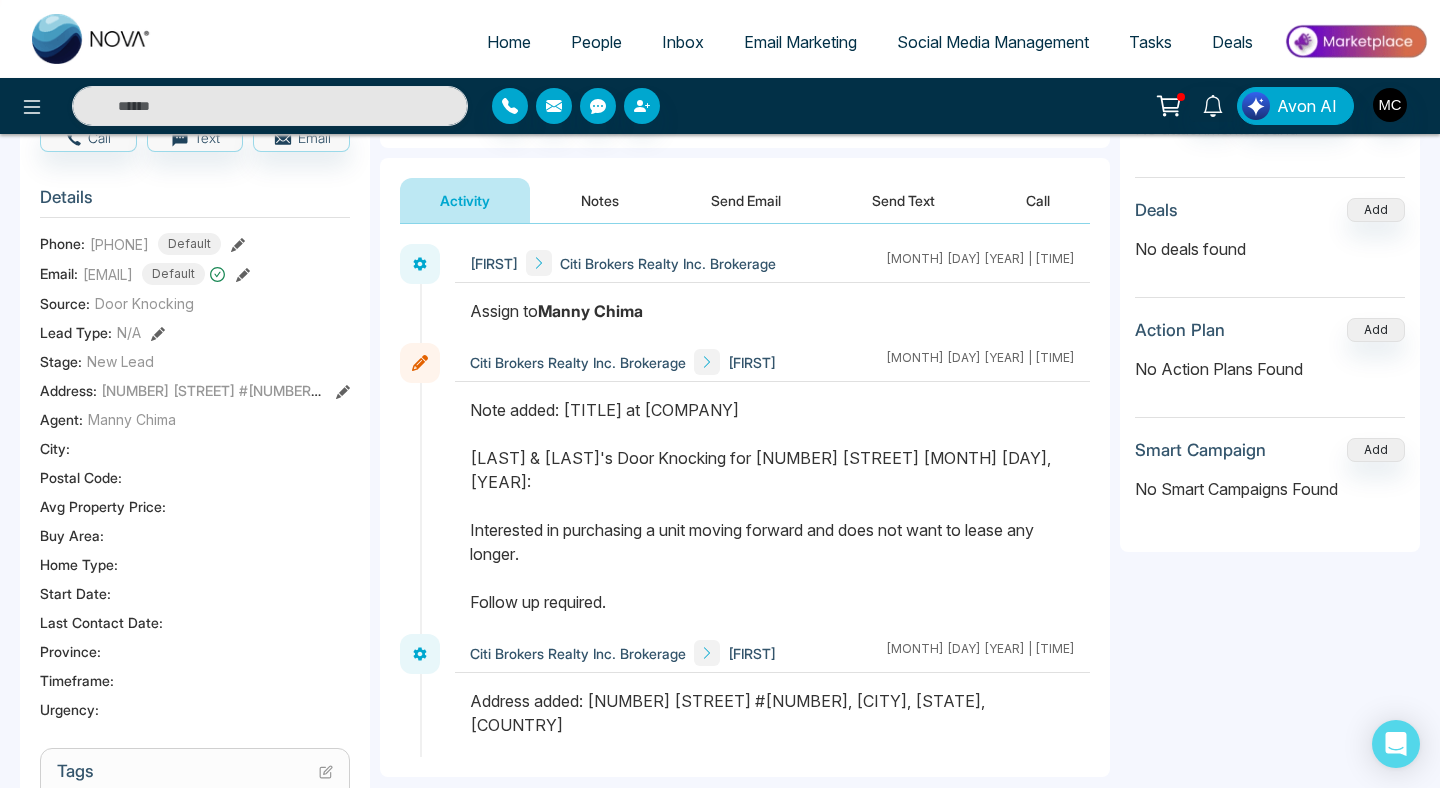 drag, startPoint x: 583, startPoint y: 536, endPoint x: 468, endPoint y: 486, distance: 125.39936 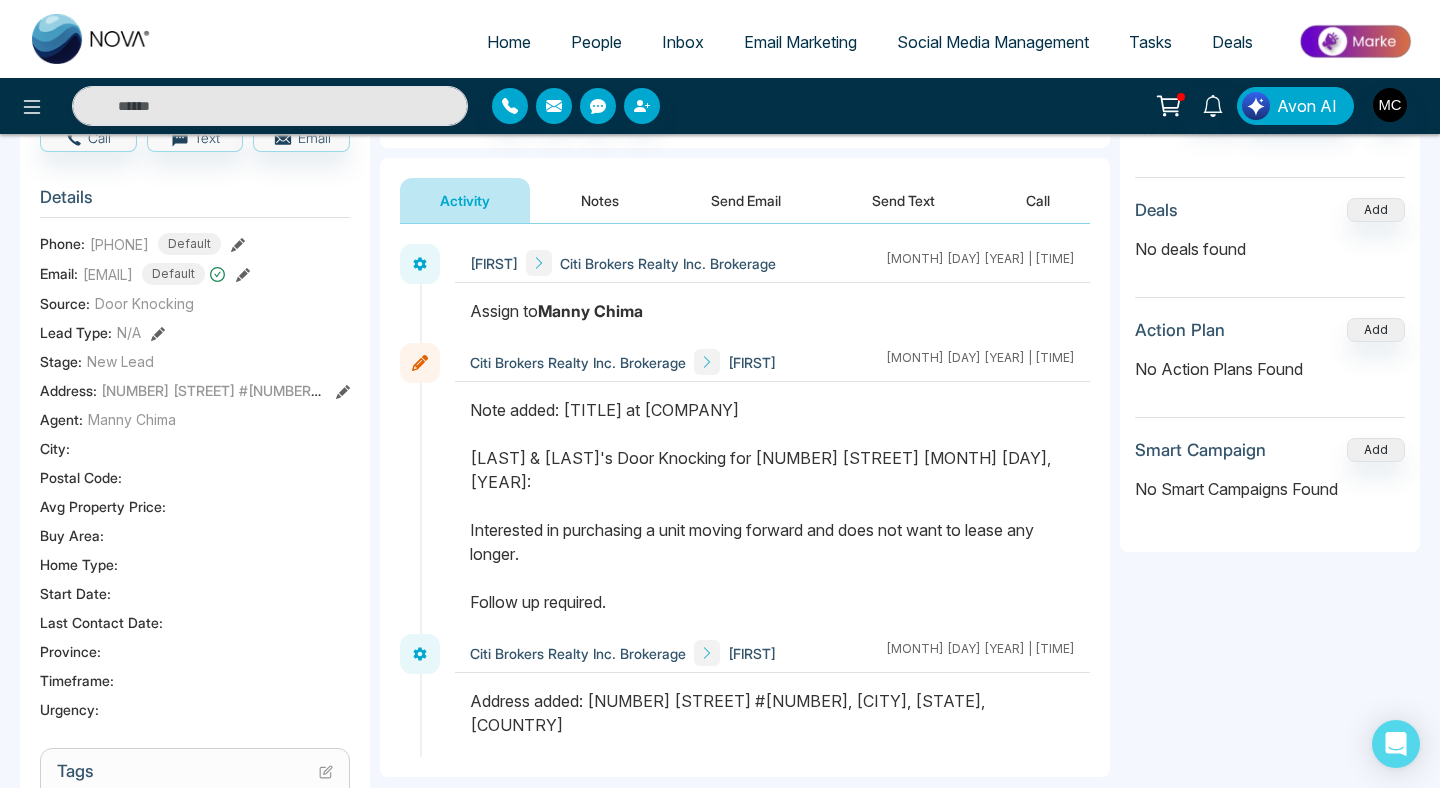 click at bounding box center [772, 516] 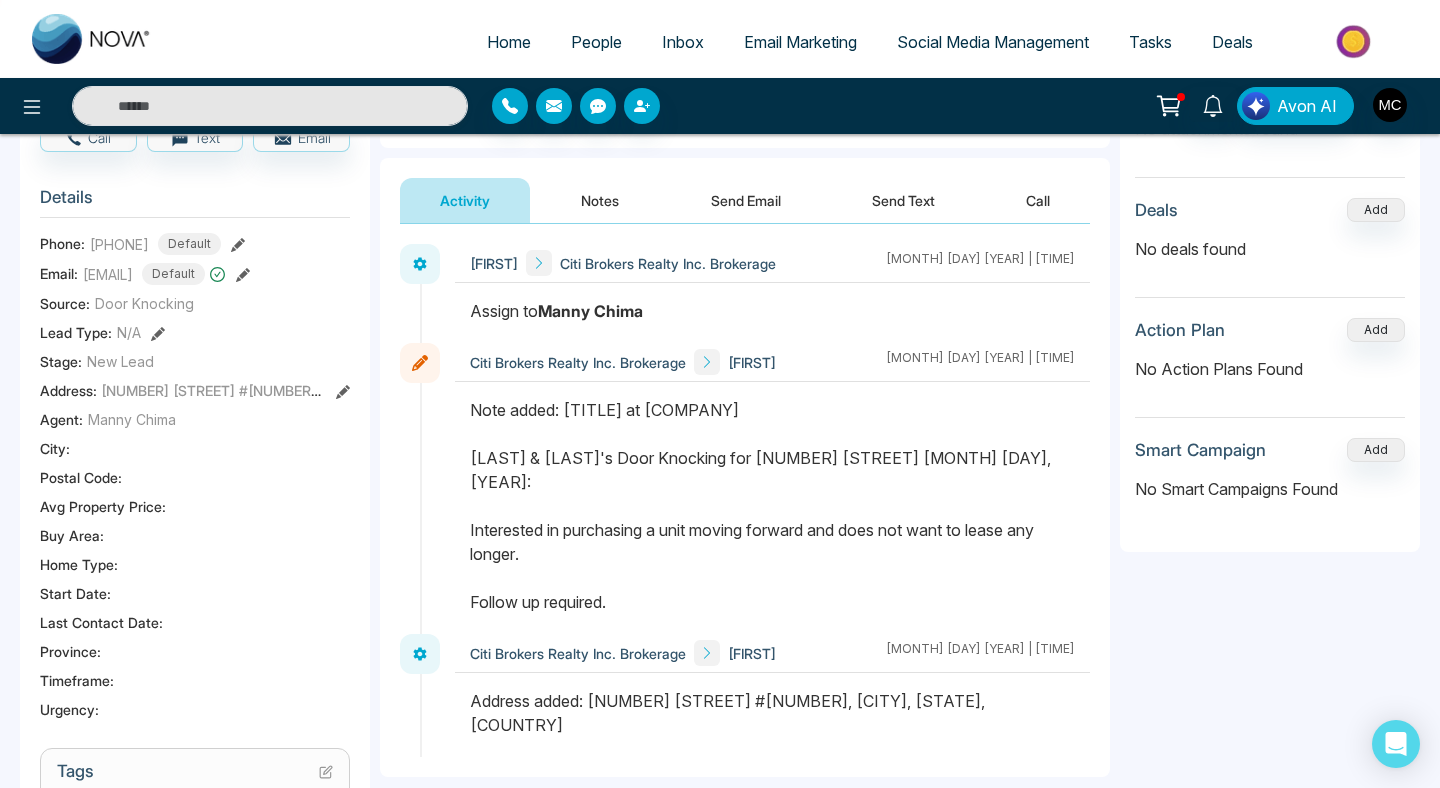 click on "Note added: [TITLE] at [COMPANY]
[LAST] & [LAST]'s Door Knocking for [NUMBER] [STREET] [MONTH] [DAY], [YEAR]:
Interested in purchasing a unit moving forward and does not want to lease any longer.
Follow up required." at bounding box center [772, 506] 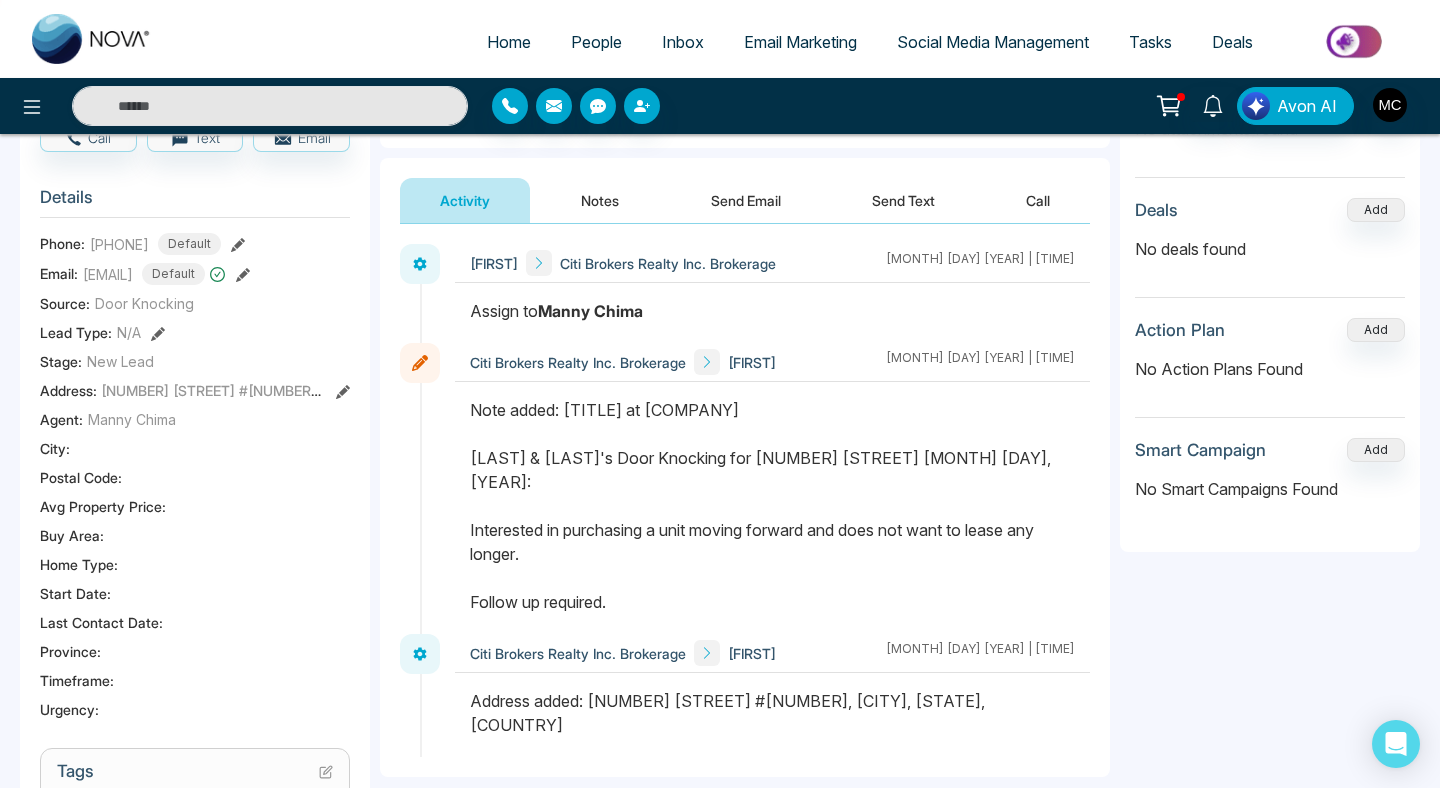click on "Note added: [TITLE] at [COMPANY]
[LAST] & [LAST]'s Door Knocking for [NUMBER] [STREET] [MONTH] [DAY], [YEAR]:
Interested in purchasing a unit moving forward and does not want to lease any longer.
Follow up required." at bounding box center [772, 506] 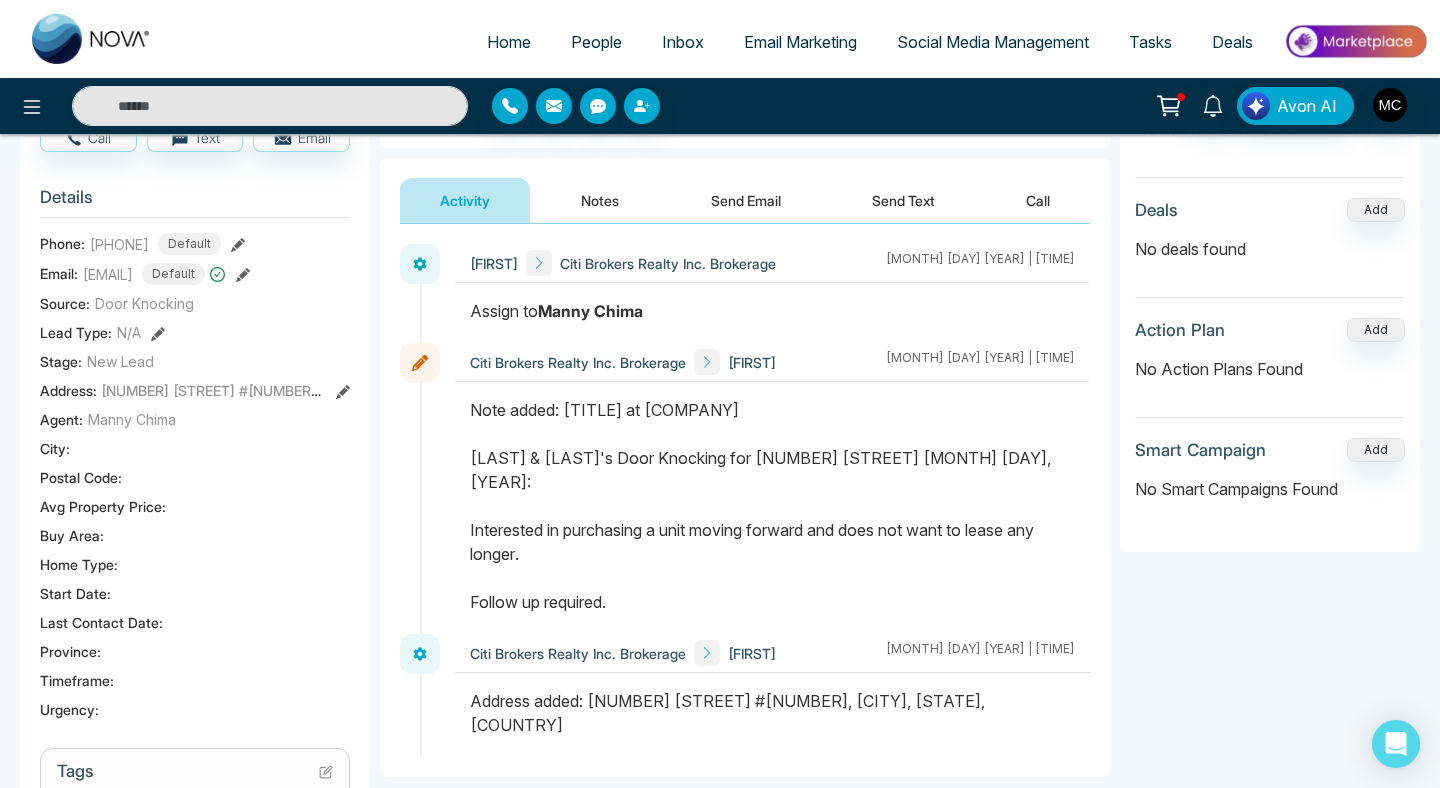 click on "Note added: [TITLE] at [COMPANY]
[LAST] & [LAST]'s Door Knocking for [NUMBER] [STREET] [MONTH] [DAY], [YEAR]:
Interested in purchasing a unit moving forward and does not want to lease any longer.
Follow up required." at bounding box center [772, 506] 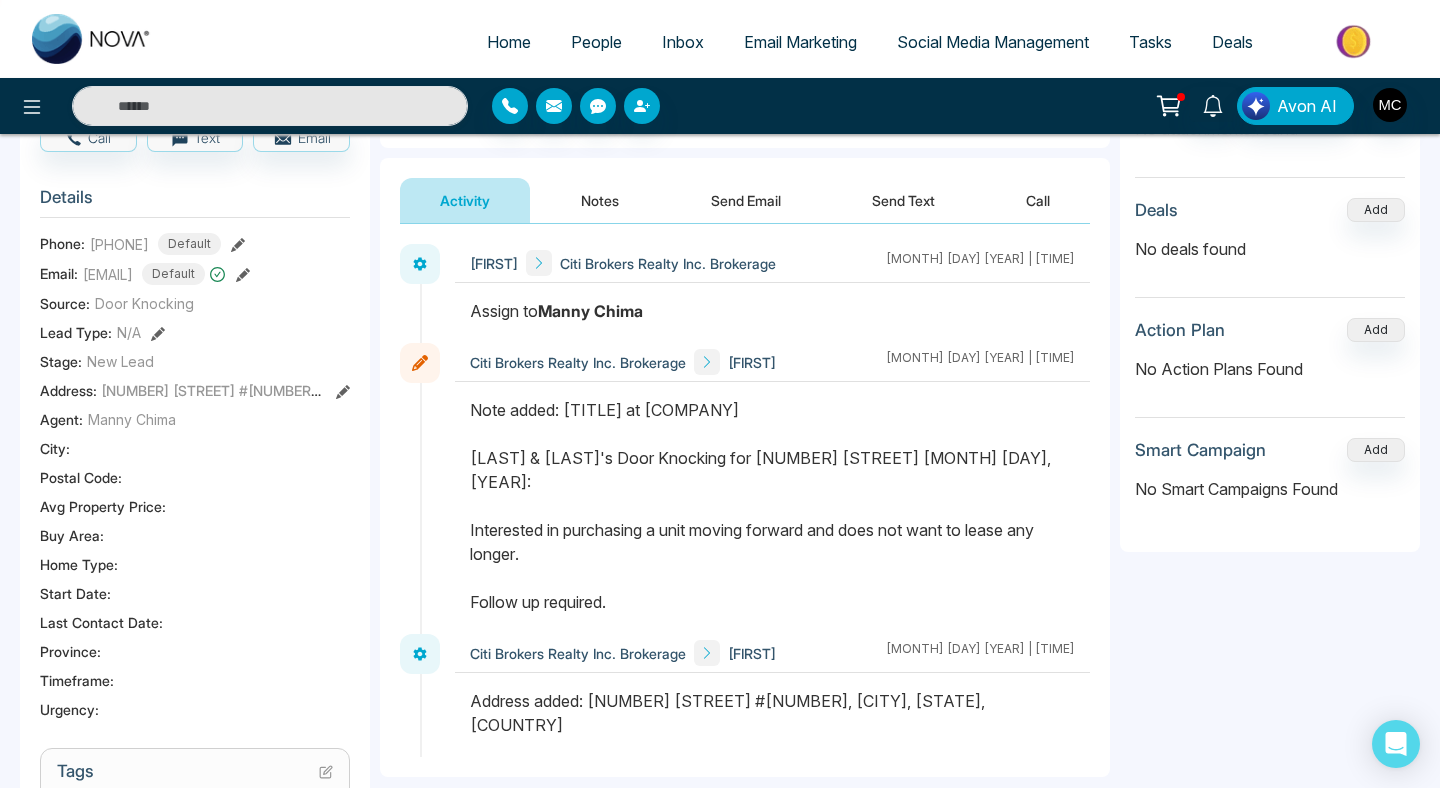 click on "Note added: [TITLE] at [COMPANY]
[LAST] & [LAST]'s Door Knocking for [NUMBER] [STREET] [MONTH] [DAY], [YEAR]:
Interested in purchasing a unit moving forward and does not want to lease any longer.
Follow up required." at bounding box center [772, 506] 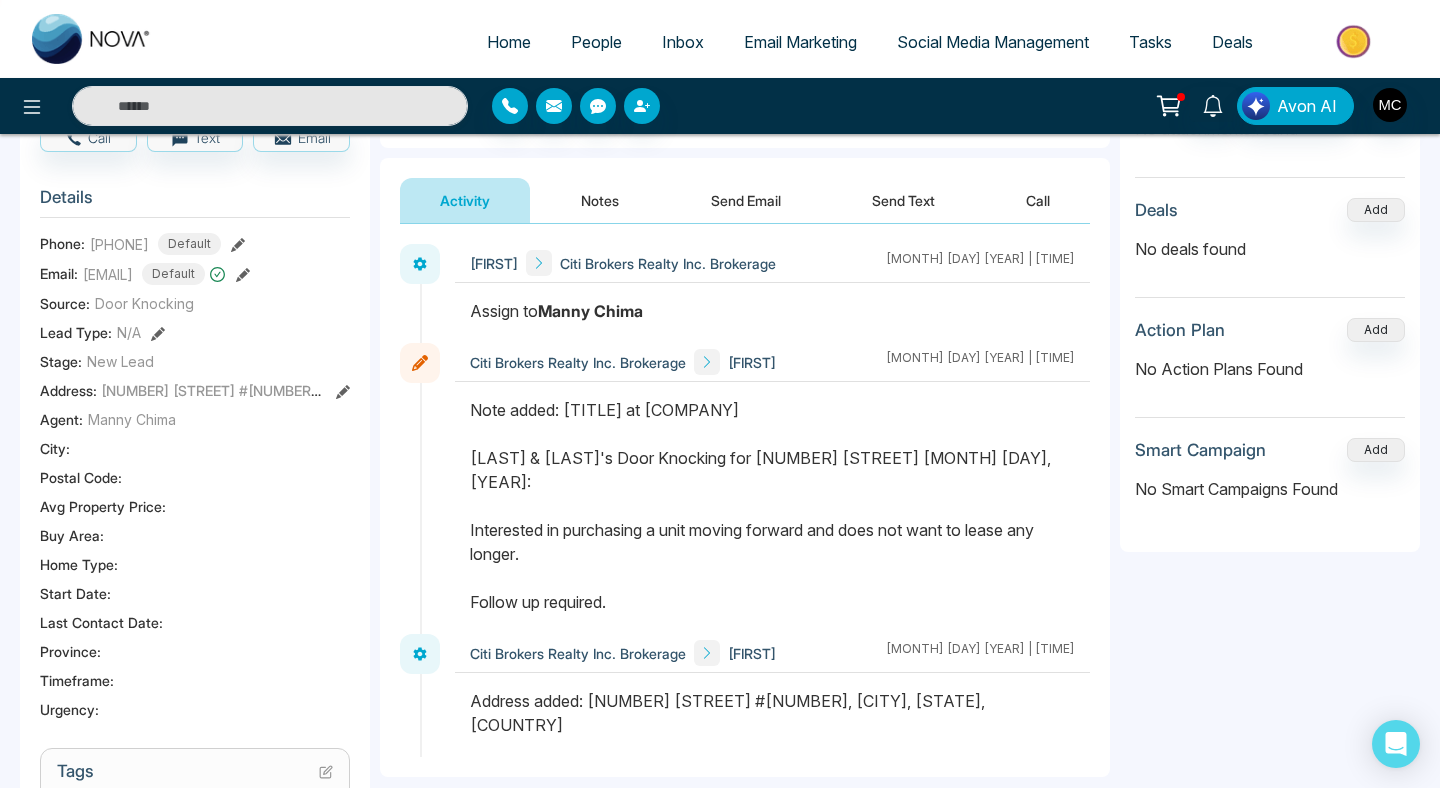 click on "Note added: [TITLE] at [COMPANY]
[LAST] & [LAST]'s Door Knocking for [NUMBER] [STREET] [MONTH] [DAY], [YEAR]:
Interested in purchasing a unit moving forward and does not want to lease any longer.
Follow up required." at bounding box center [772, 506] 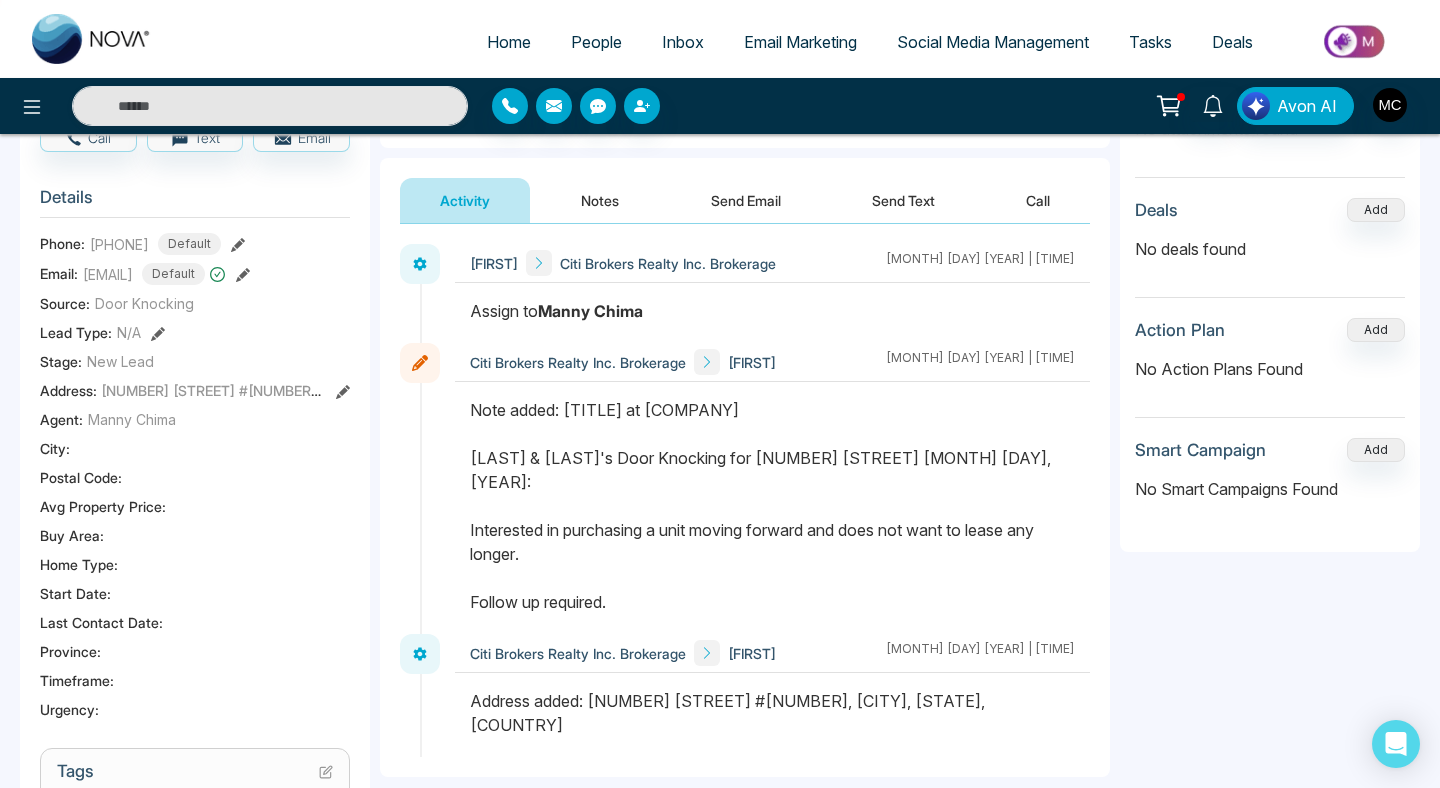 click on "Note added: [TITLE] at [COMPANY]
[LAST] & [LAST]'s Door Knocking for [NUMBER] [STREET] [MONTH] [DAY], [YEAR]:
Interested in purchasing a unit moving forward and does not want to lease any longer.
Follow up required." at bounding box center [772, 506] 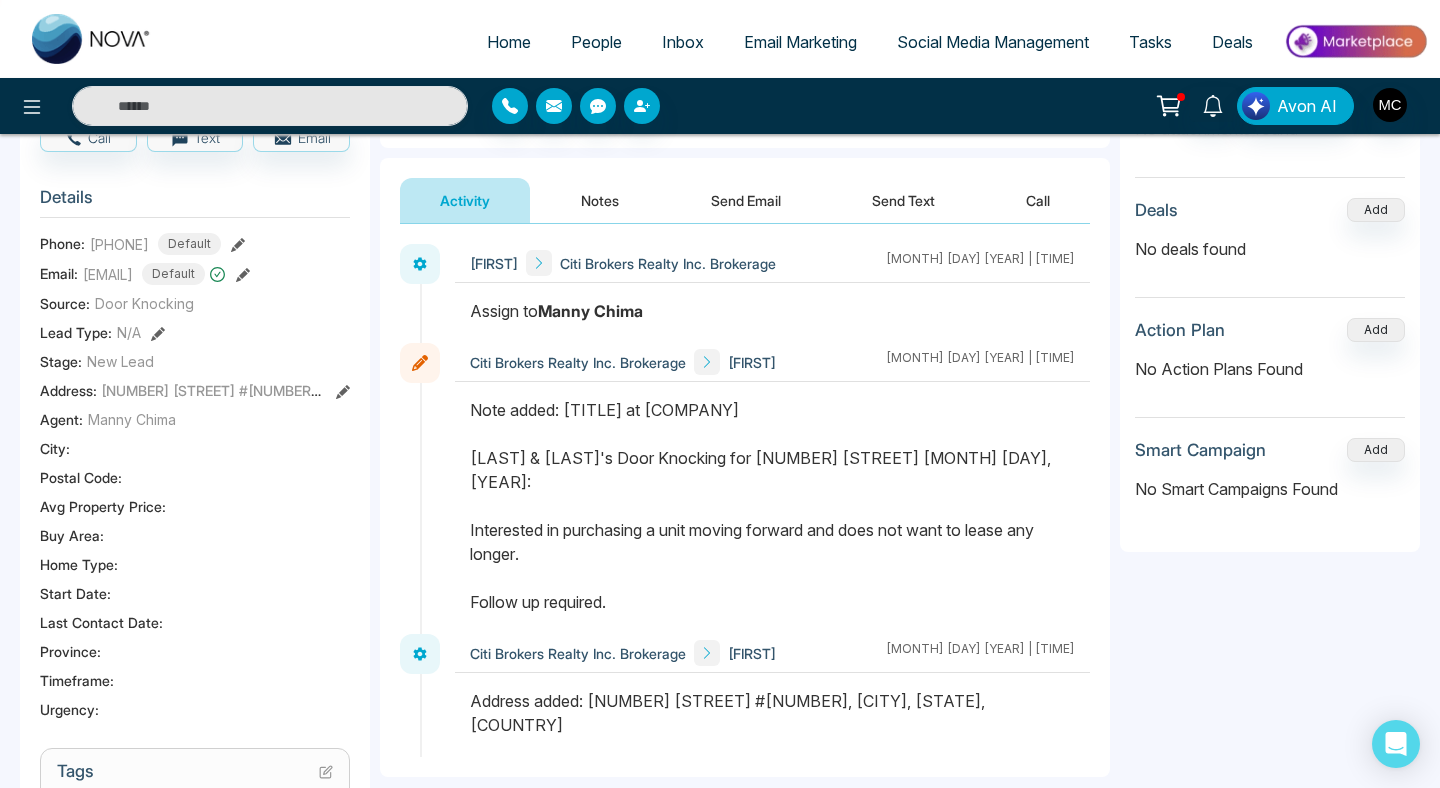click on "Note added: [TITLE] at [COMPANY]
[LAST] & [LAST]'s Door Knocking for [NUMBER] [STREET] [MONTH] [DAY], [YEAR]:
Interested in purchasing a unit moving forward and does not want to lease any longer.
Follow up required." at bounding box center (772, 506) 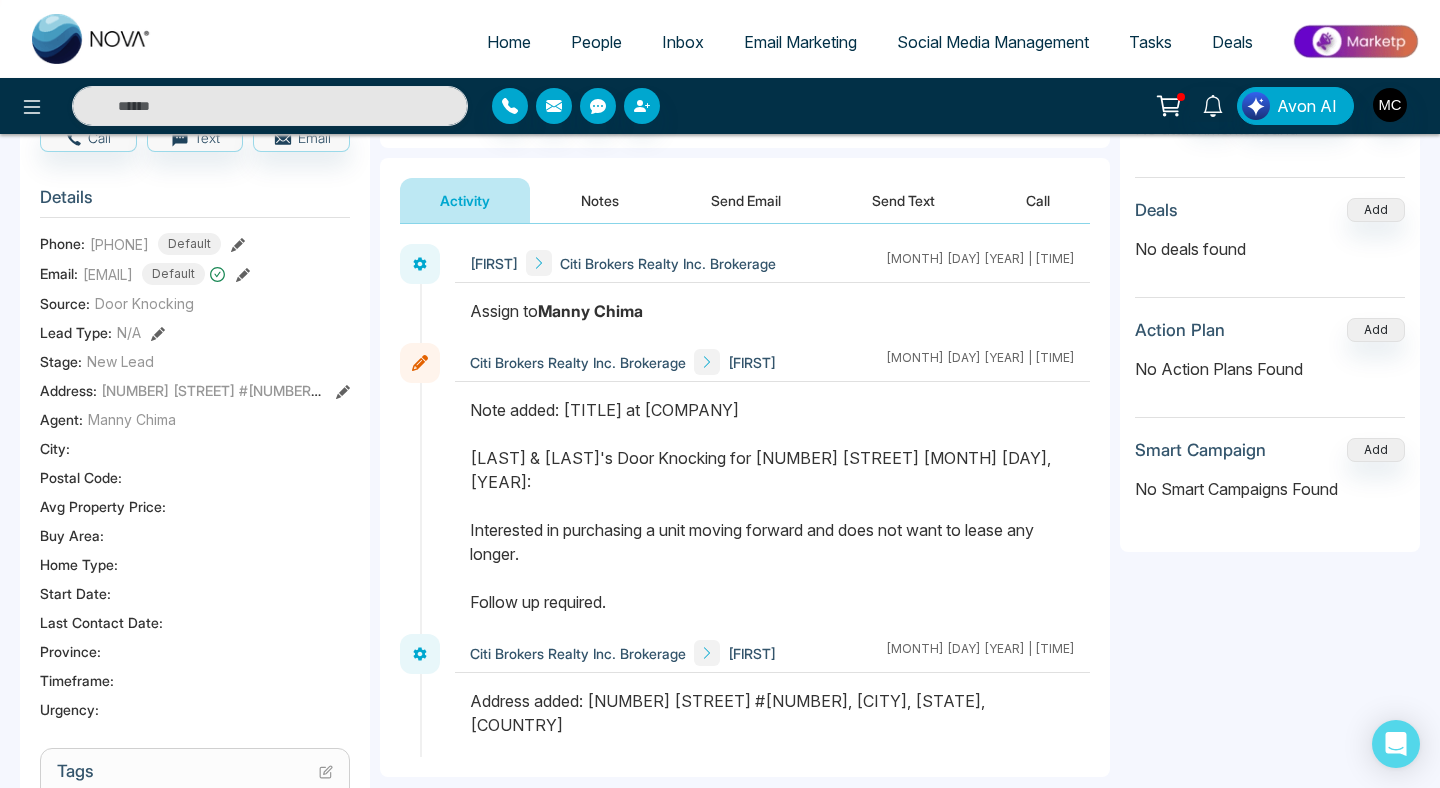drag, startPoint x: 569, startPoint y: 412, endPoint x: 910, endPoint y: 412, distance: 341 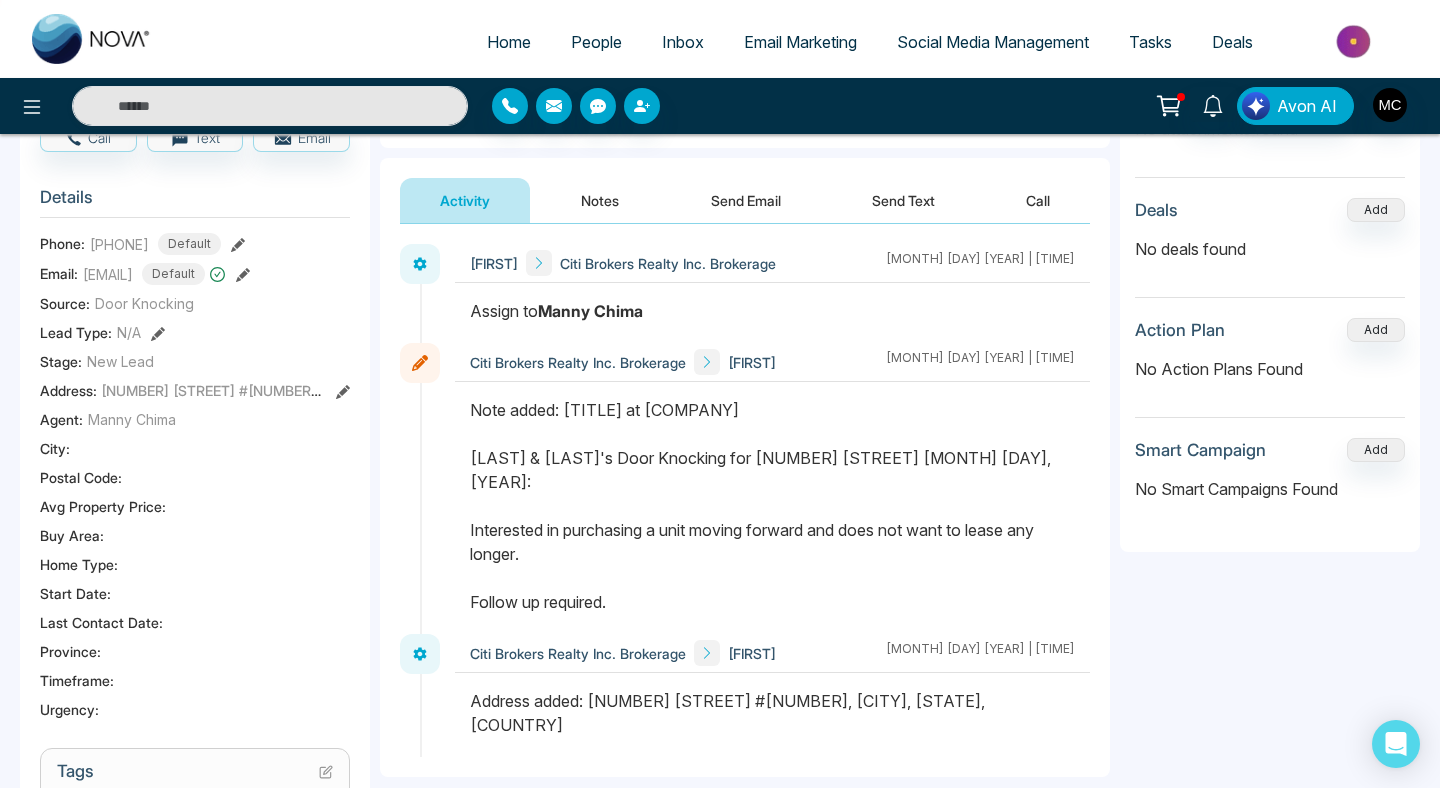 click on "Note added: [TITLE] at [COMPANY]
[LAST] & [LAST]'s Door Knocking for [NUMBER] [STREET] [MONTH] [DAY], [YEAR]:
Interested in purchasing a unit moving forward and does not want to lease any longer.
Follow up required." at bounding box center [772, 506] 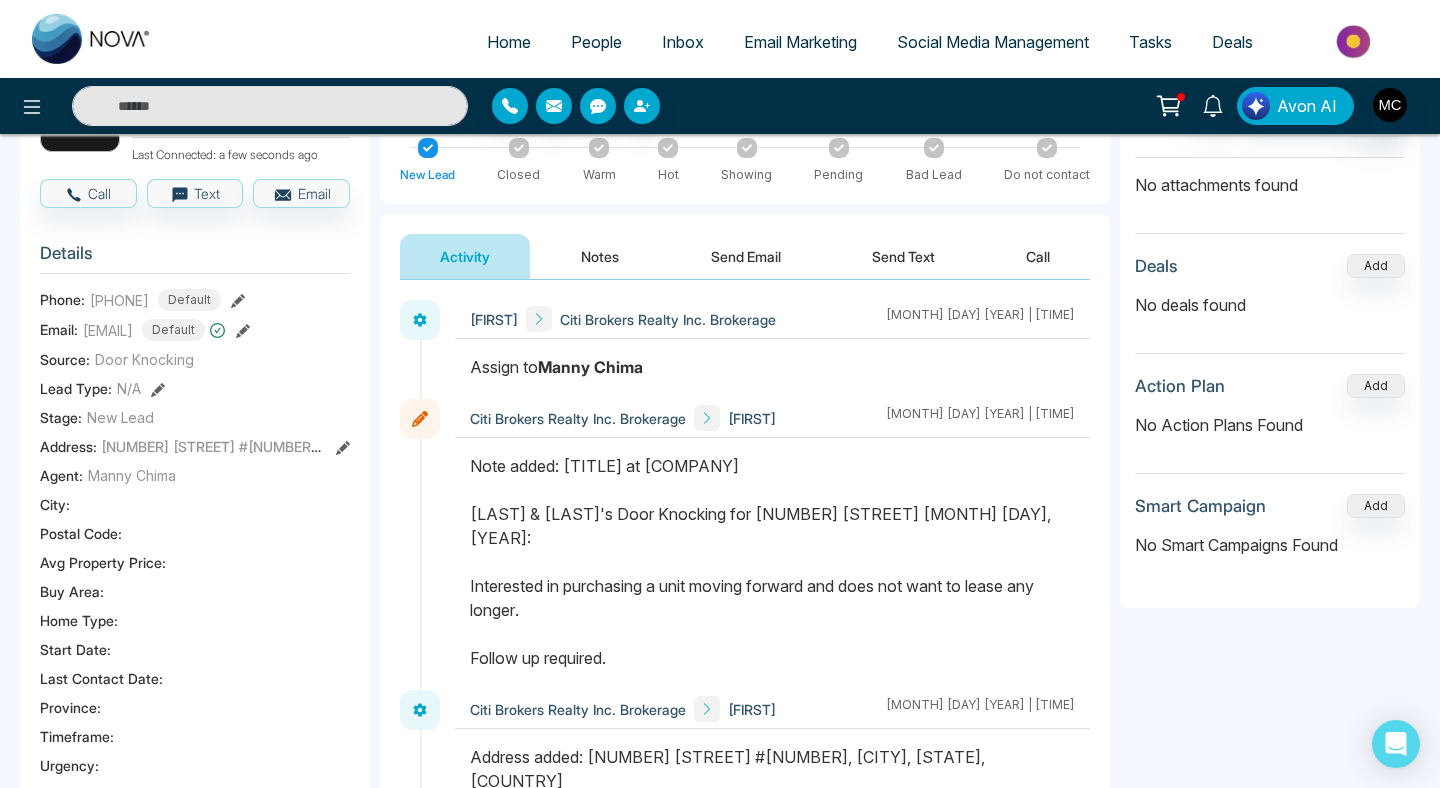 scroll, scrollTop: 168, scrollLeft: 0, axis: vertical 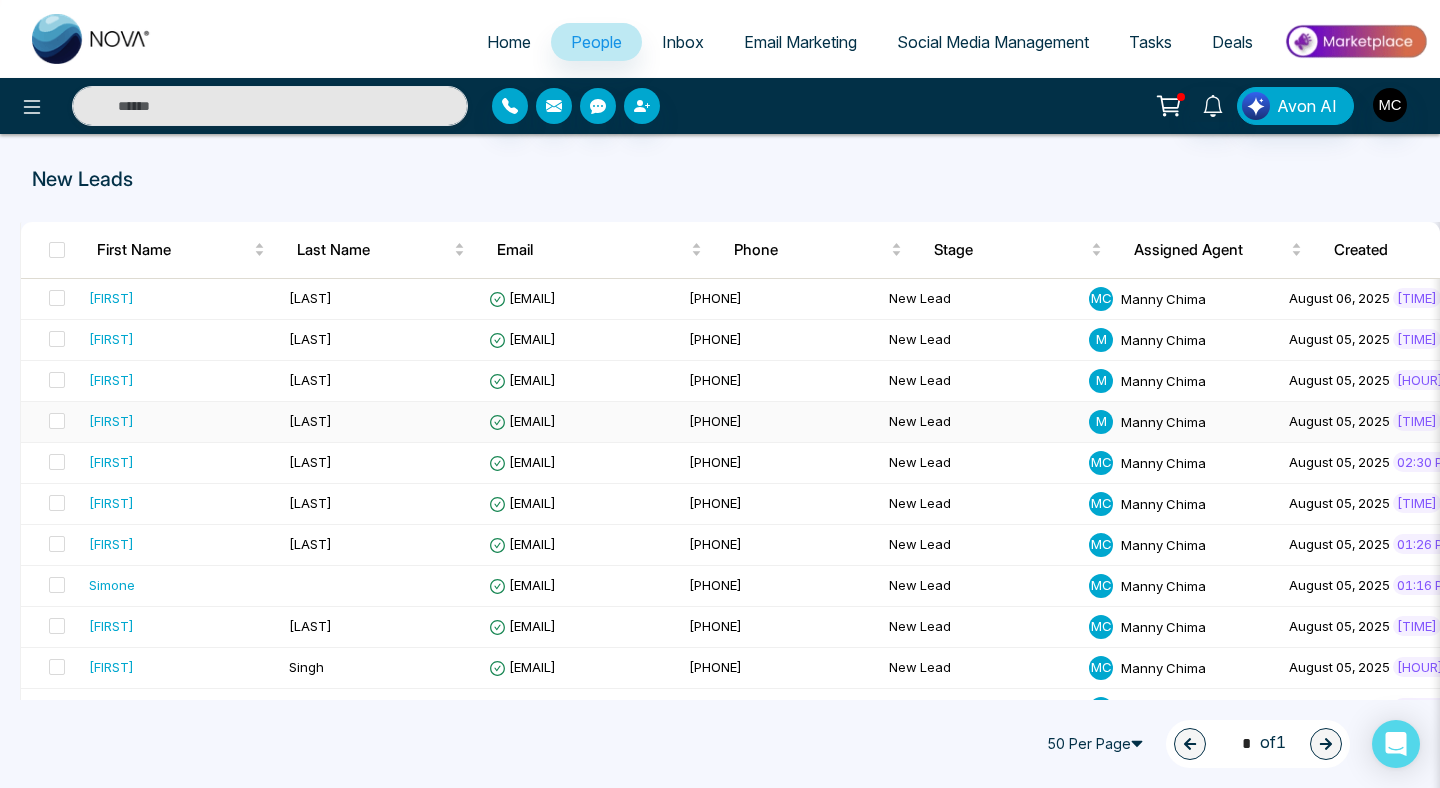 click on "[FIRST]" at bounding box center [111, 421] 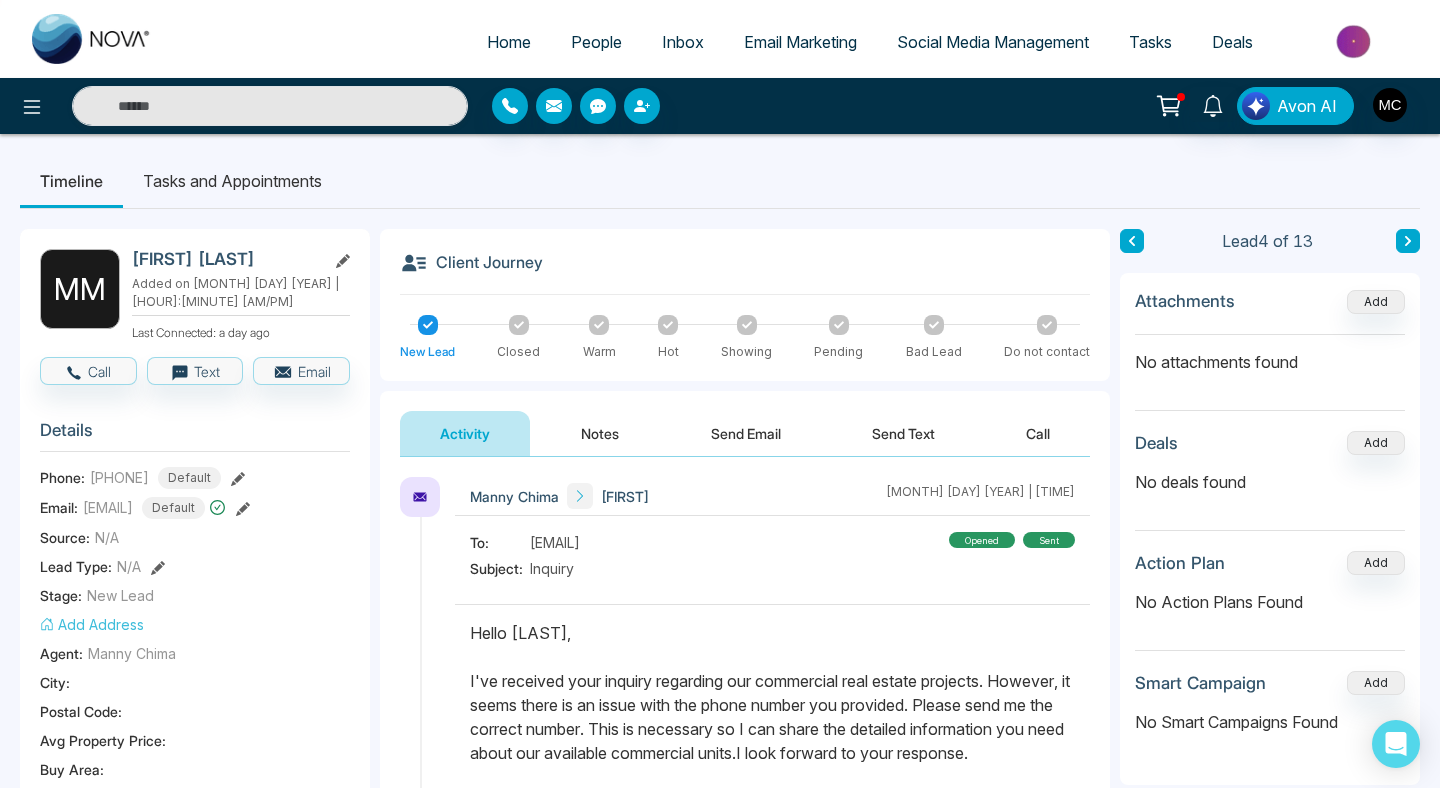 scroll, scrollTop: 272, scrollLeft: 0, axis: vertical 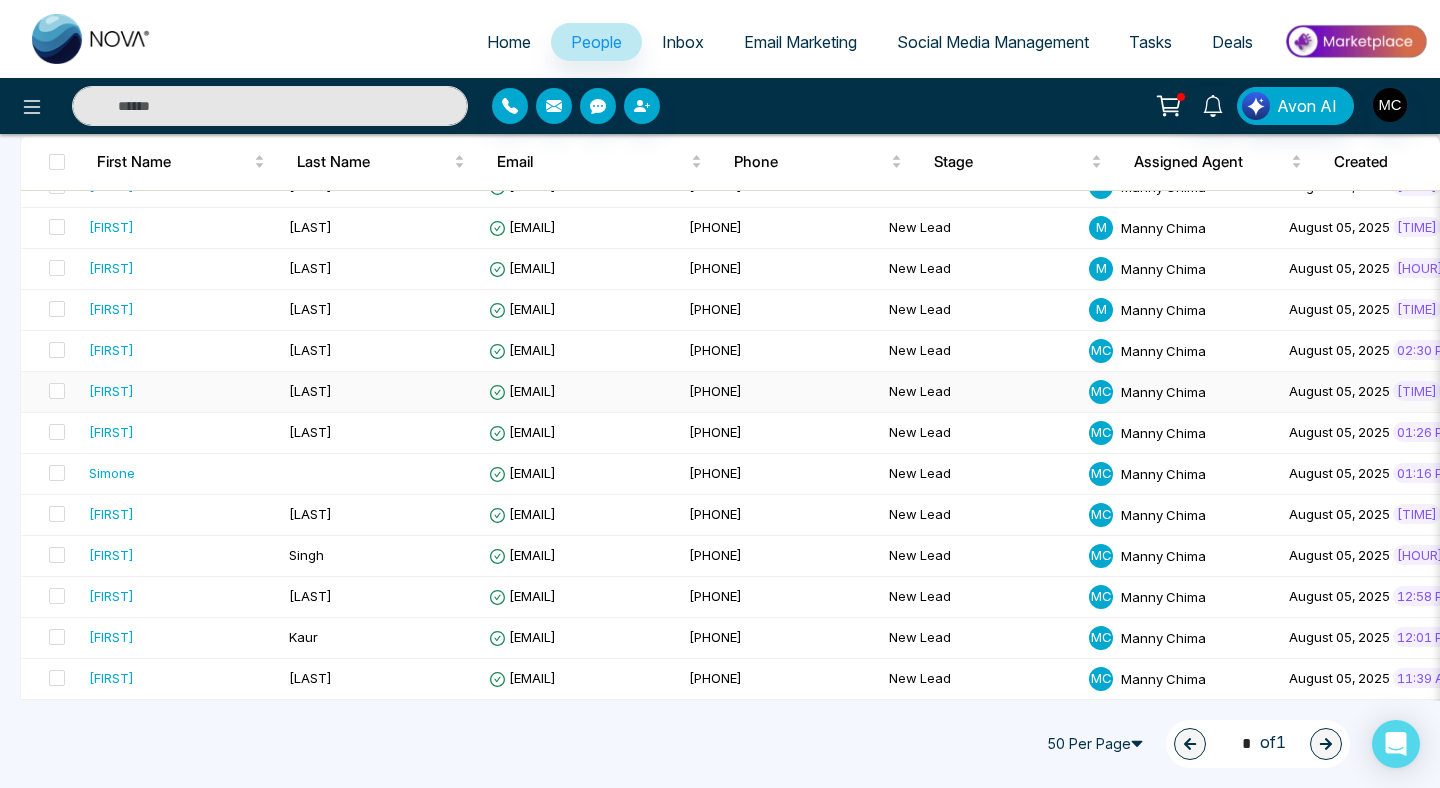 click on "[FIRST]" at bounding box center [181, 391] 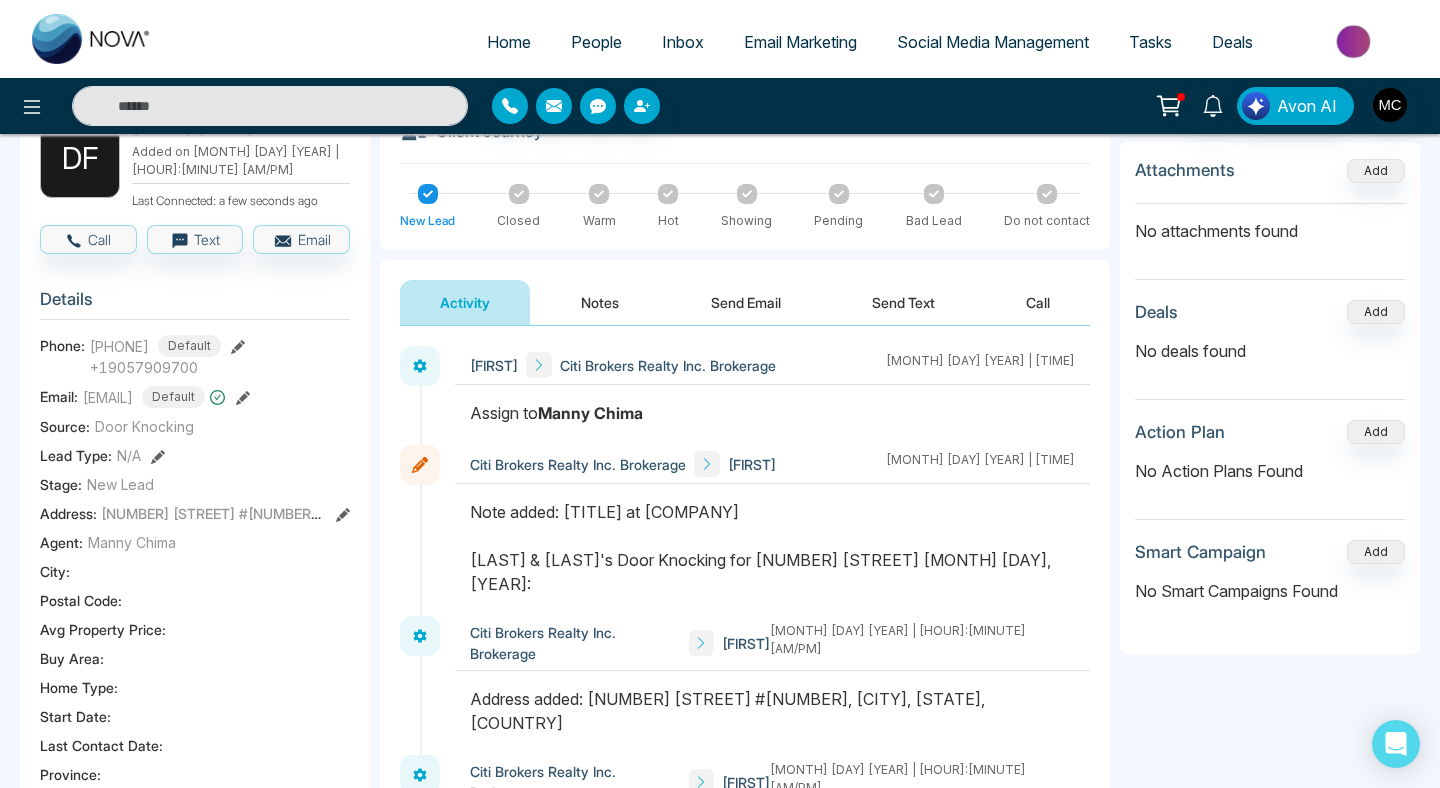 scroll, scrollTop: 215, scrollLeft: 0, axis: vertical 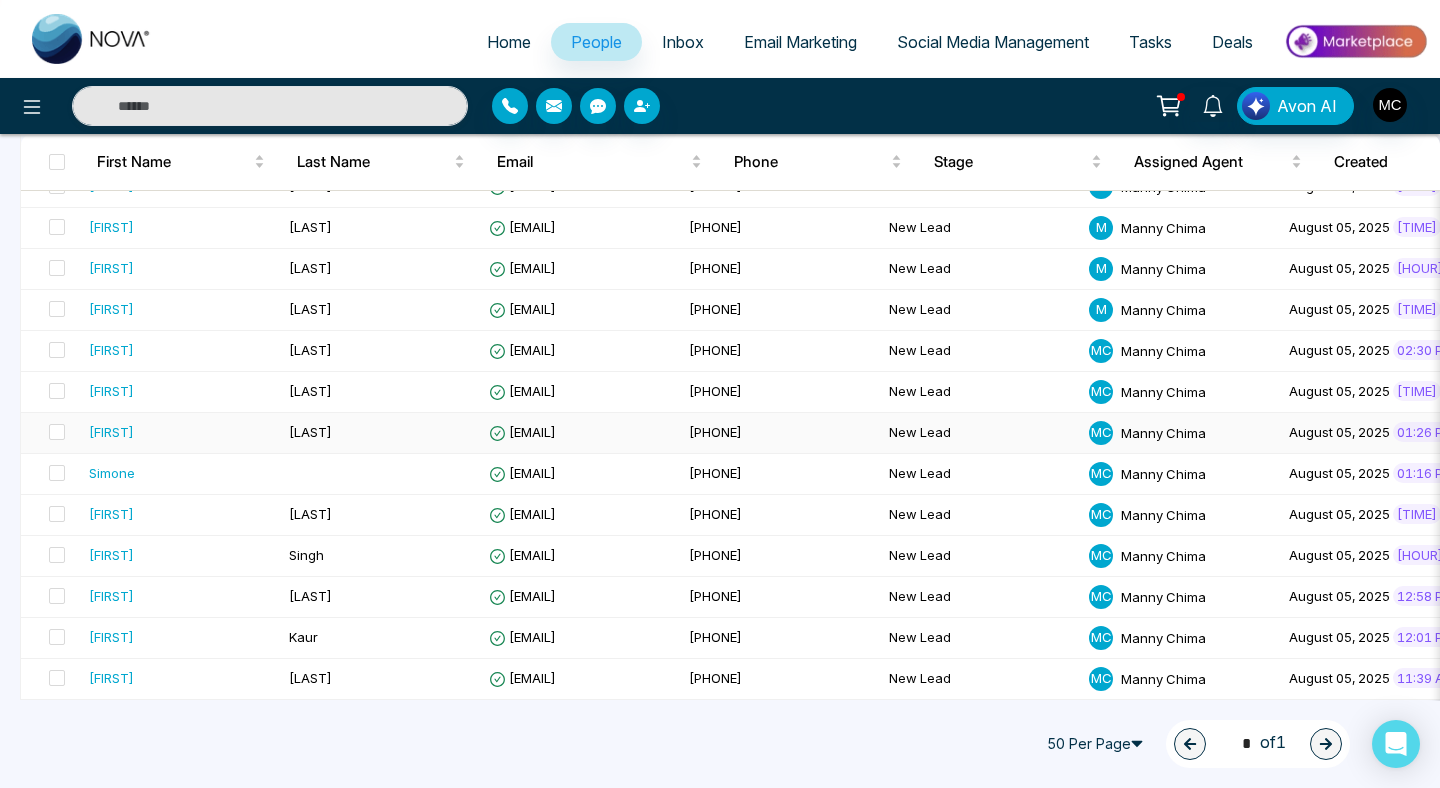 click on "[FIRST]" at bounding box center [111, 432] 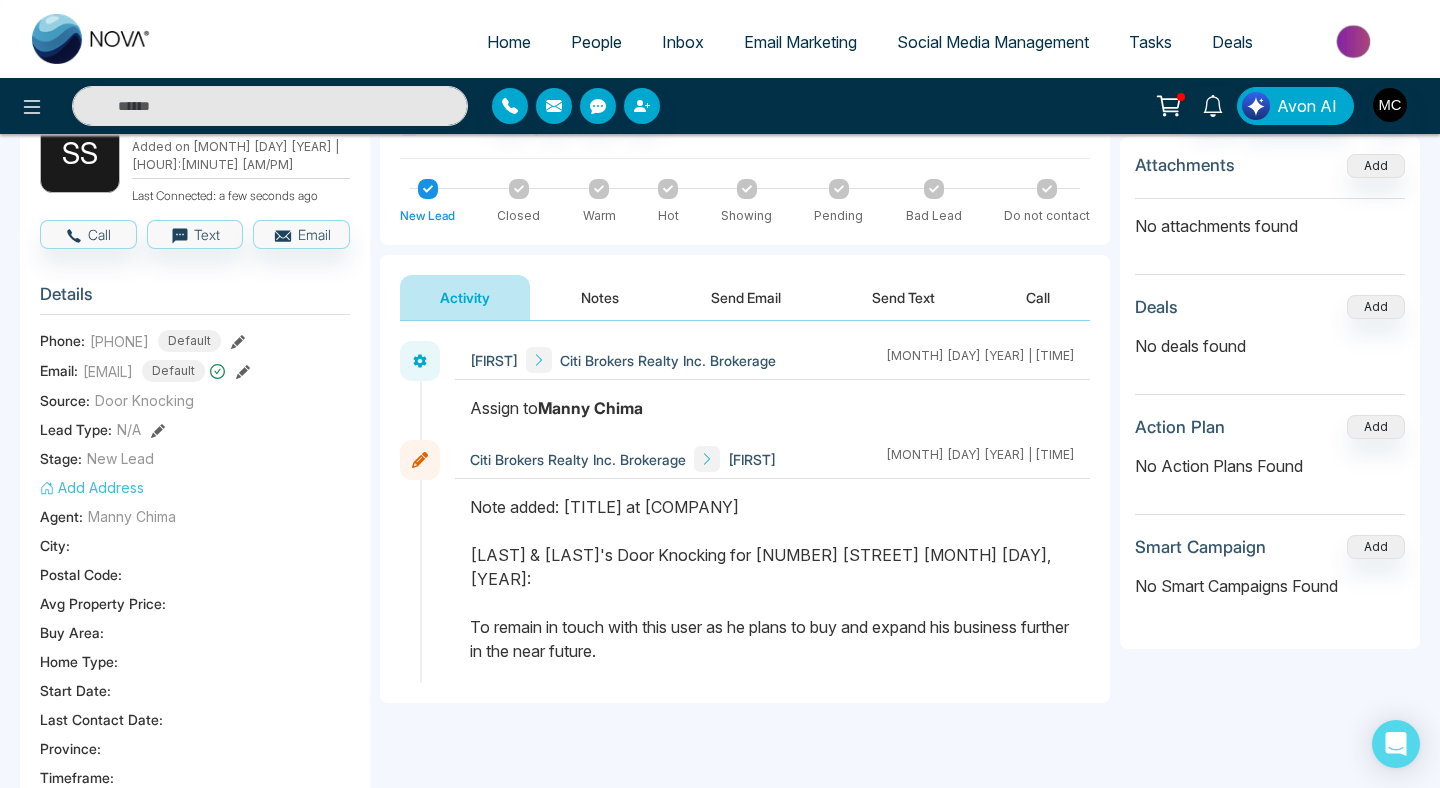 scroll, scrollTop: 165, scrollLeft: 0, axis: vertical 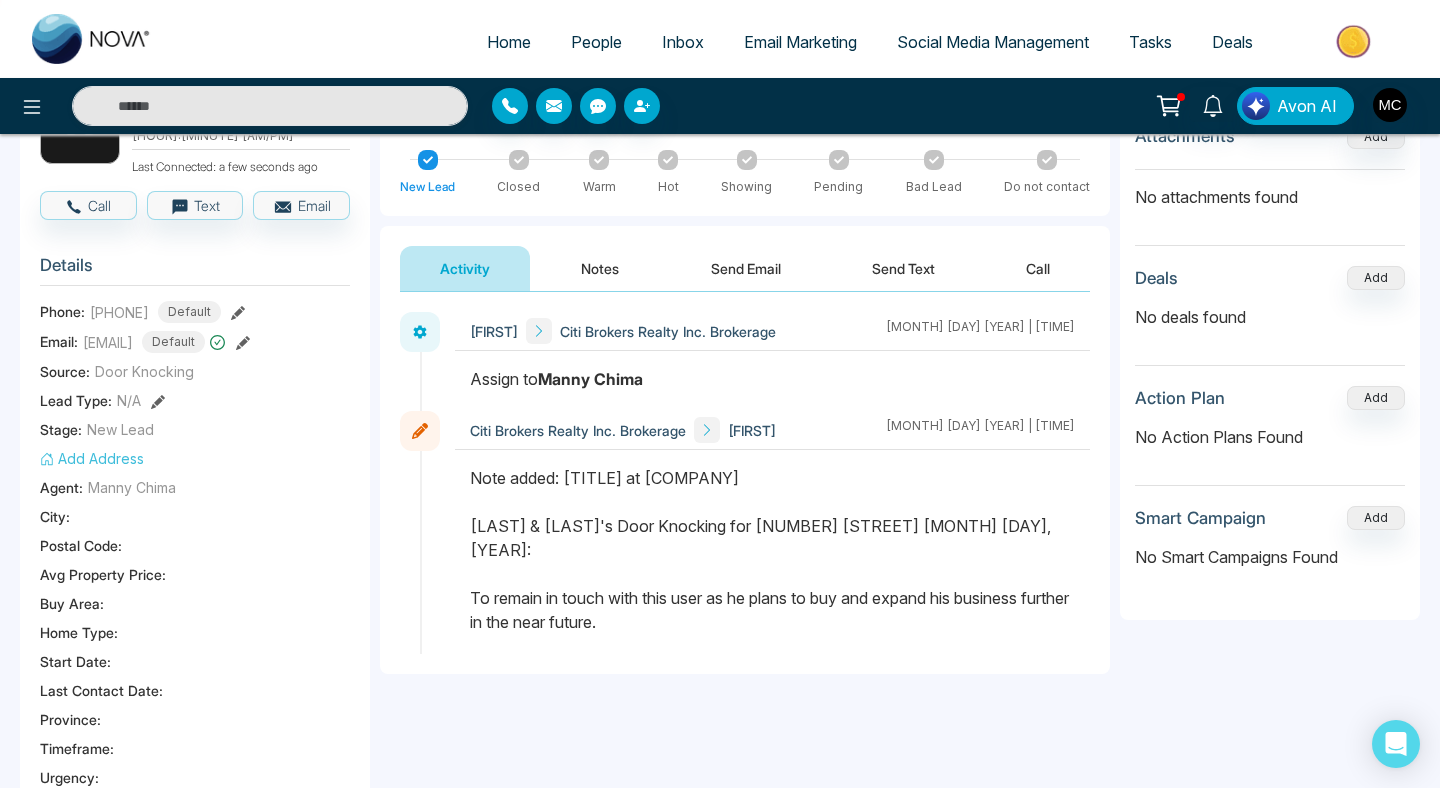 drag, startPoint x: 658, startPoint y: 573, endPoint x: 1023, endPoint y: 595, distance: 365.6624 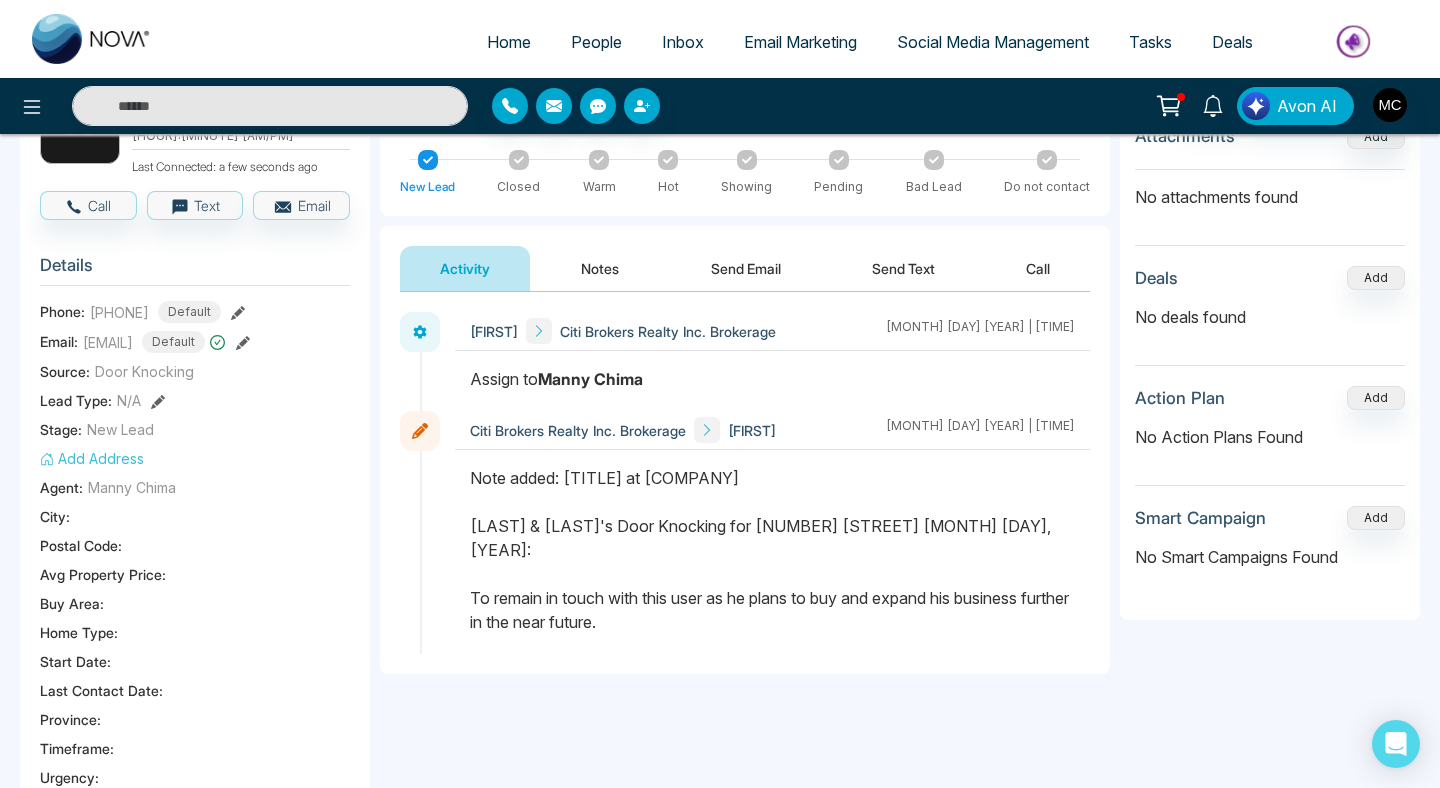 click on "Note added: [TITLE] at [COMPANY]
[LAST] & [LAST]'s Door Knocking for [NUMBER] [STREET] [MONTH] [DAY], [YEAR]:
To remain in touch with this user as he plans to buy and expand his business further in the near future." at bounding box center [772, 550] 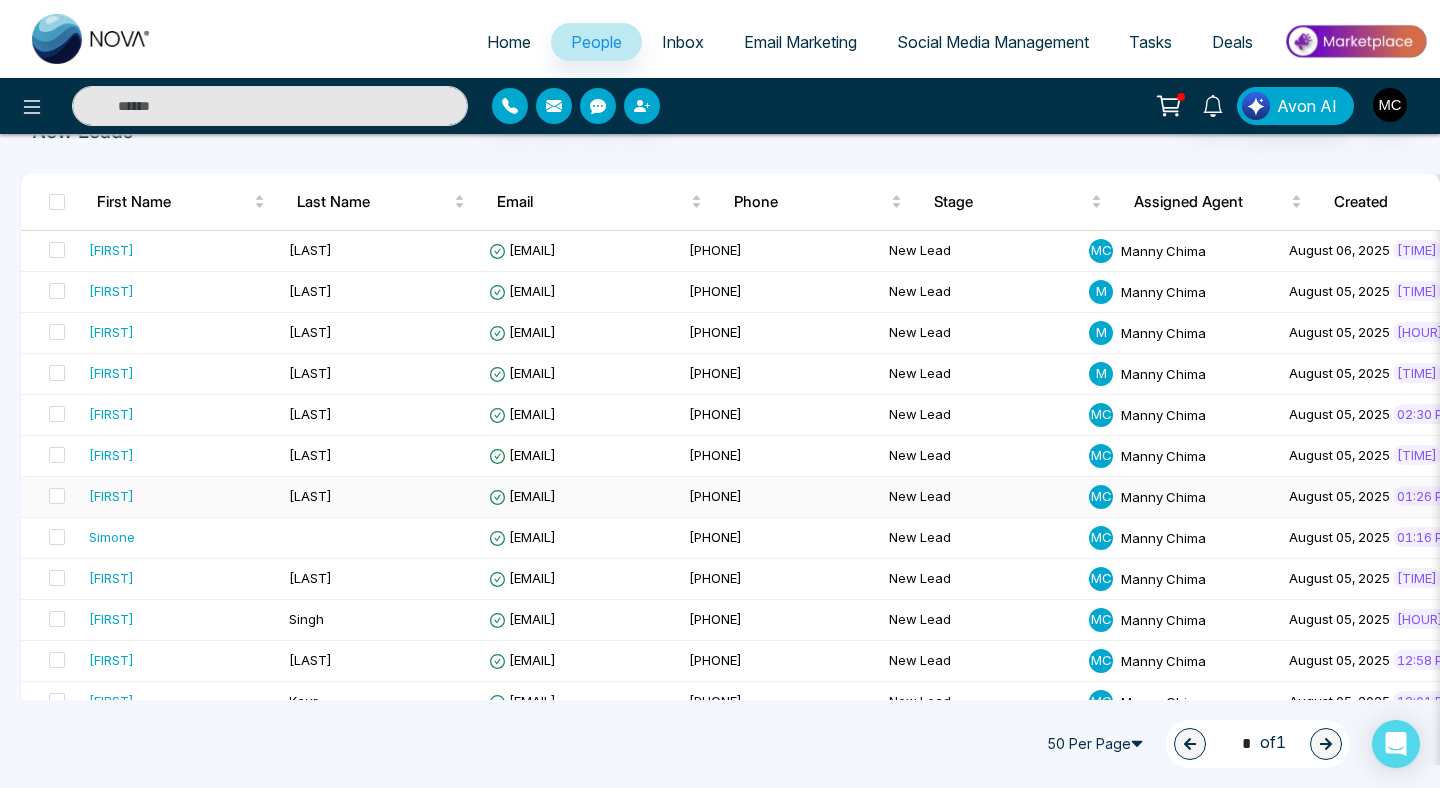 scroll, scrollTop: 112, scrollLeft: 0, axis: vertical 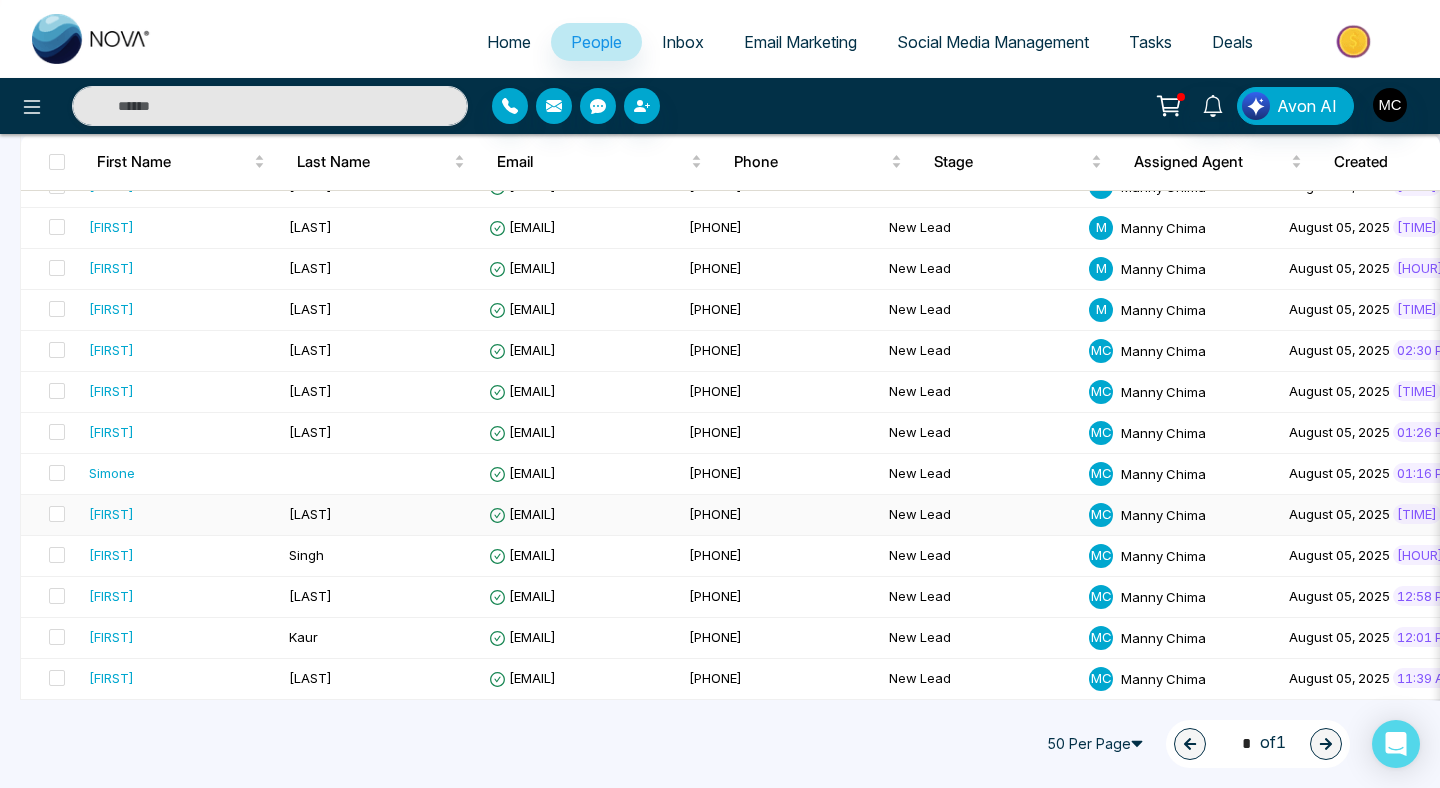 click on "[FIRST]" at bounding box center [111, 514] 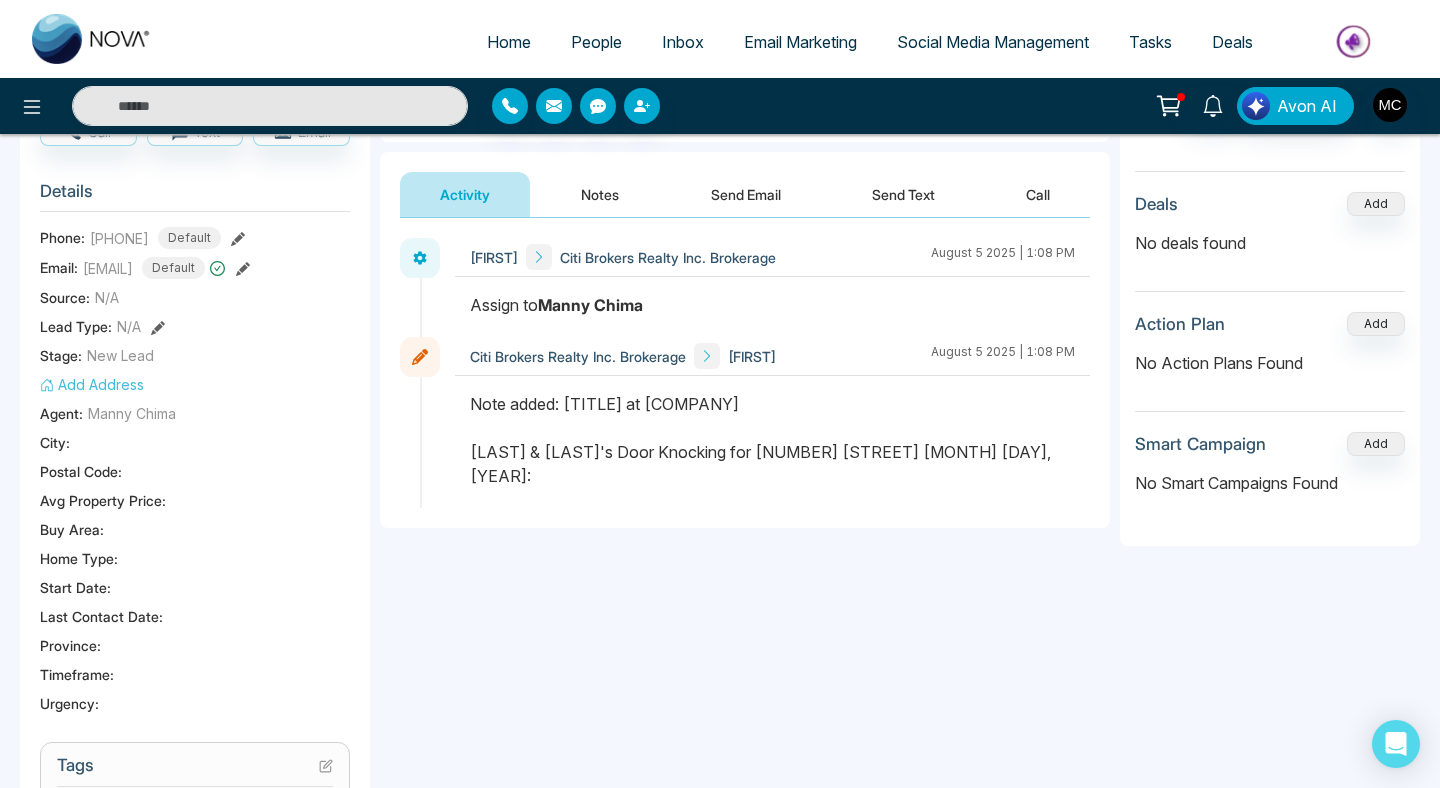 scroll, scrollTop: 267, scrollLeft: 0, axis: vertical 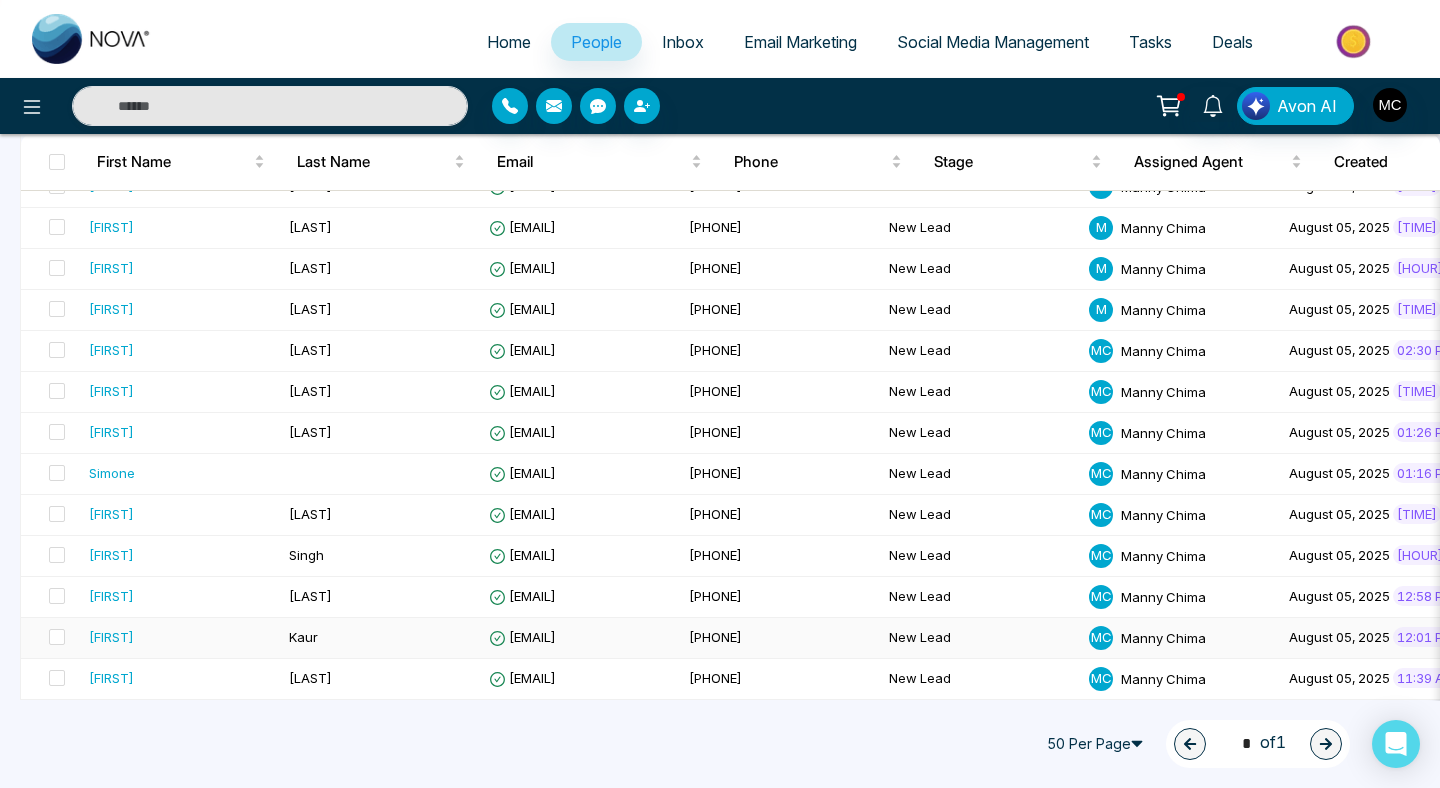 click on "Kaur" at bounding box center [381, 638] 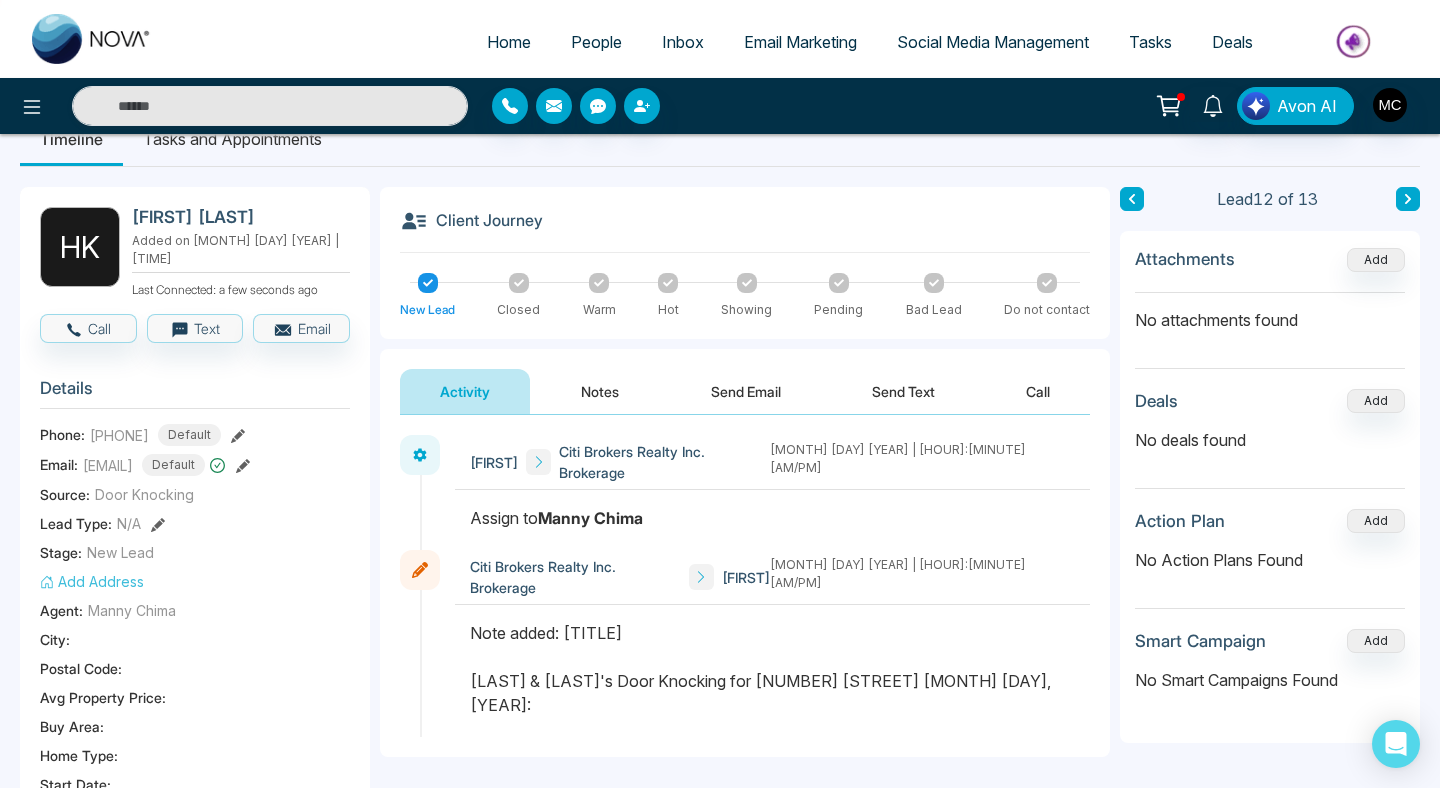 scroll, scrollTop: 47, scrollLeft: 0, axis: vertical 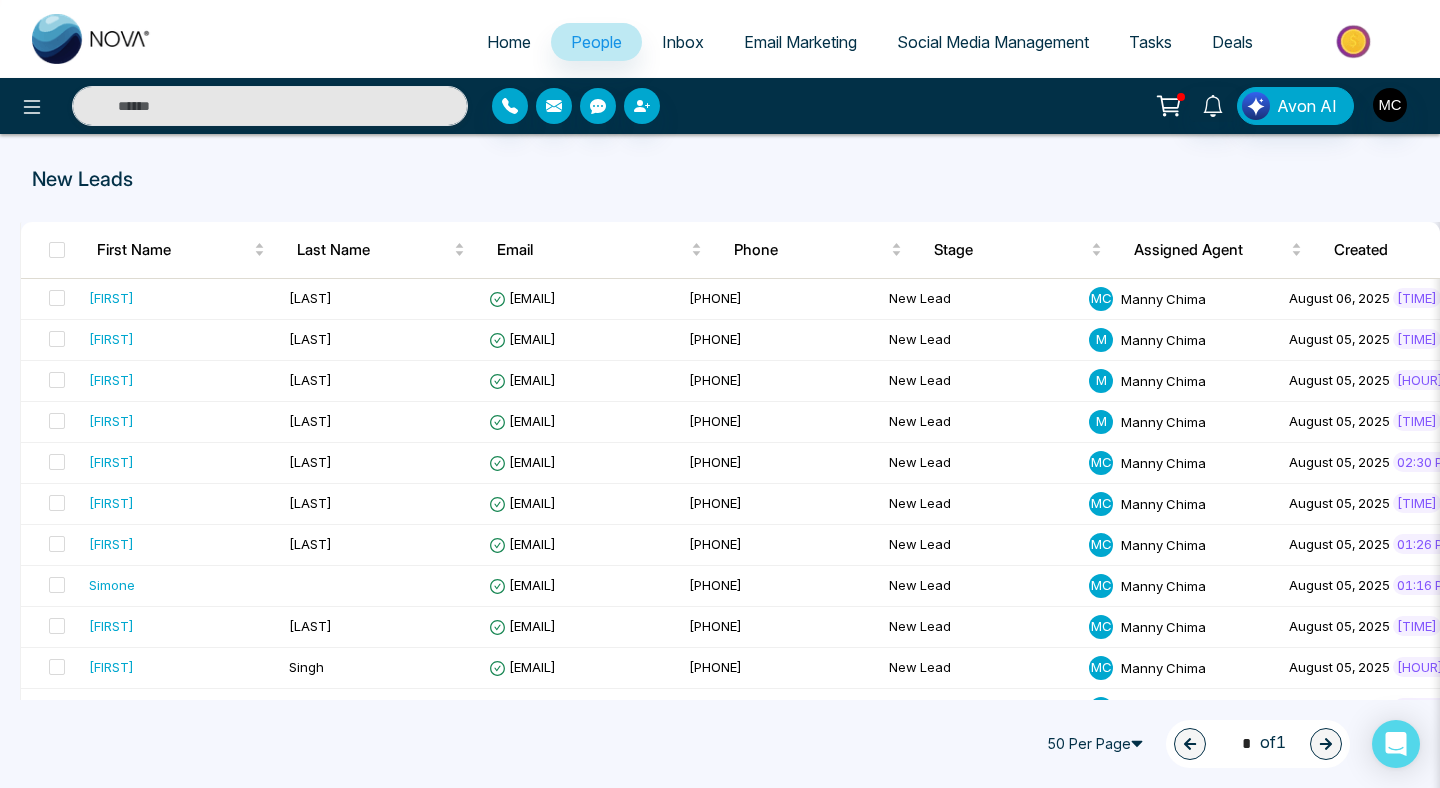 click on "Email Marketing" at bounding box center [800, 42] 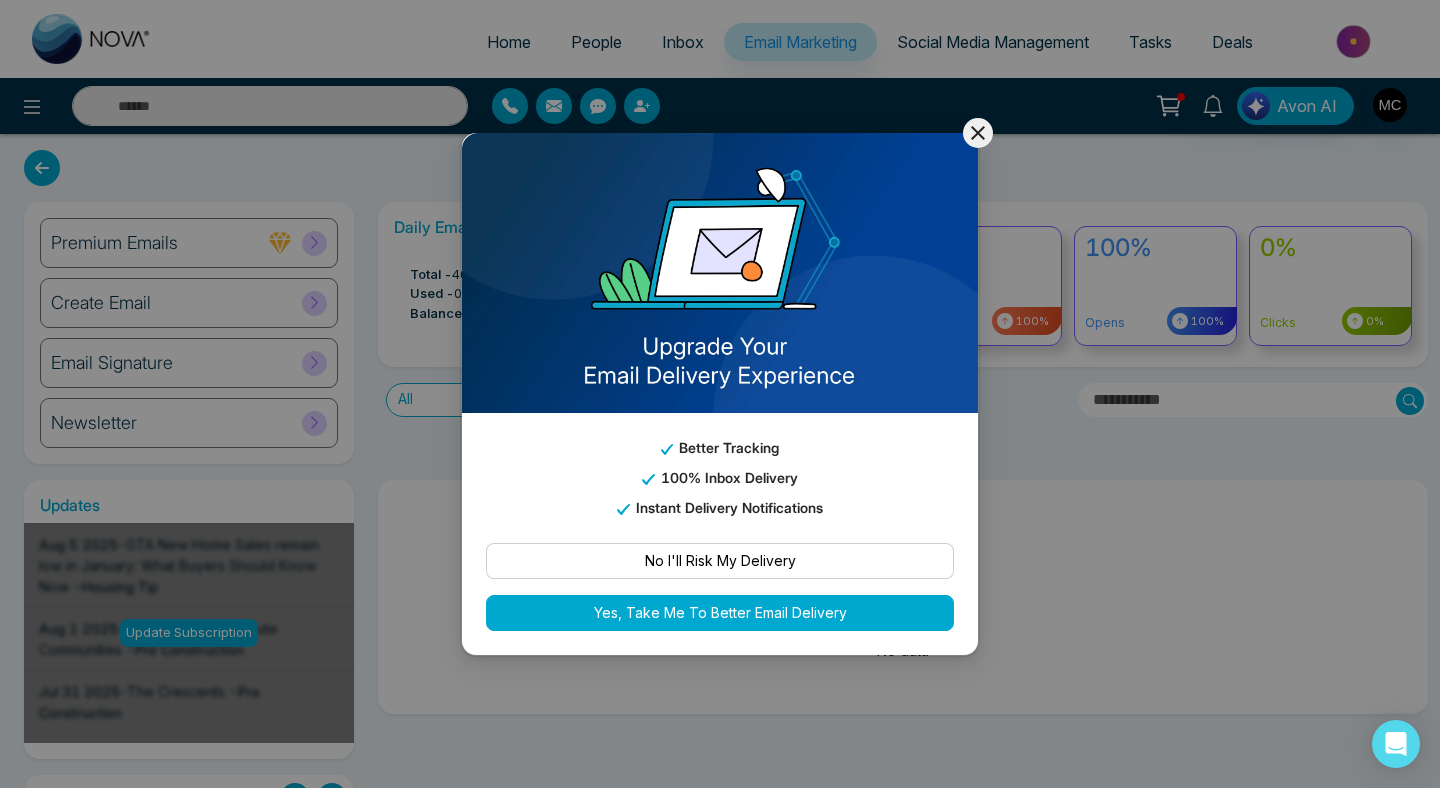 click 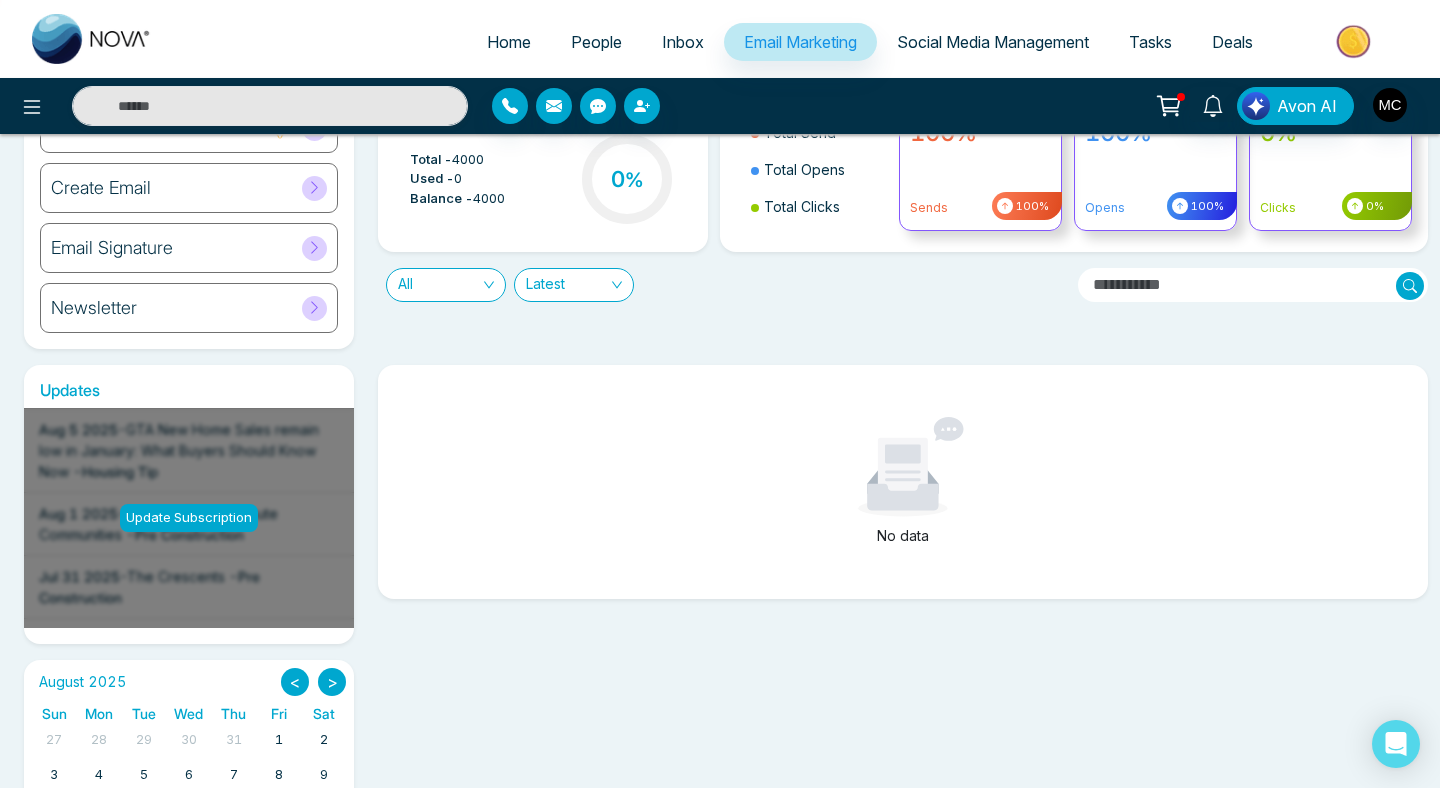 scroll, scrollTop: 0, scrollLeft: 0, axis: both 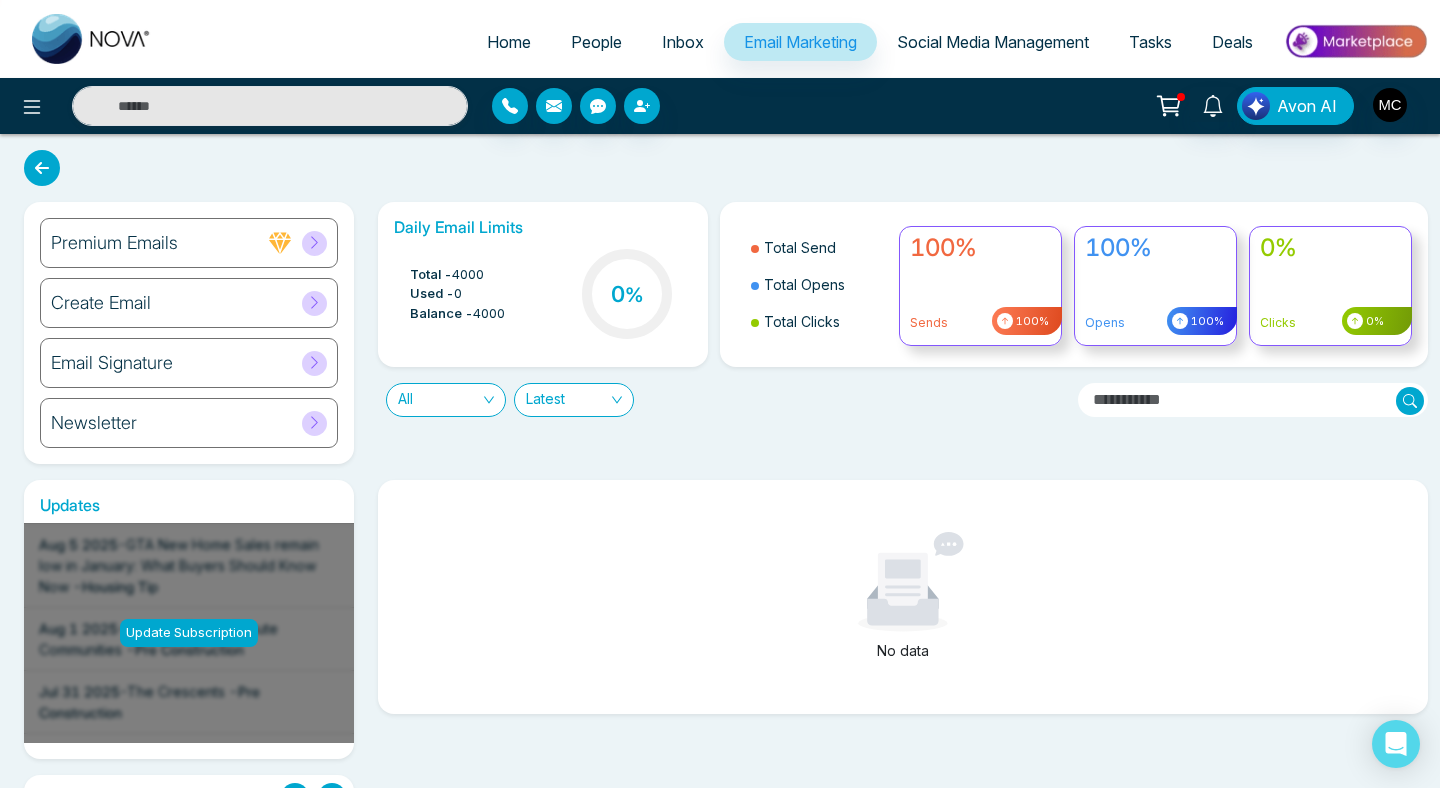 click on "Create Email" at bounding box center [189, 303] 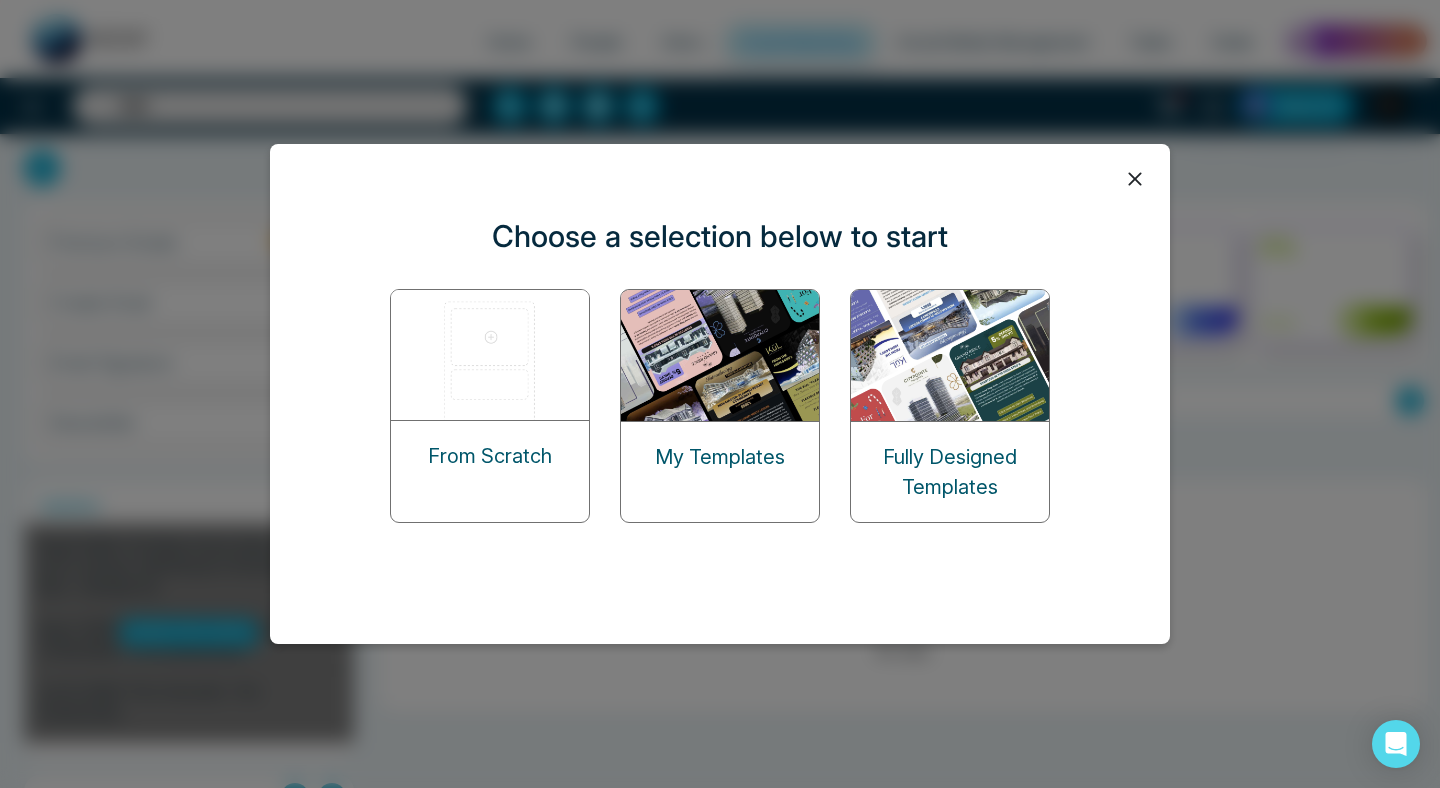 click at bounding box center (721, 355) 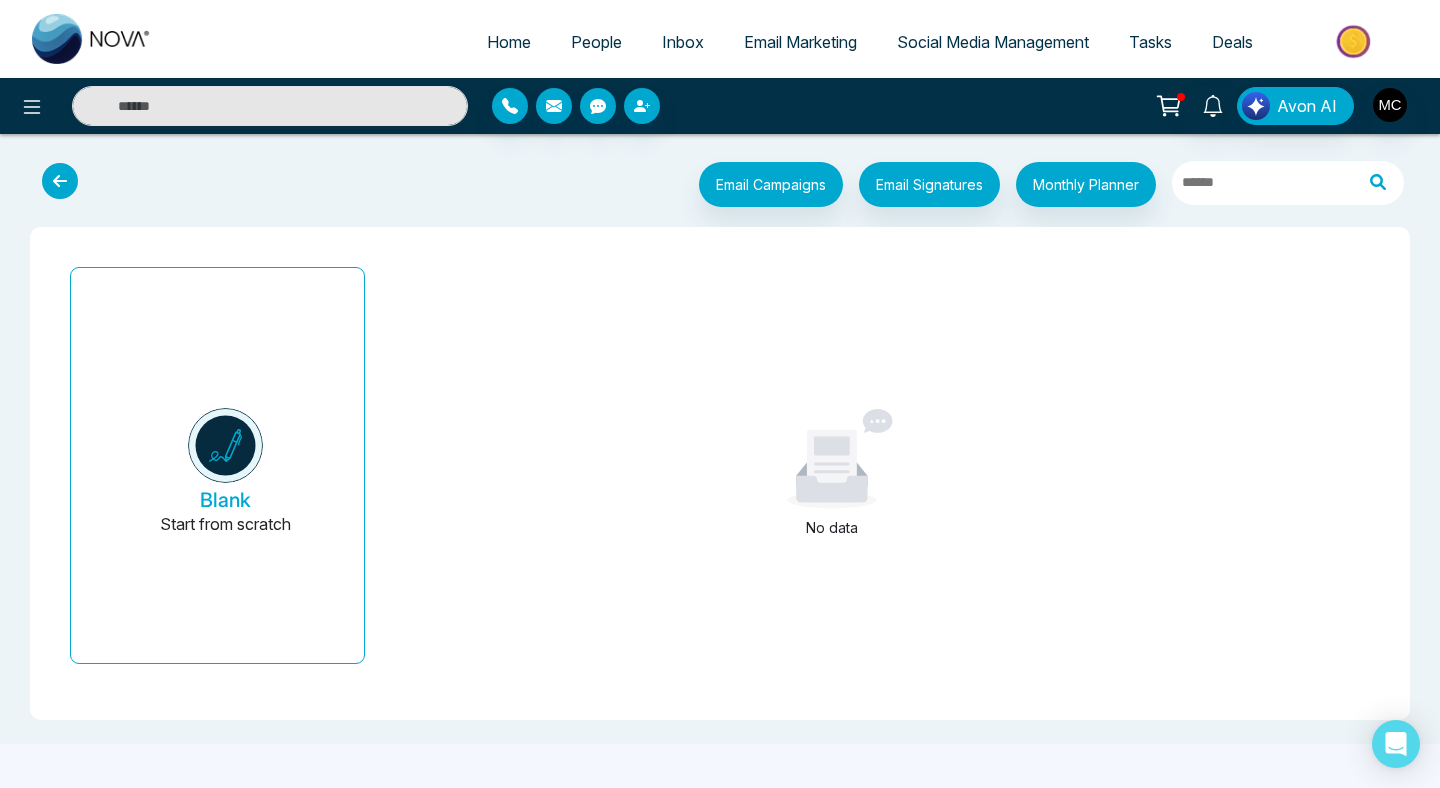 click at bounding box center [60, 181] 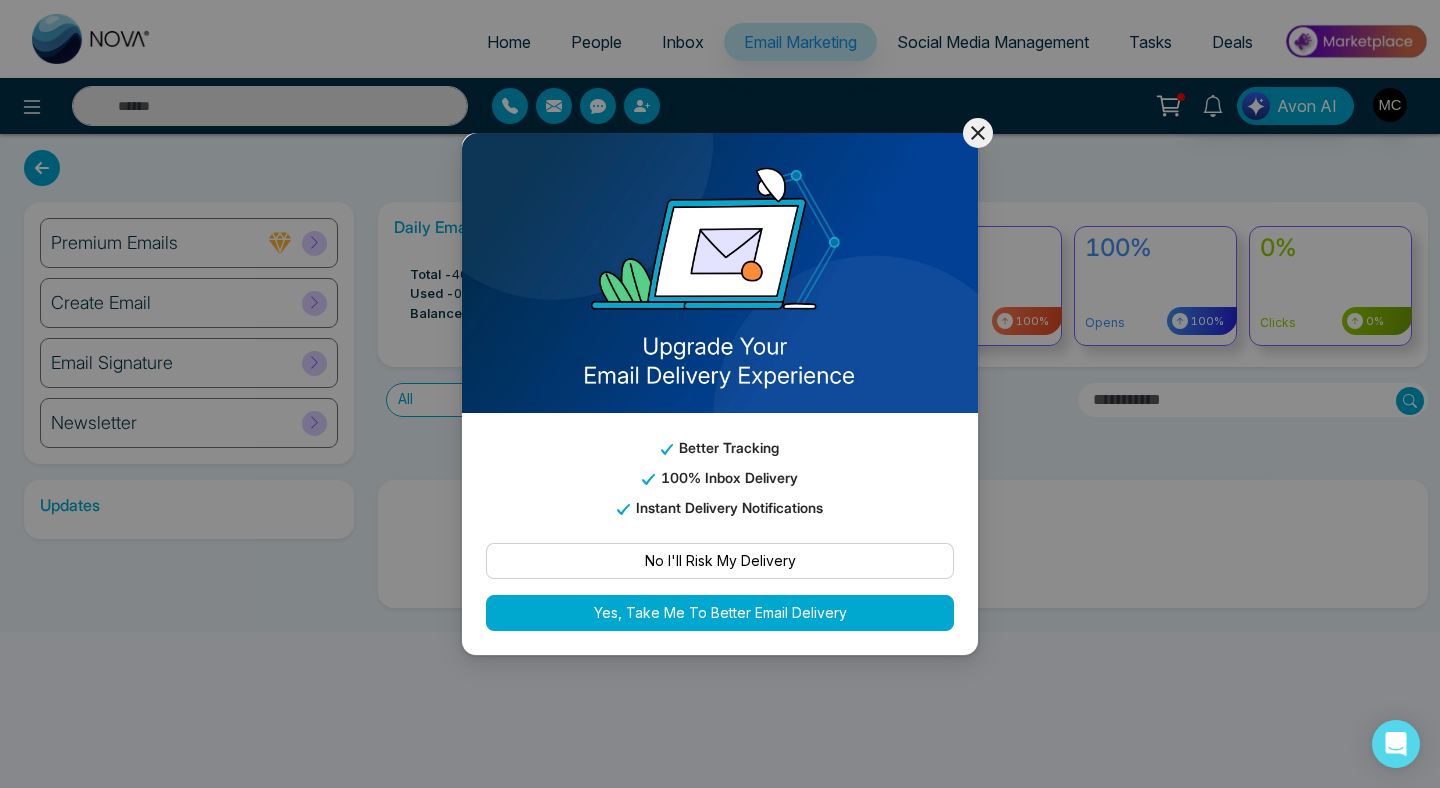 click 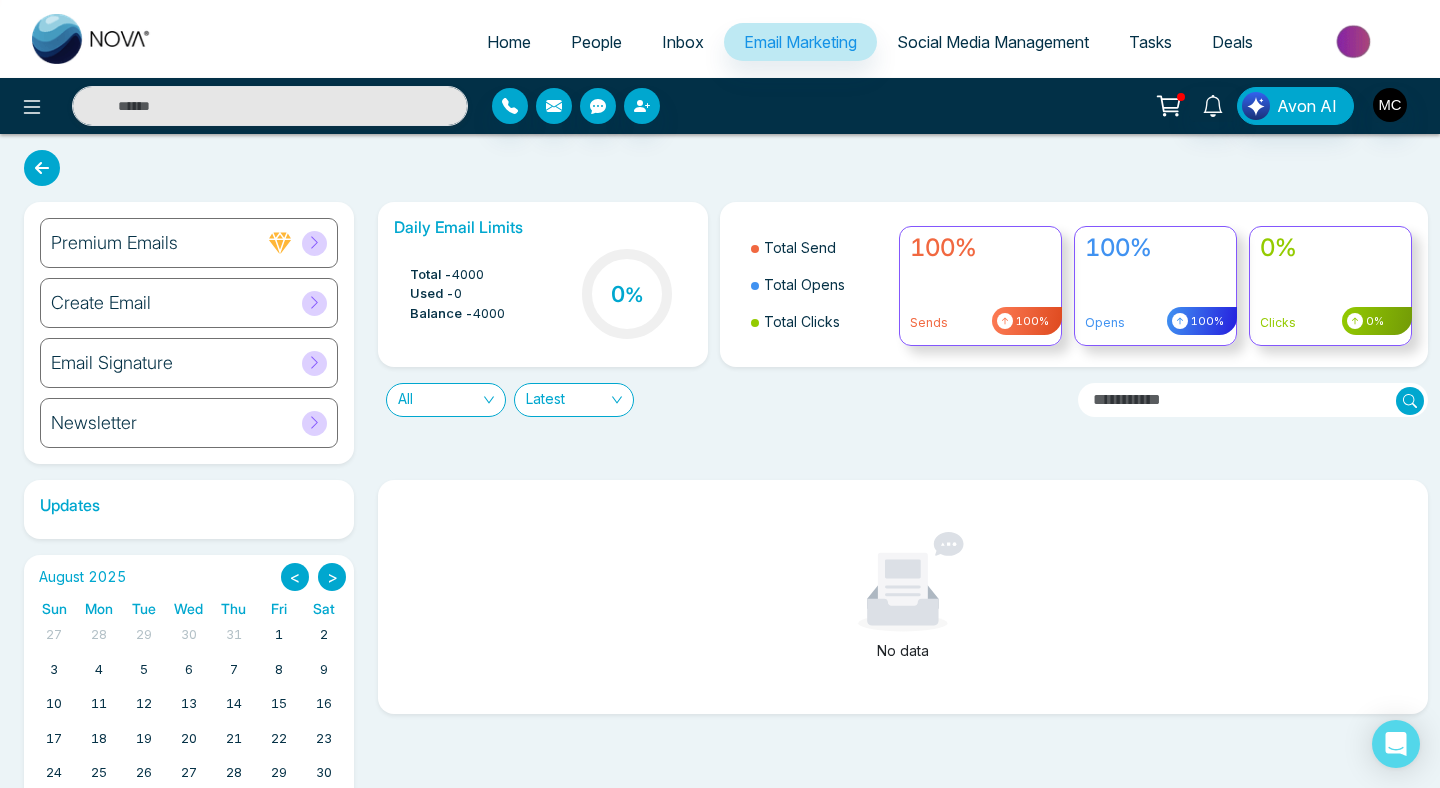 click on "Social Media Management" at bounding box center (993, 42) 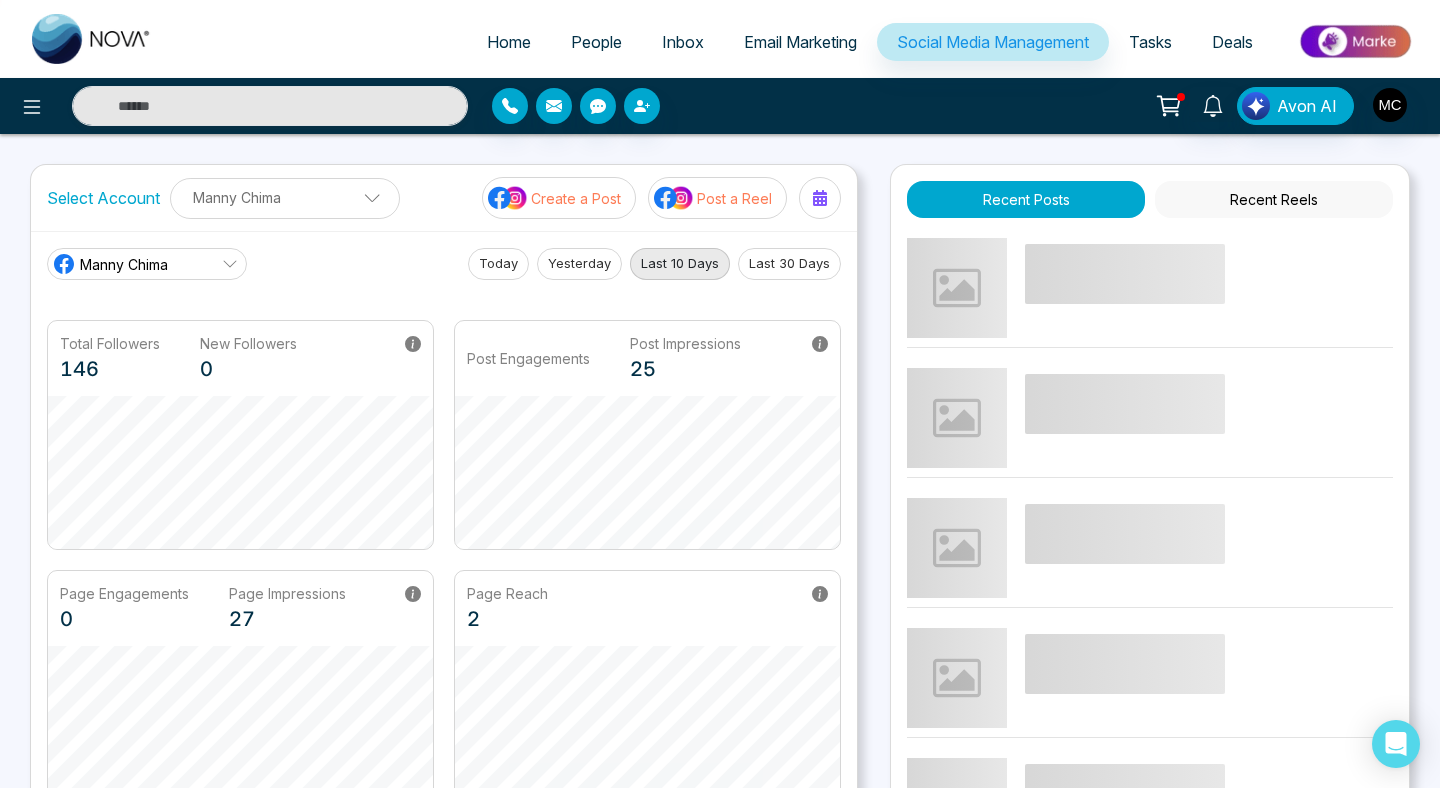 click on "Home" at bounding box center [509, 42] 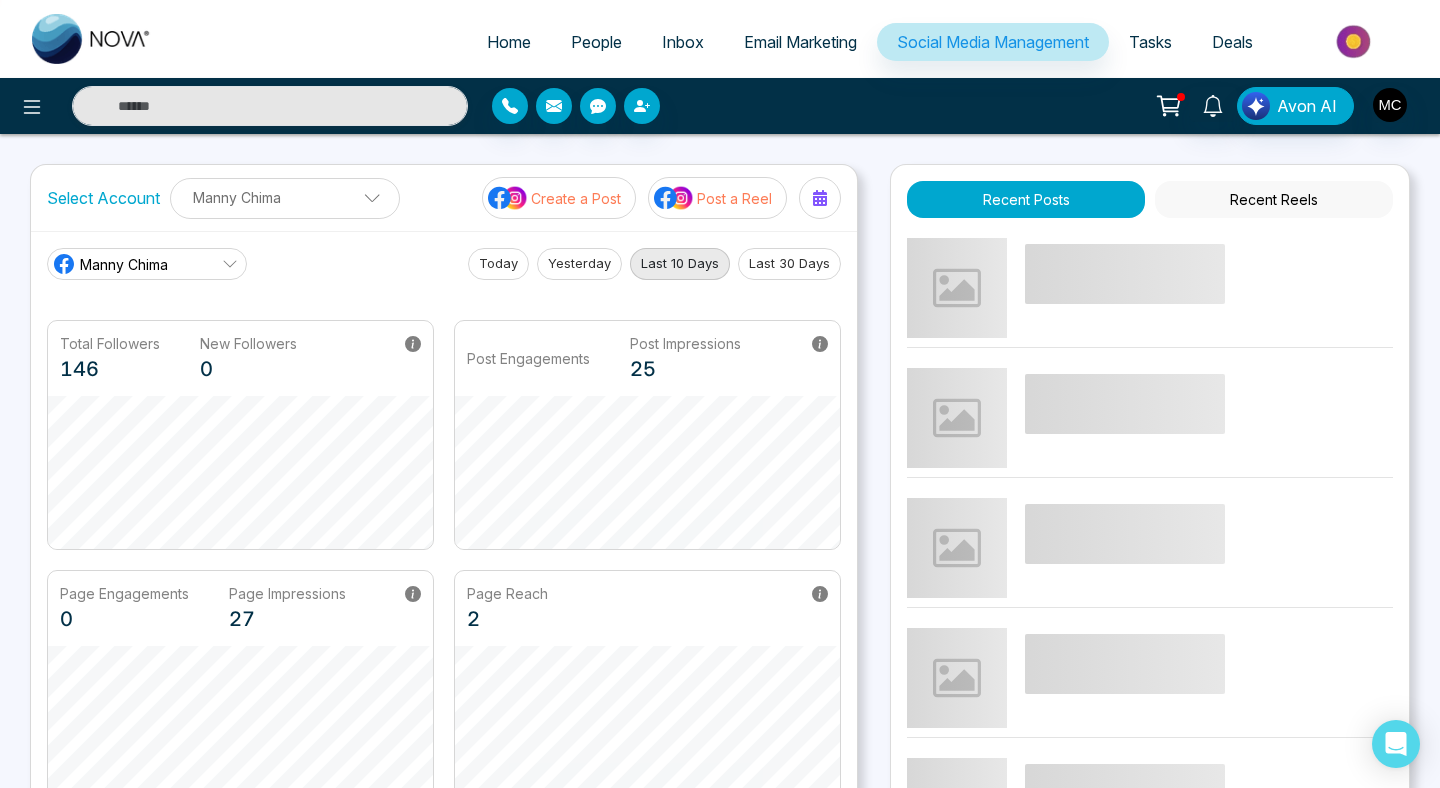 select on "*" 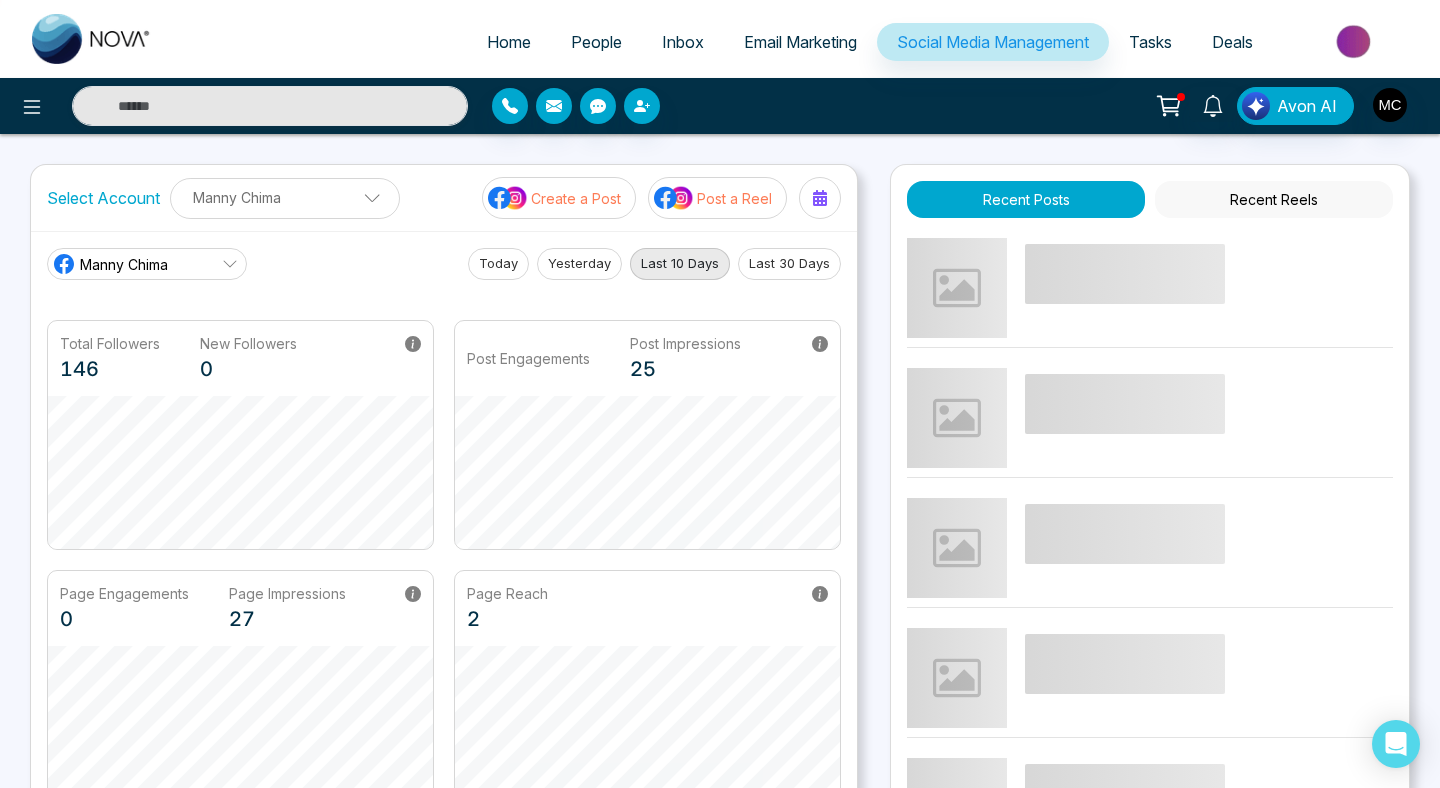 select on "*" 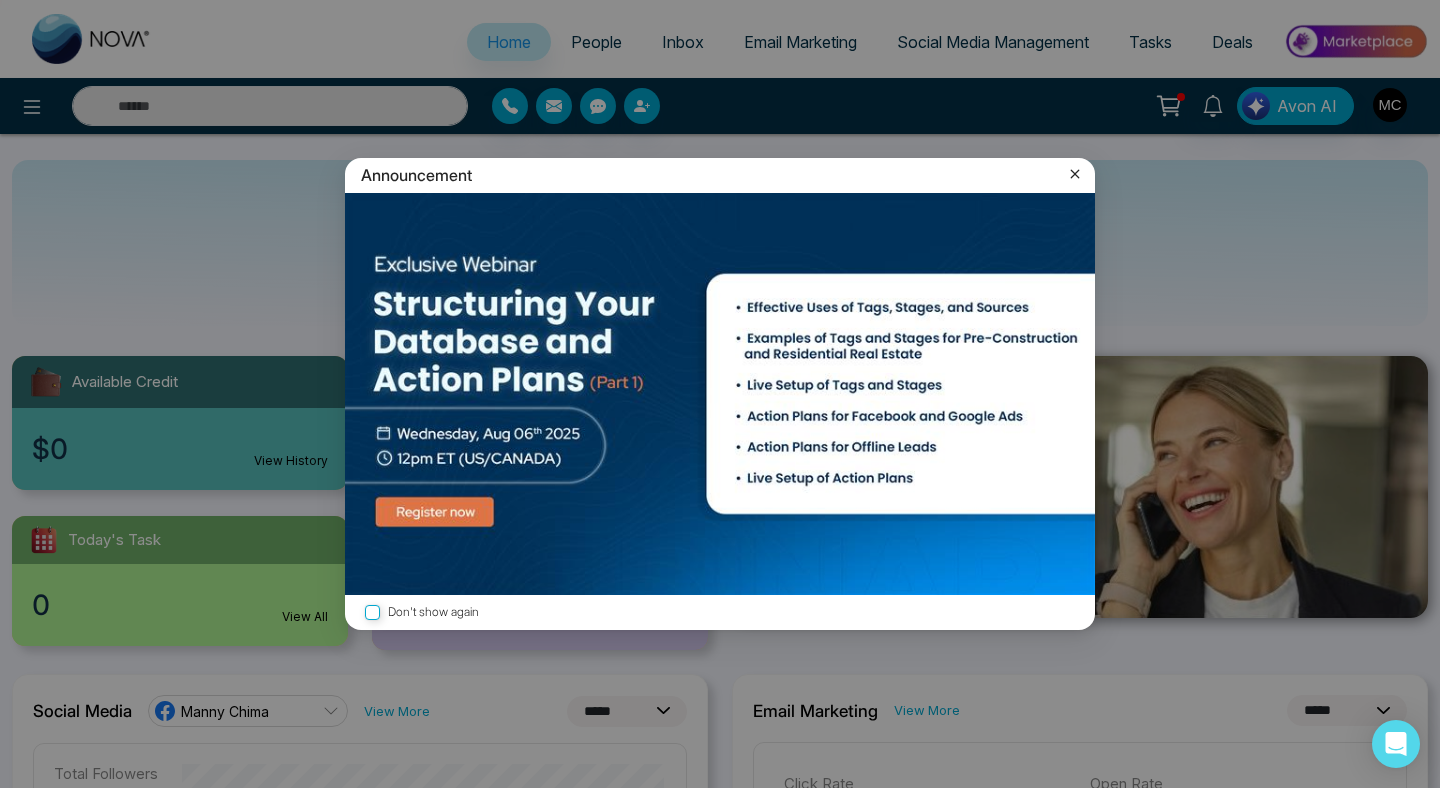 click 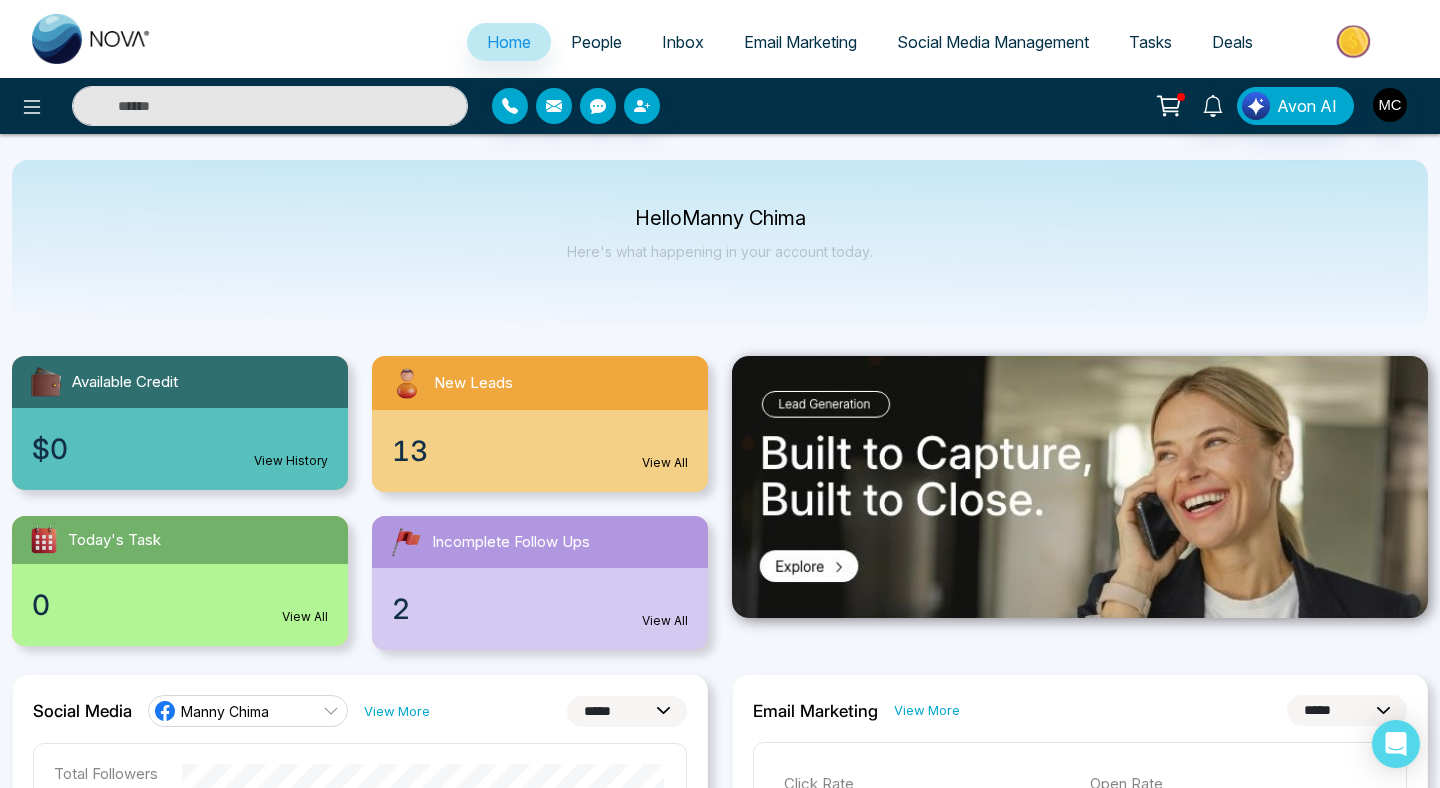 click on "13 View All" at bounding box center (540, 451) 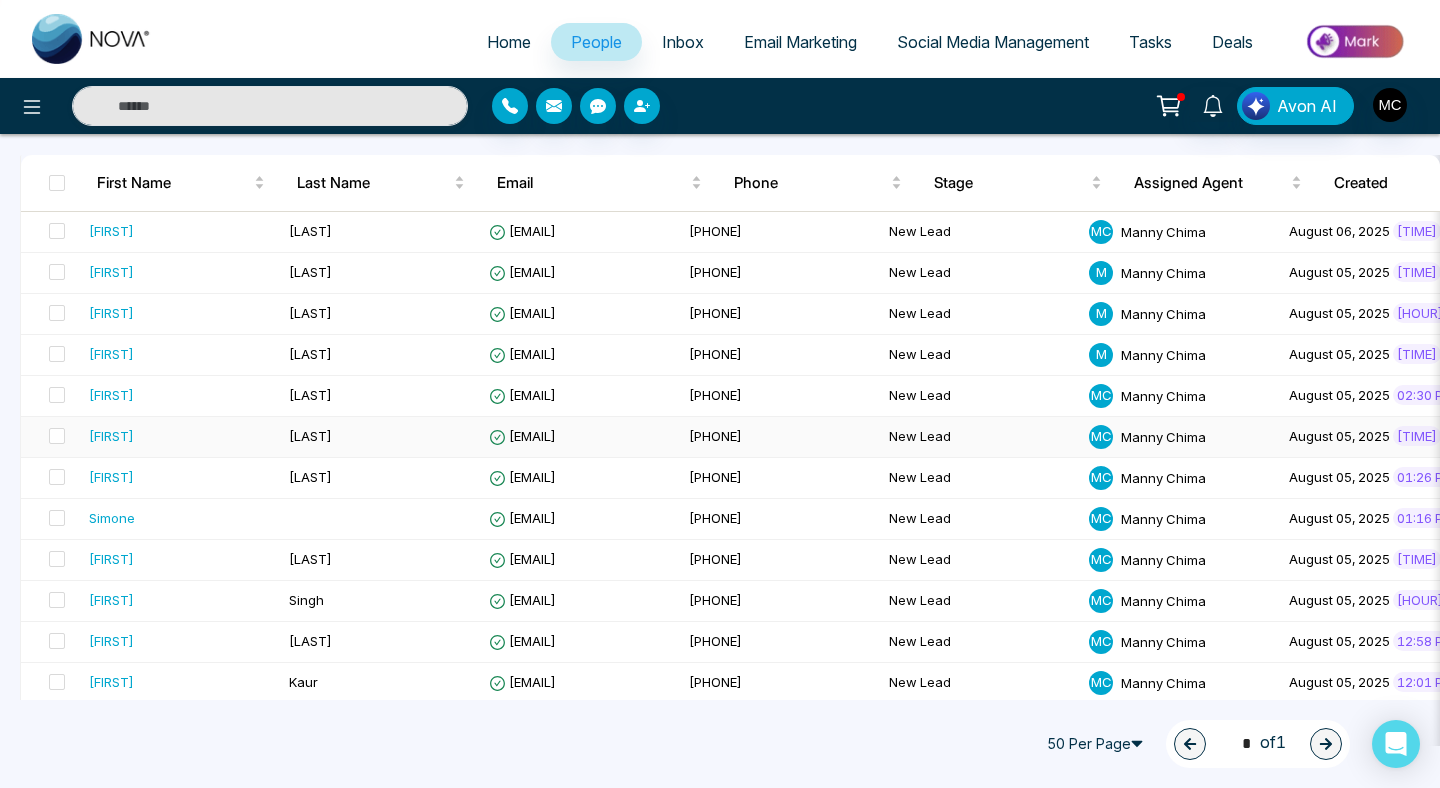 scroll, scrollTop: 51, scrollLeft: 0, axis: vertical 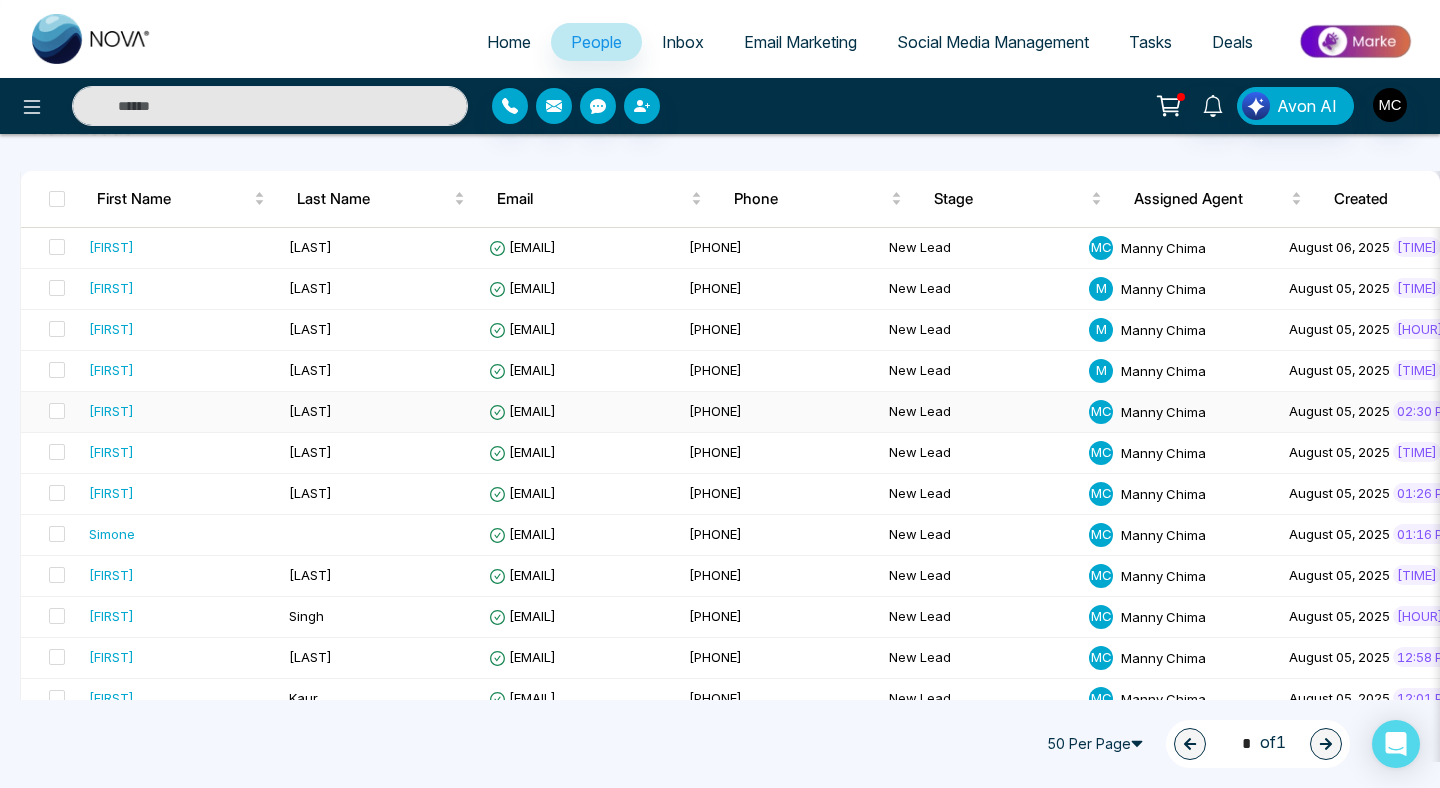click on "[FIRST]" at bounding box center [111, 411] 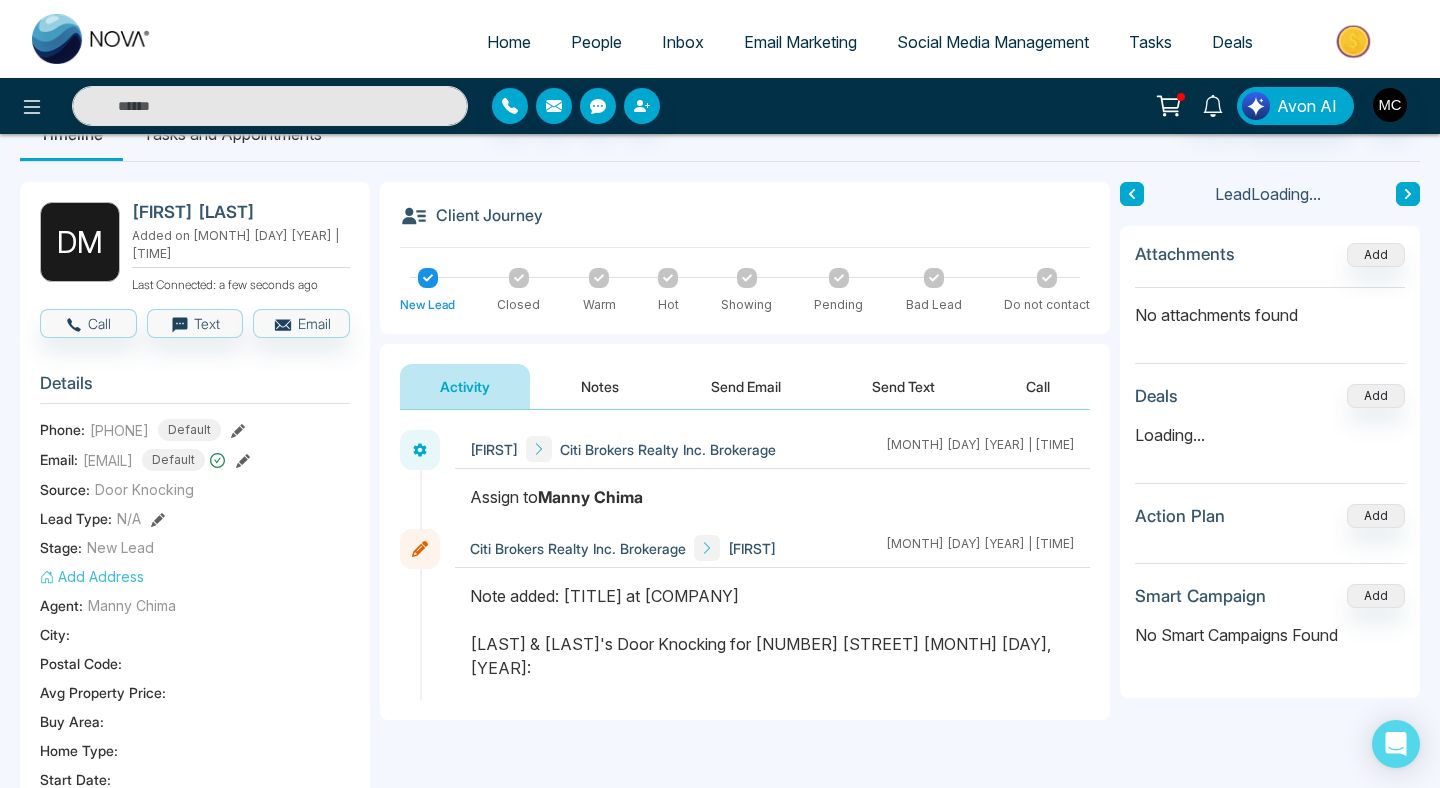 scroll, scrollTop: 49, scrollLeft: 0, axis: vertical 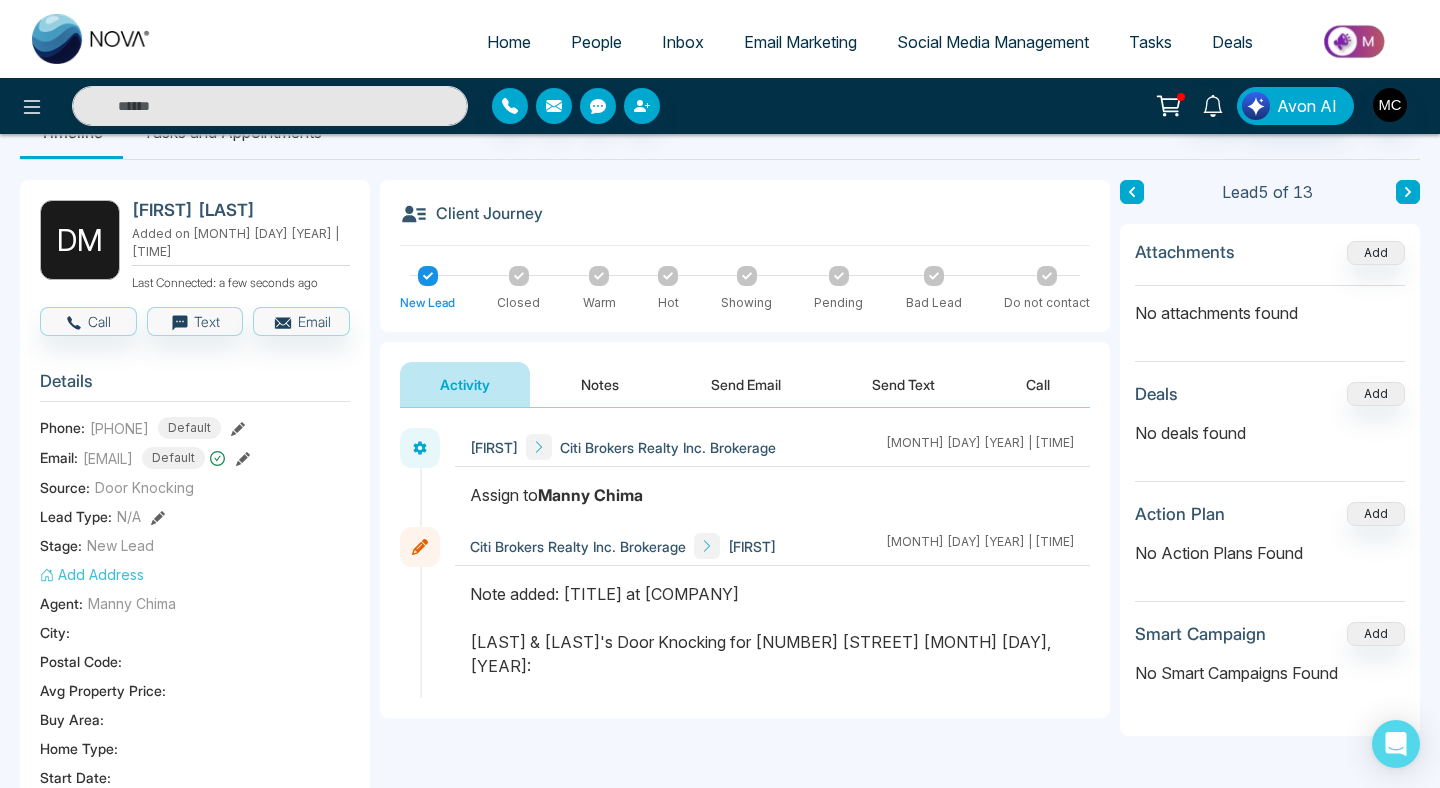 drag, startPoint x: 569, startPoint y: 596, endPoint x: 877, endPoint y: 592, distance: 308.02597 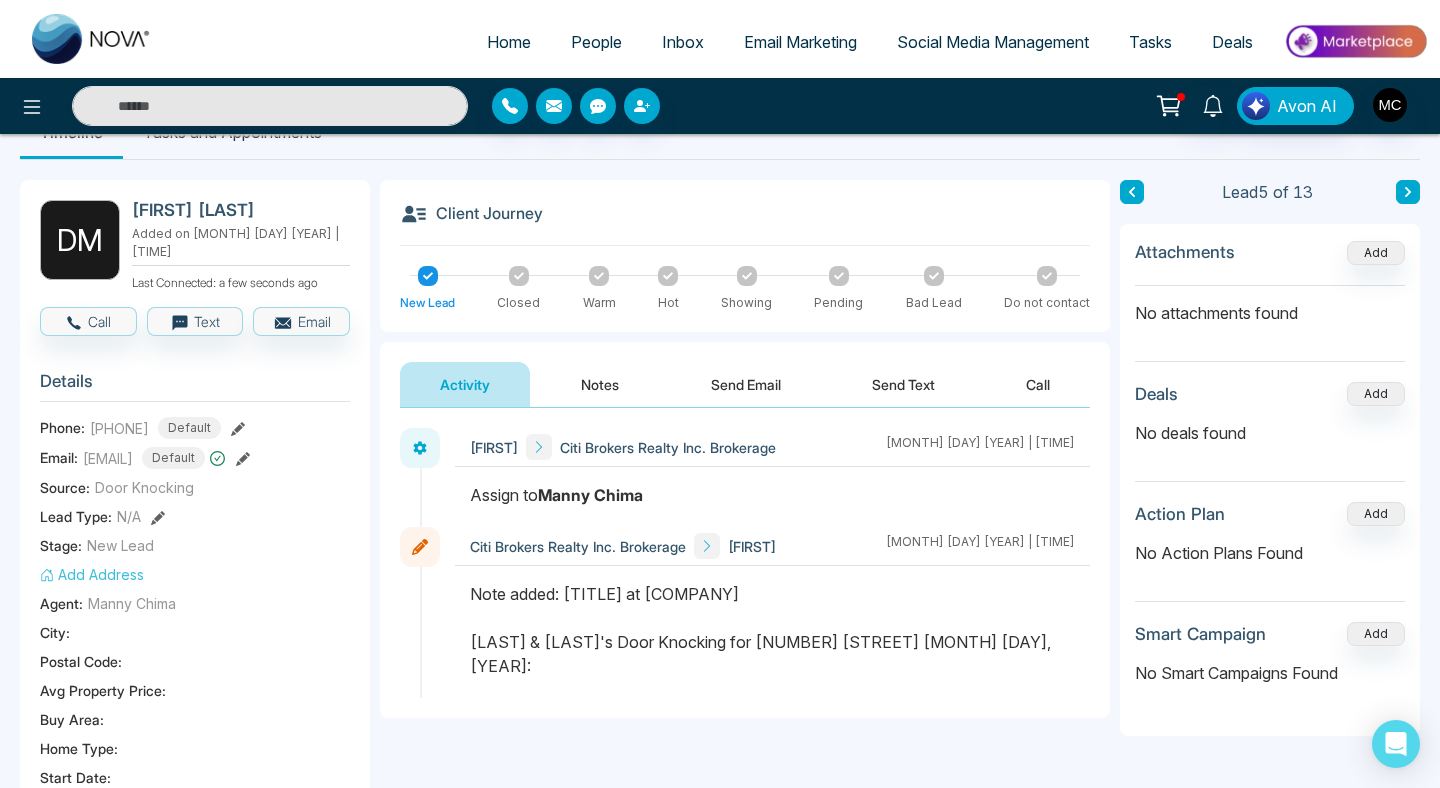 click on "Note added: [TITLE] at [COMPANY]
[FIRST] & [FIRST]'s Door Knocking for [NUMBER] [STREET] [MONTH] [DAY], [YEAR]:" at bounding box center [772, 630] 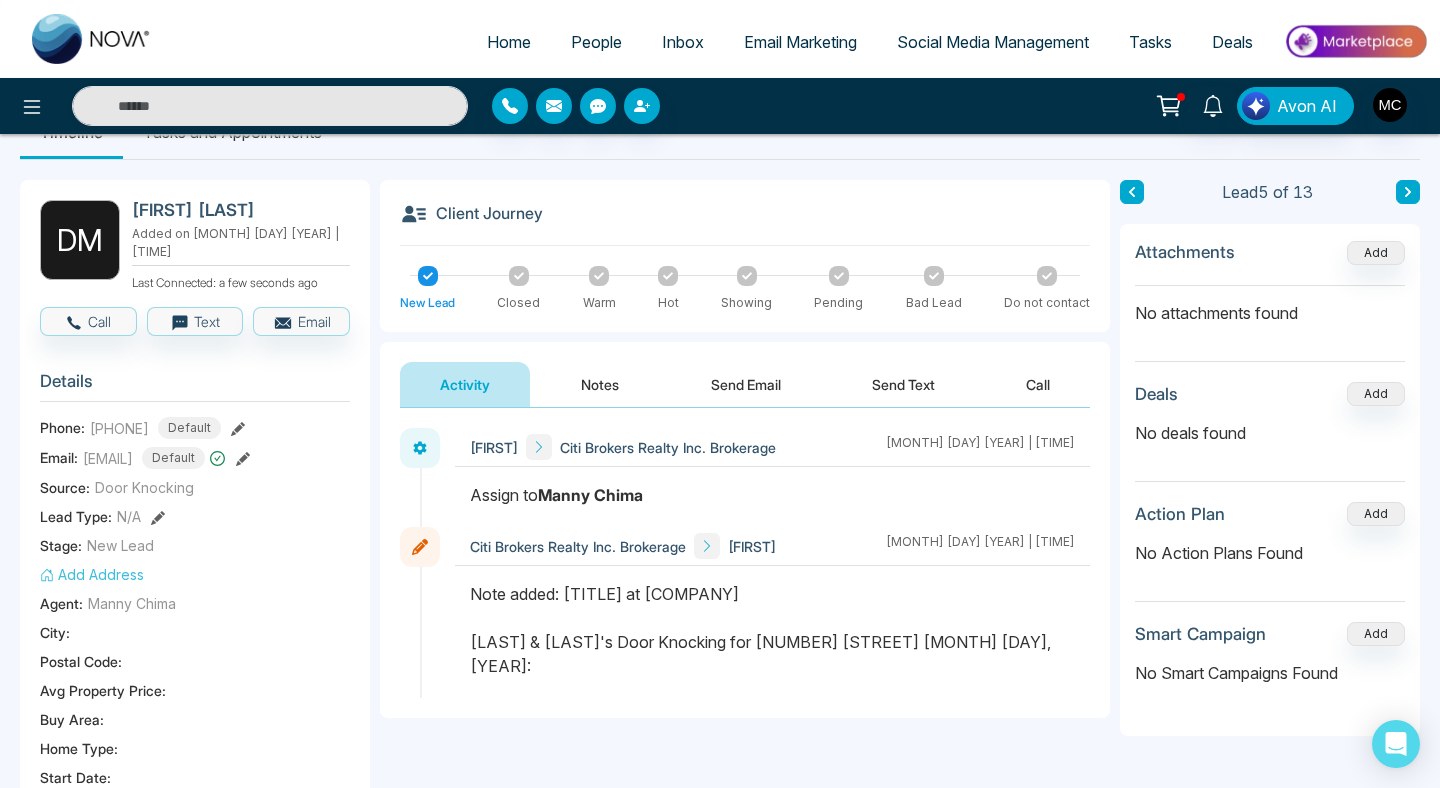 scroll, scrollTop: 0, scrollLeft: 0, axis: both 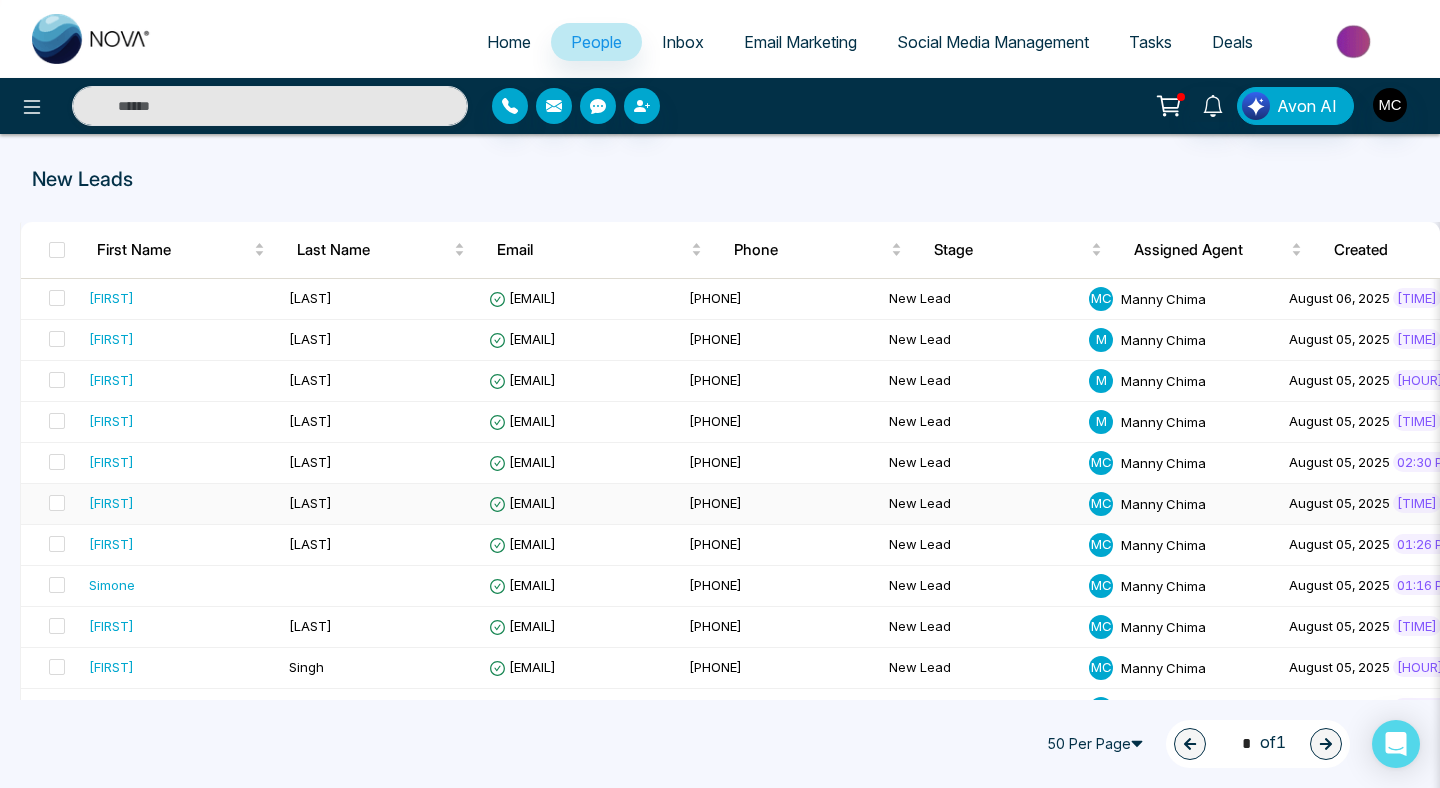 click on "[FIRST]" at bounding box center (111, 503) 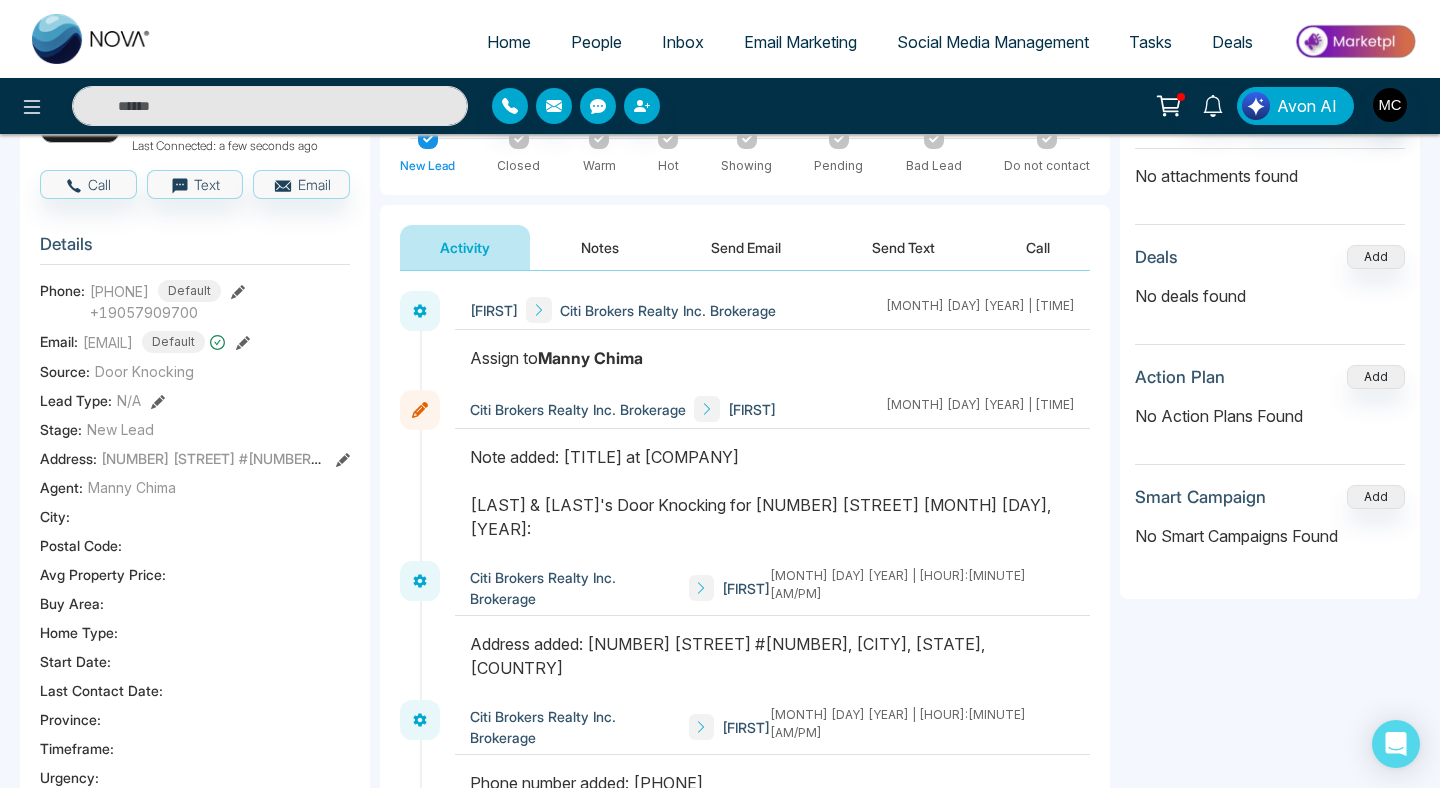 scroll, scrollTop: 165, scrollLeft: 0, axis: vertical 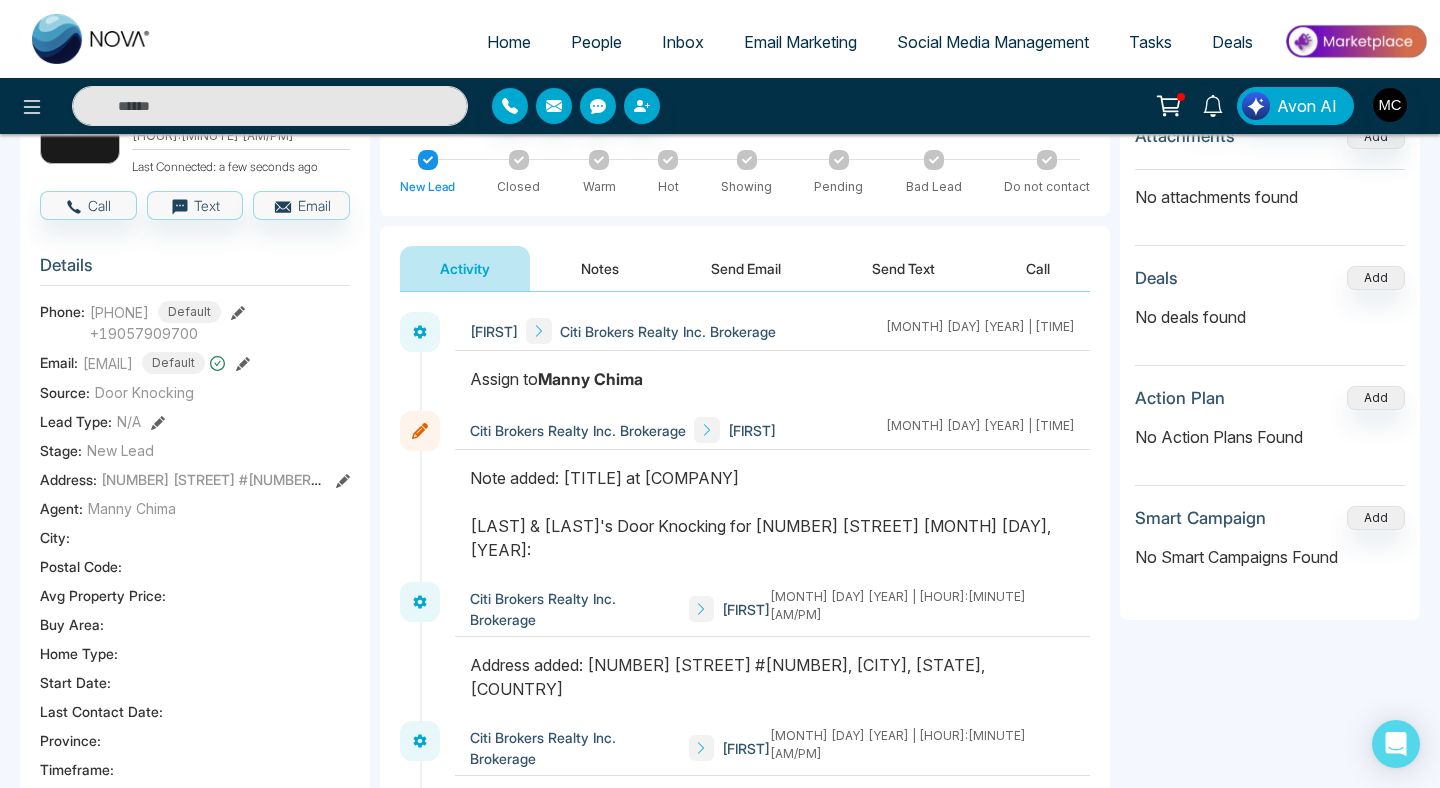 drag, startPoint x: 649, startPoint y: 480, endPoint x: 856, endPoint y: 486, distance: 207.08694 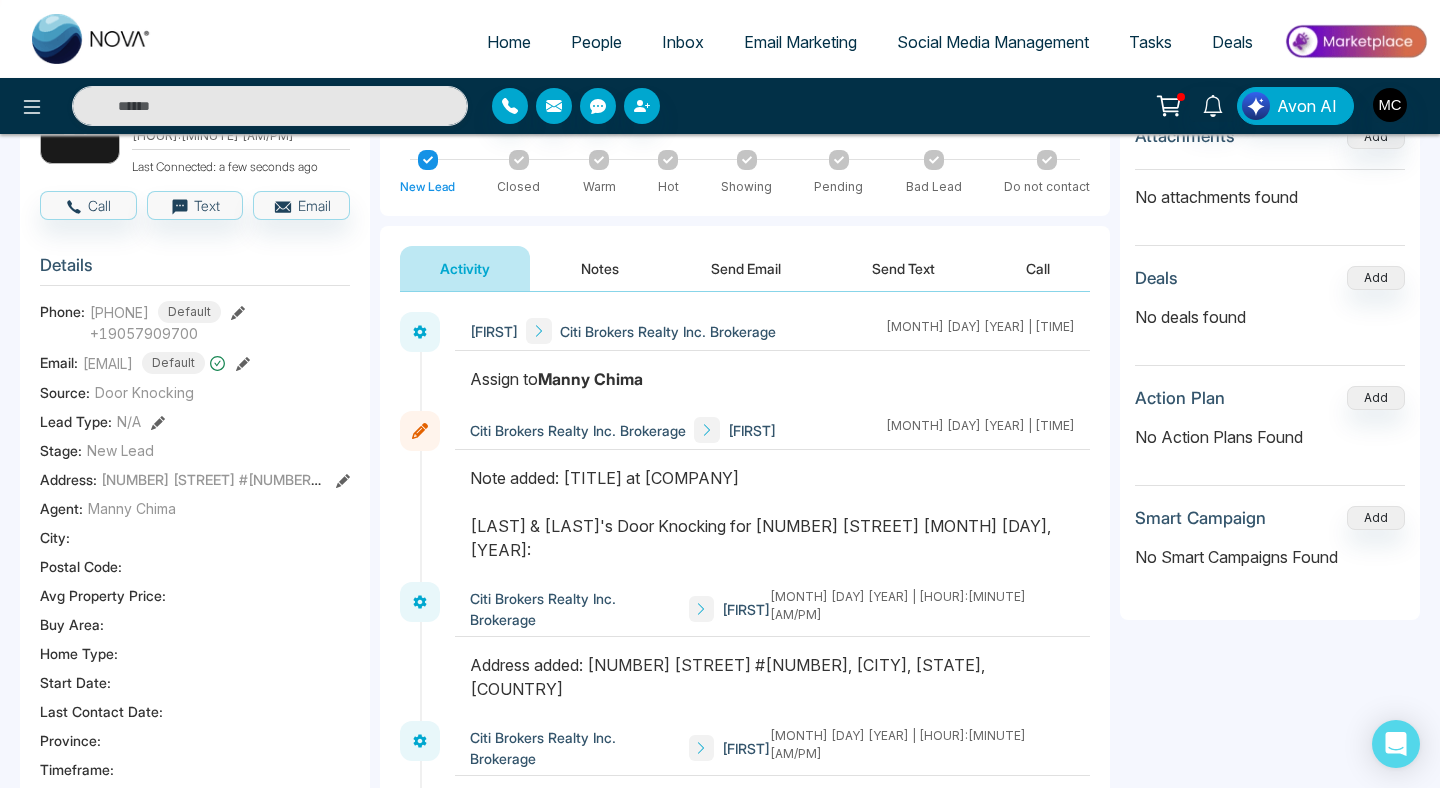click on "Note added: [TITLE] at [COMPANY]
[LAST] & [LAST]'s Door Knocking for [NUMBER] [STREET] [MONTH] [DAY], [YEAR]:" at bounding box center [772, 514] 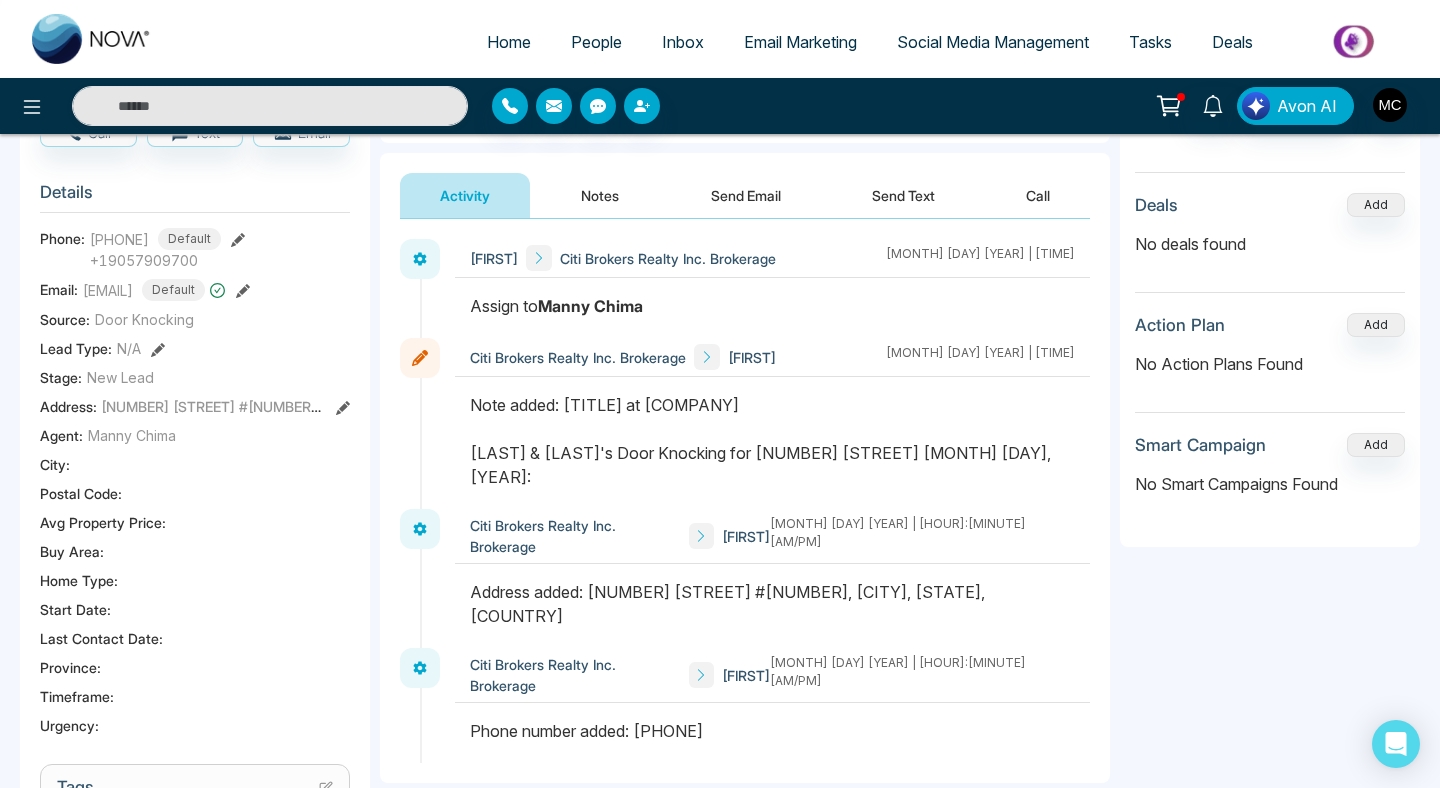 scroll, scrollTop: 265, scrollLeft: 0, axis: vertical 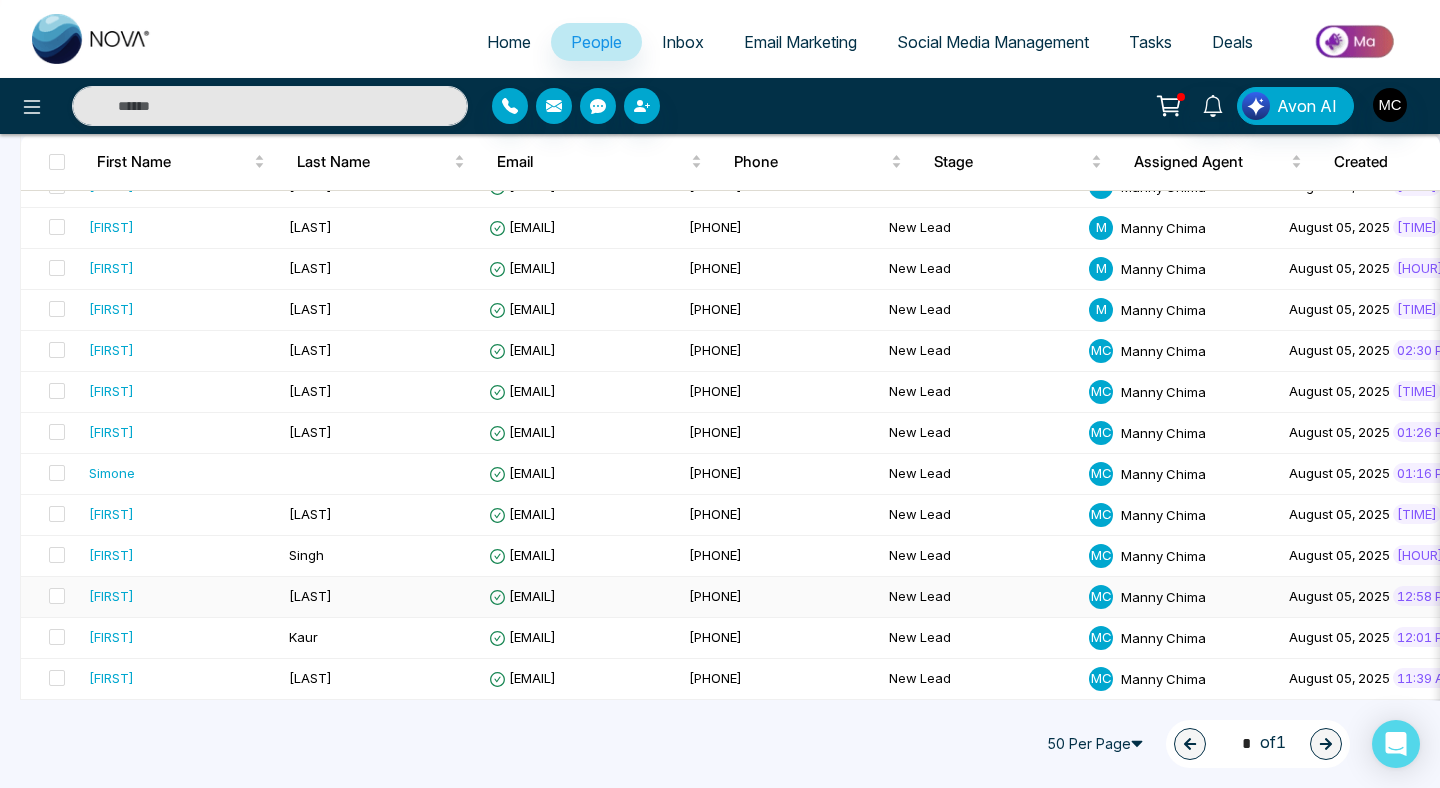 click on "[LAST]" at bounding box center (381, 597) 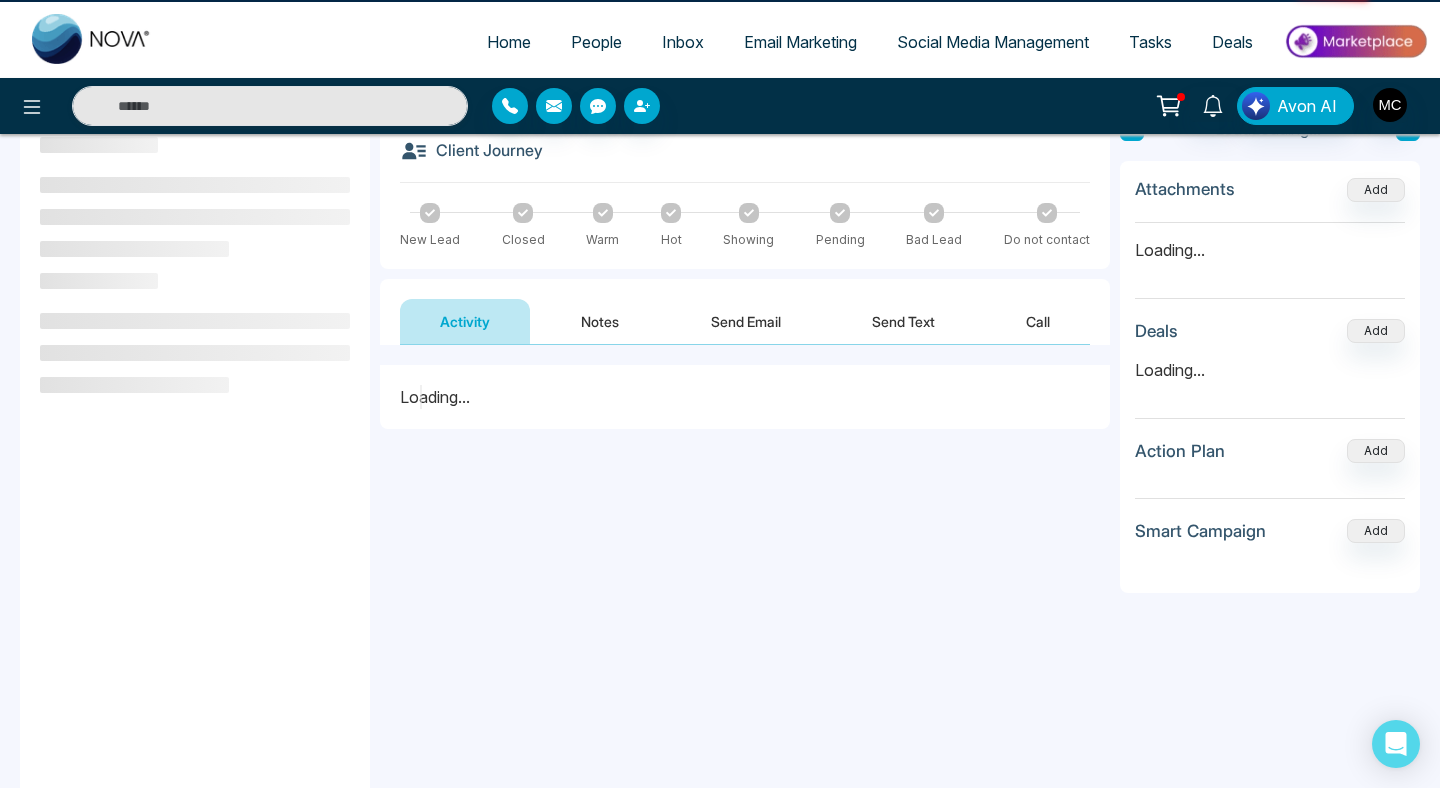 scroll, scrollTop: 0, scrollLeft: 0, axis: both 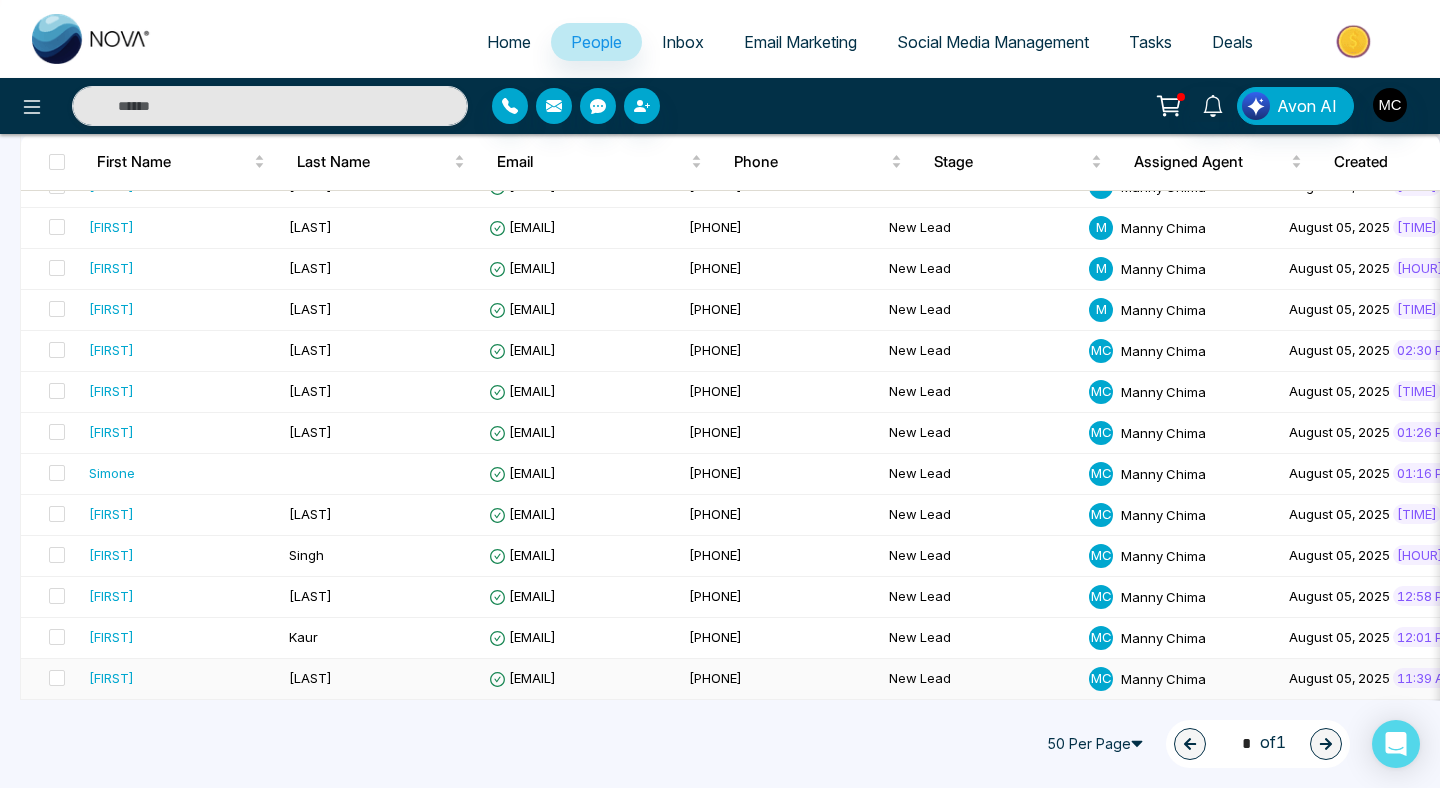 click on "[LAST]" at bounding box center [381, 679] 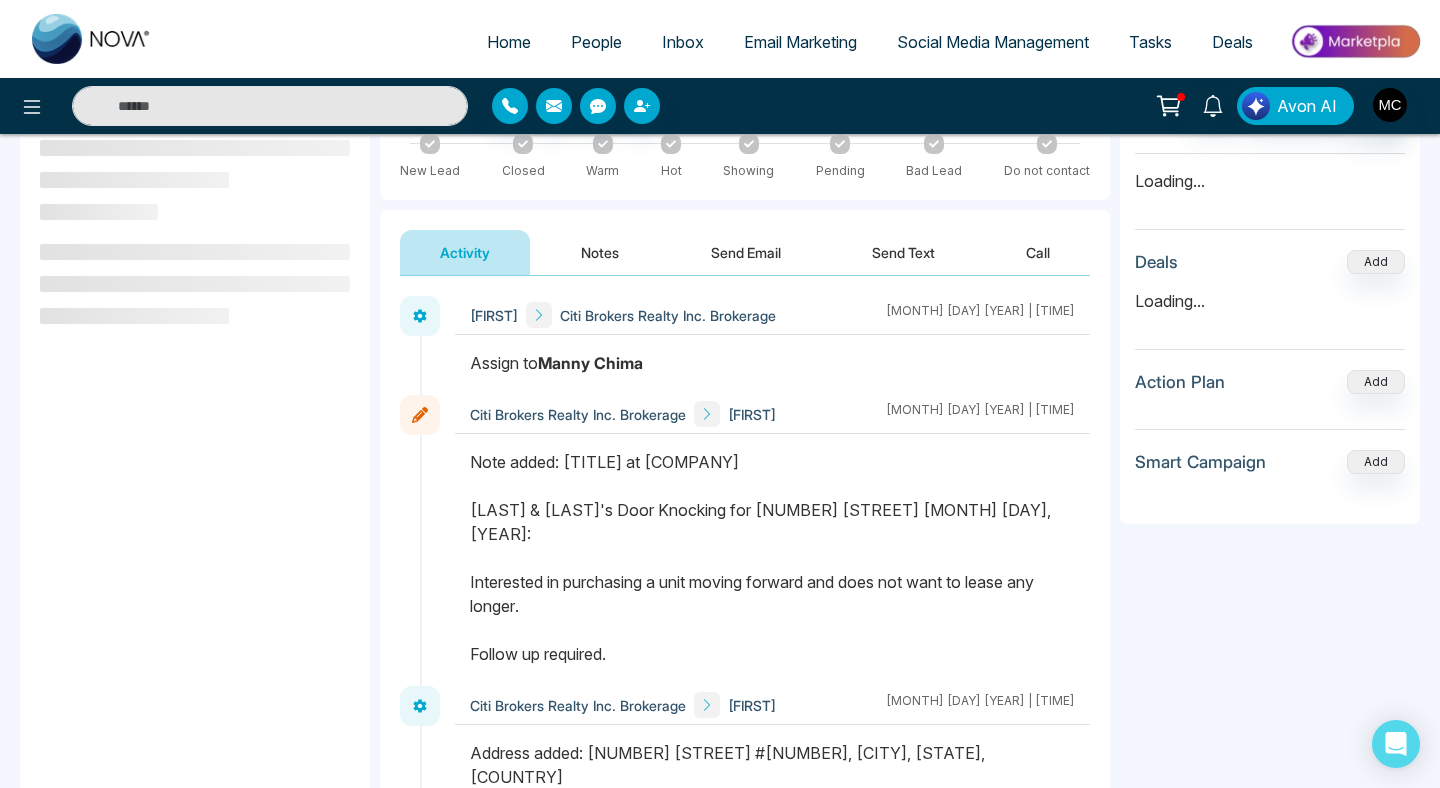 scroll, scrollTop: 202, scrollLeft: 0, axis: vertical 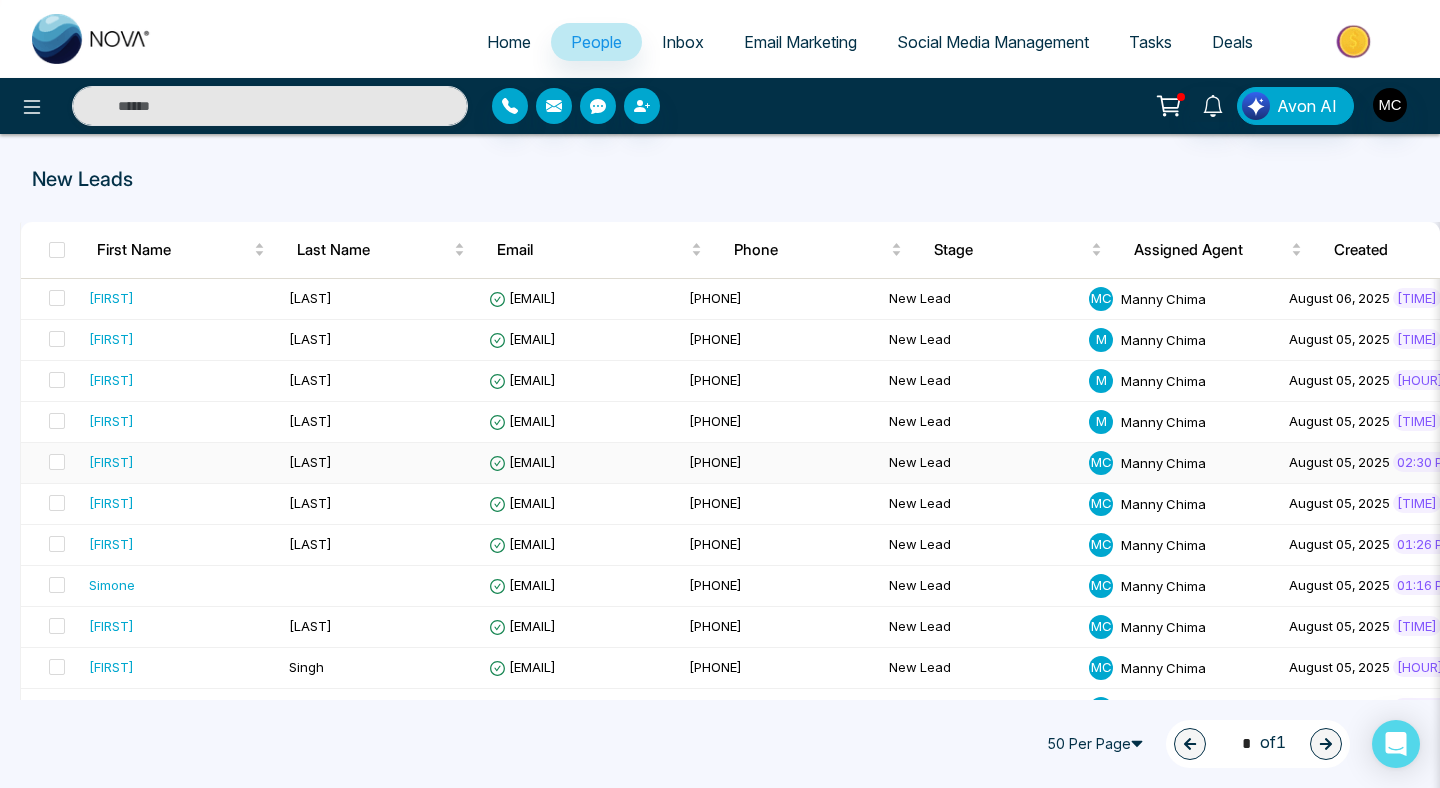 click on "[FIRST]" at bounding box center (181, 462) 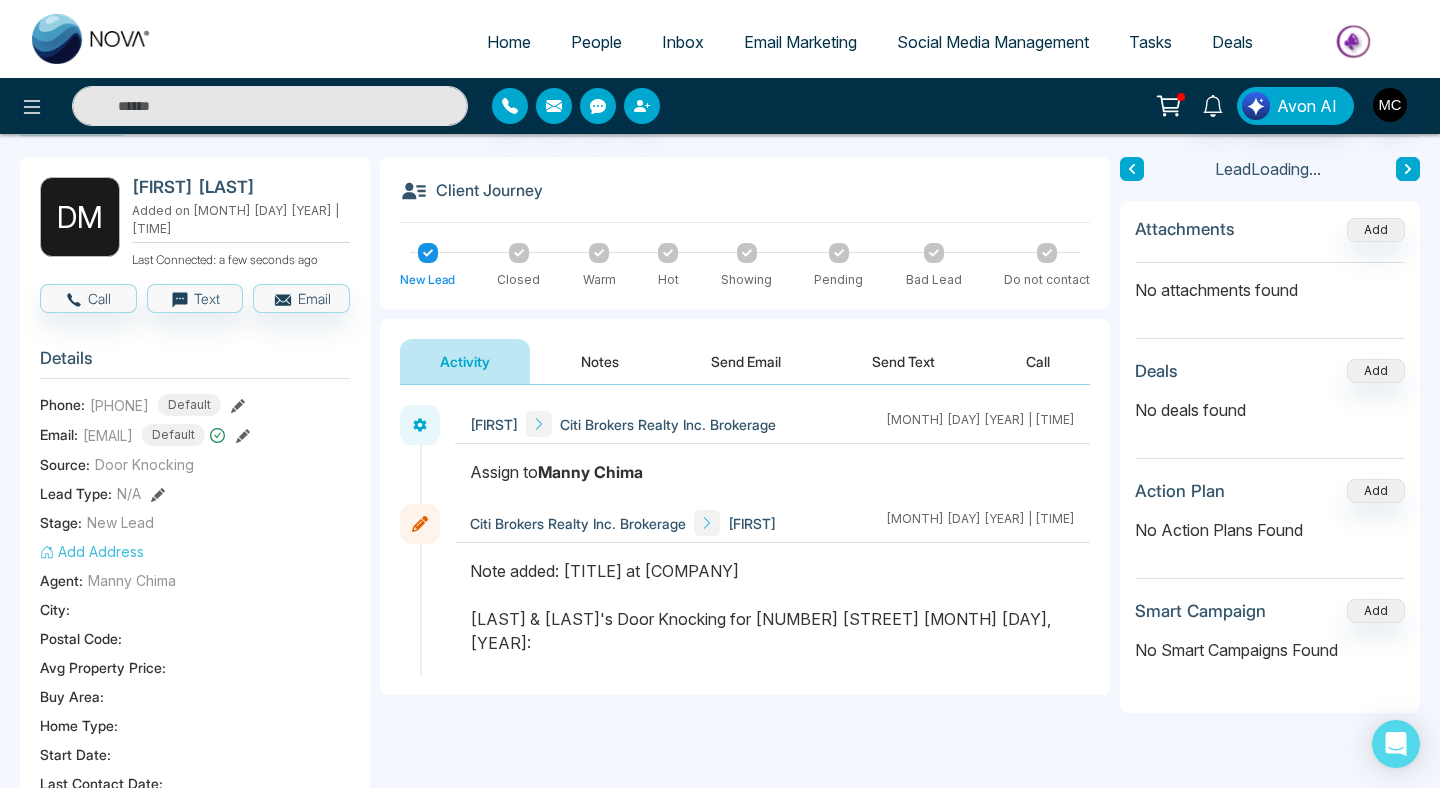 scroll, scrollTop: 189, scrollLeft: 0, axis: vertical 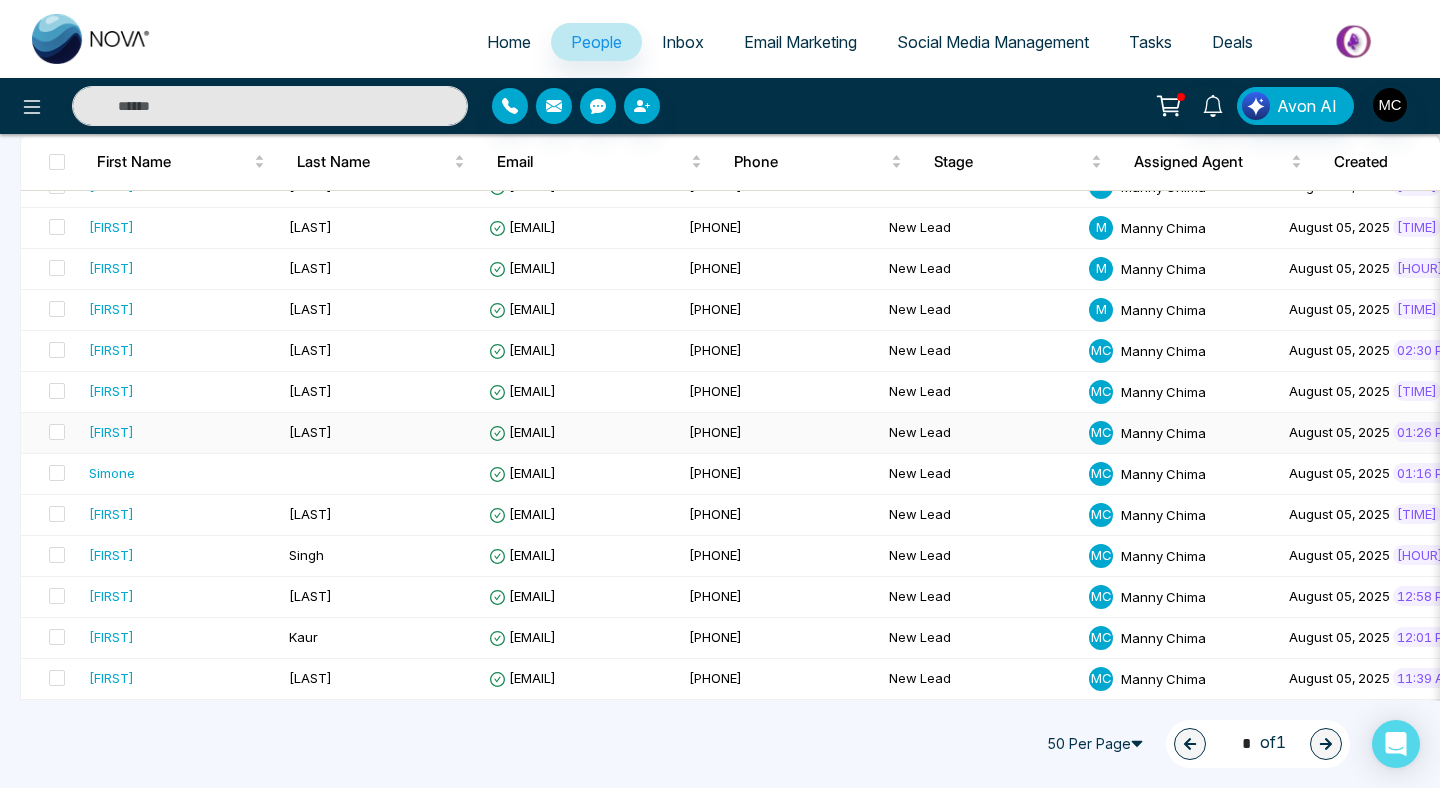 click on "[LAST]" at bounding box center [381, 433] 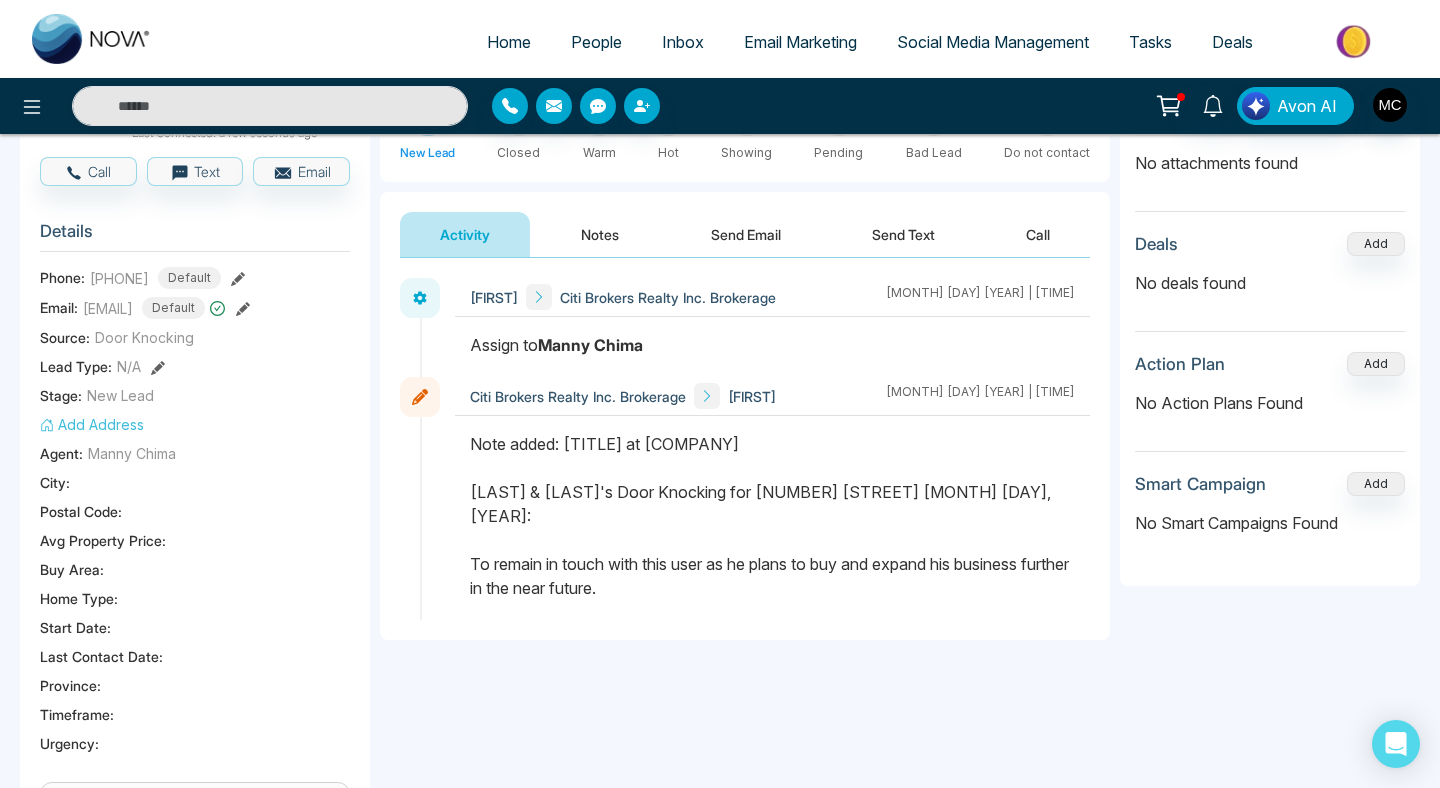 scroll, scrollTop: 208, scrollLeft: 0, axis: vertical 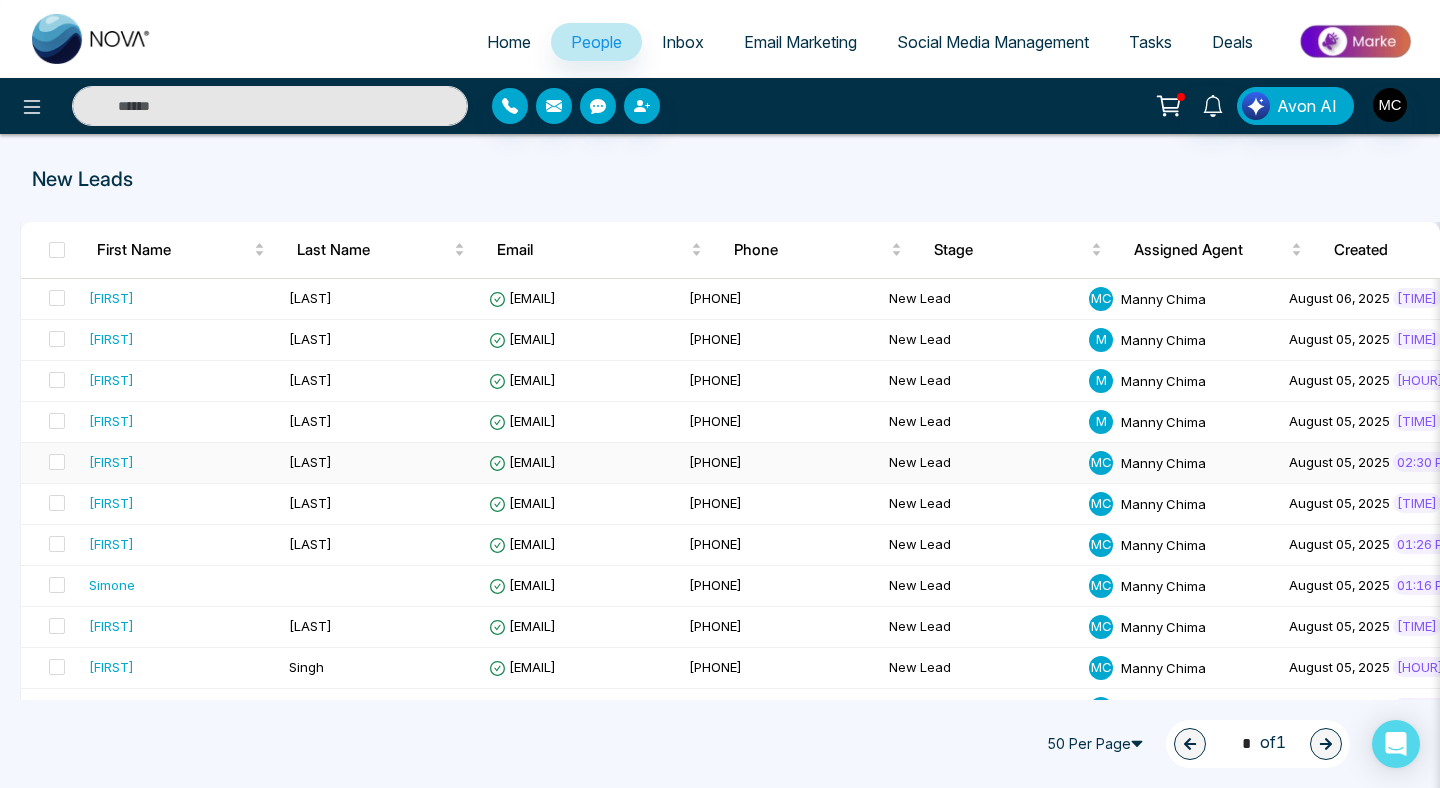 click on "[LAST]" at bounding box center (310, 462) 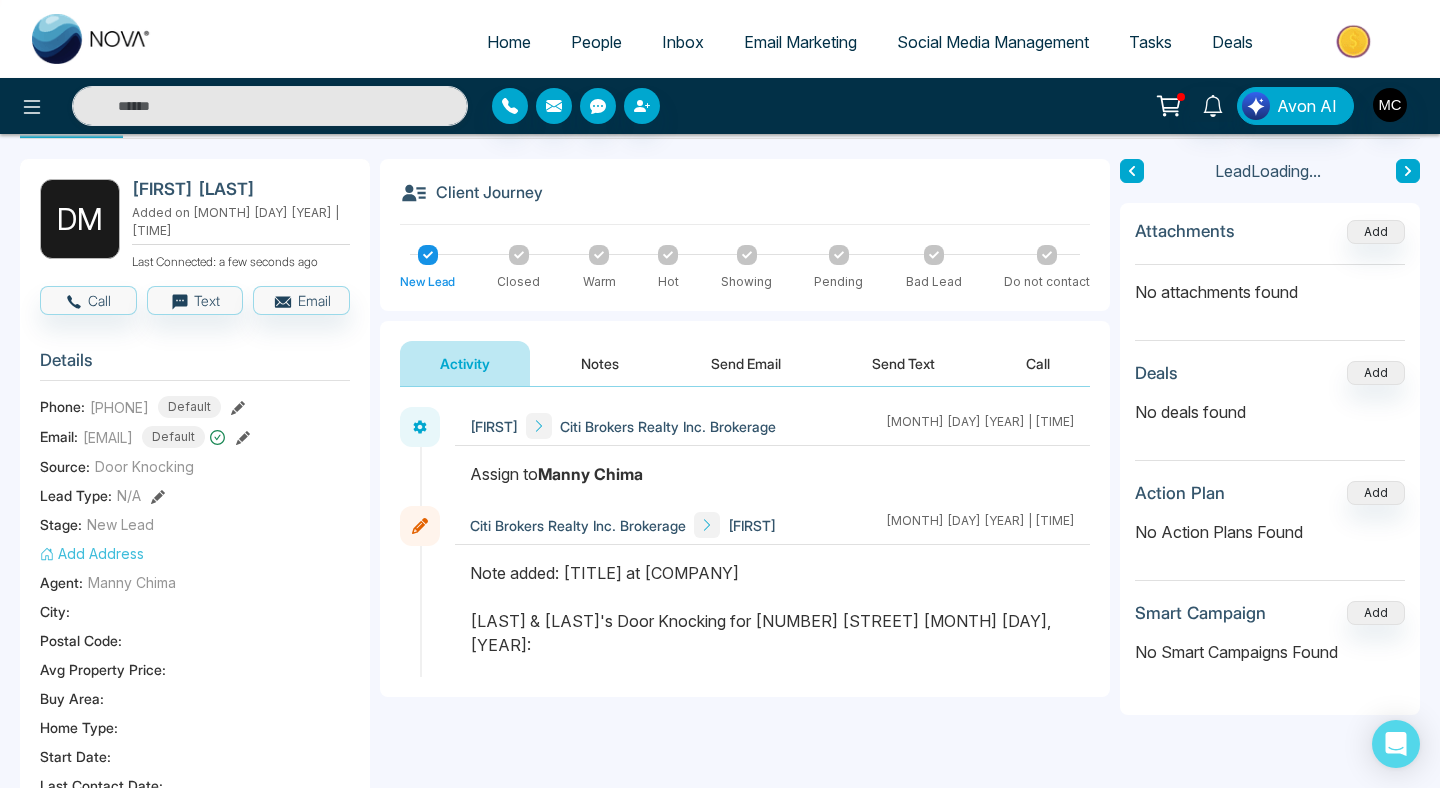 scroll, scrollTop: 220, scrollLeft: 0, axis: vertical 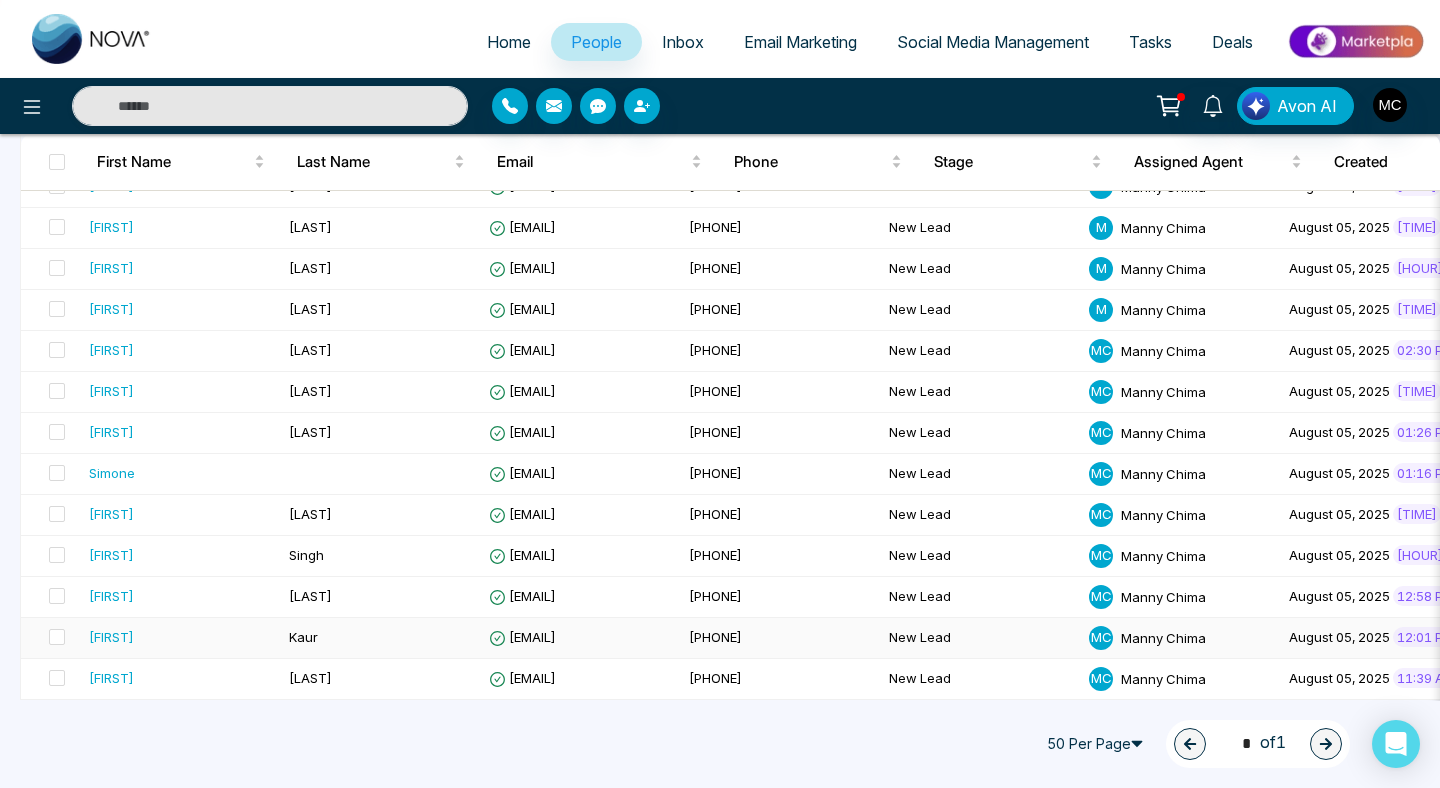 click on "Kaur" at bounding box center (381, 638) 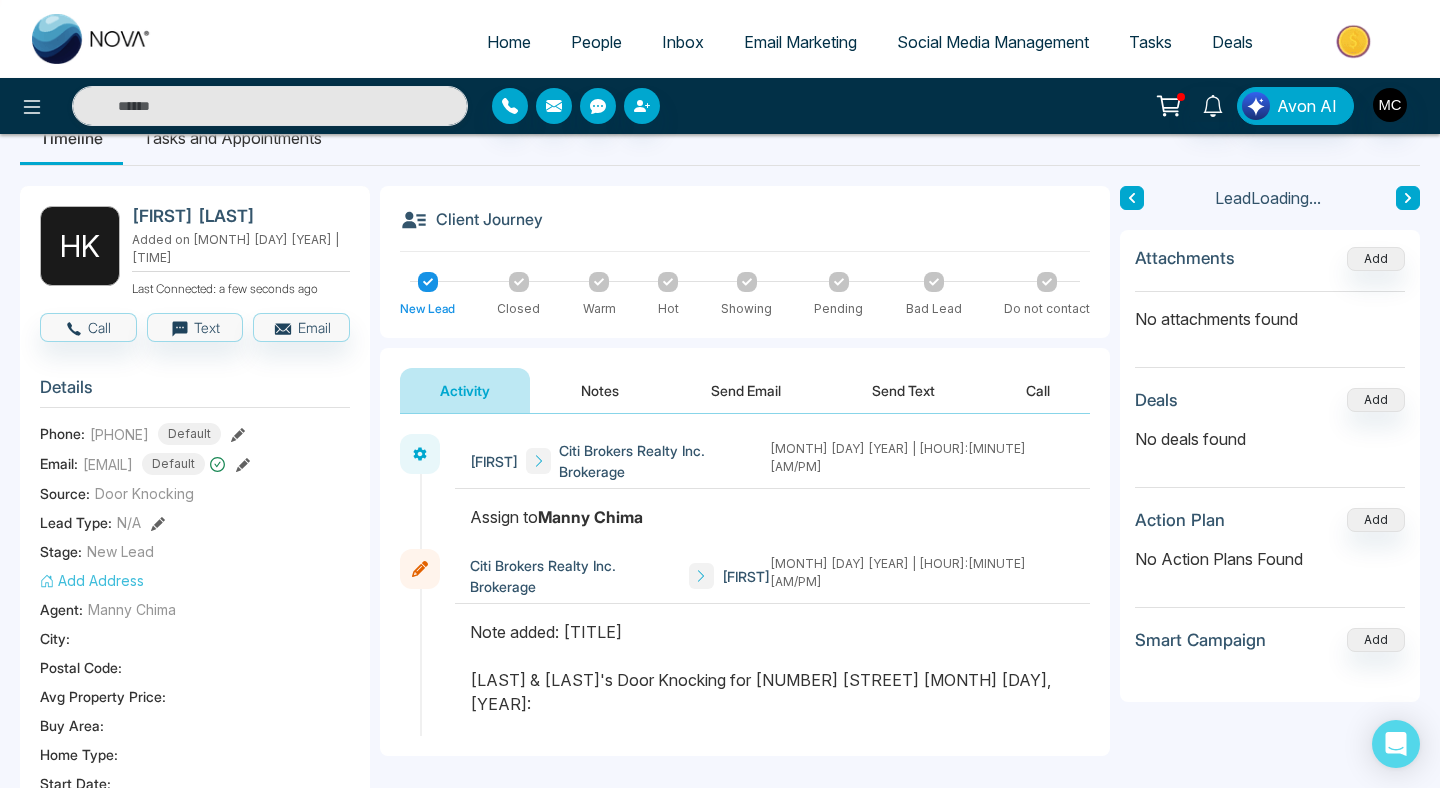 scroll, scrollTop: 62, scrollLeft: 0, axis: vertical 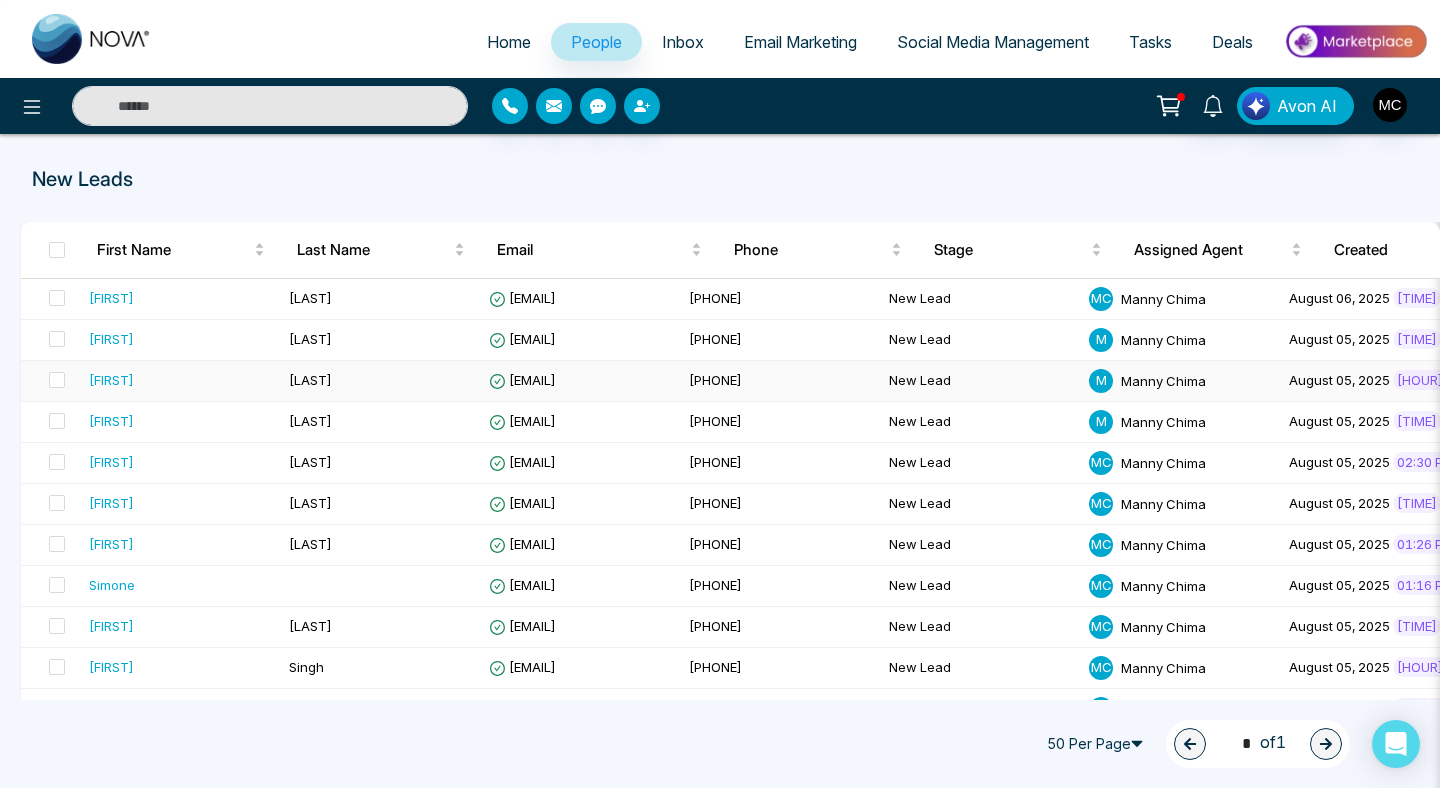 click on "[LAST]" at bounding box center [381, 381] 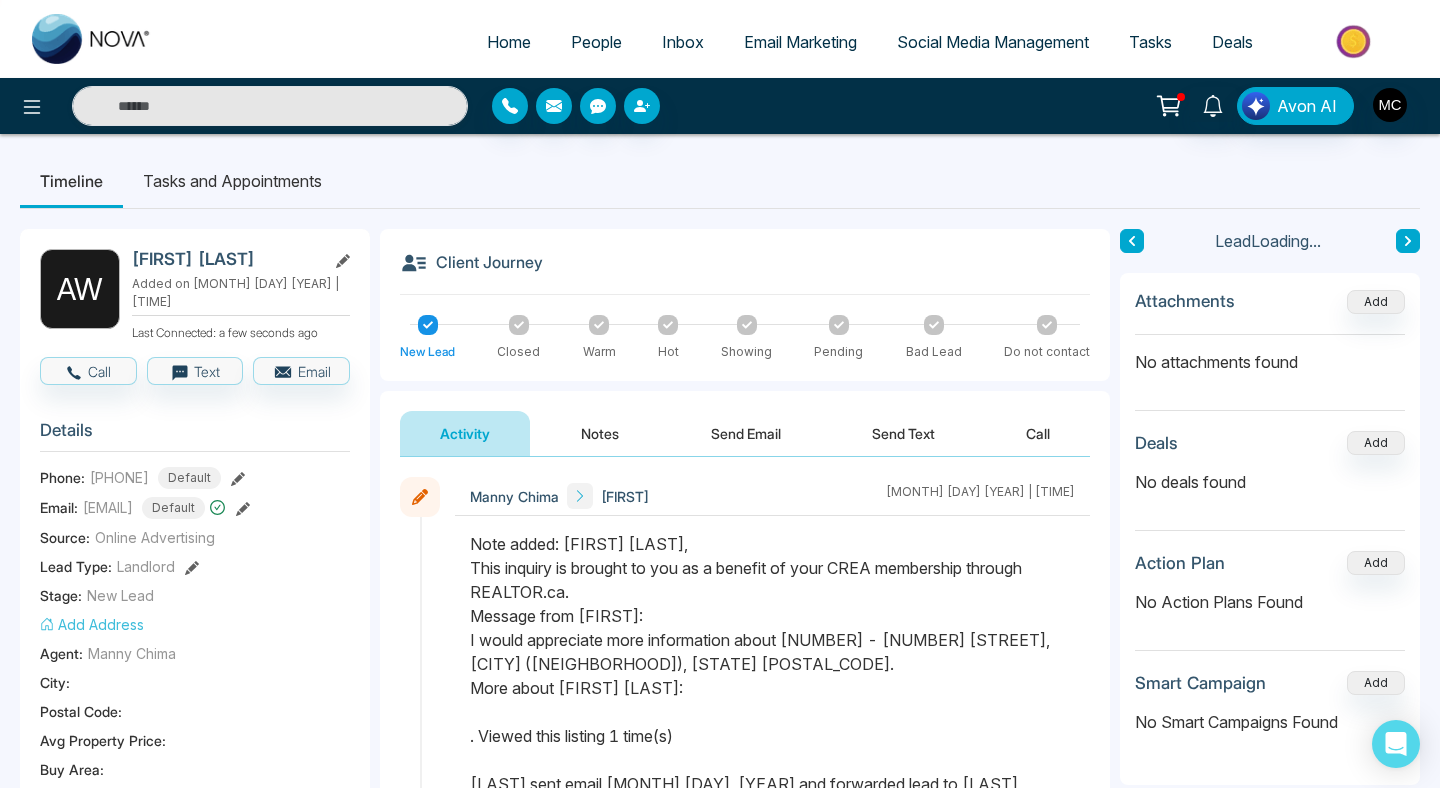 scroll, scrollTop: 0, scrollLeft: 0, axis: both 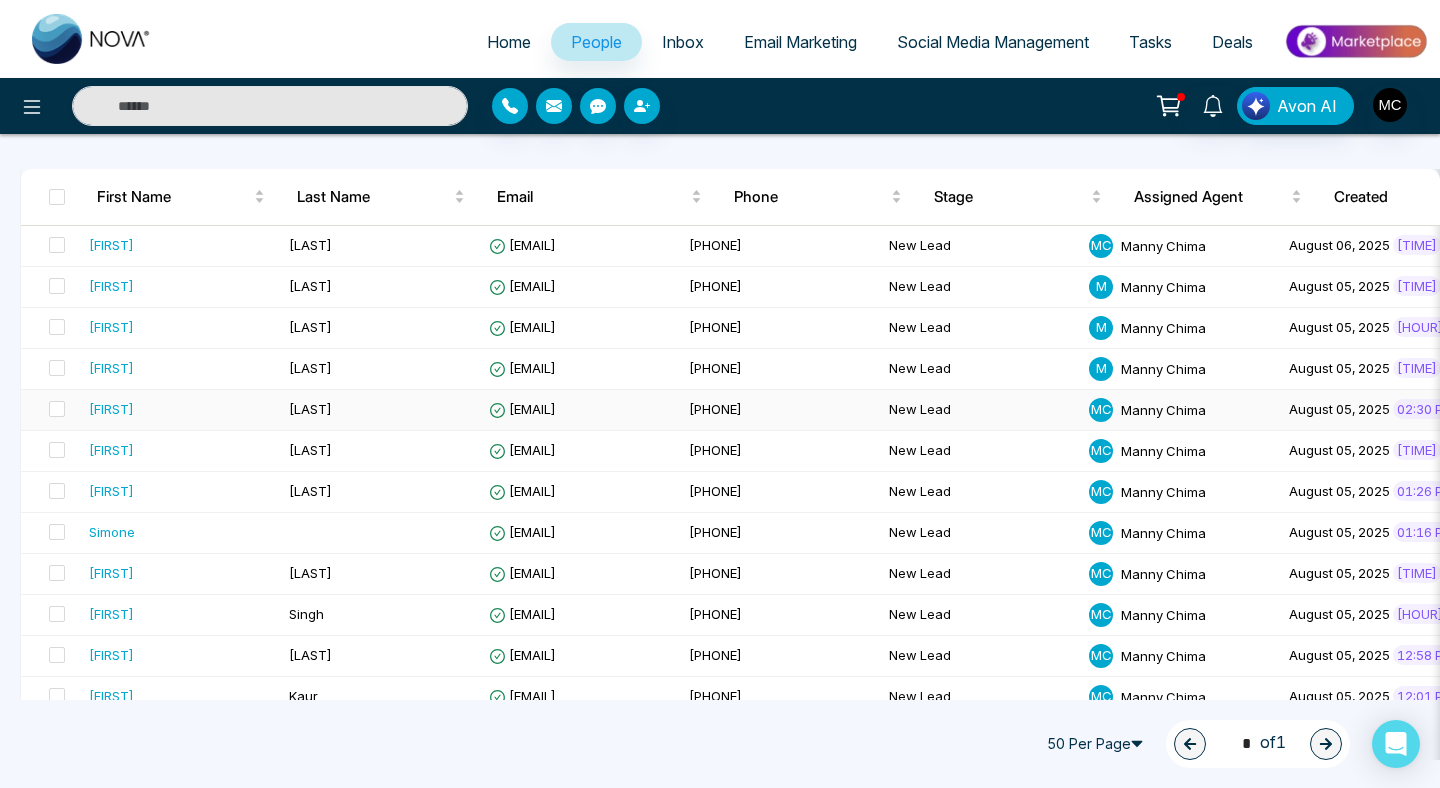 click on "[LAST]" at bounding box center [381, 410] 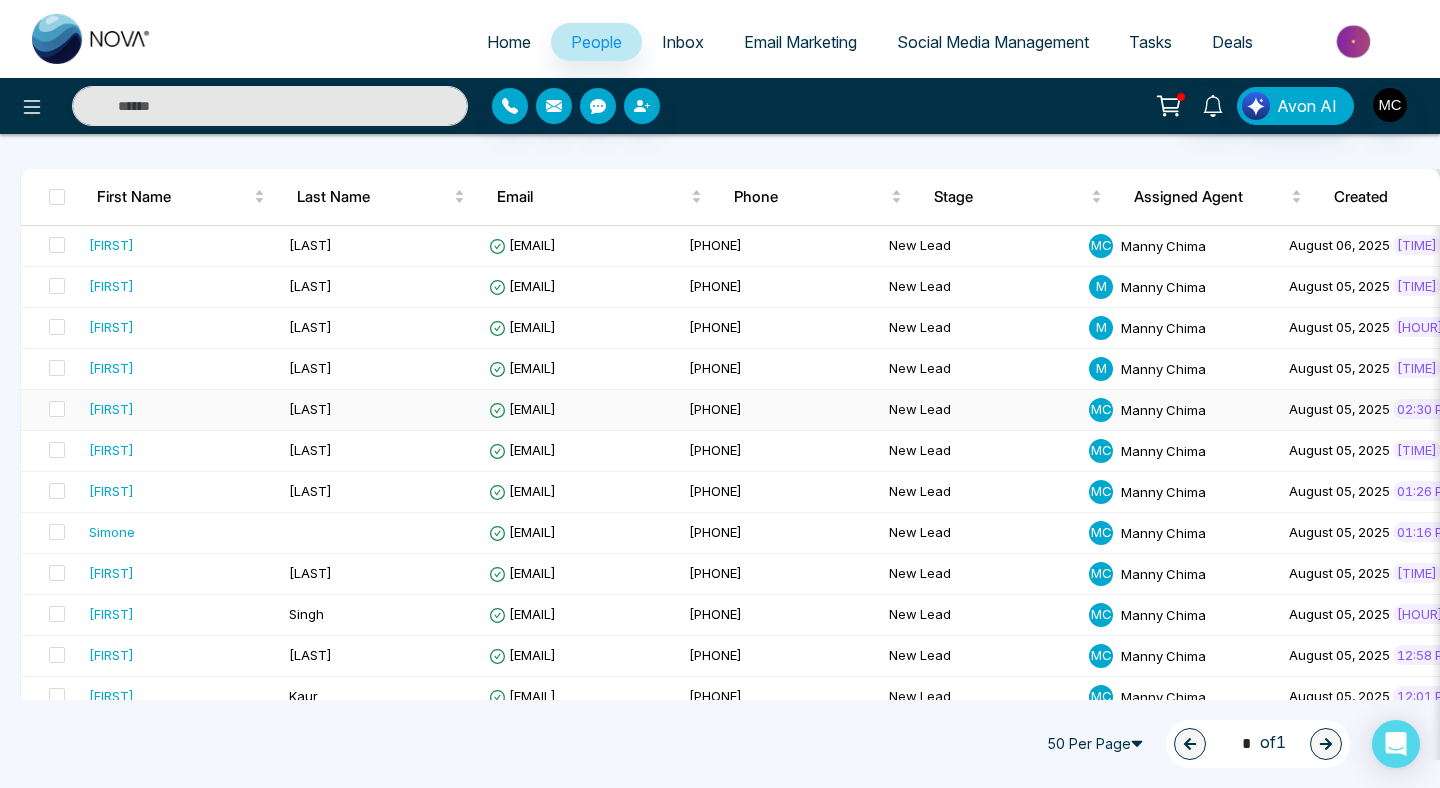 scroll, scrollTop: 0, scrollLeft: 0, axis: both 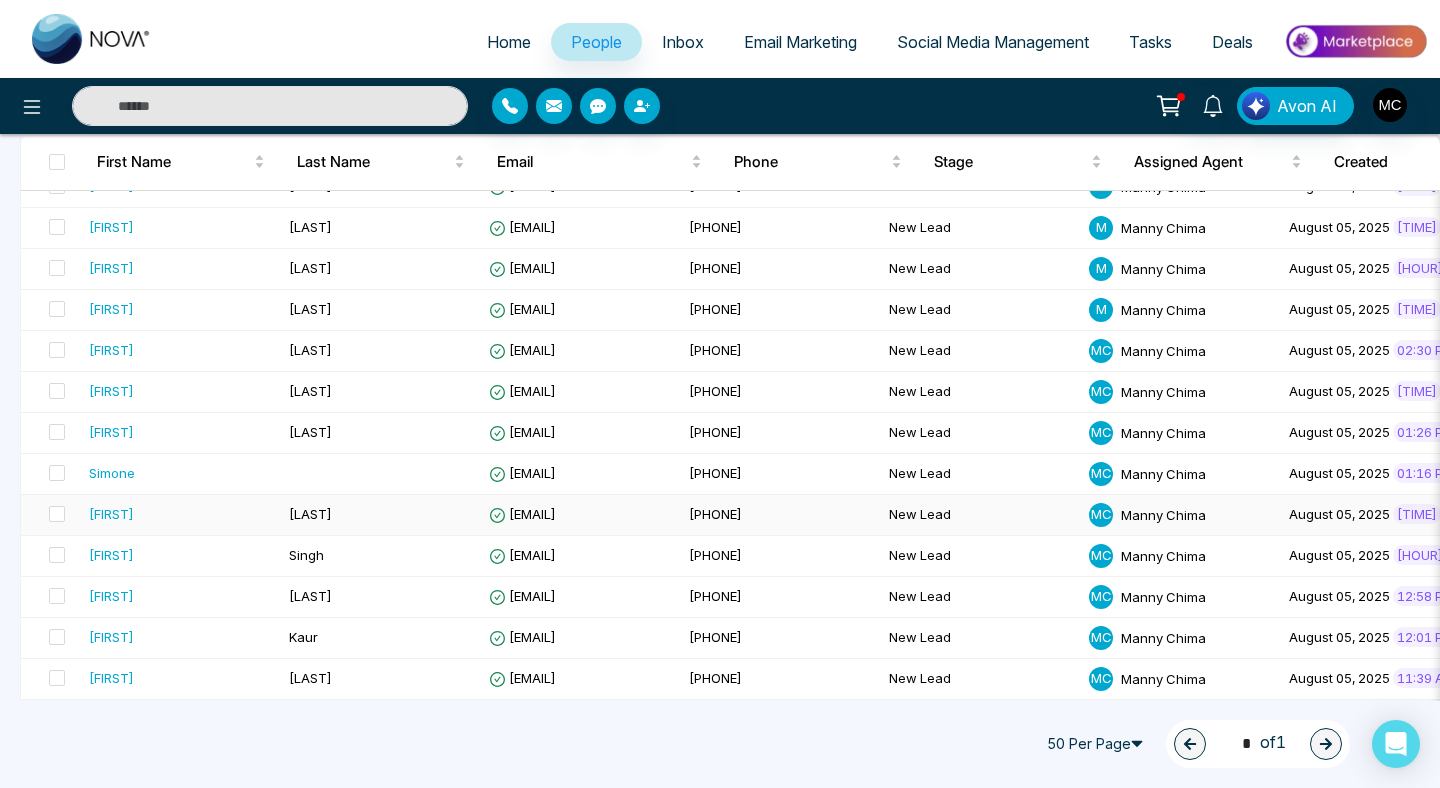 click on "[LAST]" at bounding box center (381, 515) 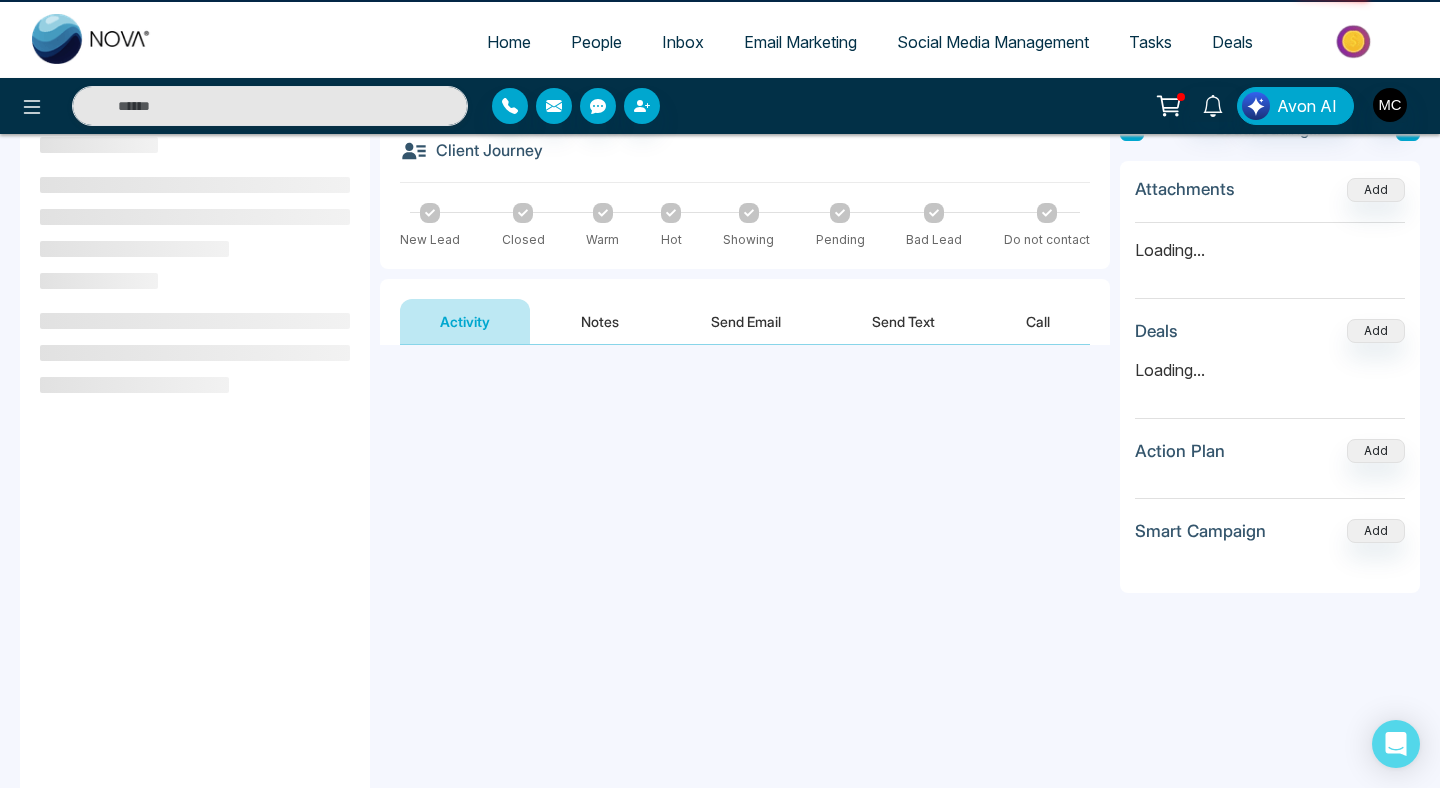 scroll, scrollTop: 0, scrollLeft: 0, axis: both 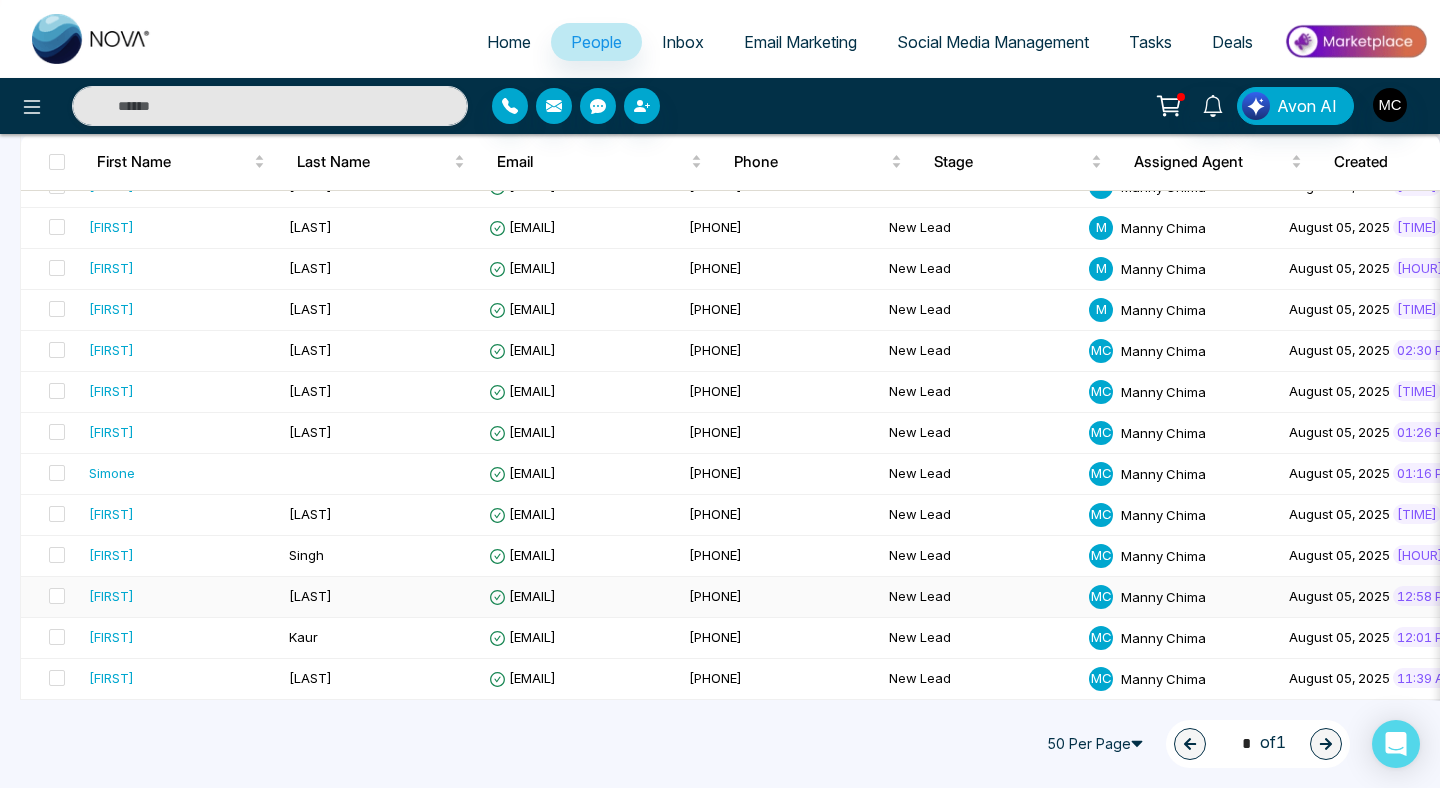 click on "[EMAIL]" at bounding box center (581, 597) 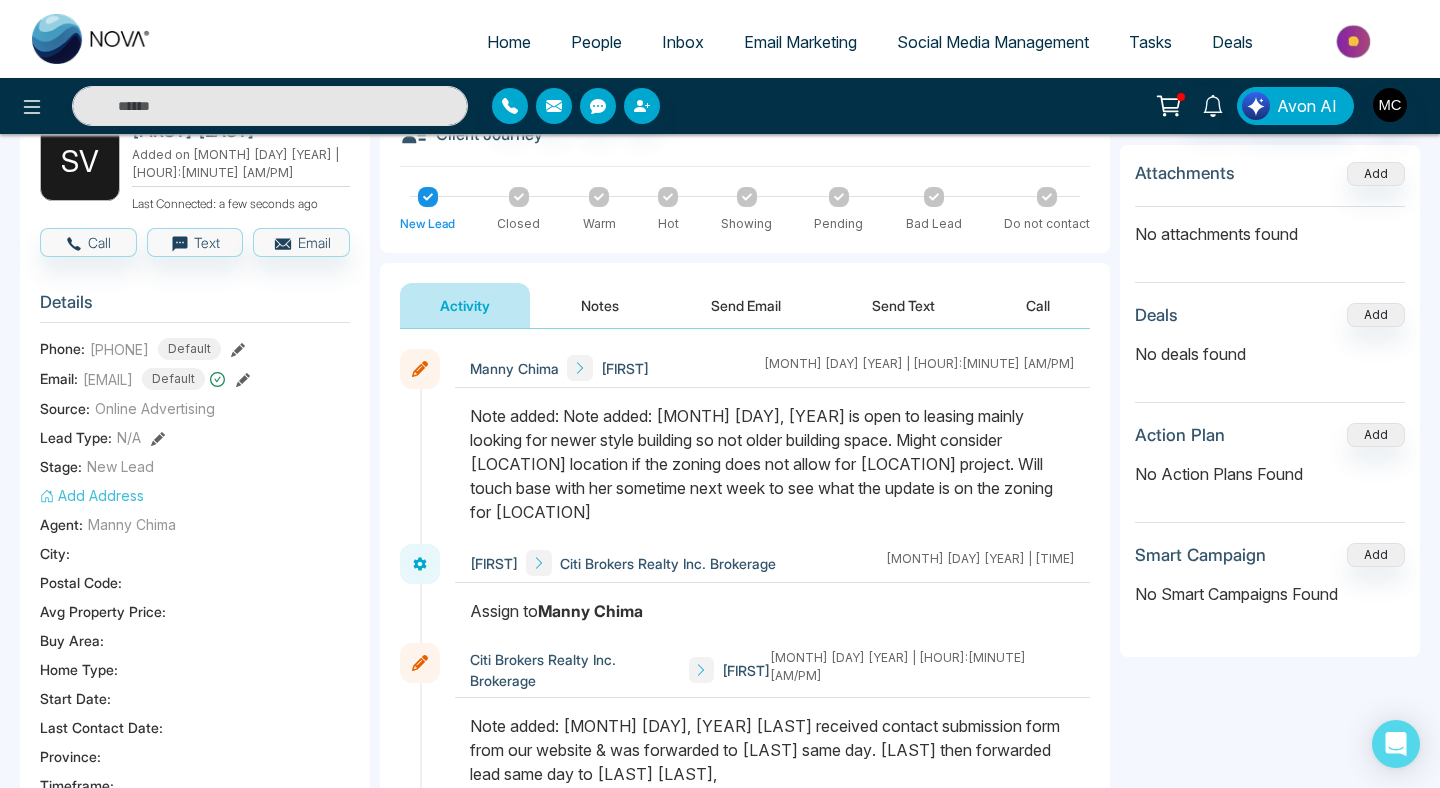 scroll, scrollTop: 130, scrollLeft: 0, axis: vertical 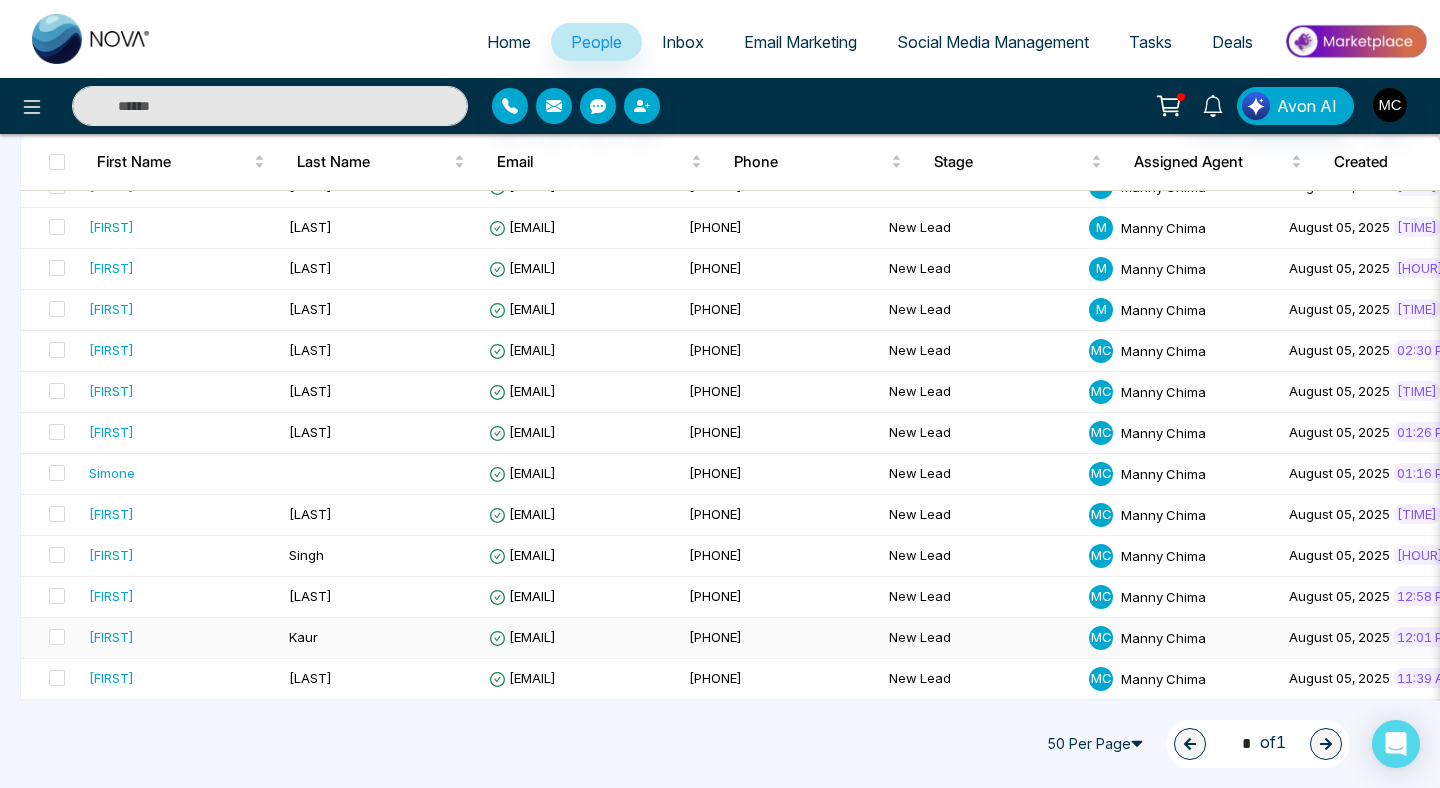 click on "[EMAIL]" at bounding box center (522, 637) 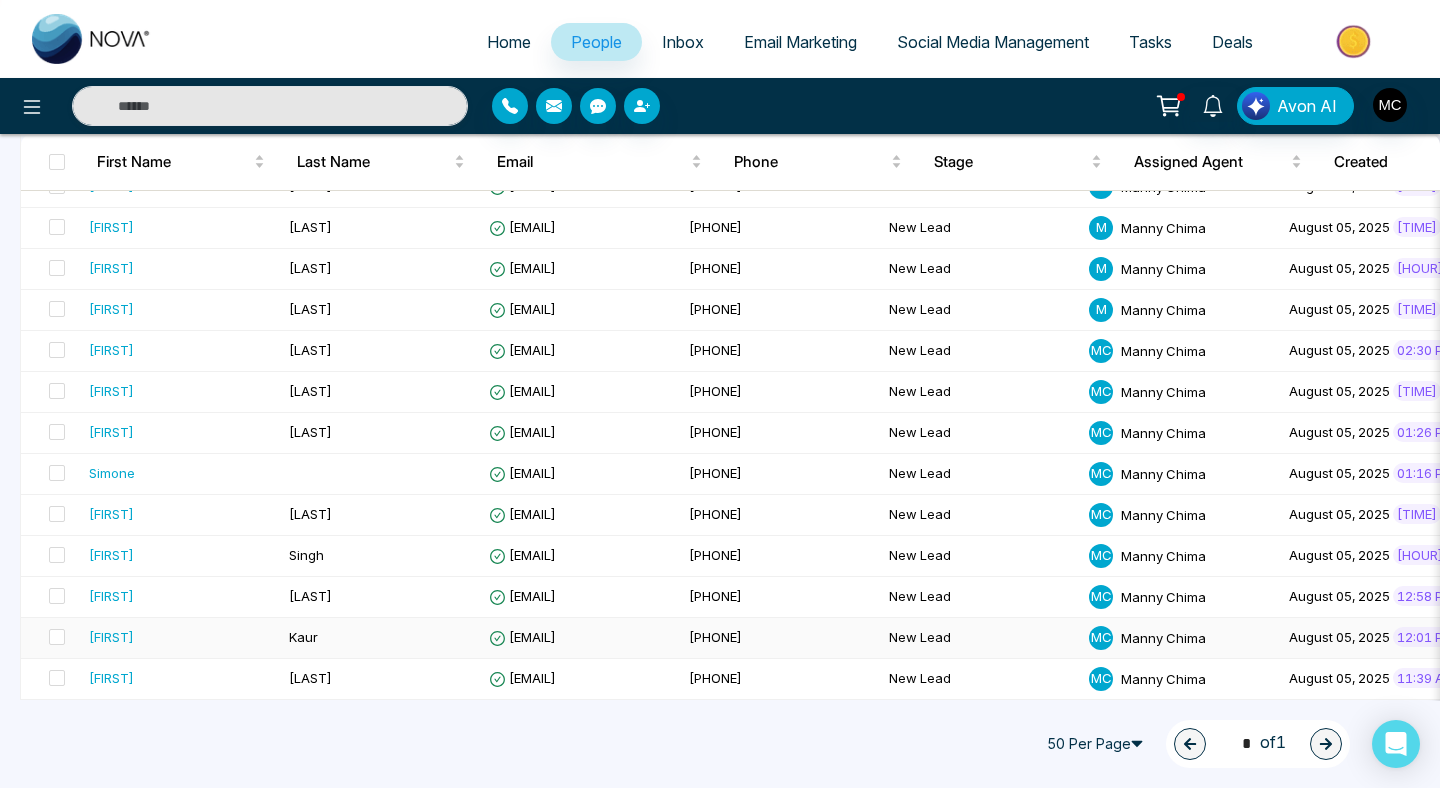 scroll, scrollTop: 0, scrollLeft: 0, axis: both 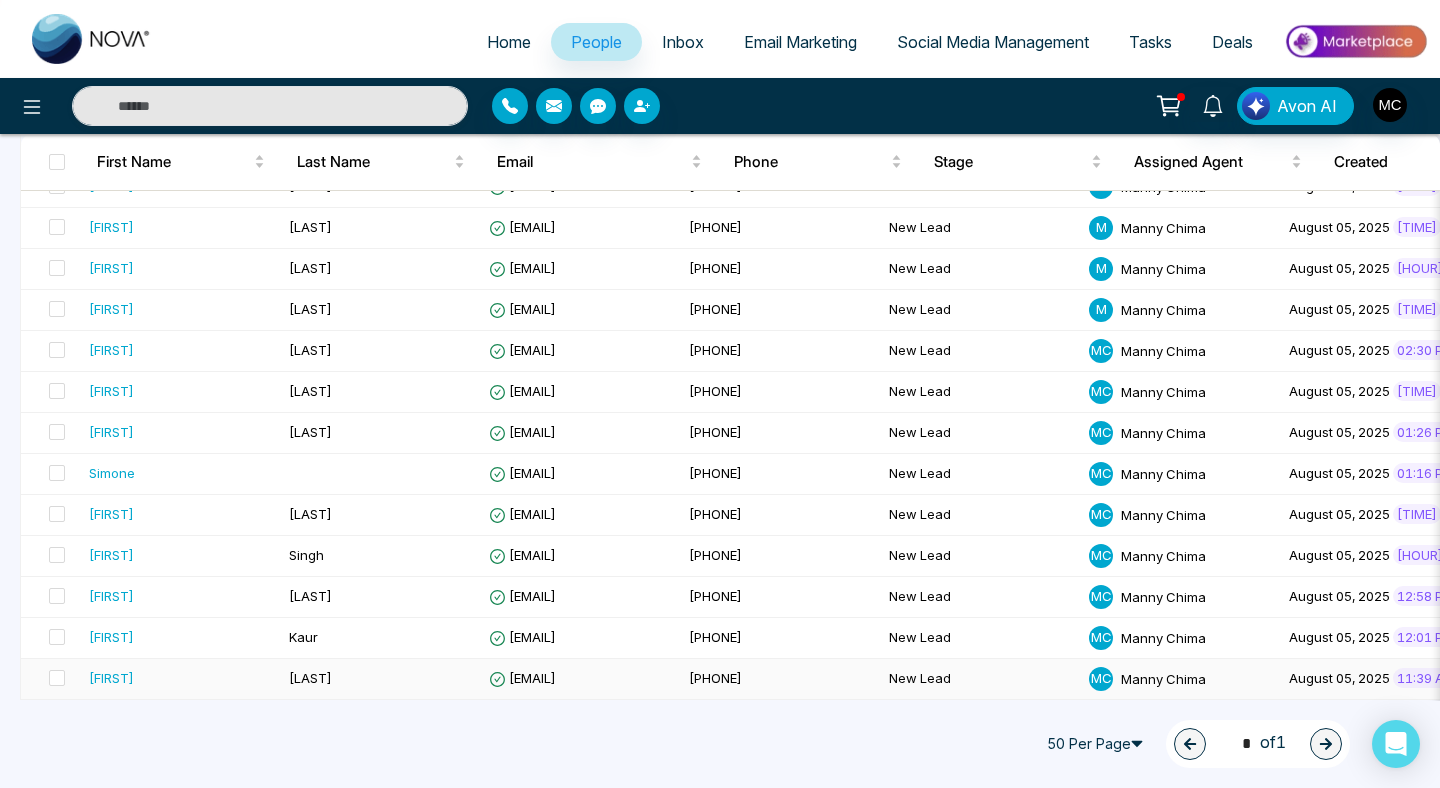 click on "[EMAIL]" at bounding box center (522, 678) 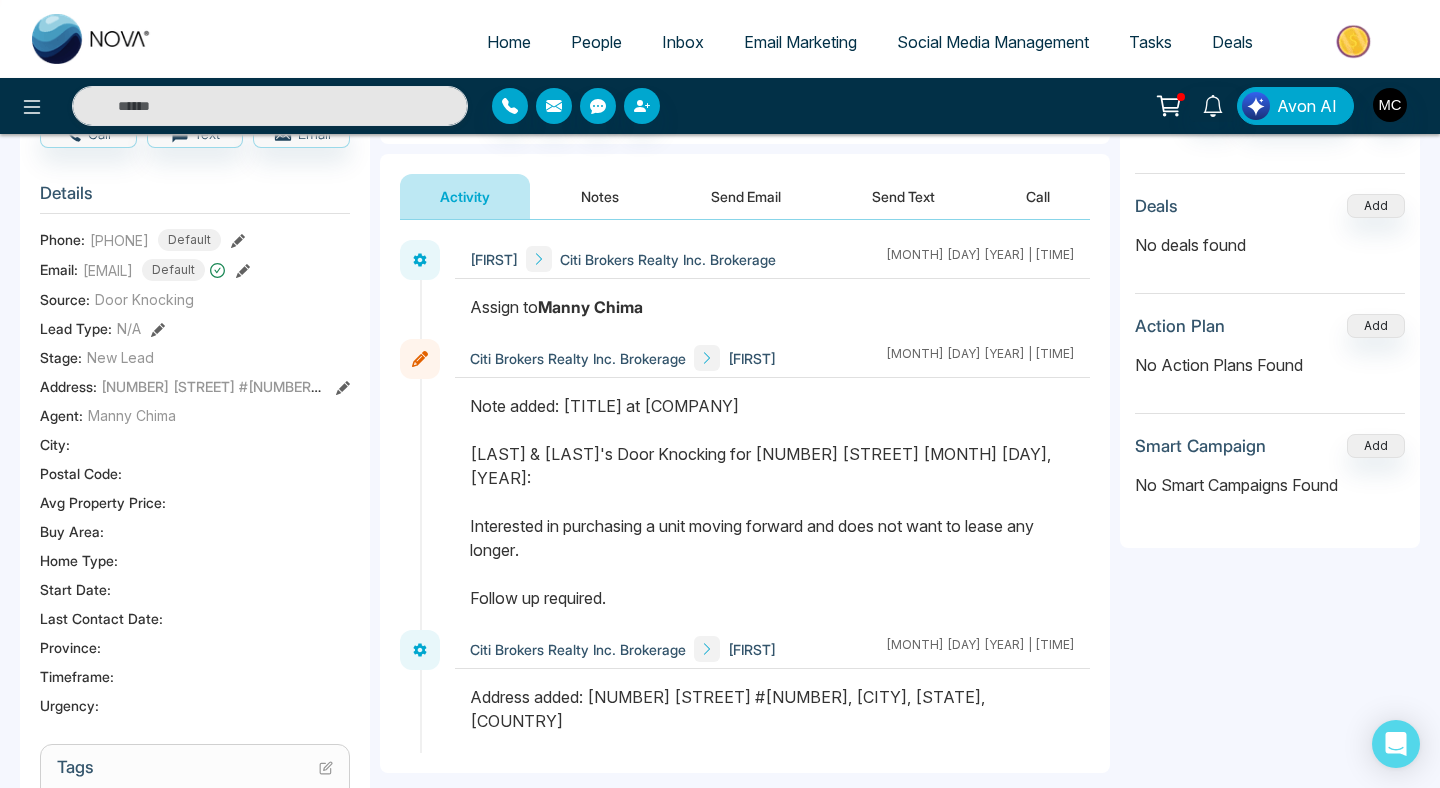 scroll, scrollTop: 241, scrollLeft: 0, axis: vertical 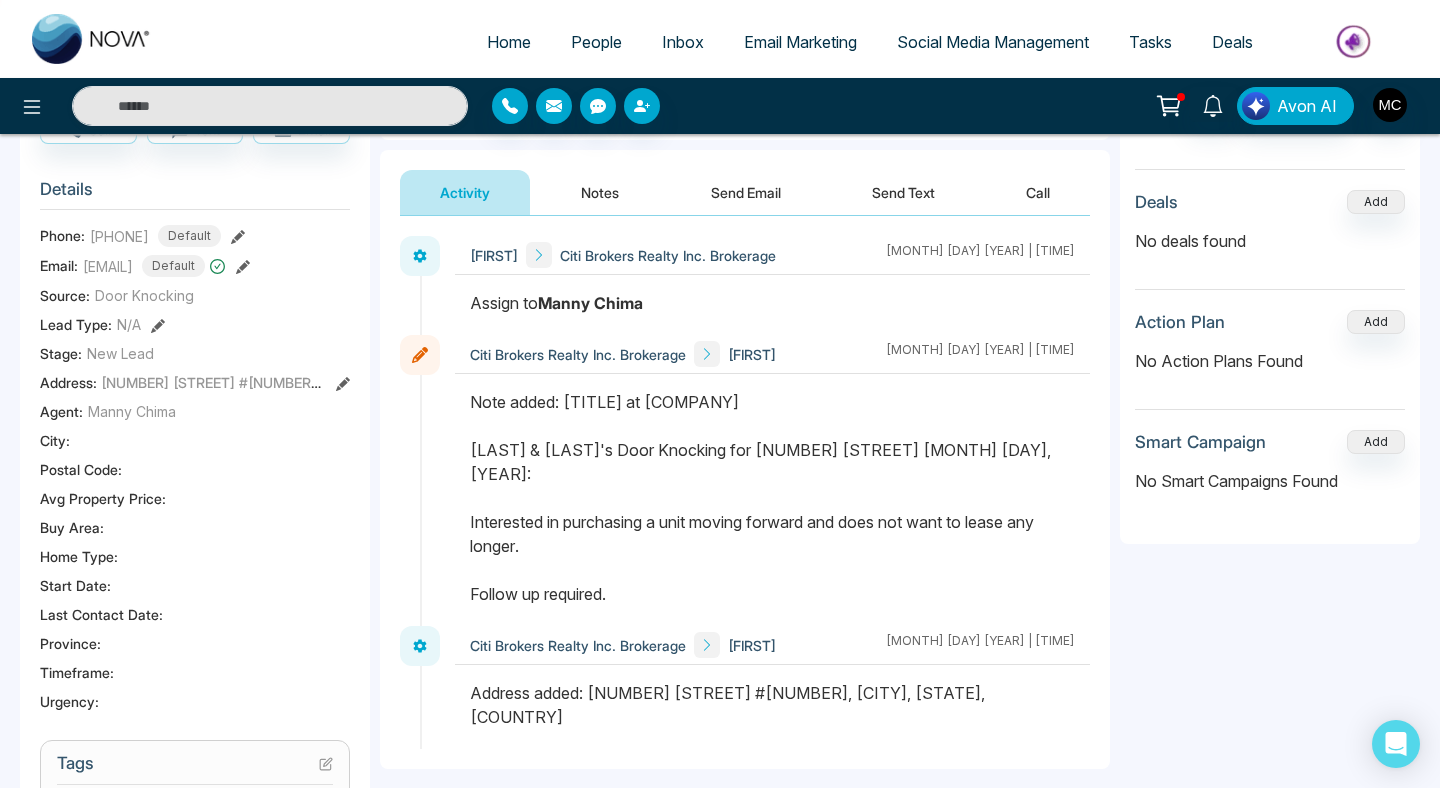 drag, startPoint x: 595, startPoint y: 661, endPoint x: 913, endPoint y: 668, distance: 318.07703 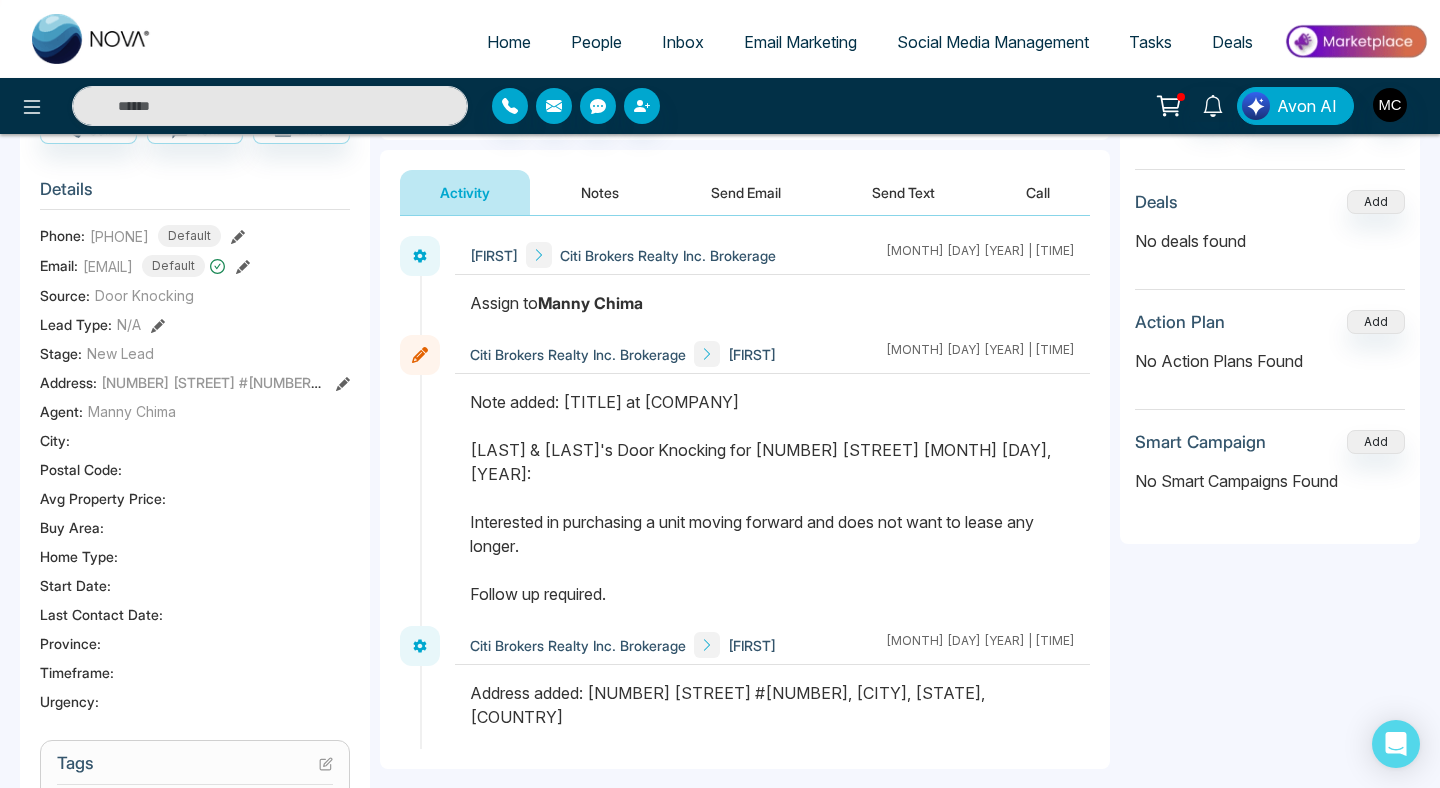 click on "Address added: [NUMBER] [STREET] #[NUMBER], [CITY], [STATE], [COUNTRY]" at bounding box center [772, 705] 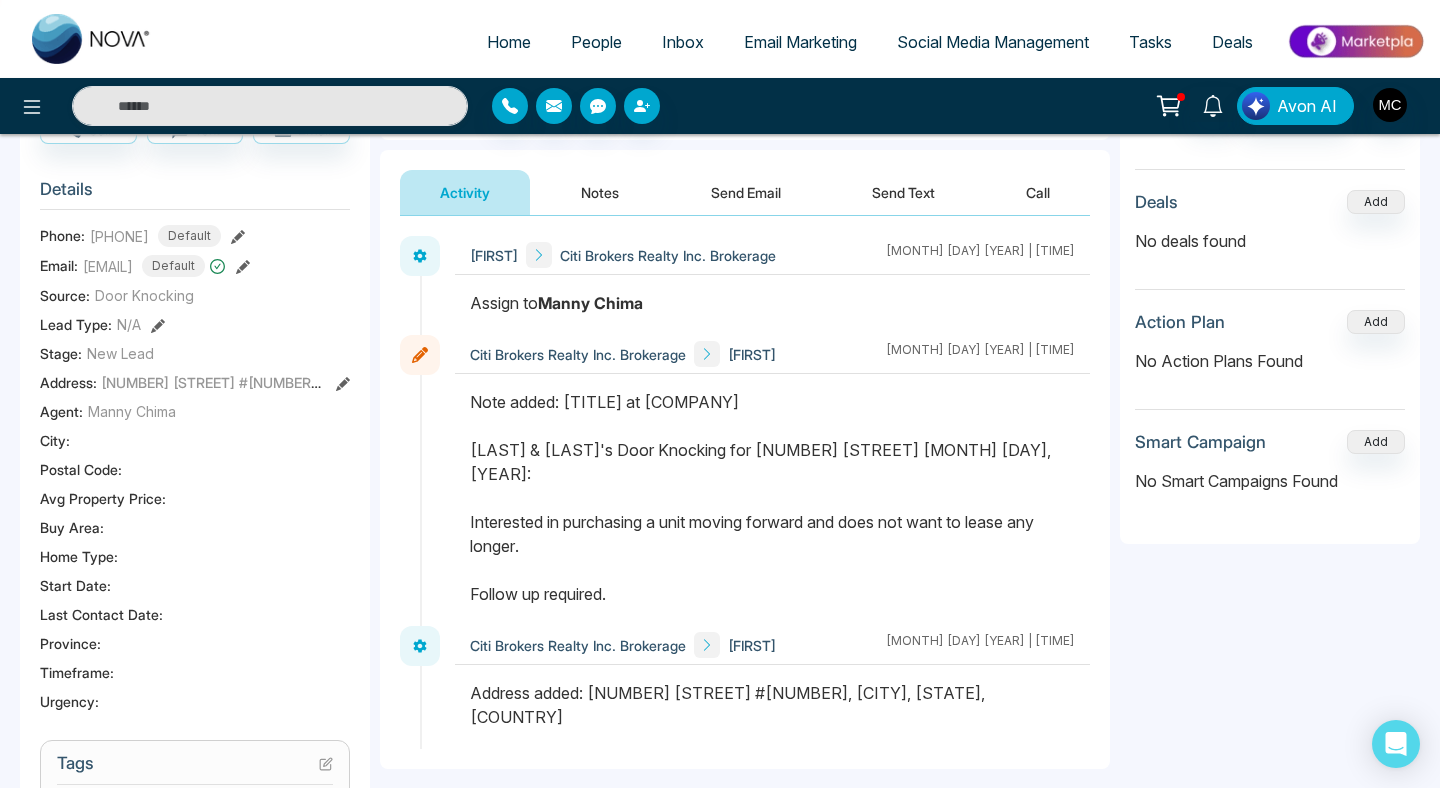 click on "Note added: [TITLE] at [COMPANY]
[LAST] & [LAST]'s Door Knocking for [NUMBER] [STREET] [MONTH] [DAY], [YEAR]:
Interested in purchasing a unit moving forward and does not want to lease any longer.
Follow up required." at bounding box center (772, 498) 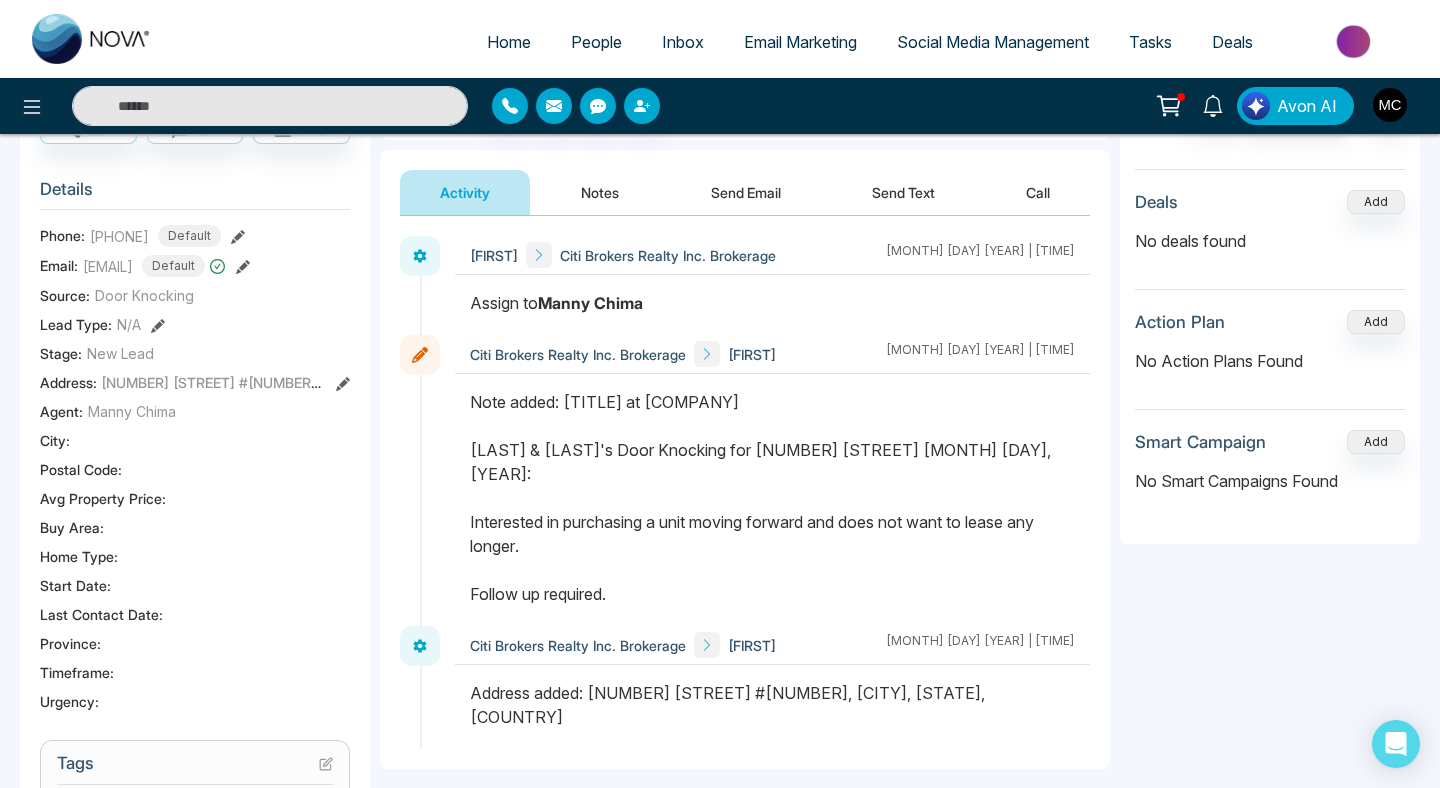drag, startPoint x: 753, startPoint y: 449, endPoint x: 911, endPoint y: 452, distance: 158.02847 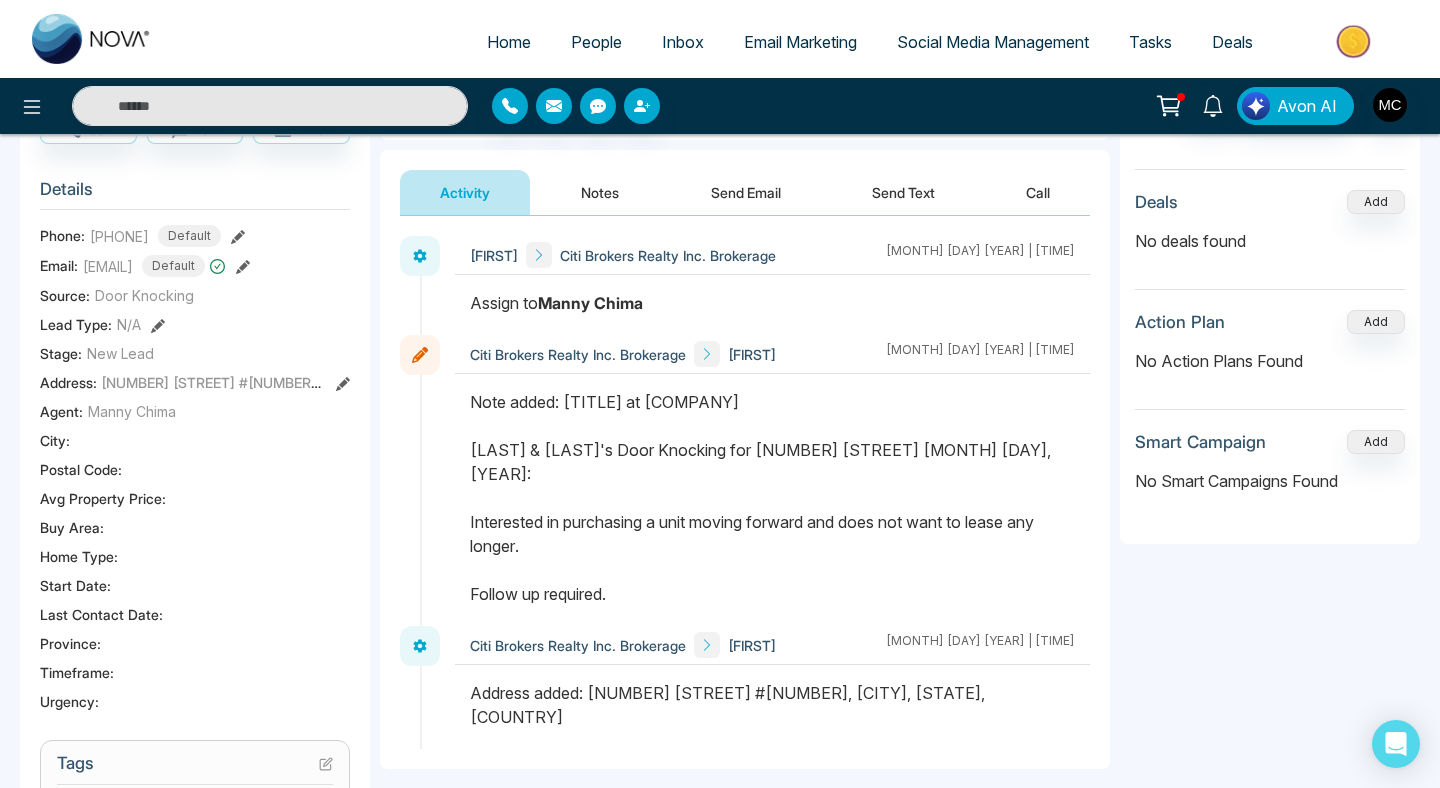 click on "Note added: [TITLE] at [COMPANY]
[LAST] & [LAST]'s Door Knocking for [NUMBER] [STREET] [MONTH] [DAY], [YEAR]:
Interested in purchasing a unit moving forward and does not want to lease any longer.
Follow up required." at bounding box center [772, 498] 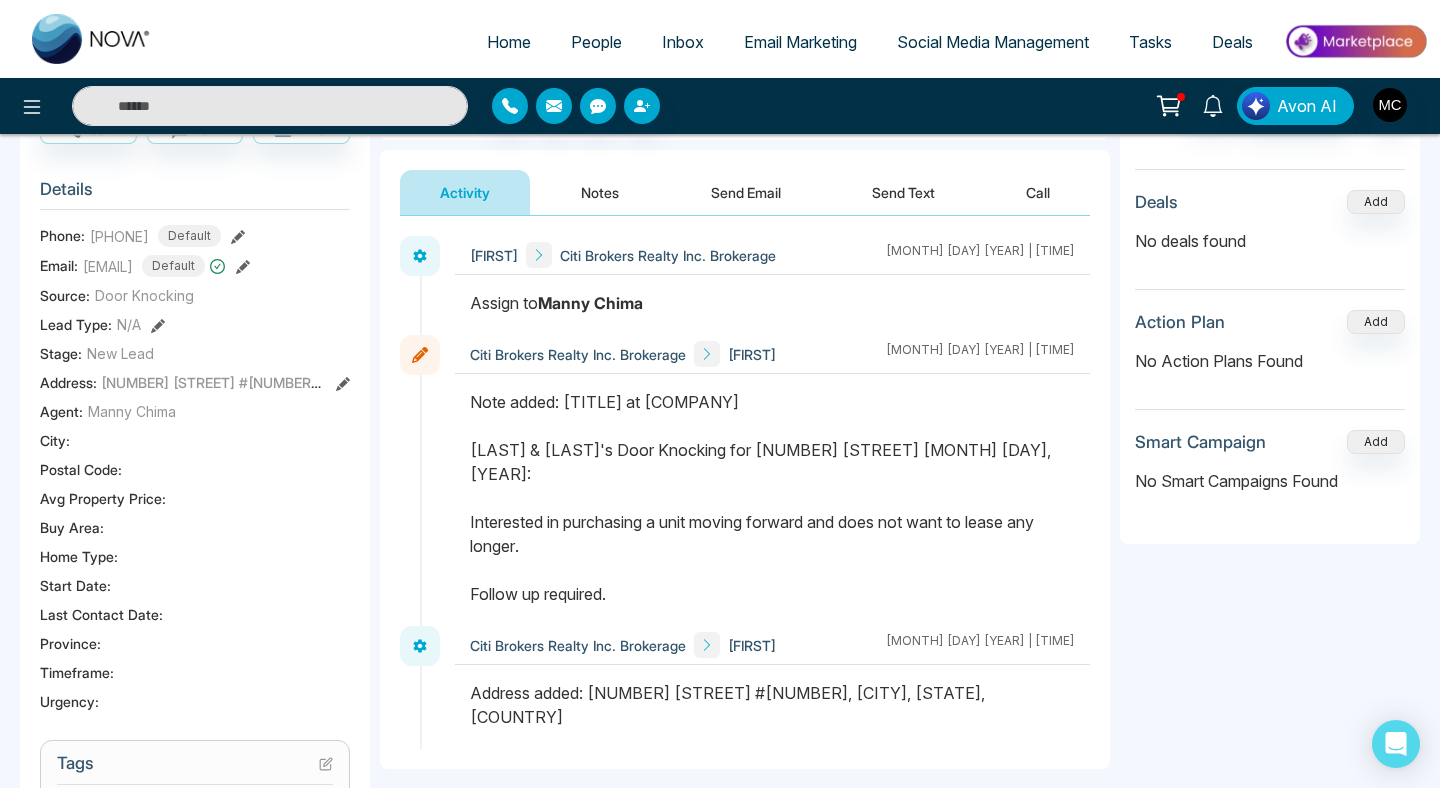 click on "Note added: [TITLE] at [COMPANY]
[LAST] & [LAST]'s Door Knocking for [NUMBER] [STREET] [MONTH] [DAY], [YEAR]:
Interested in purchasing a unit moving forward and does not want to lease any longer.
Follow up required." at bounding box center [772, 498] 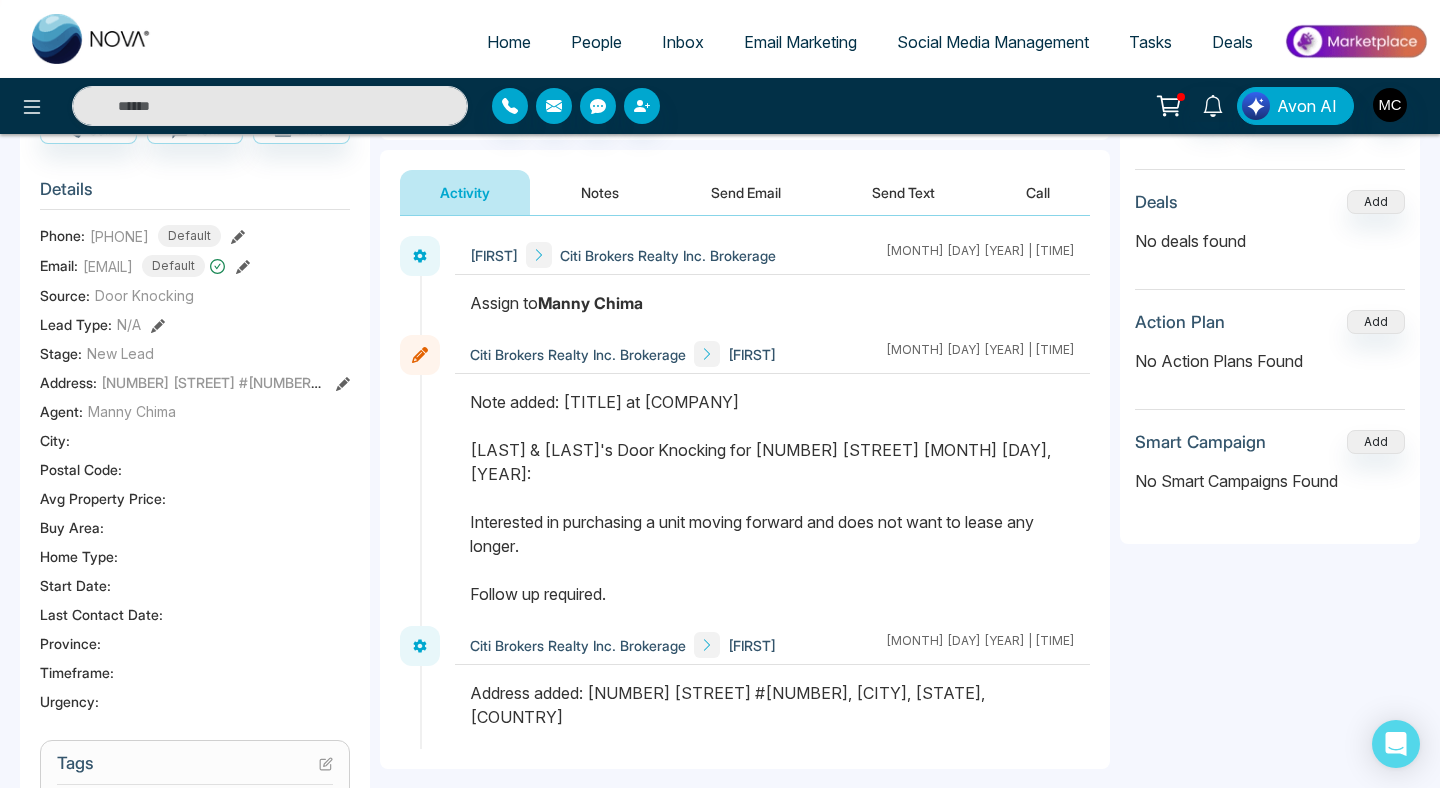 click on "Note added: [TITLE] at [COMPANY]
[LAST] & [LAST]'s Door Knocking for [NUMBER] [STREET] [MONTH] [DAY], [YEAR]:
Interested in purchasing a unit moving forward and does not want to lease any longer.
Follow up required." at bounding box center [772, 498] 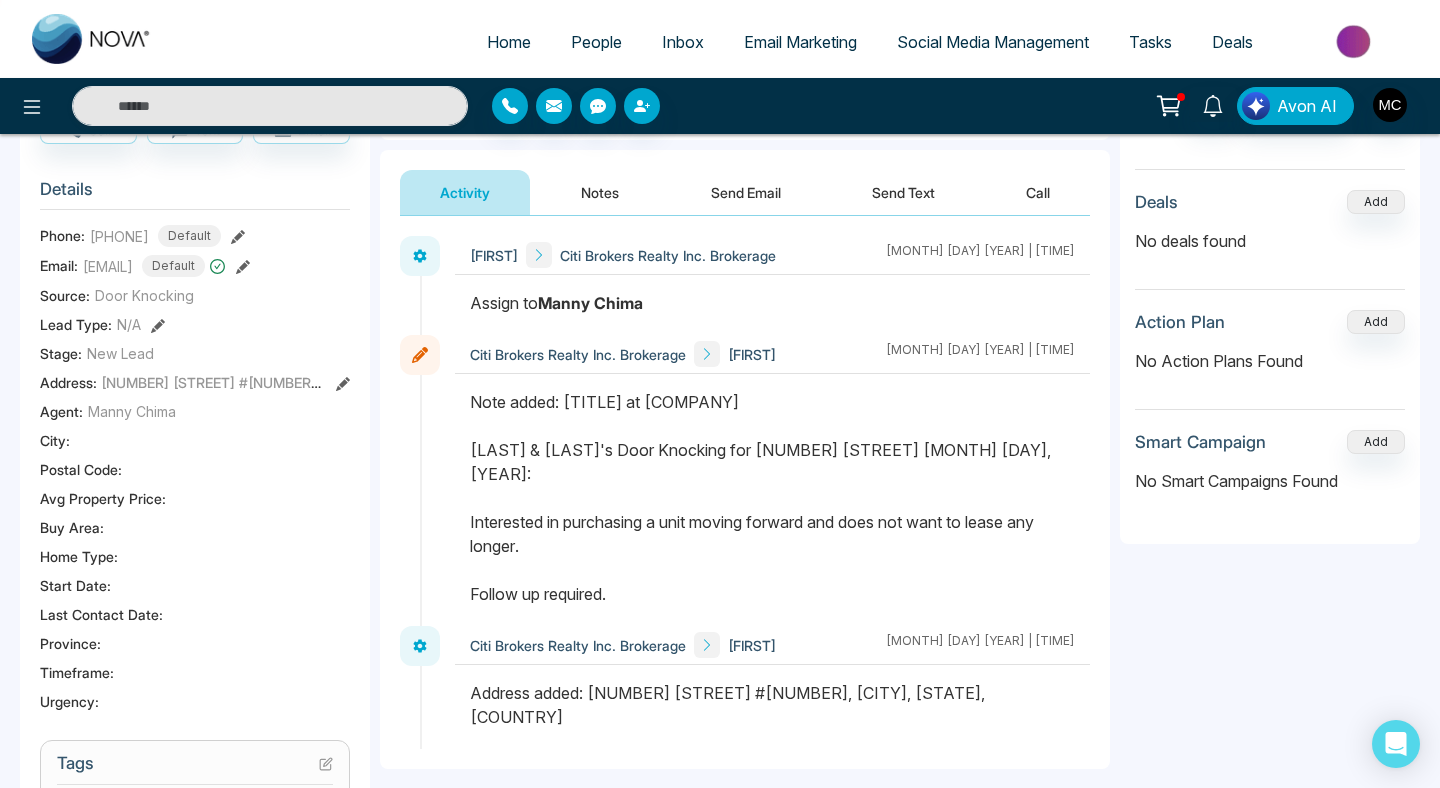 click on "Note added: [TITLE] at [COMPANY]
[LAST] & [LAST]'s Door Knocking for [NUMBER] [STREET] [MONTH] [DAY], [YEAR]:
Interested in purchasing a unit moving forward and does not want to lease any longer.
Follow up required." at bounding box center [772, 498] 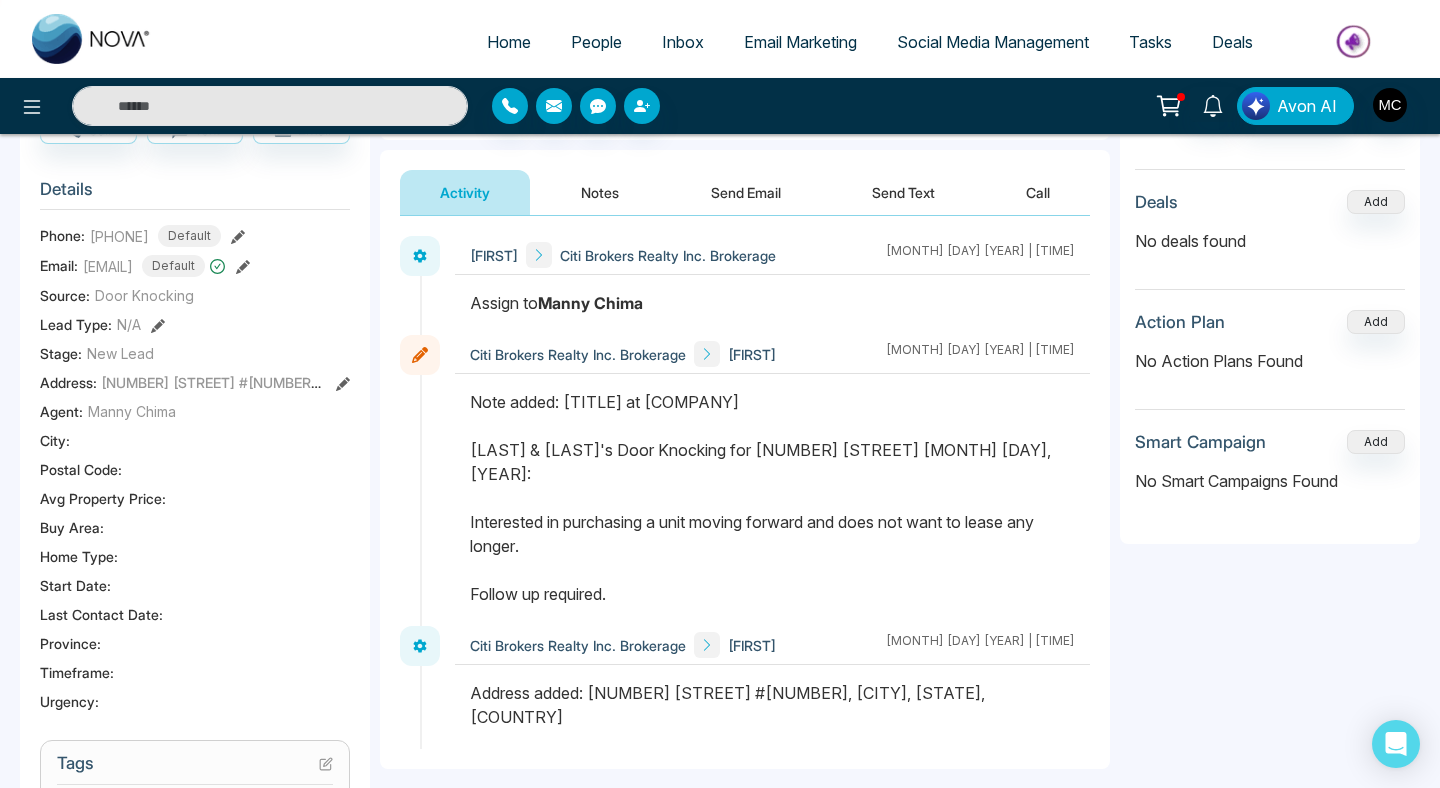 click on "Note added: [TITLE] at [COMPANY]
[LAST] & [LAST]'s Door Knocking for [NUMBER] [STREET] [MONTH] [DAY], [YEAR]:
Interested in purchasing a unit moving forward and does not want to lease any longer.
Follow up required." at bounding box center [772, 498] 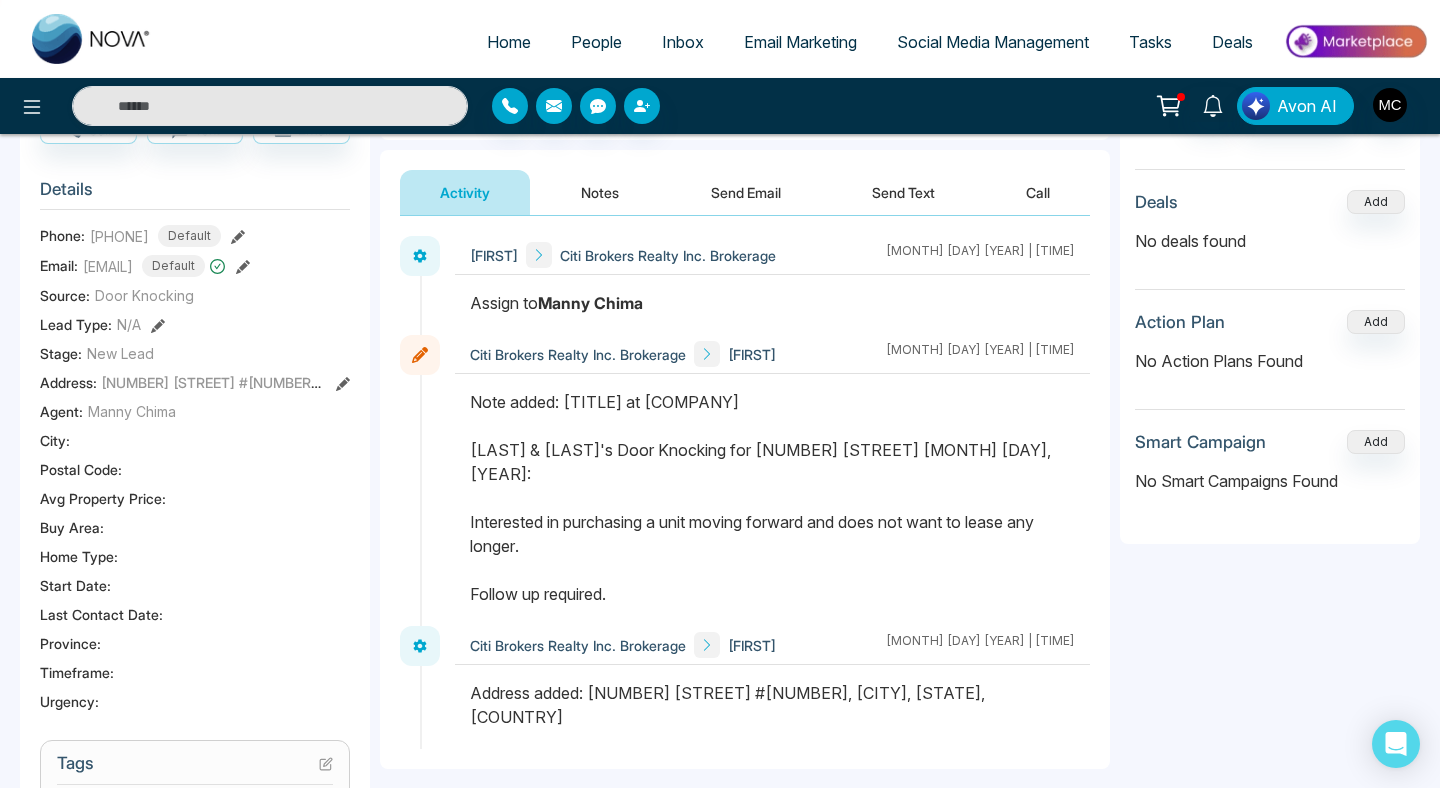 click on "Note added: [TITLE] at [COMPANY]
[LAST] & [LAST]'s Door Knocking for [NUMBER] [STREET] [MONTH] [DAY], [YEAR]:
Interested in purchasing a unit moving forward and does not want to lease any longer.
Follow up required." at bounding box center (772, 498) 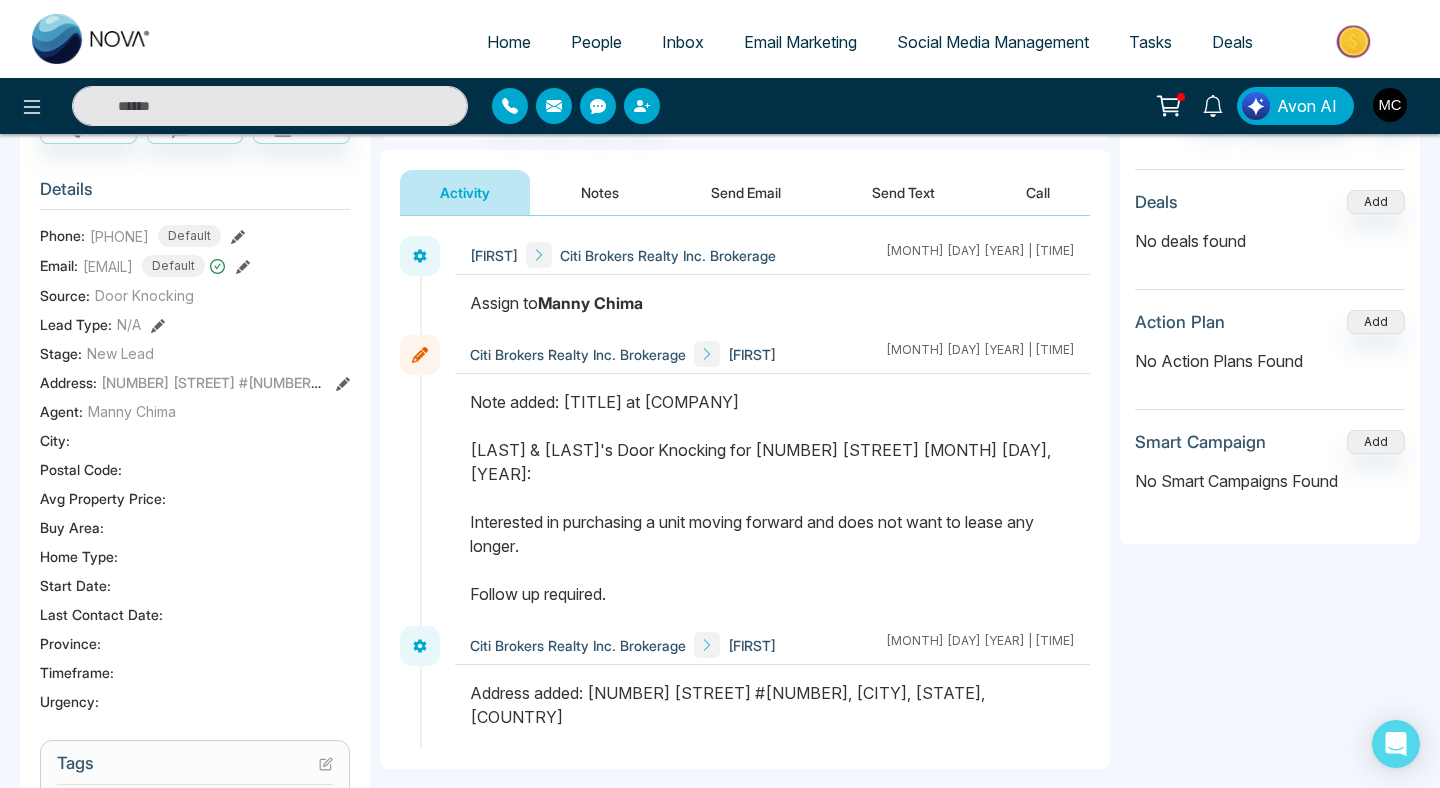 click on "Note added: [TITLE] at [COMPANY]
[LAST] & [LAST]'s Door Knocking for [NUMBER] [STREET] [MONTH] [DAY], [YEAR]:
Interested in purchasing a unit moving forward and does not want to lease any longer.
Follow up required." at bounding box center [772, 498] 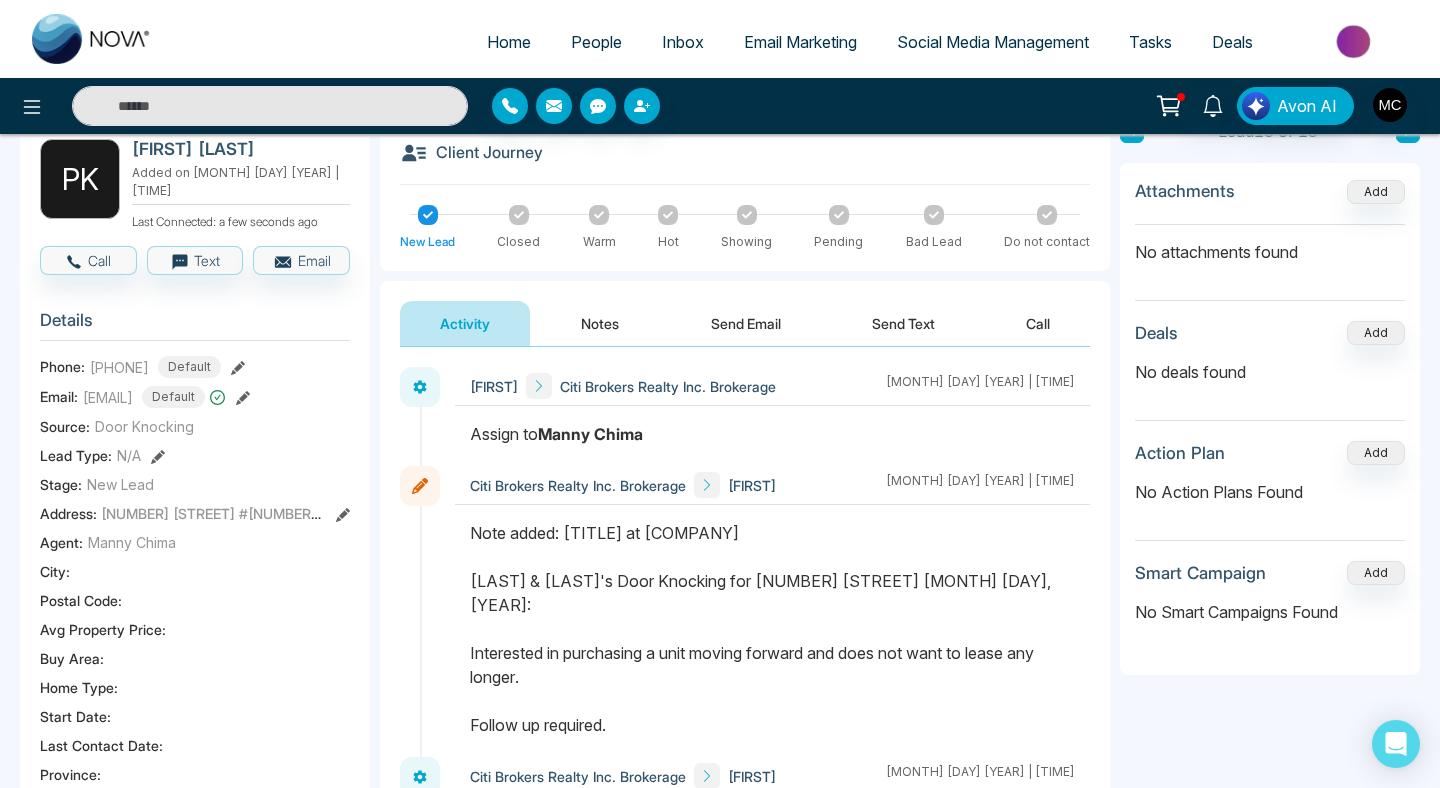 scroll, scrollTop: 109, scrollLeft: 0, axis: vertical 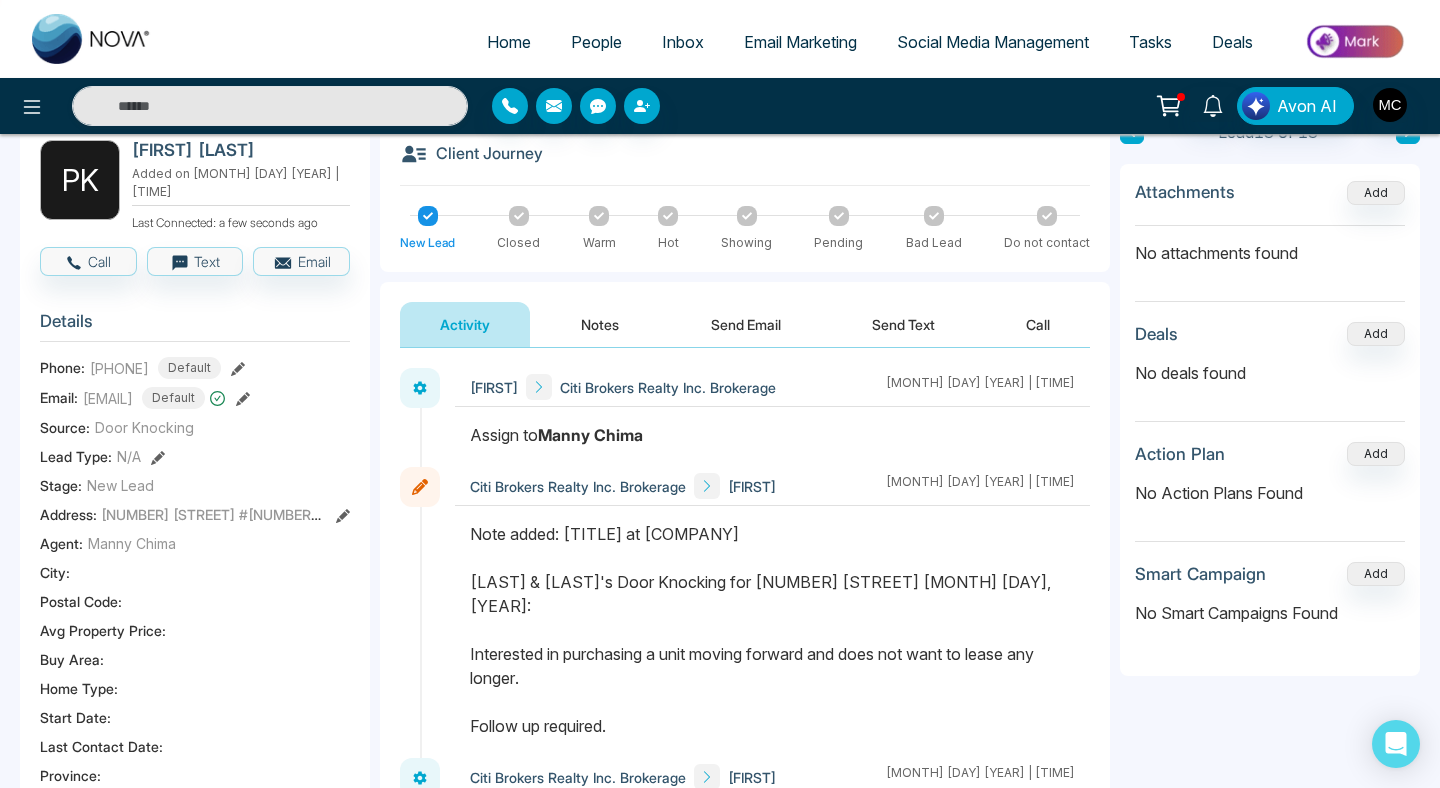 click on "Notes" at bounding box center (600, 324) 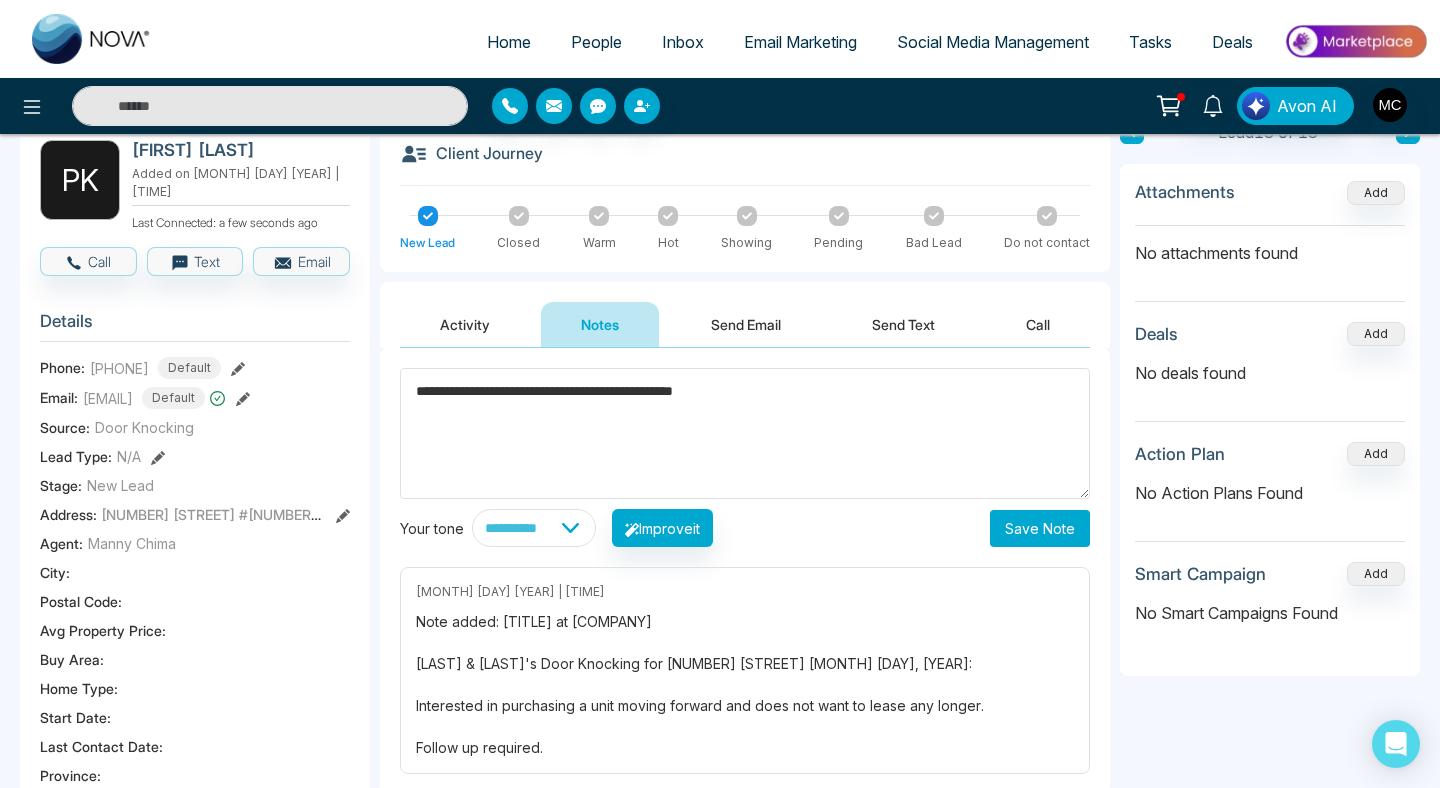 click on "**********" at bounding box center [745, 433] 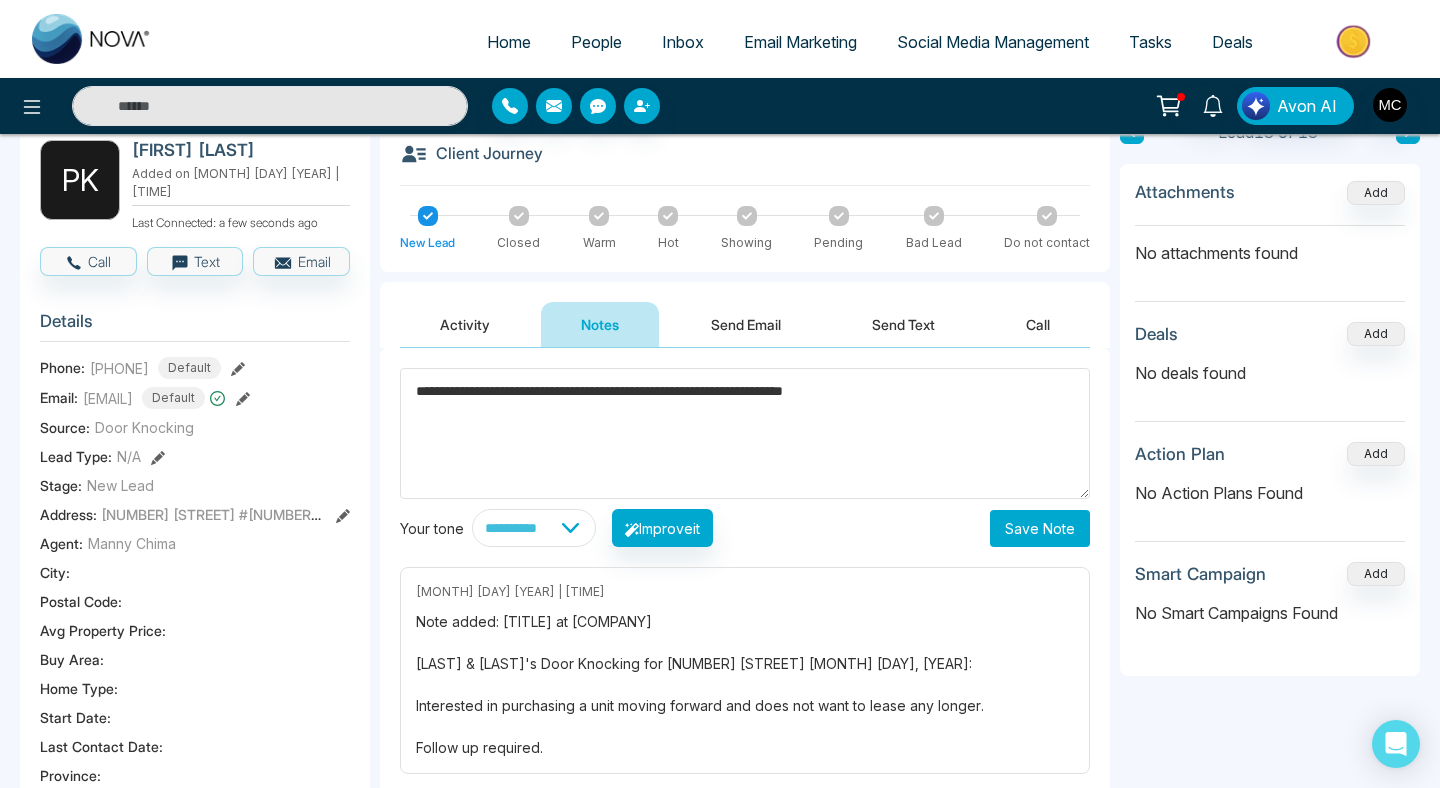 type on "**********" 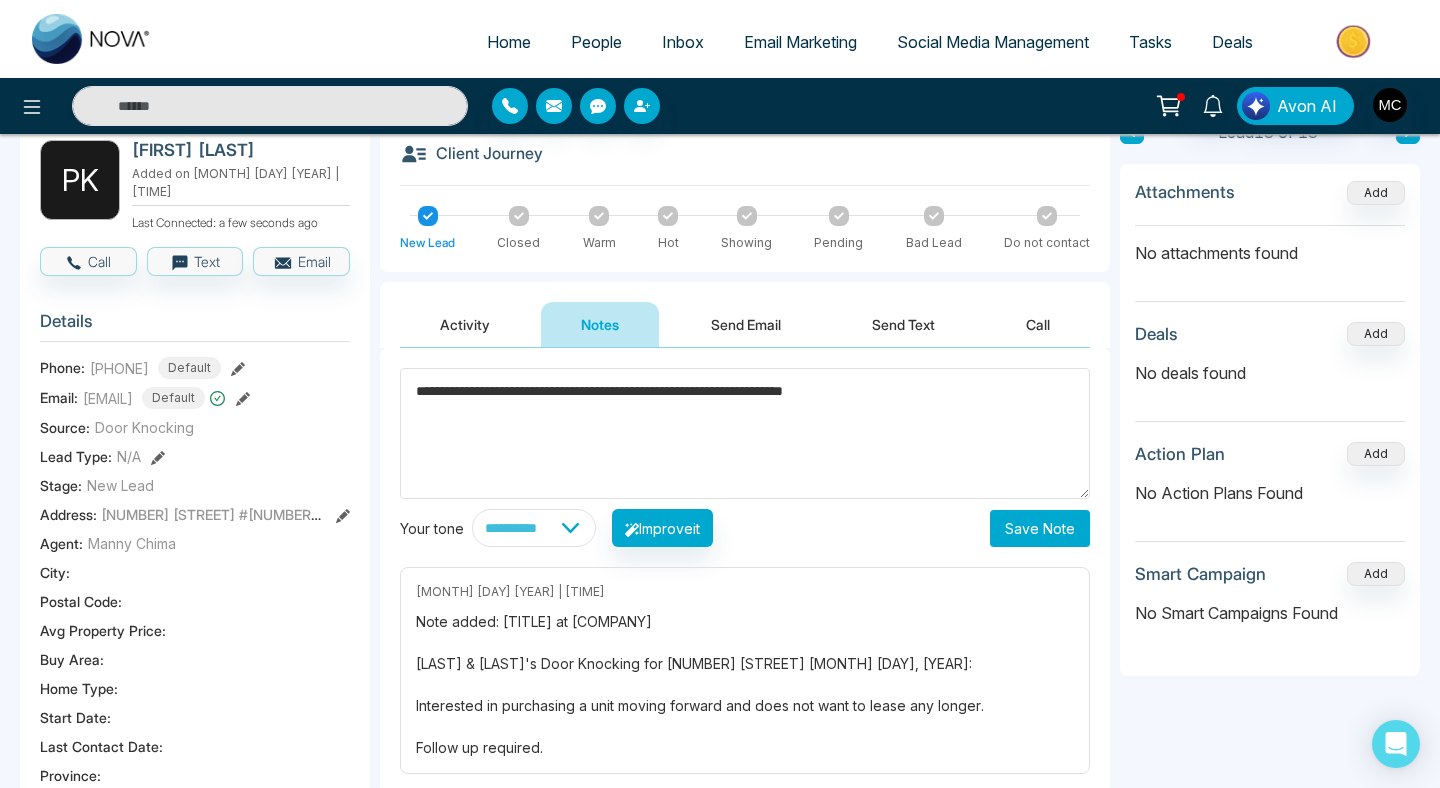 click on "Save Note" at bounding box center [1040, 528] 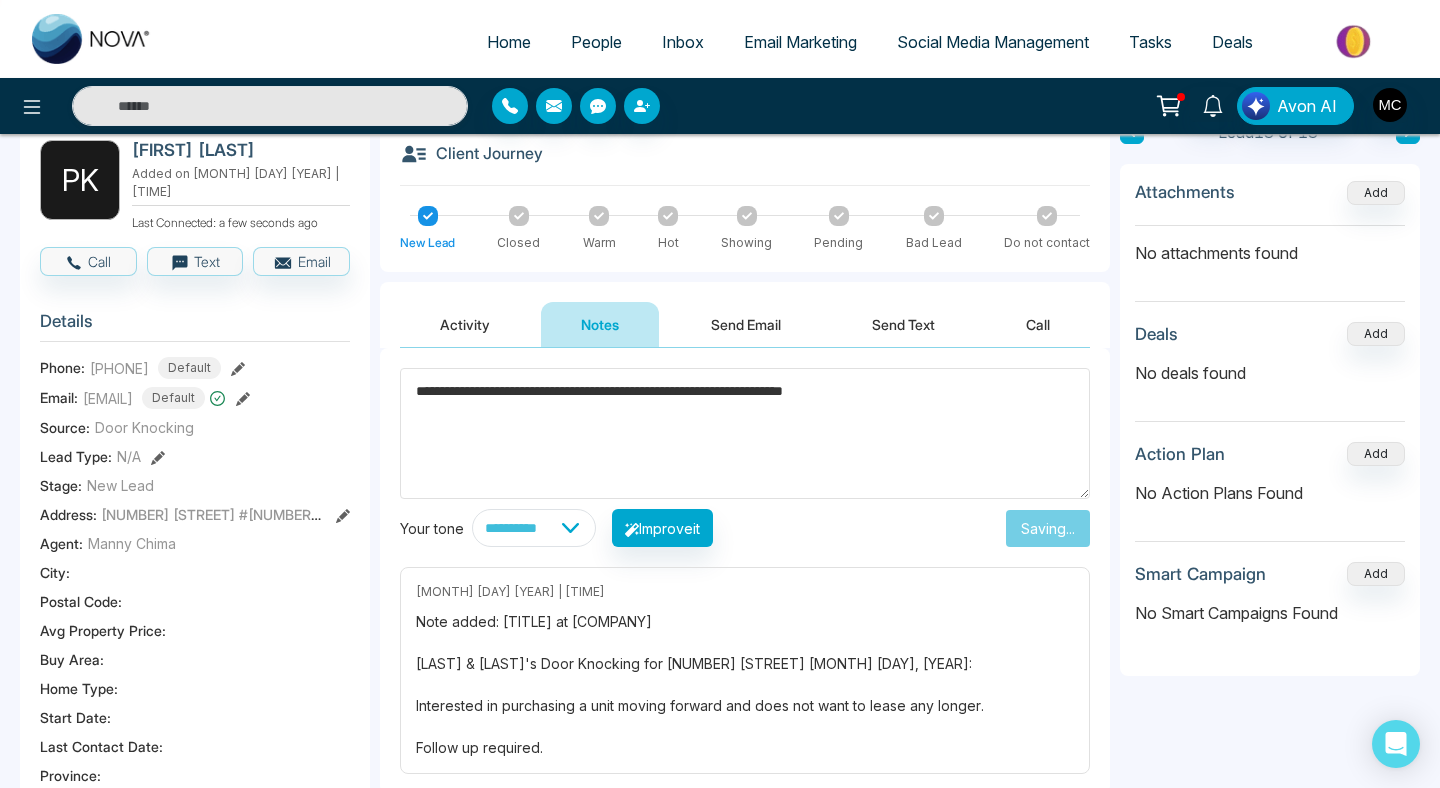 type 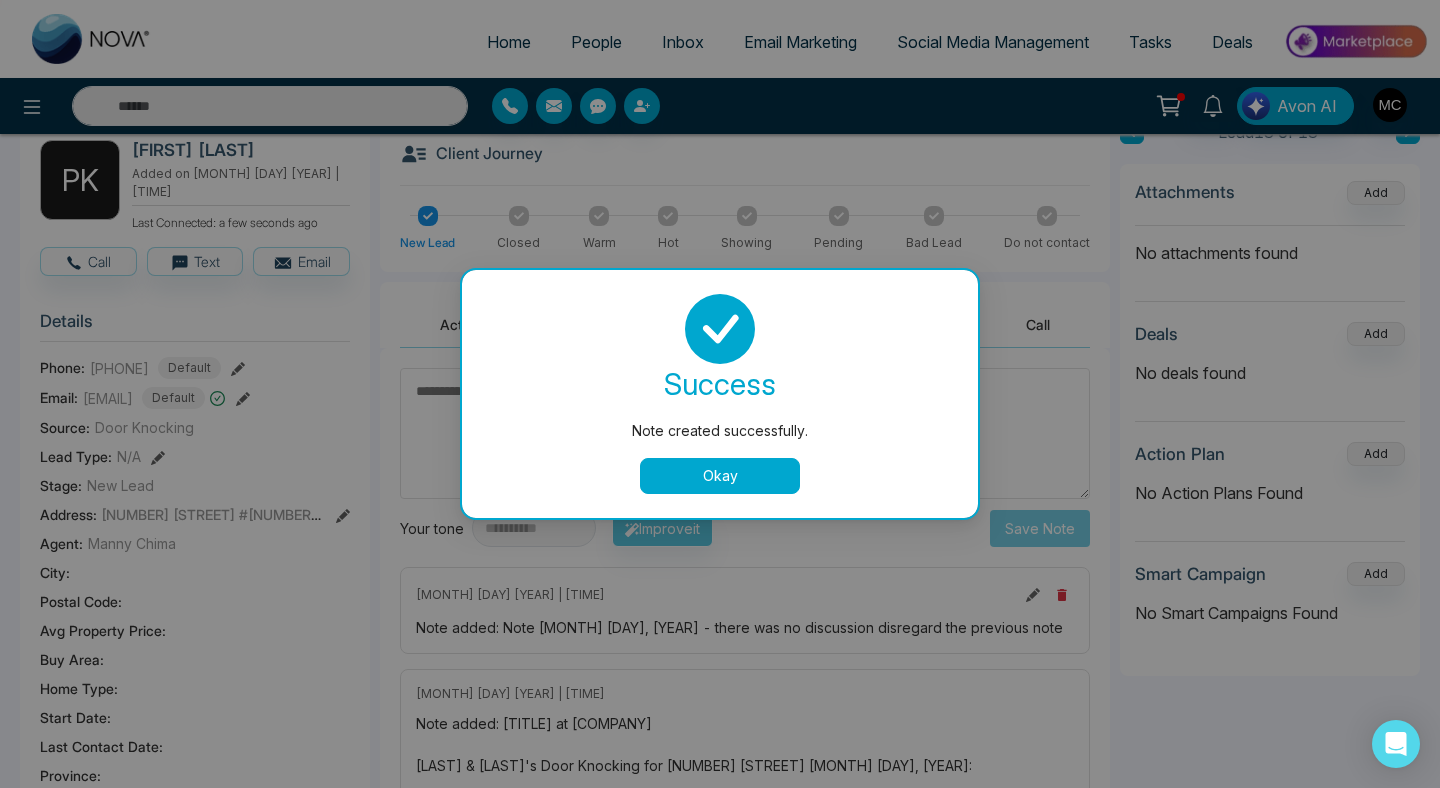 click on "Okay" at bounding box center [720, 476] 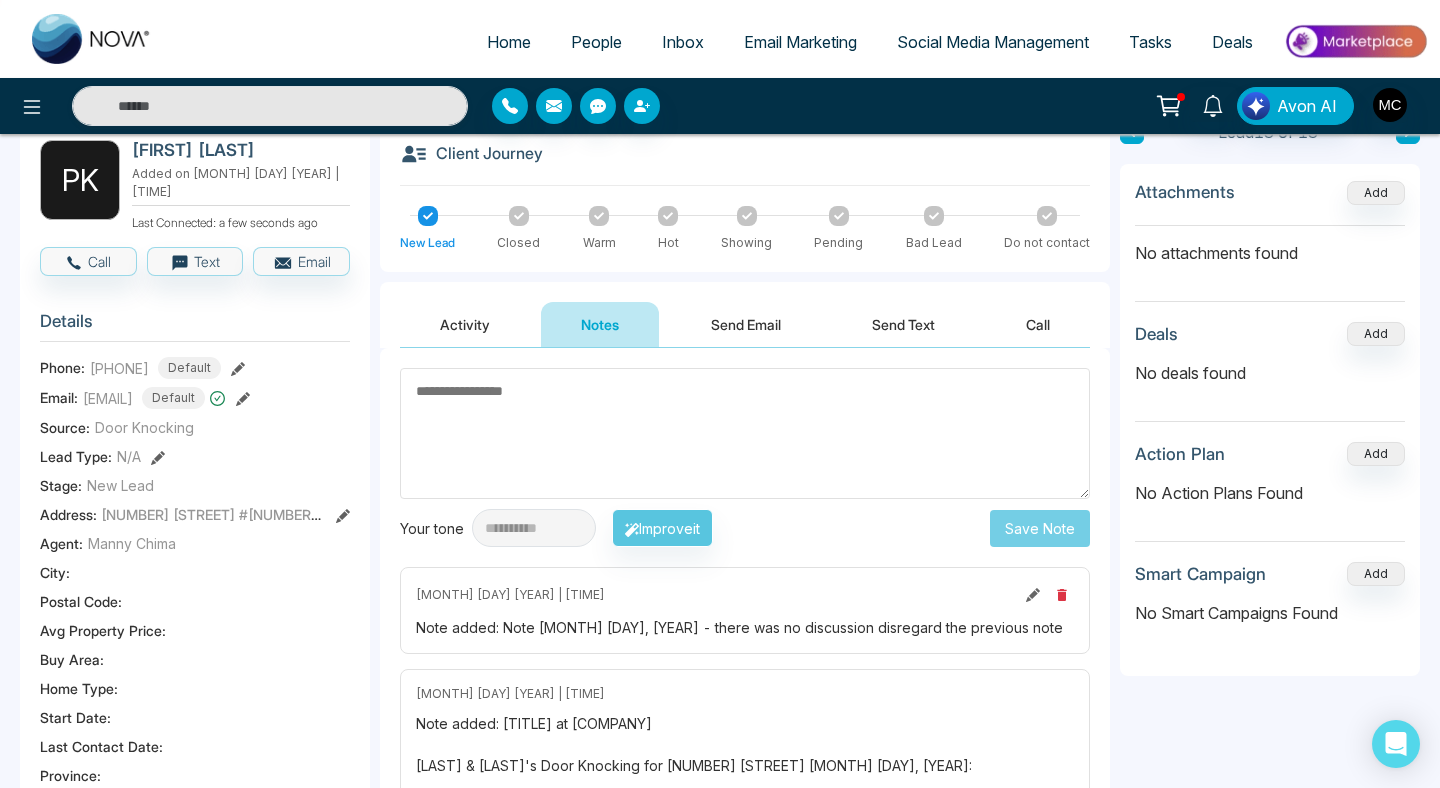 scroll, scrollTop: 0, scrollLeft: 0, axis: both 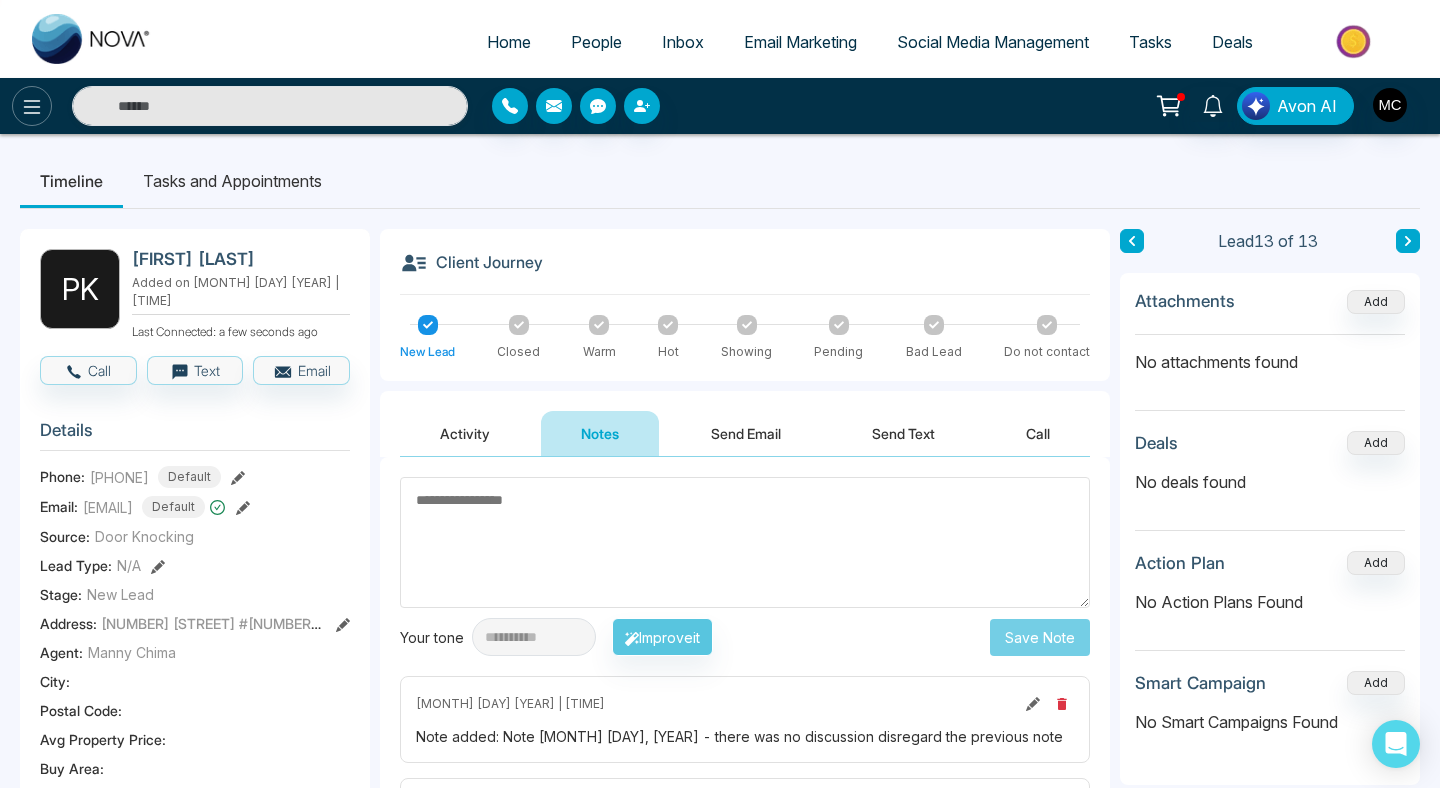 click 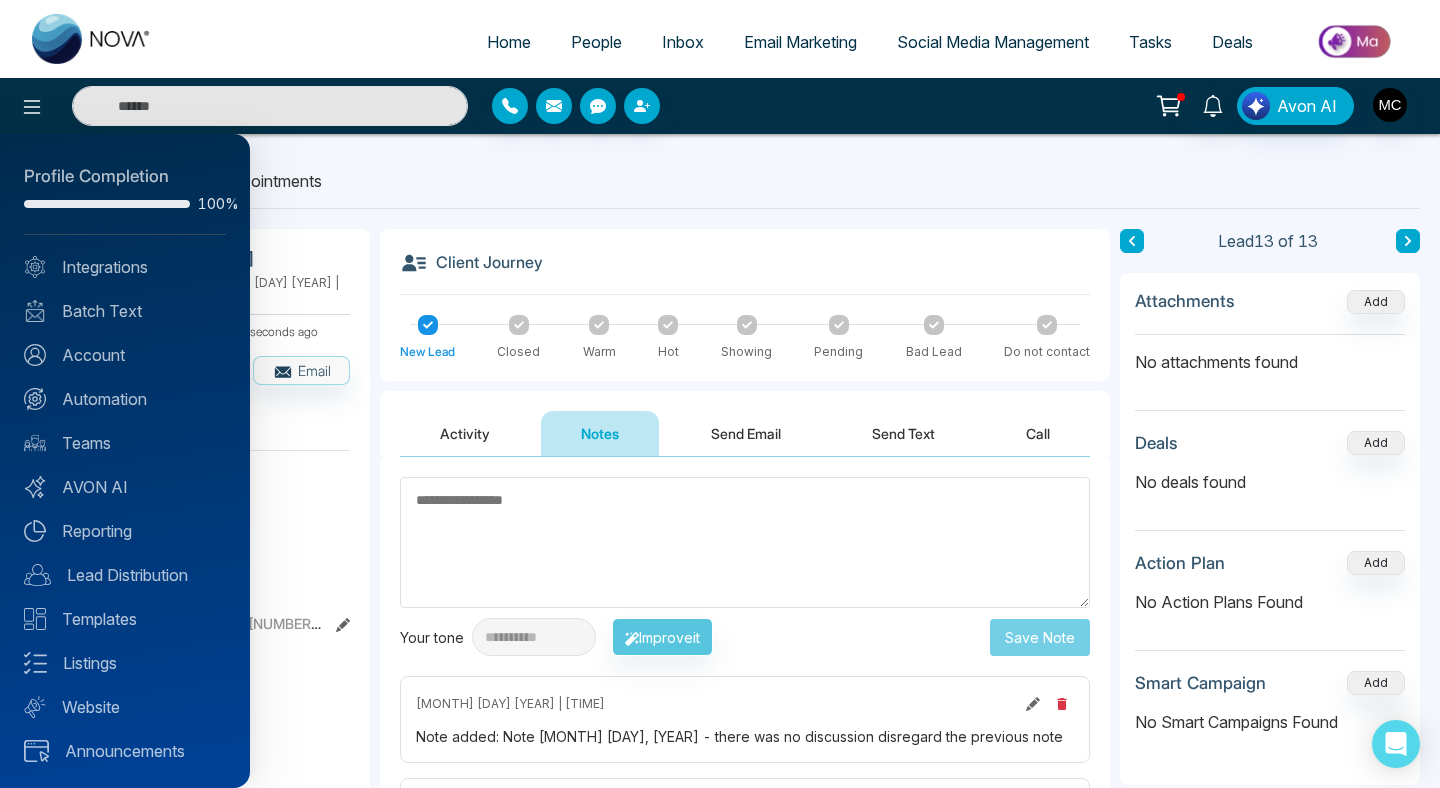 click at bounding box center [720, 394] 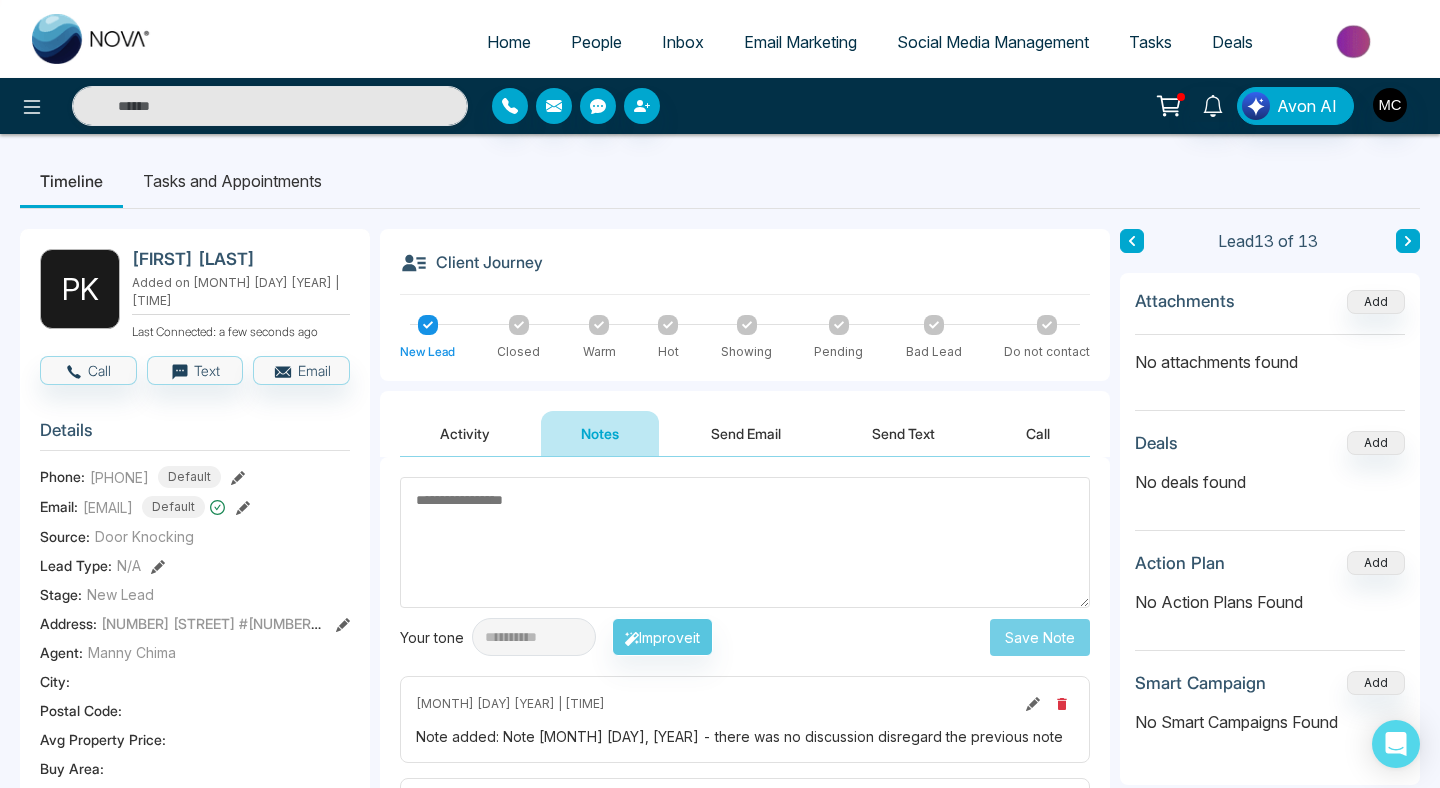 click on "Home" at bounding box center [509, 42] 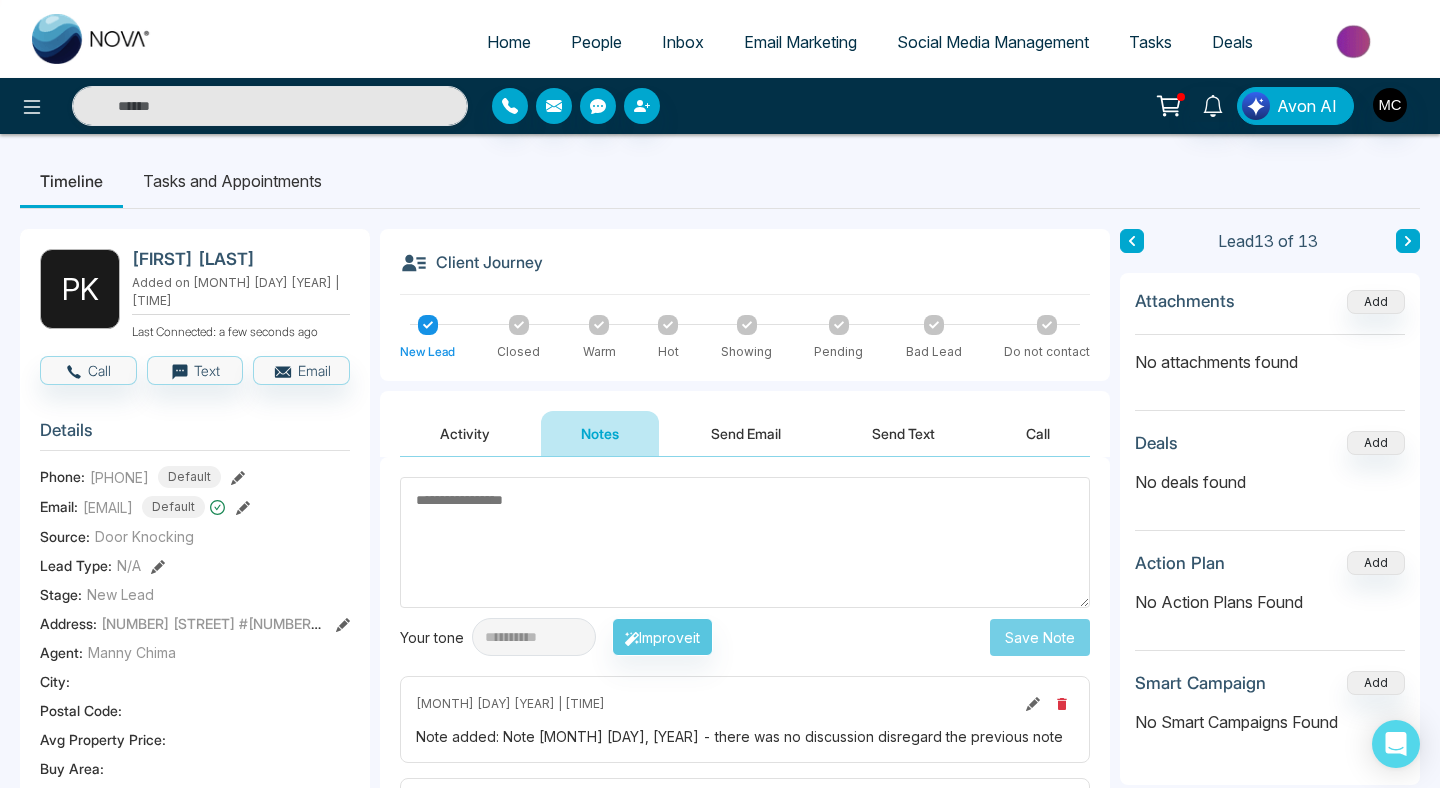 select on "*" 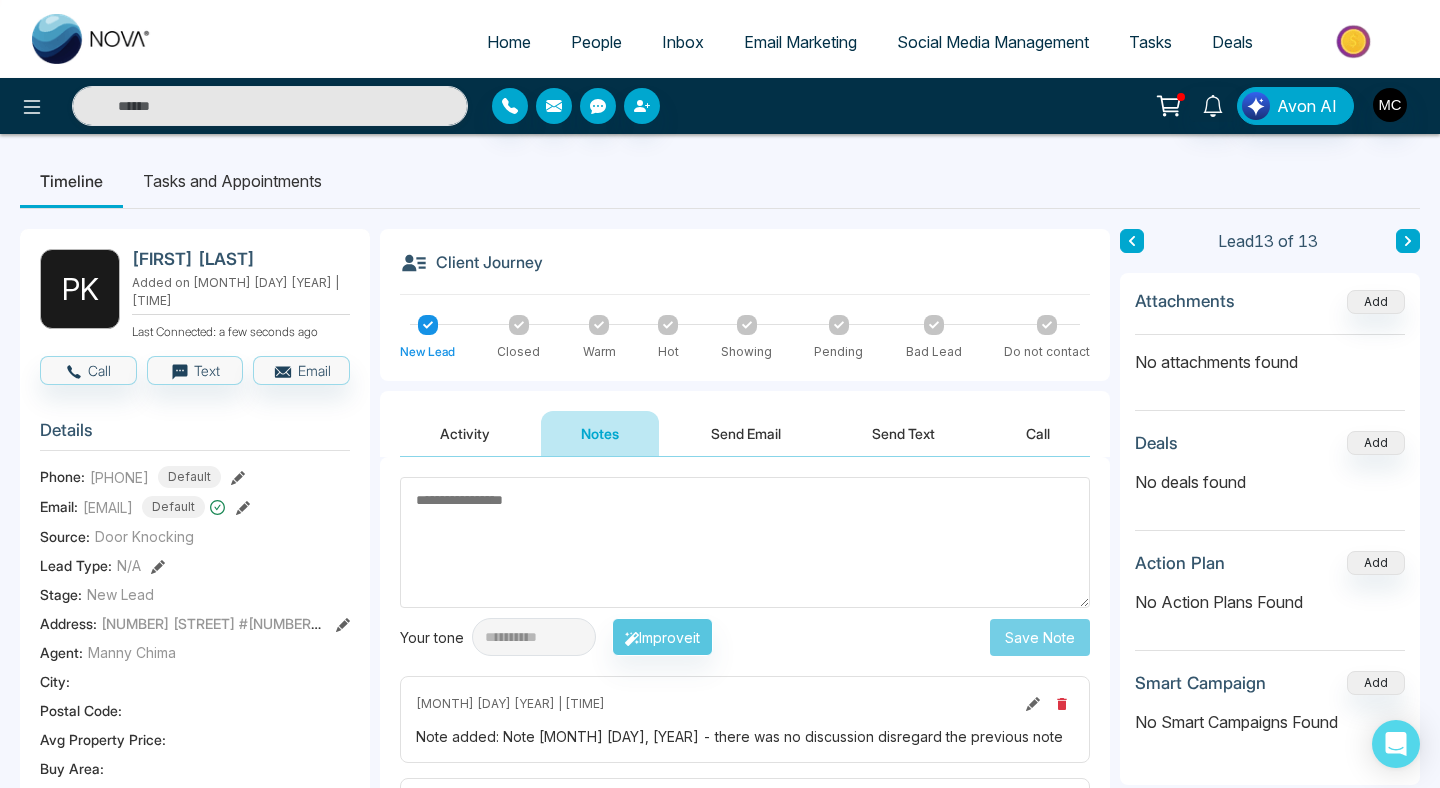select on "*" 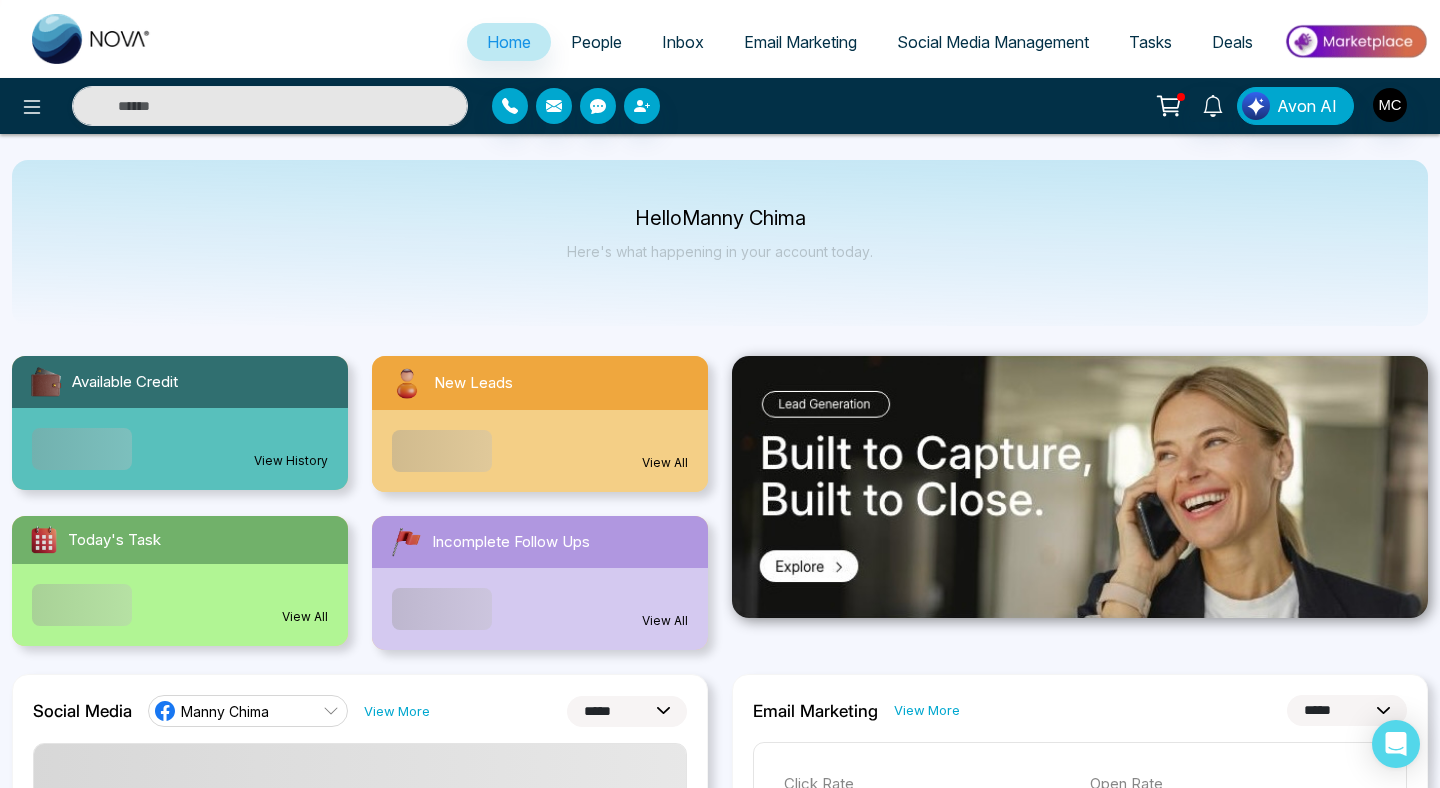 click on "View All" at bounding box center (540, 451) 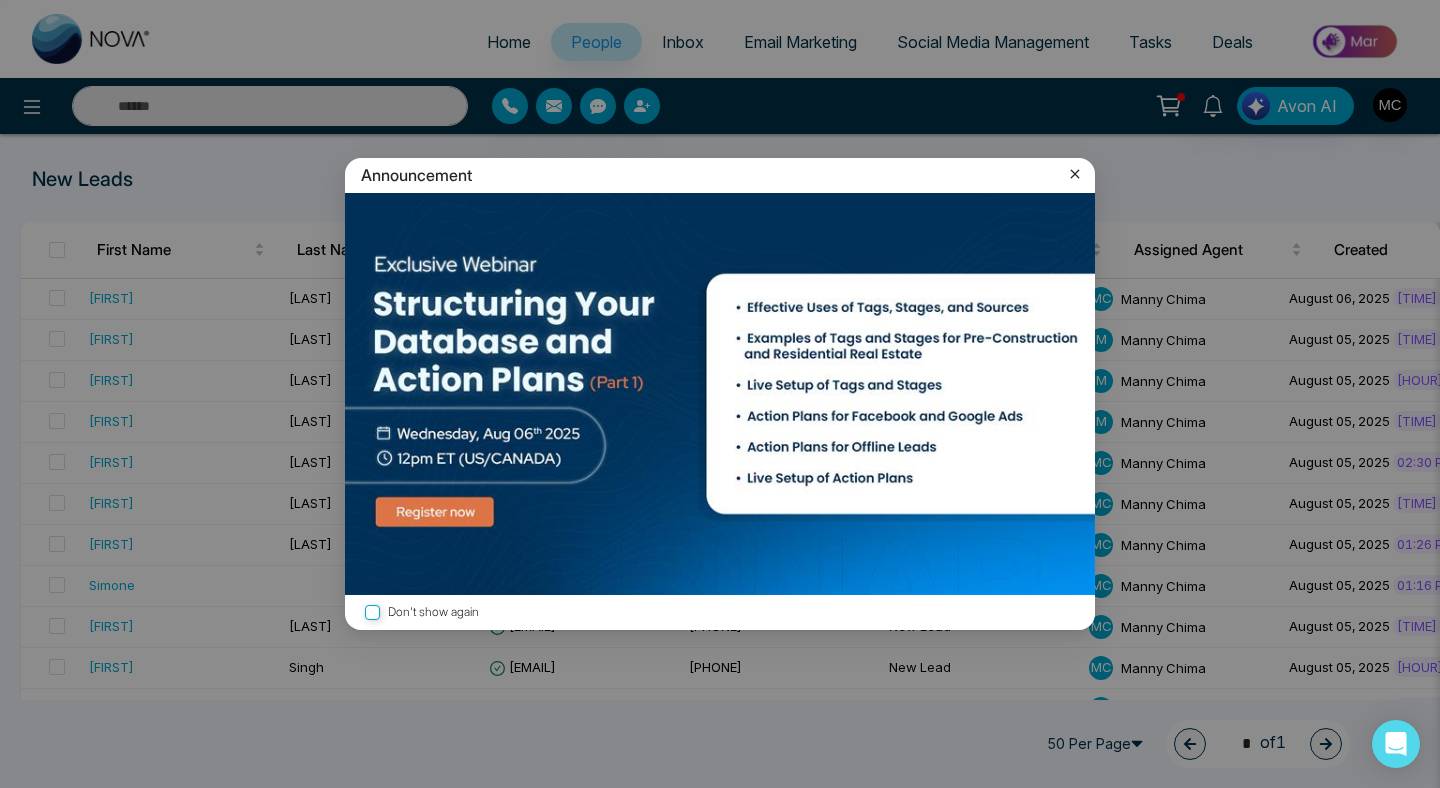 click 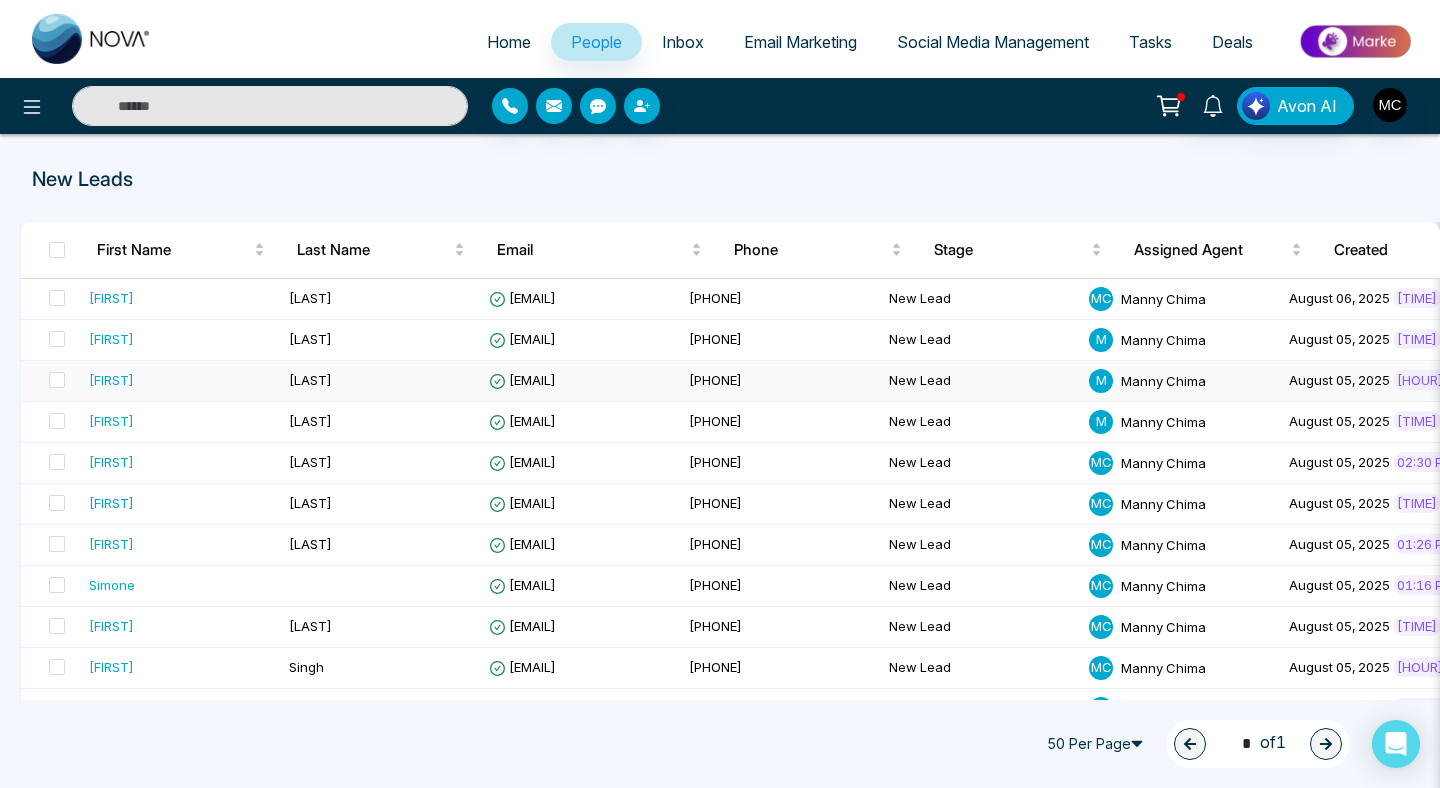 click on "[LAST]" at bounding box center [381, 381] 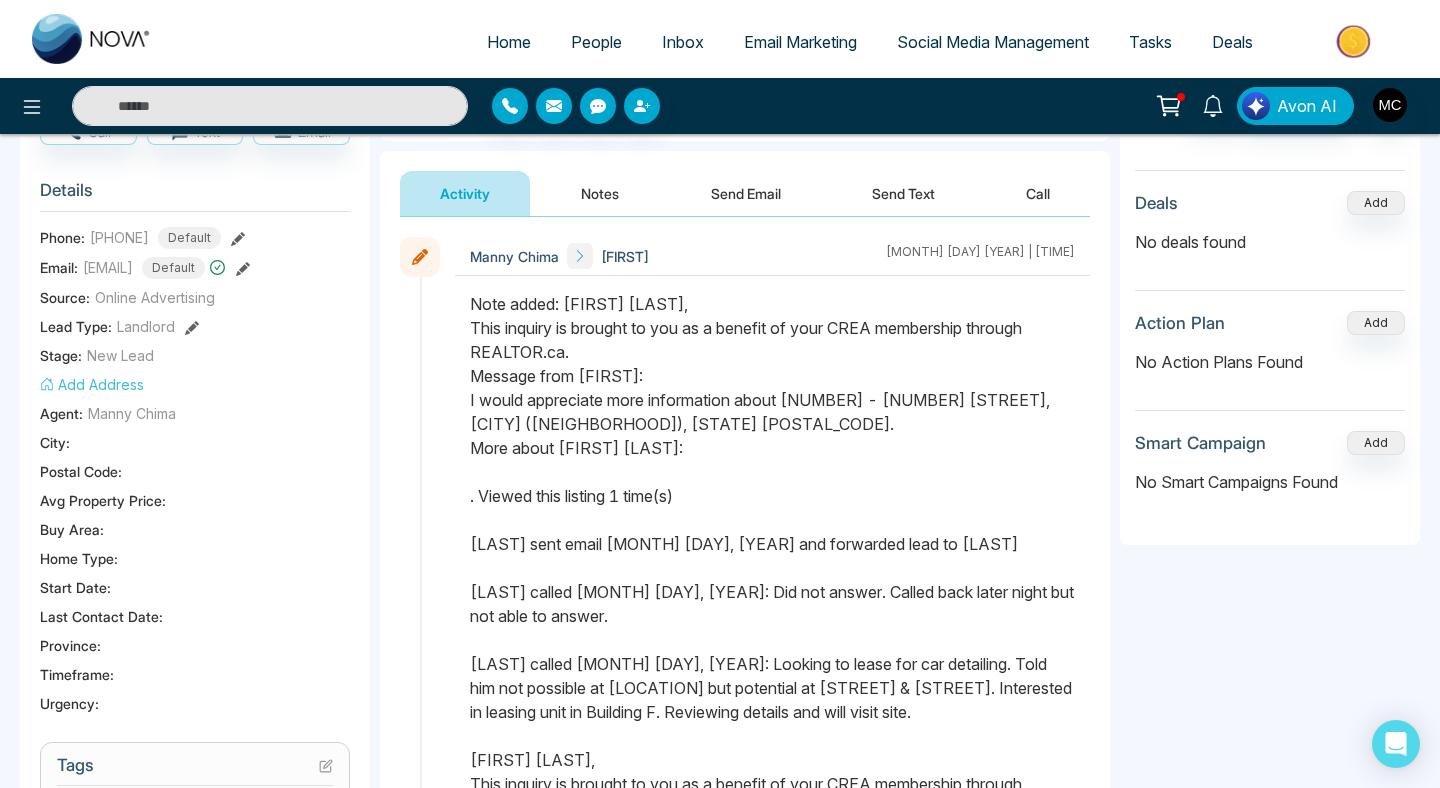 scroll, scrollTop: 0, scrollLeft: 0, axis: both 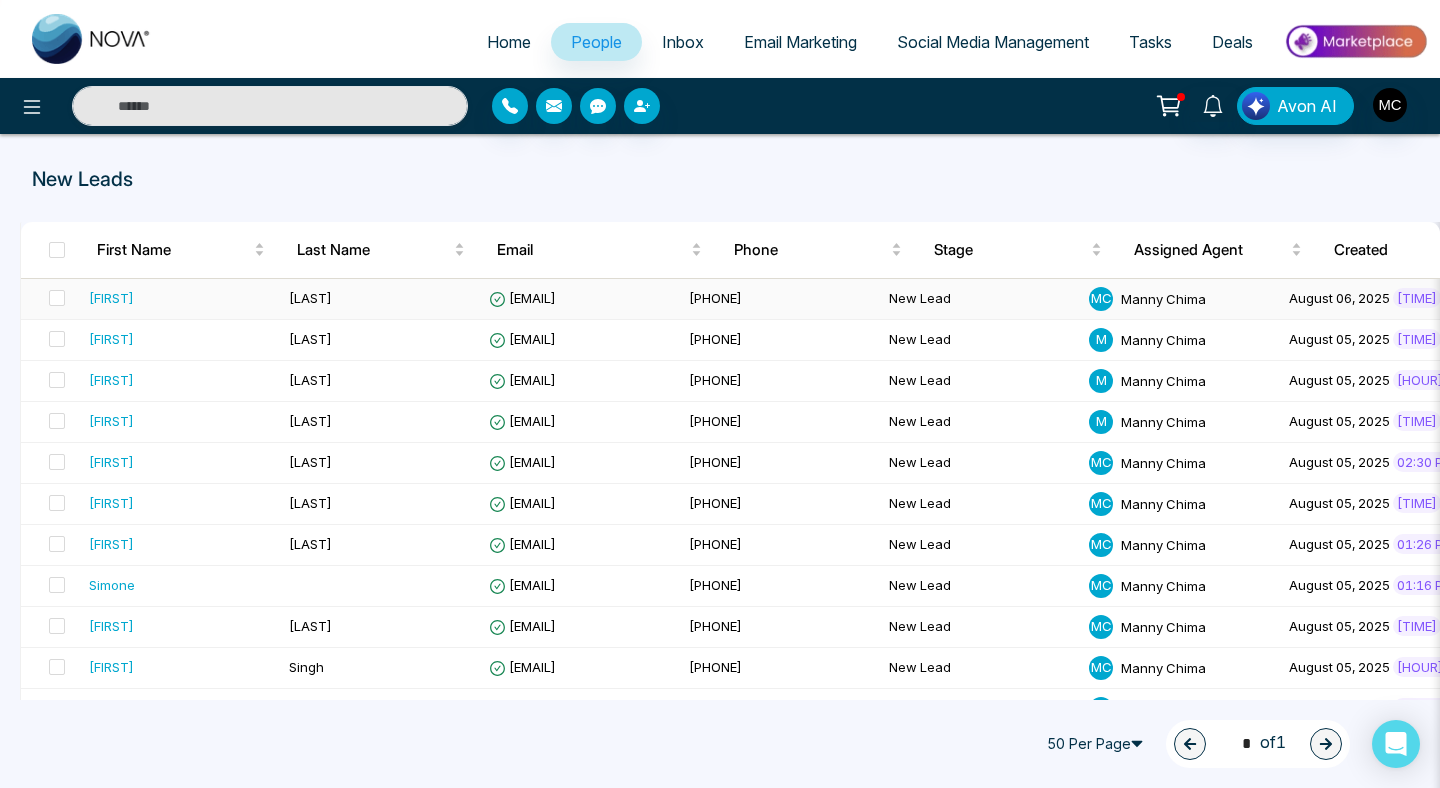 click on "[LAST]" at bounding box center [381, 299] 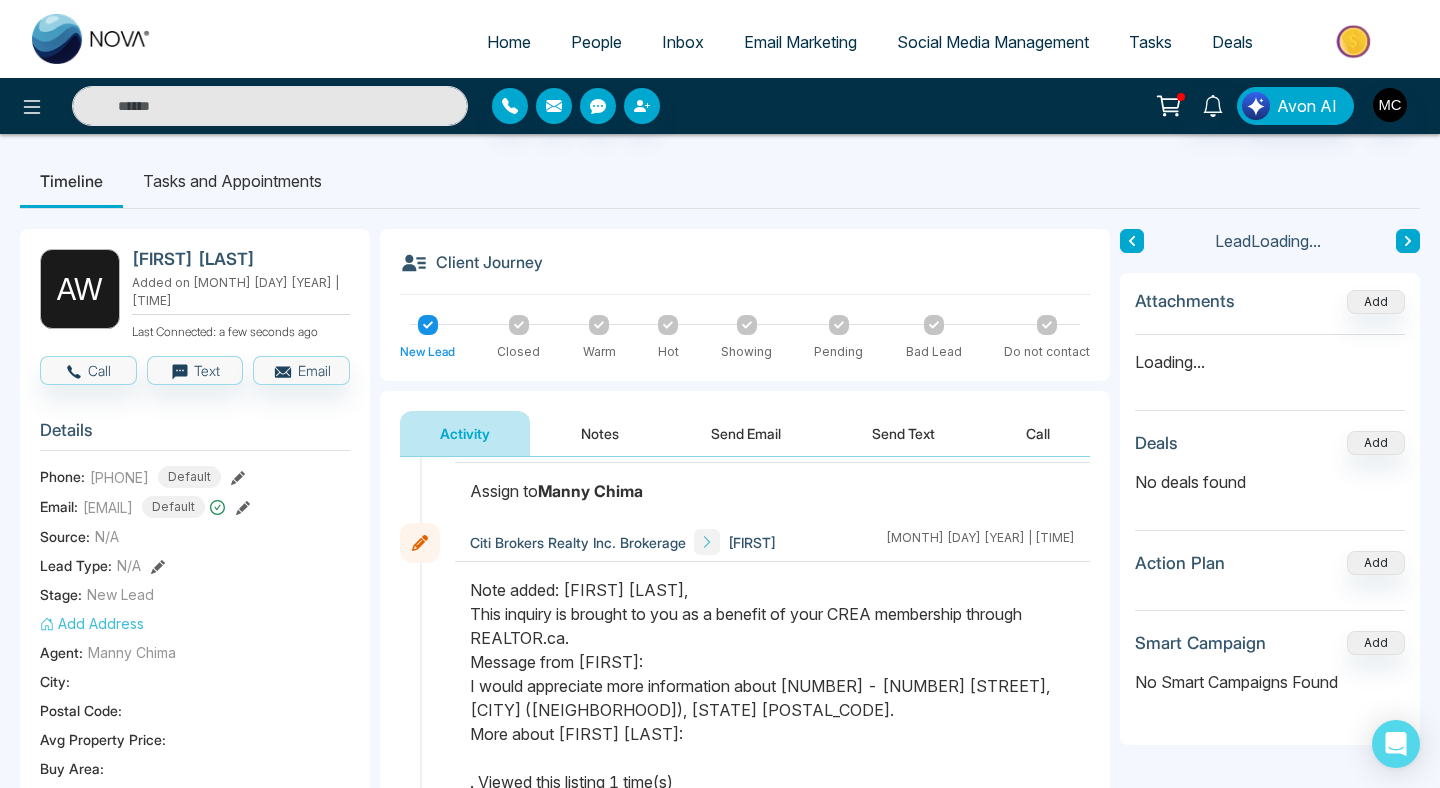 scroll, scrollTop: 71, scrollLeft: 0, axis: vertical 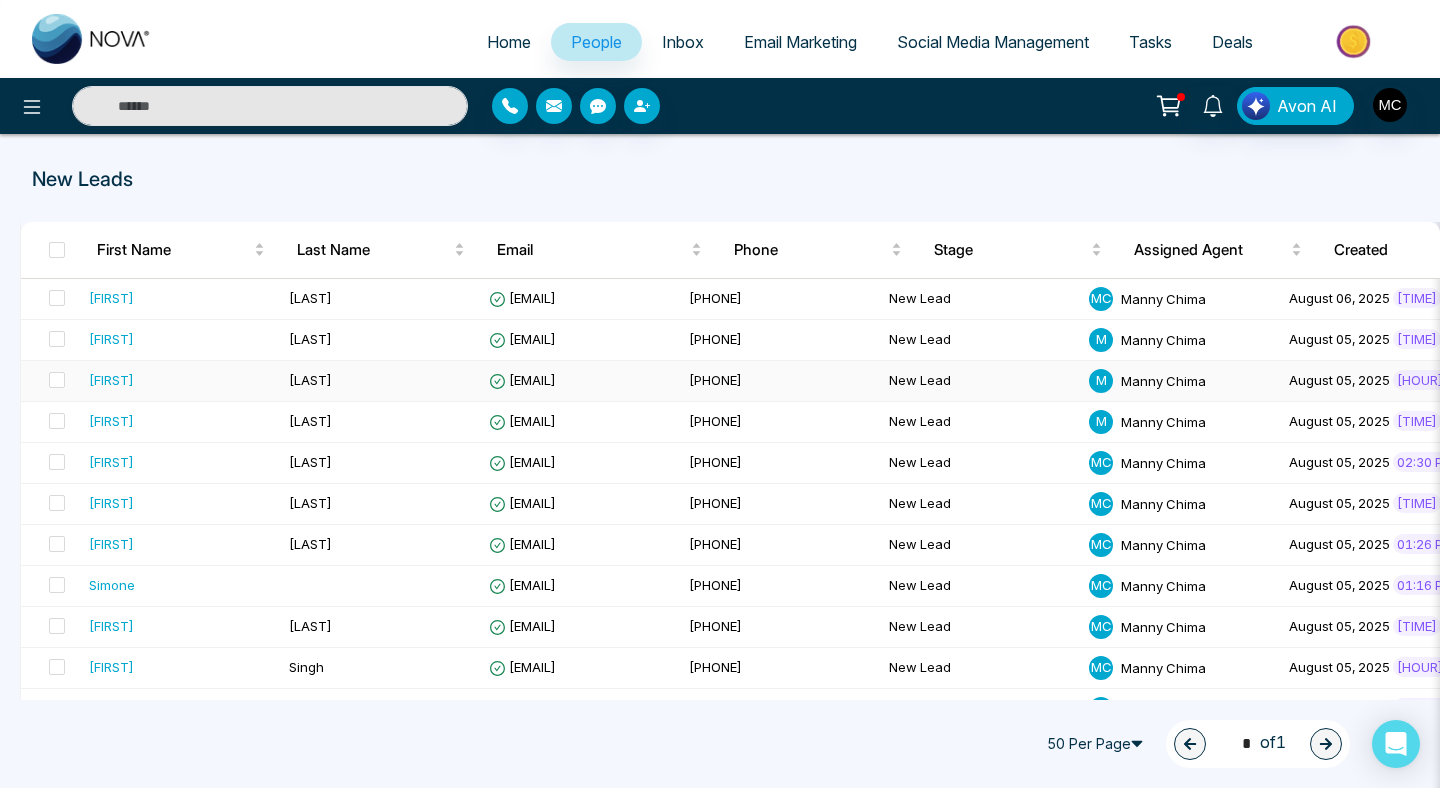 click on "[FIRST]" at bounding box center [181, 380] 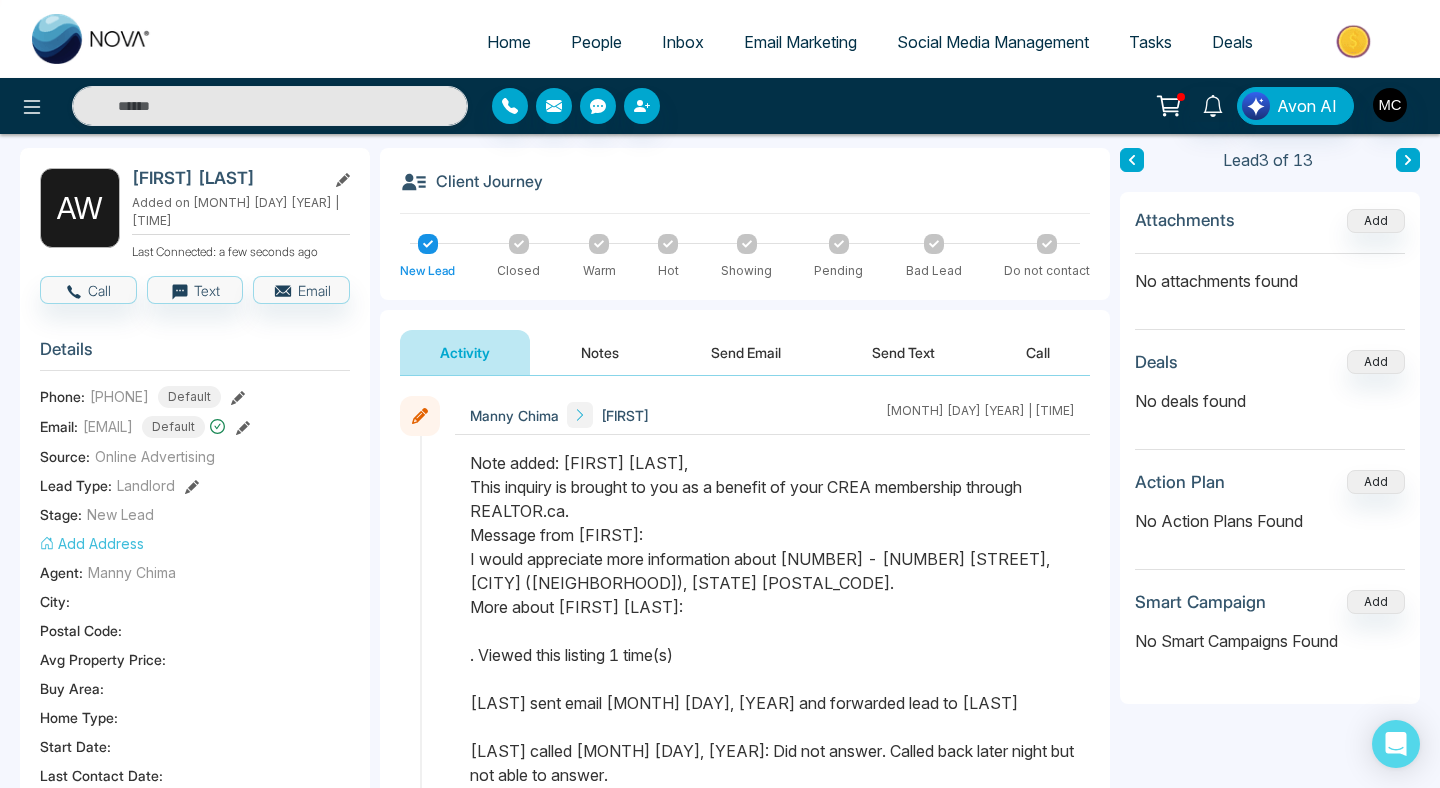 scroll, scrollTop: 0, scrollLeft: 0, axis: both 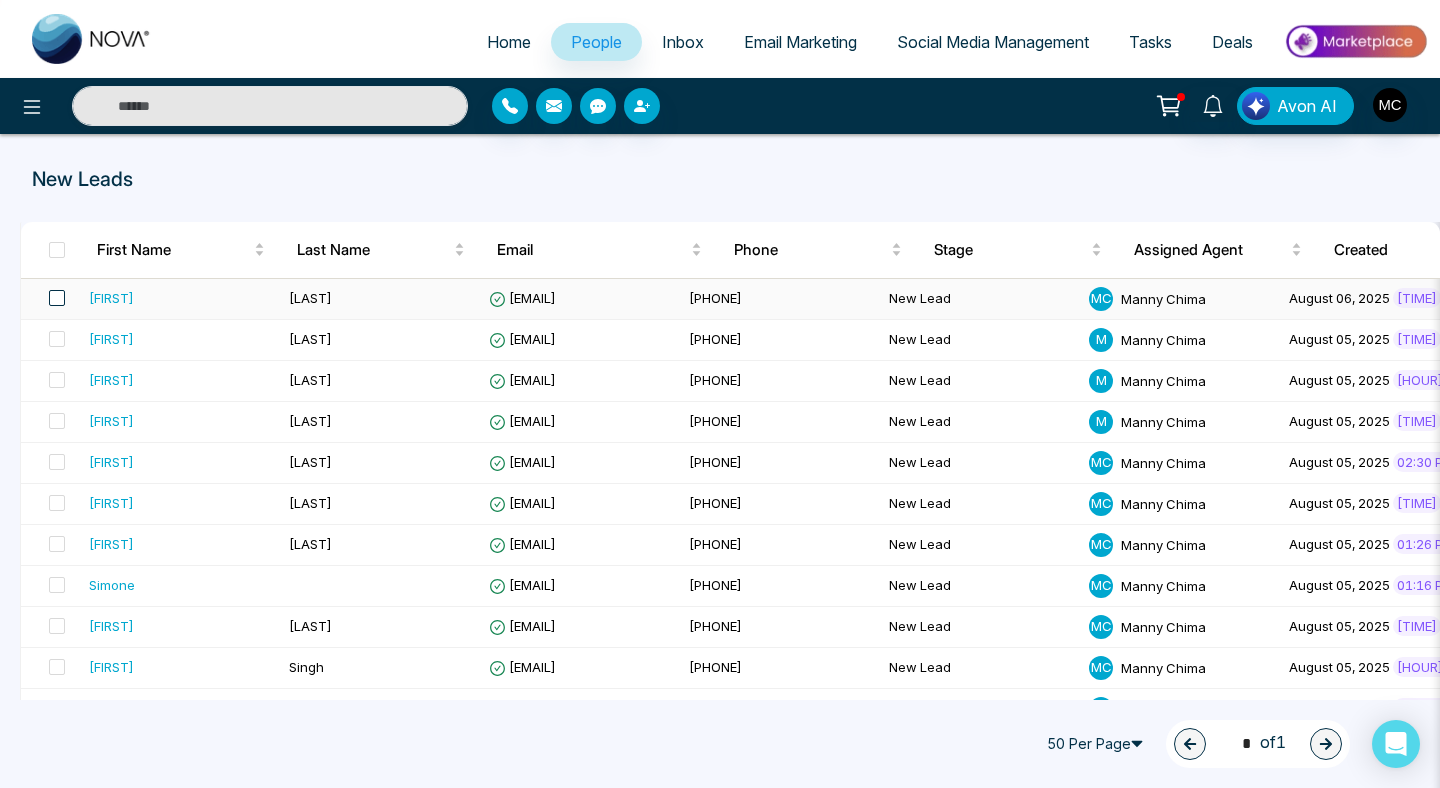 click at bounding box center [57, 298] 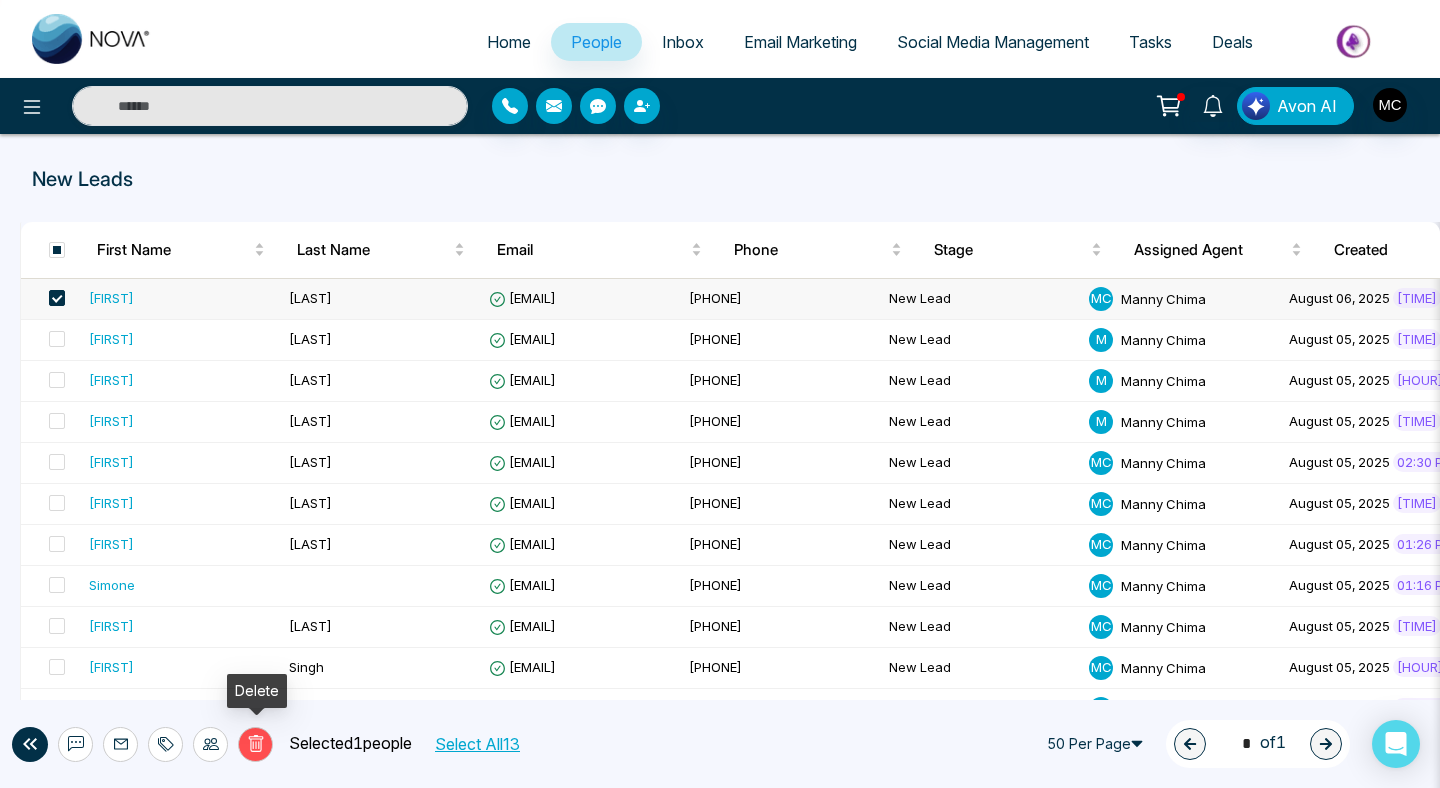 click 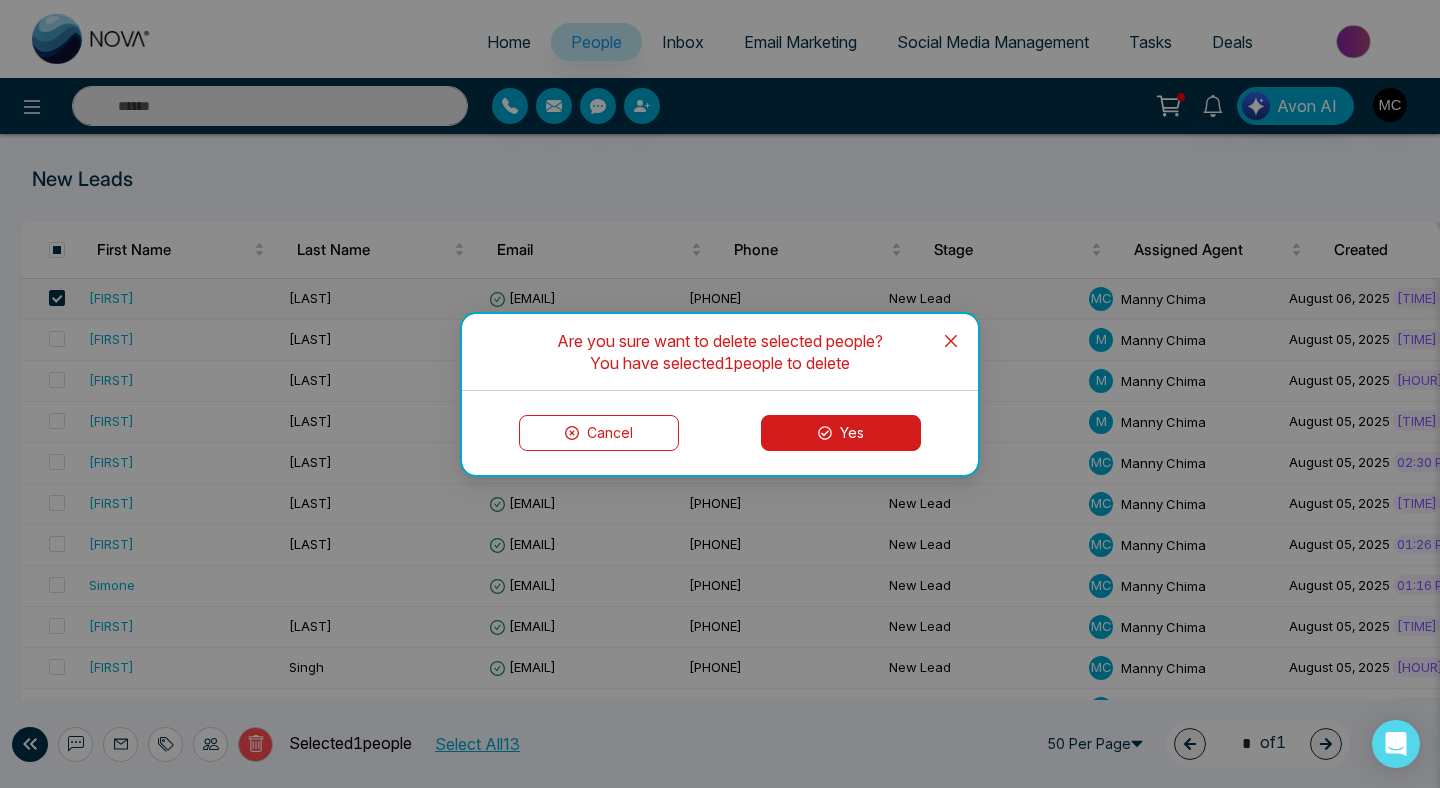 click on "Yes" at bounding box center [841, 433] 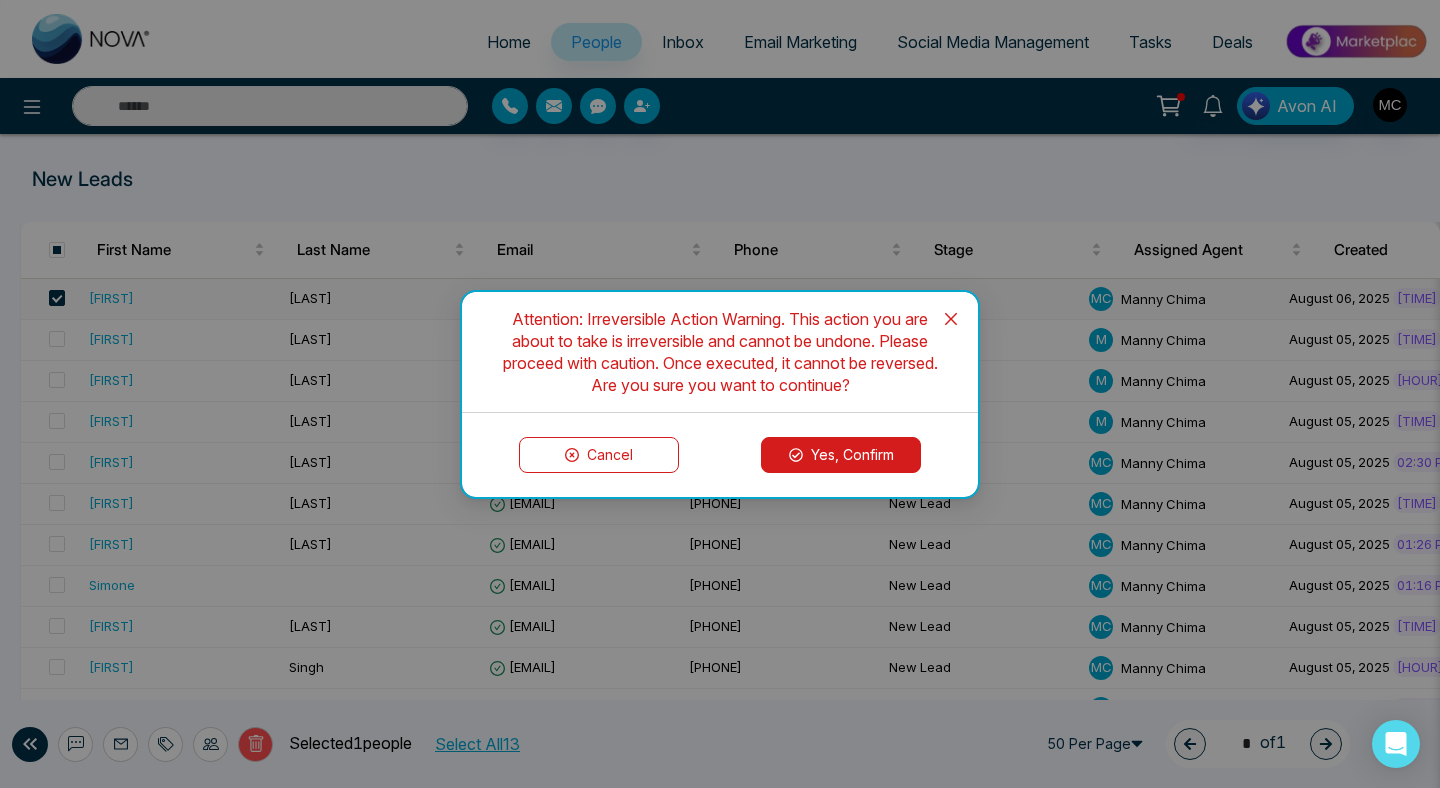 click on "Yes, Confirm" at bounding box center [841, 455] 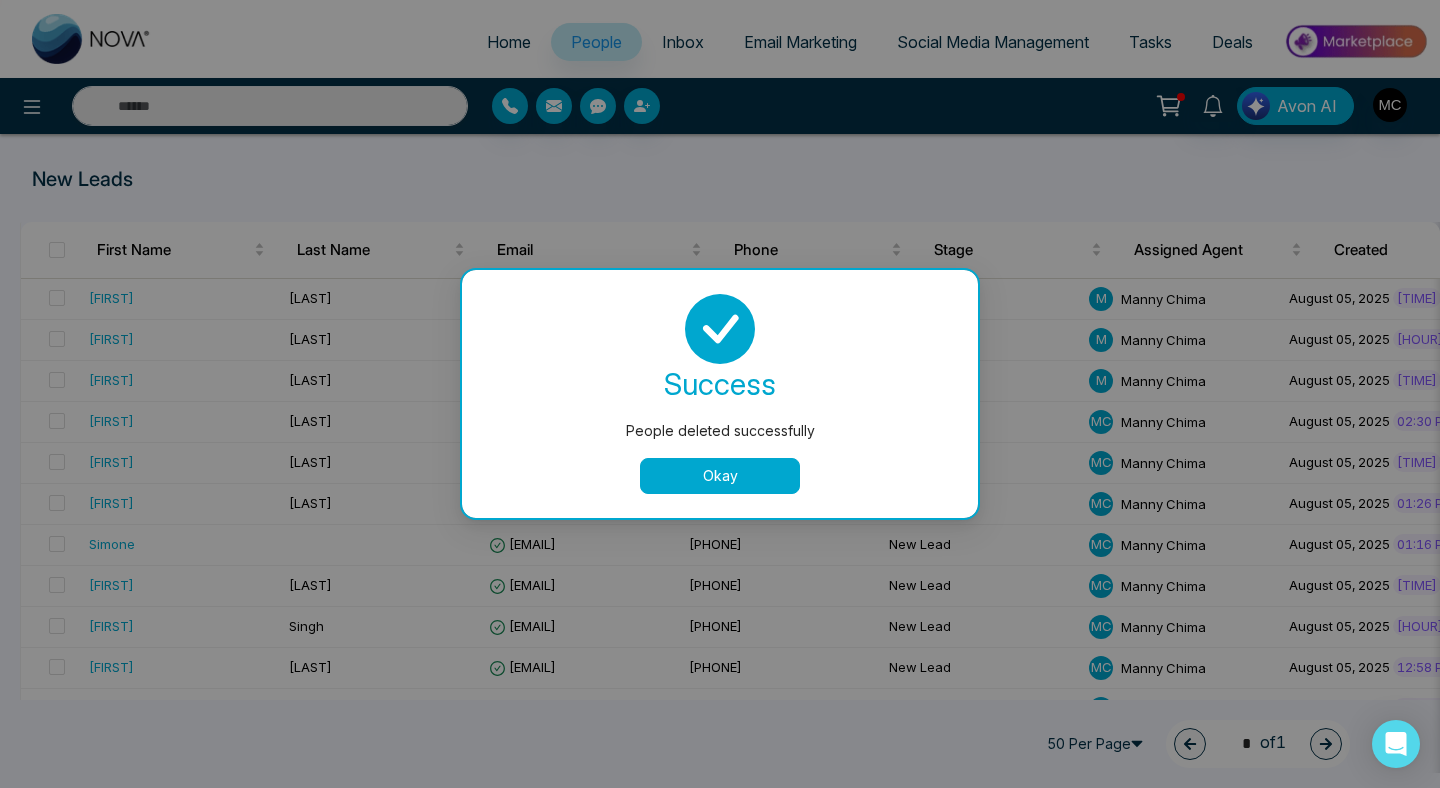click on "Okay" at bounding box center [720, 476] 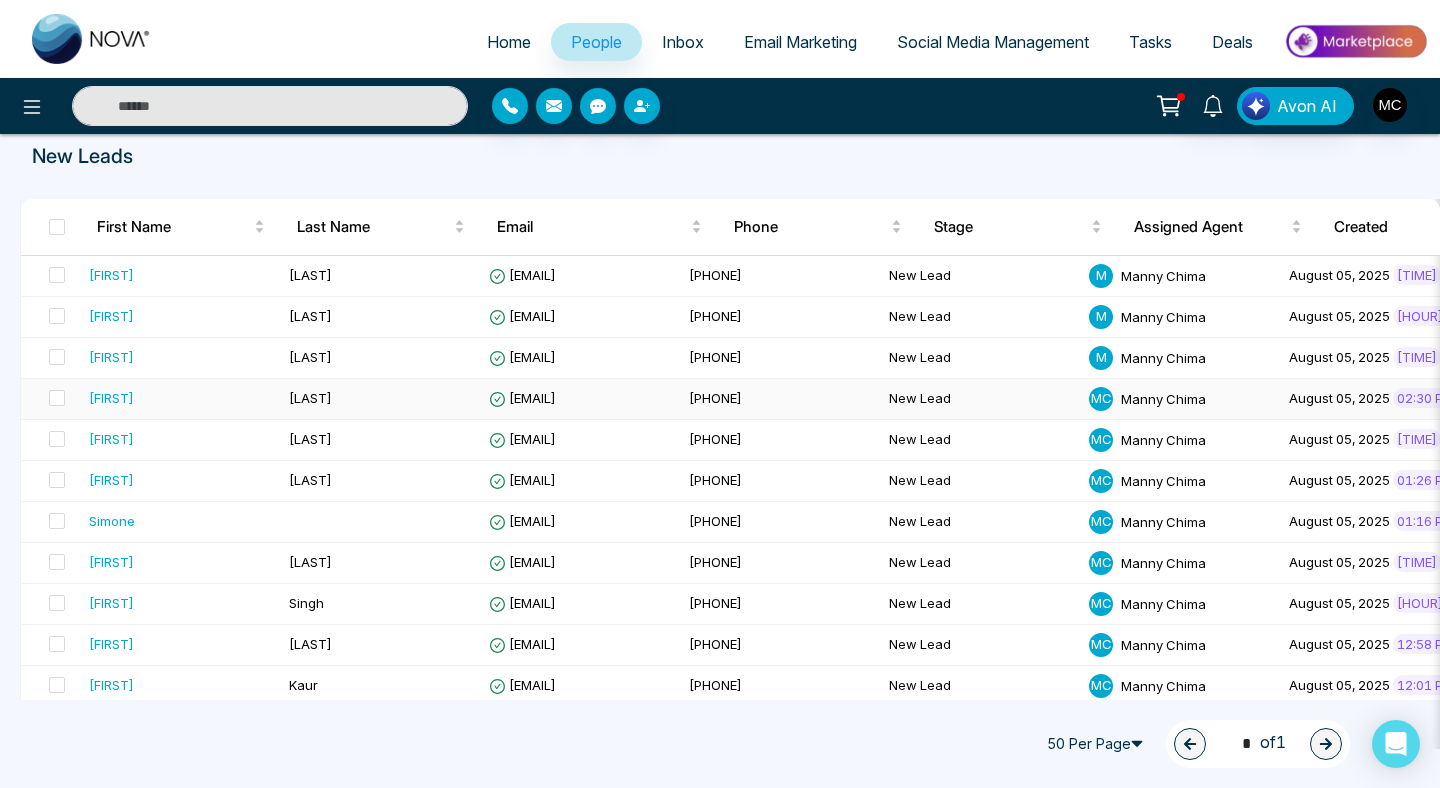 scroll, scrollTop: 27, scrollLeft: 0, axis: vertical 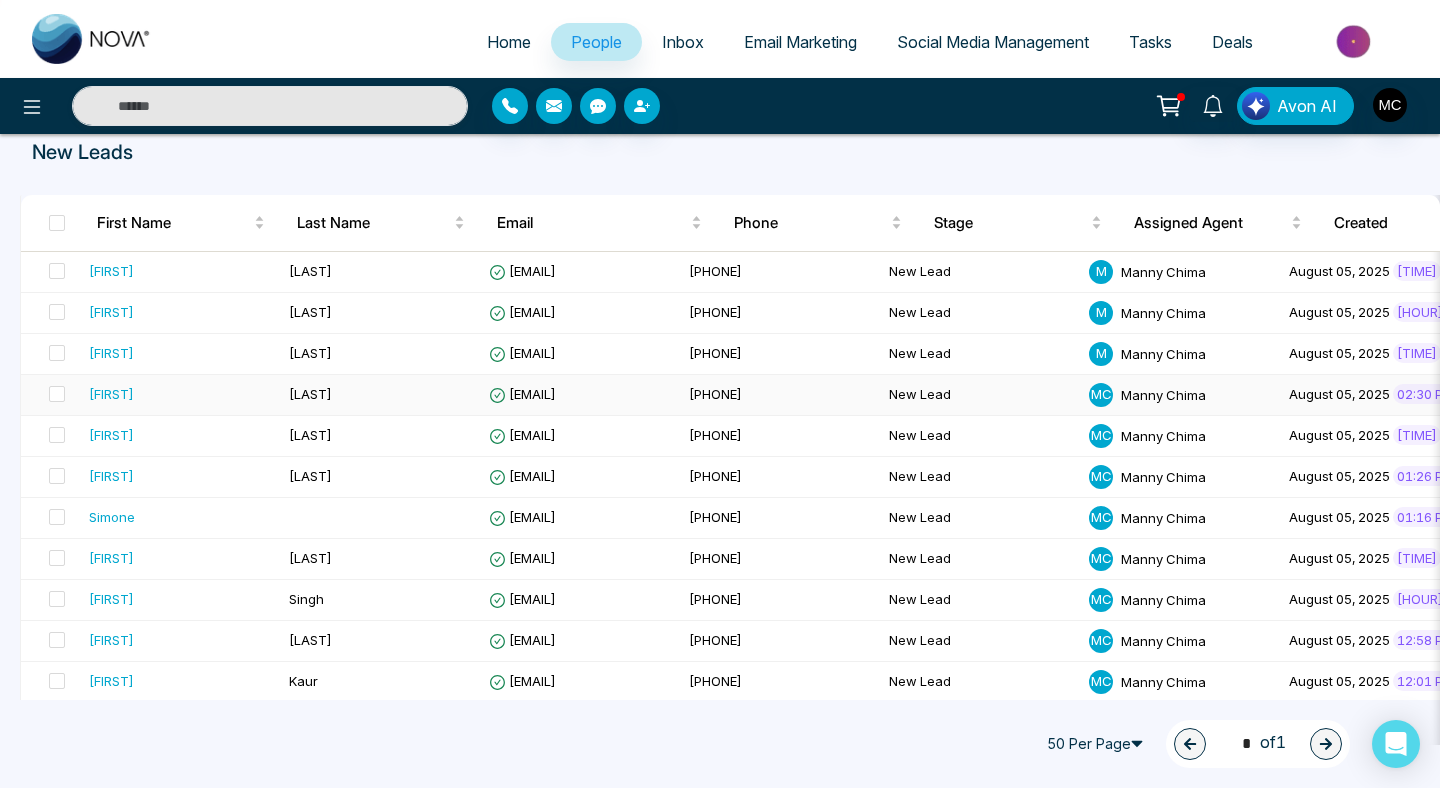 click on "[LAST]" at bounding box center (381, 395) 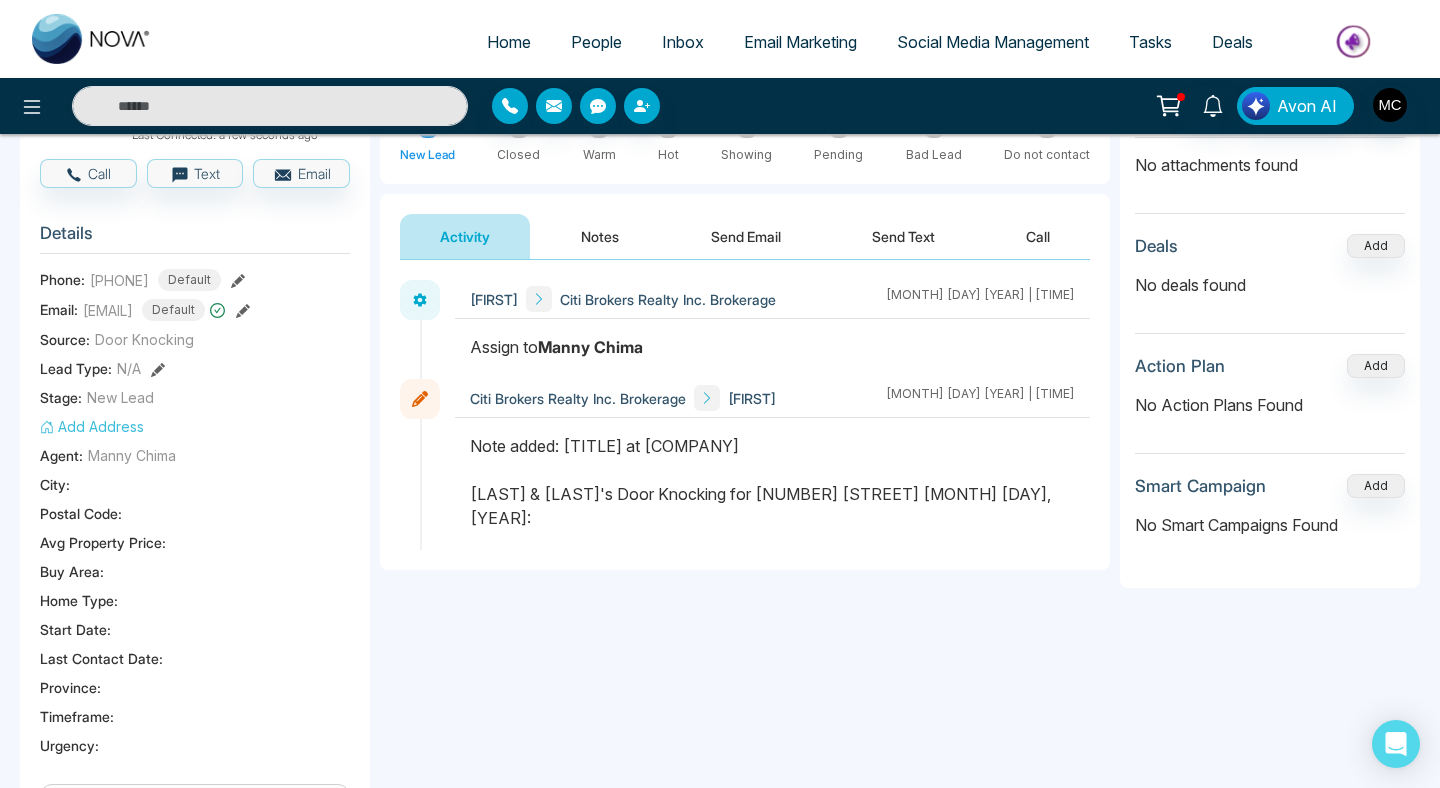 scroll, scrollTop: 199, scrollLeft: 0, axis: vertical 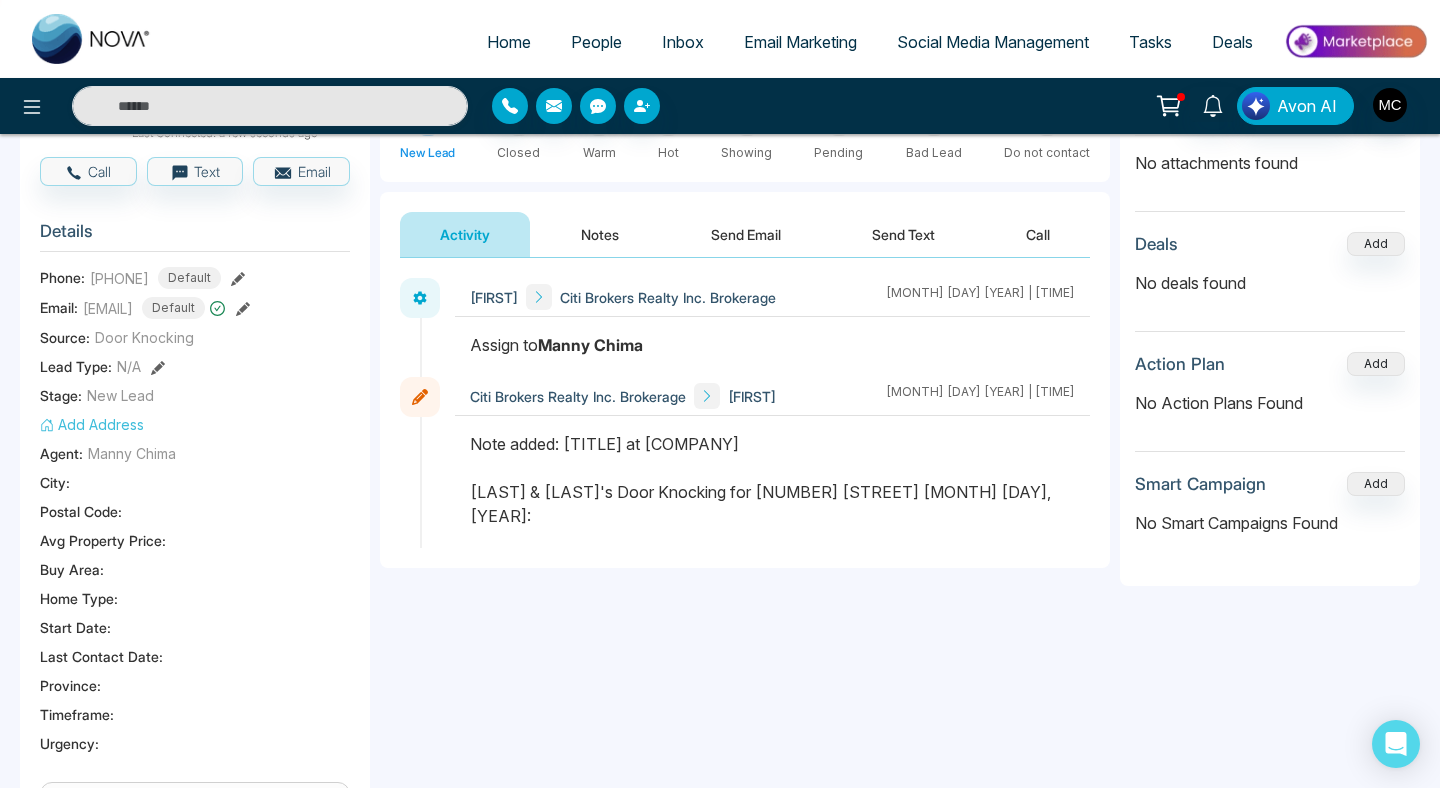 click on "**********" at bounding box center (745, 458) 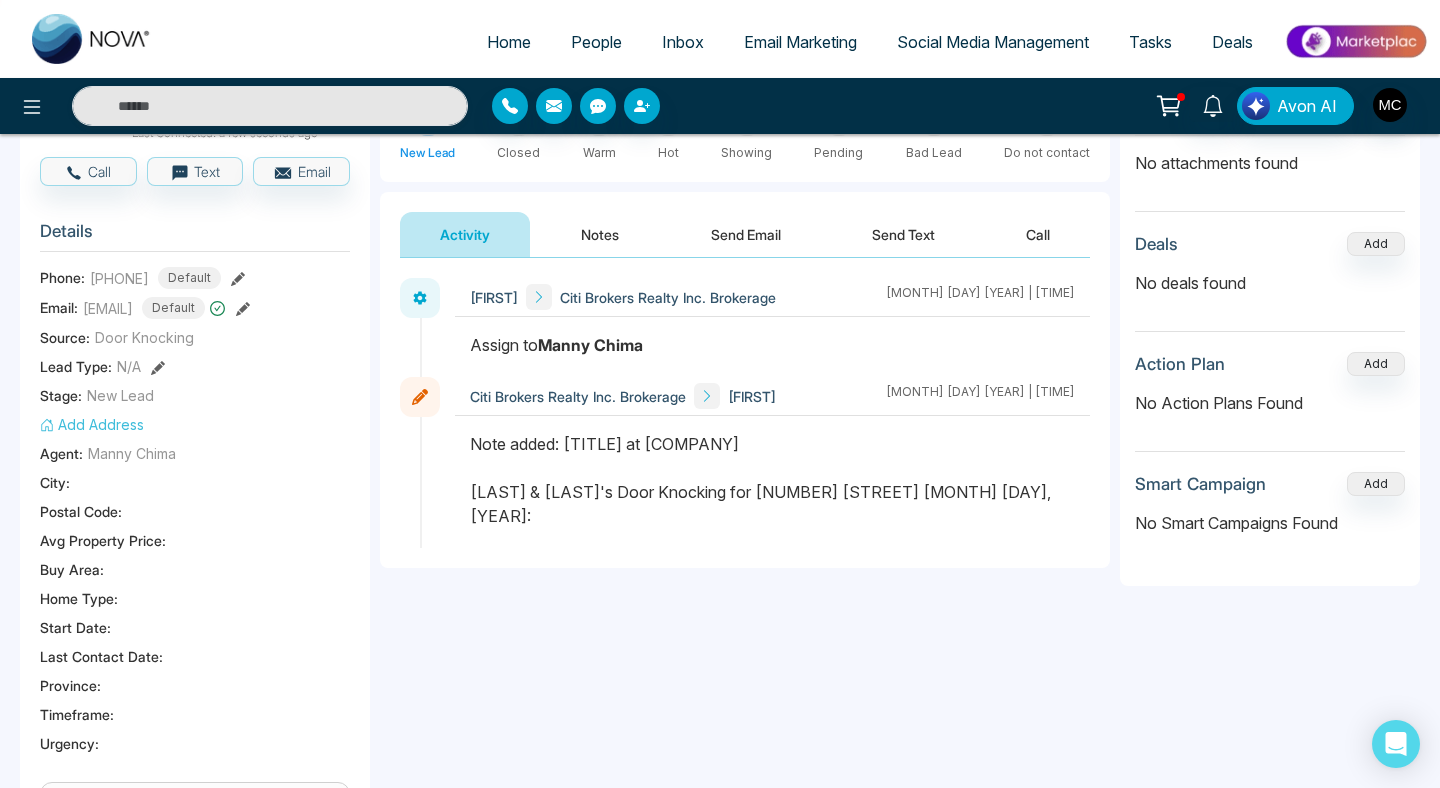 drag, startPoint x: 752, startPoint y: 492, endPoint x: 908, endPoint y: 496, distance: 156.05127 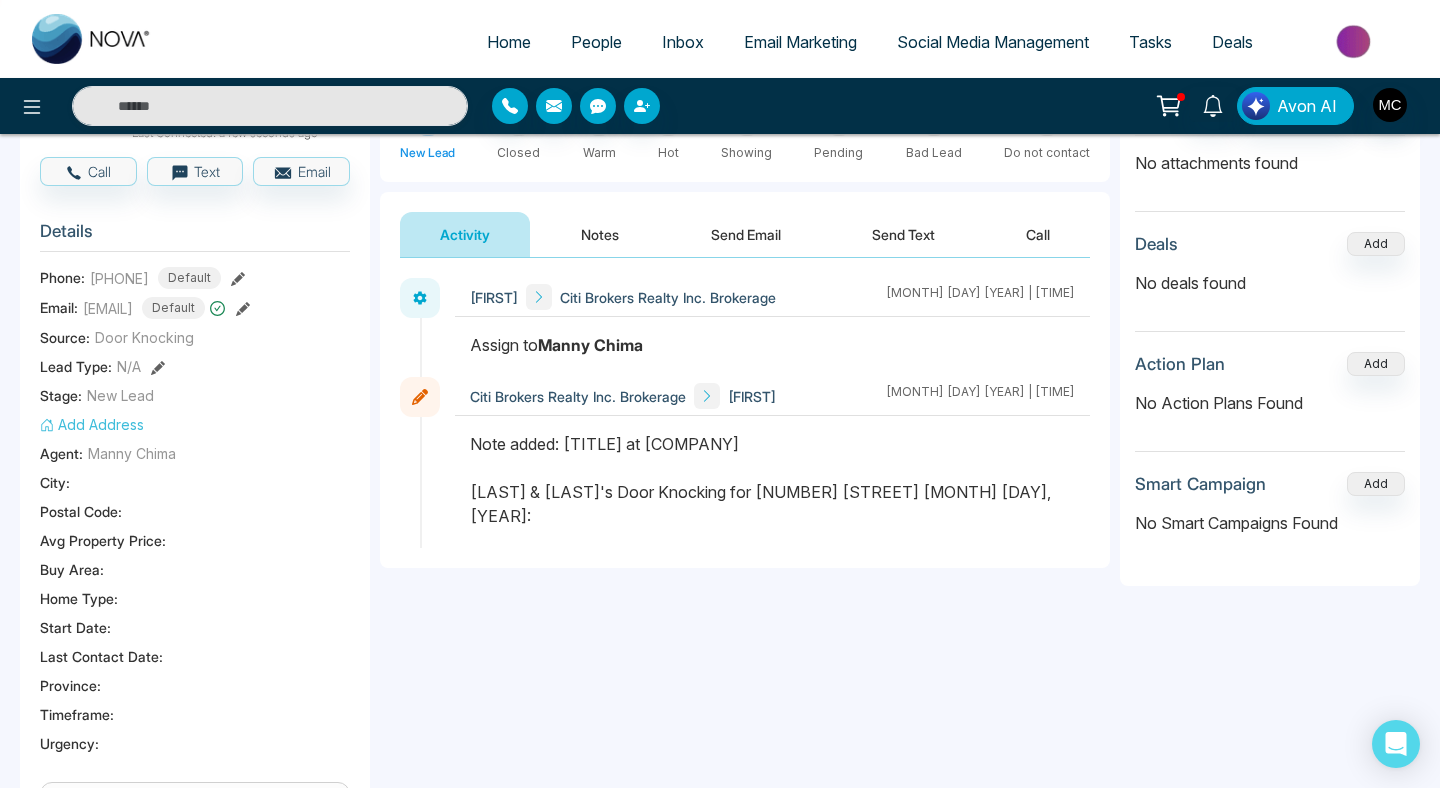 click on "Note added: [TITLE] at [COMPANY]
[FIRST] & [FIRST]'s Door Knocking for [NUMBER] [STREET] [MONTH] [DAY], [YEAR]:" at bounding box center [772, 480] 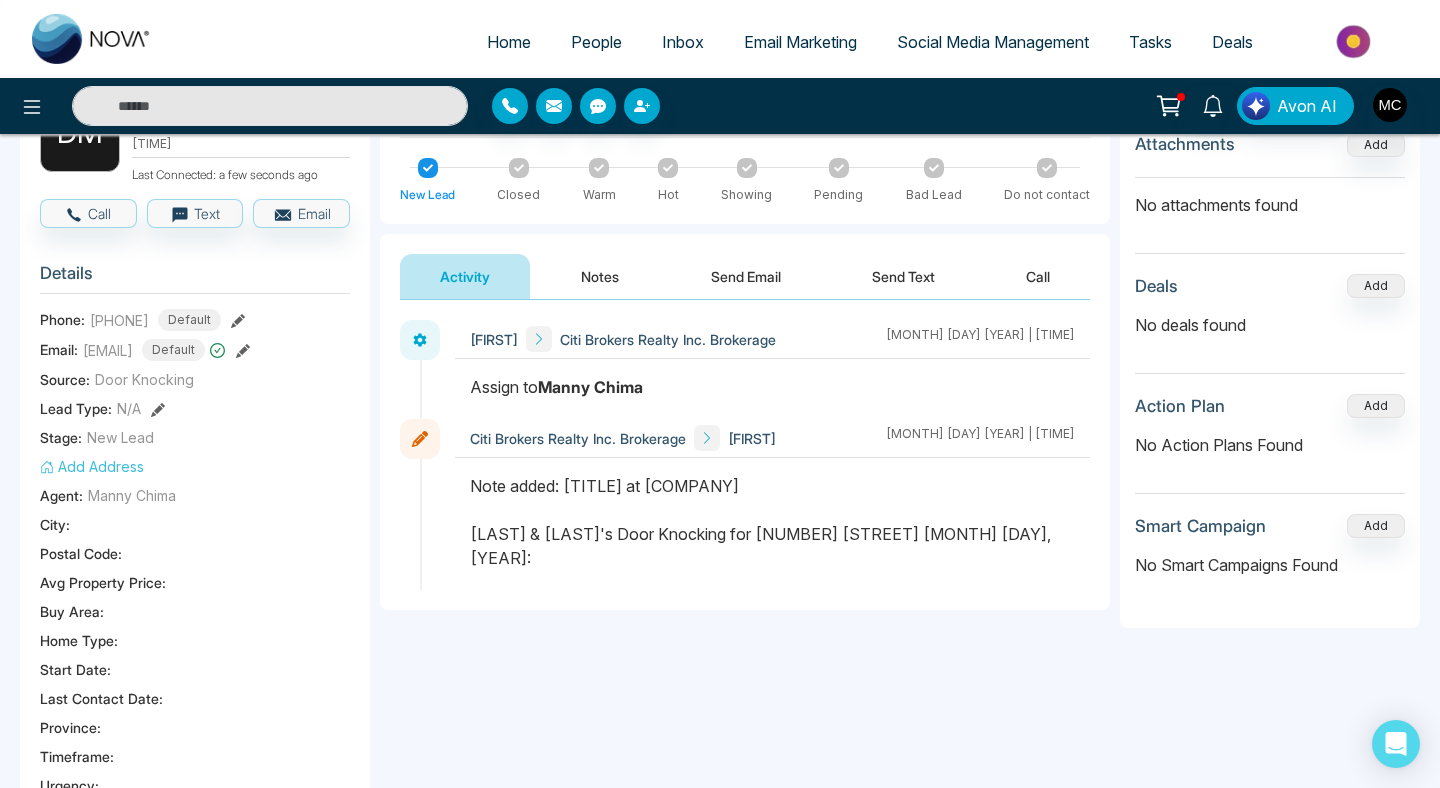 scroll, scrollTop: 154, scrollLeft: 0, axis: vertical 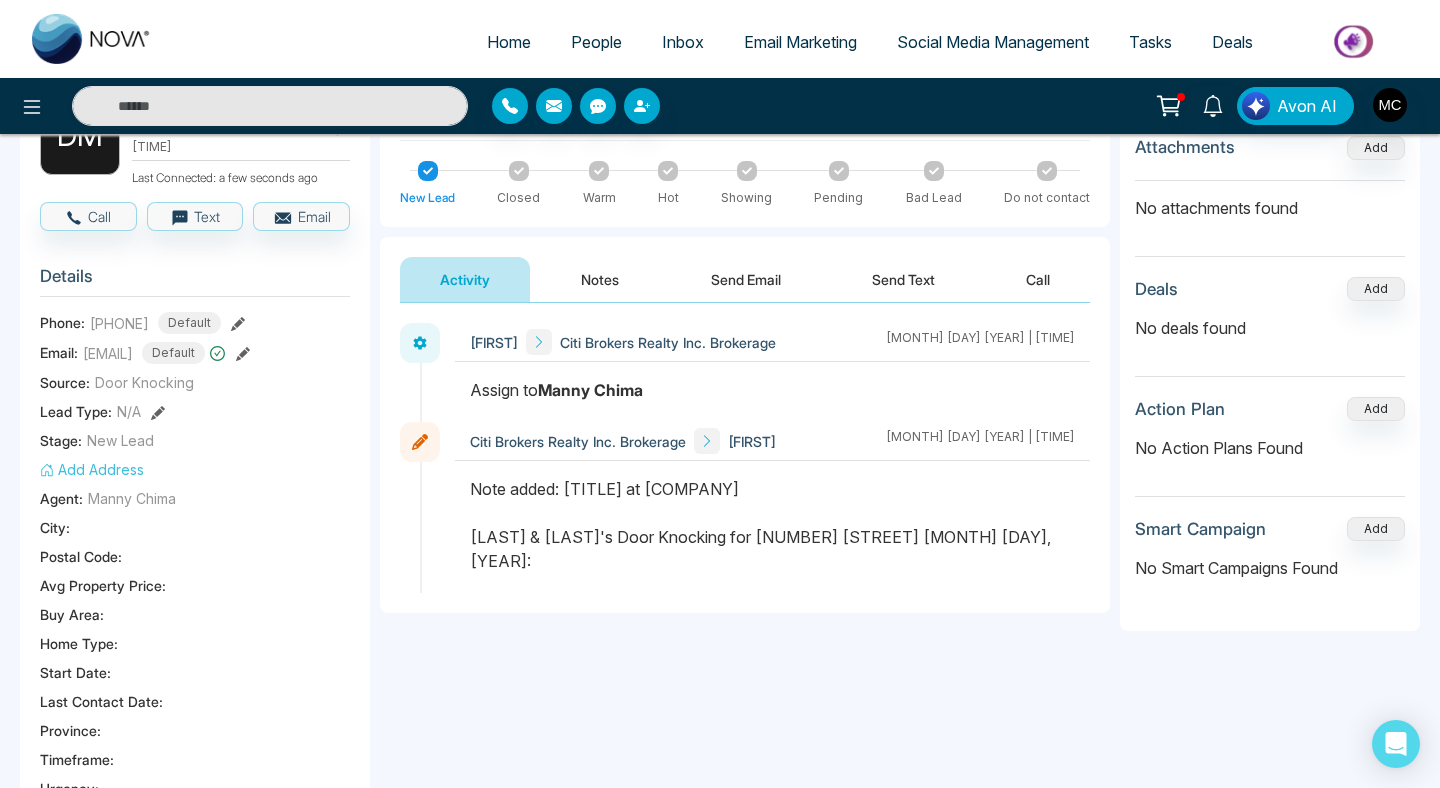 click on "Note added: [TITLE] at [COMPANY]
[FIRST] & [FIRST]'s Door Knocking for [NUMBER] [STREET] [MONTH] [DAY], [YEAR]:" at bounding box center [772, 525] 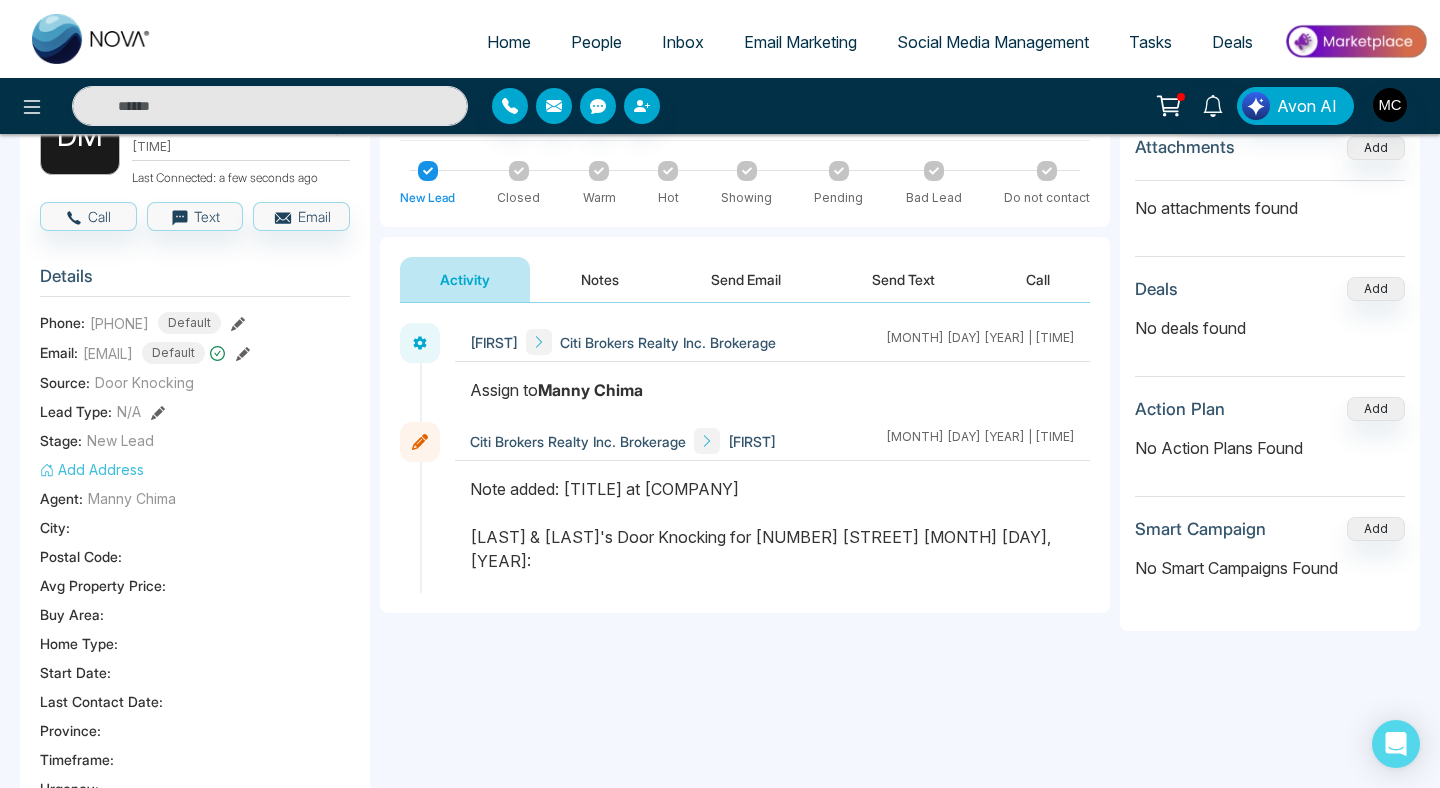 drag, startPoint x: 759, startPoint y: 489, endPoint x: 938, endPoint y: 489, distance: 179 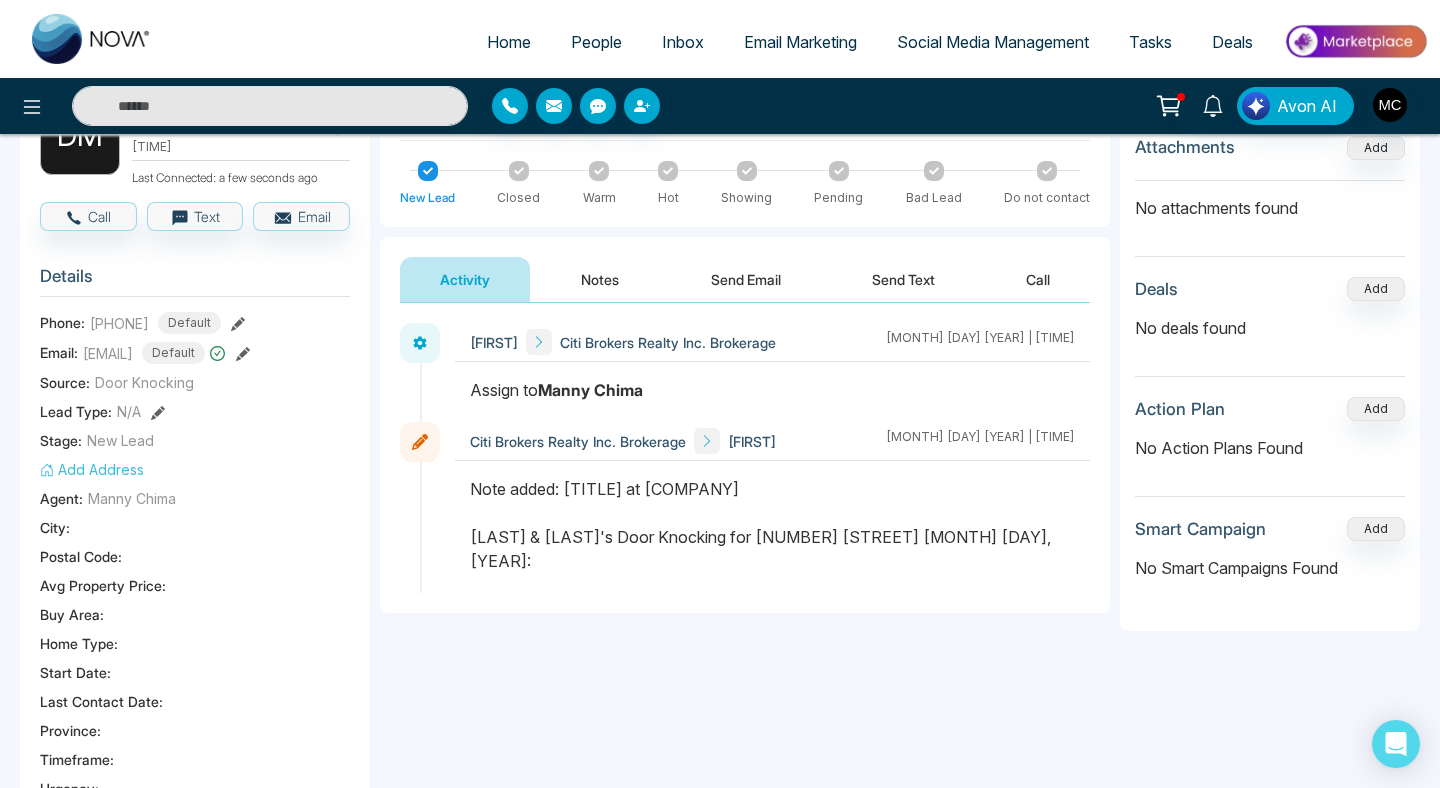 click on "Note added: [TITLE] at [COMPANY]
[FIRST] & [FIRST]'s Door Knocking for [NUMBER] [STREET] [MONTH] [DAY], [YEAR]:" at bounding box center (772, 525) 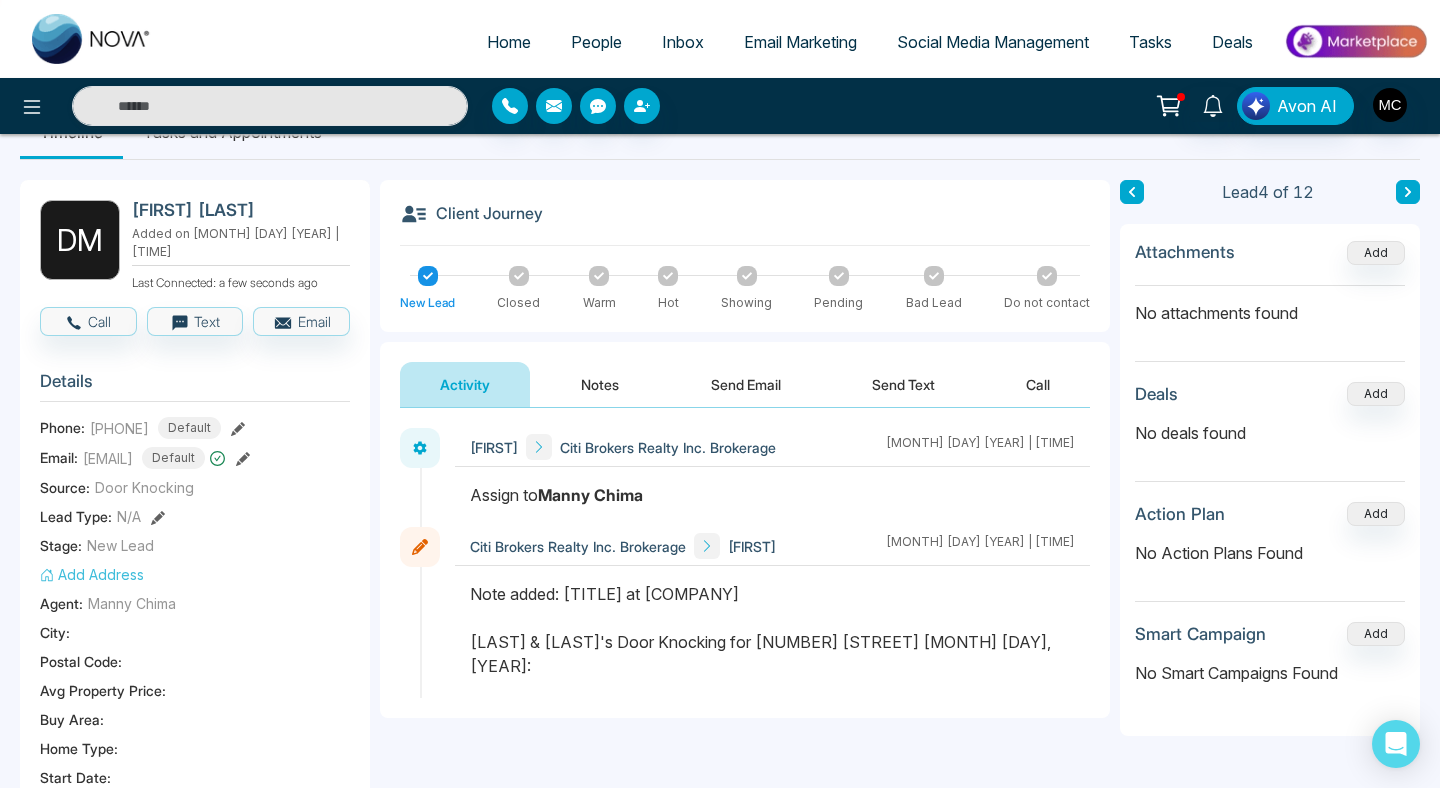 scroll, scrollTop: 0, scrollLeft: 0, axis: both 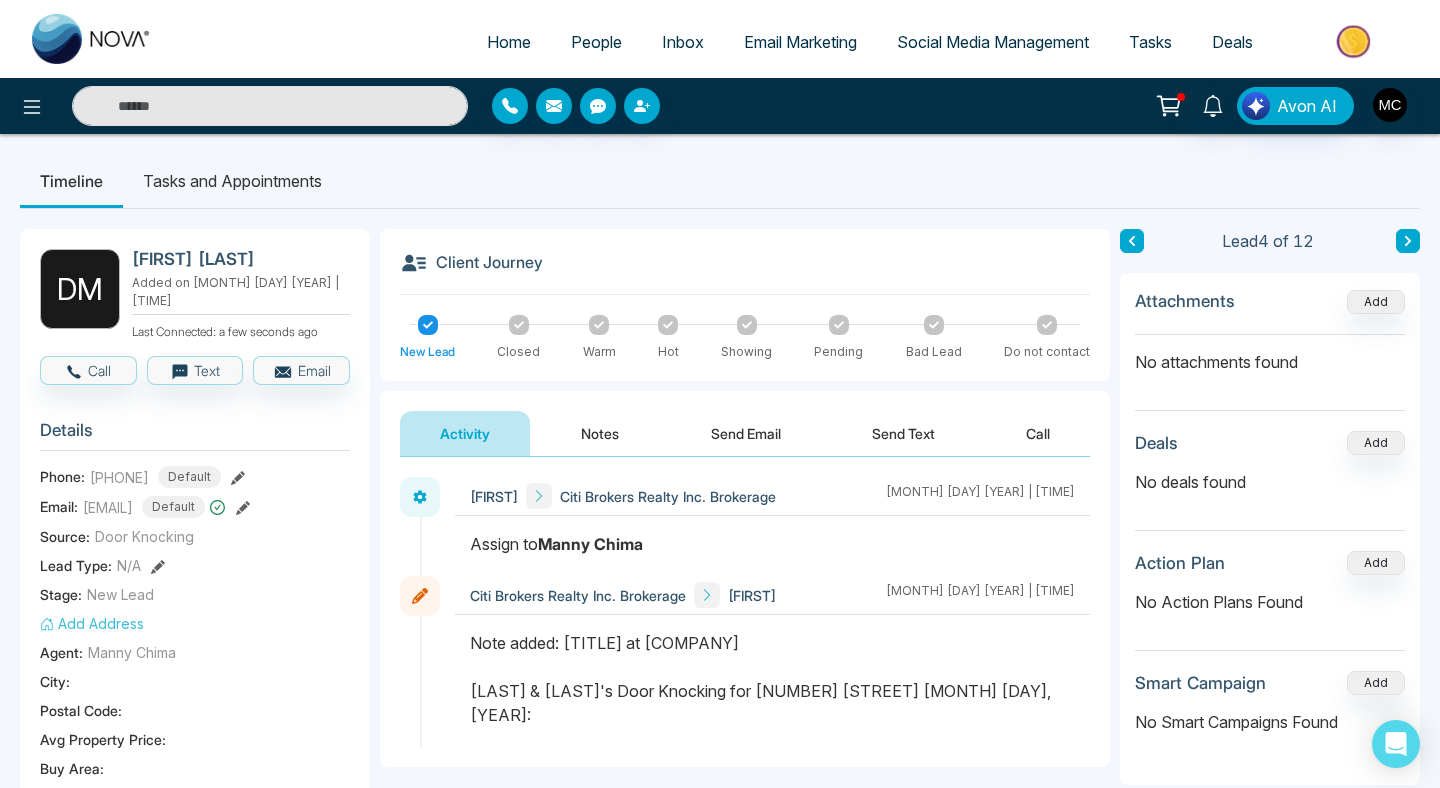 click on "Notes" at bounding box center (600, 433) 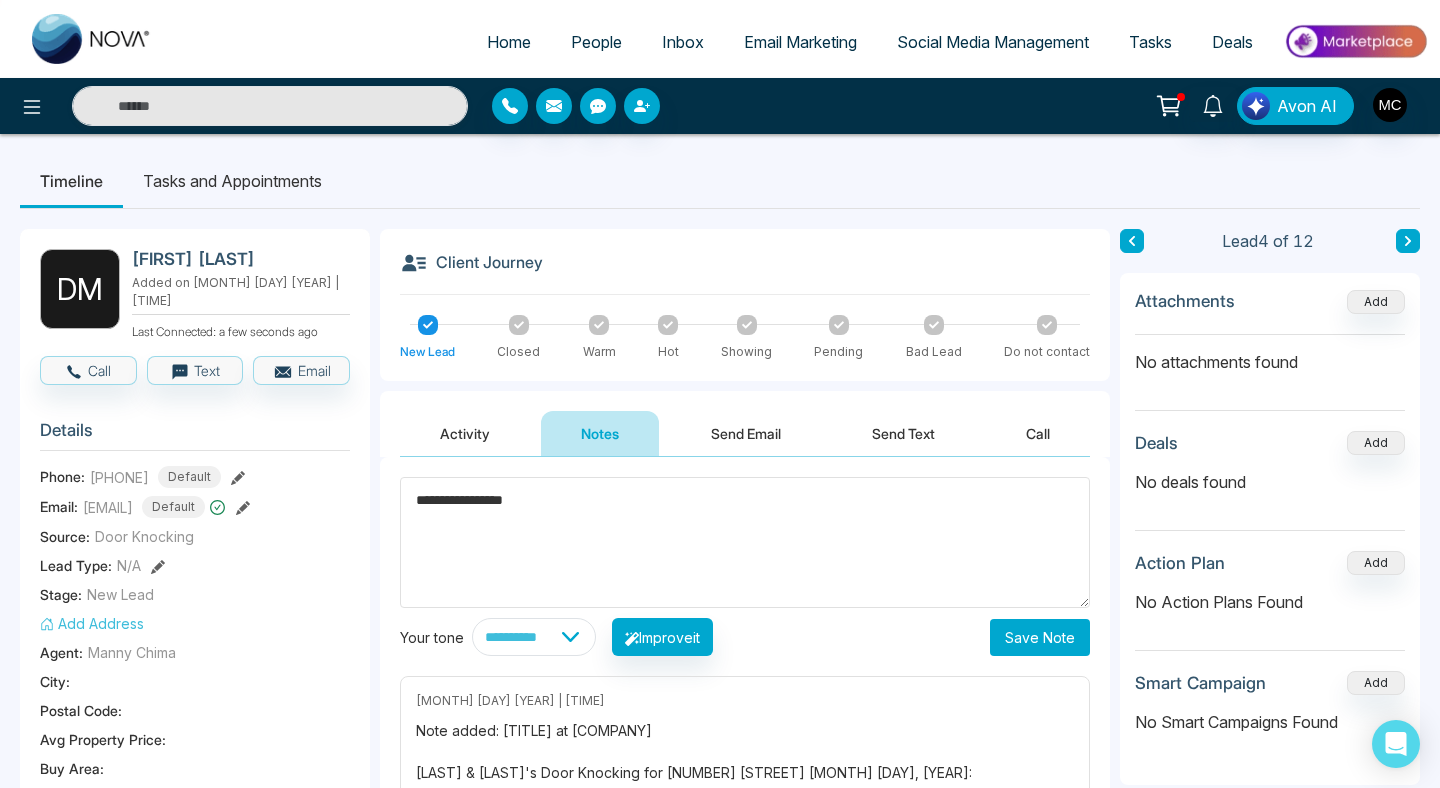 click on "**********" at bounding box center (745, 542) 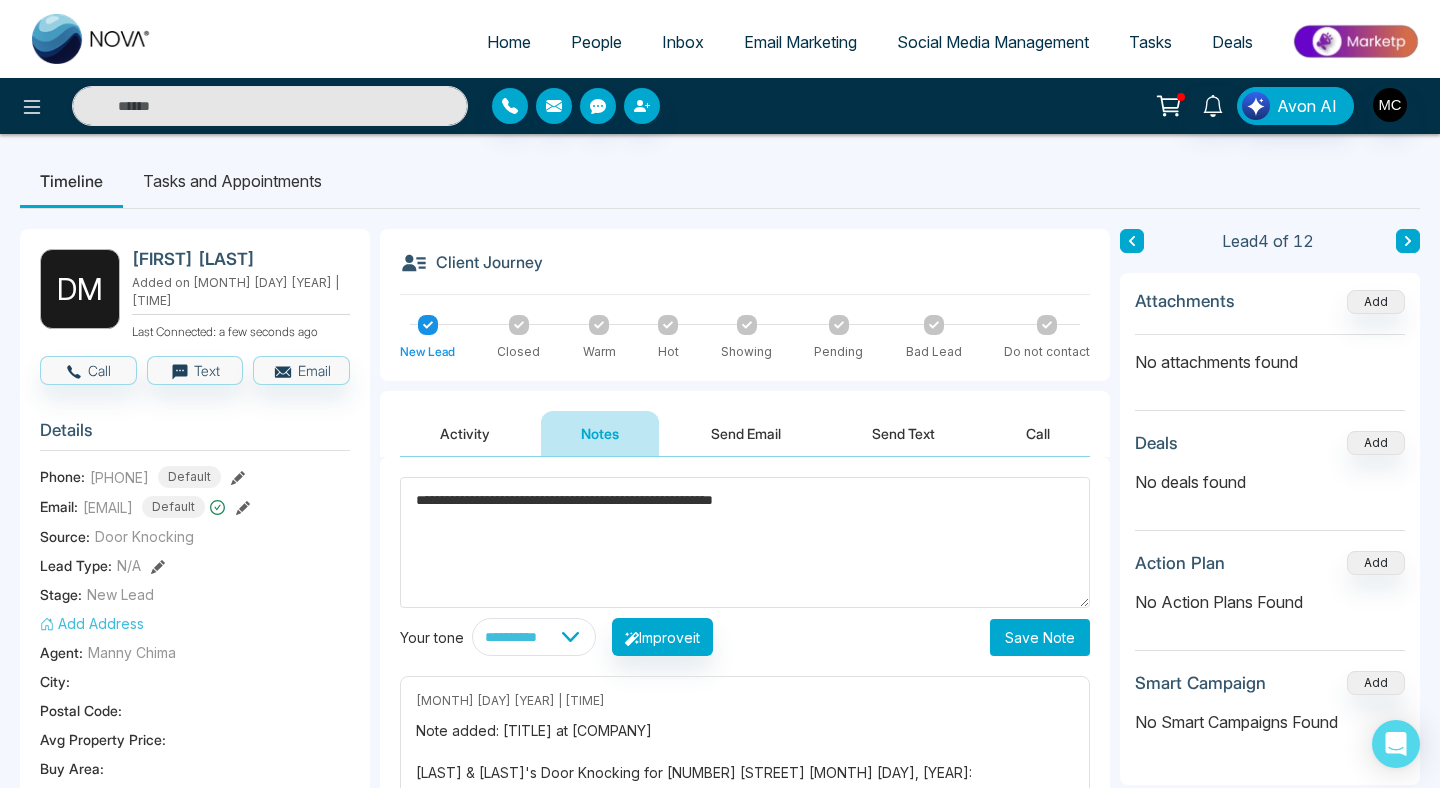 type on "**********" 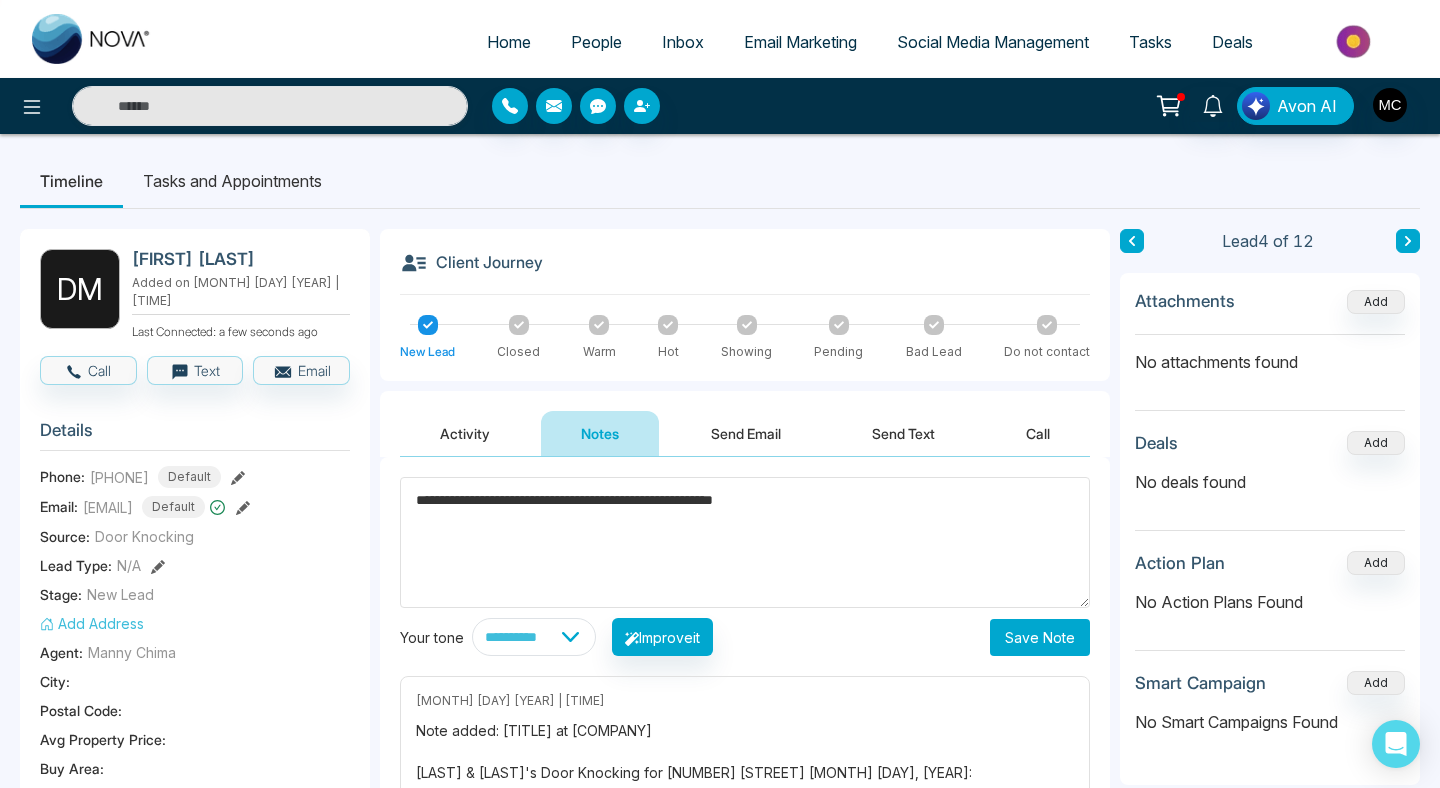 click on "Save Note" at bounding box center (1040, 637) 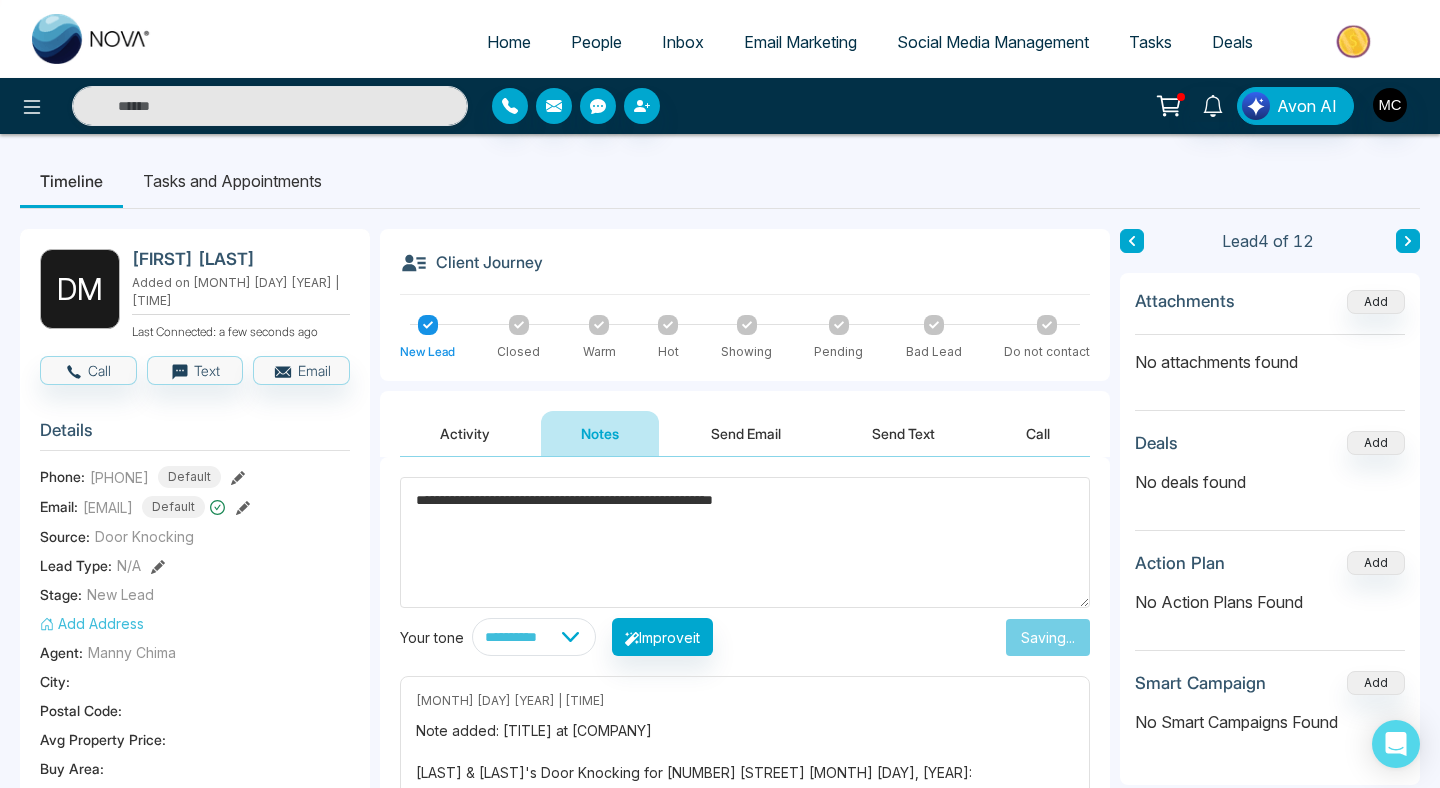 type 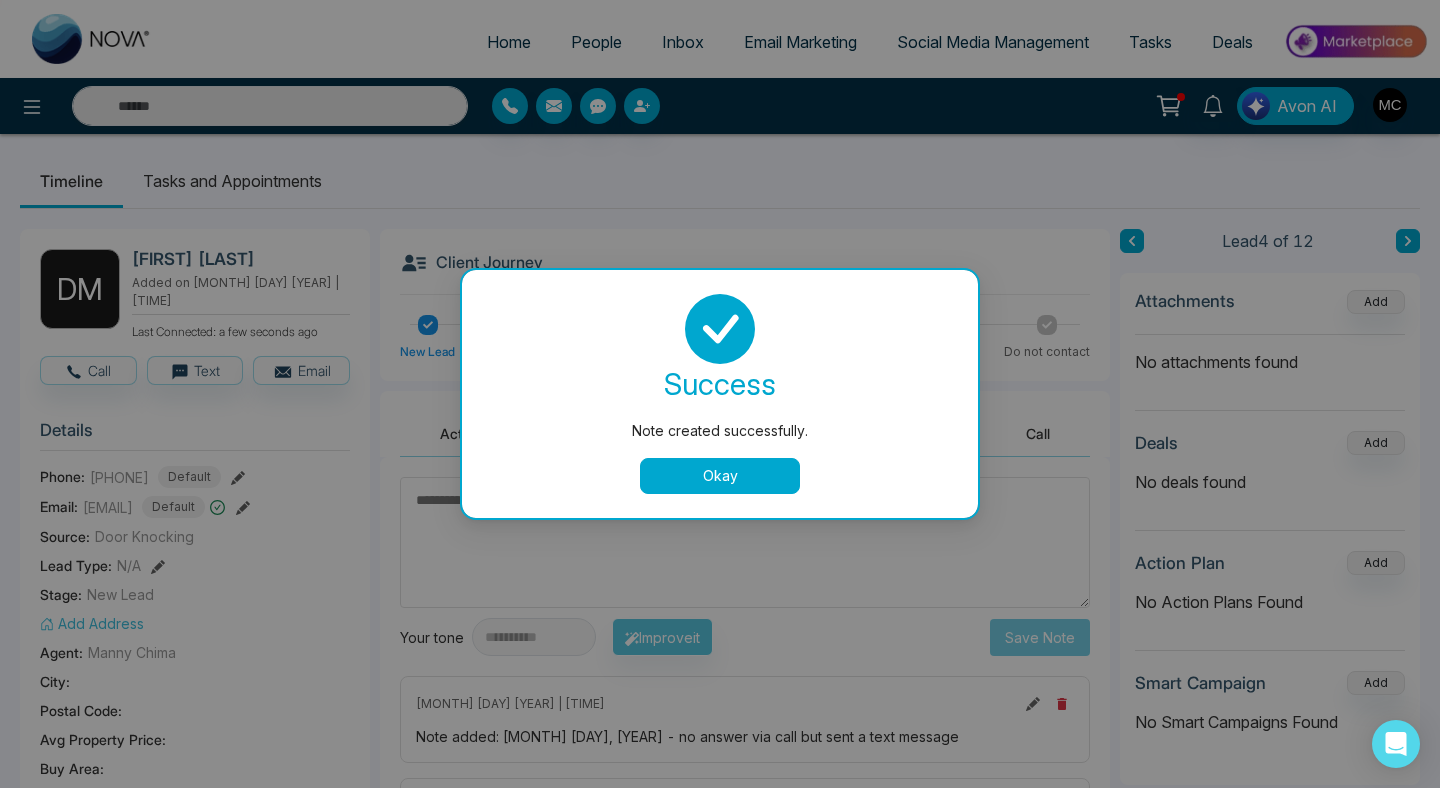 click on "Okay" at bounding box center (720, 476) 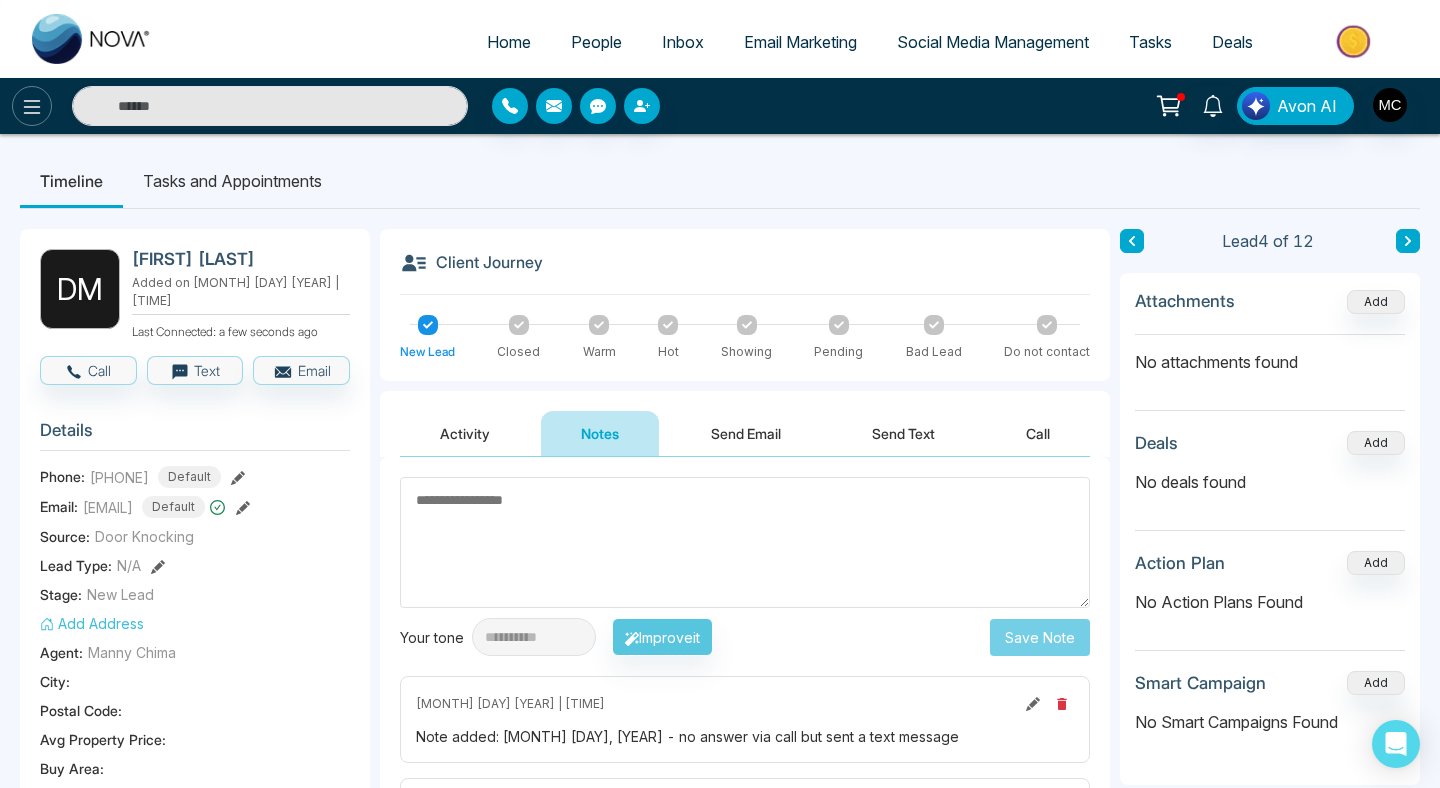 click at bounding box center (32, 106) 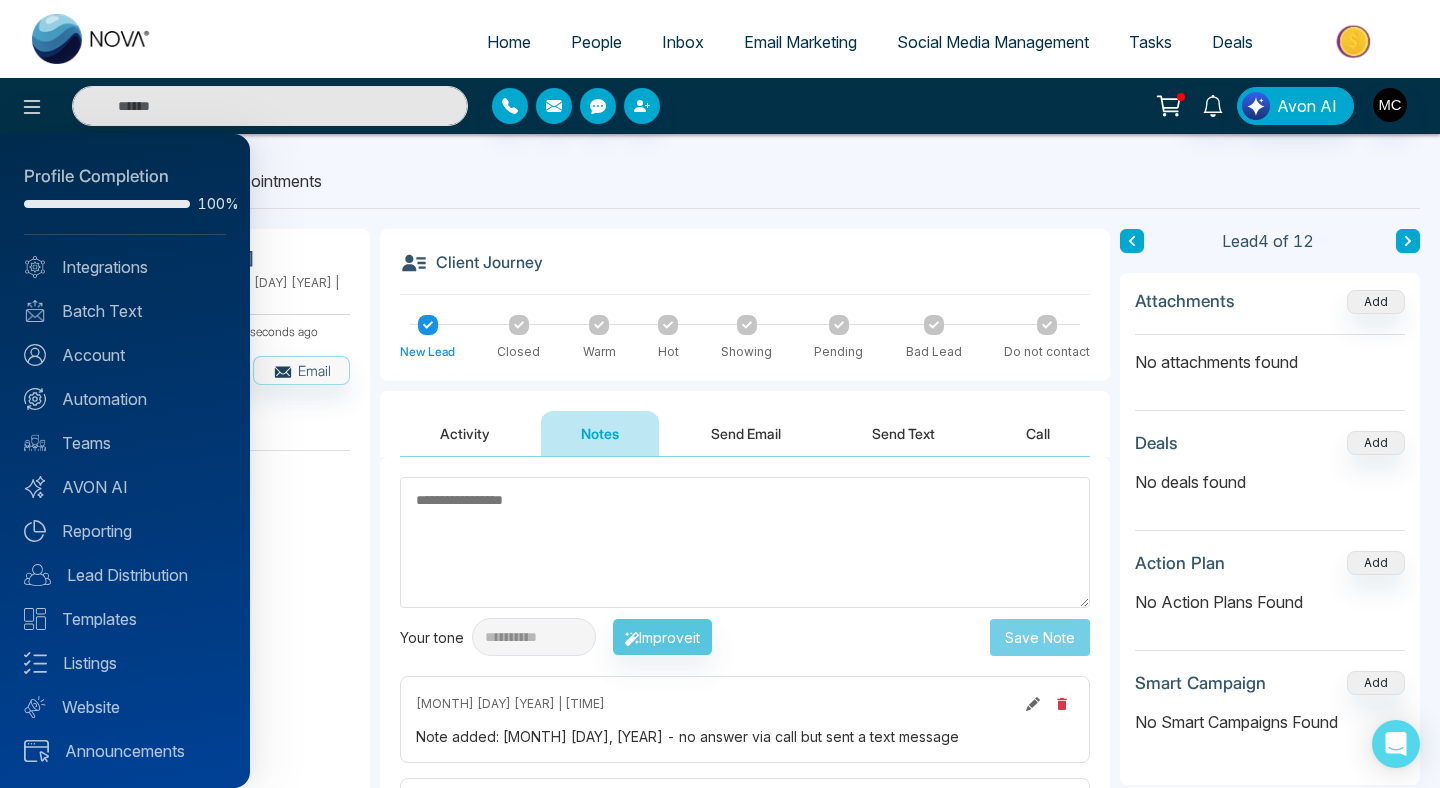 click at bounding box center [720, 394] 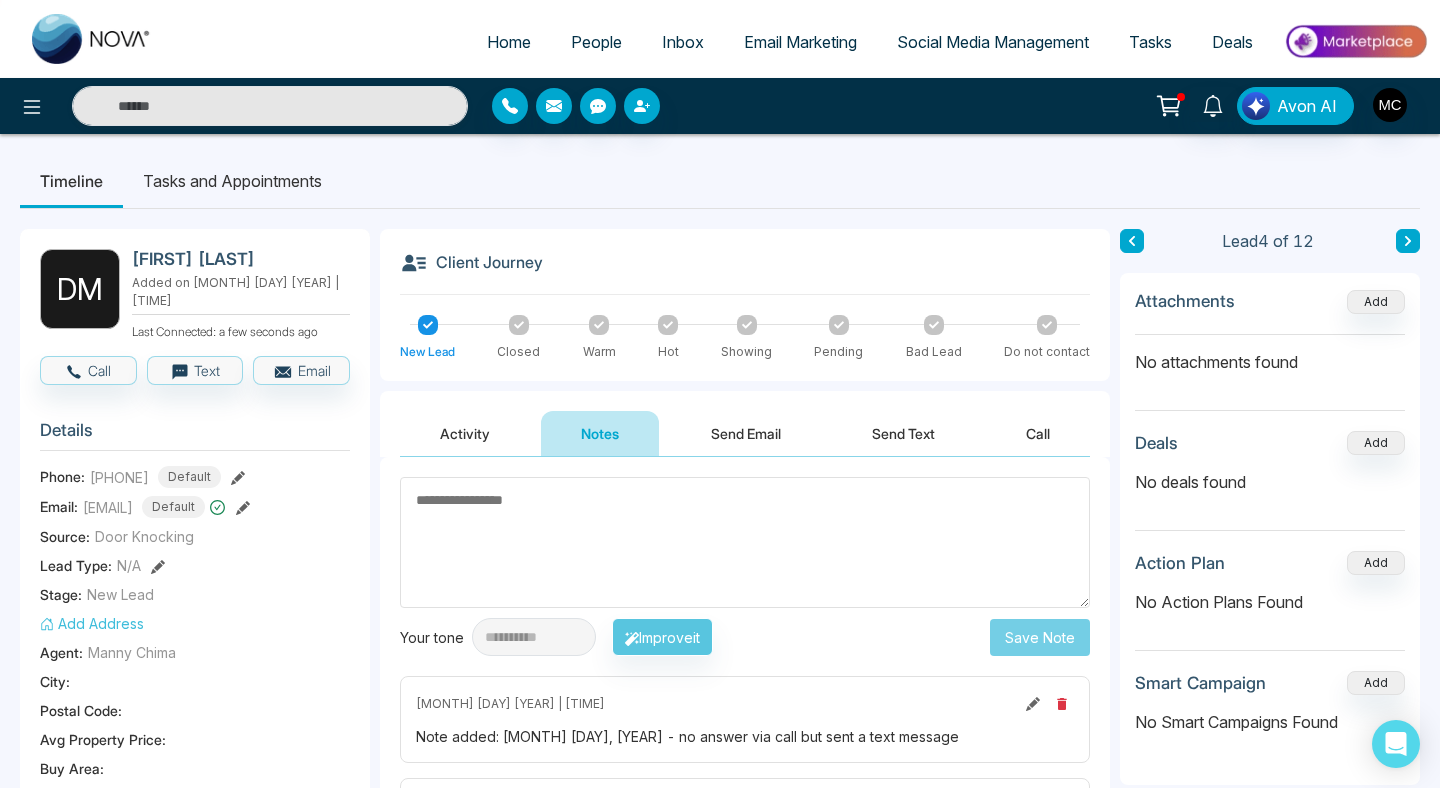 click on "People" at bounding box center (596, 42) 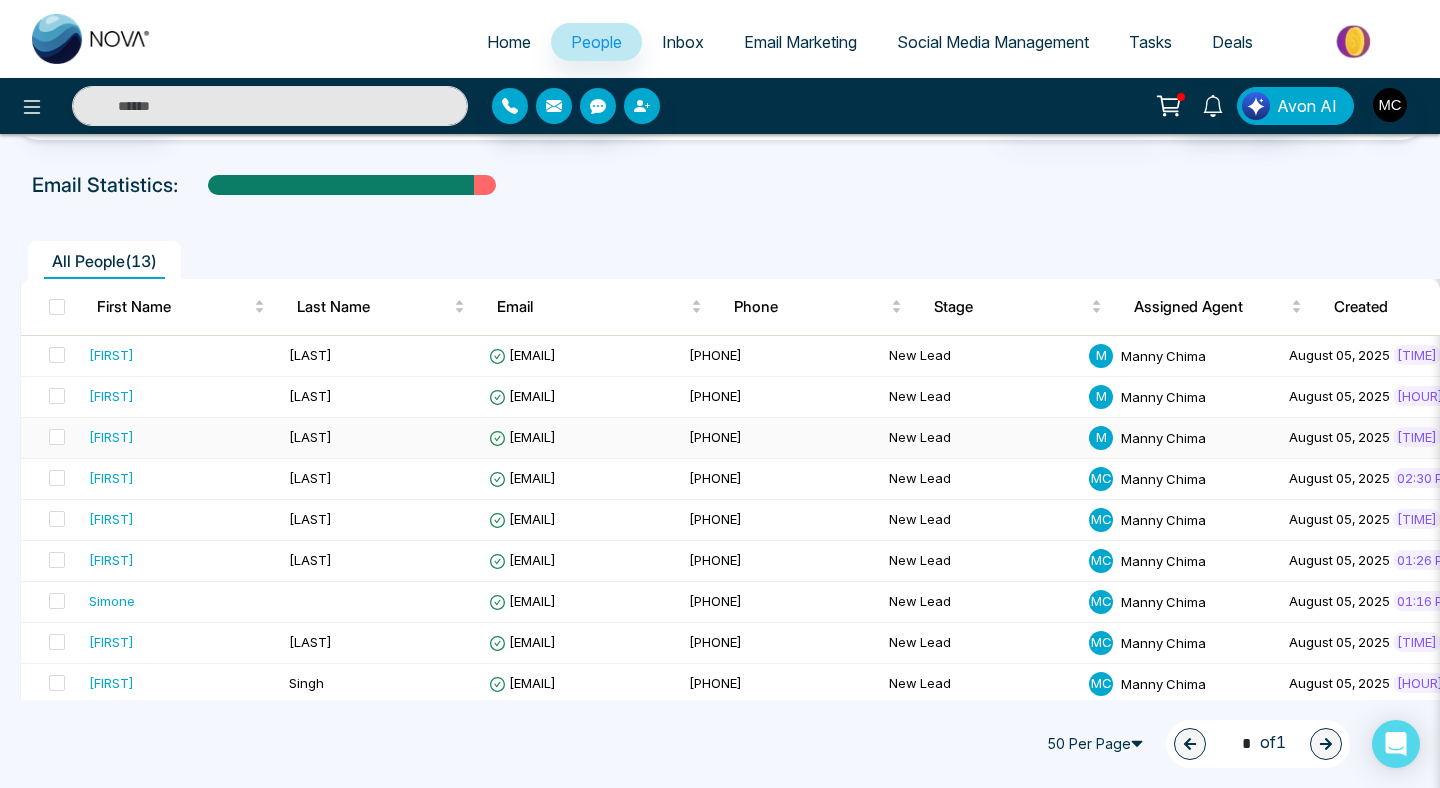 scroll, scrollTop: 69, scrollLeft: 0, axis: vertical 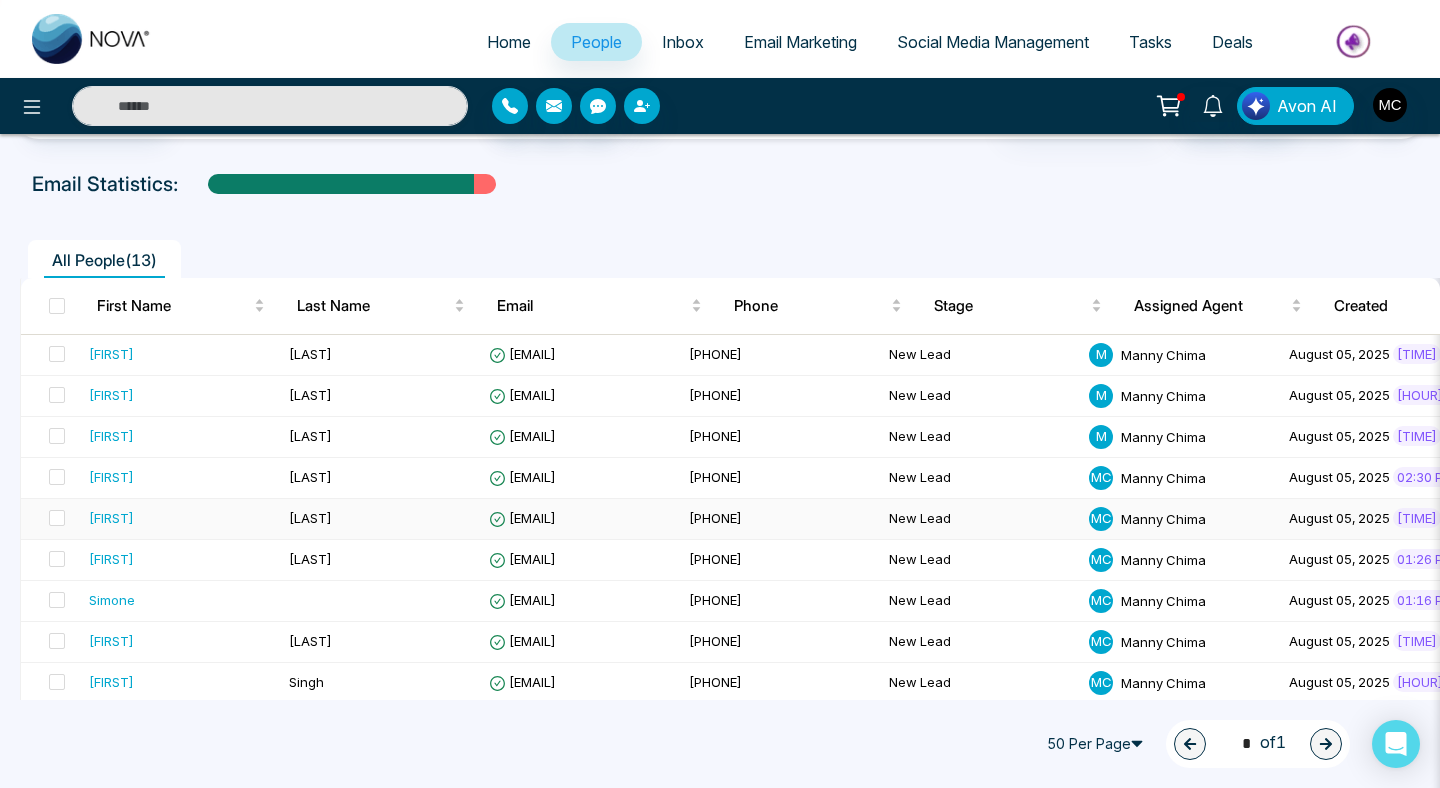 click on "[FIRST]" at bounding box center (181, 518) 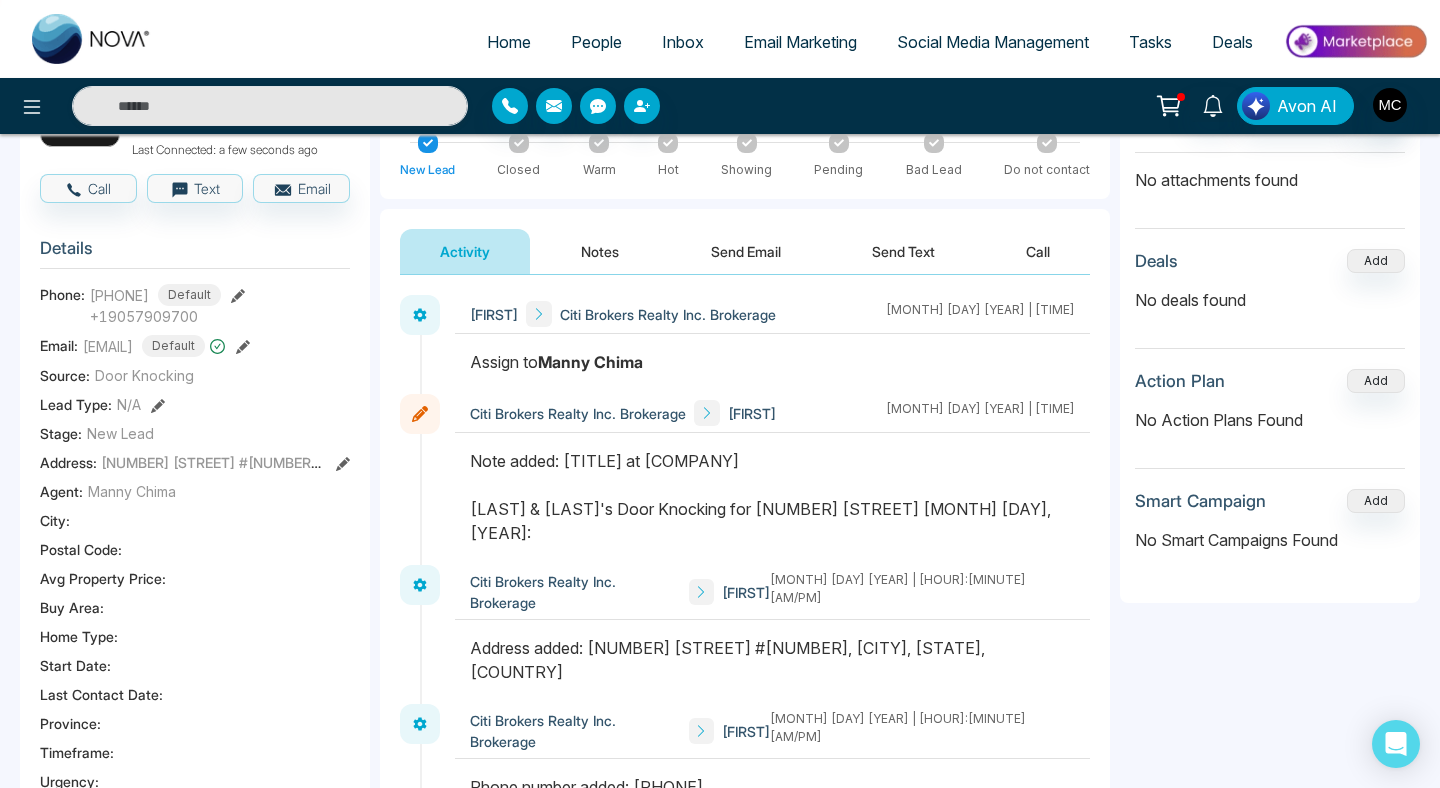 scroll, scrollTop: 181, scrollLeft: 0, axis: vertical 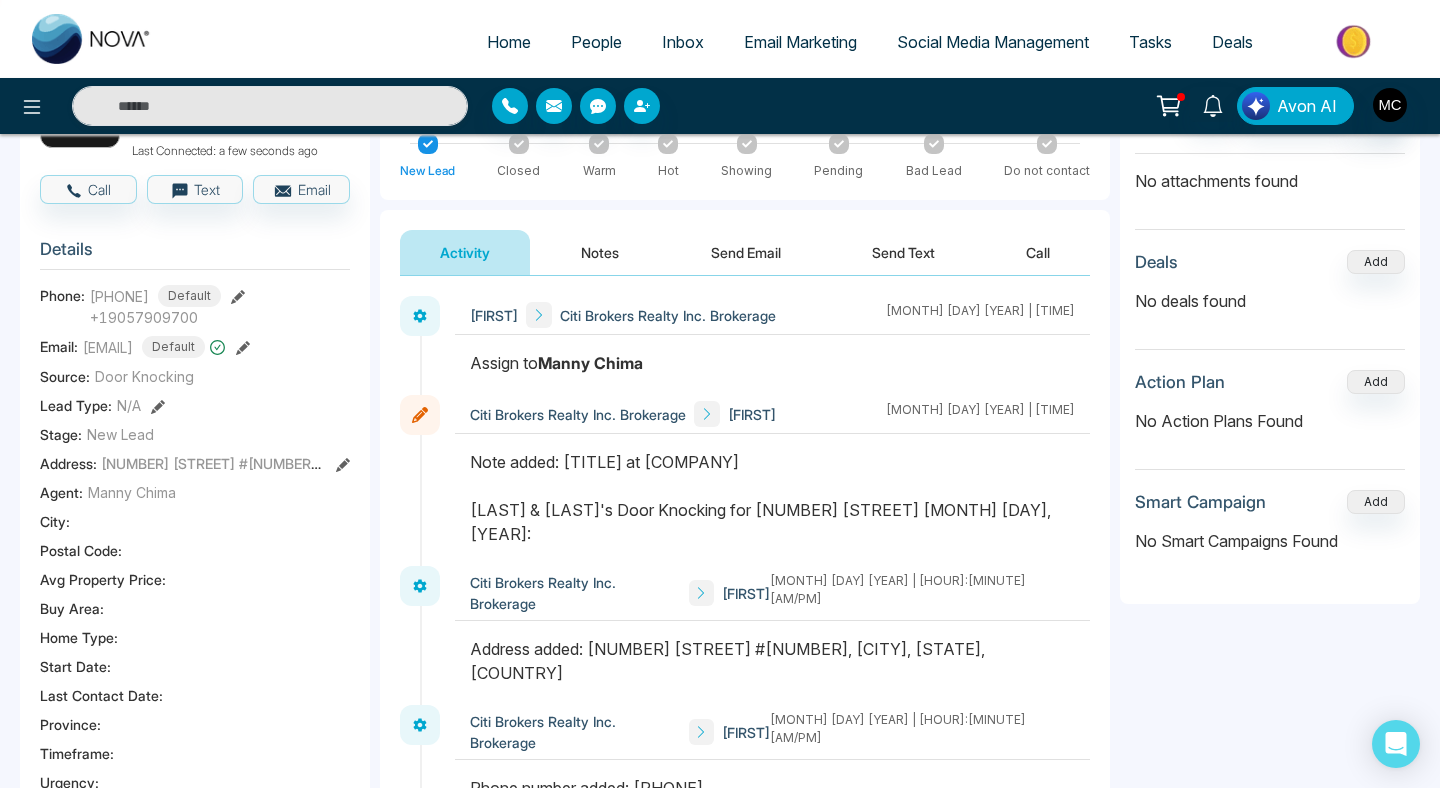 click on "Note added: [TITLE] at [COMPANY]
[LAST] & [LAST]'s Door Knocking for [NUMBER] [STREET] [MONTH] [DAY], [YEAR]:" at bounding box center [772, 498] 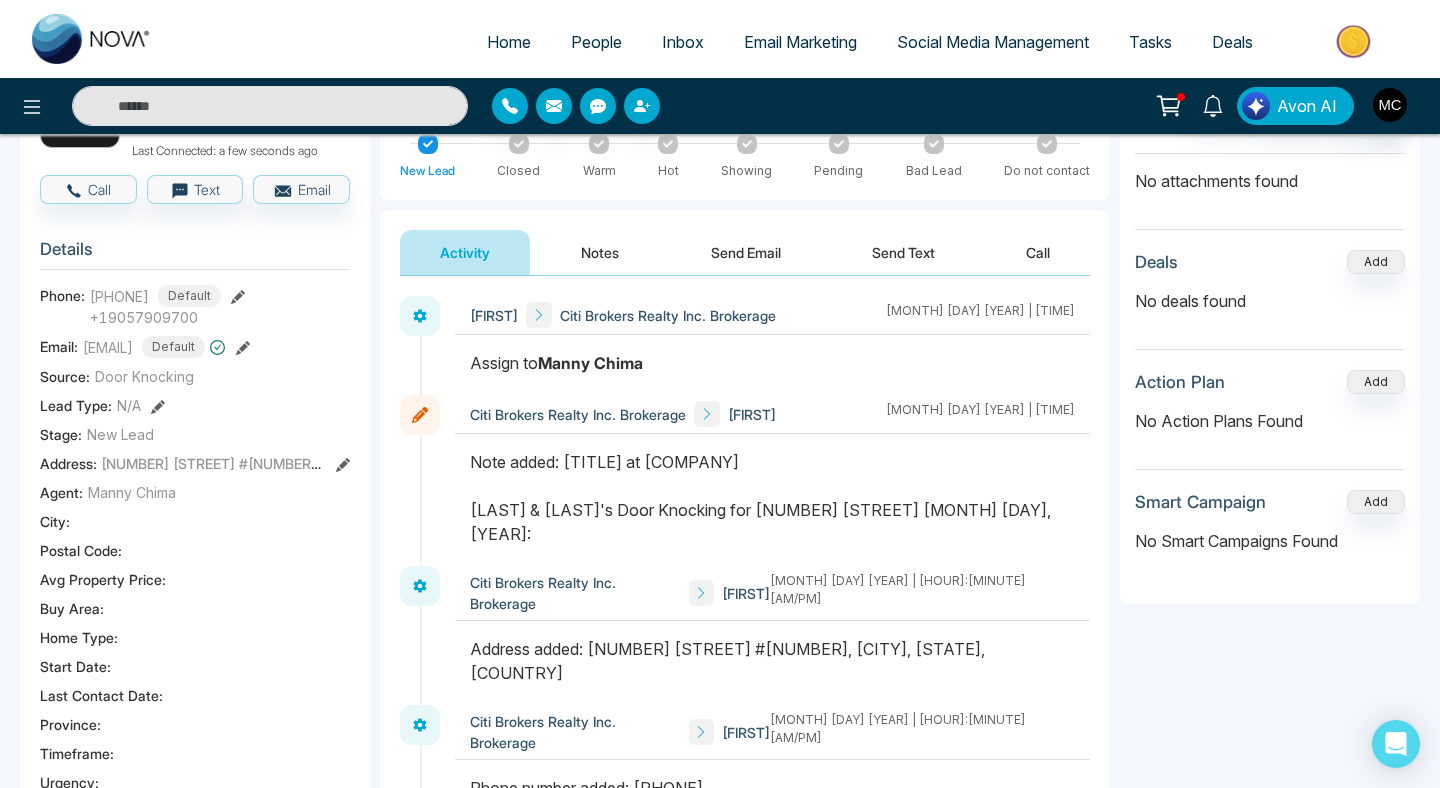click on "Note added: [TITLE] at [COMPANY]
[LAST] & [LAST]'s Door Knocking for [NUMBER] [STREET] [MONTH] [DAY], [YEAR]:" at bounding box center [772, 498] 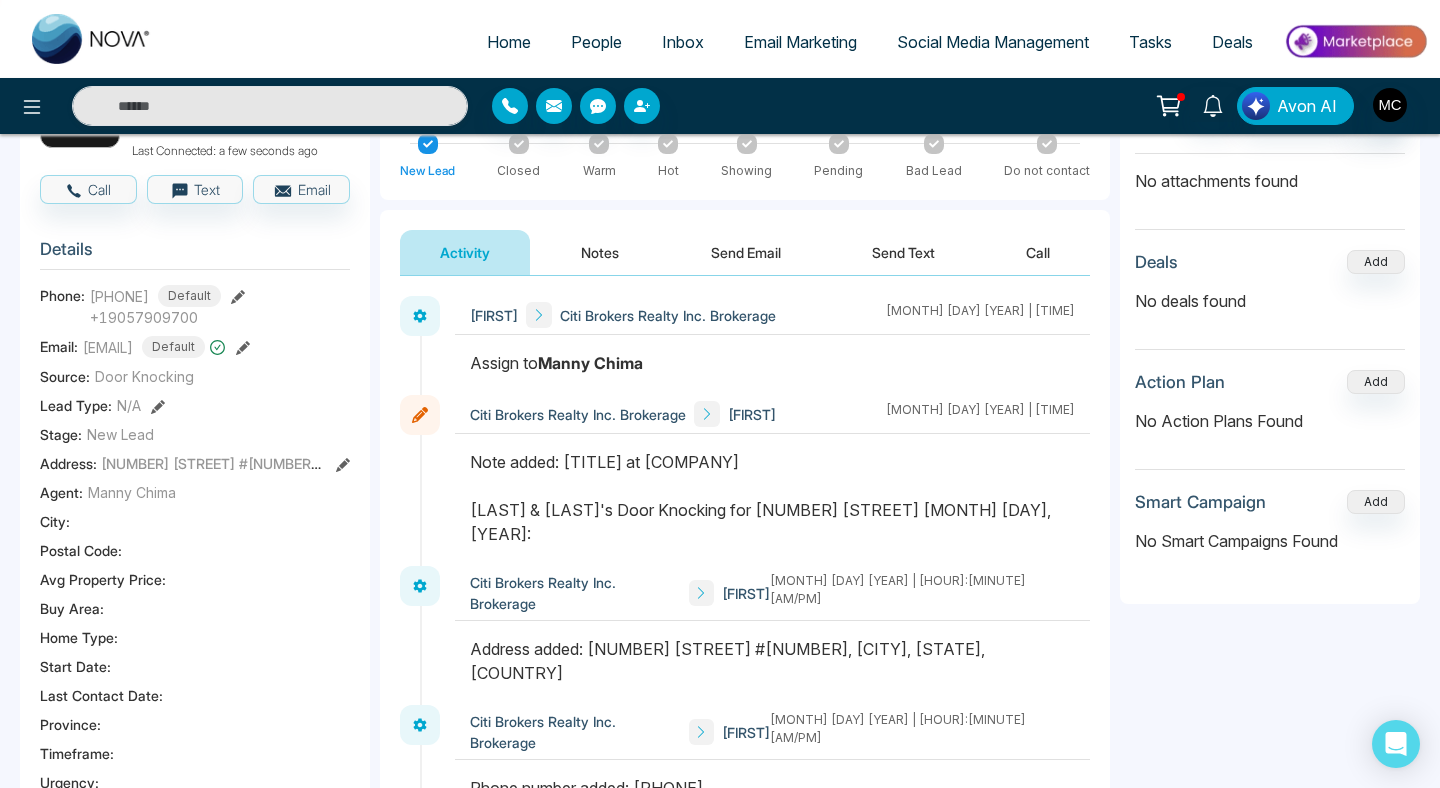 click on "Note added: [TITLE] at [COMPANY]
[LAST] & [LAST]'s Door Knocking for [NUMBER] [STREET] [MONTH] [DAY], [YEAR]:" at bounding box center [772, 498] 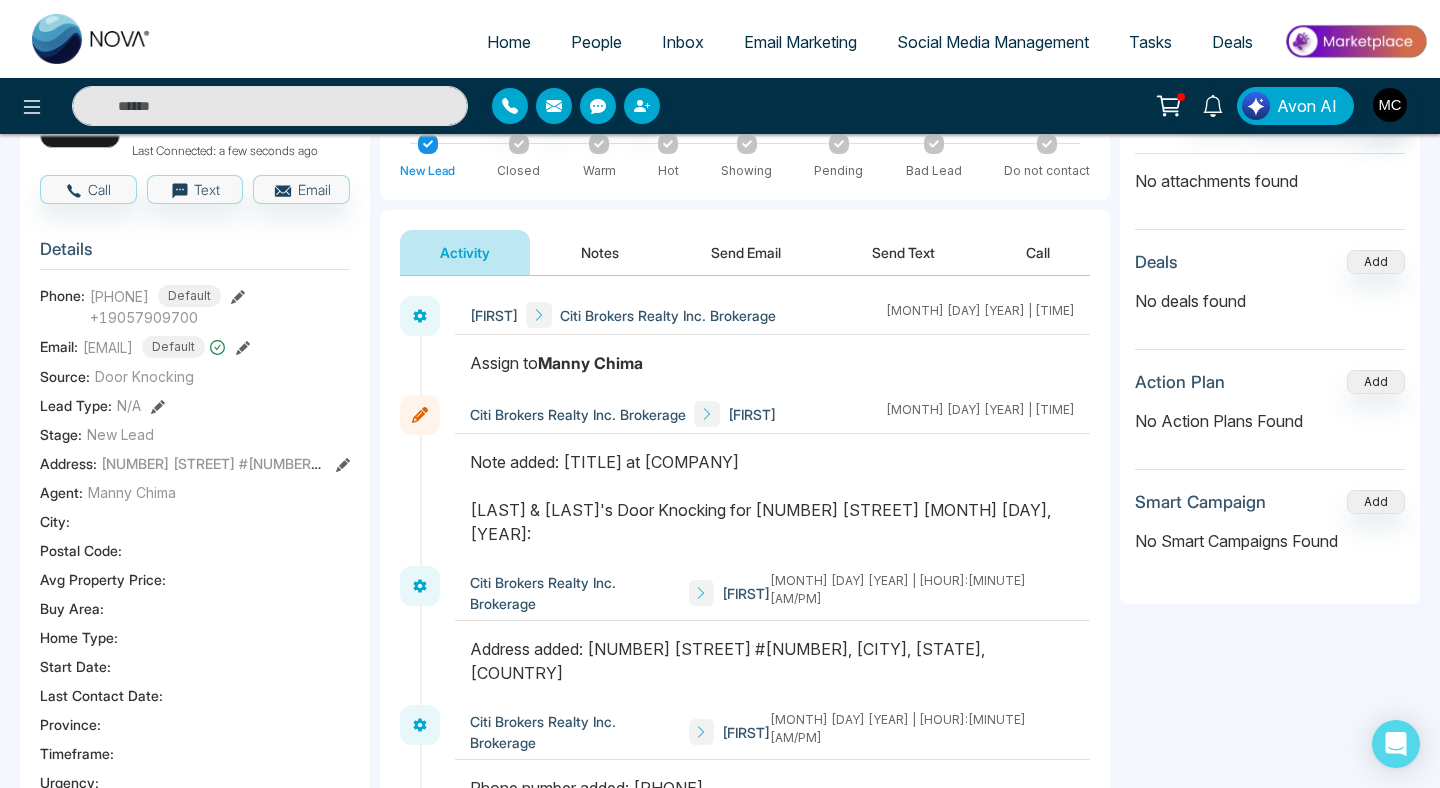 click on "Note added: [TITLE] at [COMPANY]
[LAST] & [LAST]'s Door Knocking for [NUMBER] [STREET] [MONTH] [DAY], [YEAR]:" at bounding box center [772, 498] 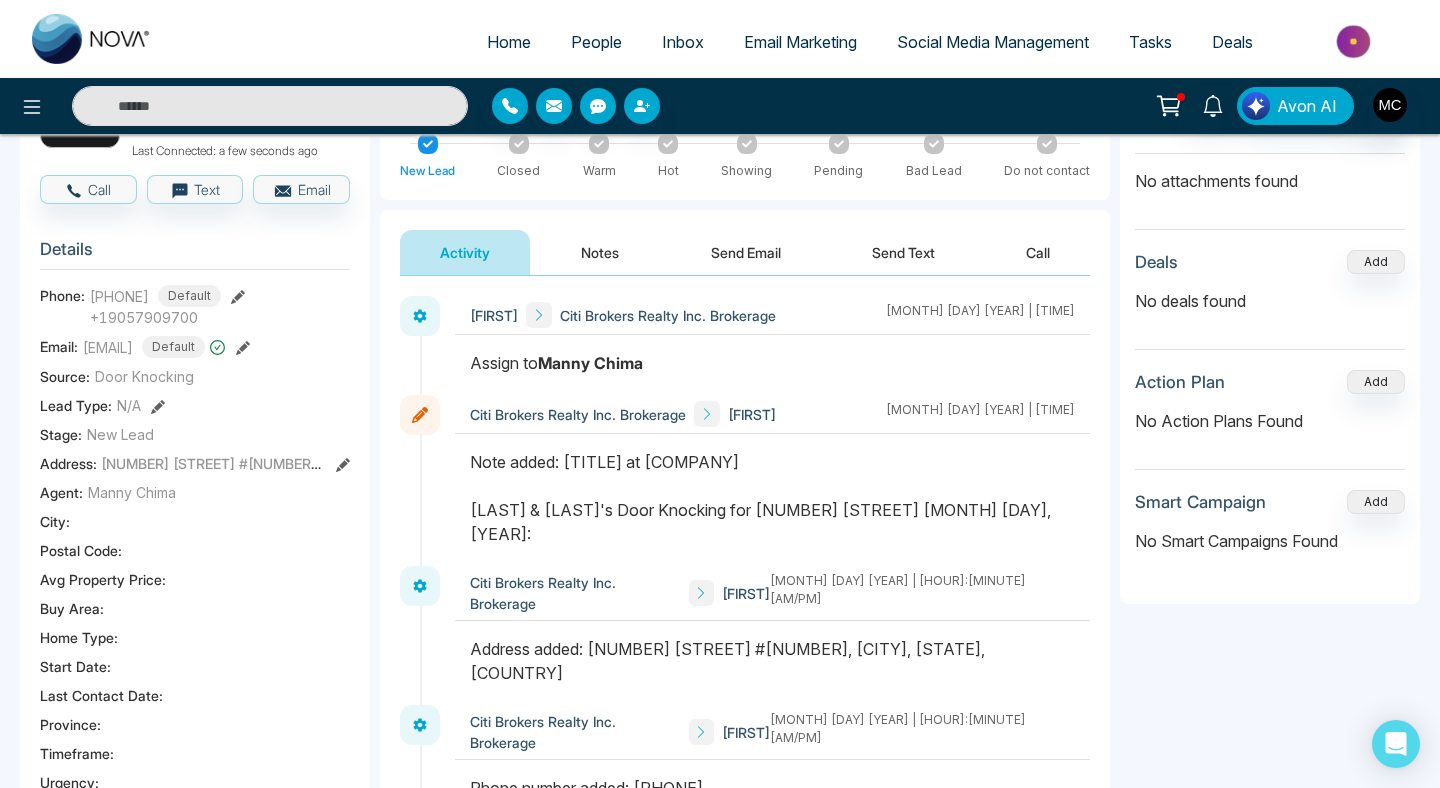 click on "Note added: [TITLE] at [COMPANY]
[LAST] & [LAST]'s Door Knocking for [NUMBER] [STREET] [MONTH] [DAY], [YEAR]:" at bounding box center [772, 498] 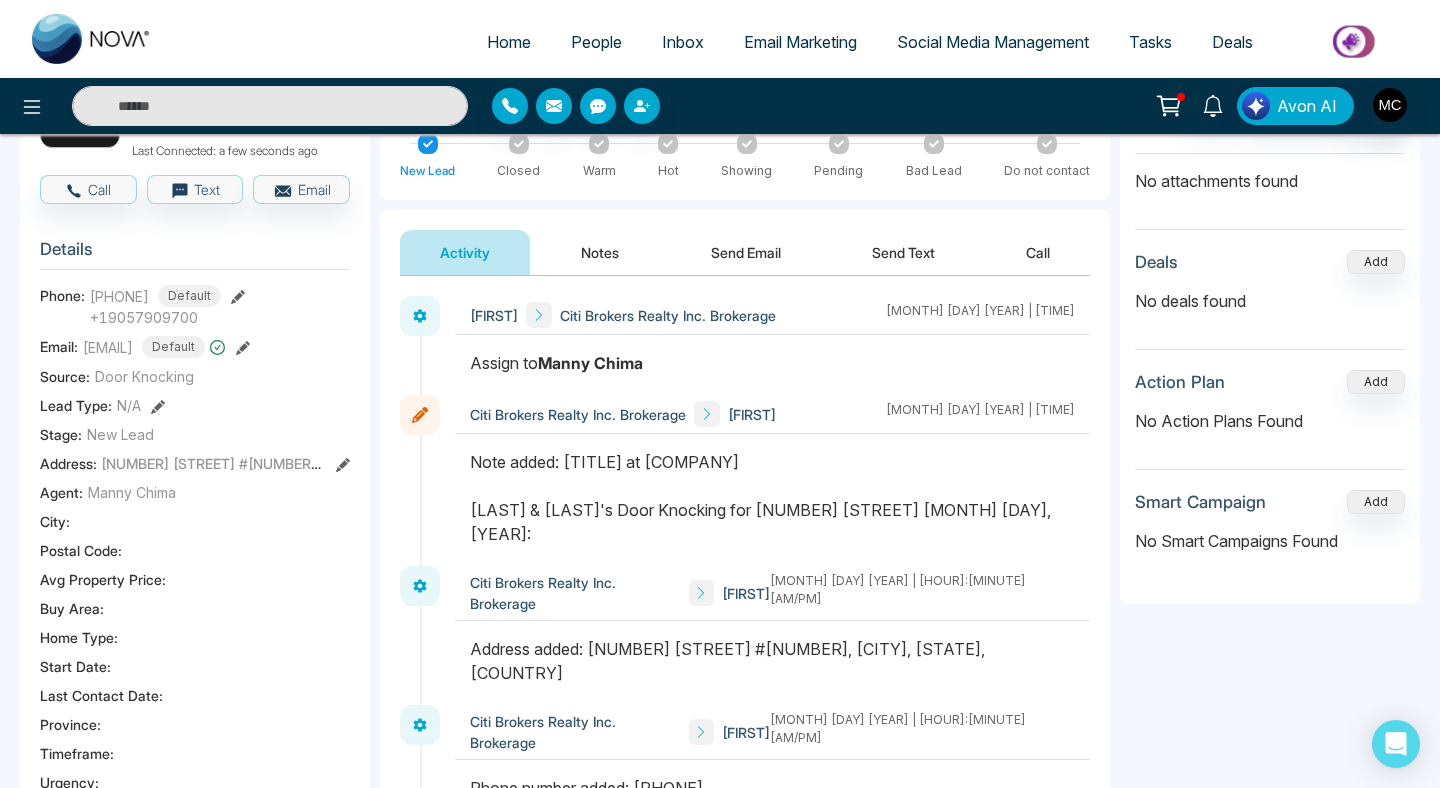click on "Note added: [TITLE] at [COMPANY]
[LAST] & [LAST]'s Door Knocking for [NUMBER] [STREET] [MONTH] [DAY], [YEAR]:" at bounding box center (772, 498) 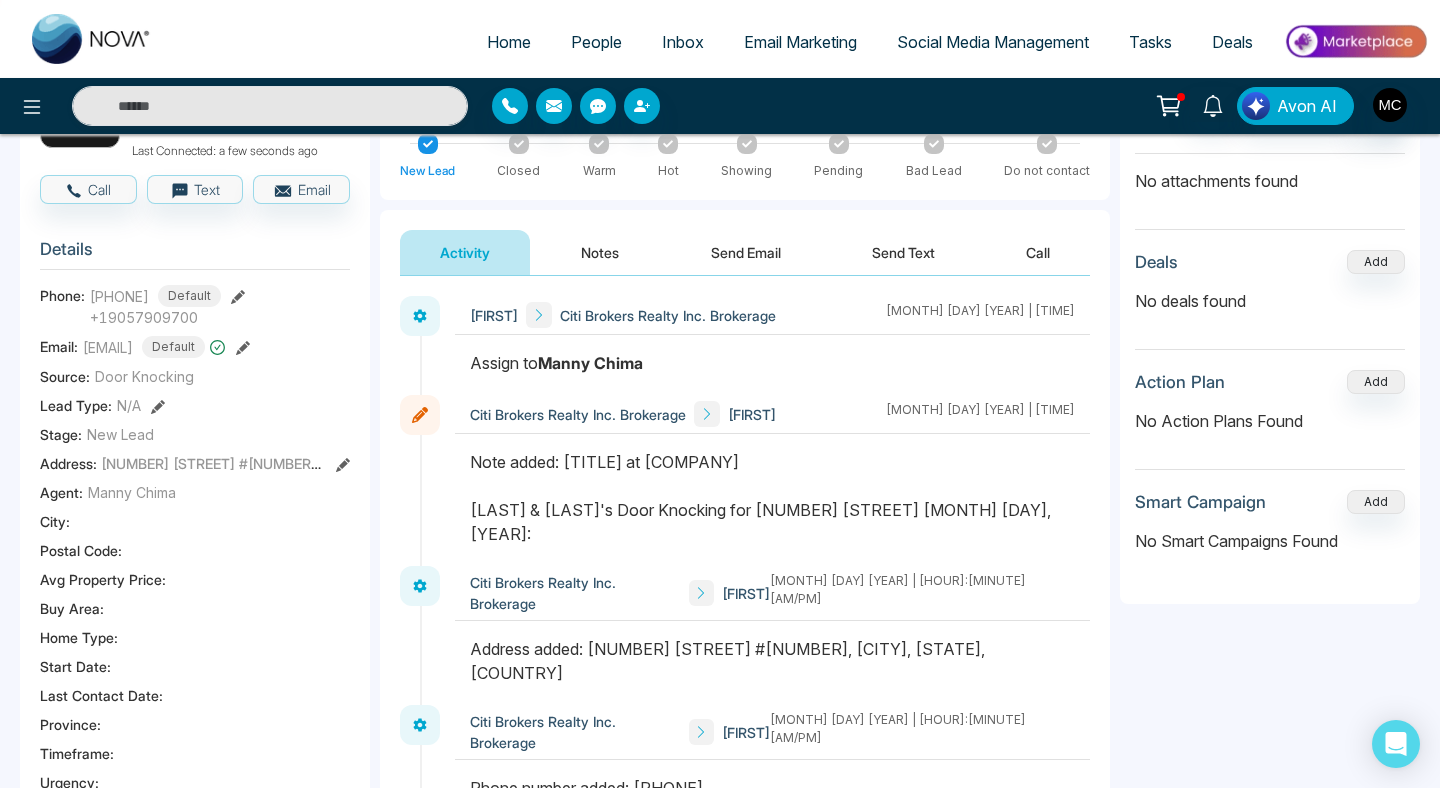 drag, startPoint x: 641, startPoint y: 464, endPoint x: 869, endPoint y: 465, distance: 228.0022 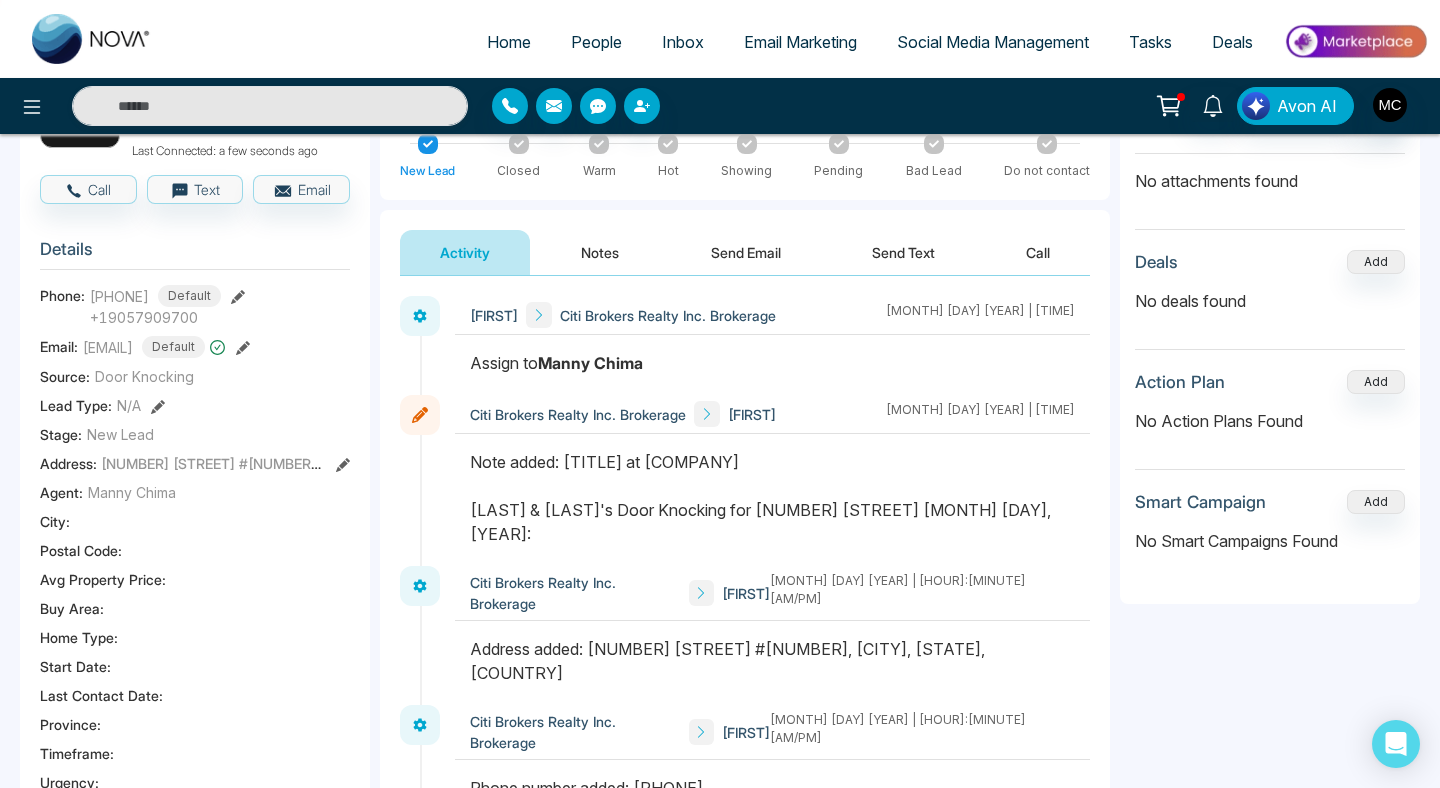 click on "Note added: [TITLE] at [COMPANY]
[LAST] & [LAST]'s Door Knocking for [NUMBER] [STREET] [MONTH] [DAY], [YEAR]:" at bounding box center (772, 498) 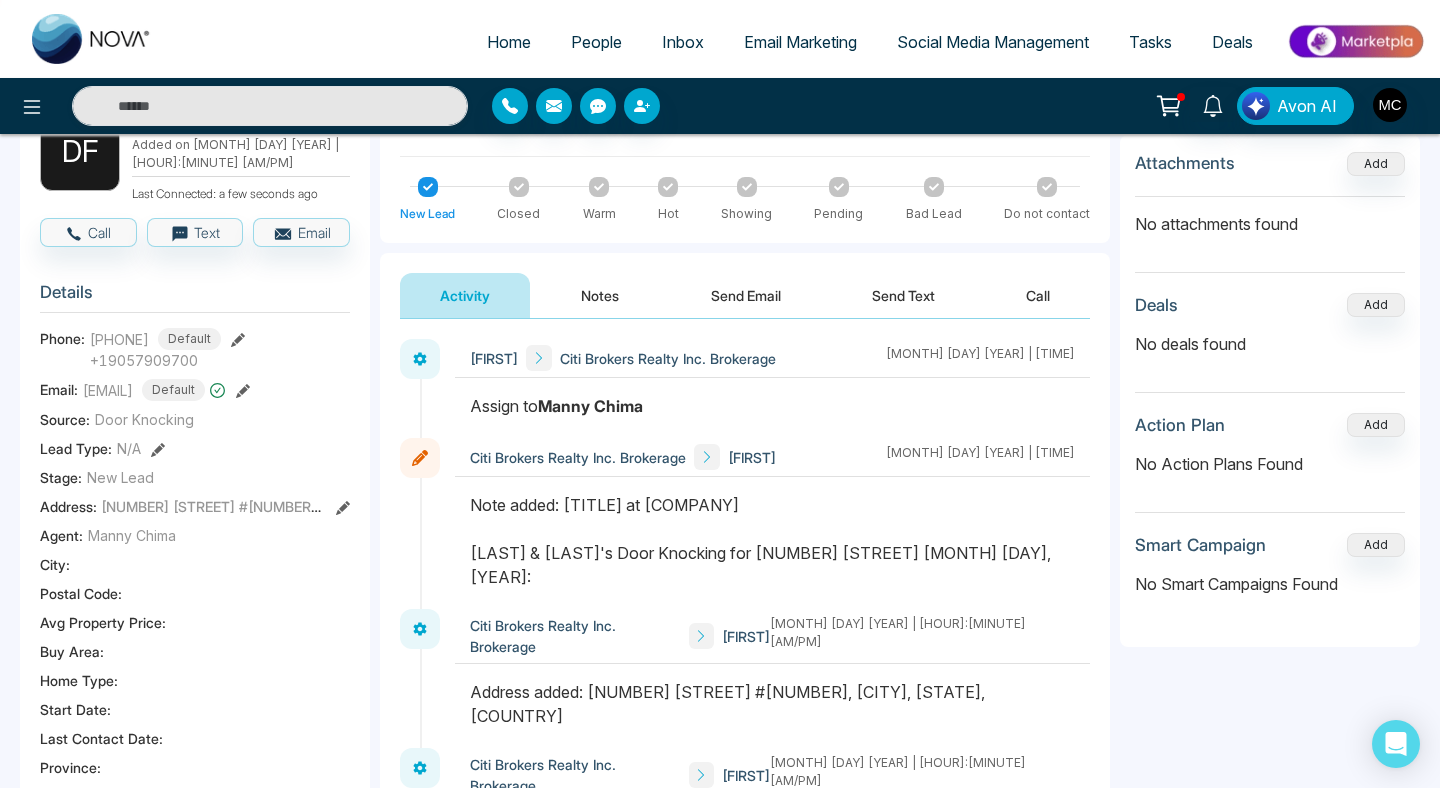 scroll, scrollTop: 0, scrollLeft: 0, axis: both 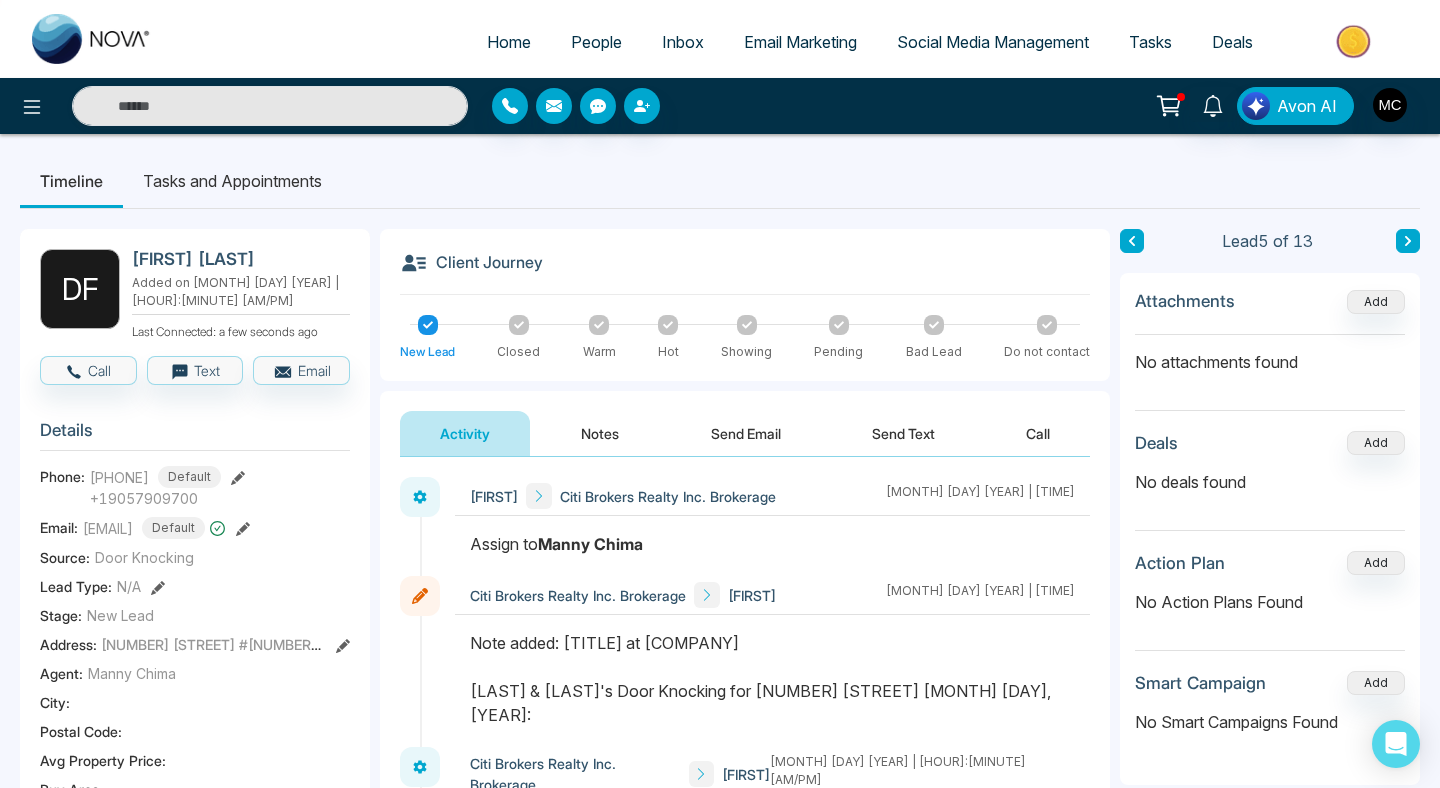 click on "Notes" at bounding box center [600, 433] 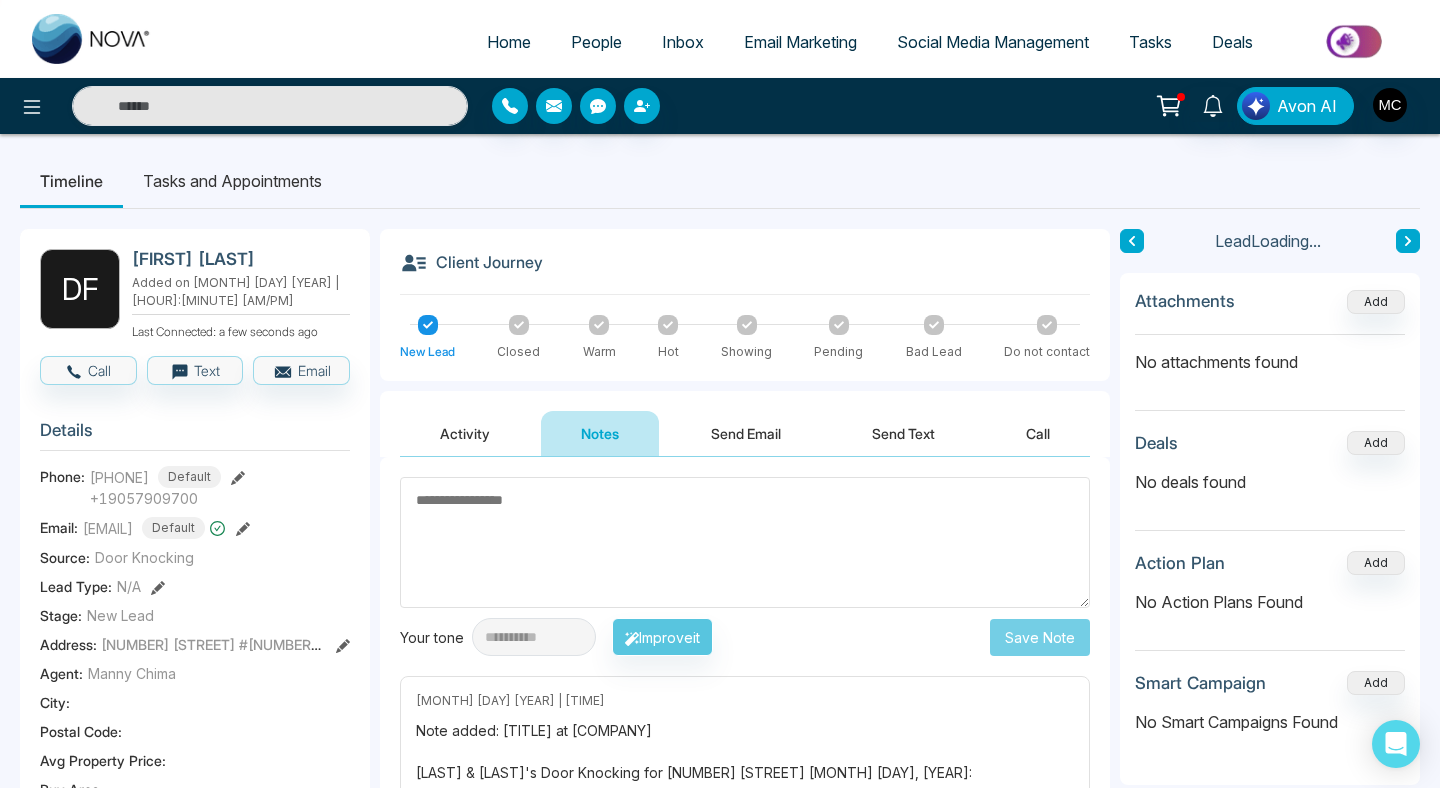 scroll, scrollTop: 114, scrollLeft: 0, axis: vertical 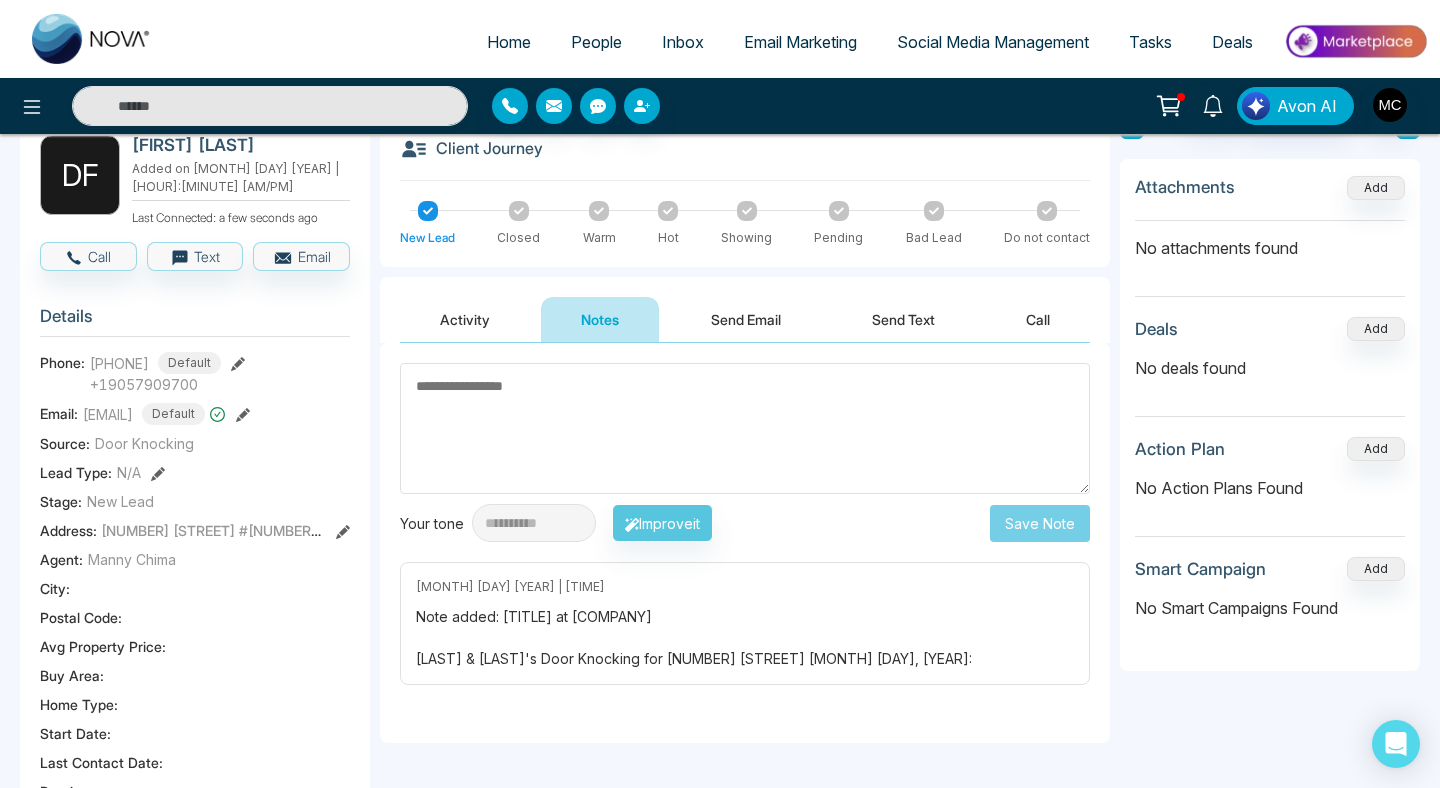 click at bounding box center [745, 428] 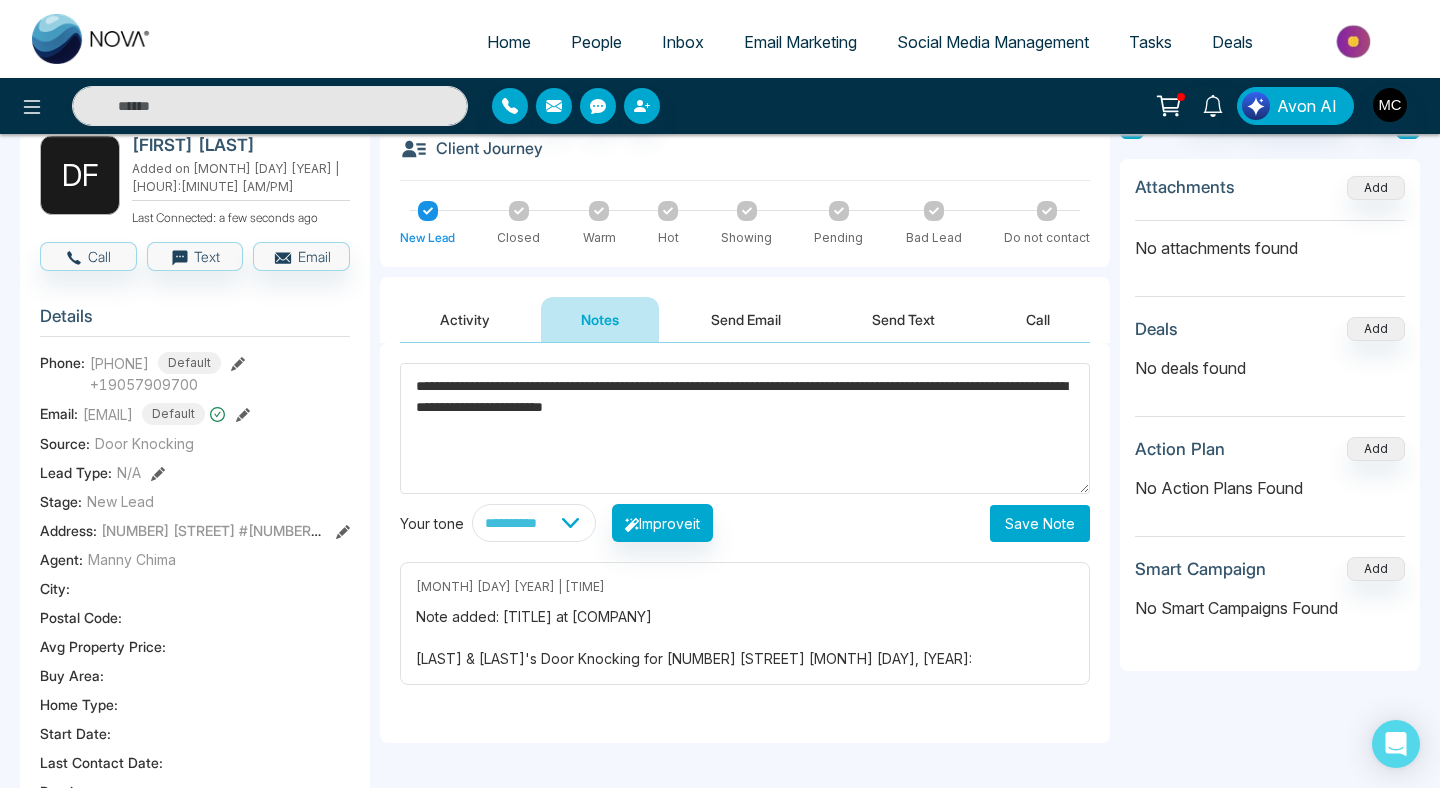 click on "**********" at bounding box center [745, 428] 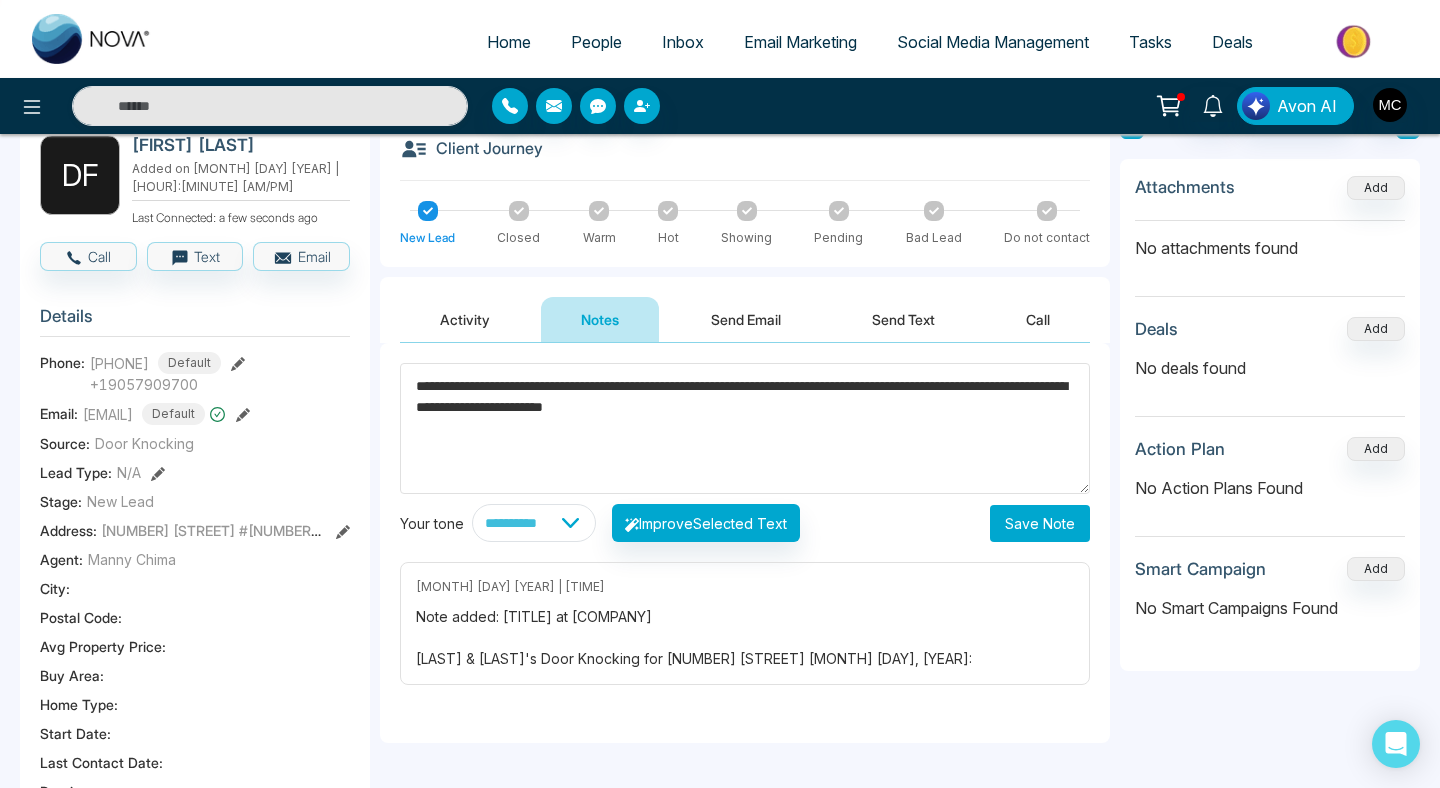 click on "**********" at bounding box center (745, 428) 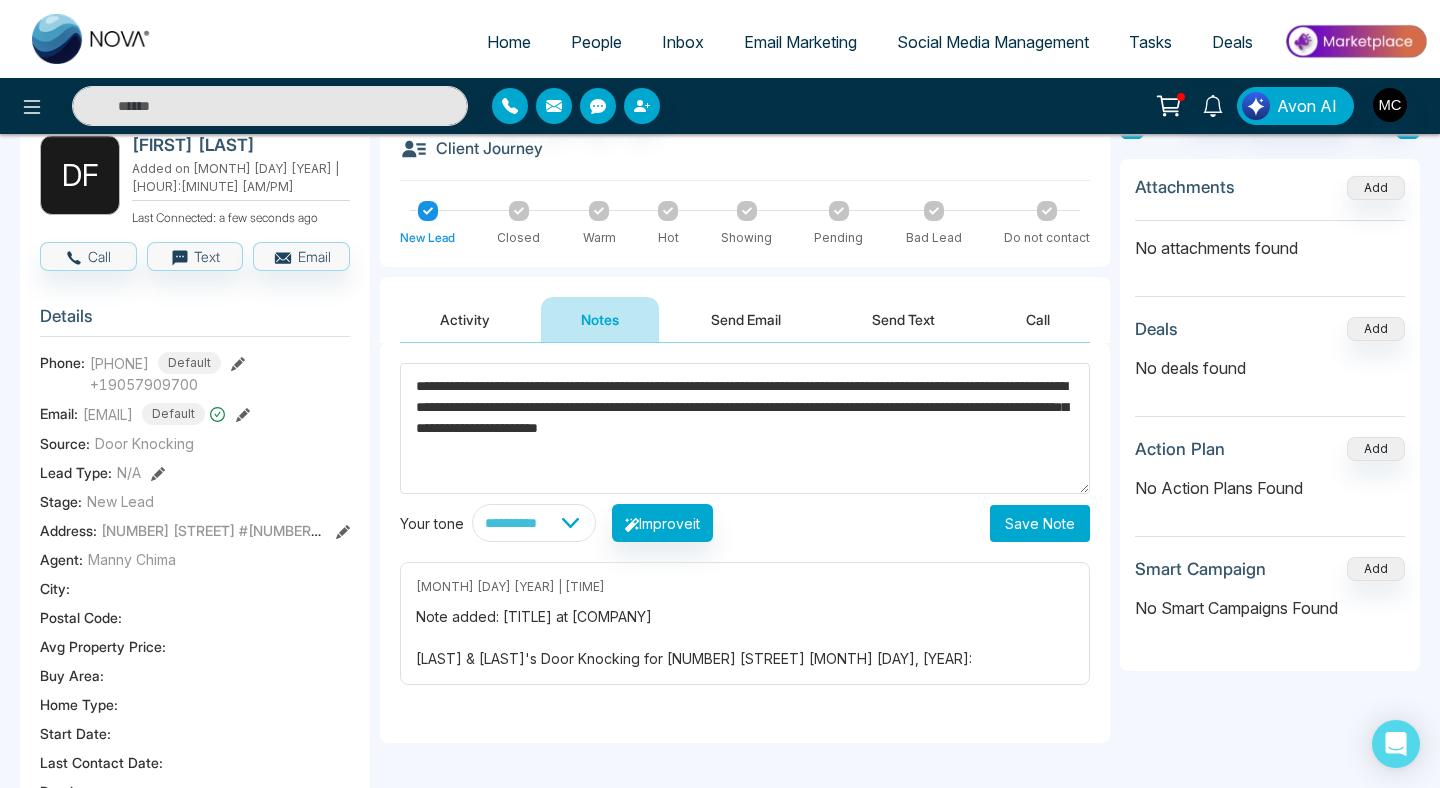 click on "**********" at bounding box center (745, 428) 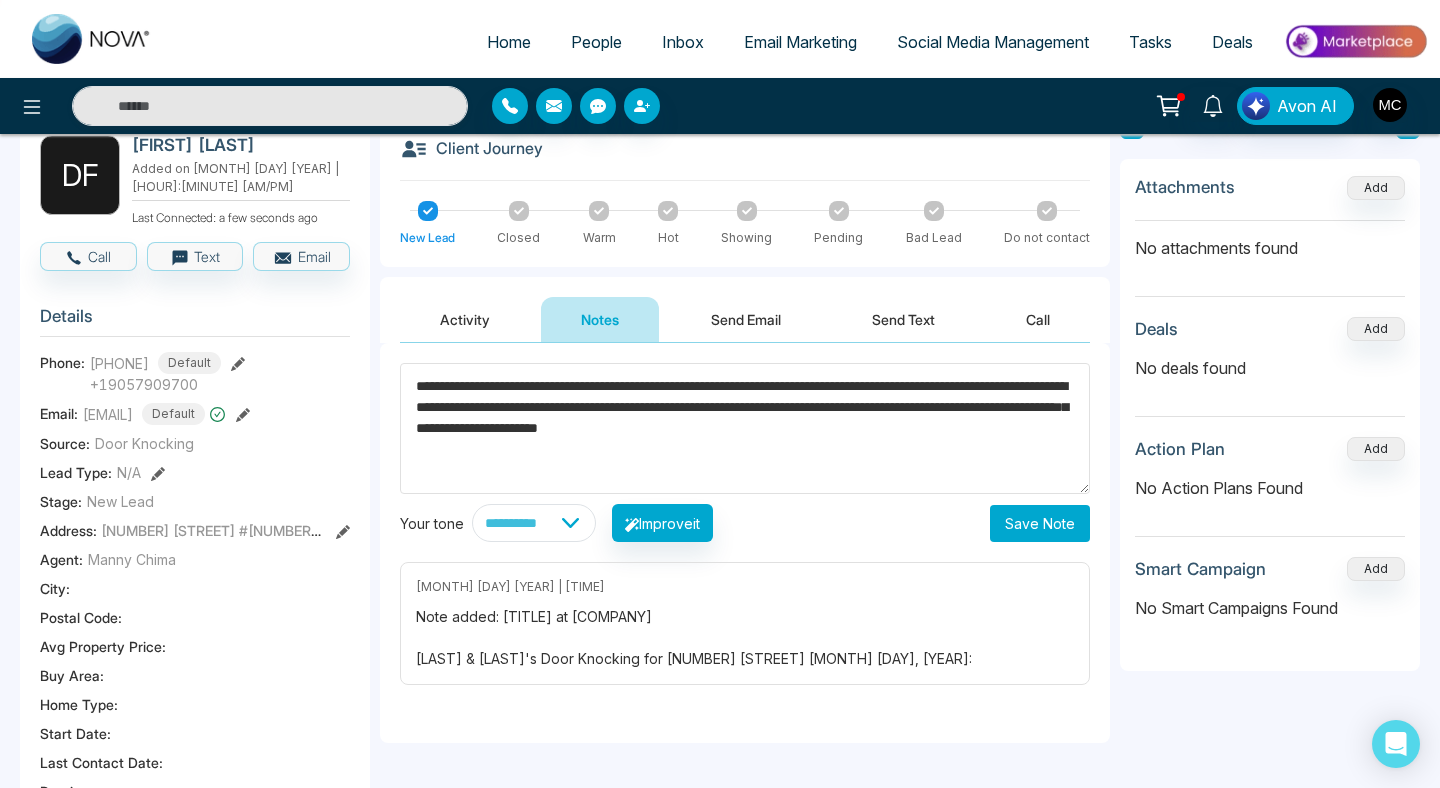 click on "**********" at bounding box center (745, 428) 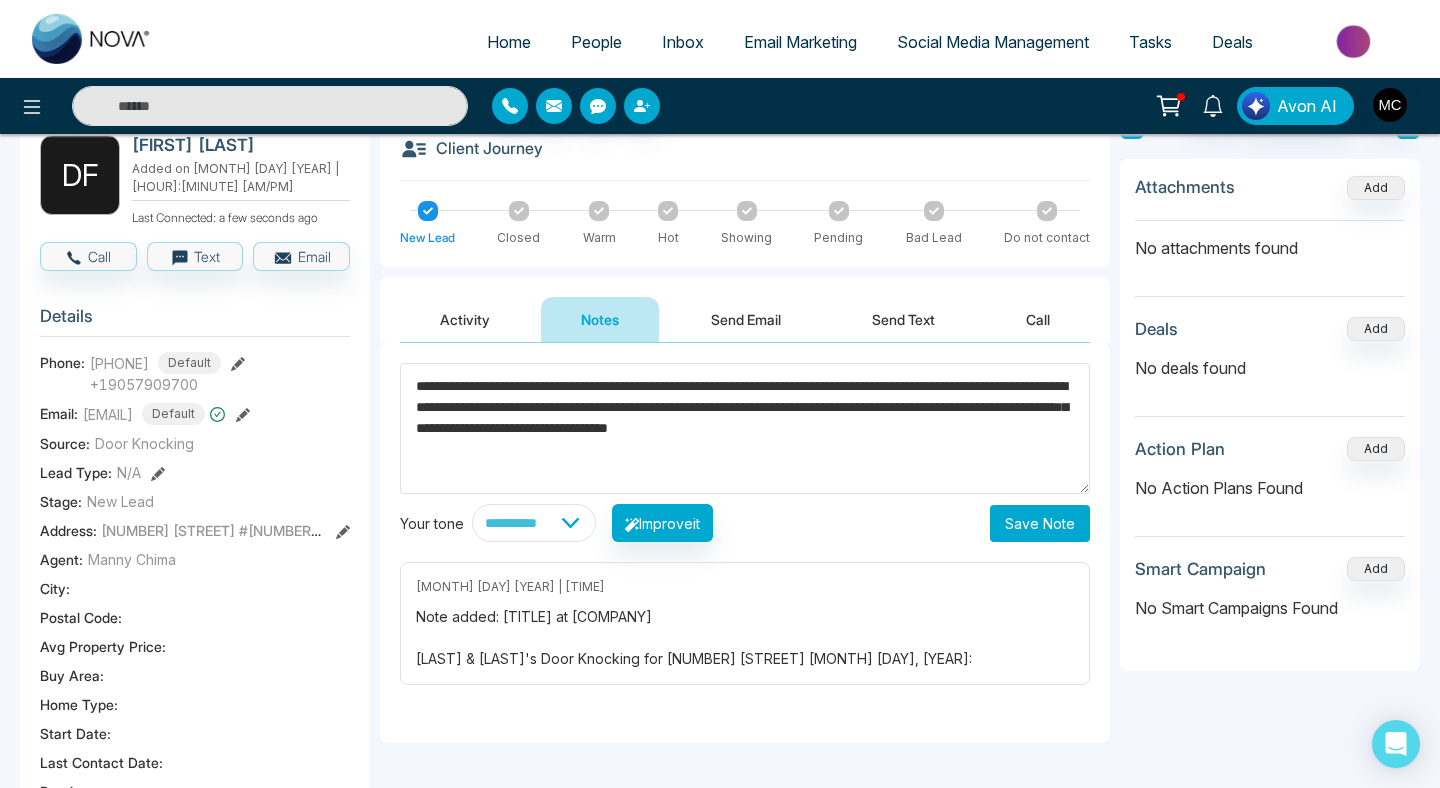 click on "**********" at bounding box center (745, 428) 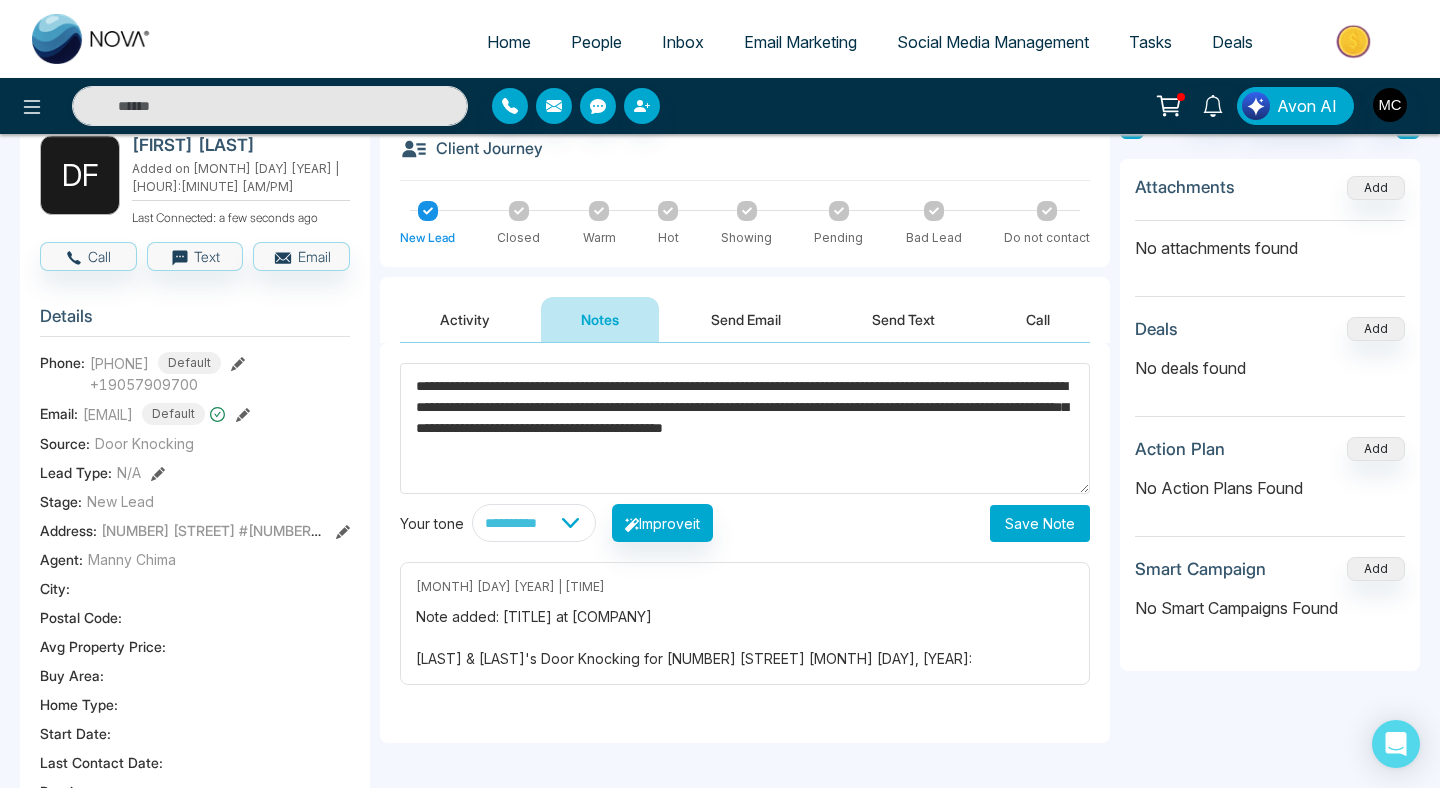 type on "**********" 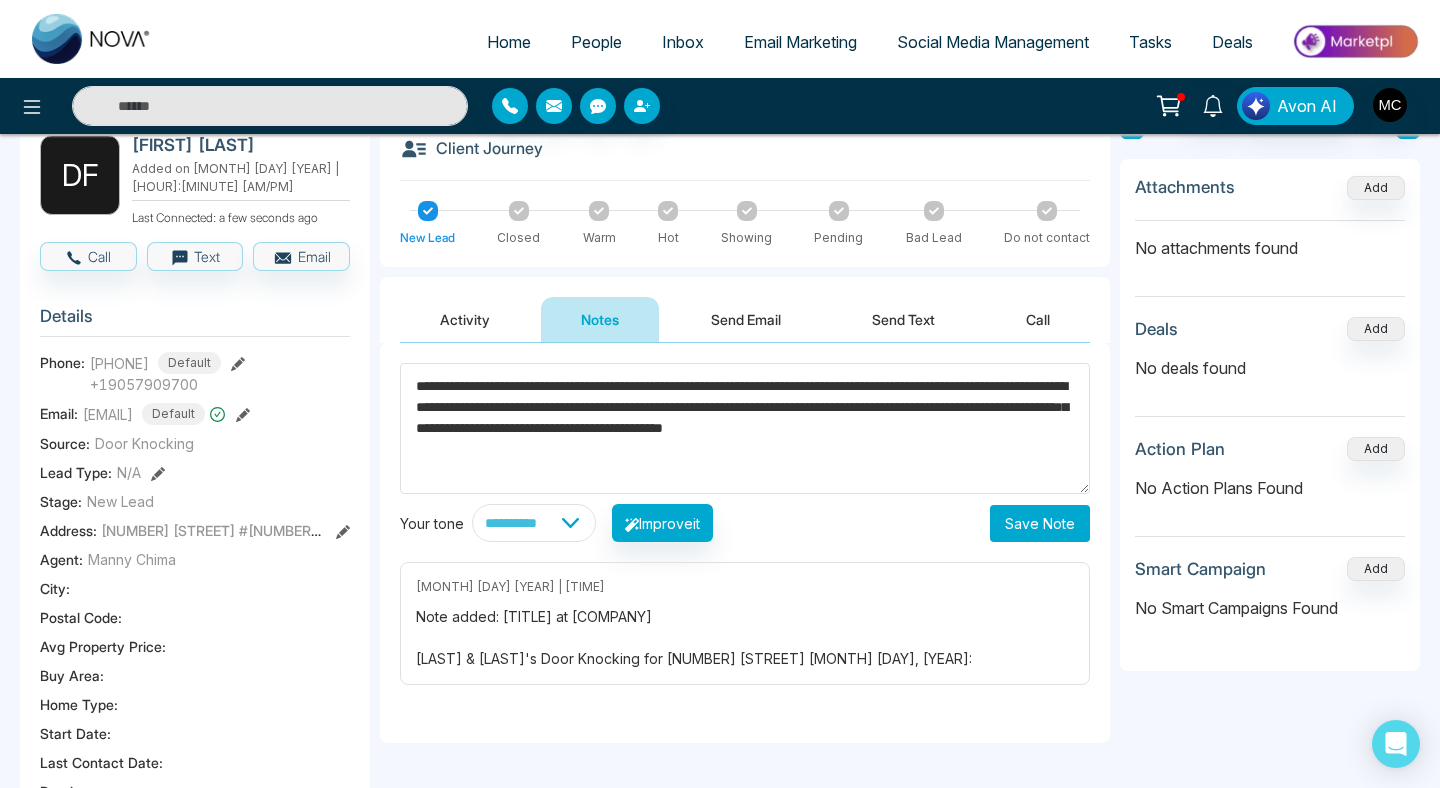 click on "Save Note" at bounding box center (1040, 523) 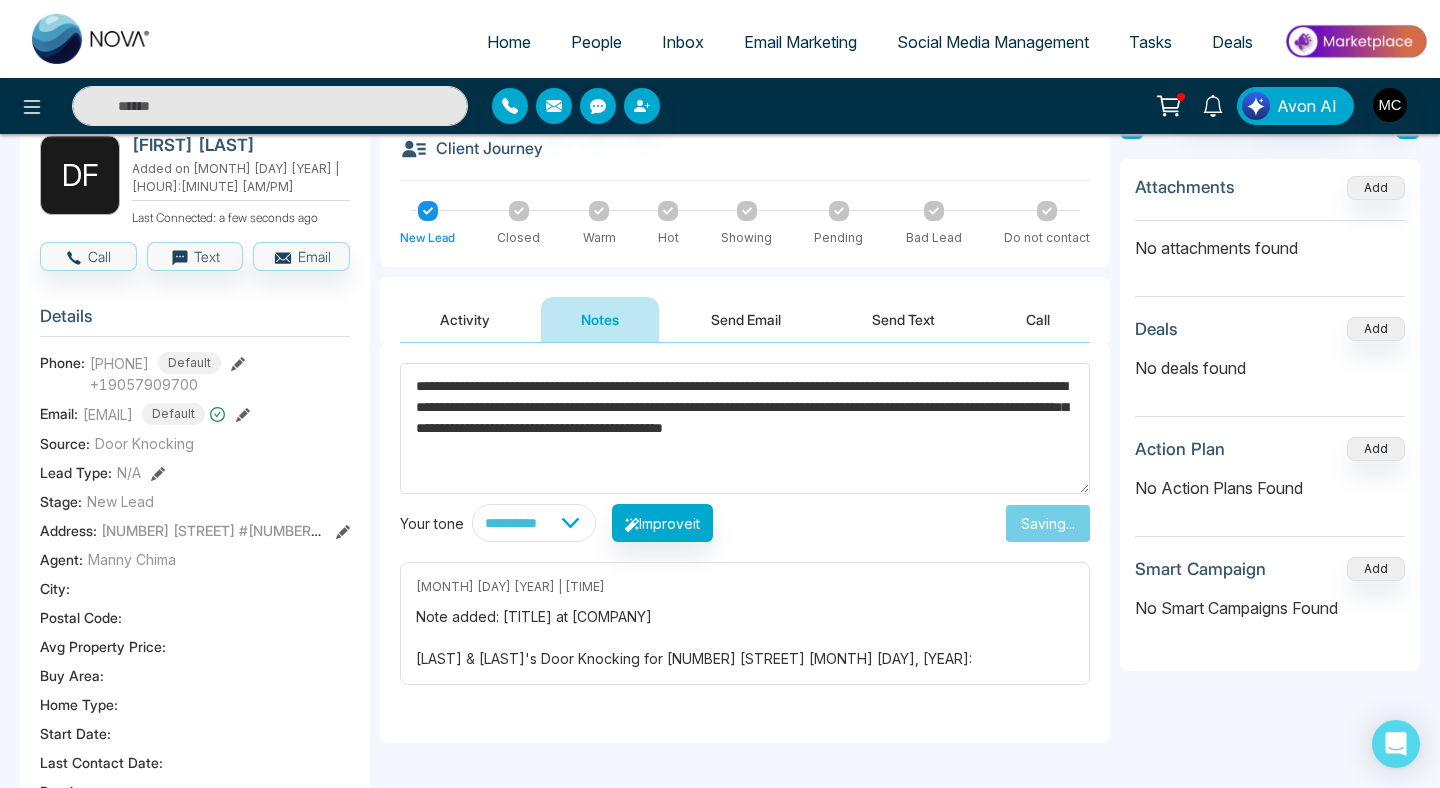 type 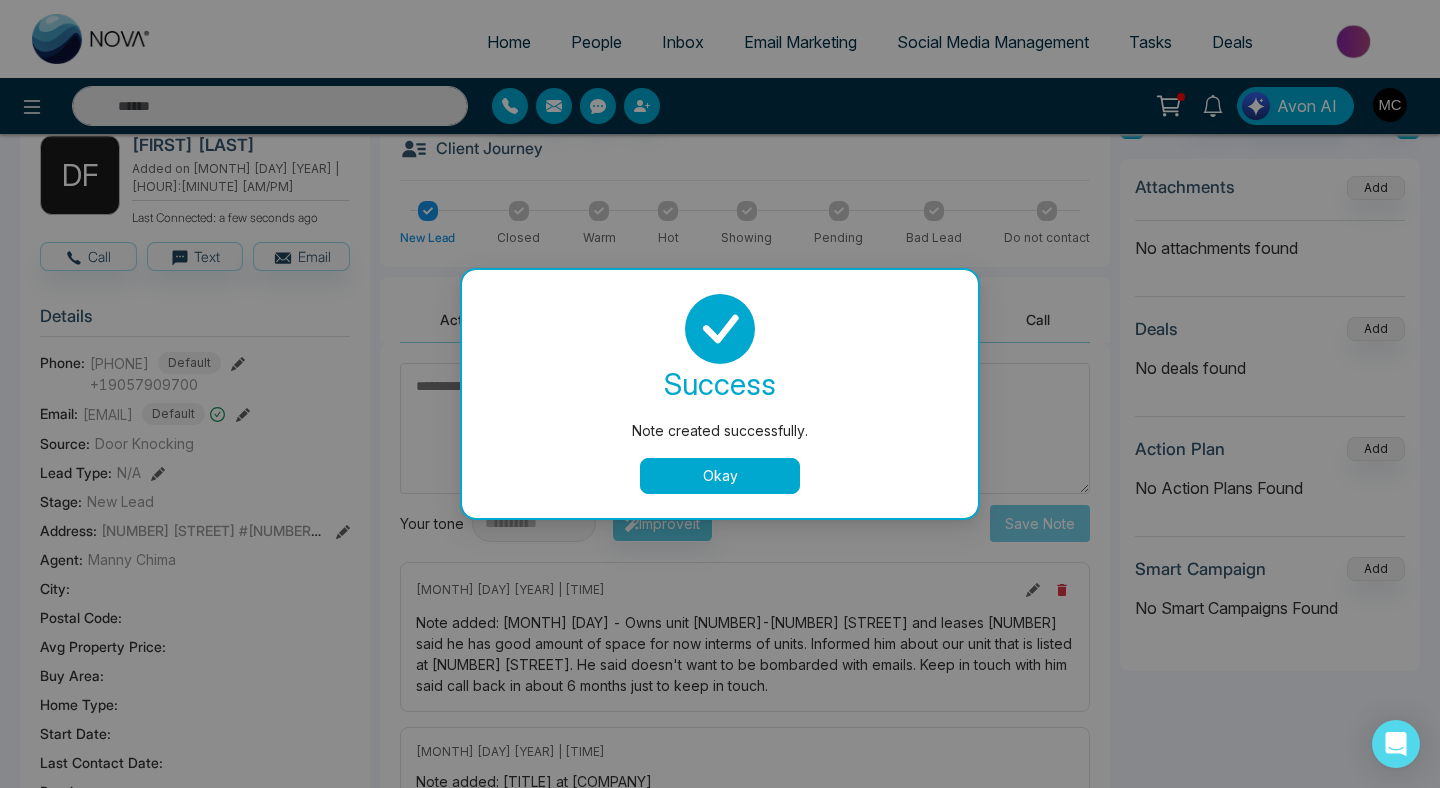 click on "Okay" at bounding box center (720, 476) 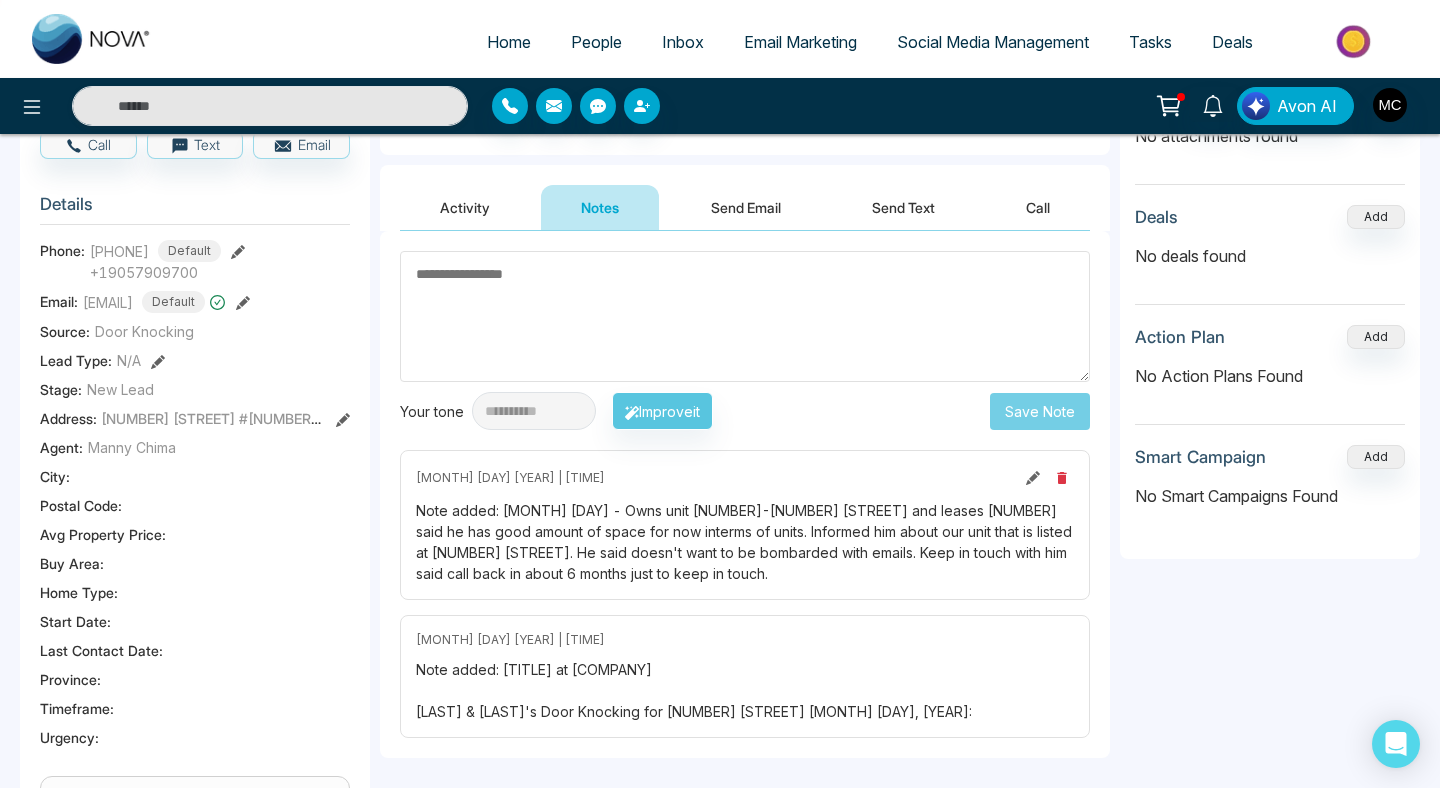 scroll, scrollTop: 0, scrollLeft: 0, axis: both 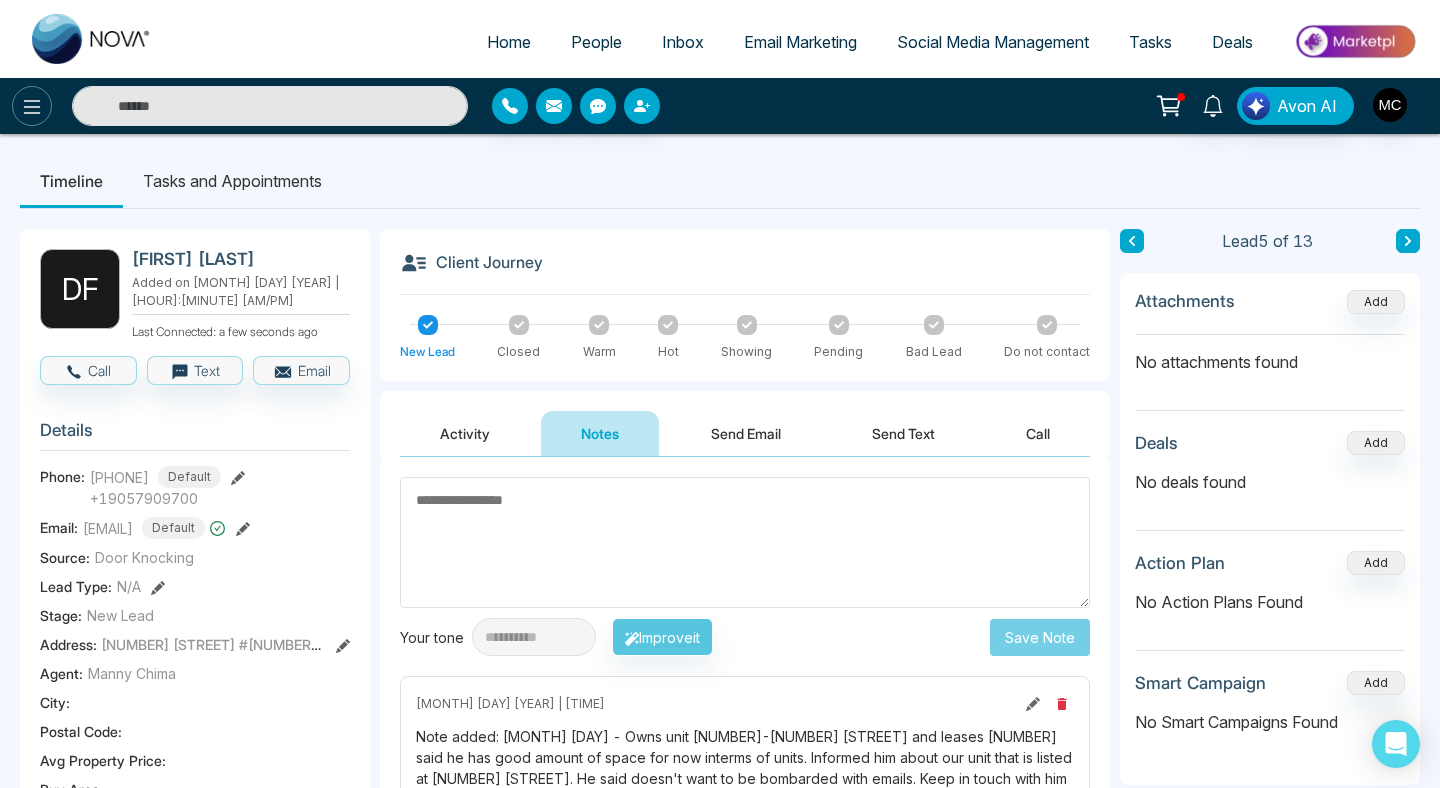 click 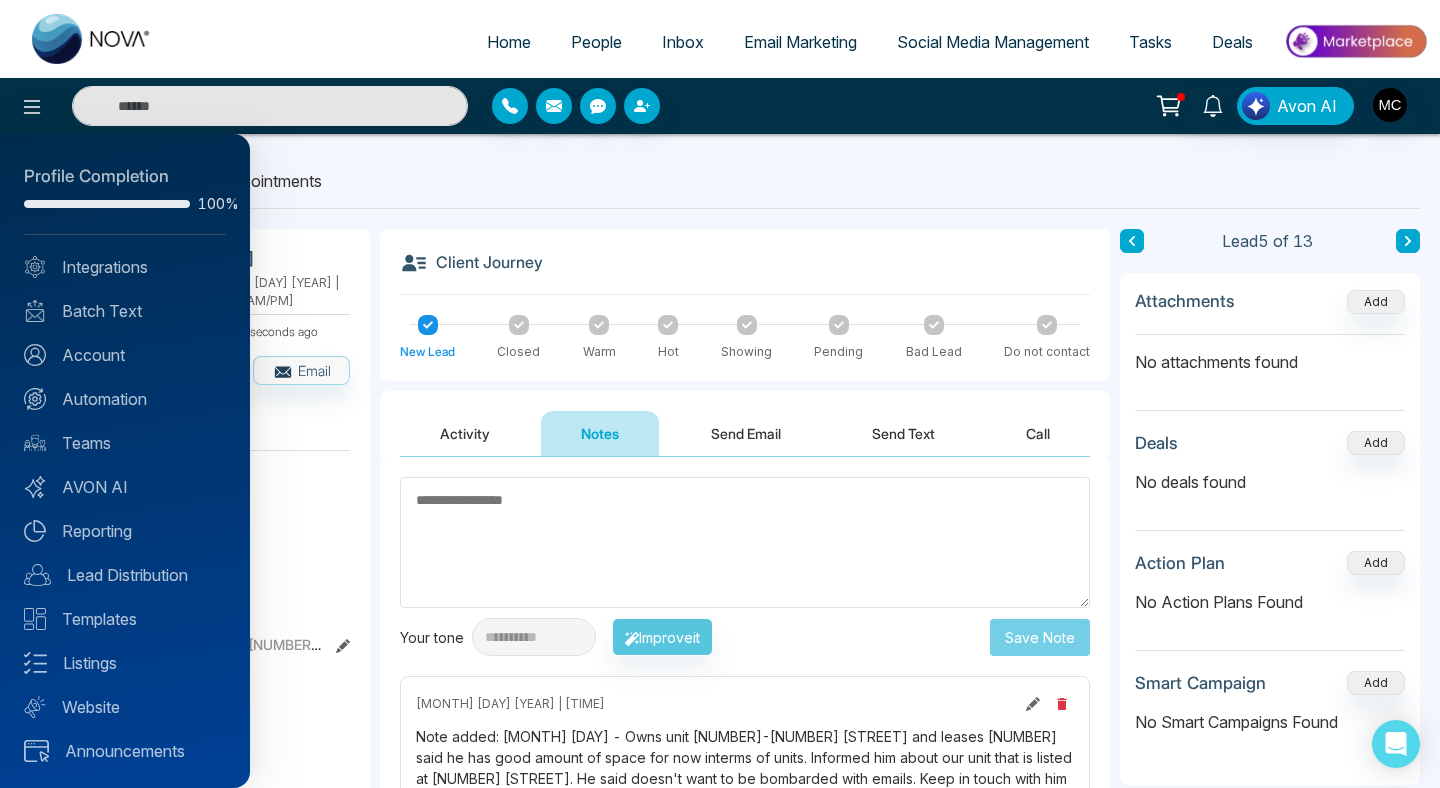 click at bounding box center (720, 394) 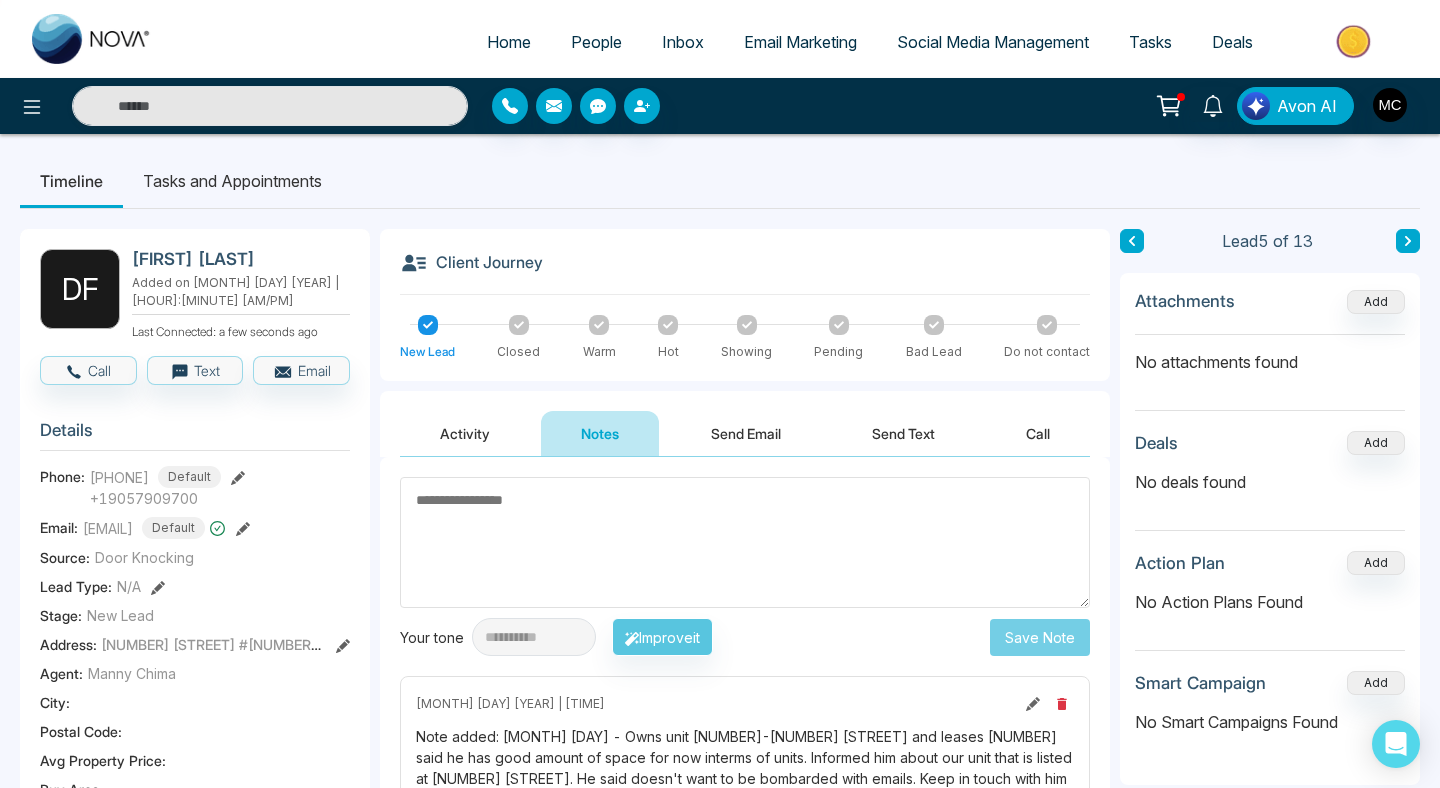 click on "People" at bounding box center [596, 42] 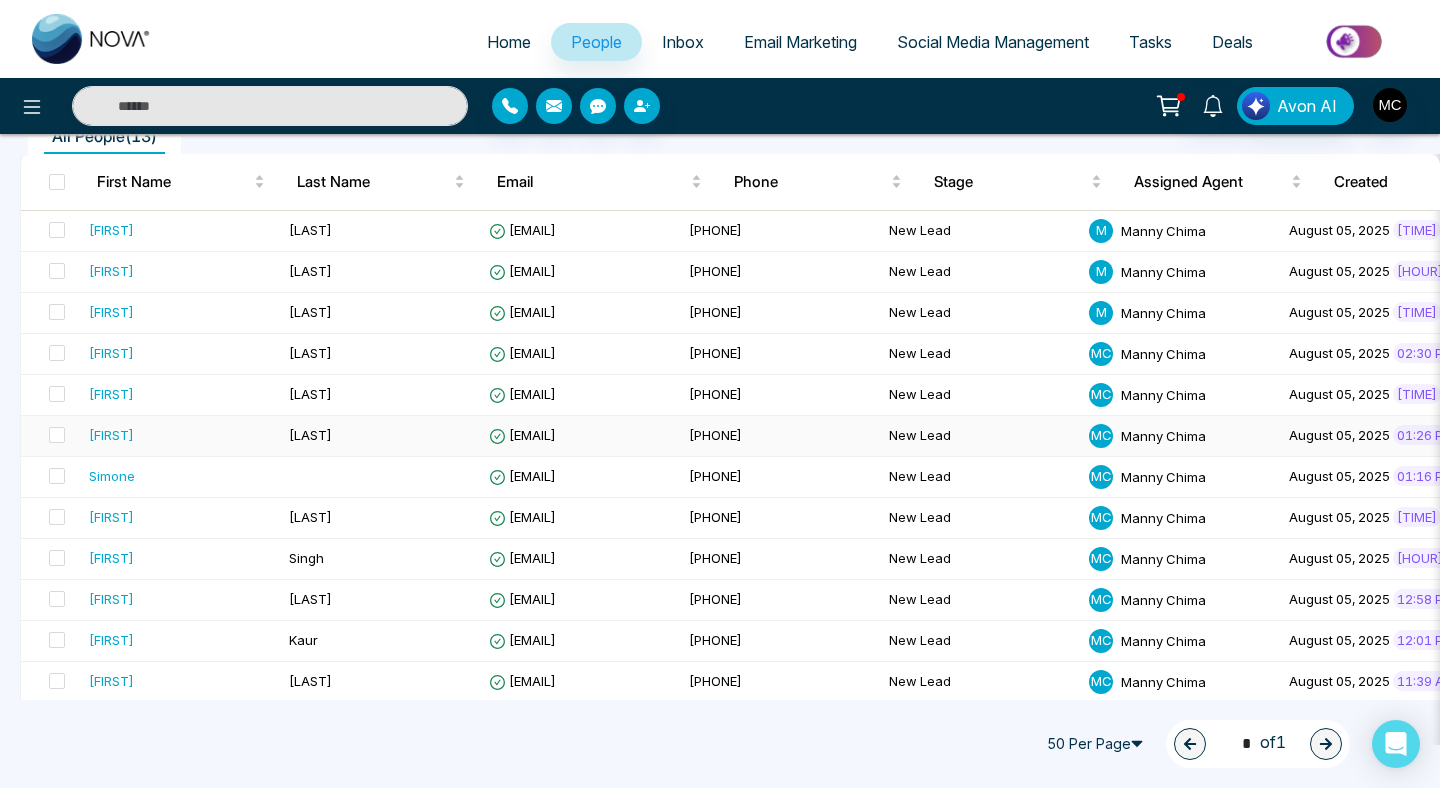 scroll, scrollTop: 198, scrollLeft: 0, axis: vertical 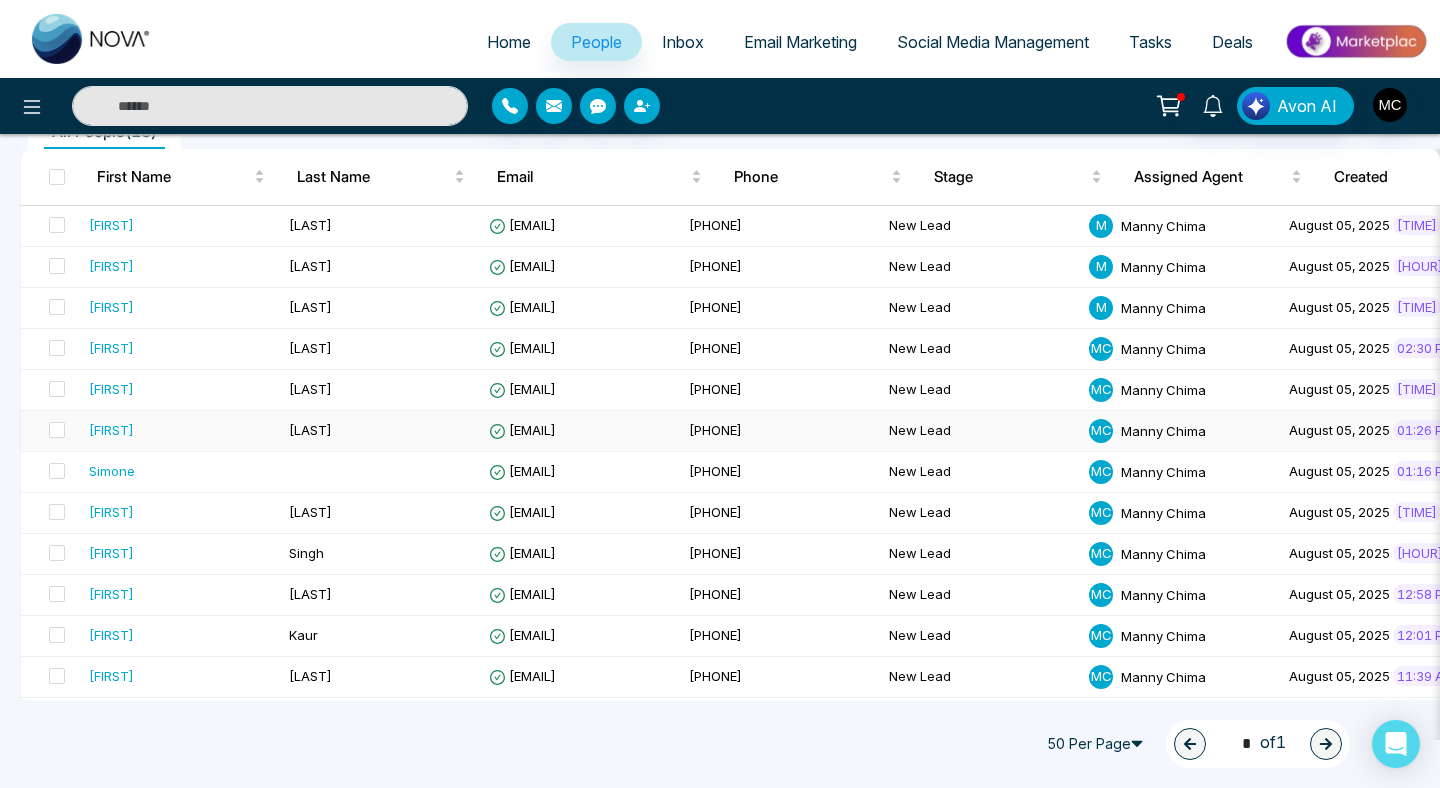 click on "[FIRST]" at bounding box center (111, 430) 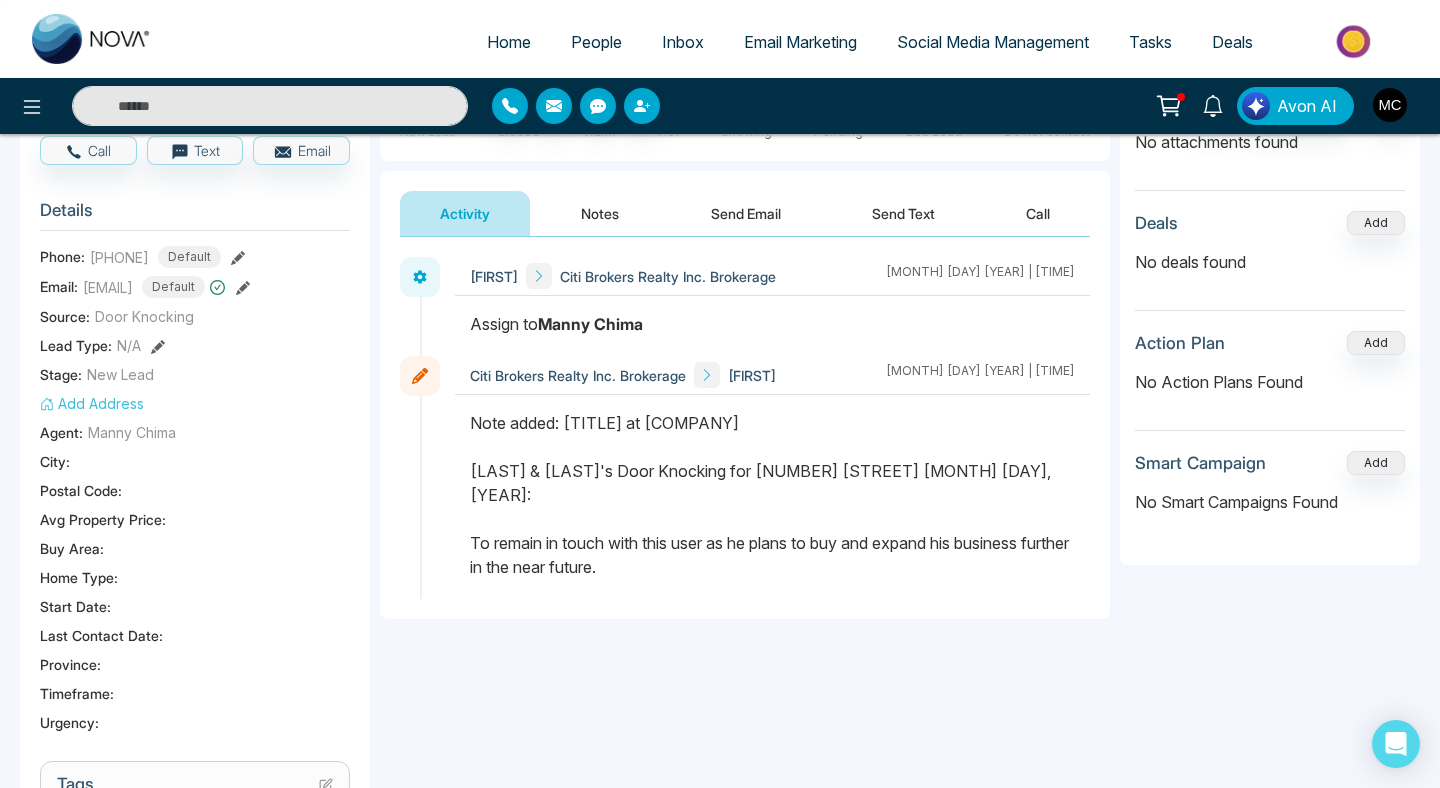 scroll, scrollTop: 0, scrollLeft: 0, axis: both 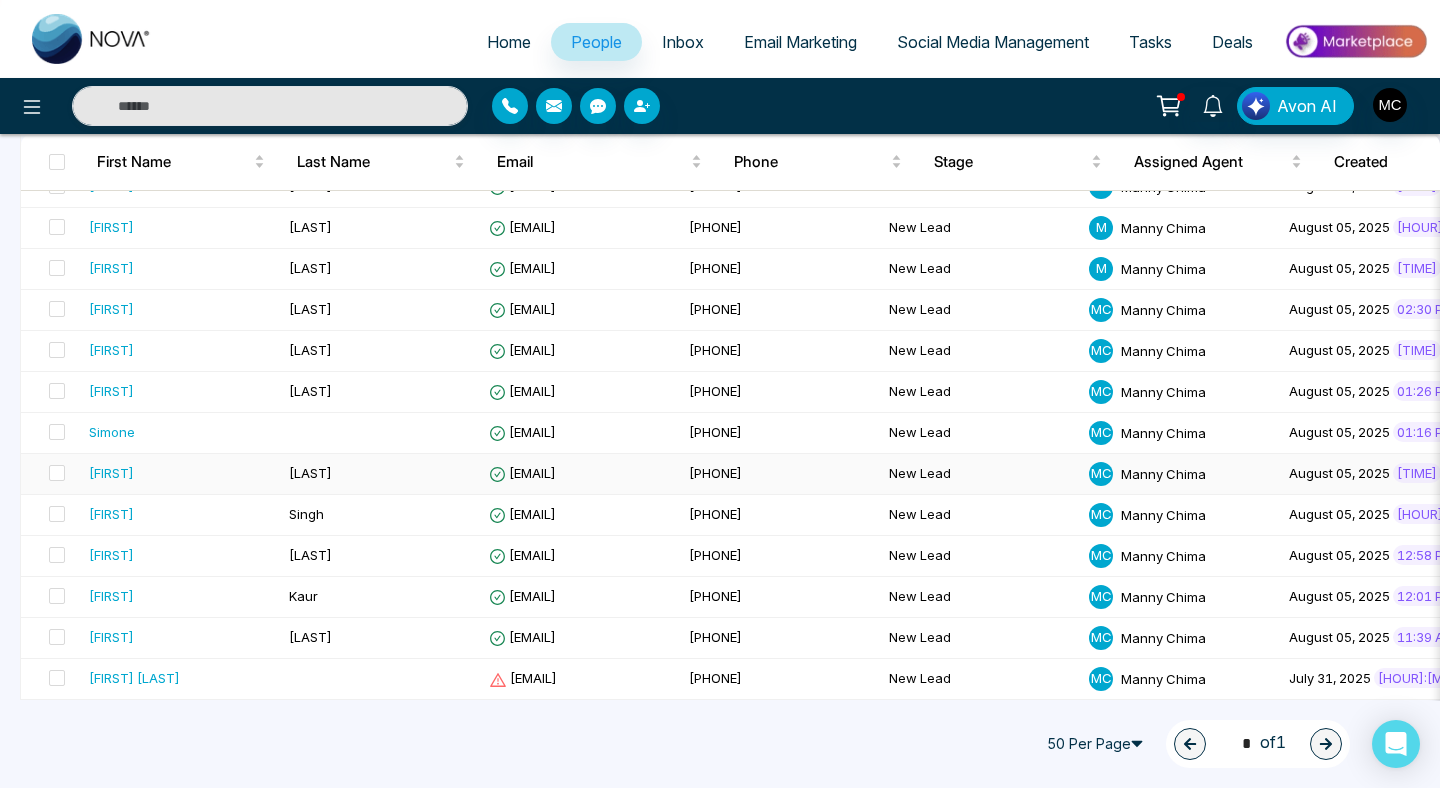 click on "[FIRST]" at bounding box center [111, 473] 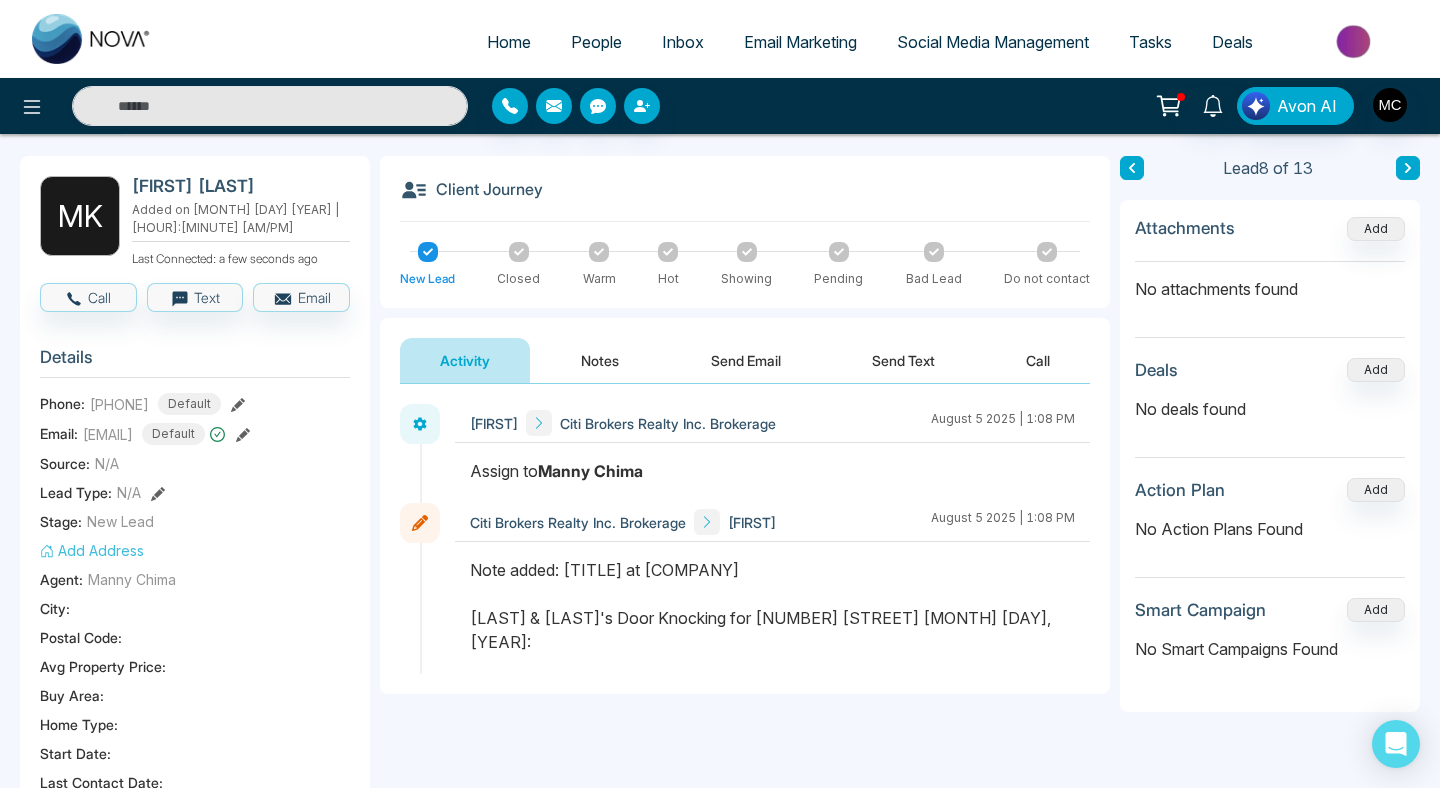 scroll, scrollTop: 75, scrollLeft: 0, axis: vertical 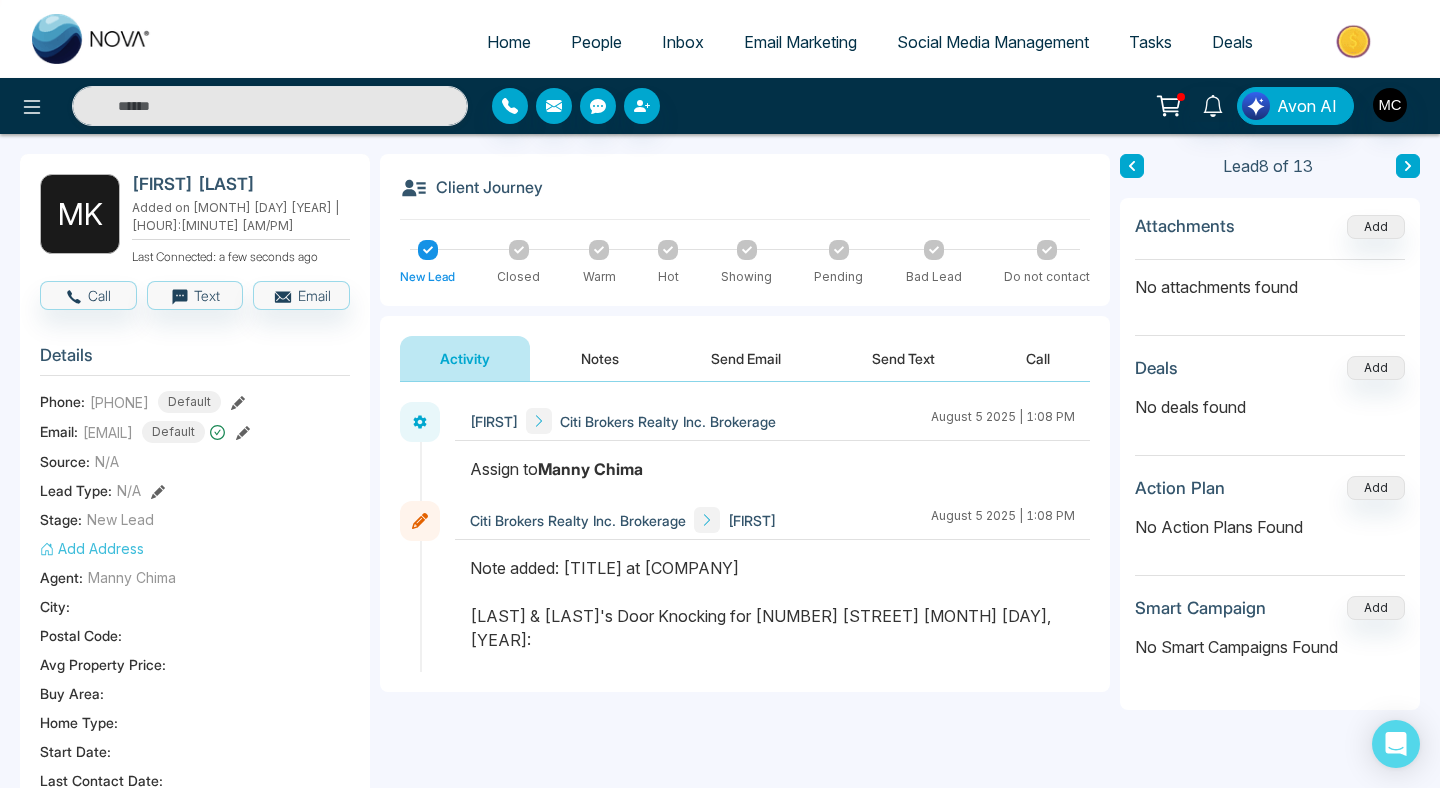drag, startPoint x: 566, startPoint y: 566, endPoint x: 968, endPoint y: 576, distance: 402.12436 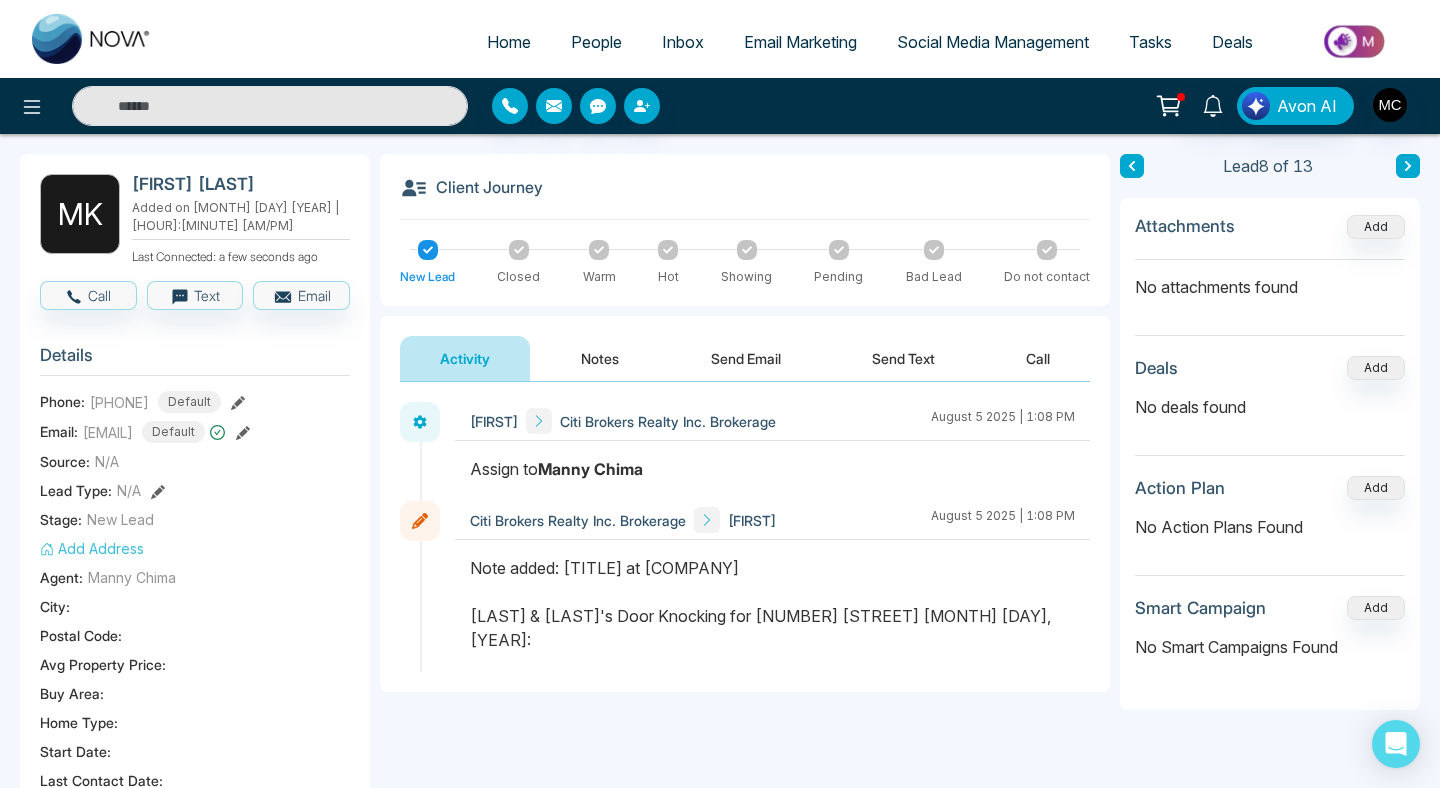 click on "Note added: [TITLE] at [COMPANY]
[LAST] & [LAST]'s Door Knocking for [NUMBER] [STREET] [MONTH] [DAY], [YEAR]:" at bounding box center [772, 604] 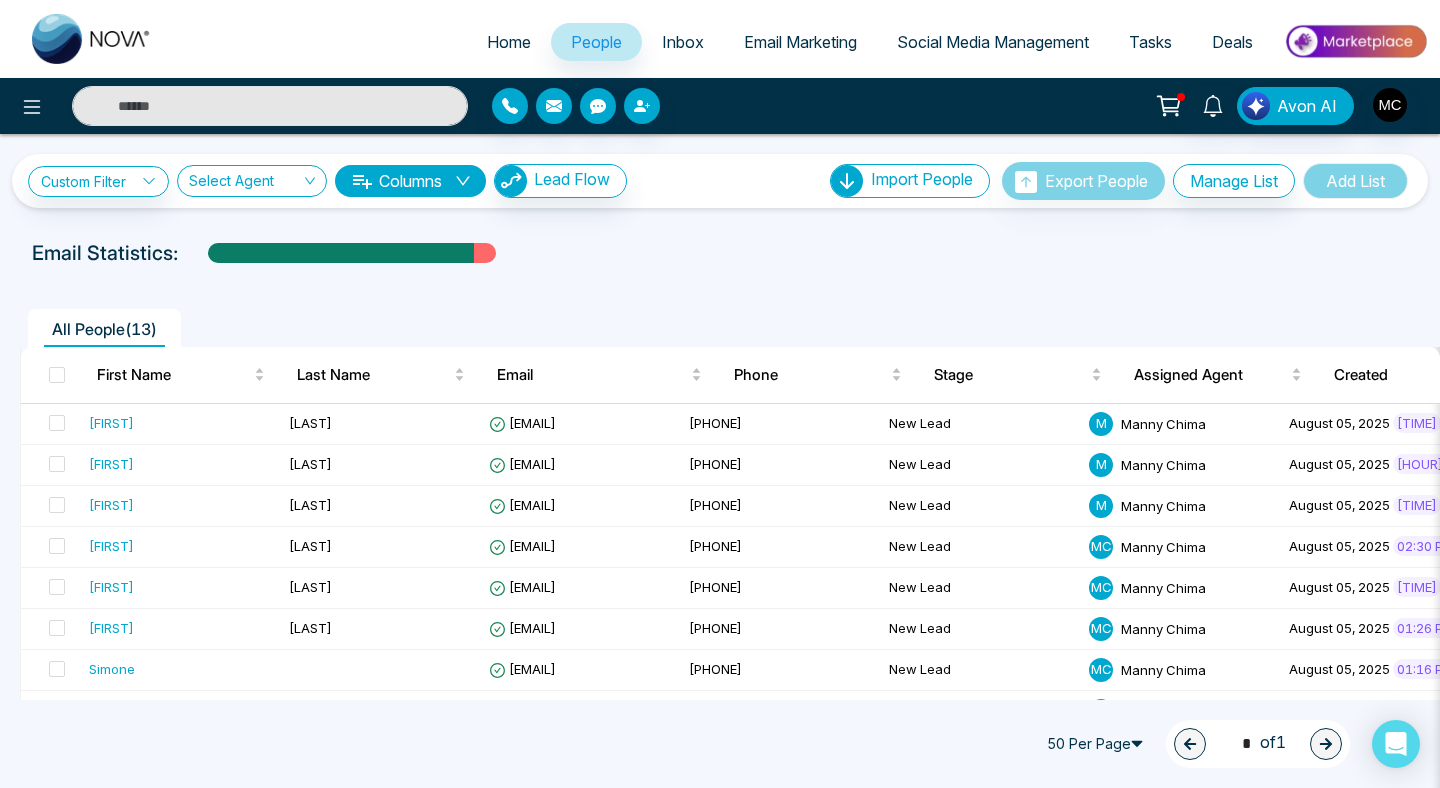scroll, scrollTop: 237, scrollLeft: 0, axis: vertical 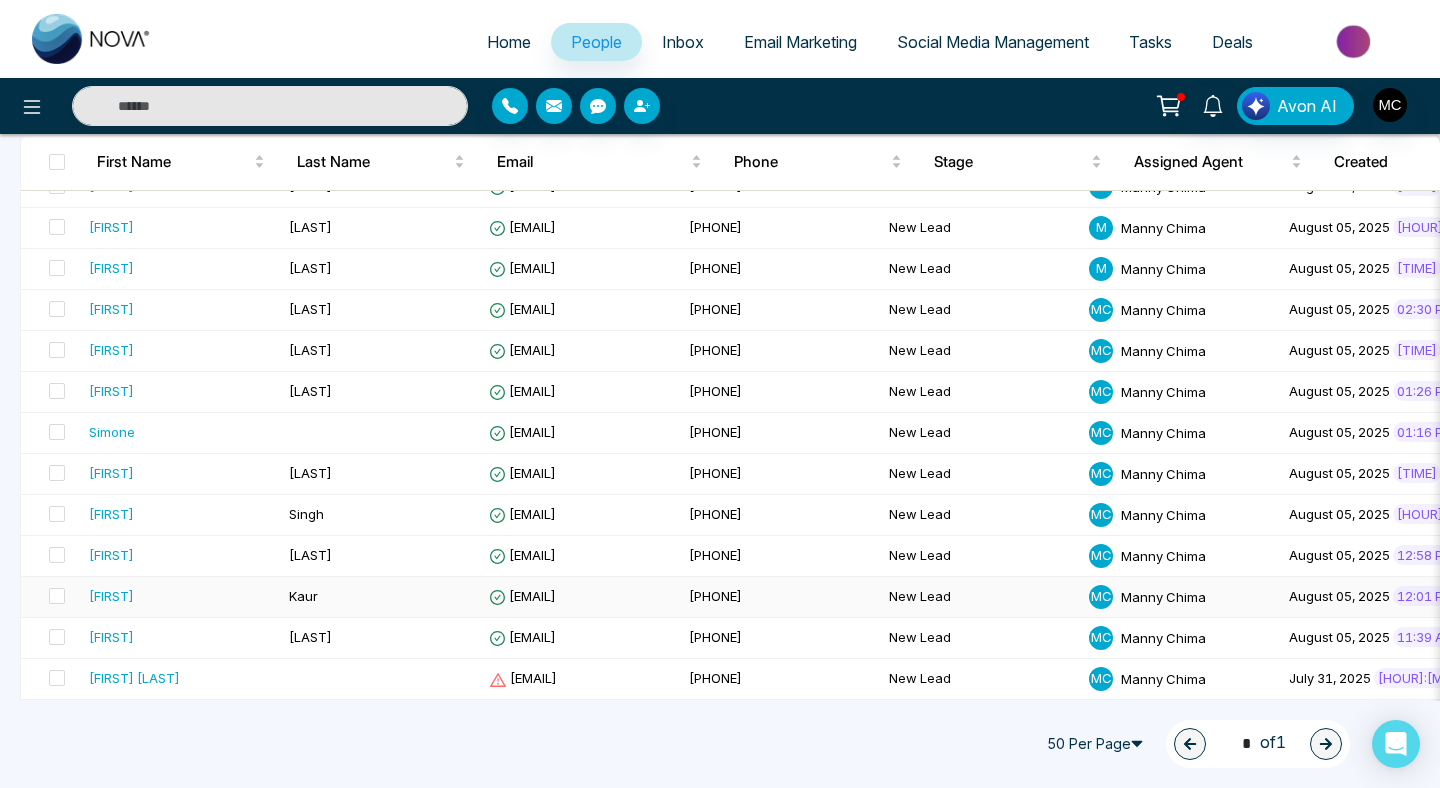 click on "[FIRST]" at bounding box center [111, 596] 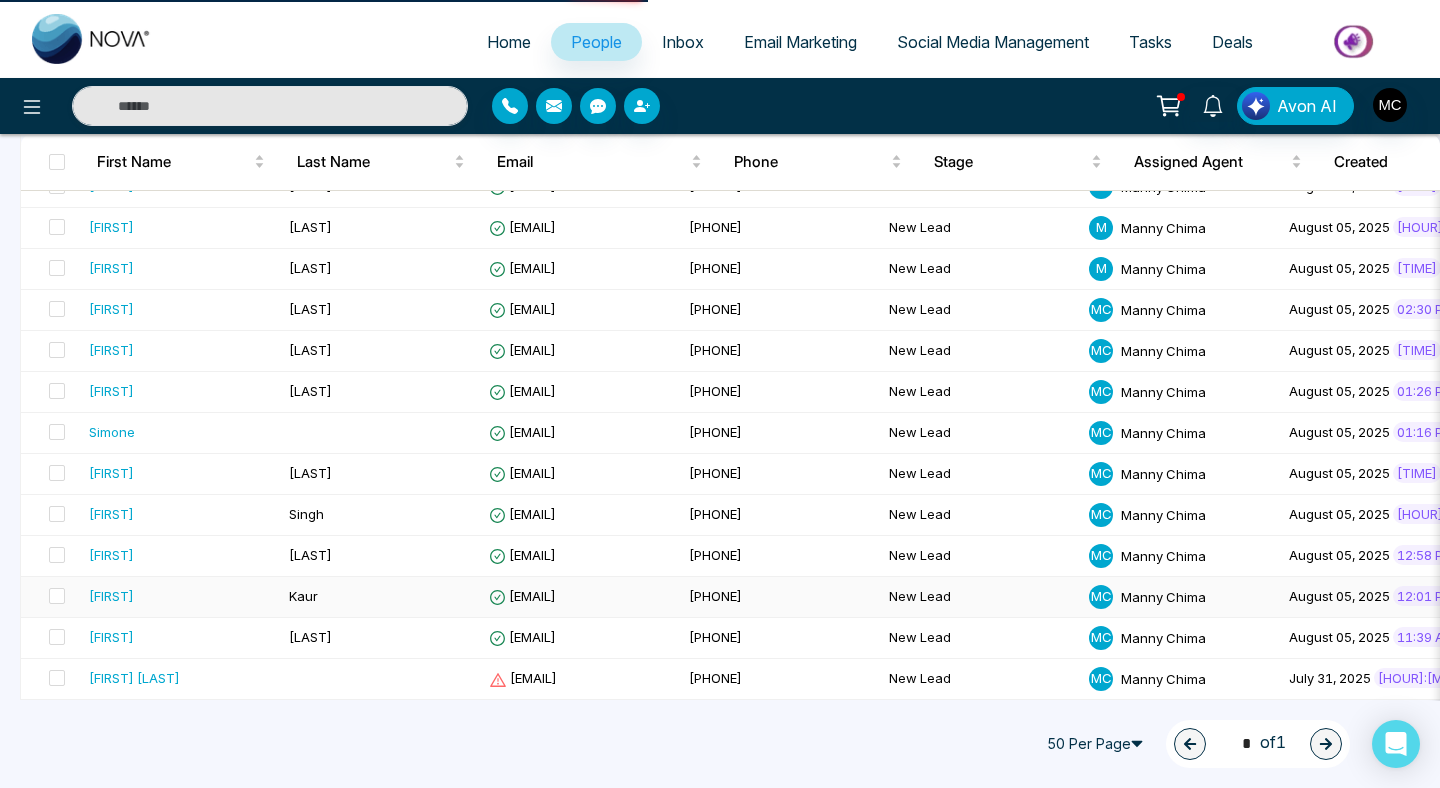 scroll, scrollTop: 0, scrollLeft: 0, axis: both 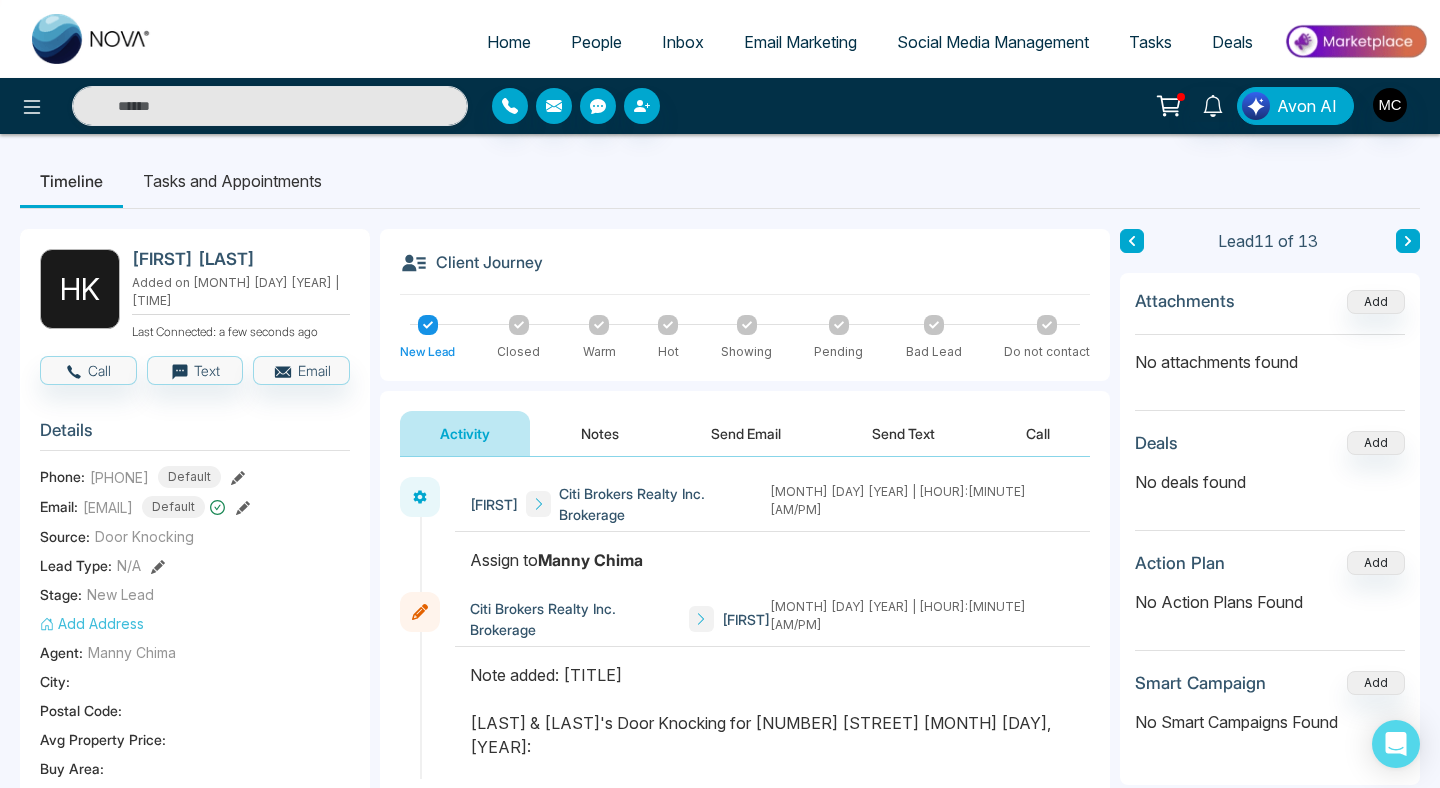 drag, startPoint x: 568, startPoint y: 643, endPoint x: 813, endPoint y: 649, distance: 245.07346 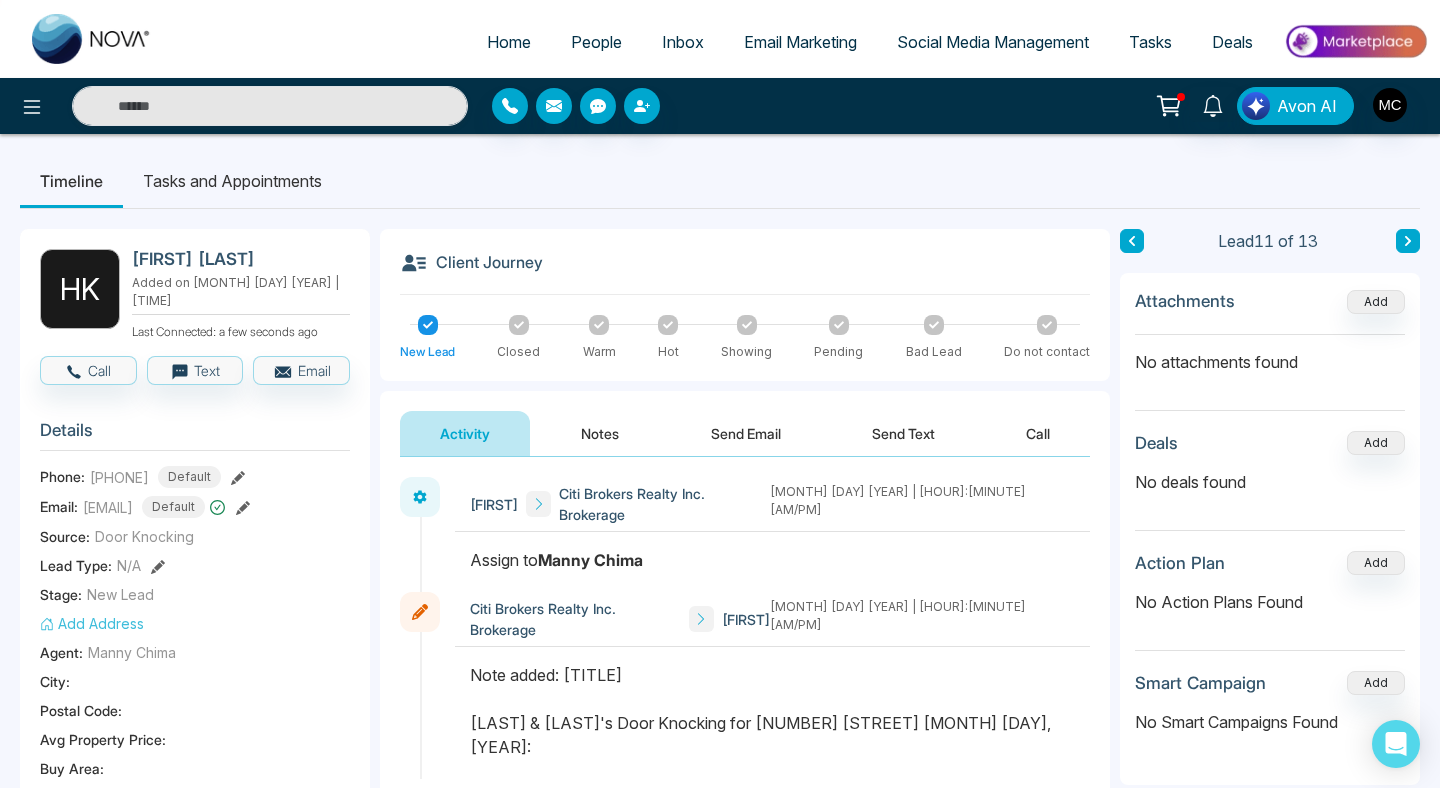 click on "Note added: [TITLE] at [COMPANY]
[FIRST] & [FIRST]'s Door Knocking for [NUMBER] [STREET] [MONTH] [DAY], [YEAR]:" at bounding box center [772, 711] 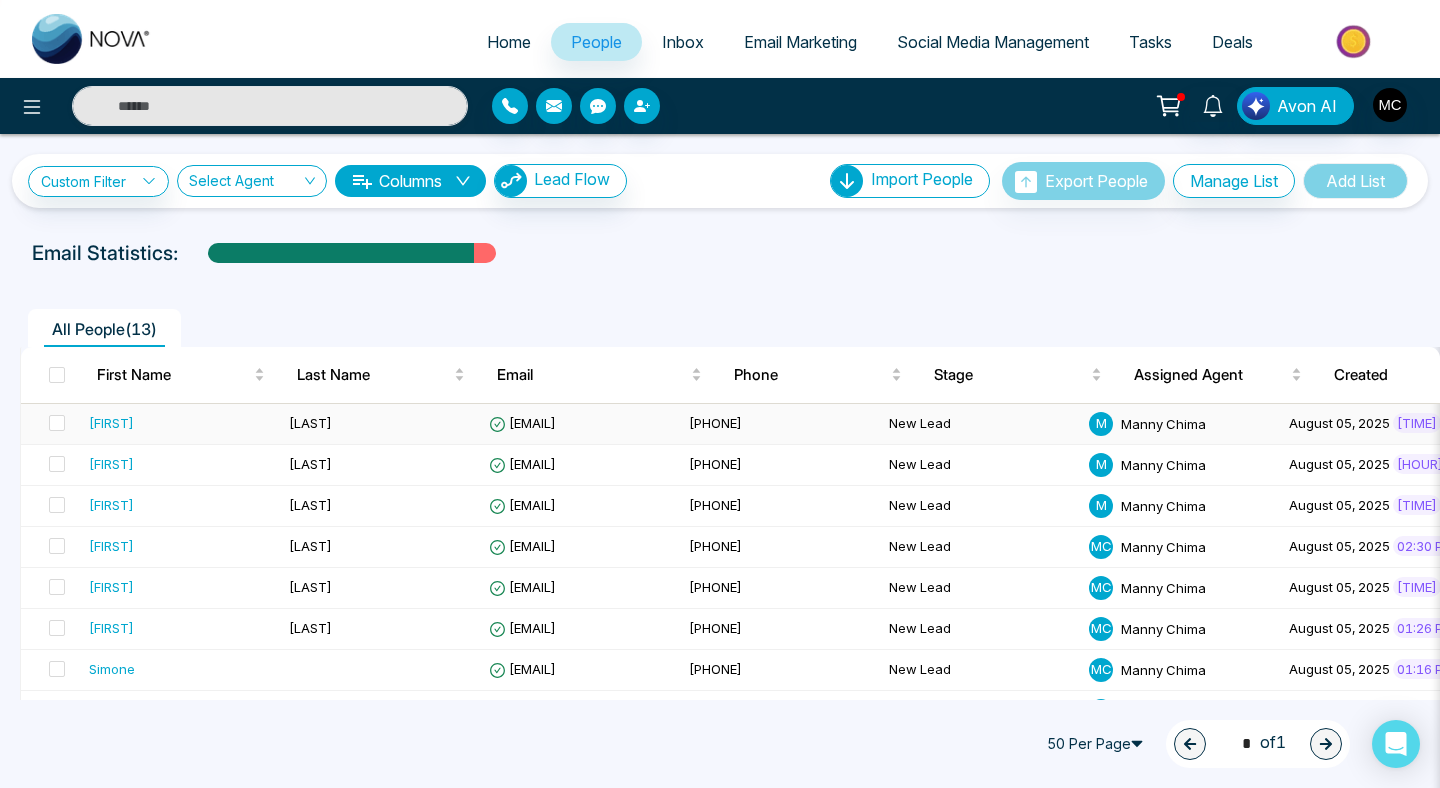 scroll, scrollTop: 237, scrollLeft: 0, axis: vertical 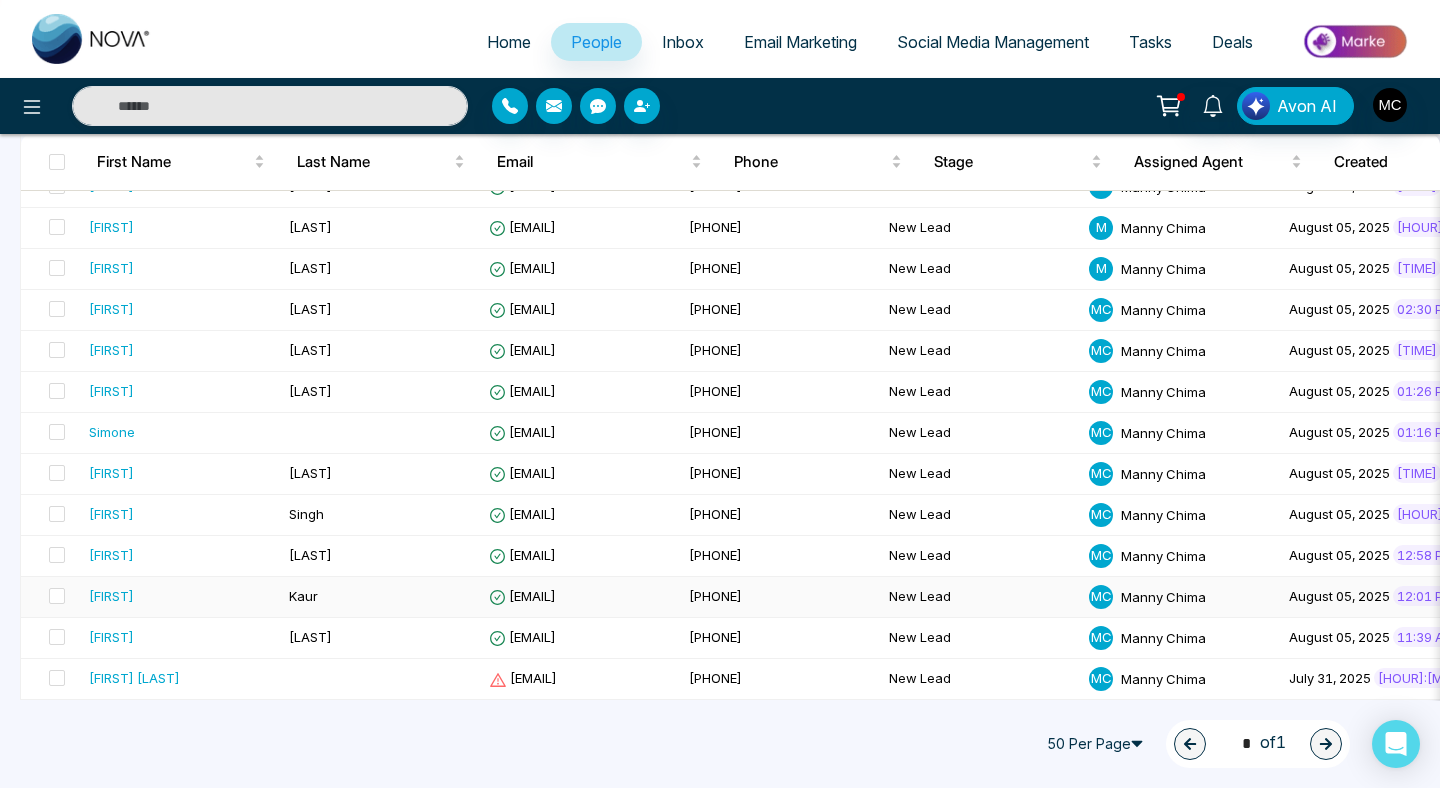 click on "[FIRST]" at bounding box center (111, 596) 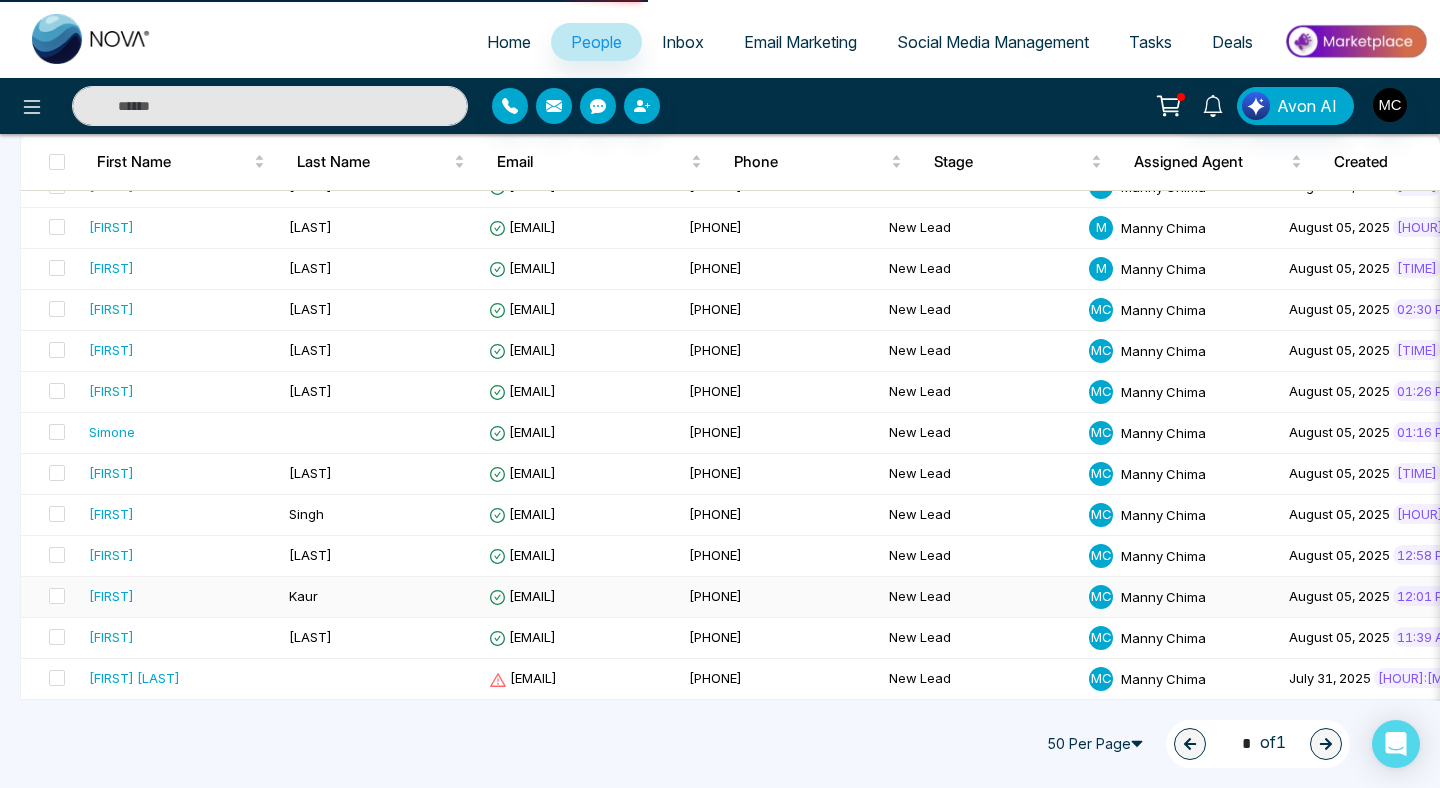scroll, scrollTop: 0, scrollLeft: 0, axis: both 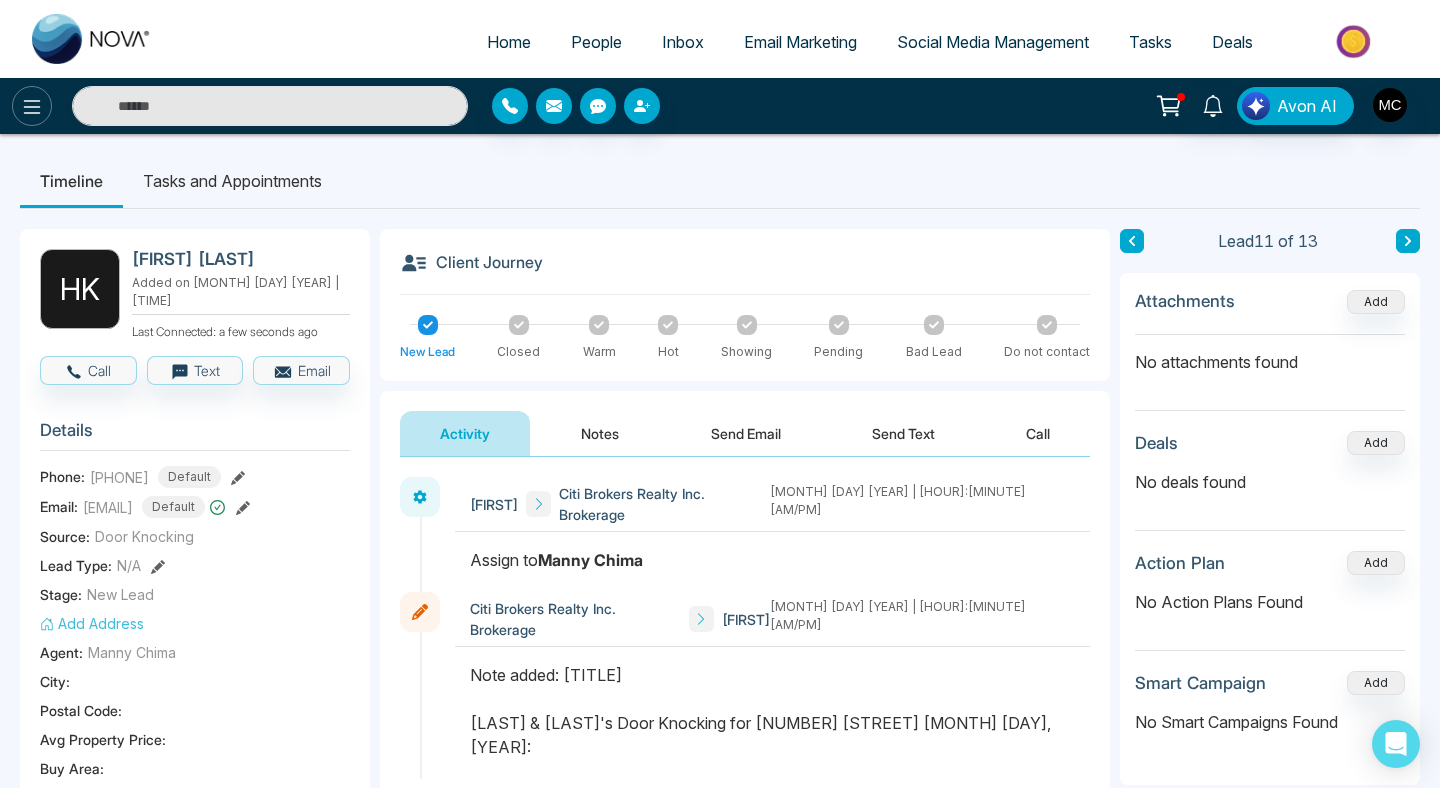 click 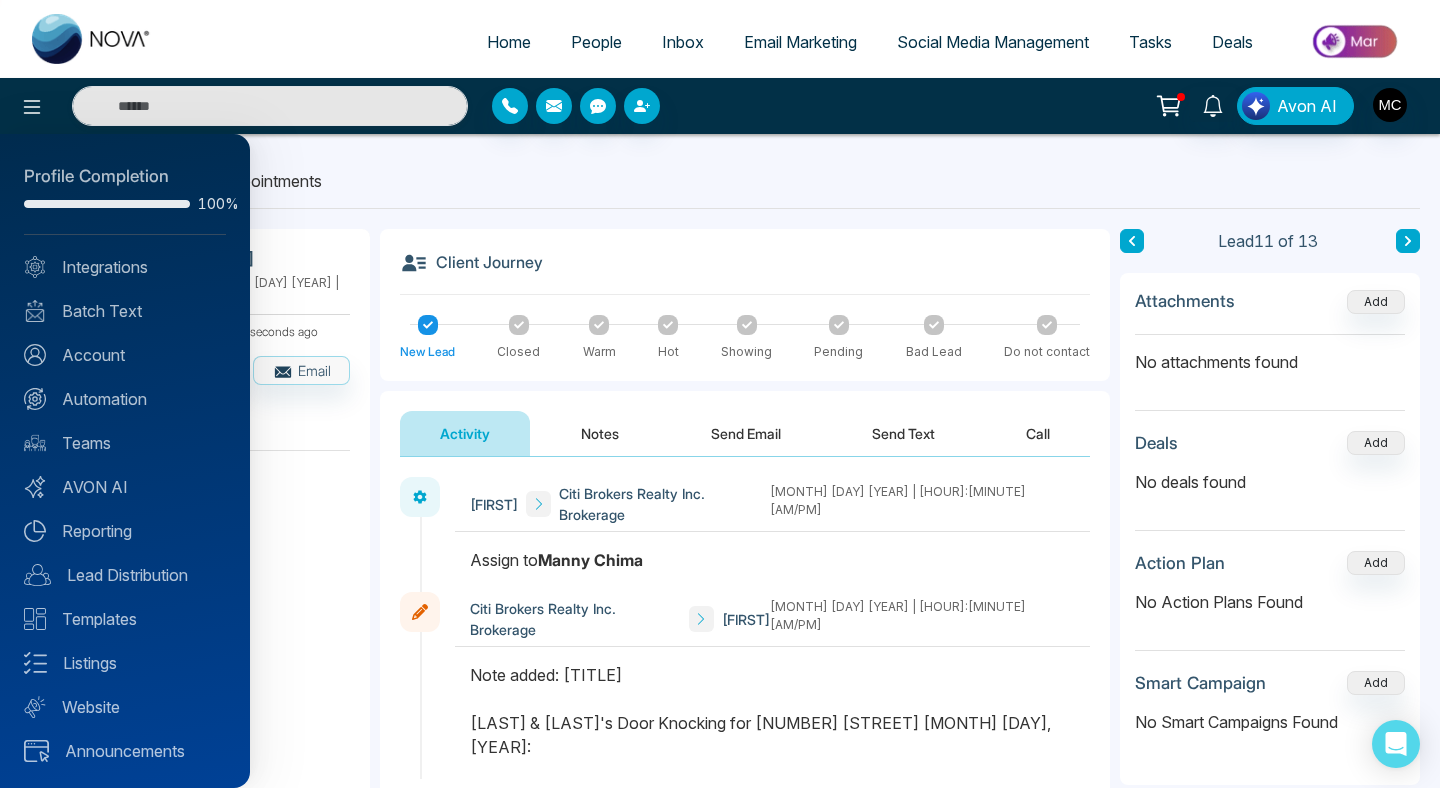 click at bounding box center (720, 394) 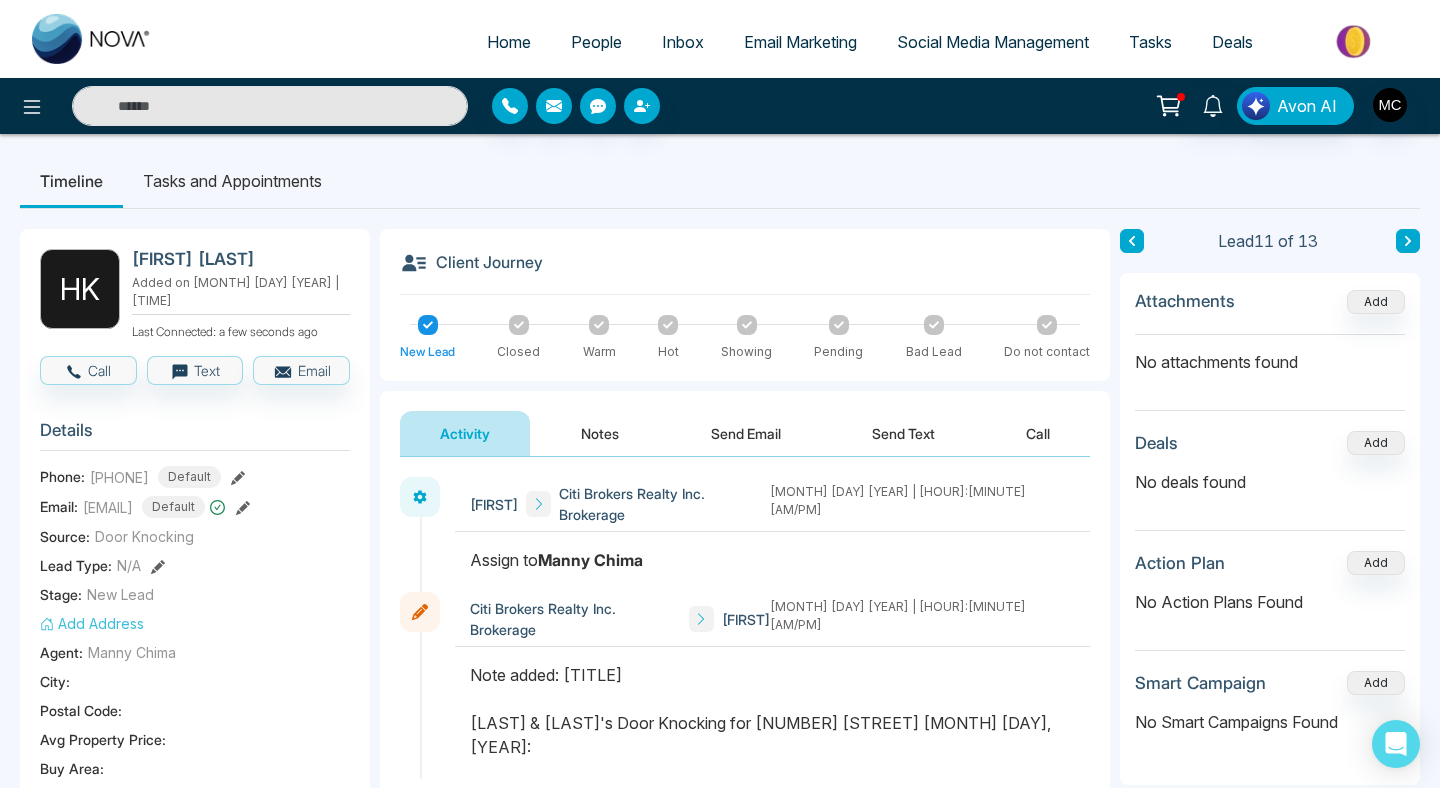 click on "Home" at bounding box center [509, 42] 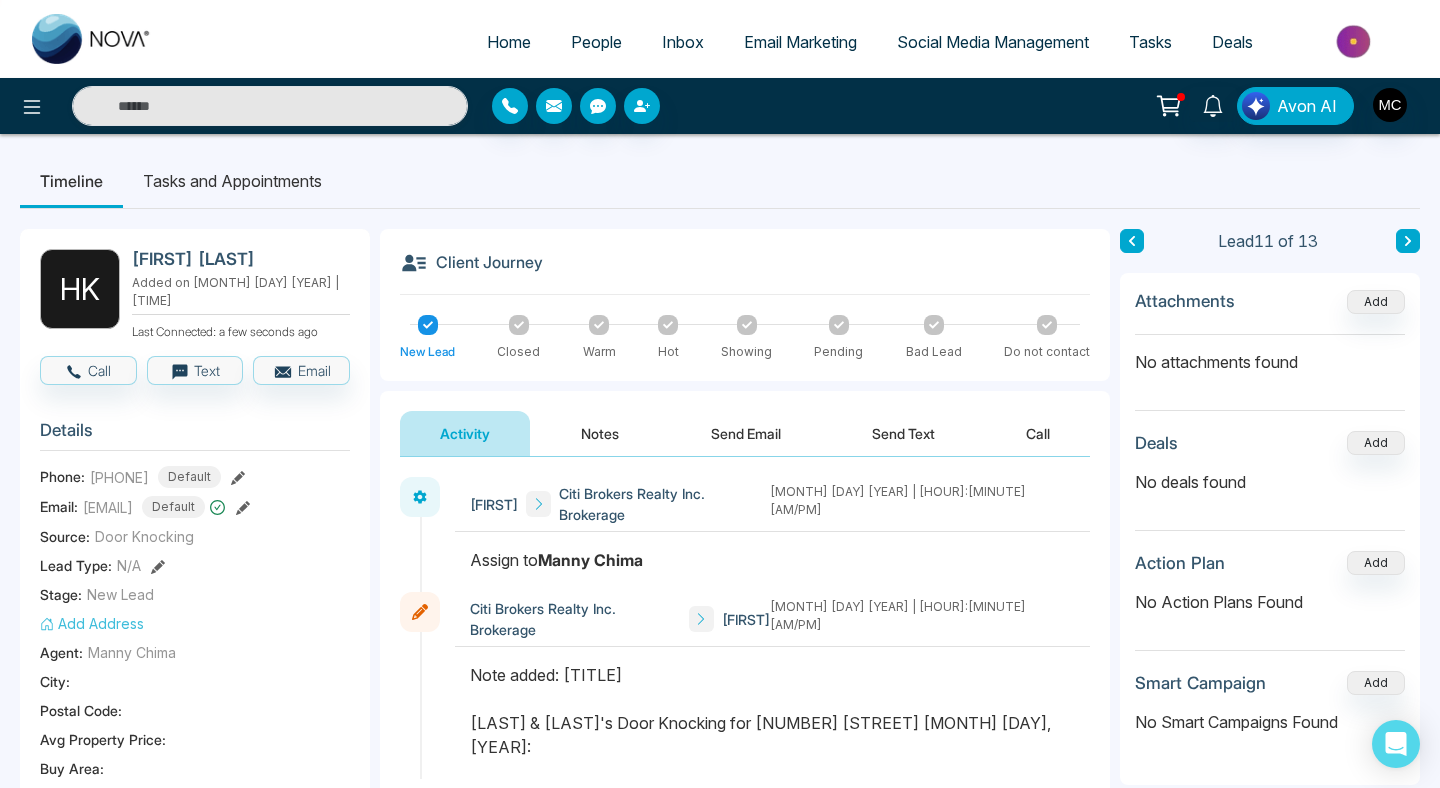 select on "*" 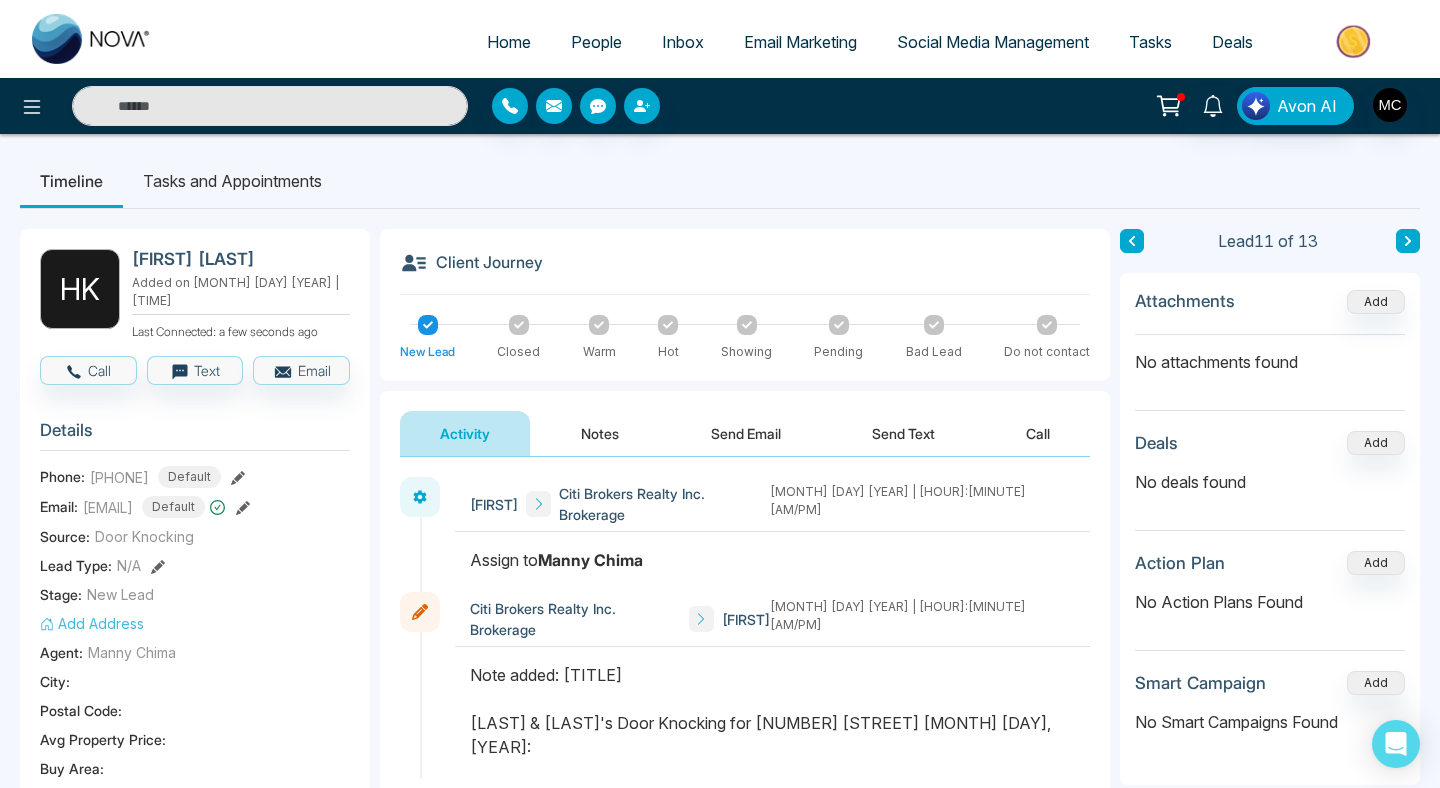 select on "*" 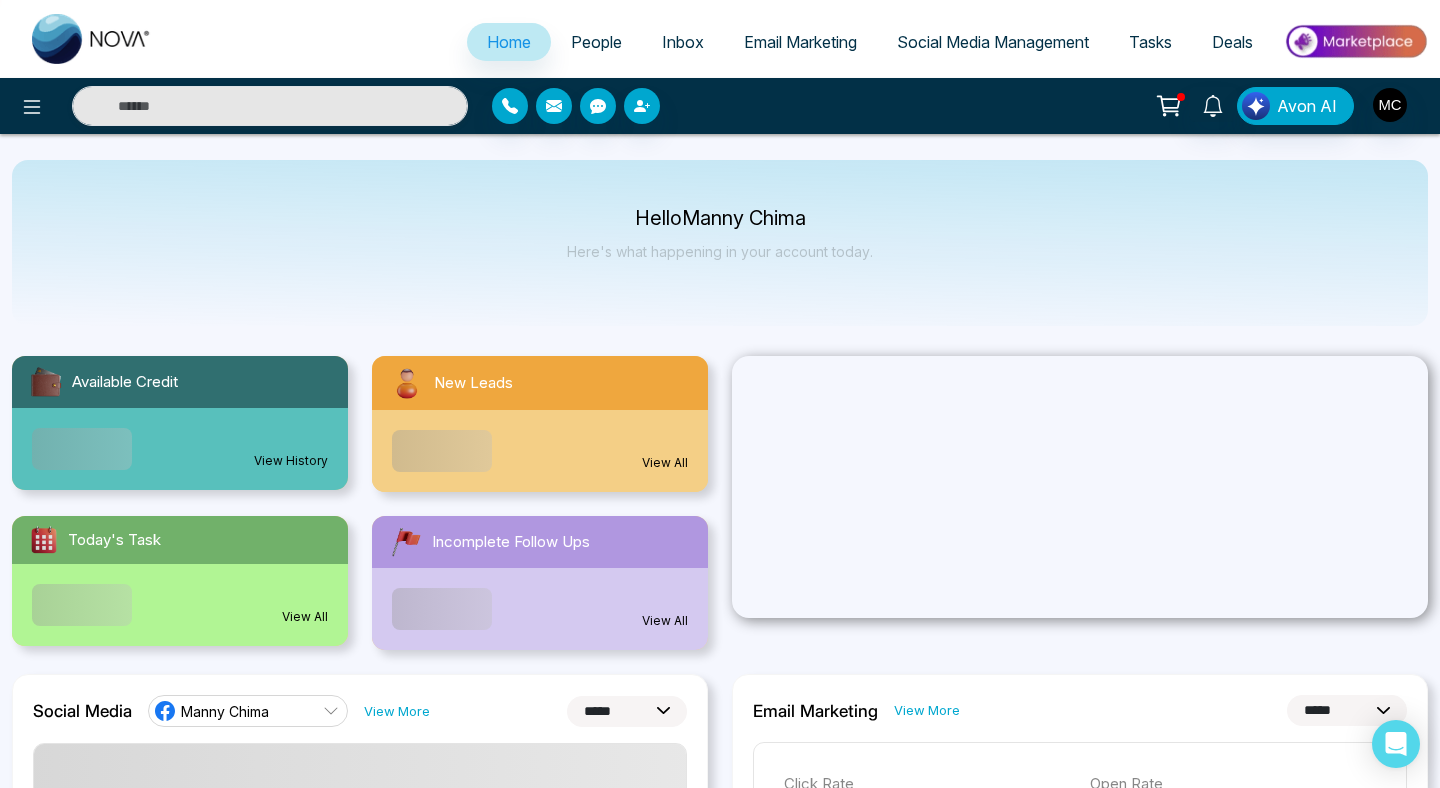 click on "New Leads" at bounding box center (540, 383) 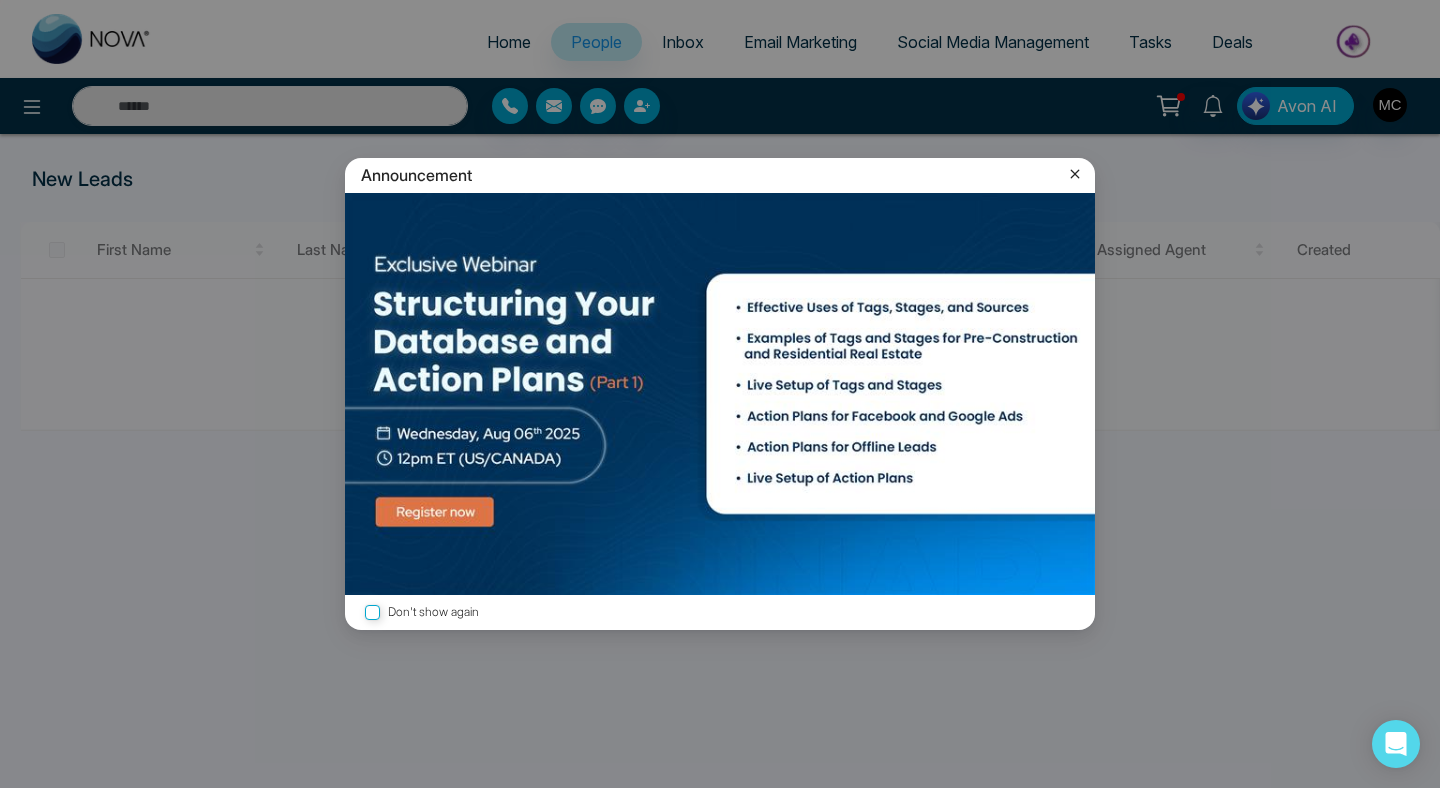 click 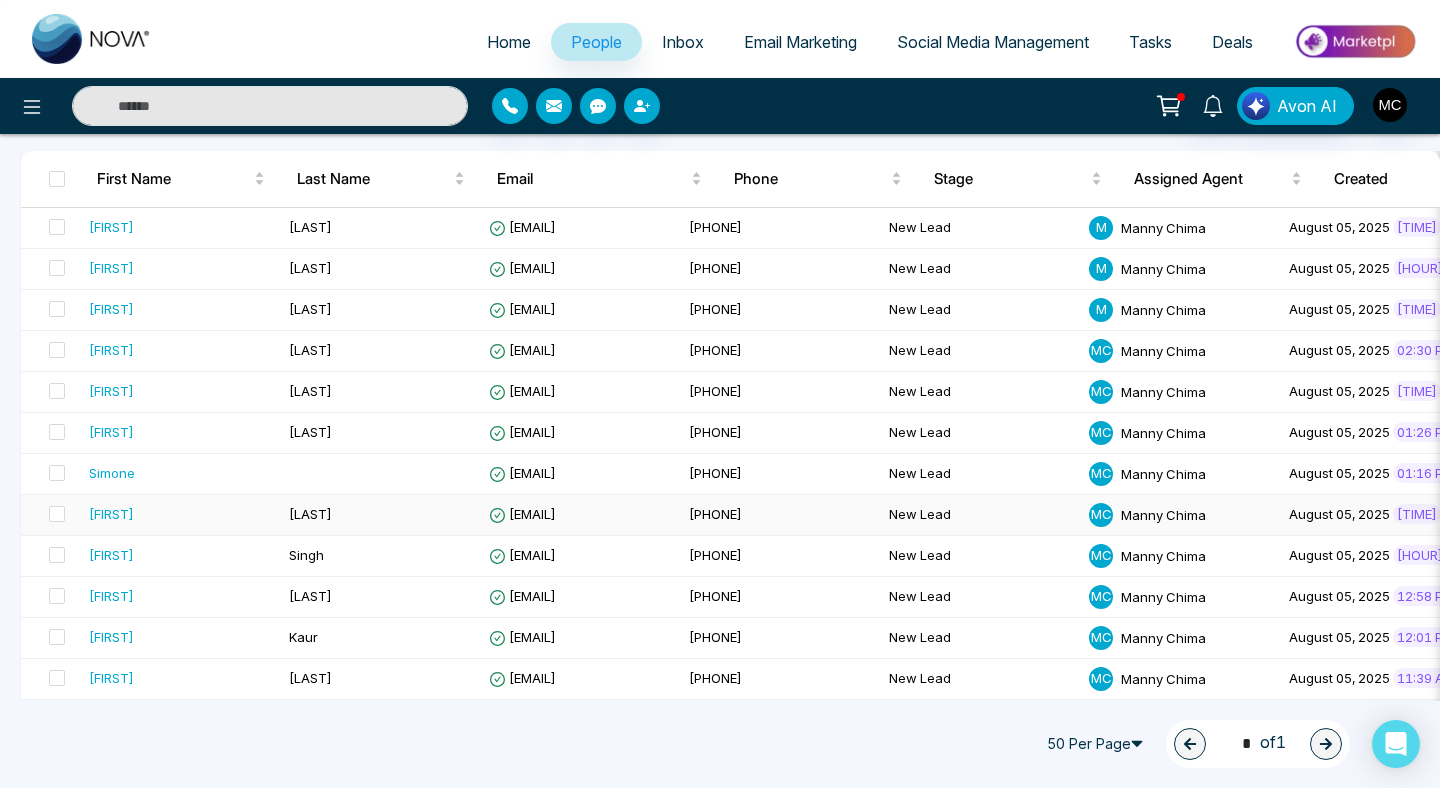 scroll, scrollTop: 0, scrollLeft: 0, axis: both 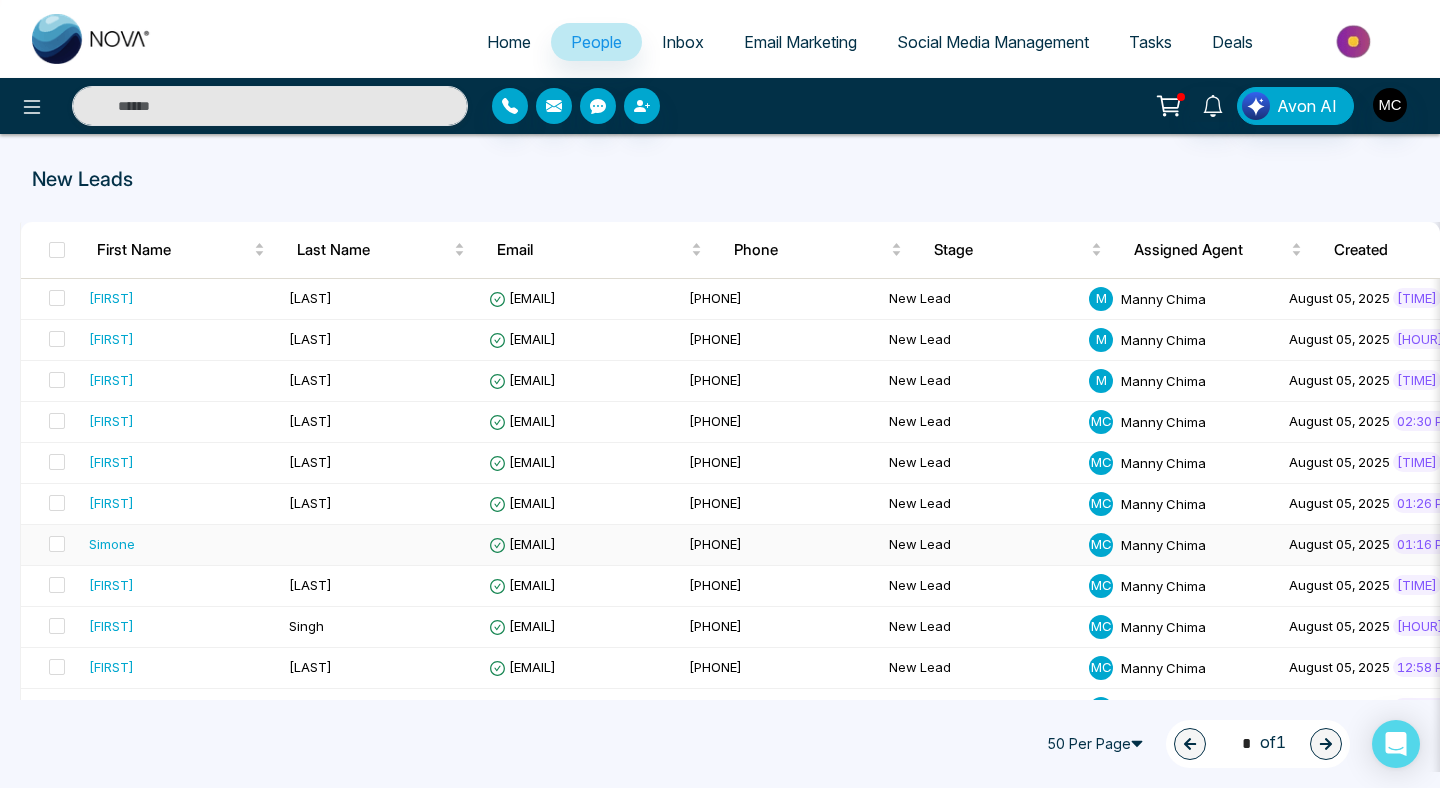 click on "Simone" at bounding box center [181, 544] 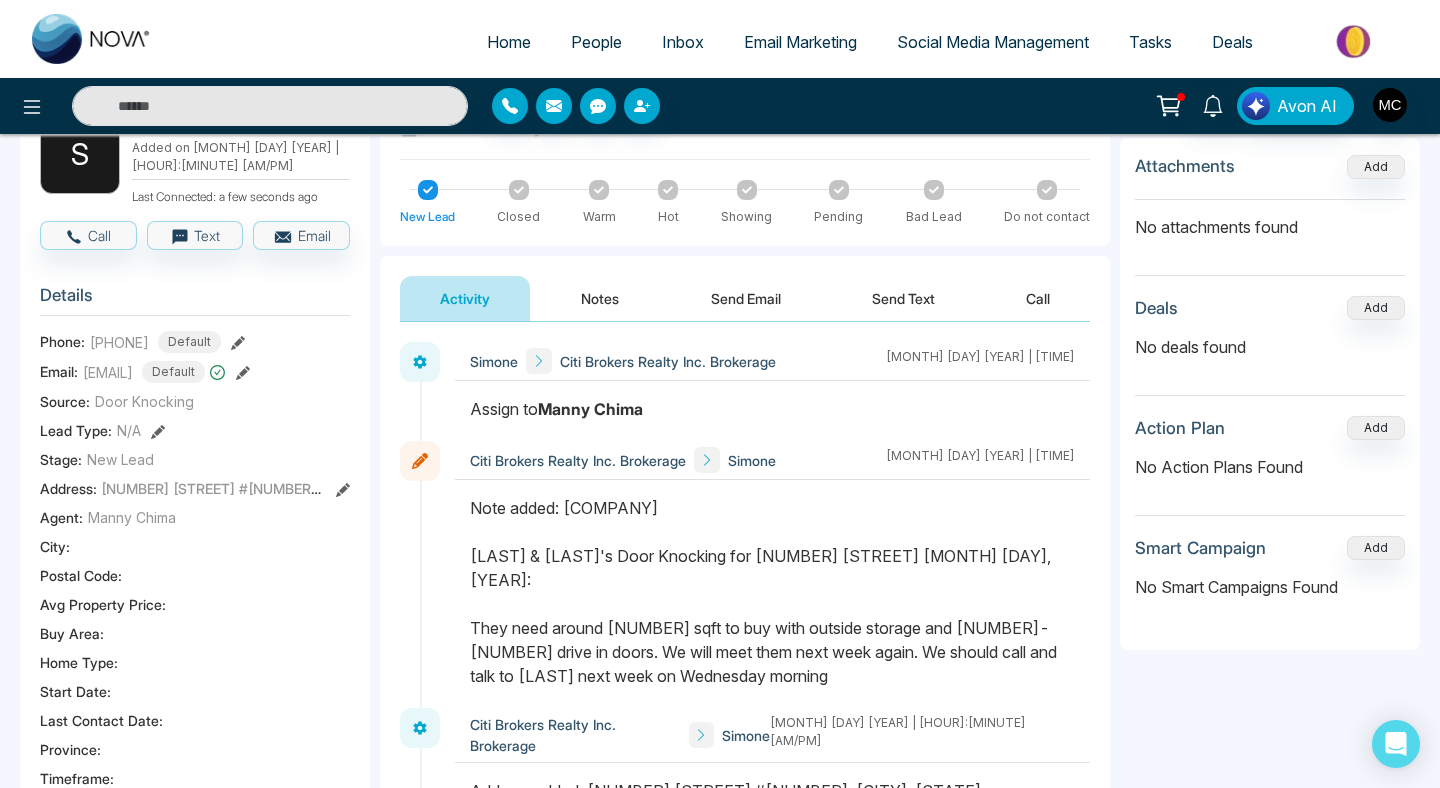 scroll, scrollTop: 25, scrollLeft: 0, axis: vertical 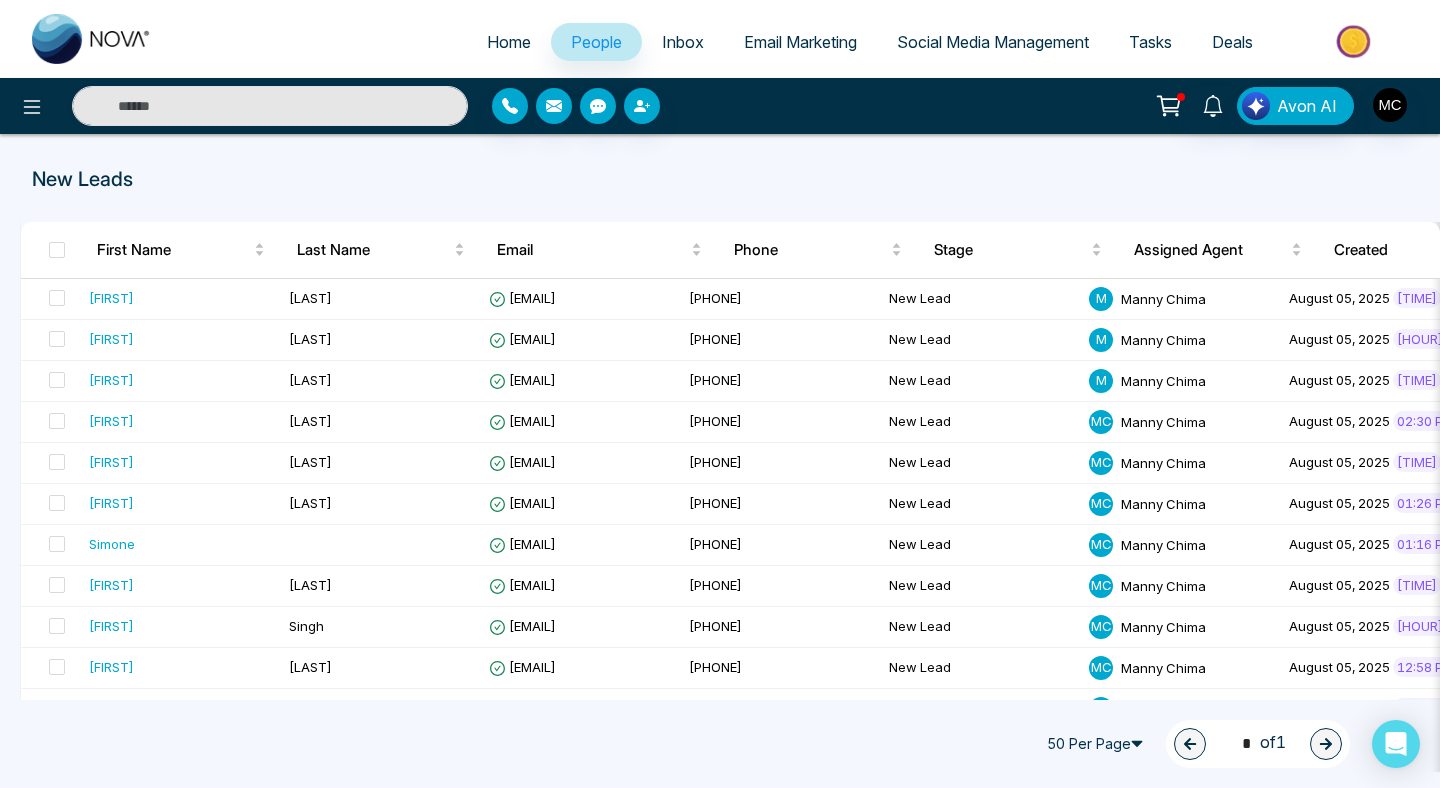 click on "Home" at bounding box center [509, 42] 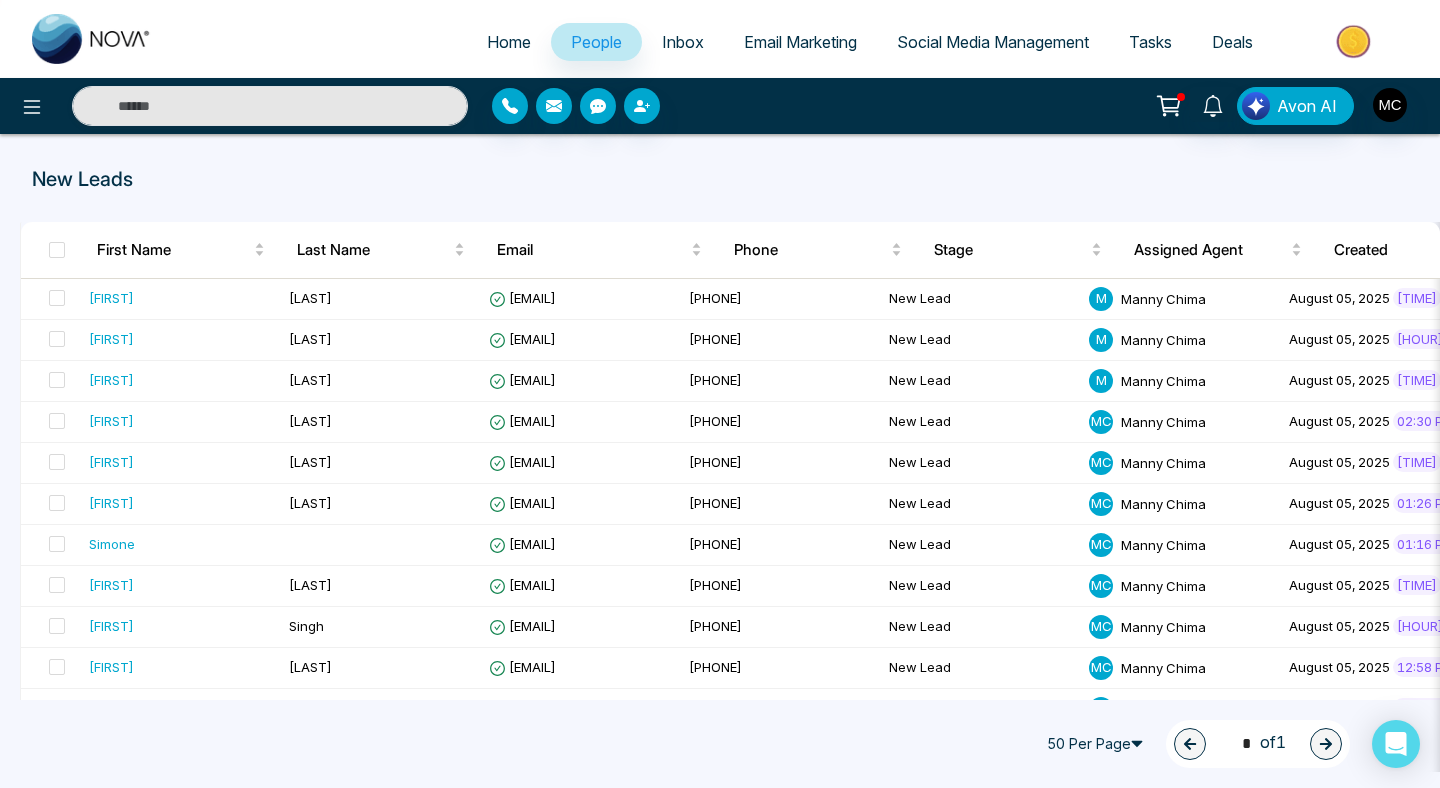 select on "*" 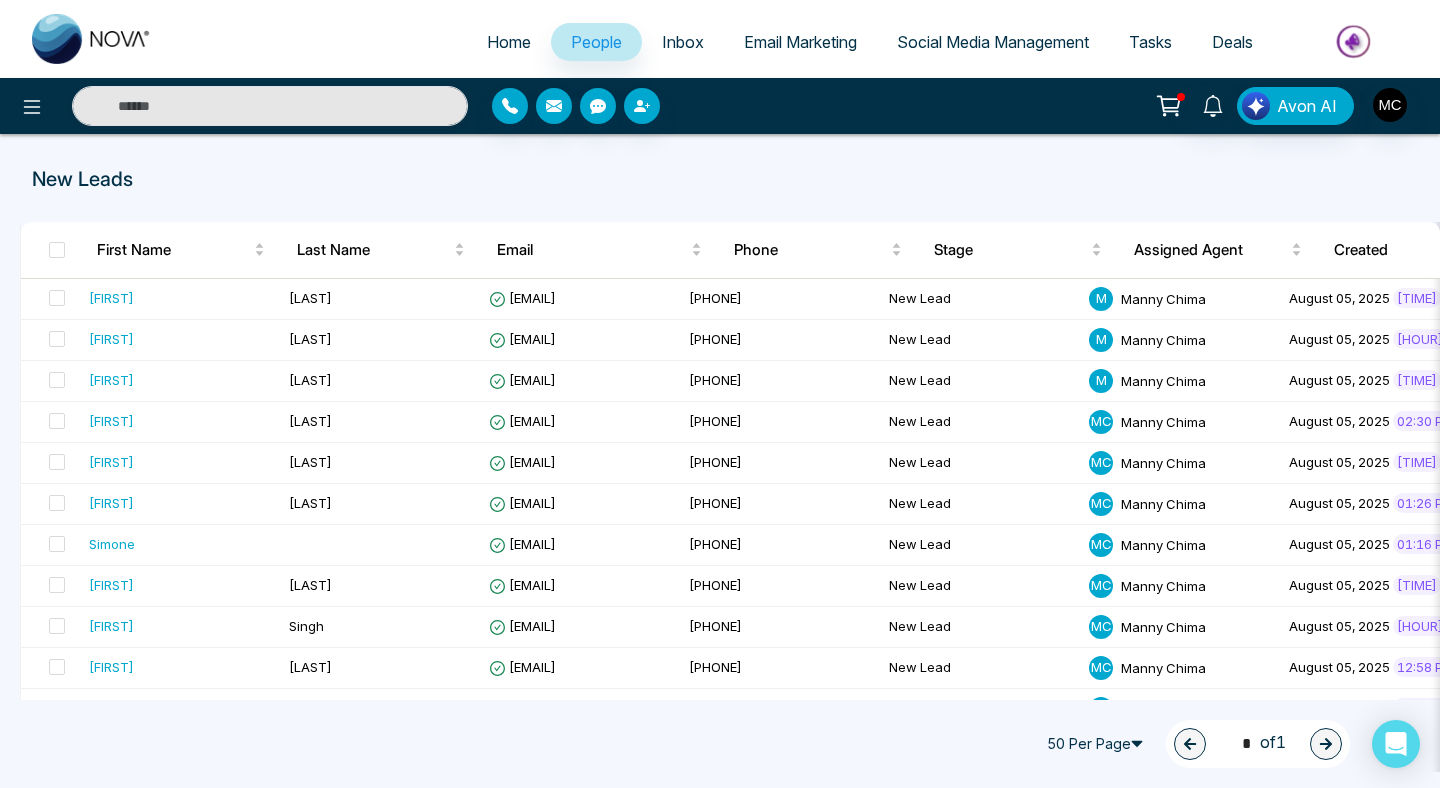 select on "*" 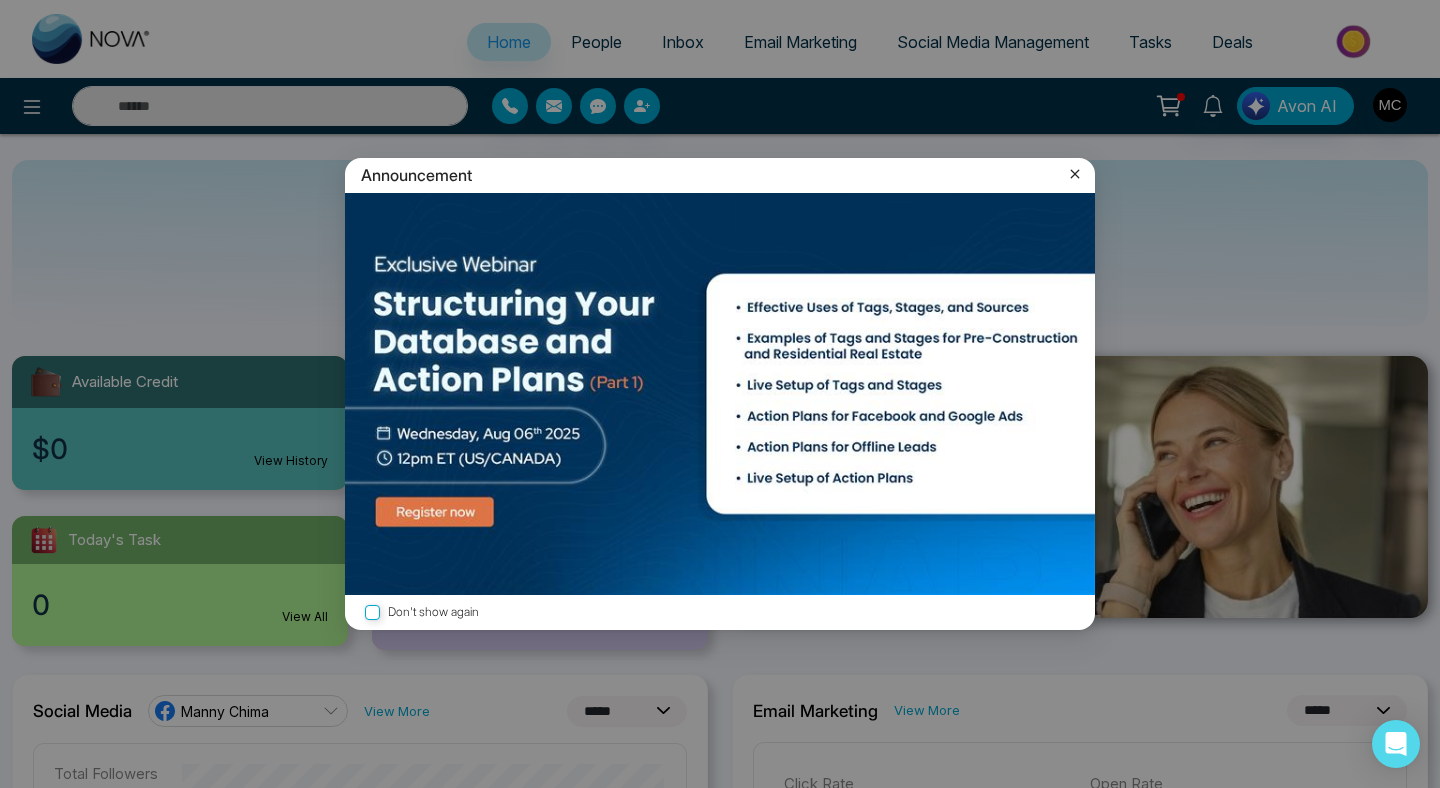 click 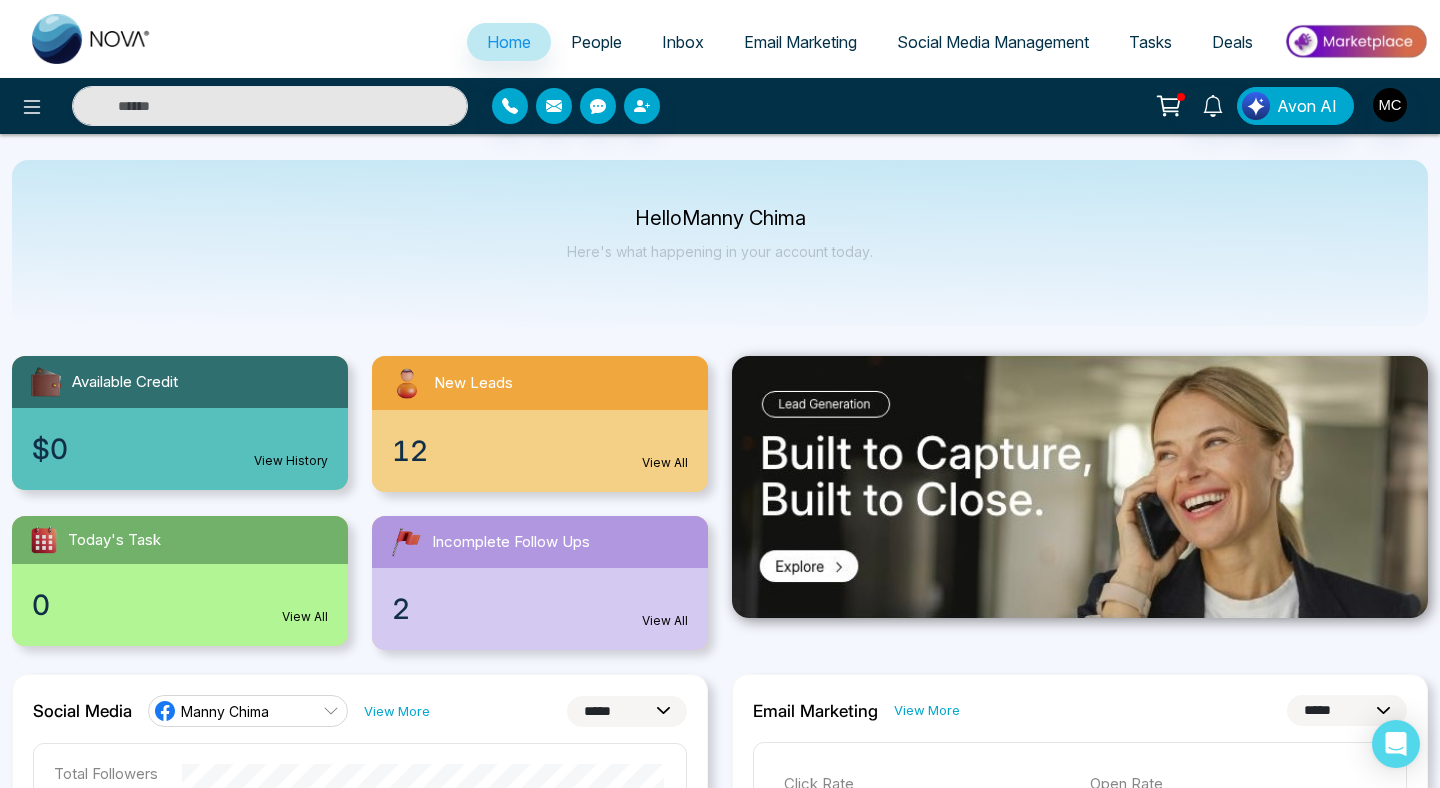 click on "People" at bounding box center [596, 42] 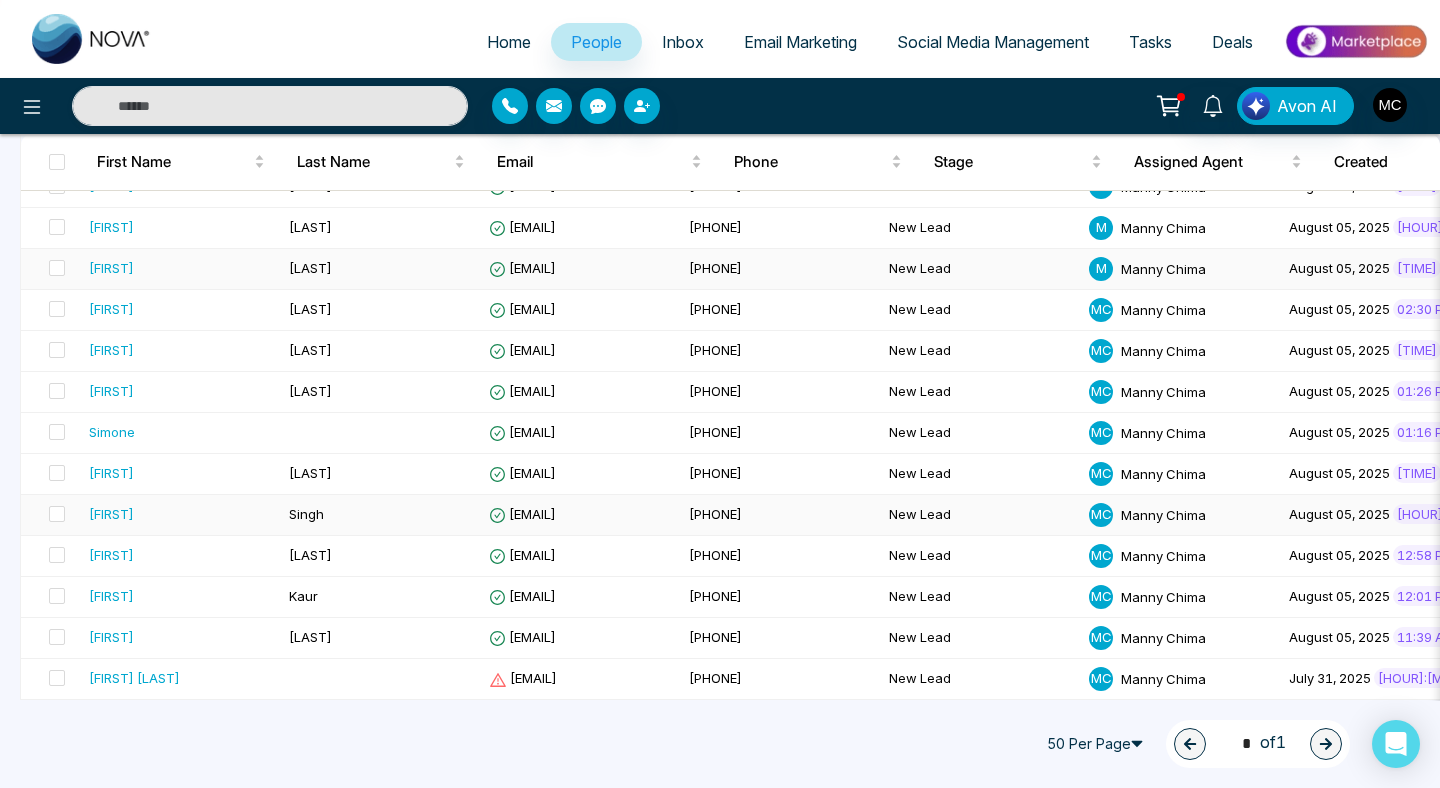 scroll, scrollTop: 0, scrollLeft: 0, axis: both 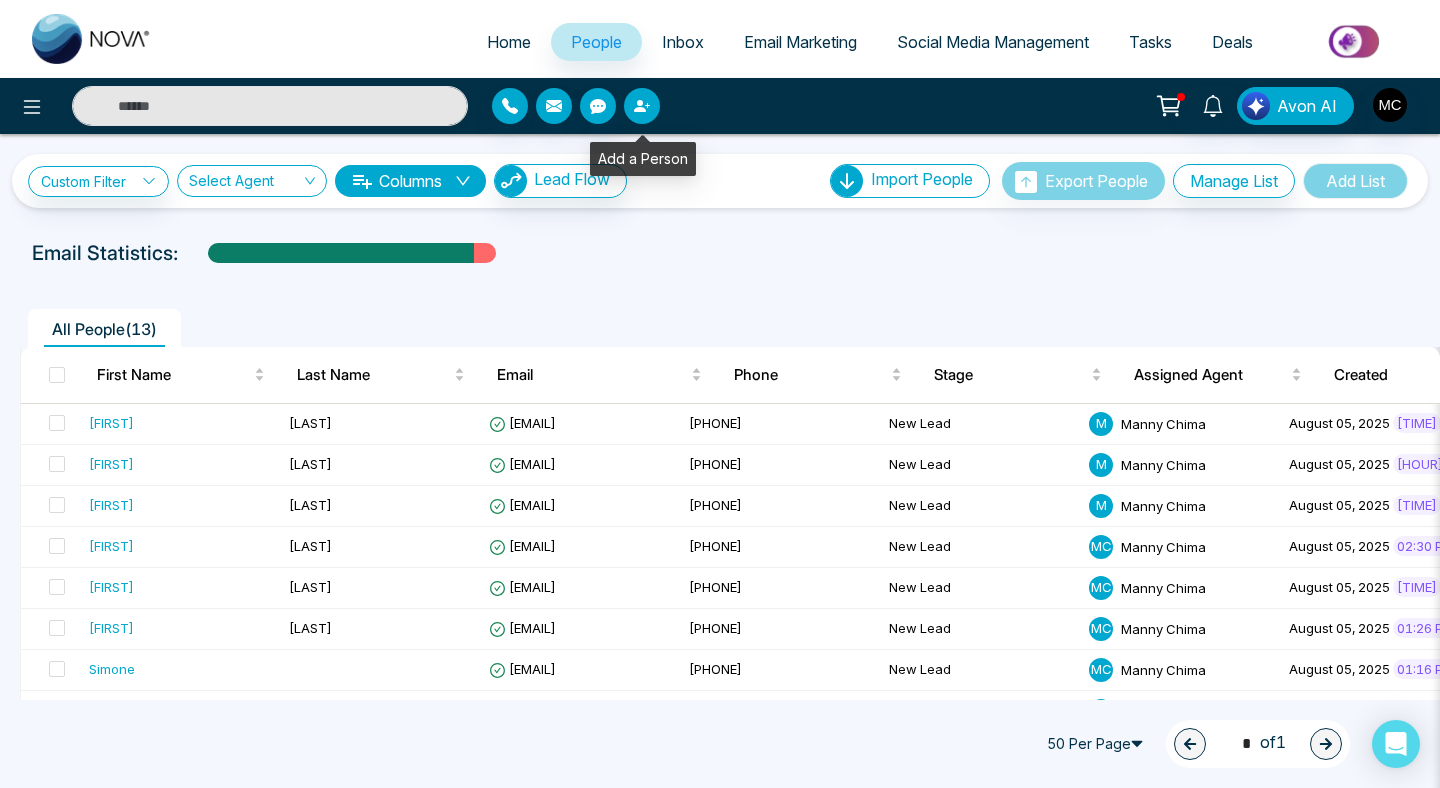 click 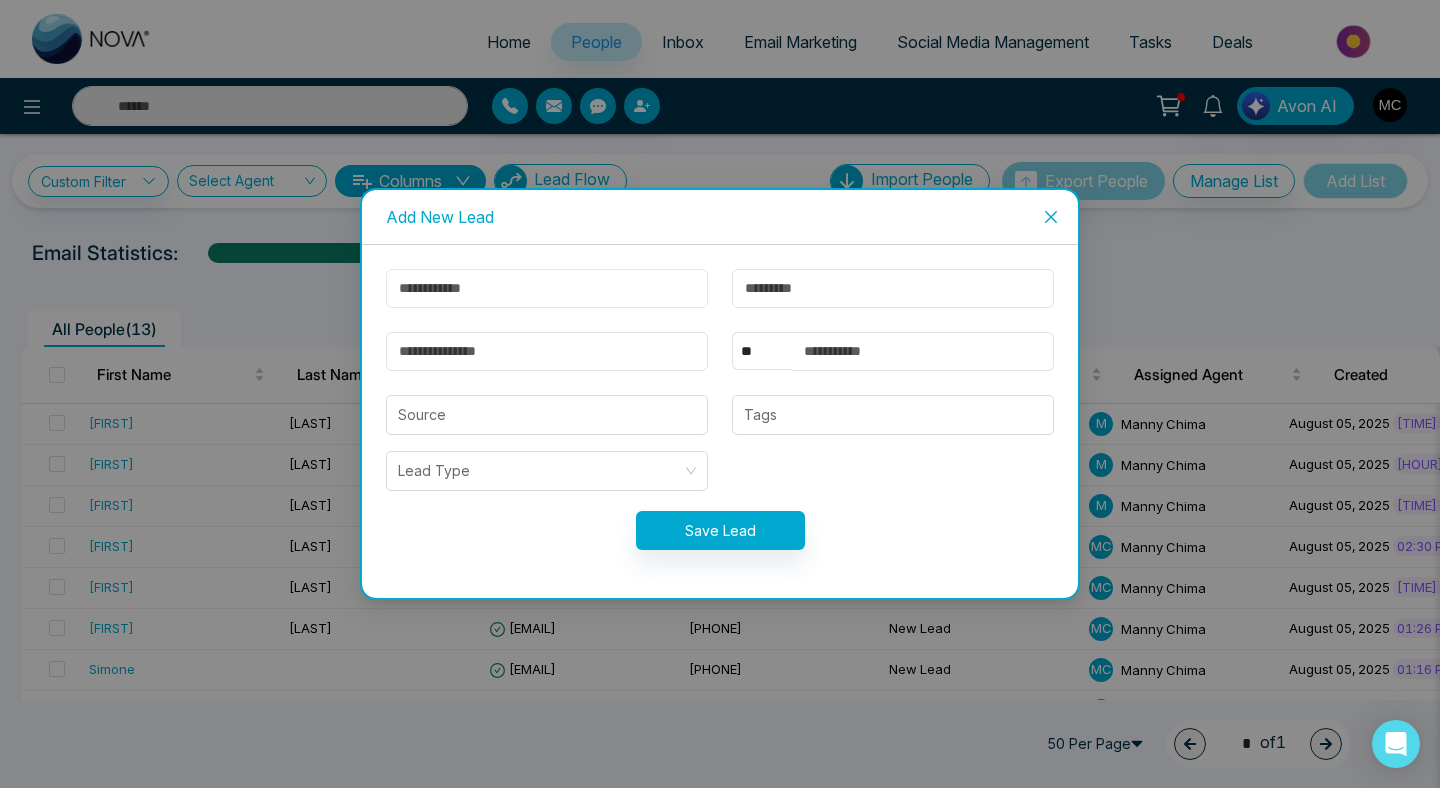 click at bounding box center (547, 288) 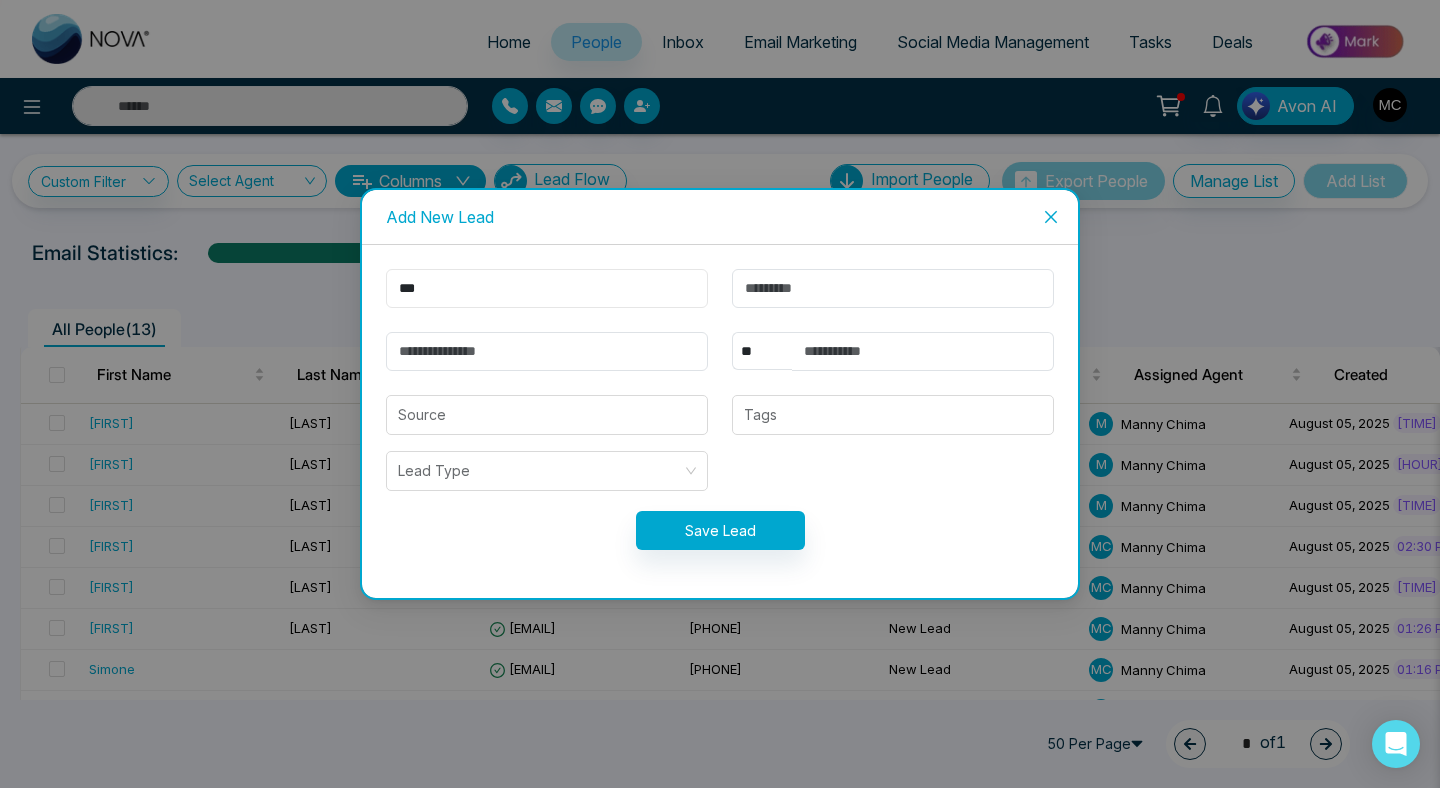 type on "***" 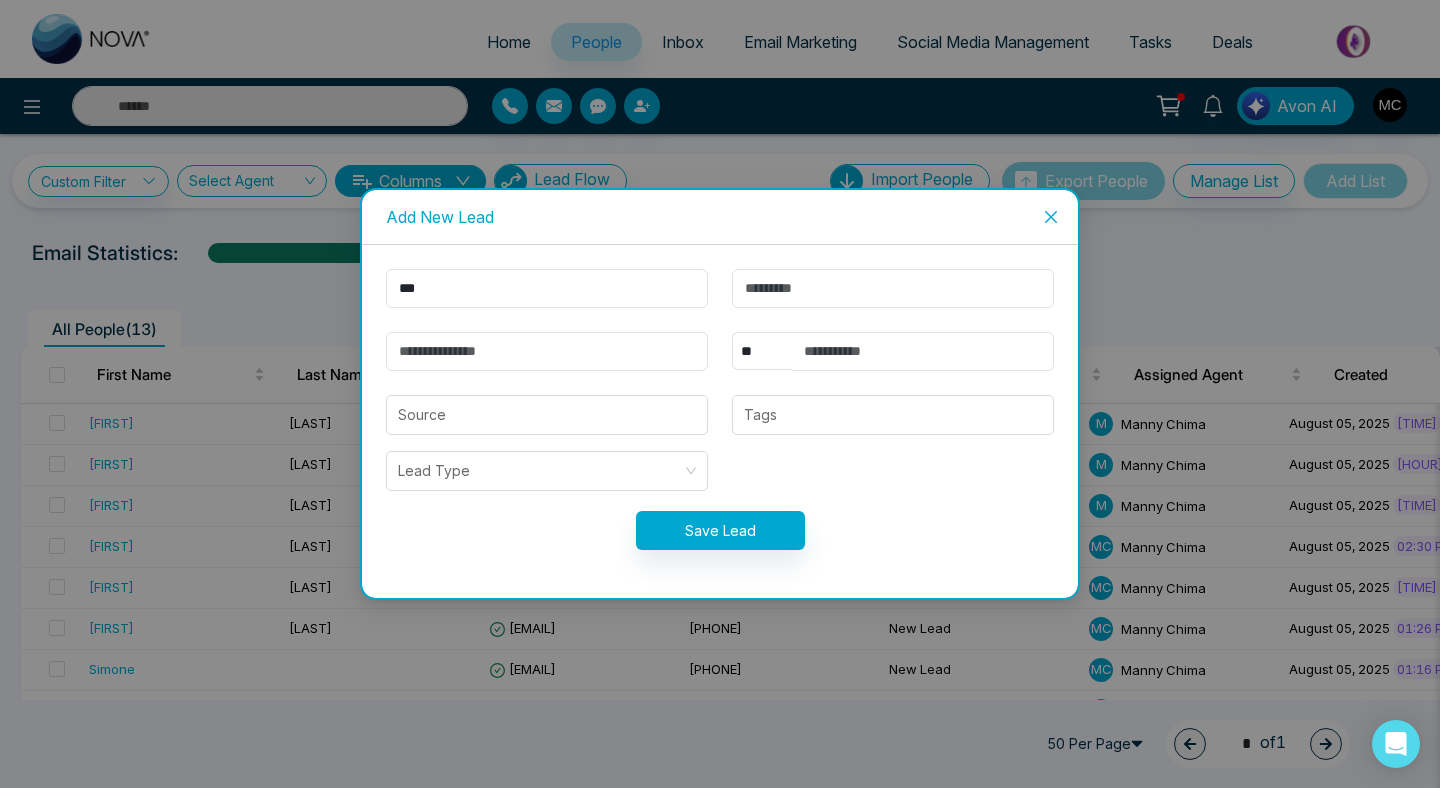 click on "*** ** **** *** *** *** **** *** Source   Tags Lead Type Save Lead" at bounding box center [720, 421] 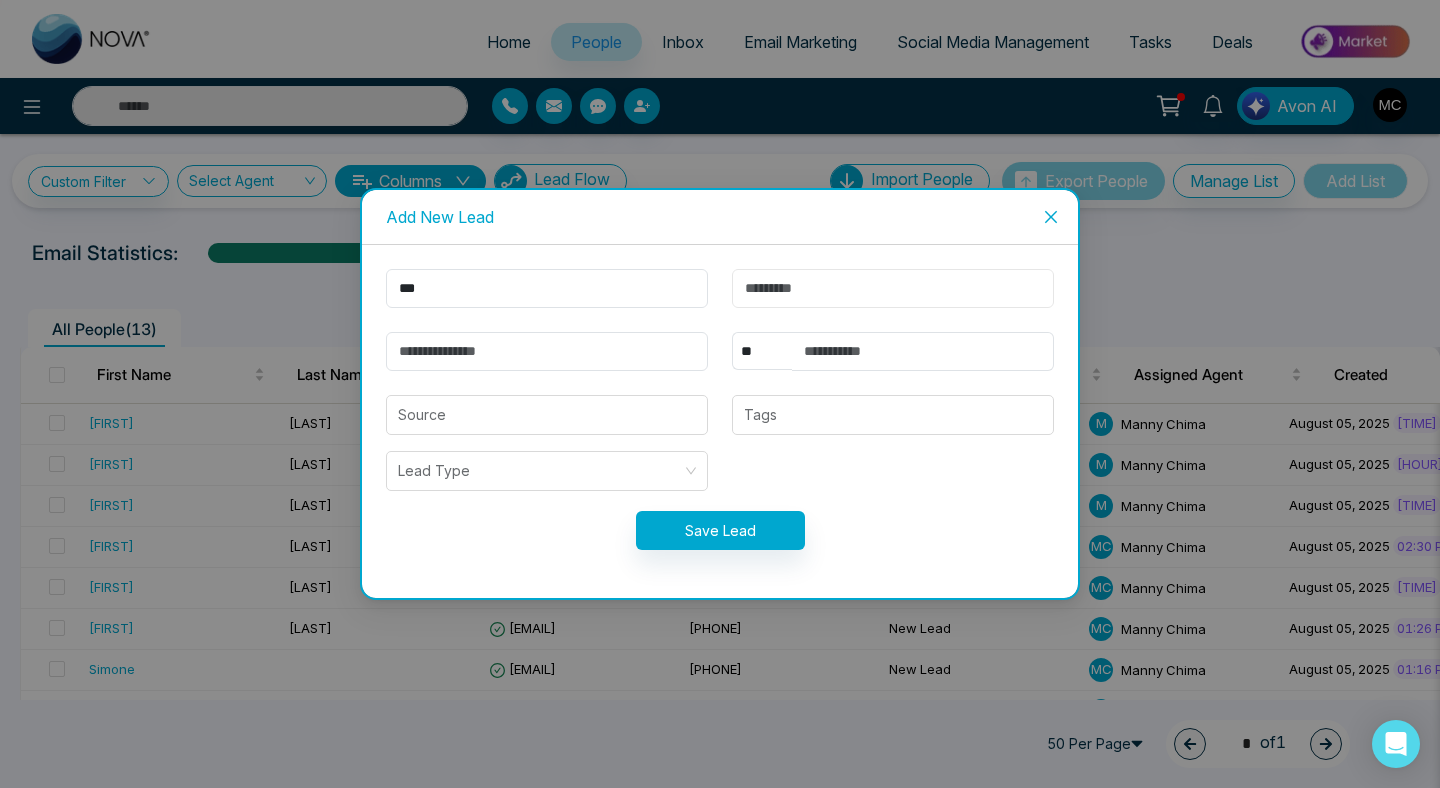 click at bounding box center (893, 288) 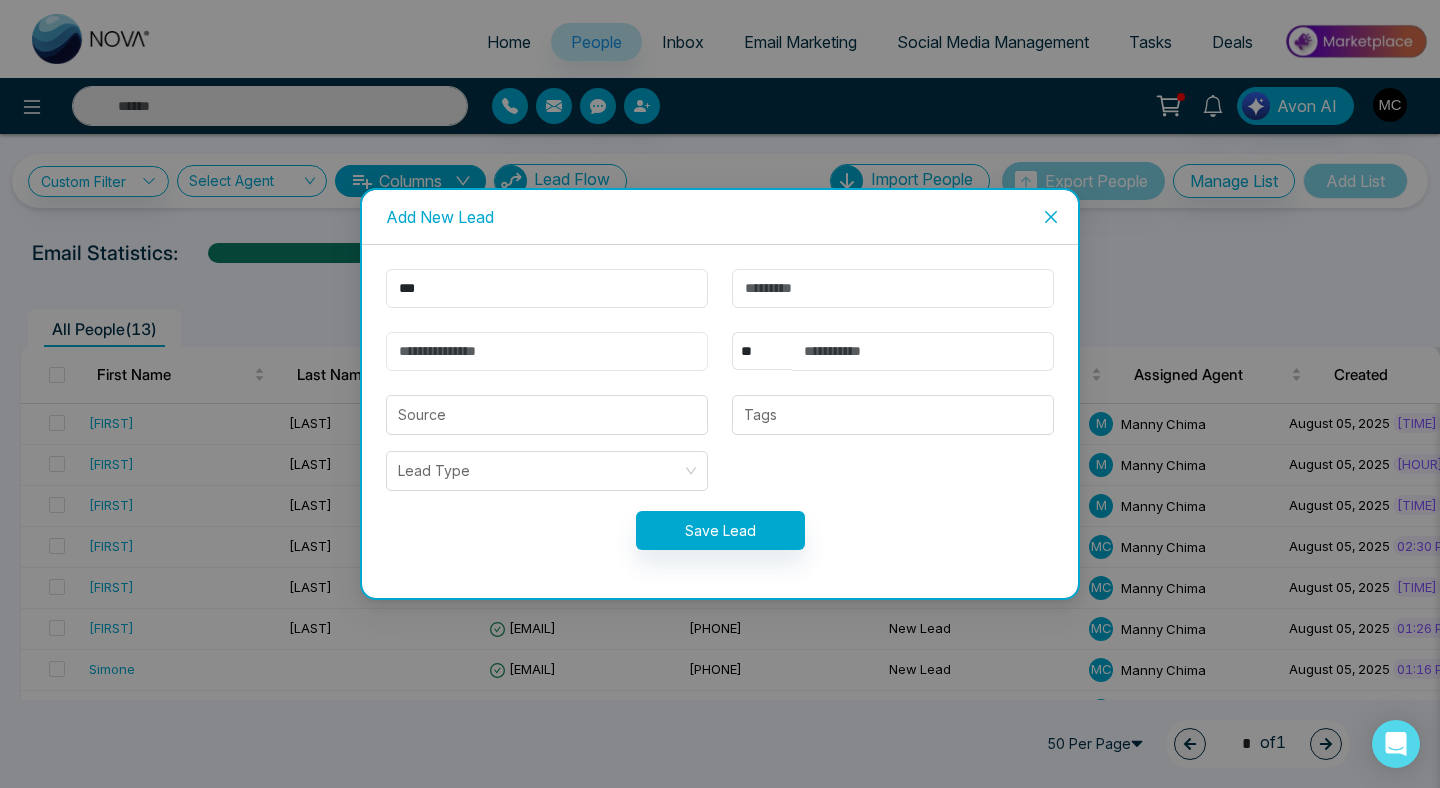 click at bounding box center [547, 351] 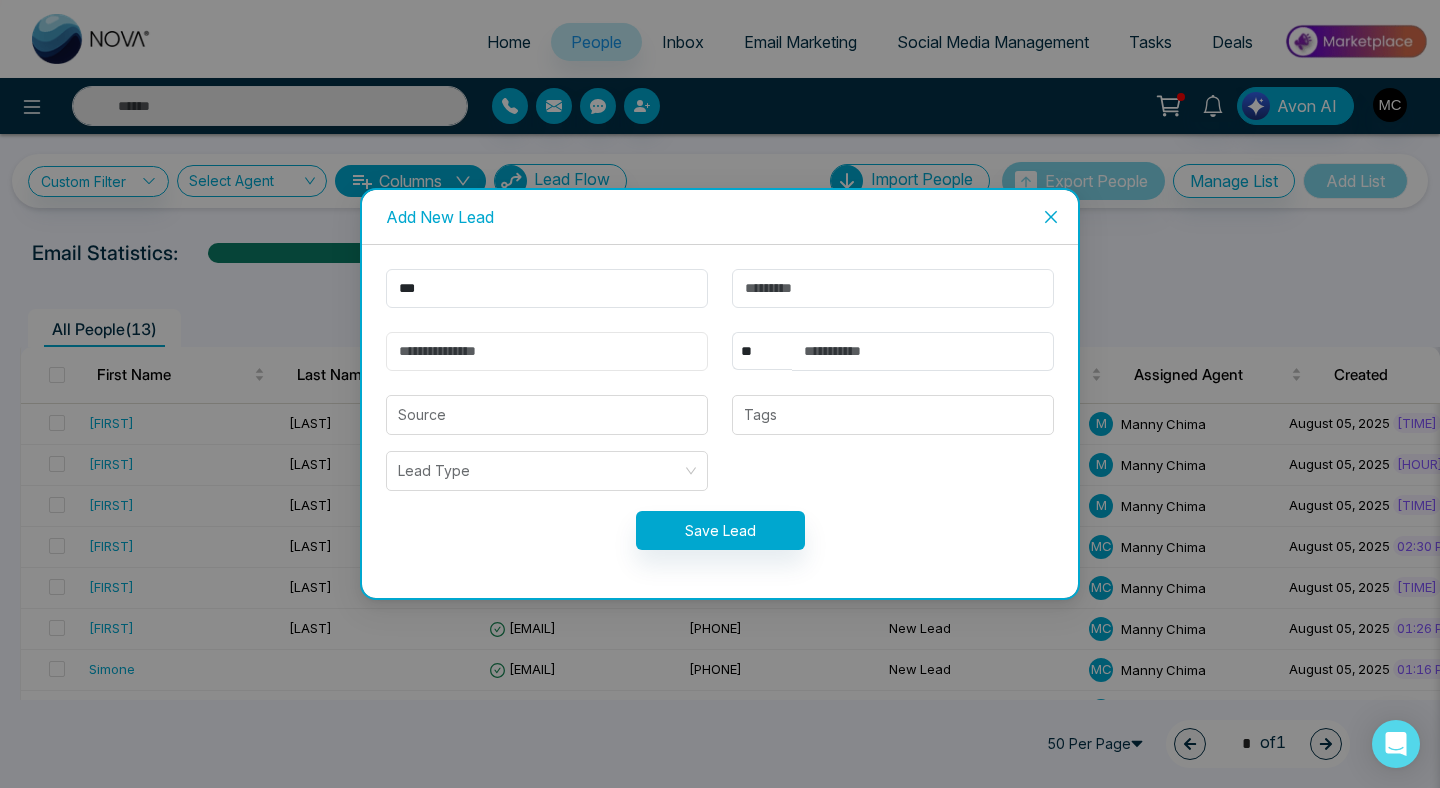 paste on "**********" 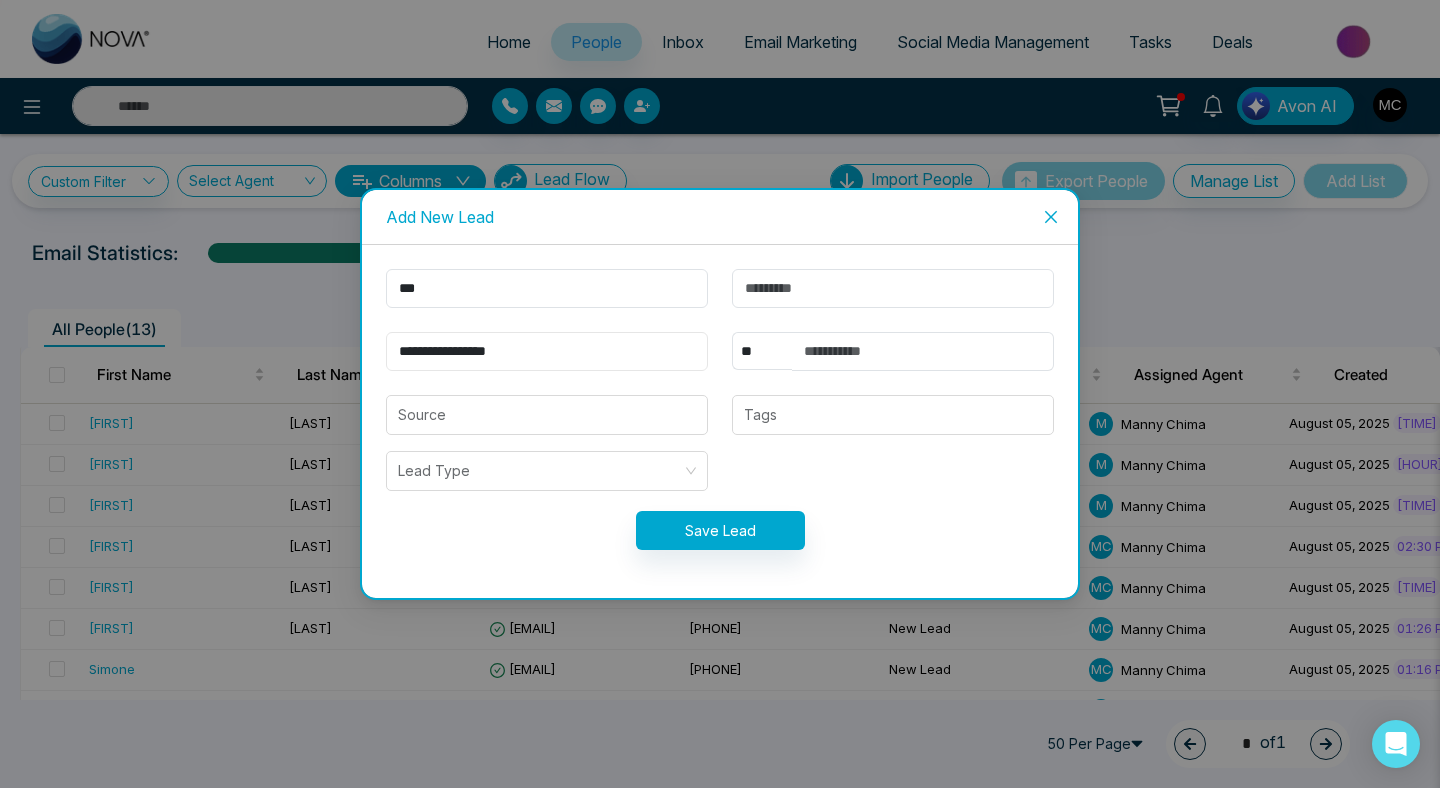 type on "**********" 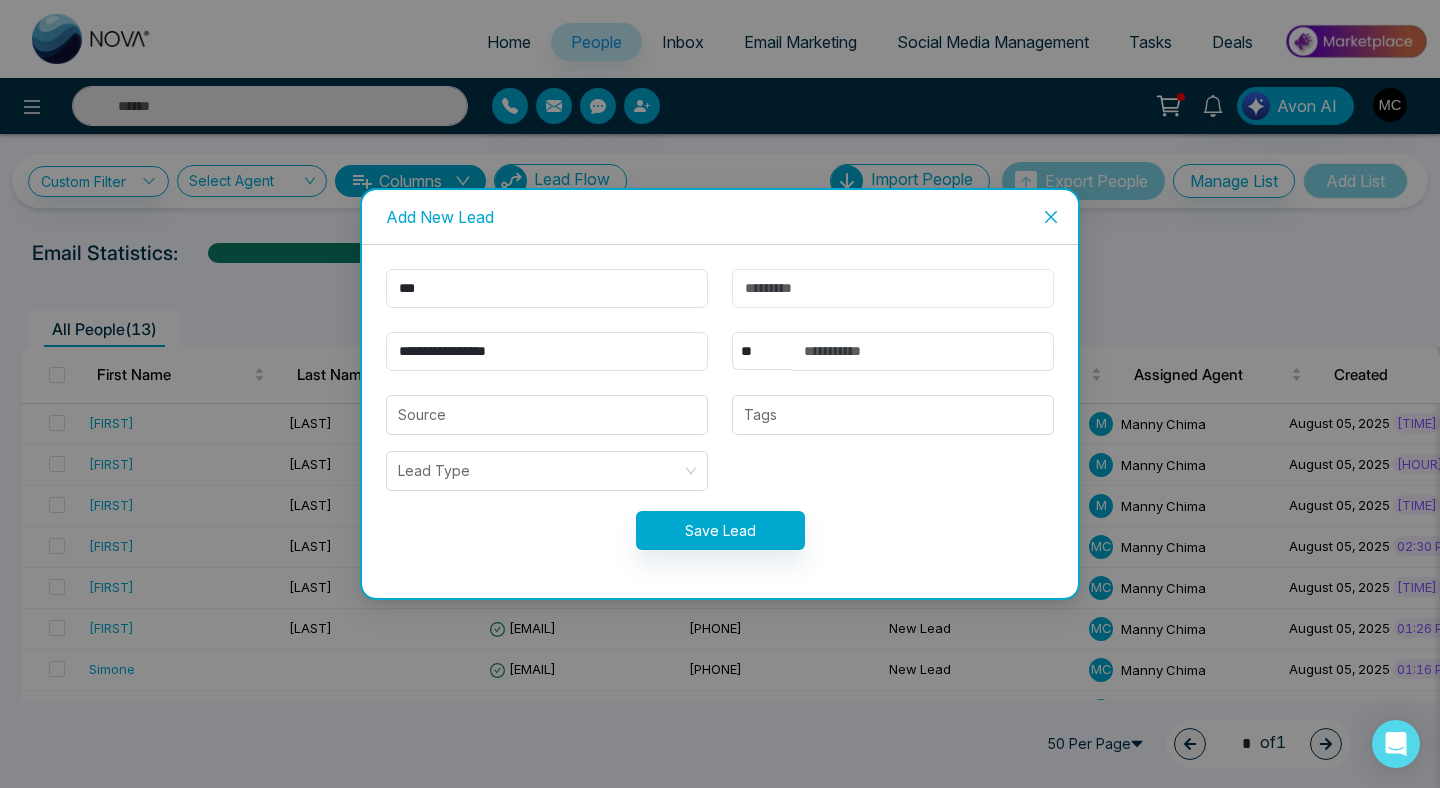 click at bounding box center [893, 288] 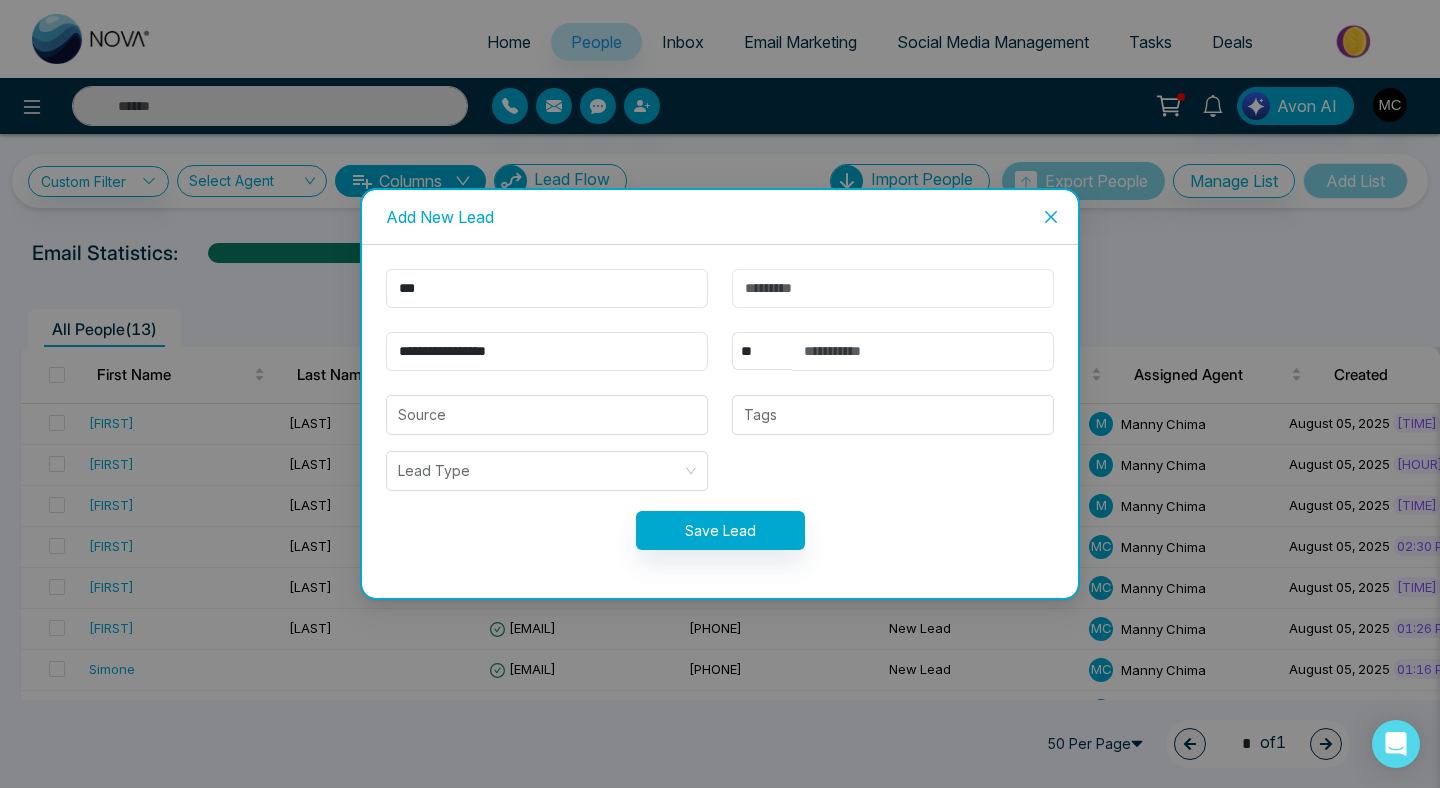 click at bounding box center (893, 288) 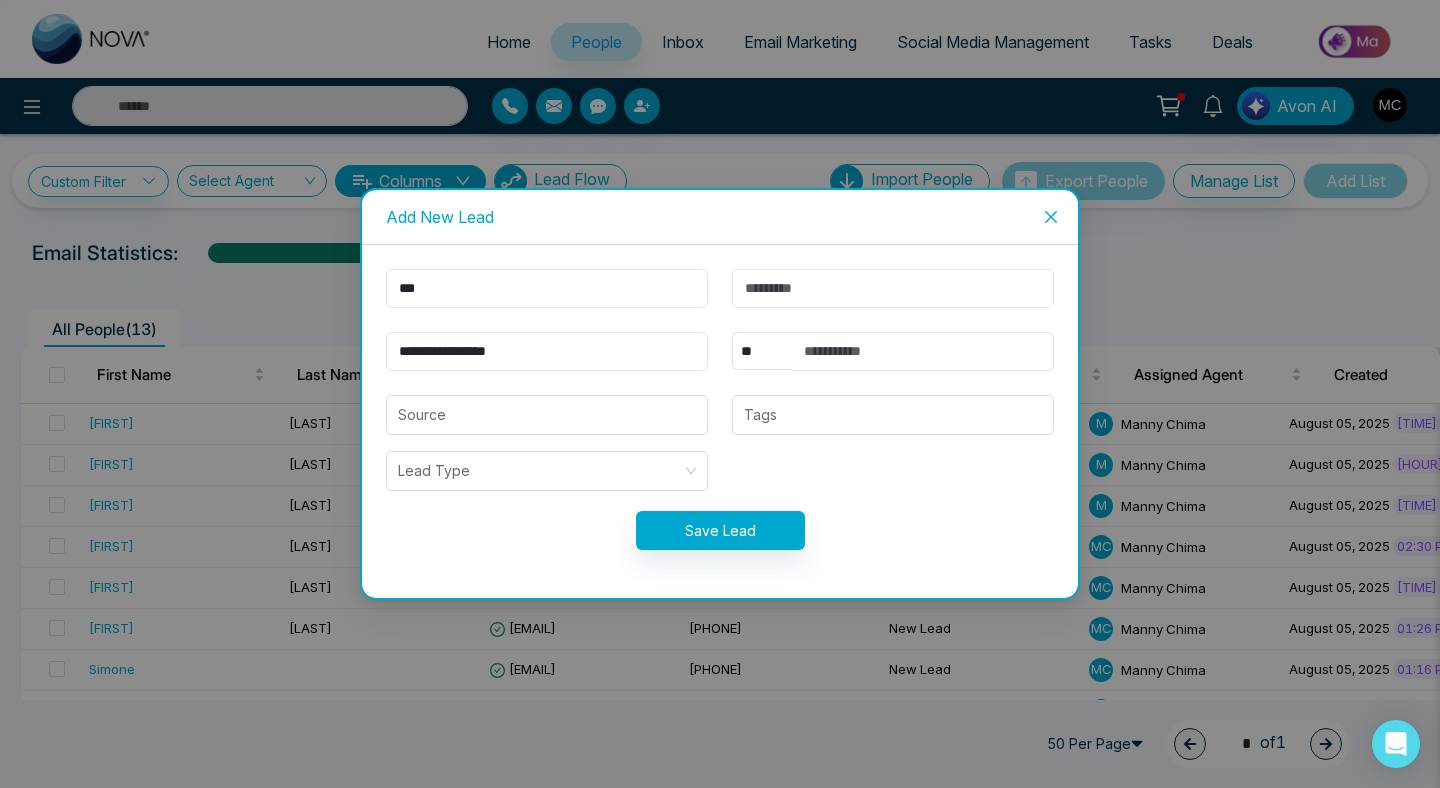 paste on "***" 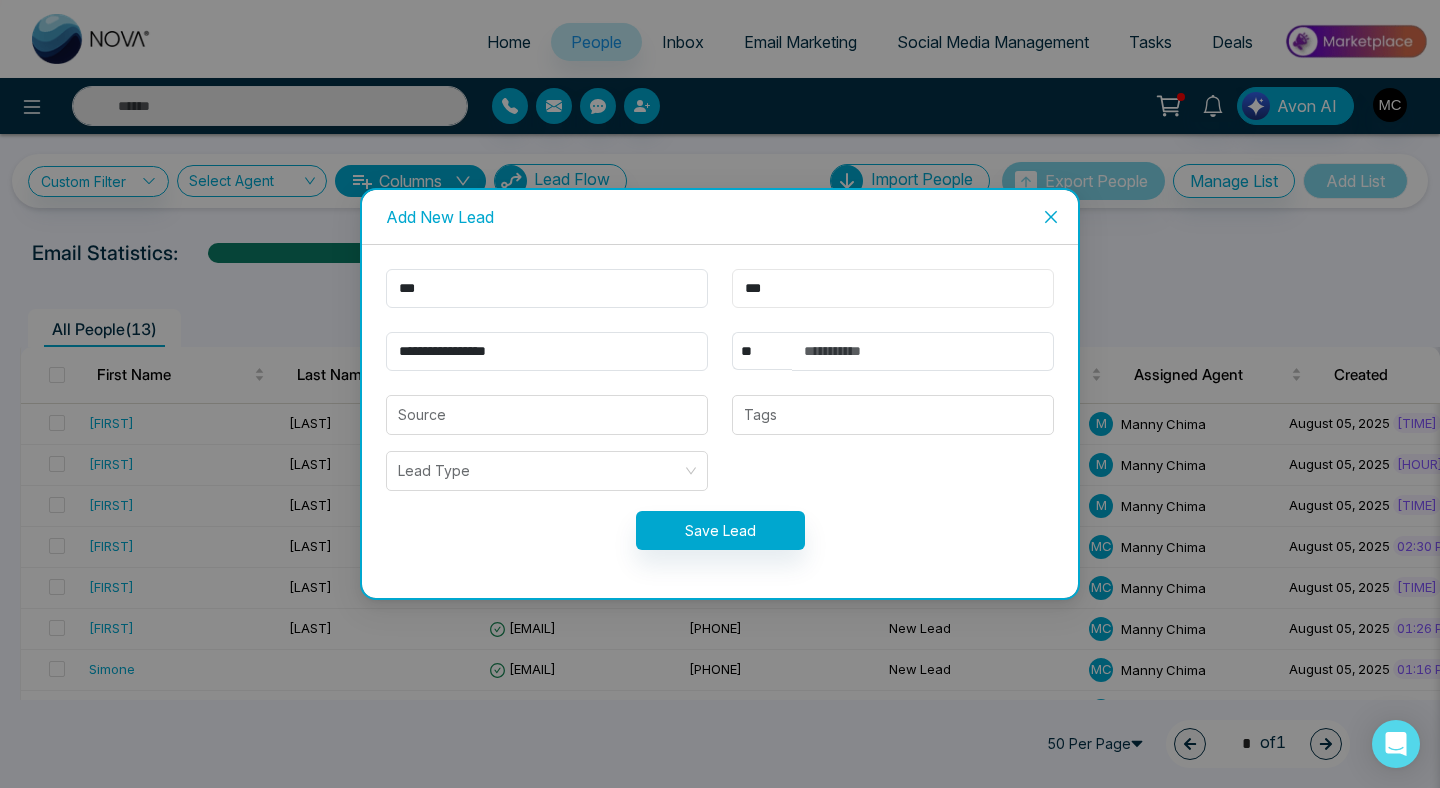 type on "***" 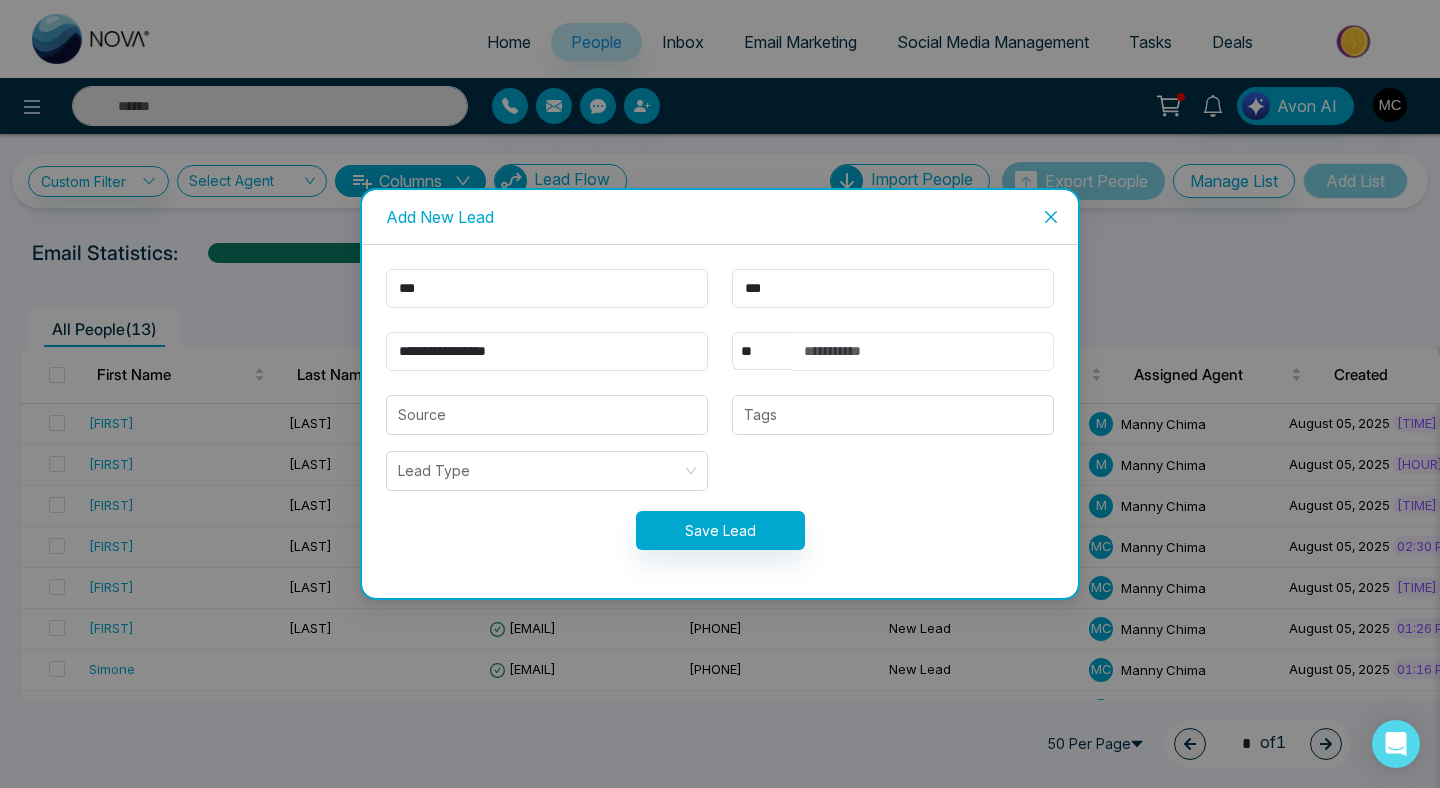 click at bounding box center [923, 351] 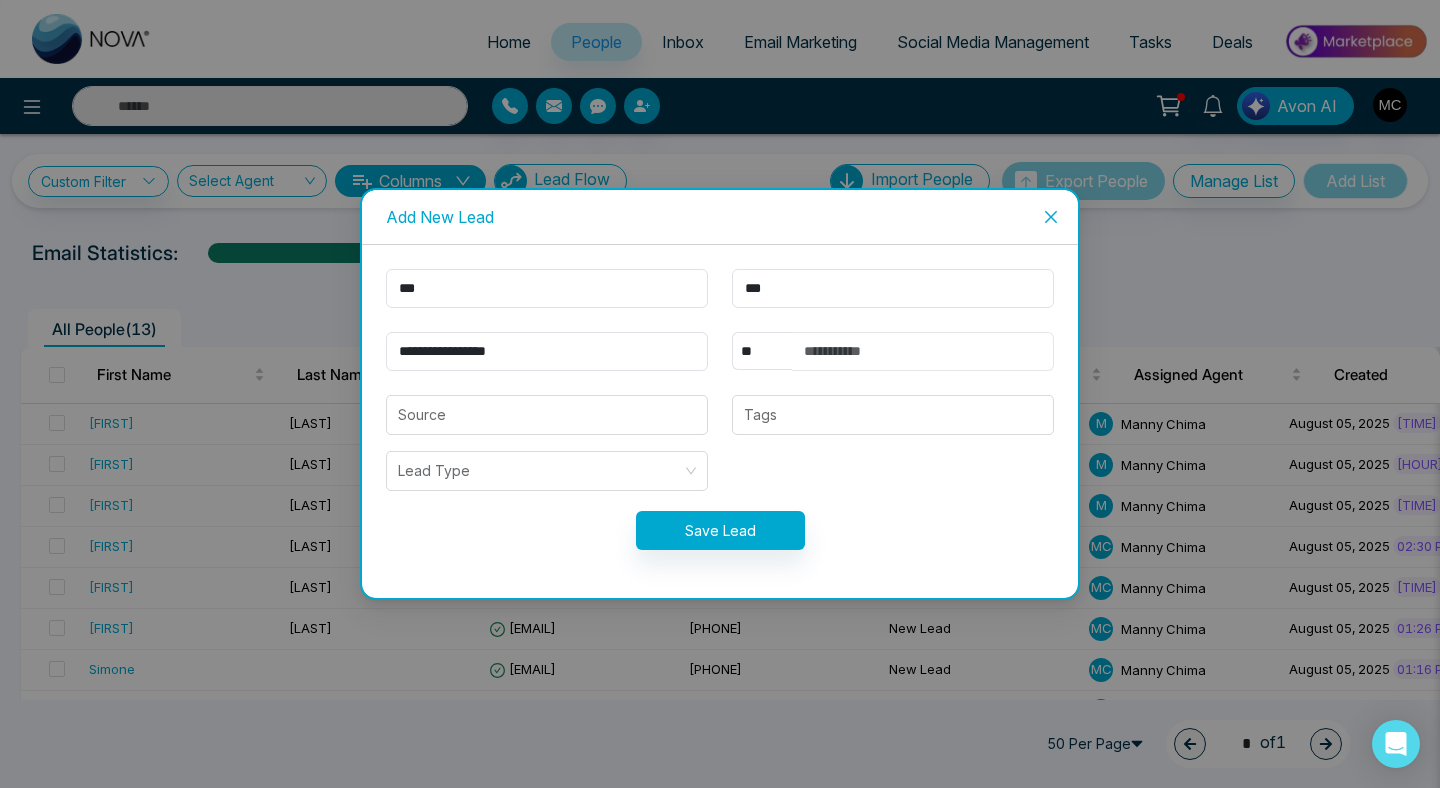 paste on "**********" 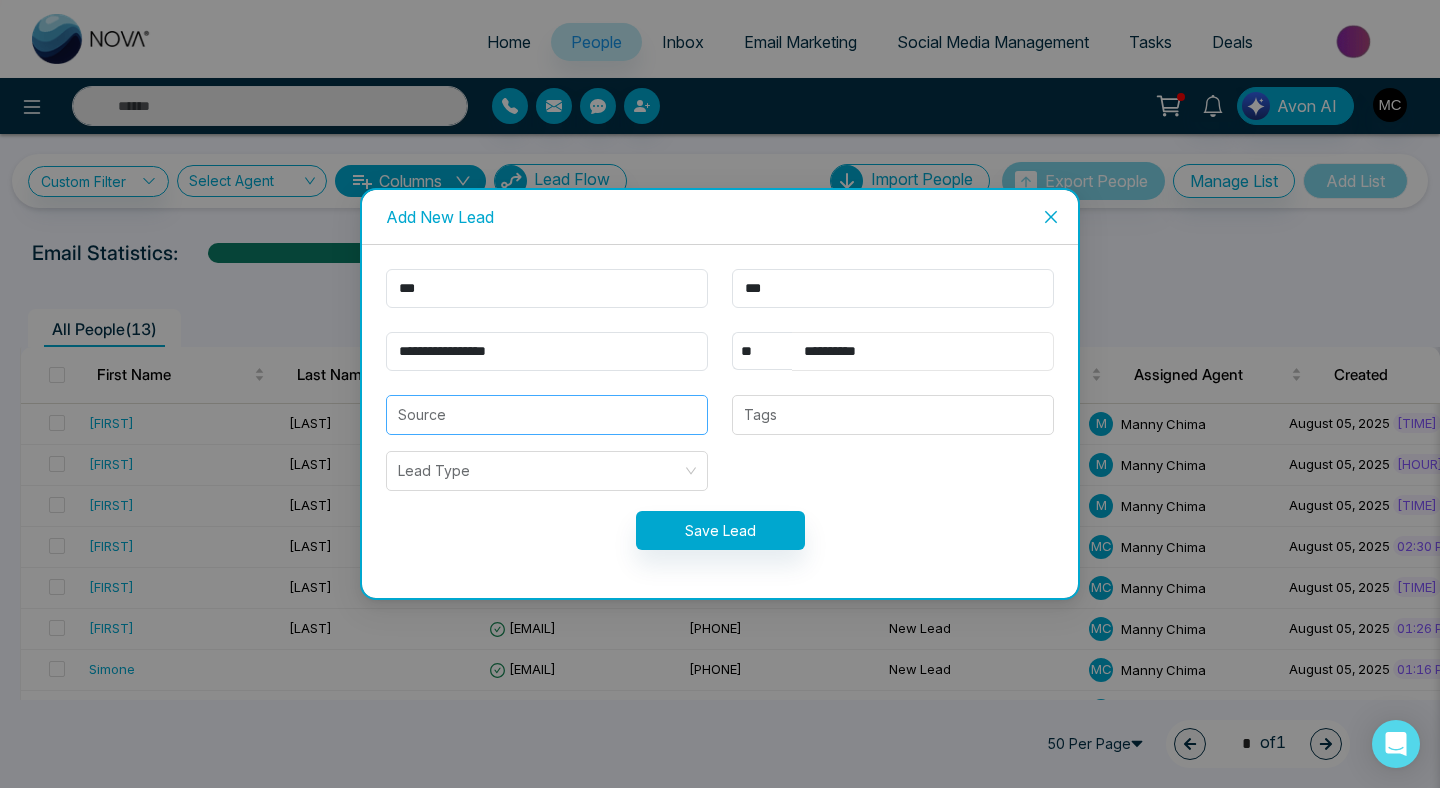 type on "**********" 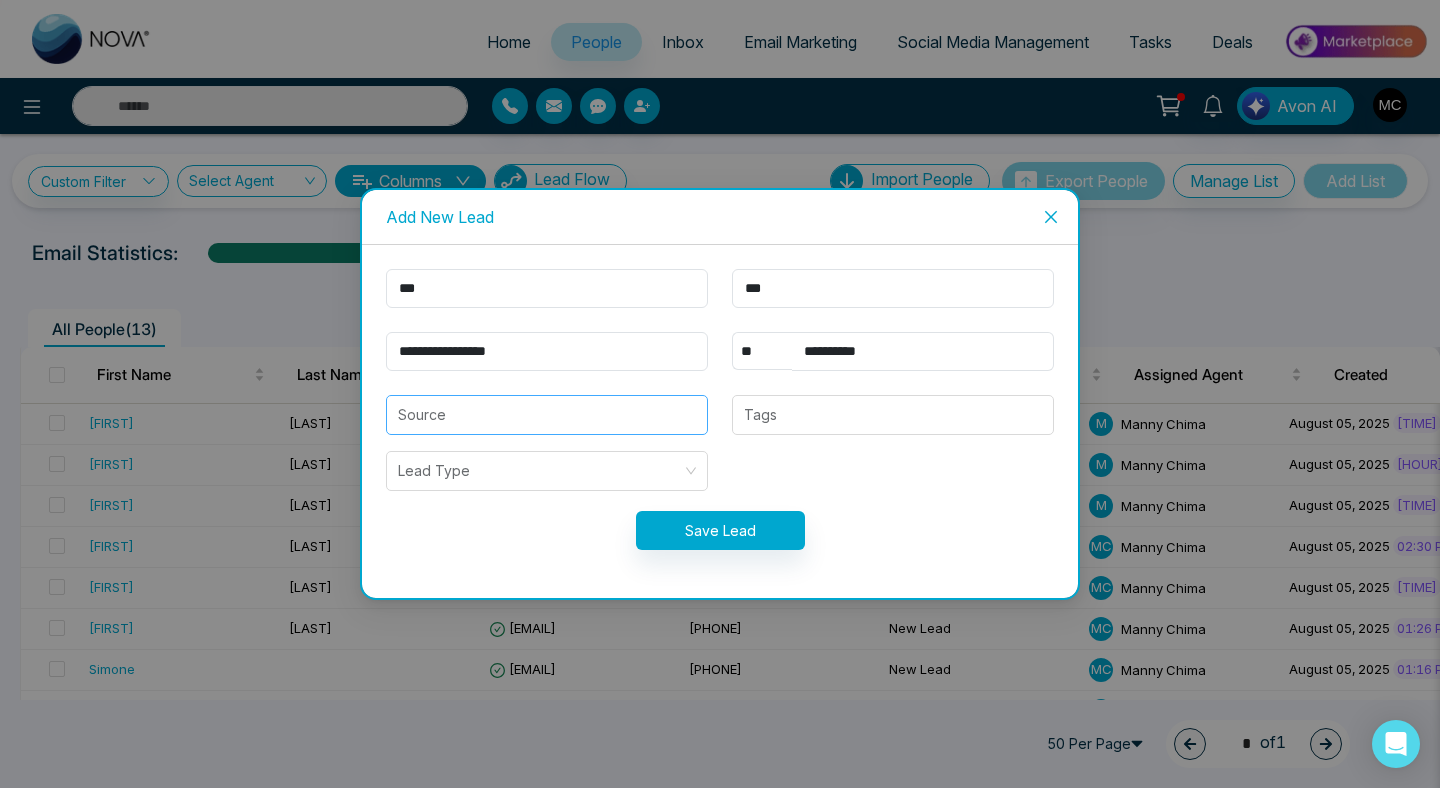 click at bounding box center (547, 415) 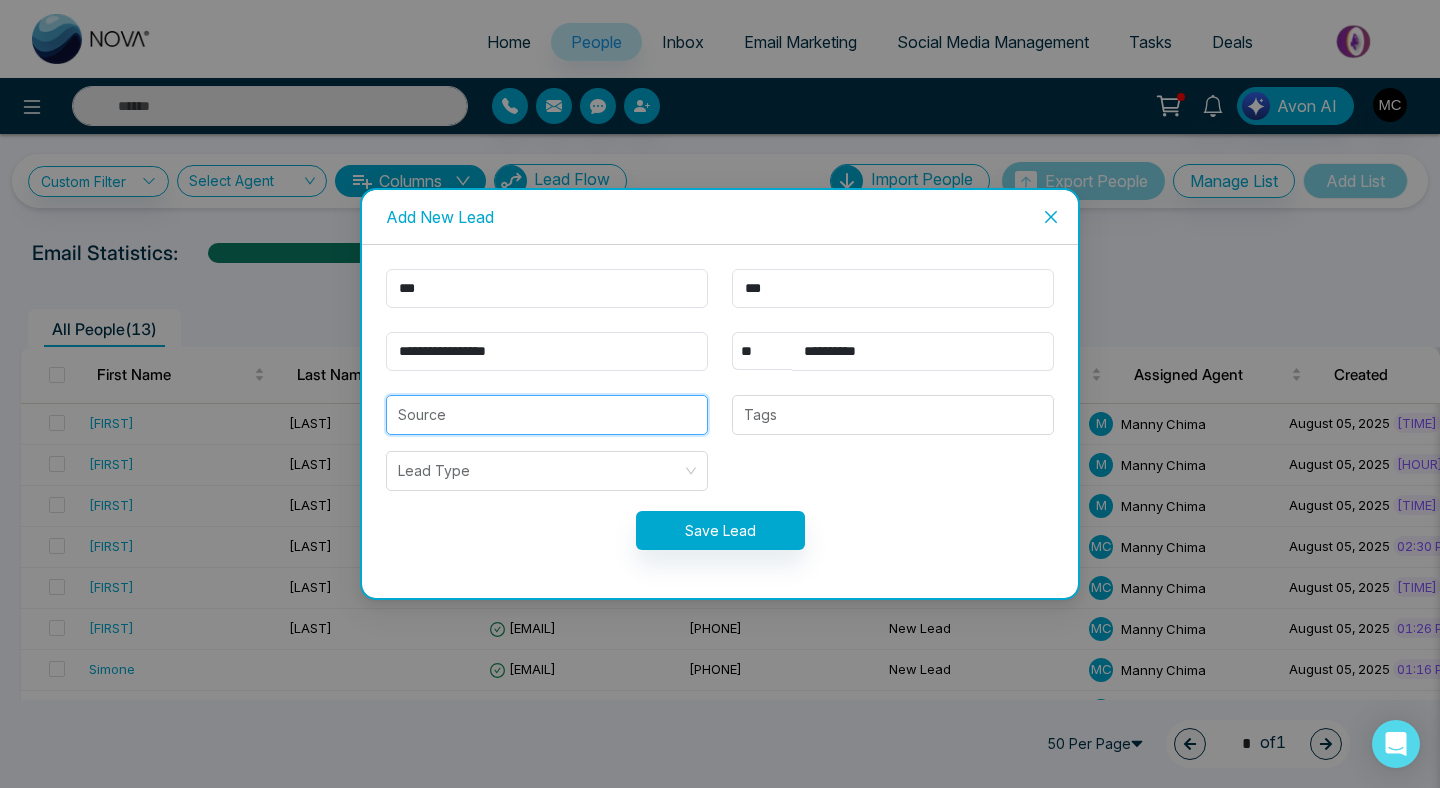 click at bounding box center [547, 415] 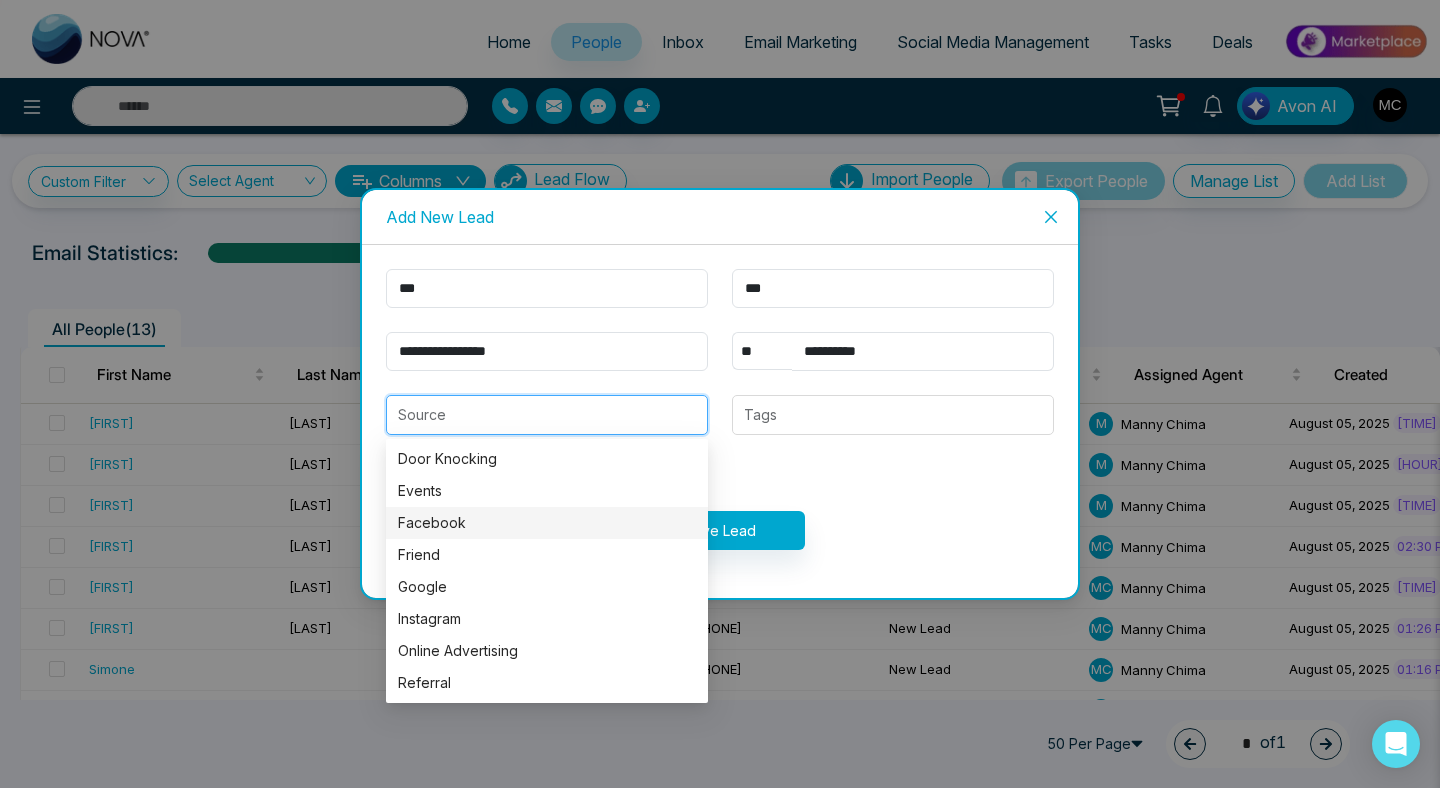 click on "Facebook" at bounding box center [547, 523] 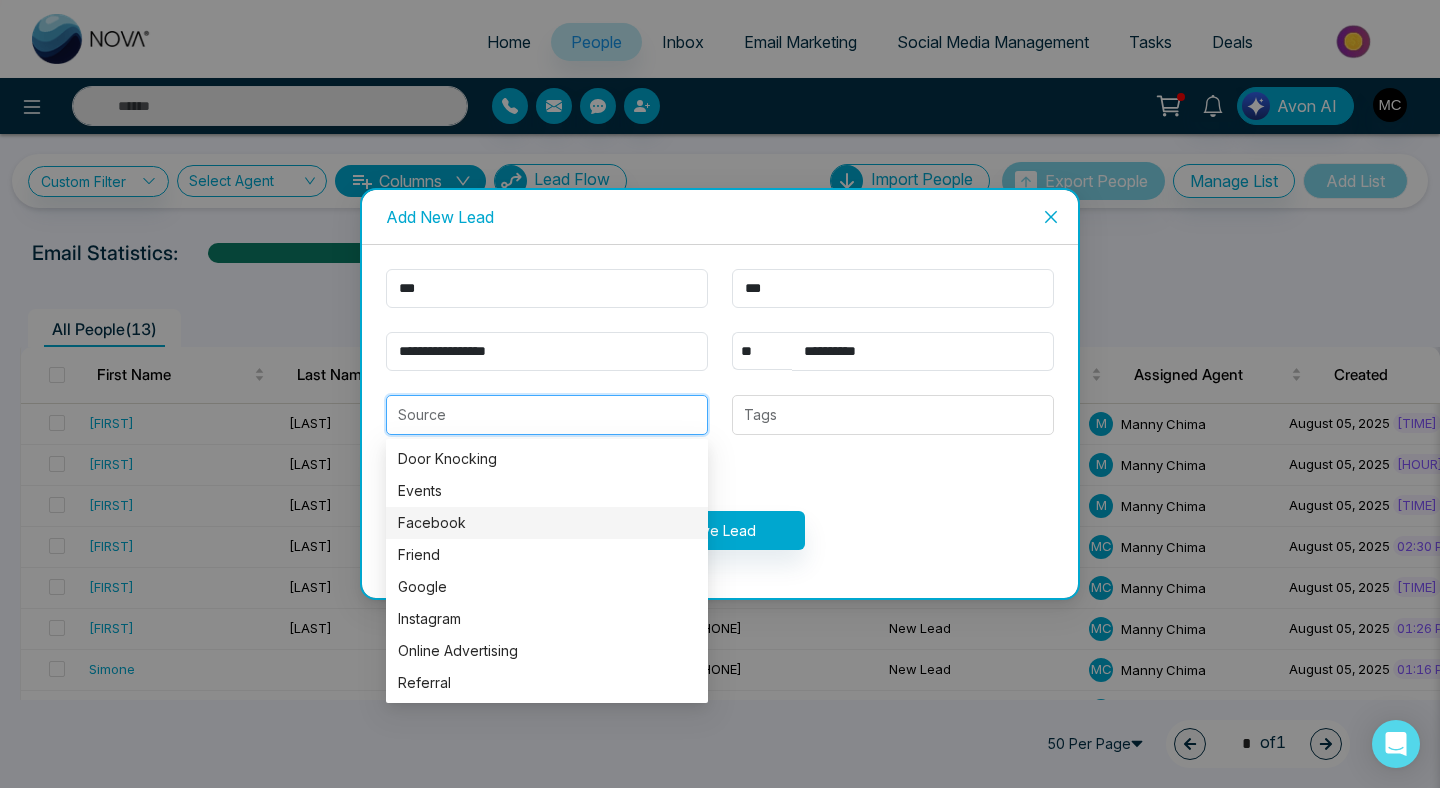 type on "********" 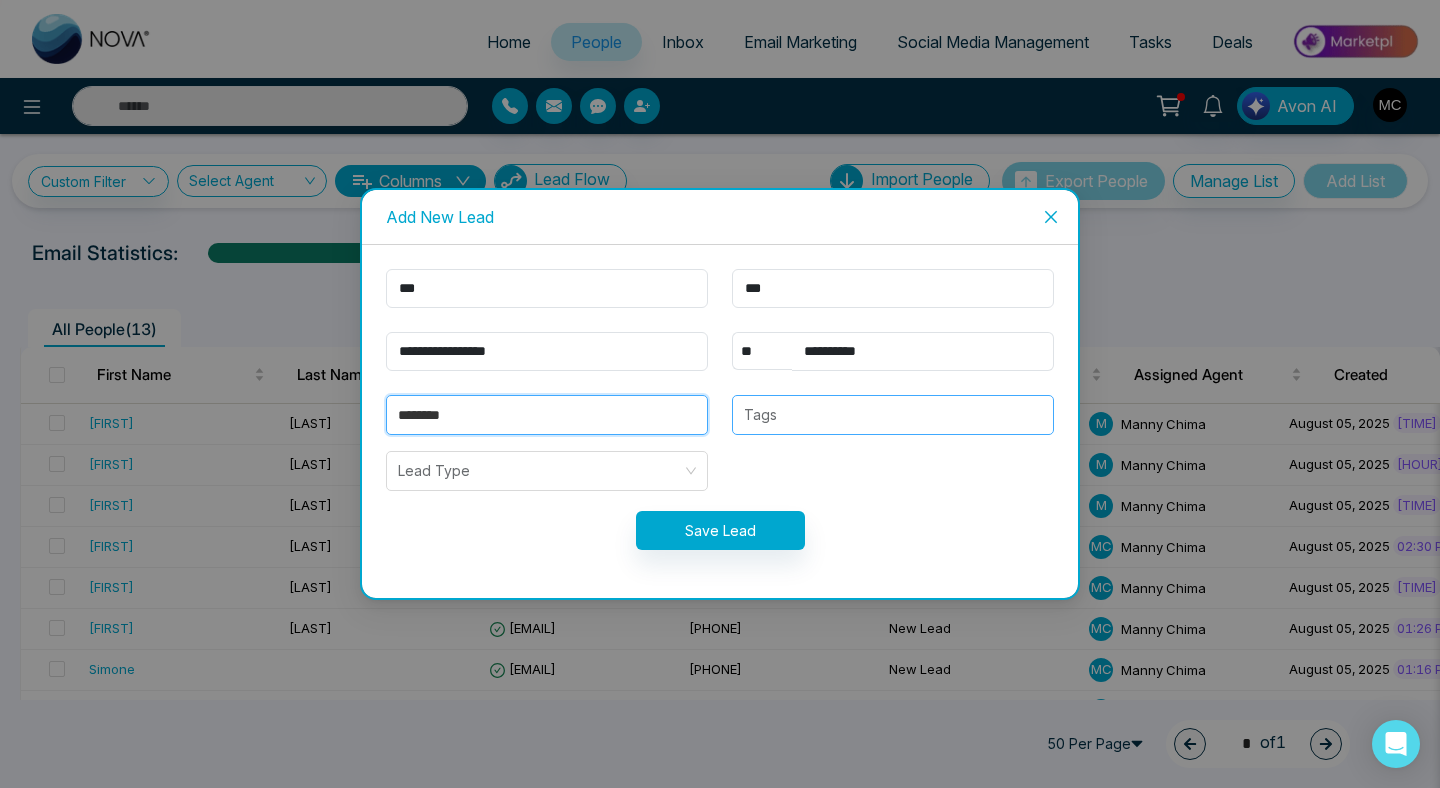 click at bounding box center (893, 415) 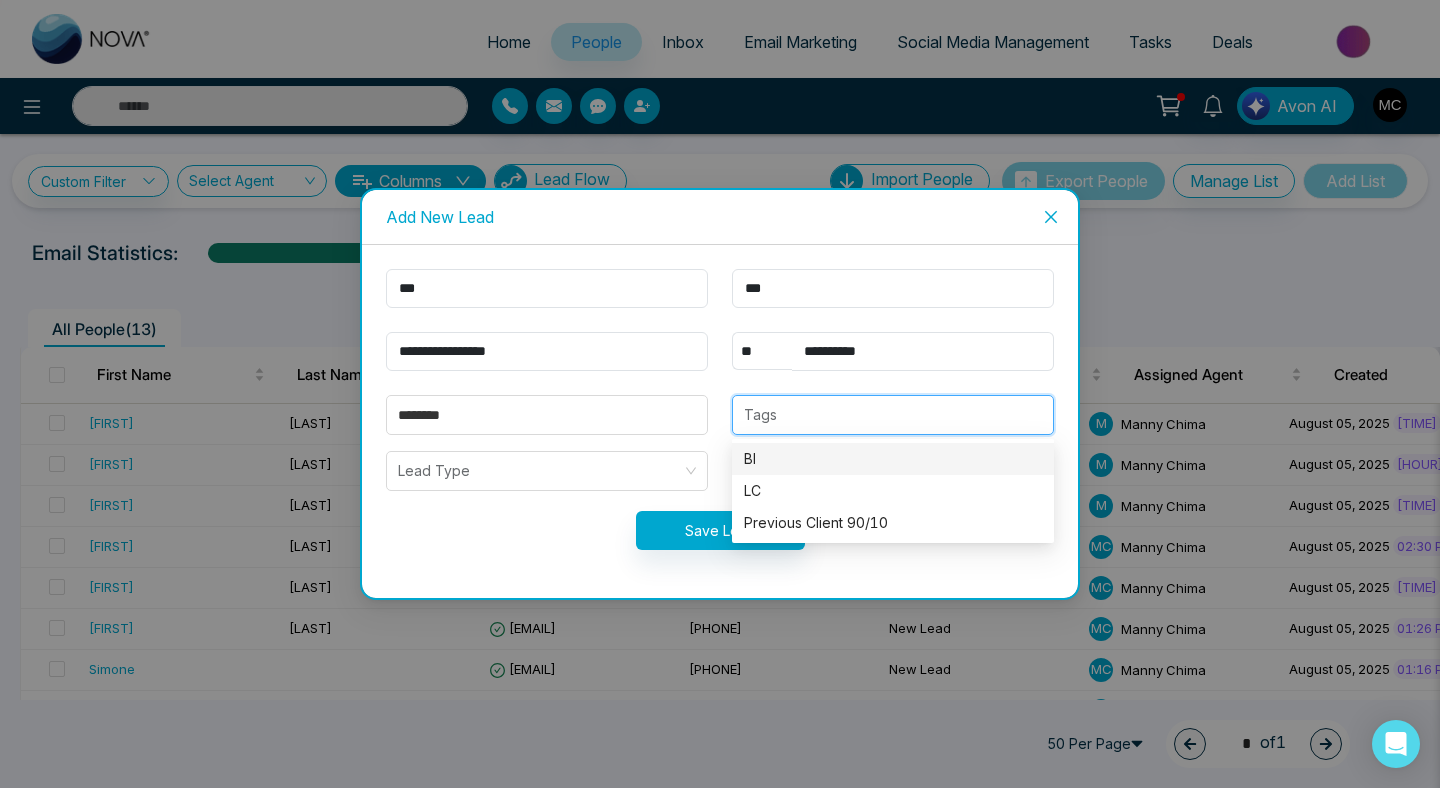 click on "BI" at bounding box center (893, 459) 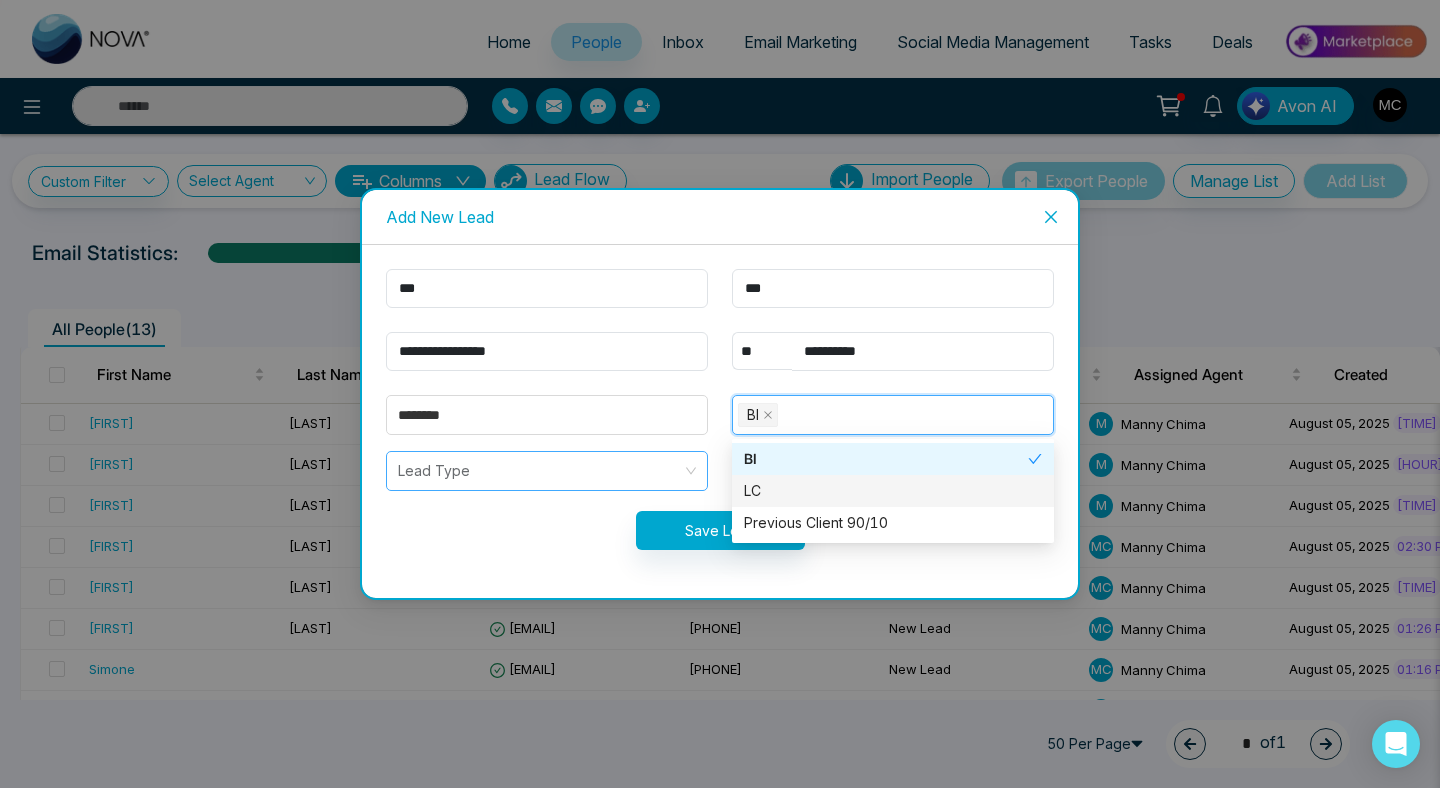 click at bounding box center [540, 471] 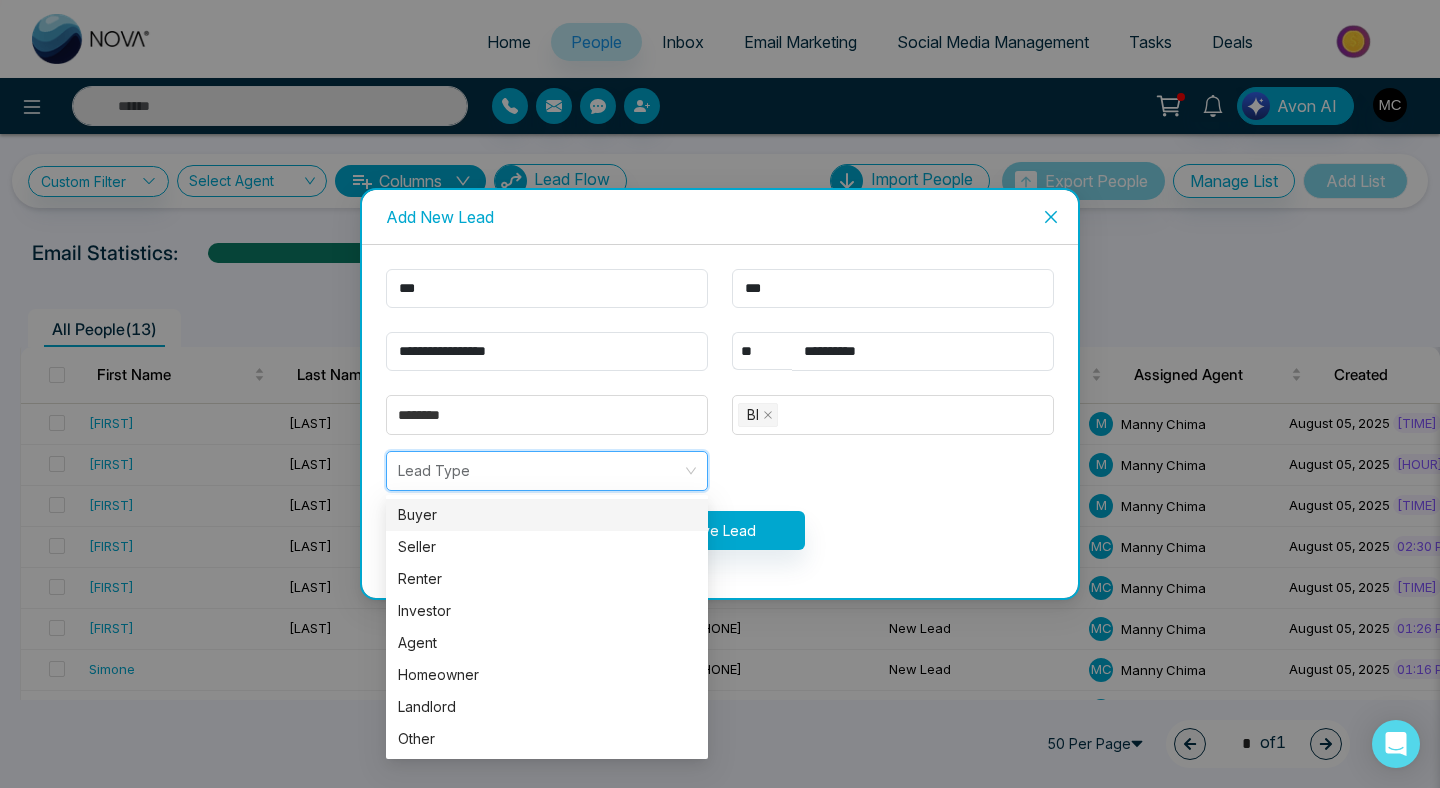 click on "Buyer" at bounding box center [547, 515] 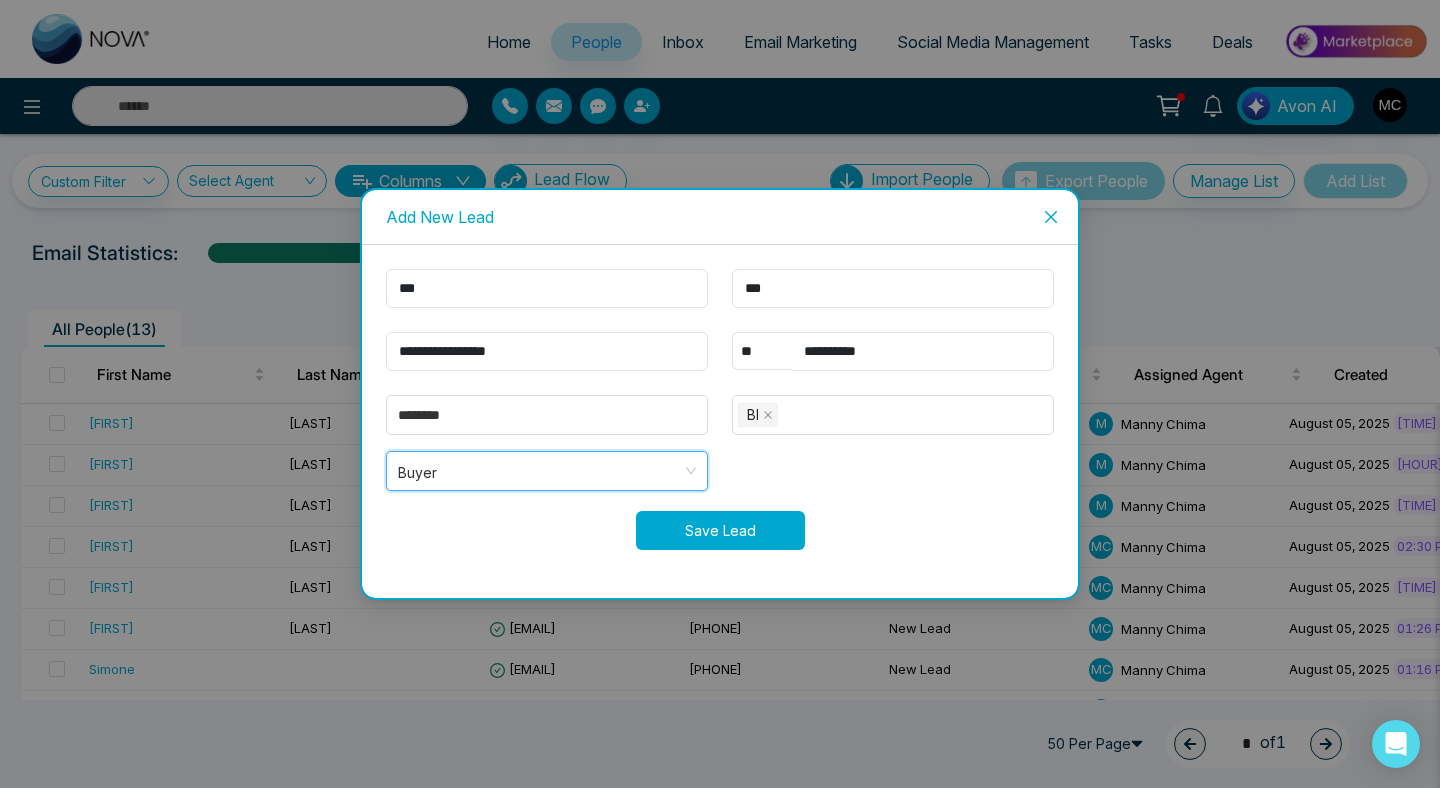 click on "Save Lead" at bounding box center [720, 530] 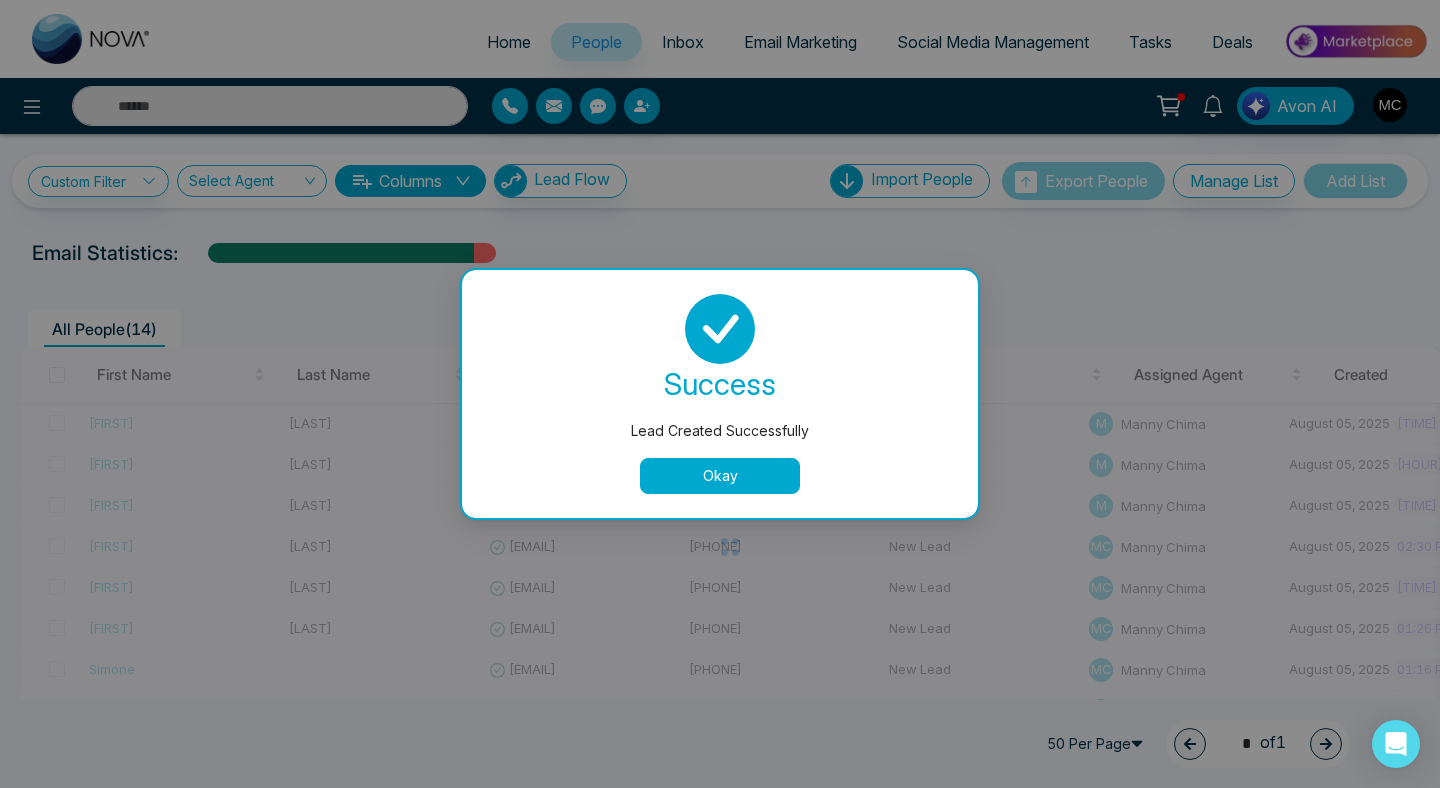 click on "Okay" at bounding box center [720, 476] 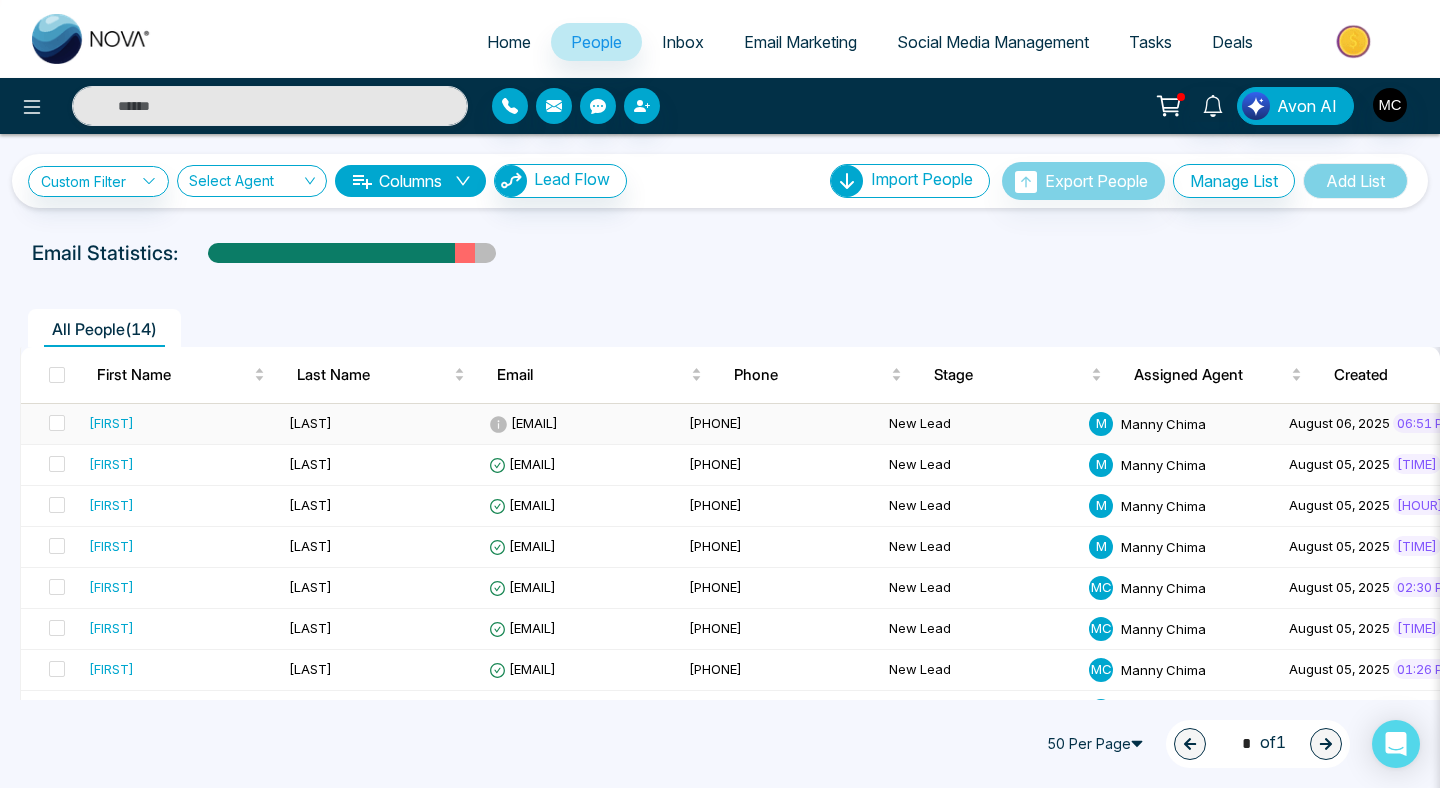 click on "[FIRST]" at bounding box center [181, 424] 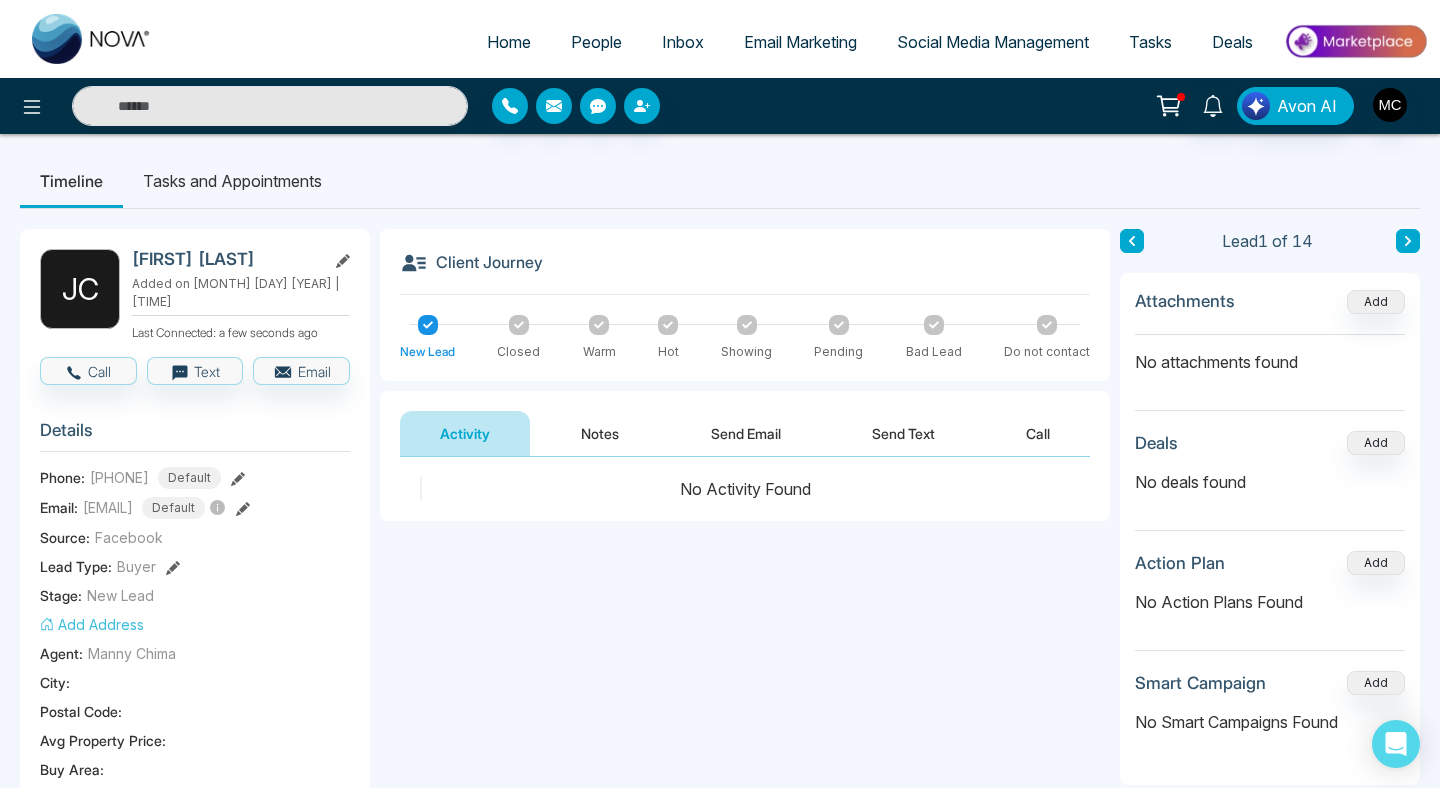 click on "Notes" at bounding box center [600, 433] 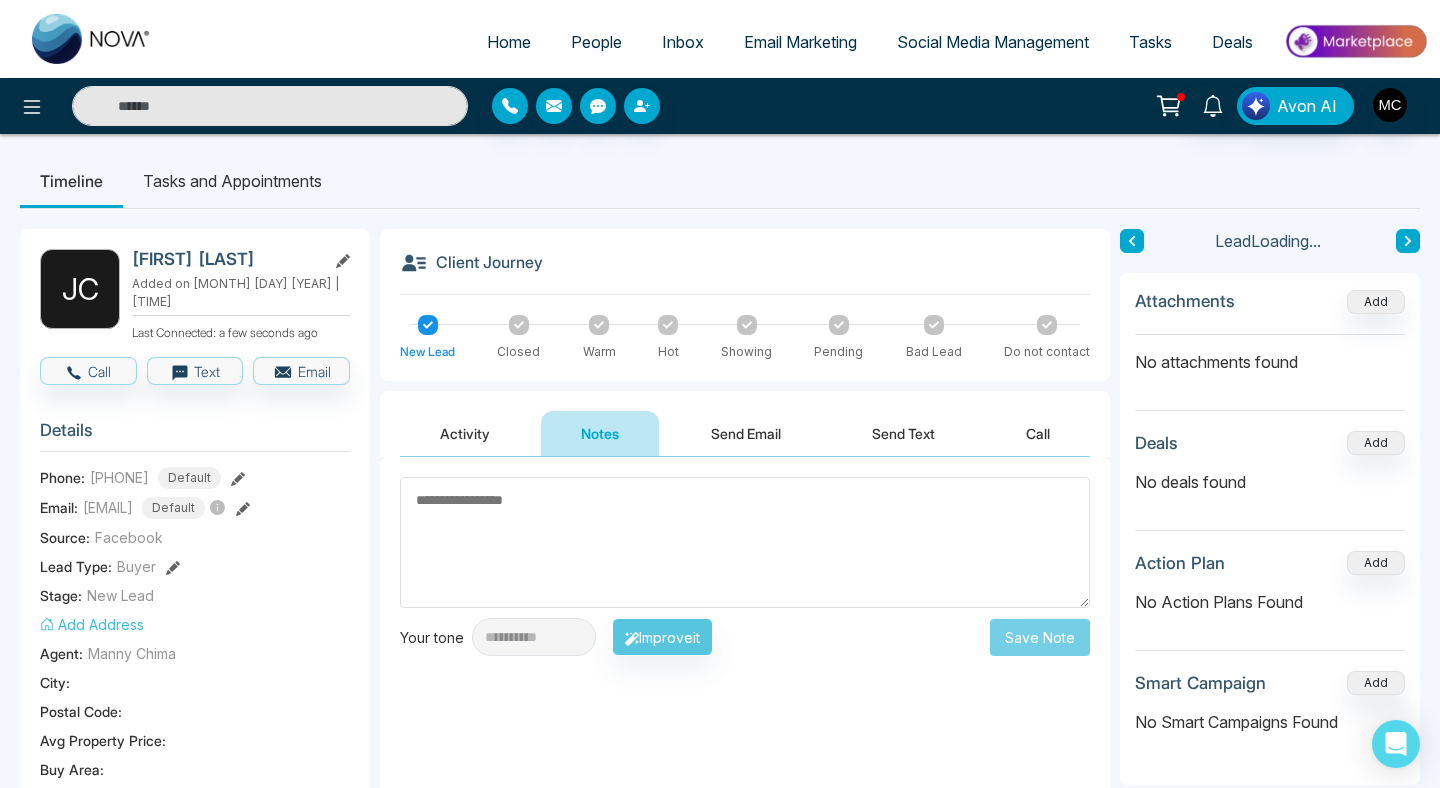 click at bounding box center [745, 542] 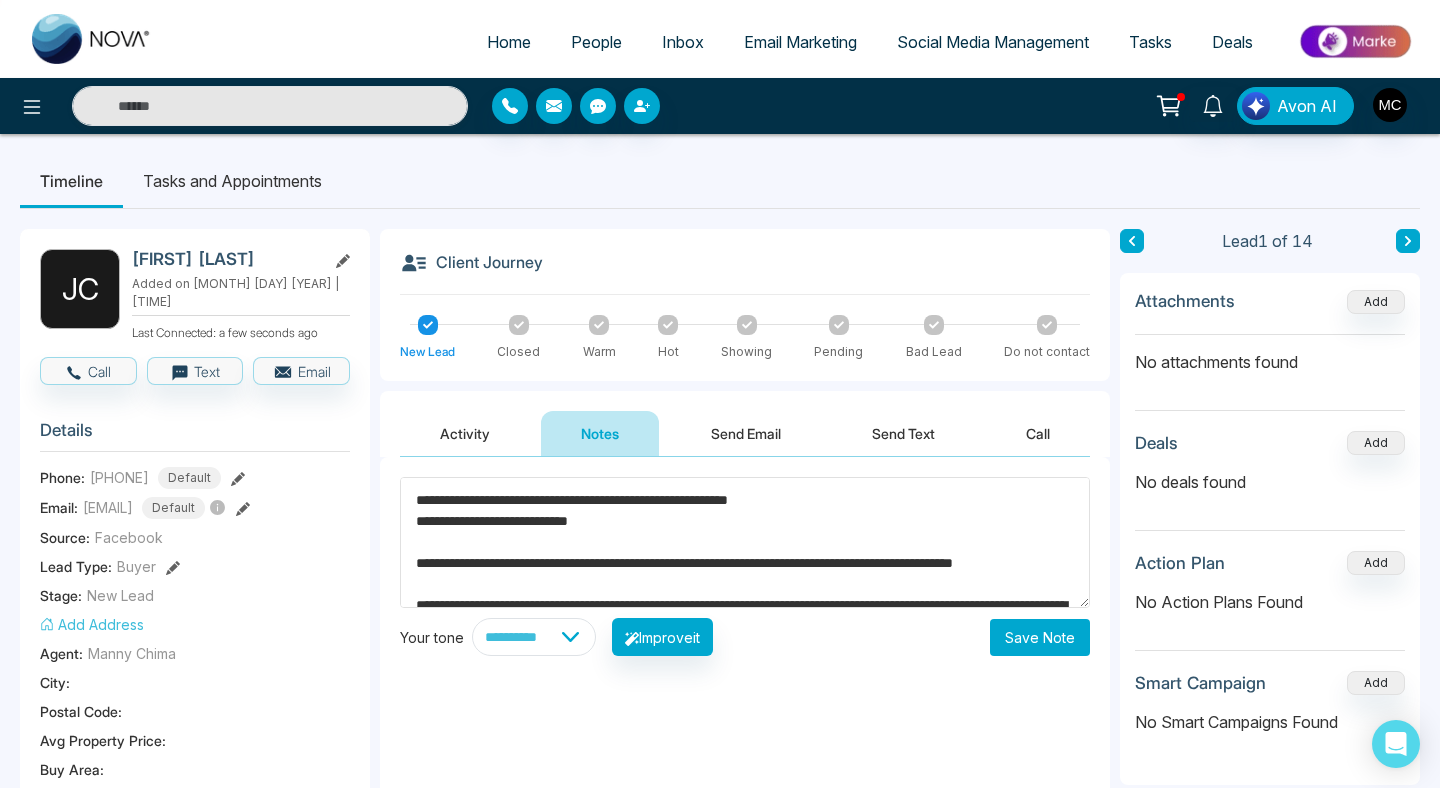 scroll, scrollTop: 210, scrollLeft: 0, axis: vertical 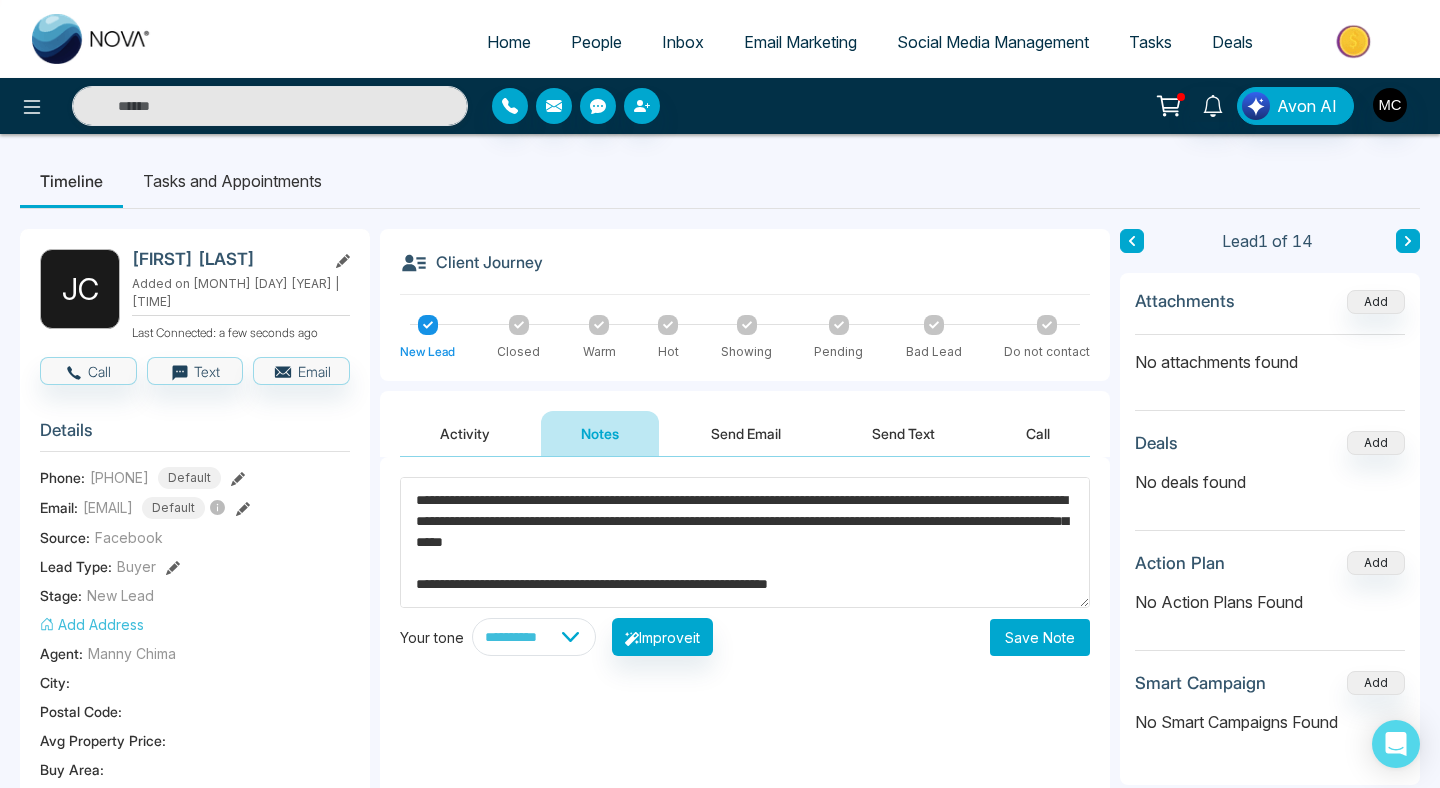 type on "**********" 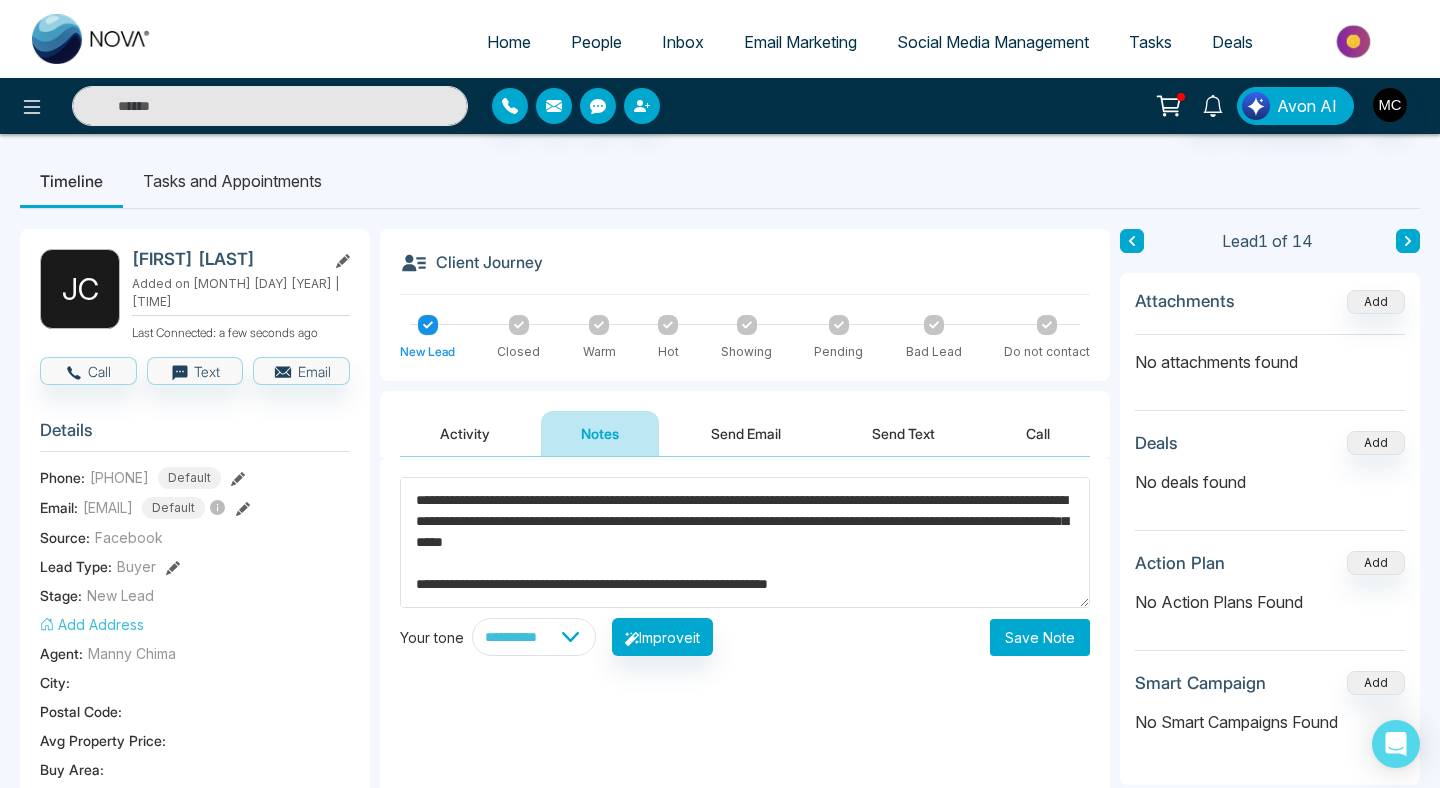 click on "Save Note" at bounding box center [1040, 637] 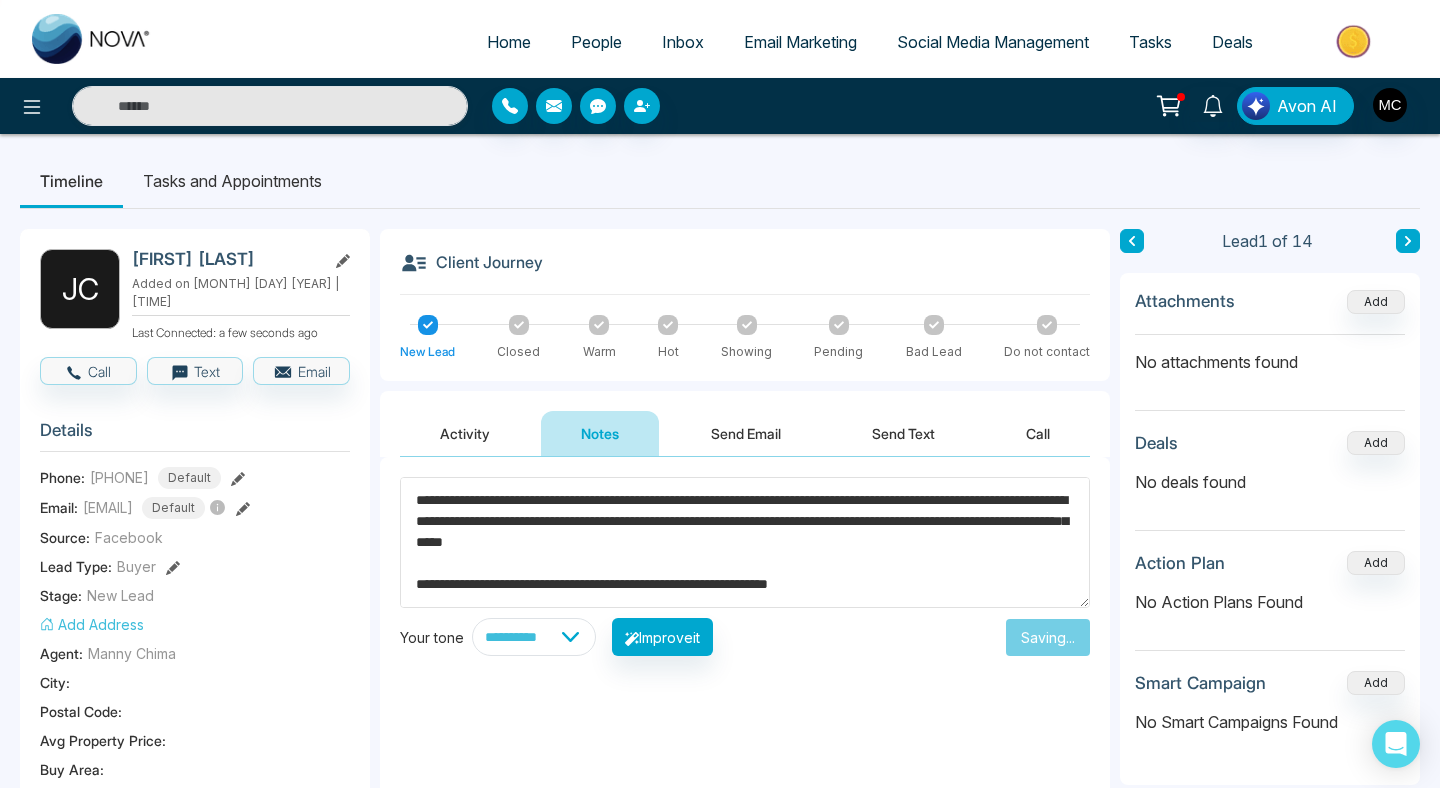 type 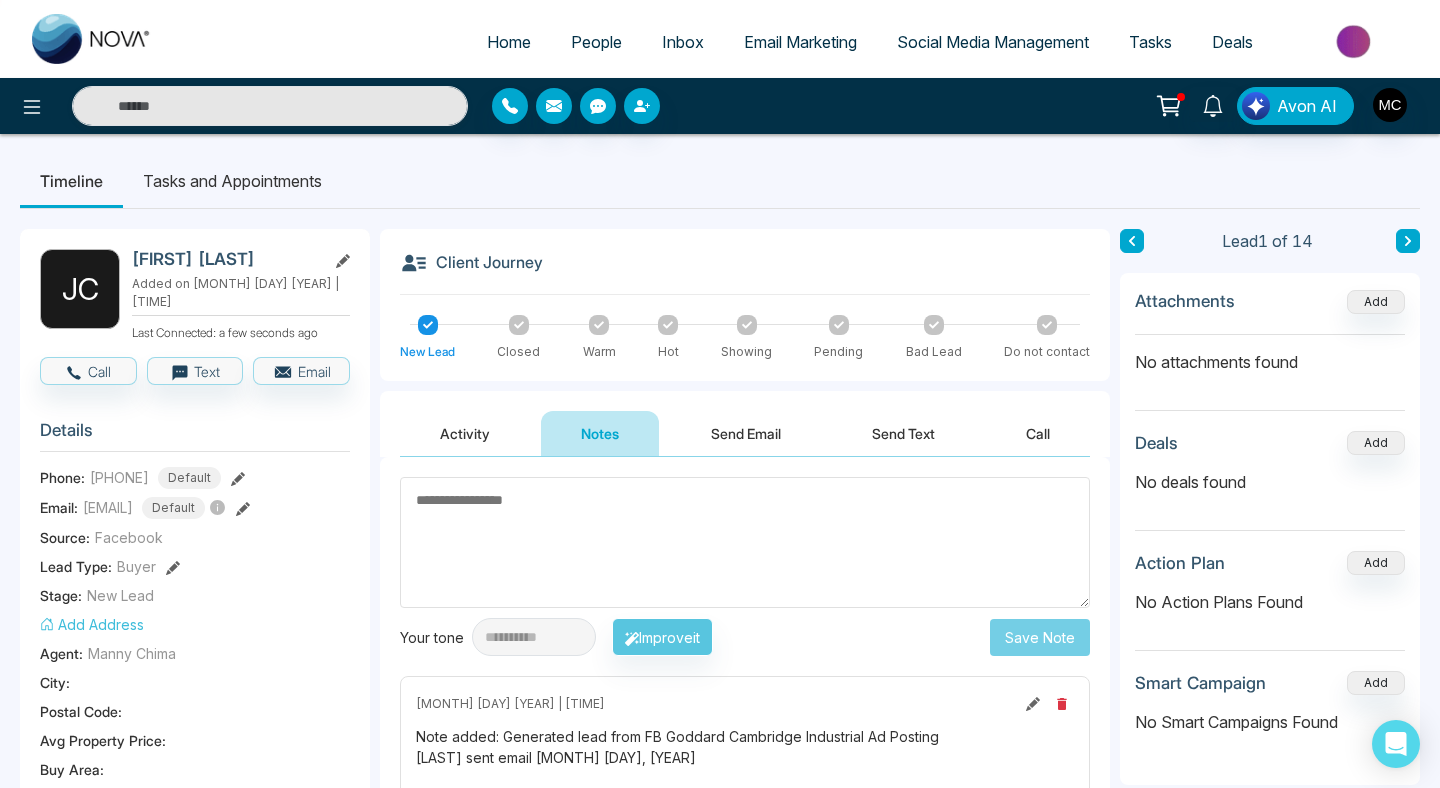 scroll, scrollTop: 0, scrollLeft: 0, axis: both 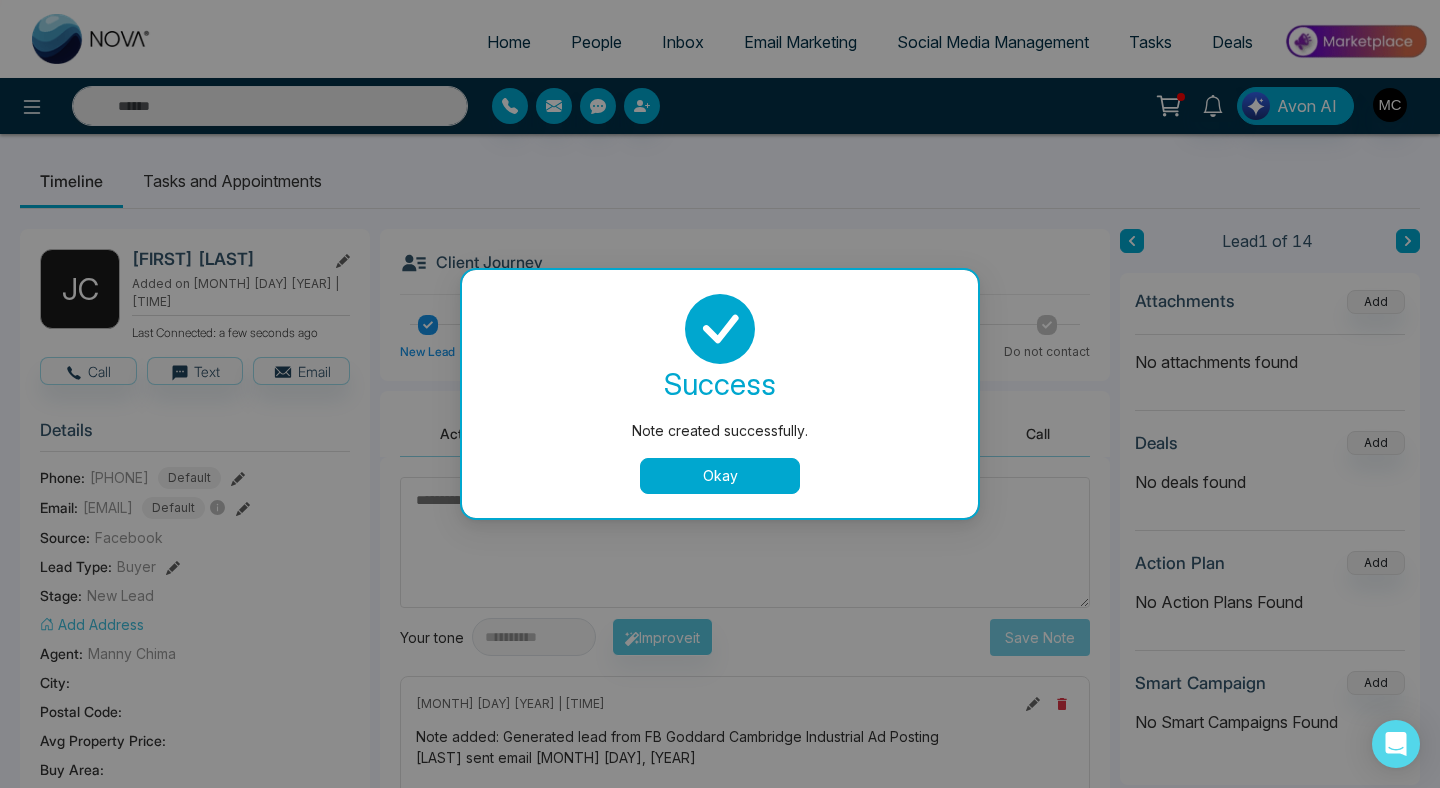 click on "Okay" at bounding box center (720, 476) 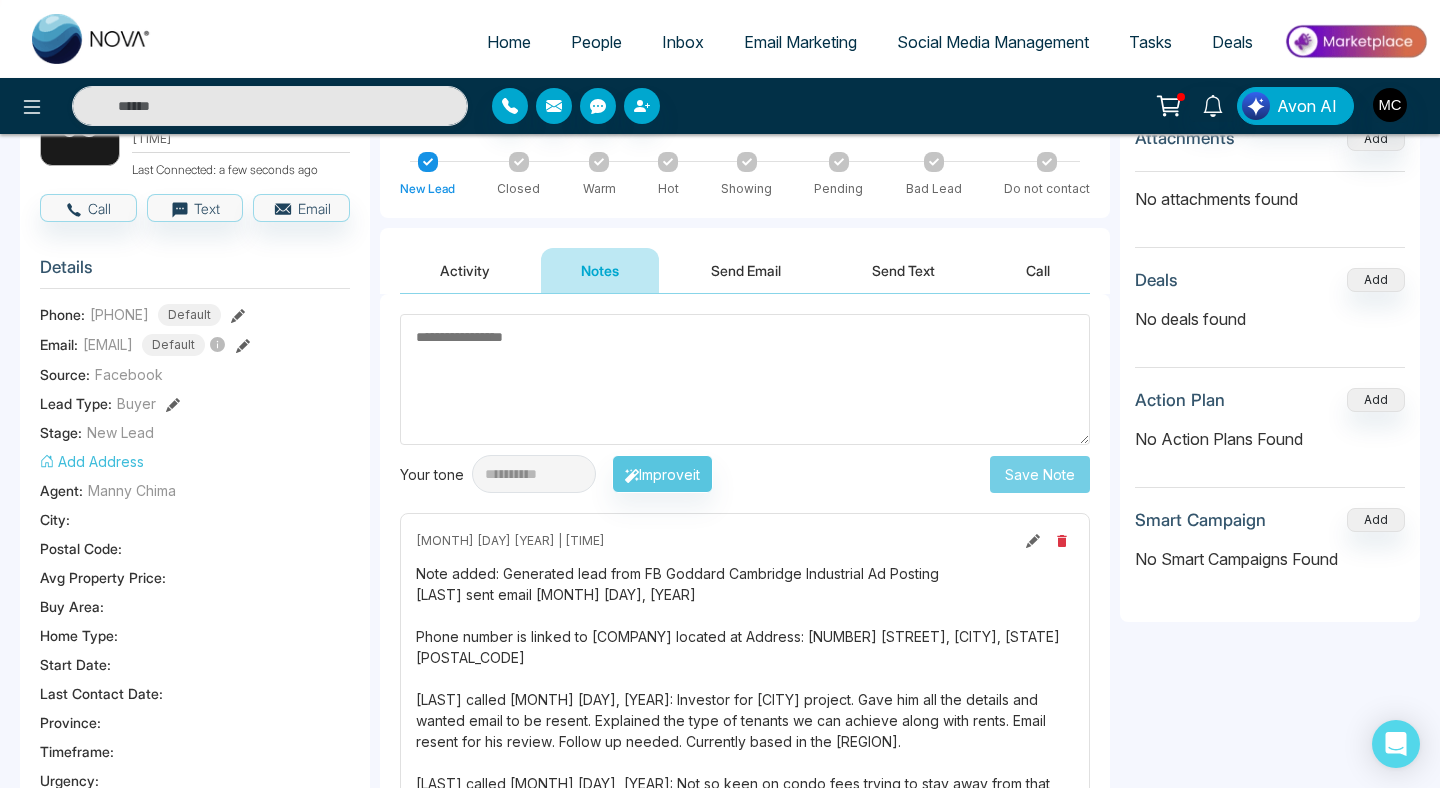 scroll, scrollTop: 0, scrollLeft: 0, axis: both 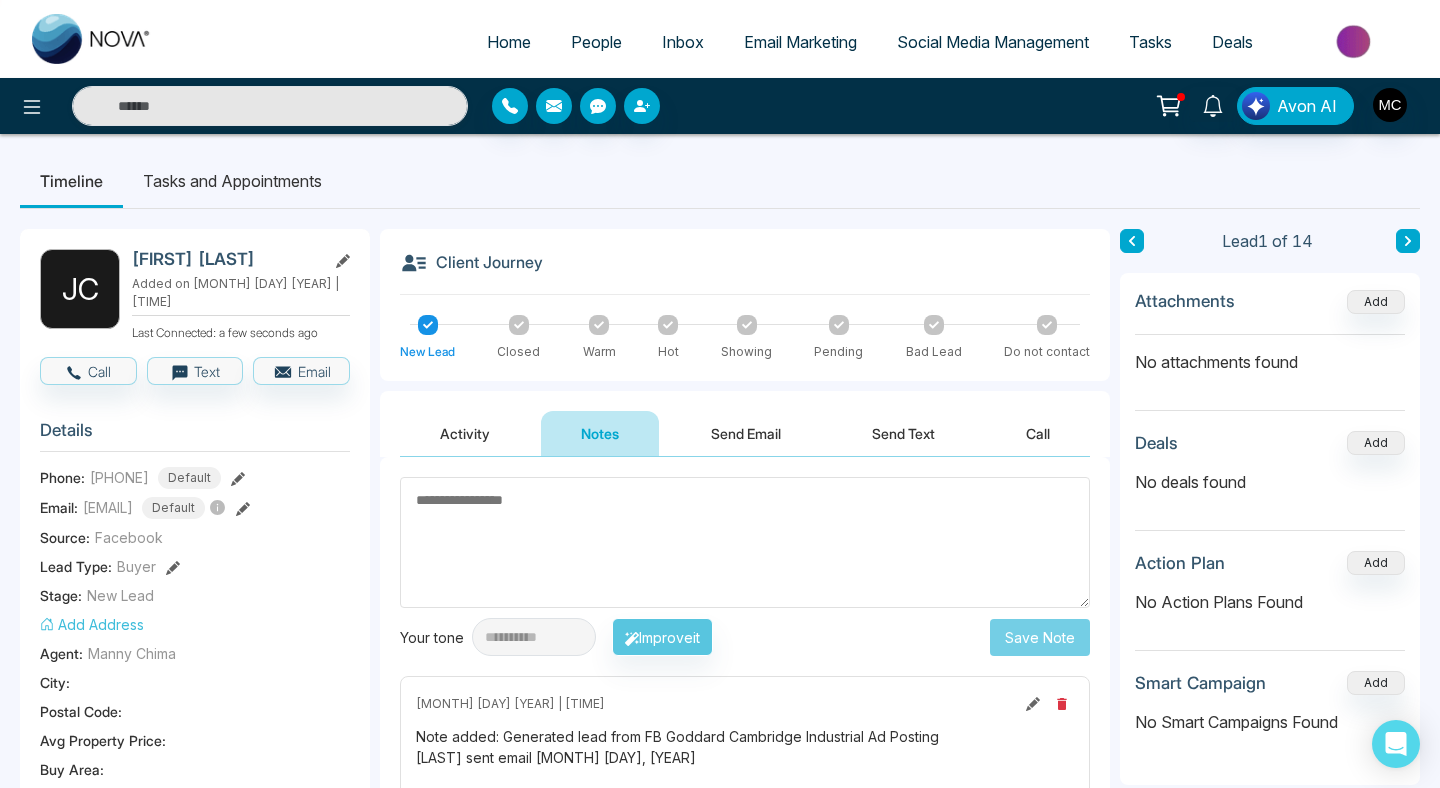 click on "Home" at bounding box center (509, 42) 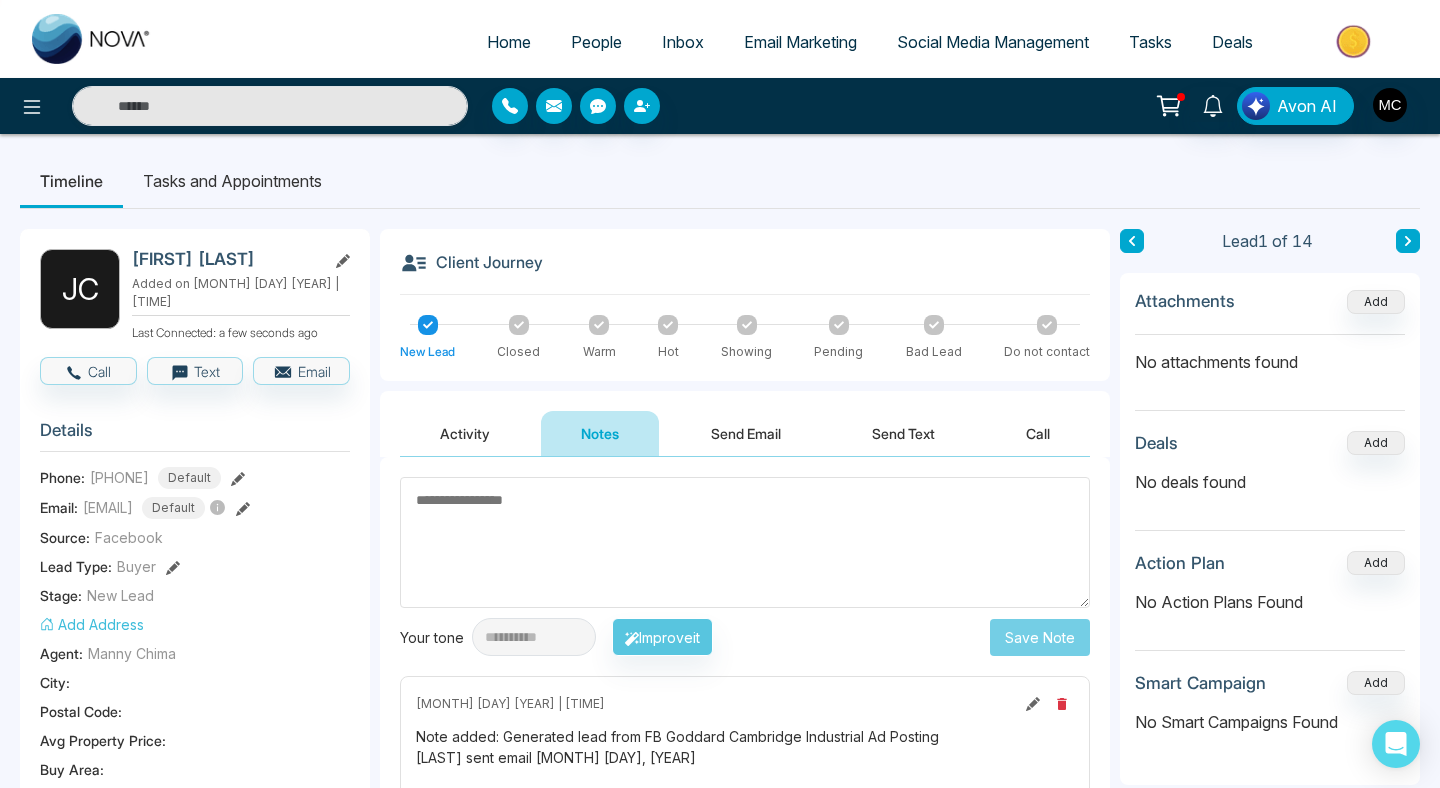 select on "*" 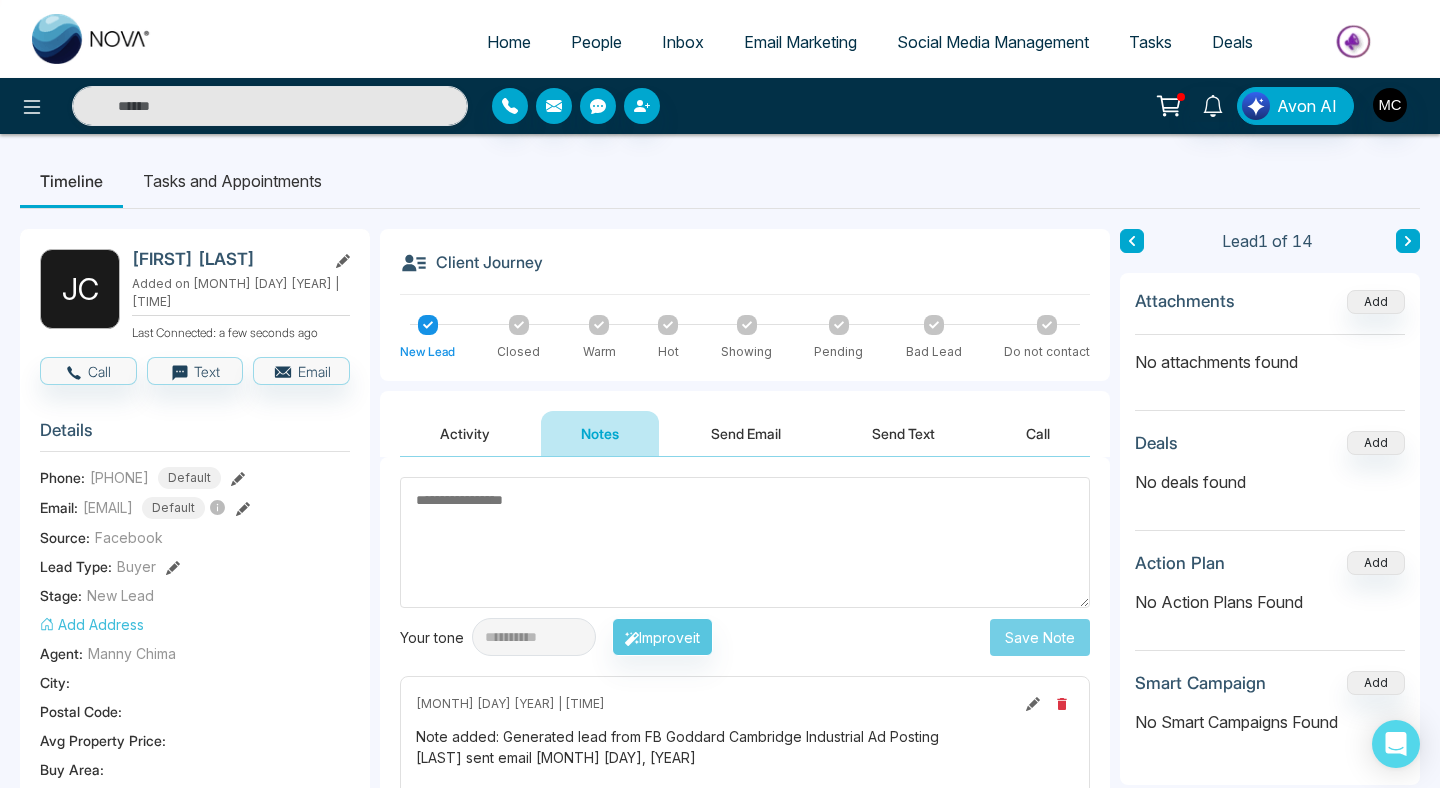 select on "*" 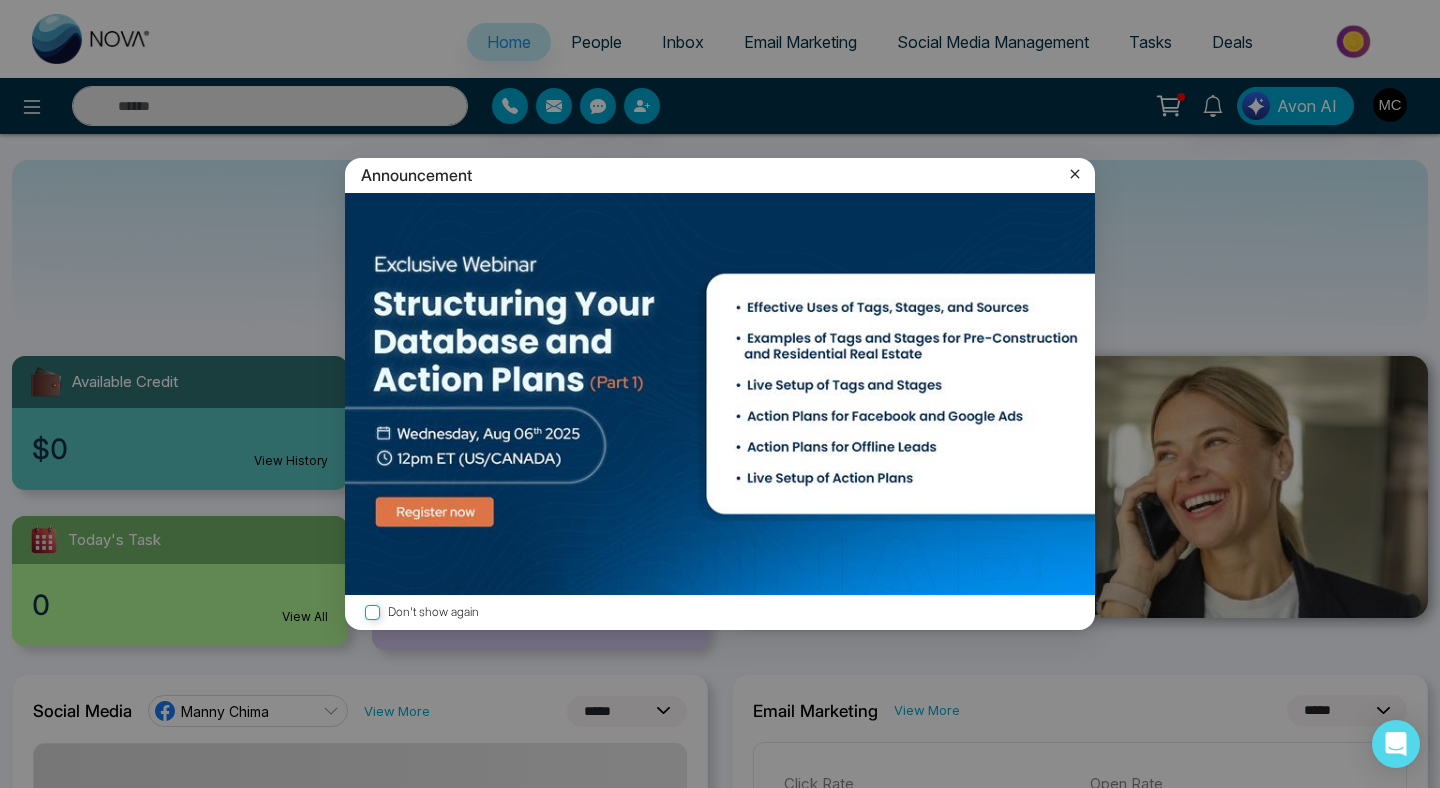 click 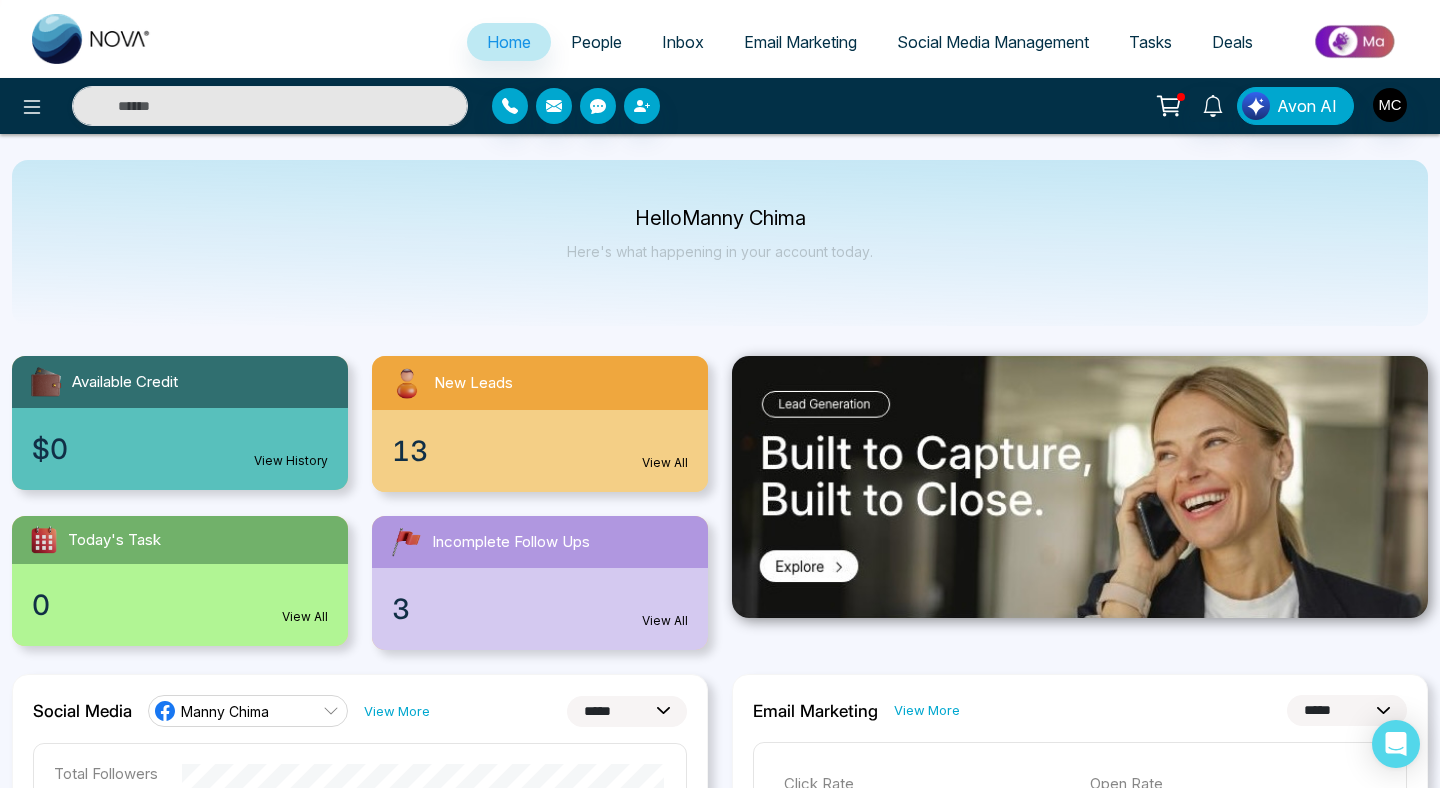 click on "Incomplete Follow Ups" at bounding box center (511, 542) 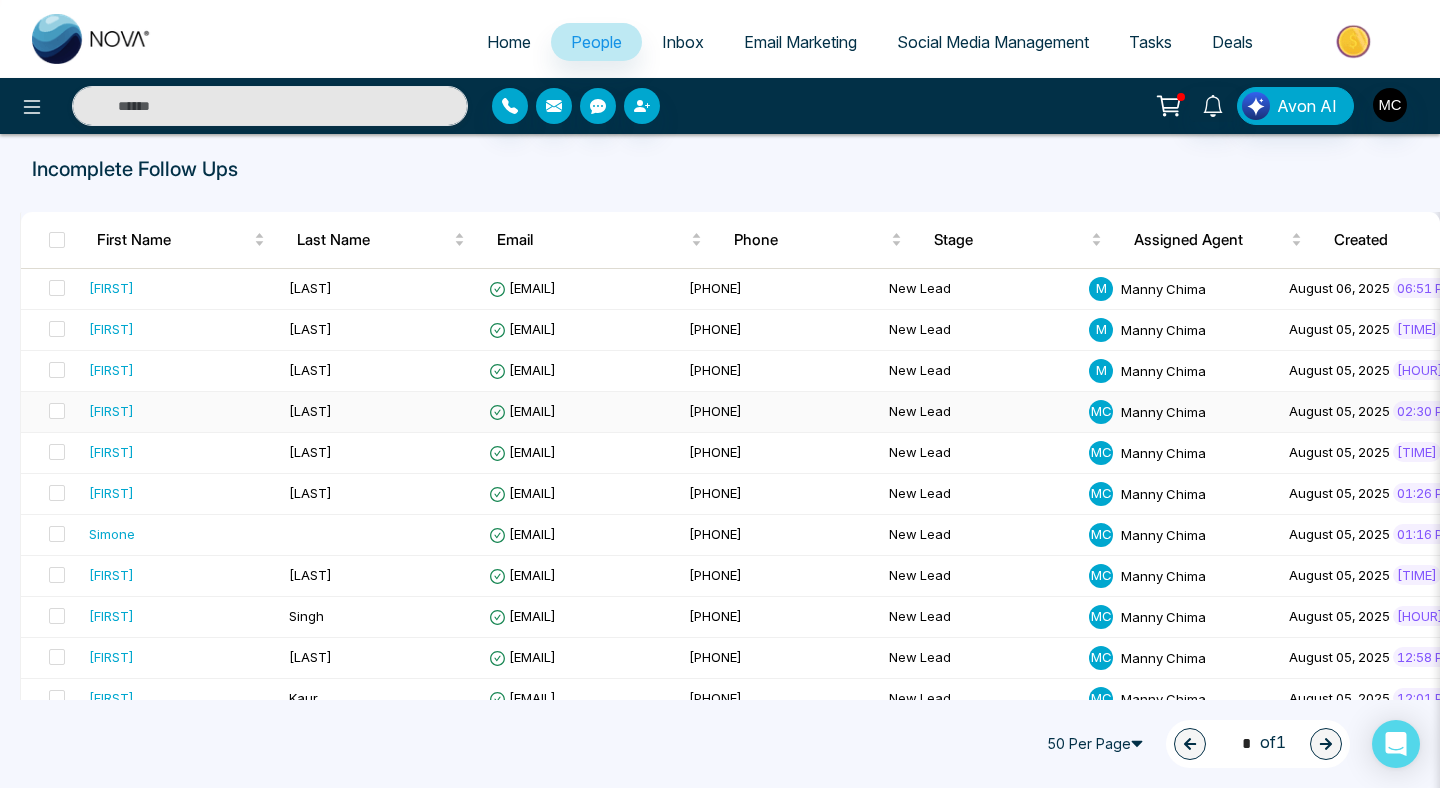 scroll, scrollTop: 0, scrollLeft: 0, axis: both 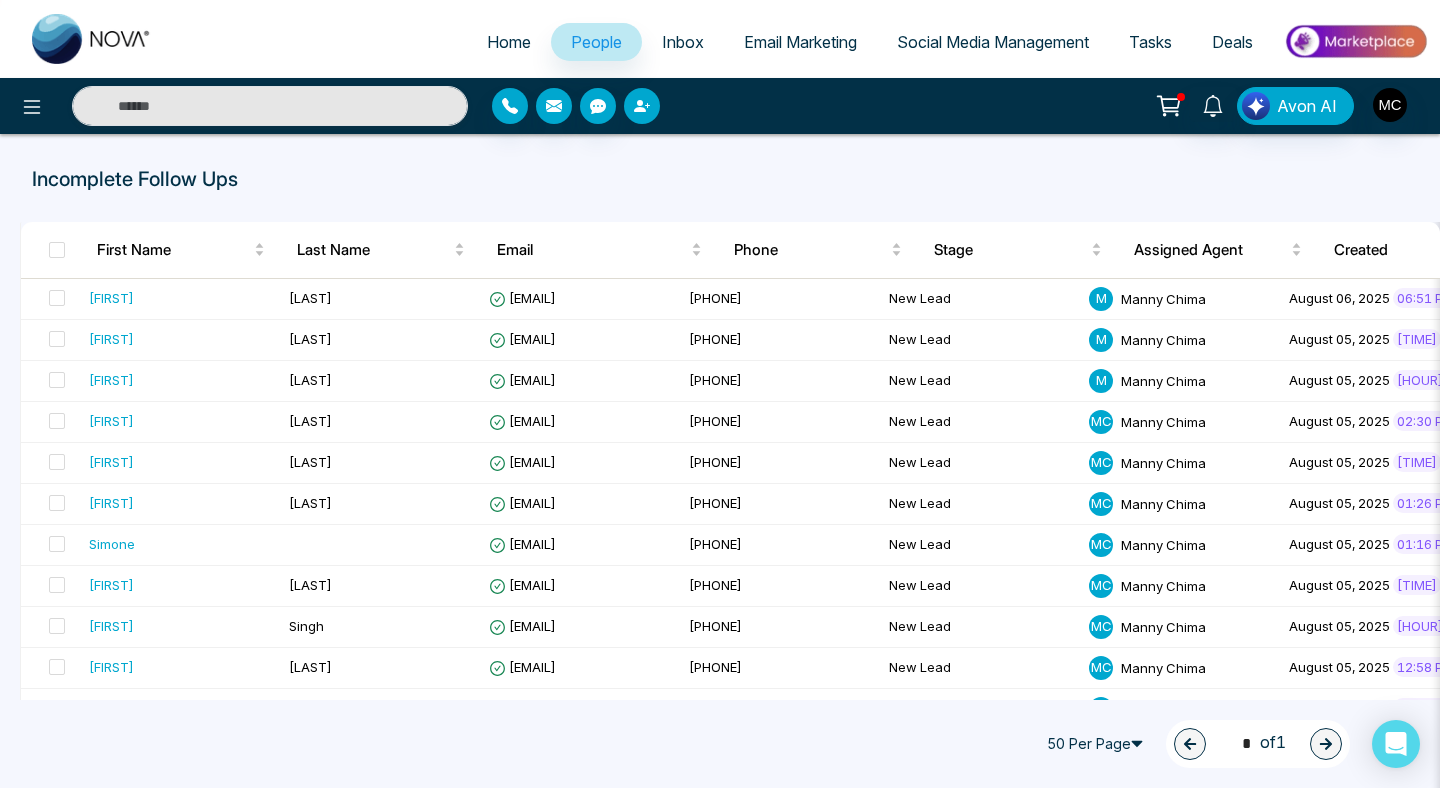 click 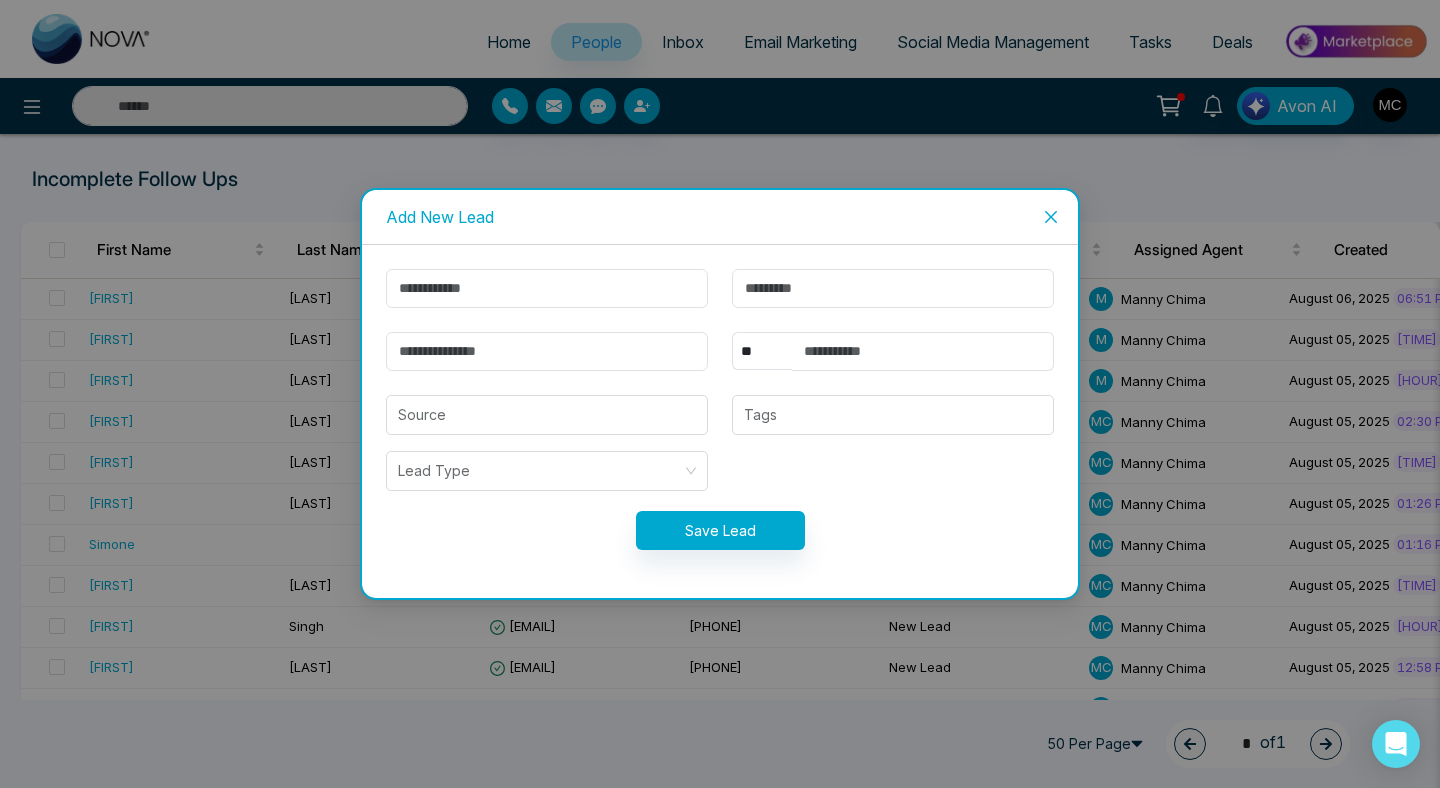click on "** **** *** *** *** **** *** Source   Tags Lead Type Save Lead" at bounding box center [720, 421] 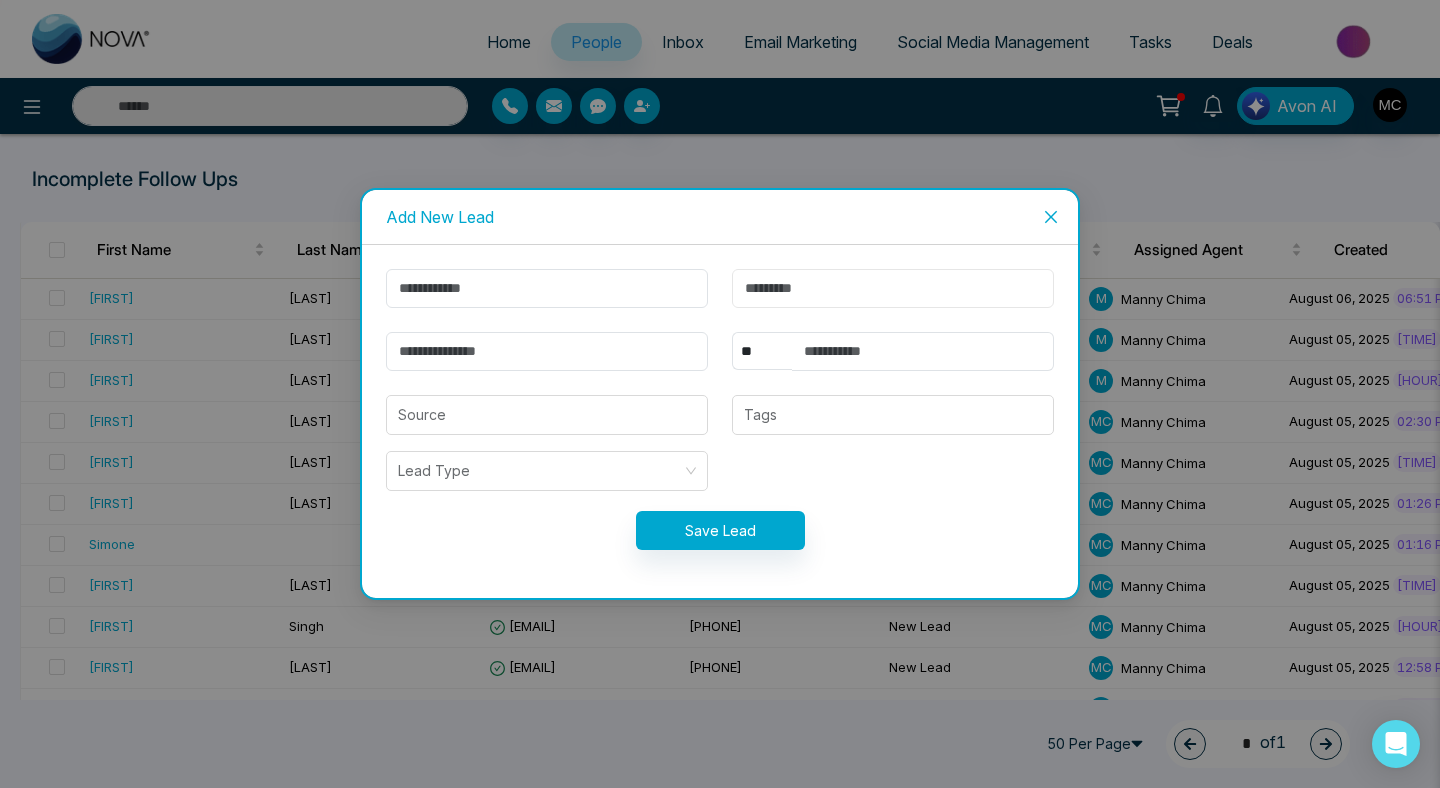 click at bounding box center [893, 288] 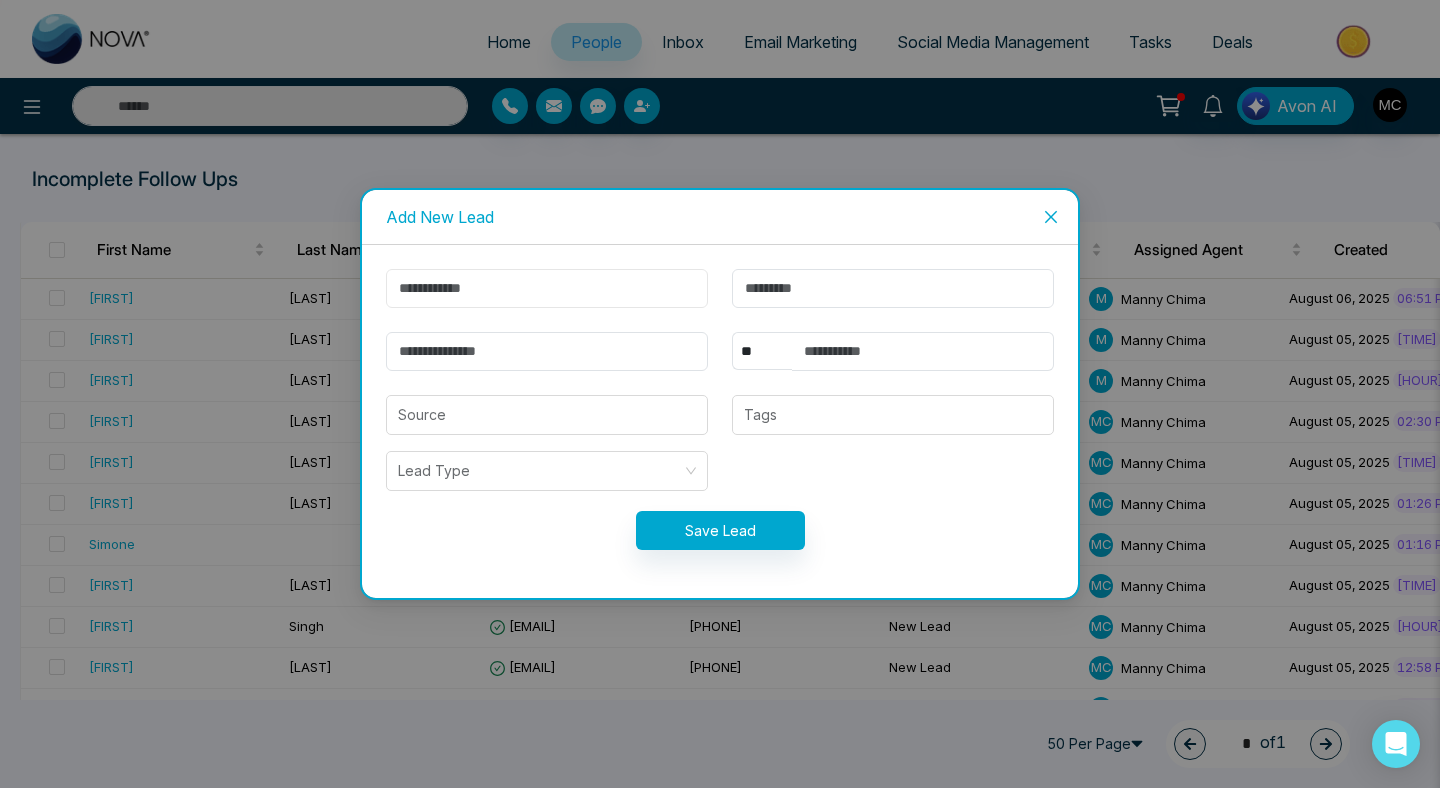 click at bounding box center (547, 288) 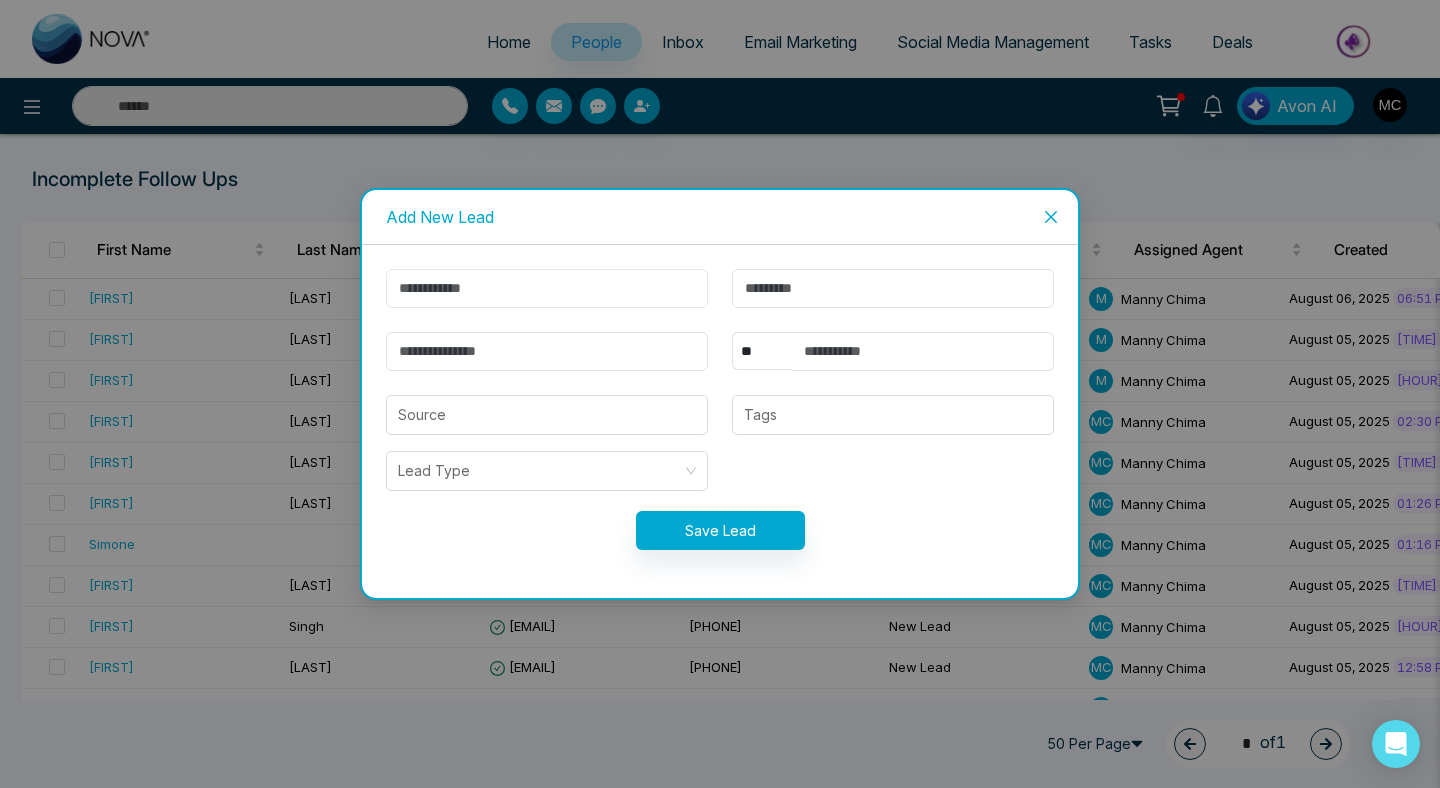 paste on "**********" 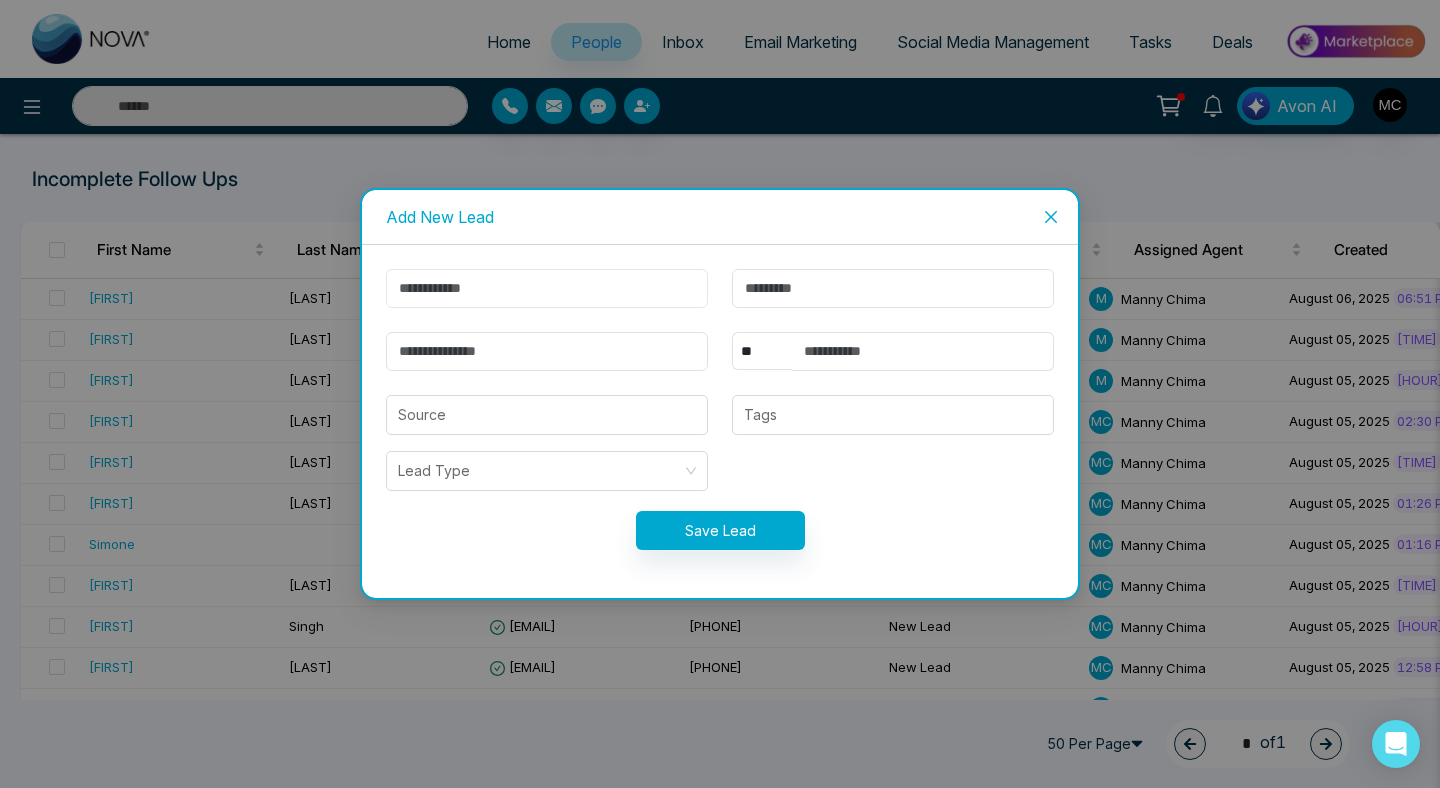 type on "**********" 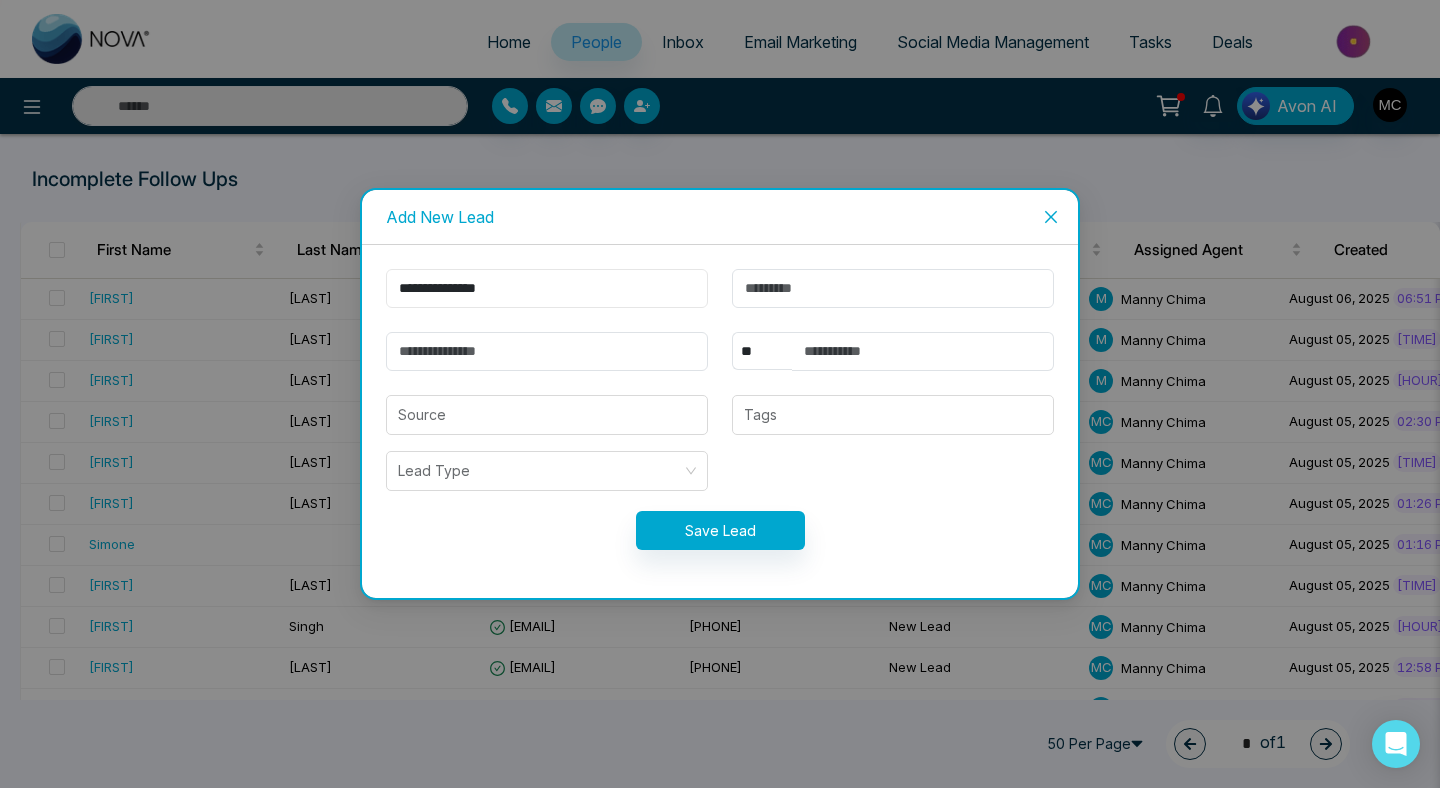 click on "**********" at bounding box center (547, 288) 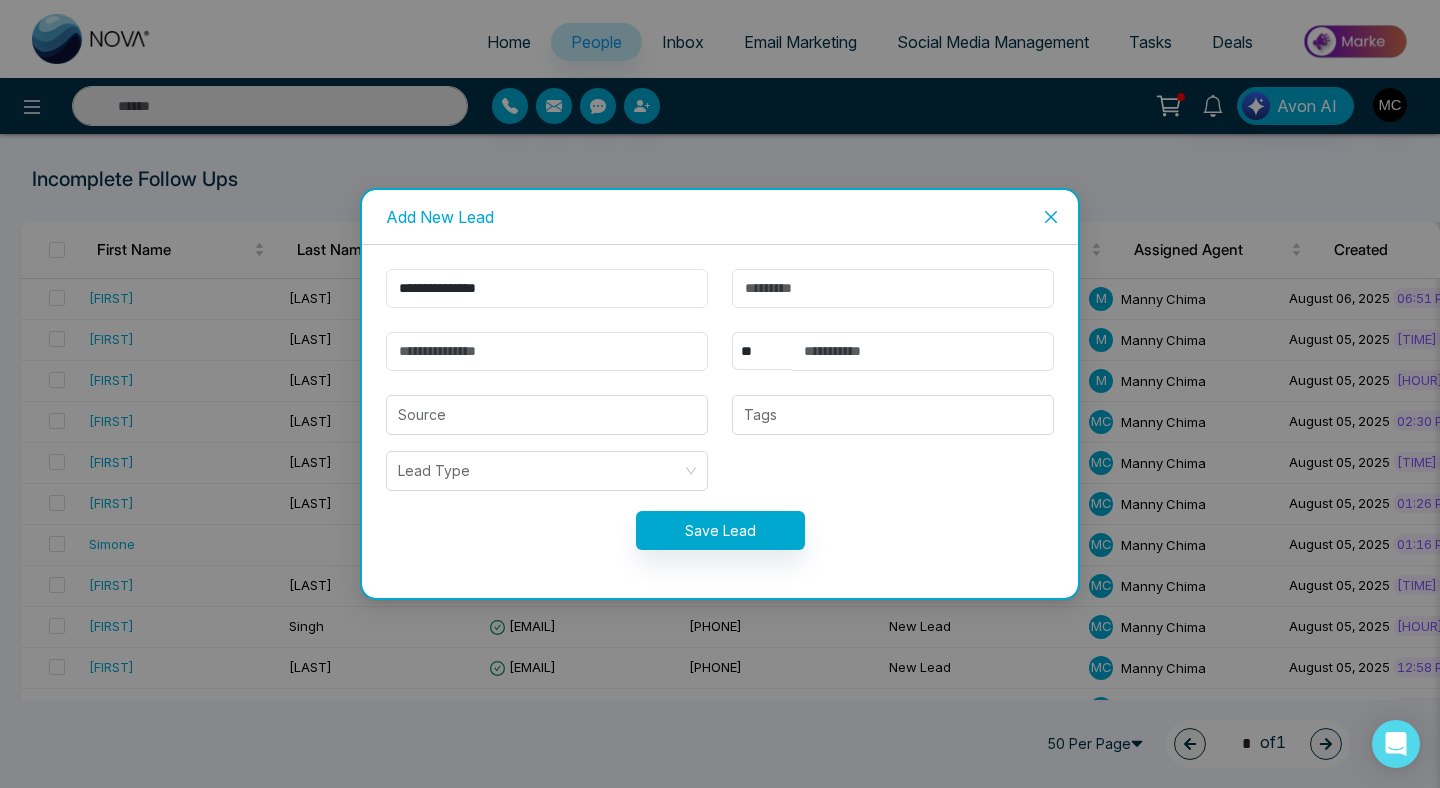 click on "**********" at bounding box center [547, 288] 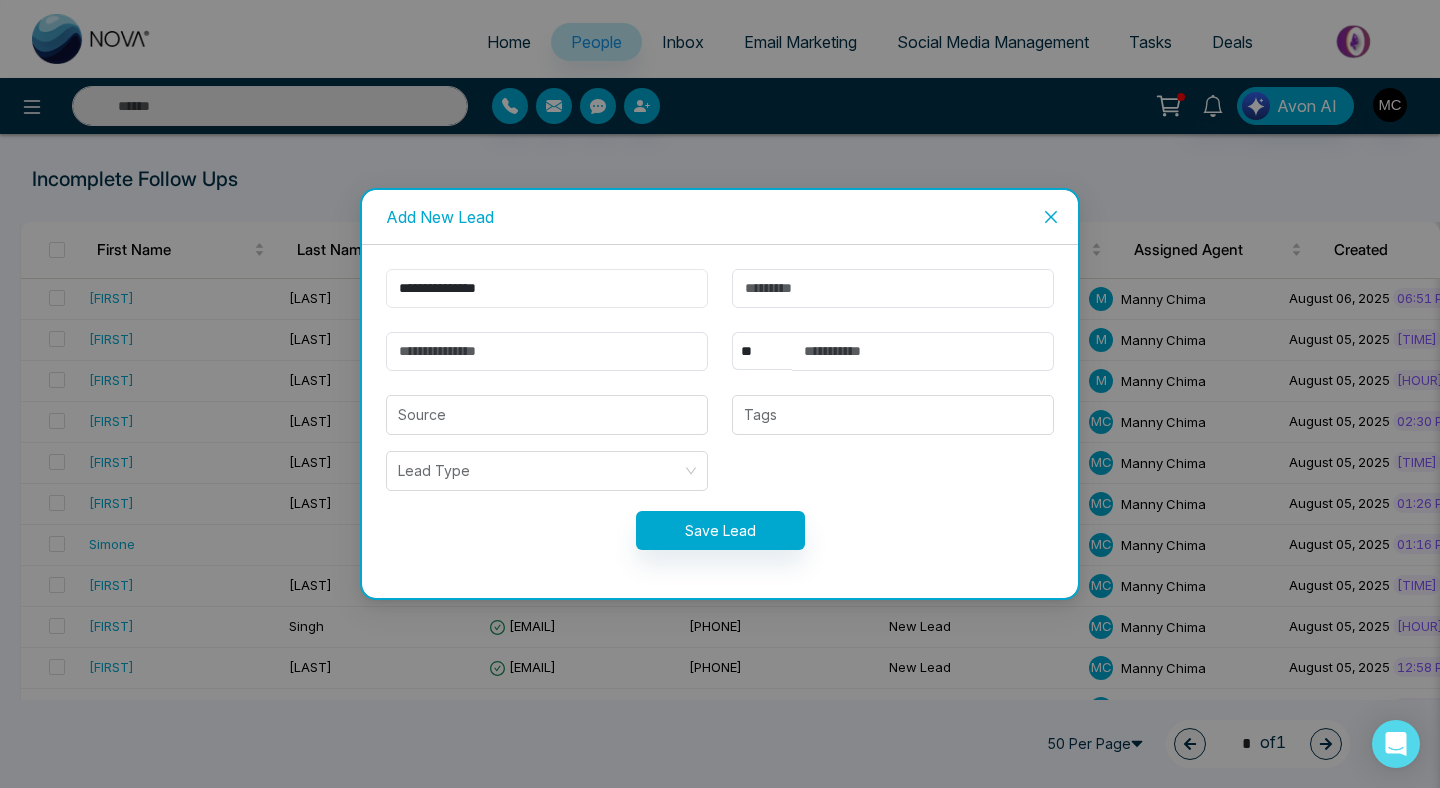 click on "**********" at bounding box center (547, 288) 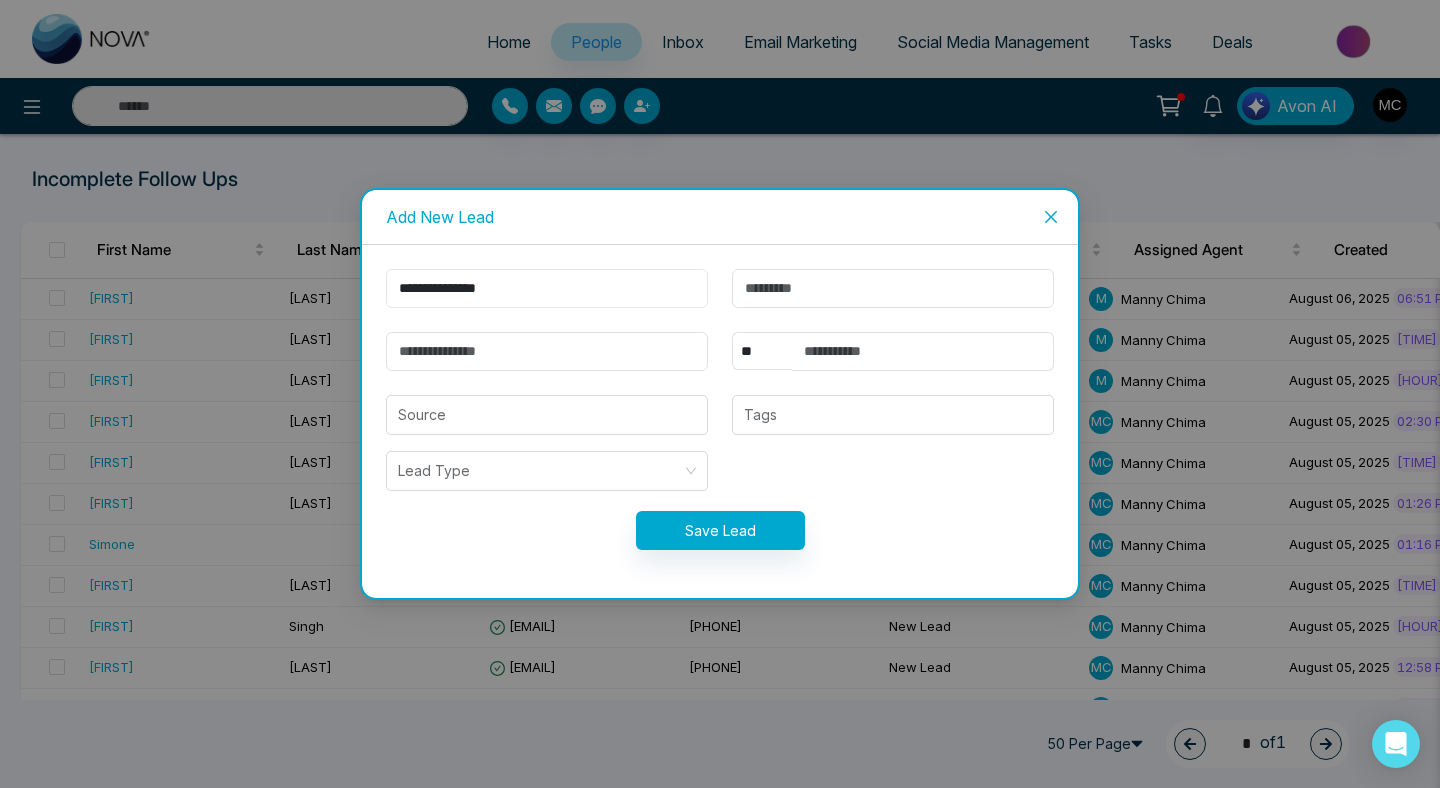 type 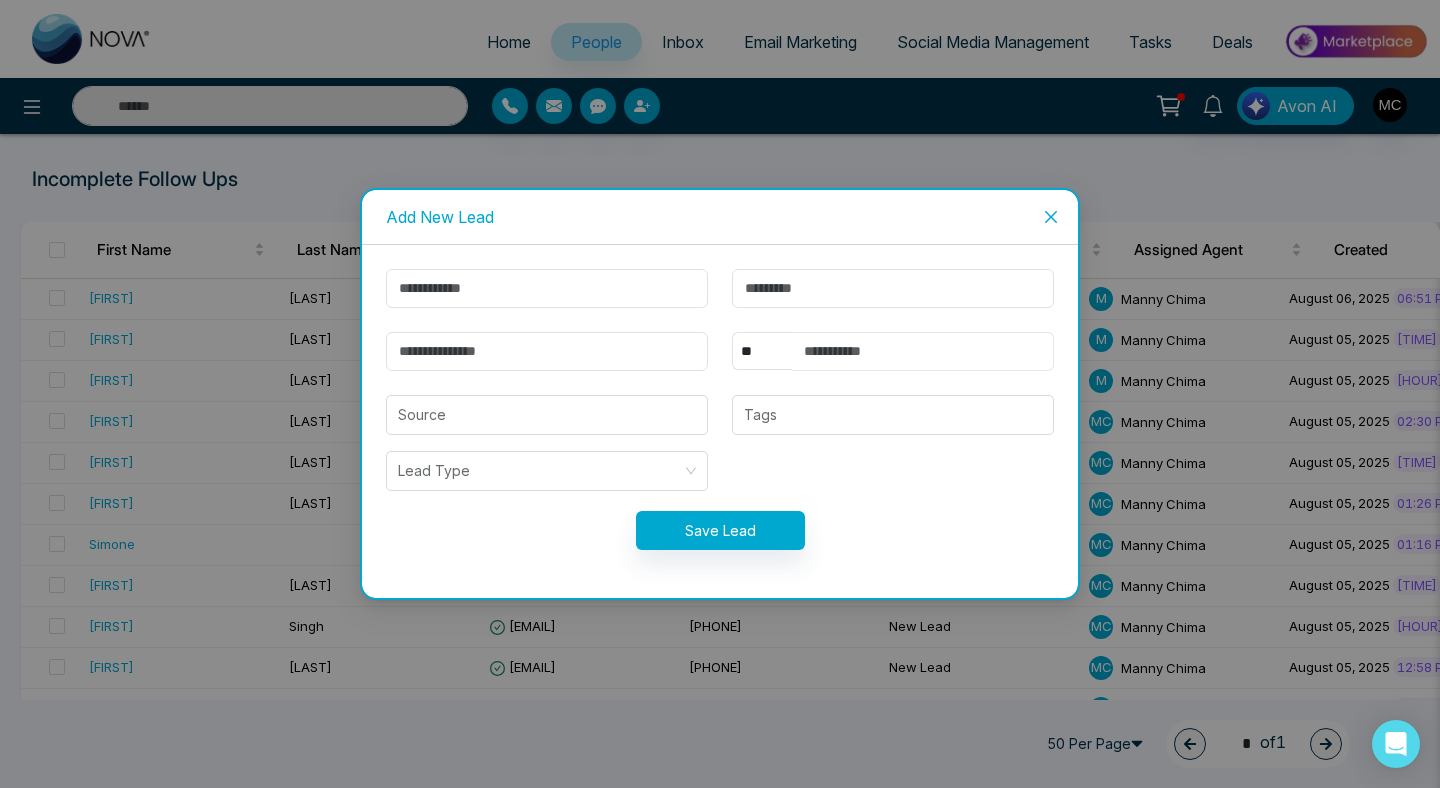 click at bounding box center [923, 351] 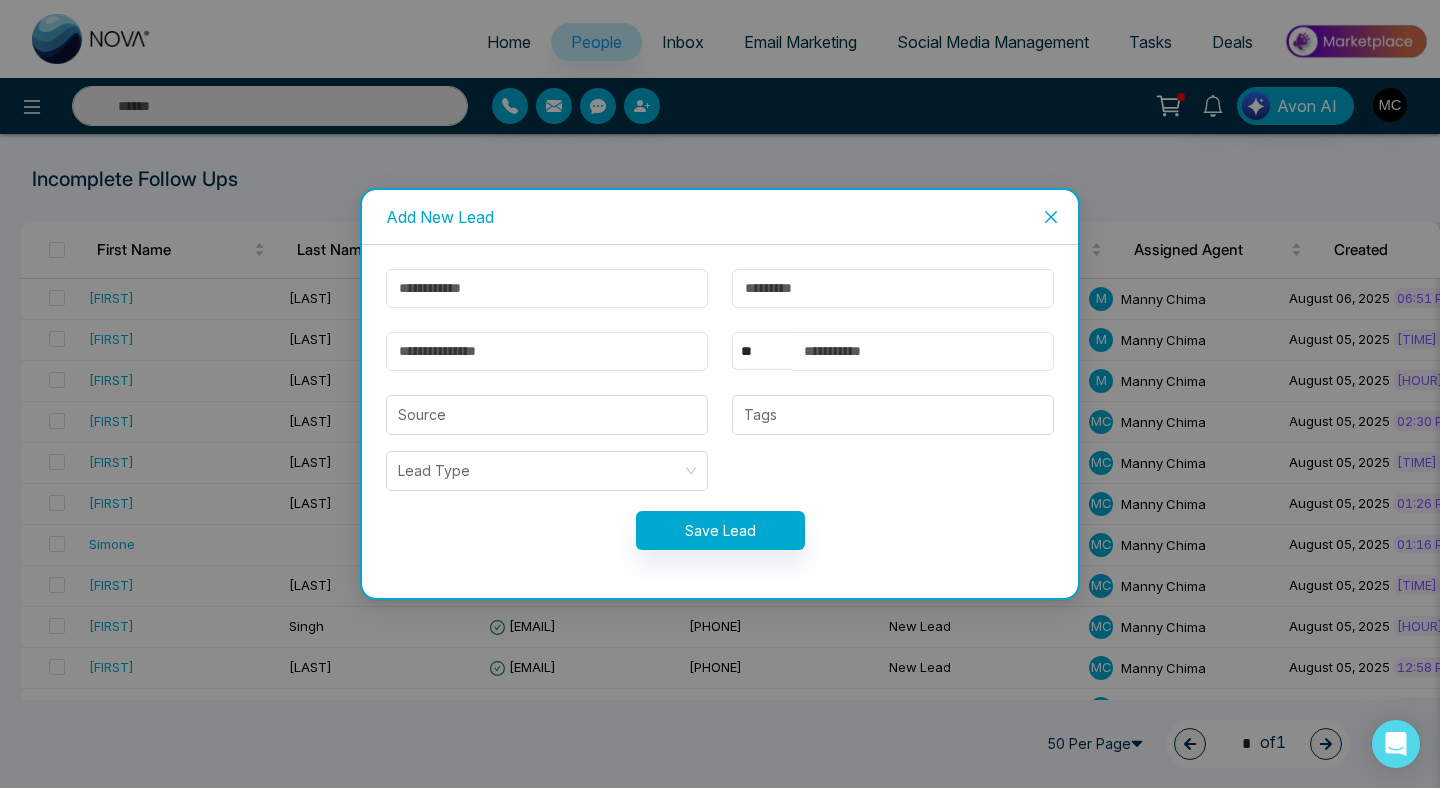 paste on "**********" 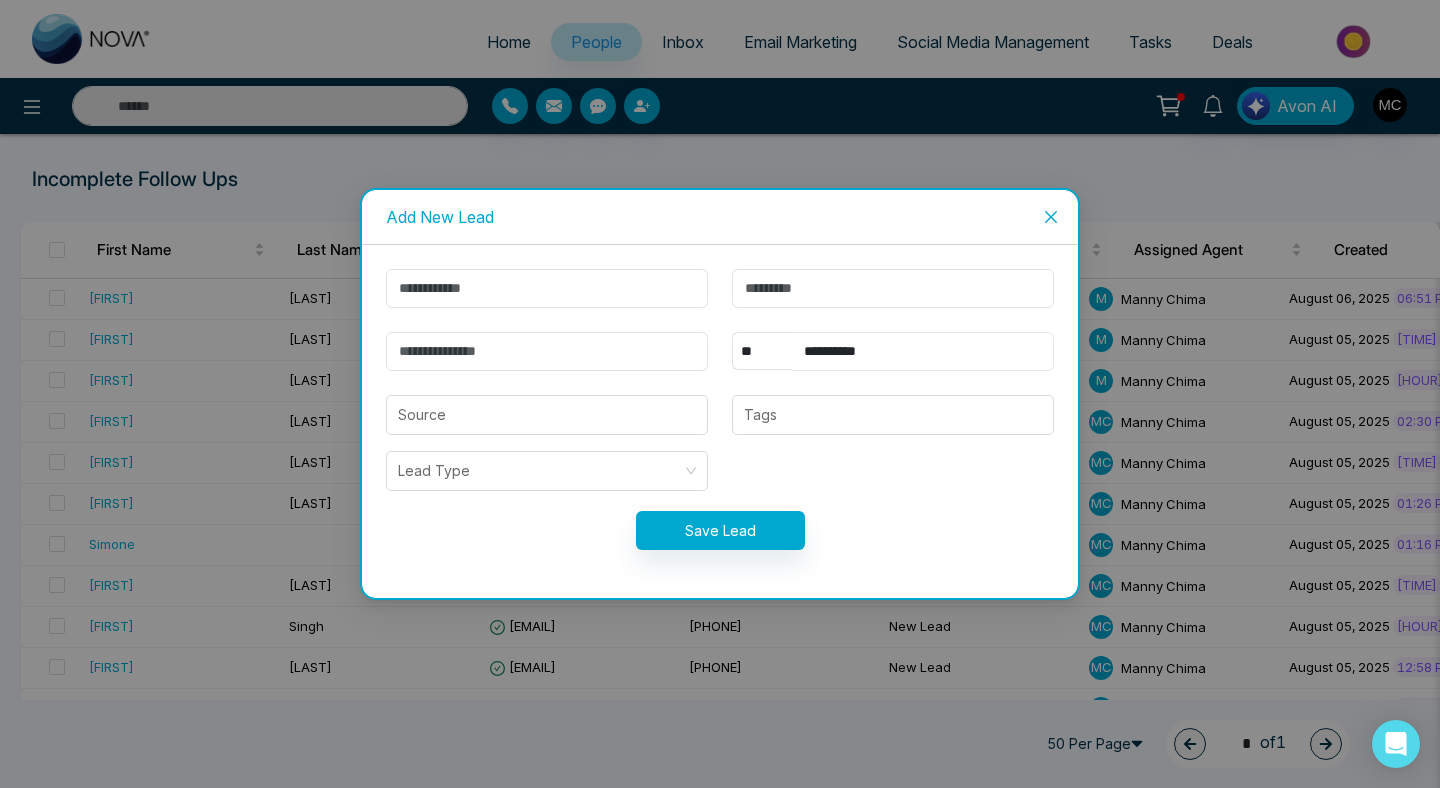 type on "**********" 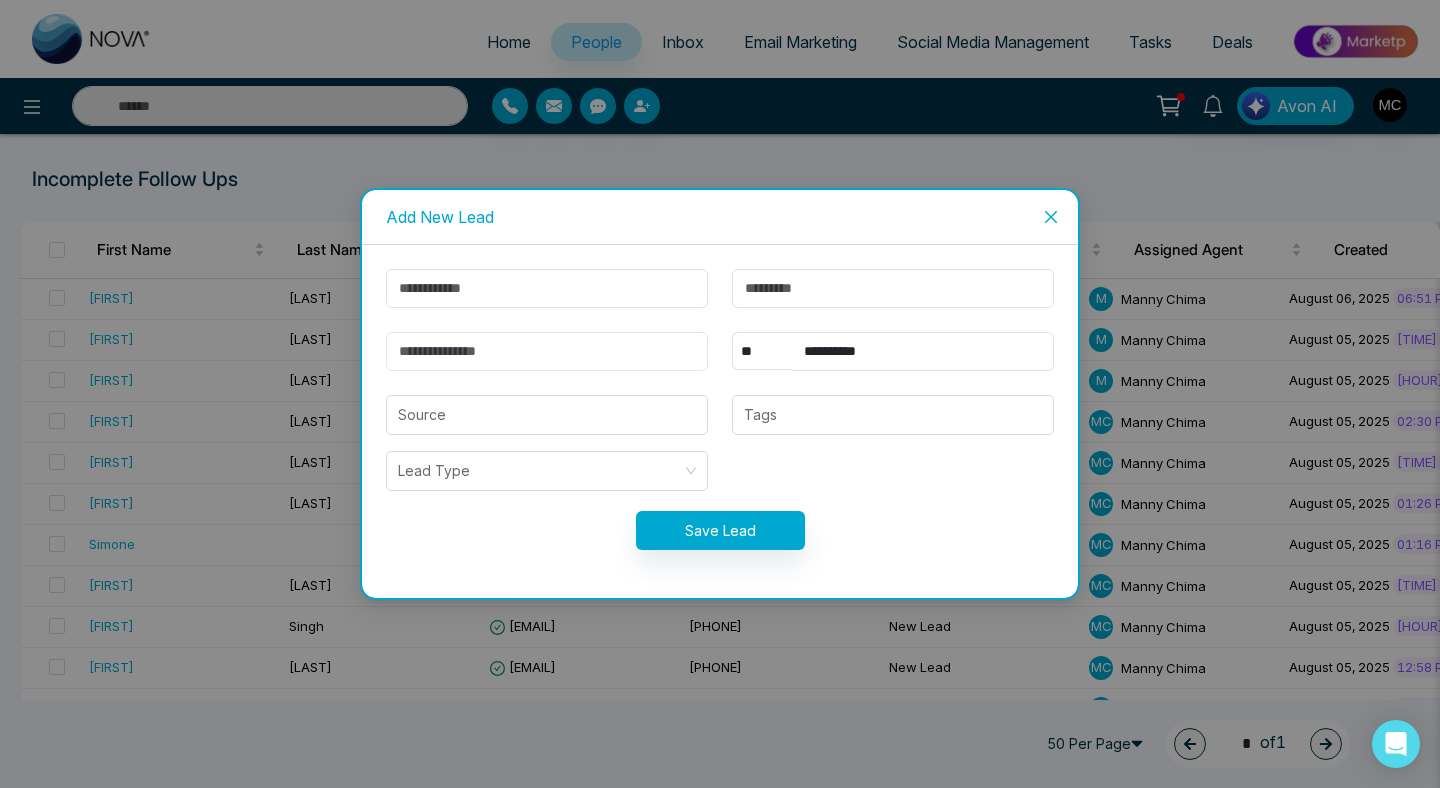 click at bounding box center [547, 351] 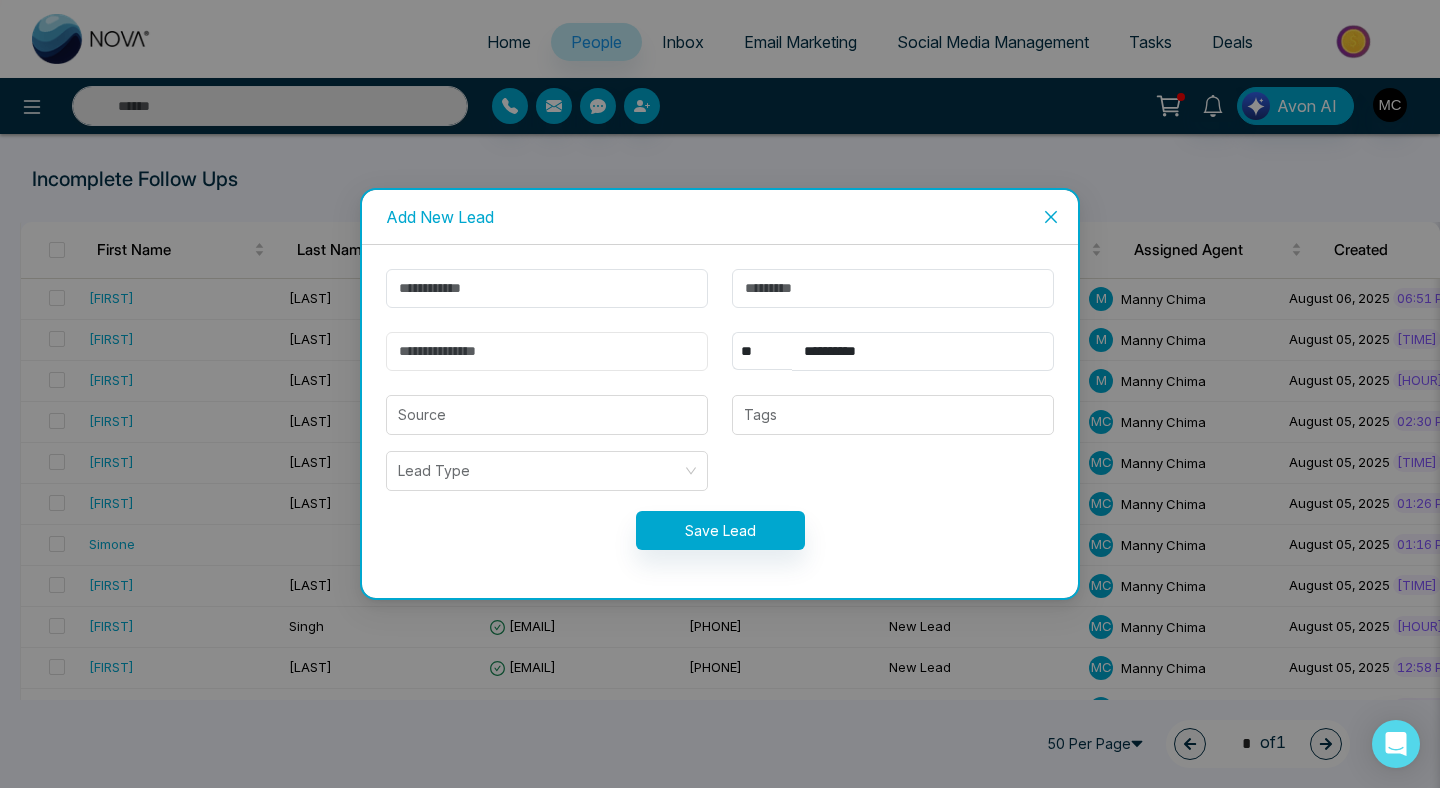 paste on "**********" 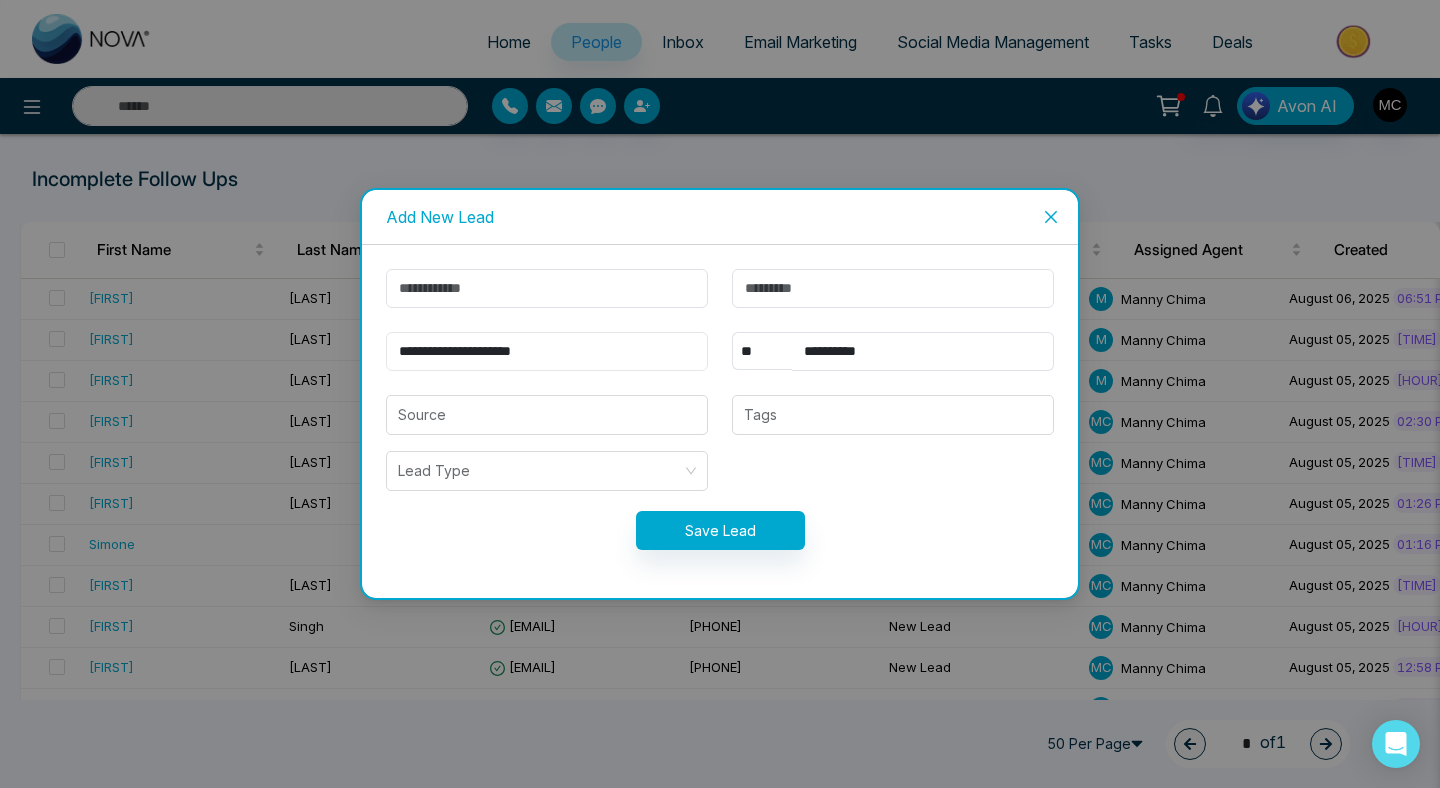type on "**********" 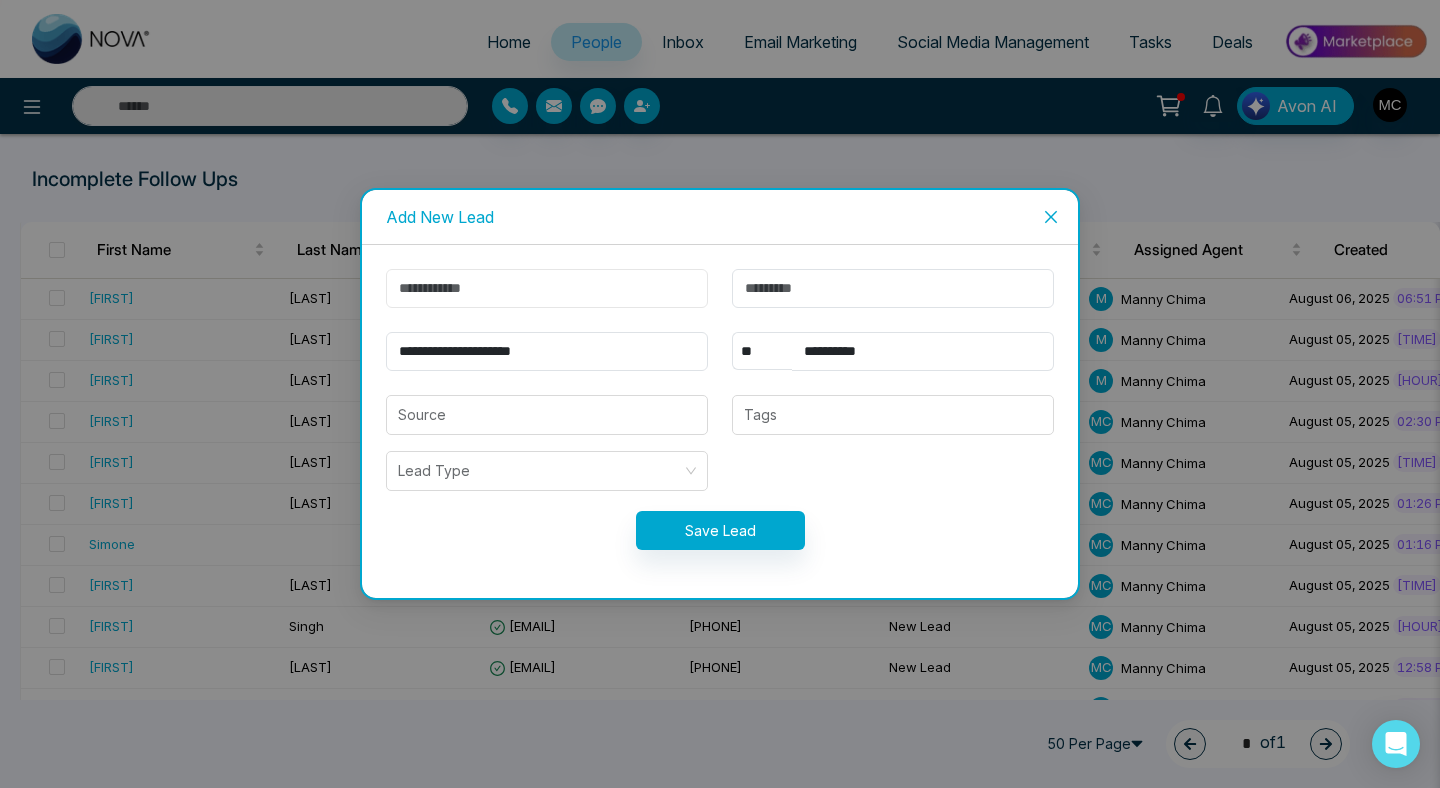 click at bounding box center [547, 288] 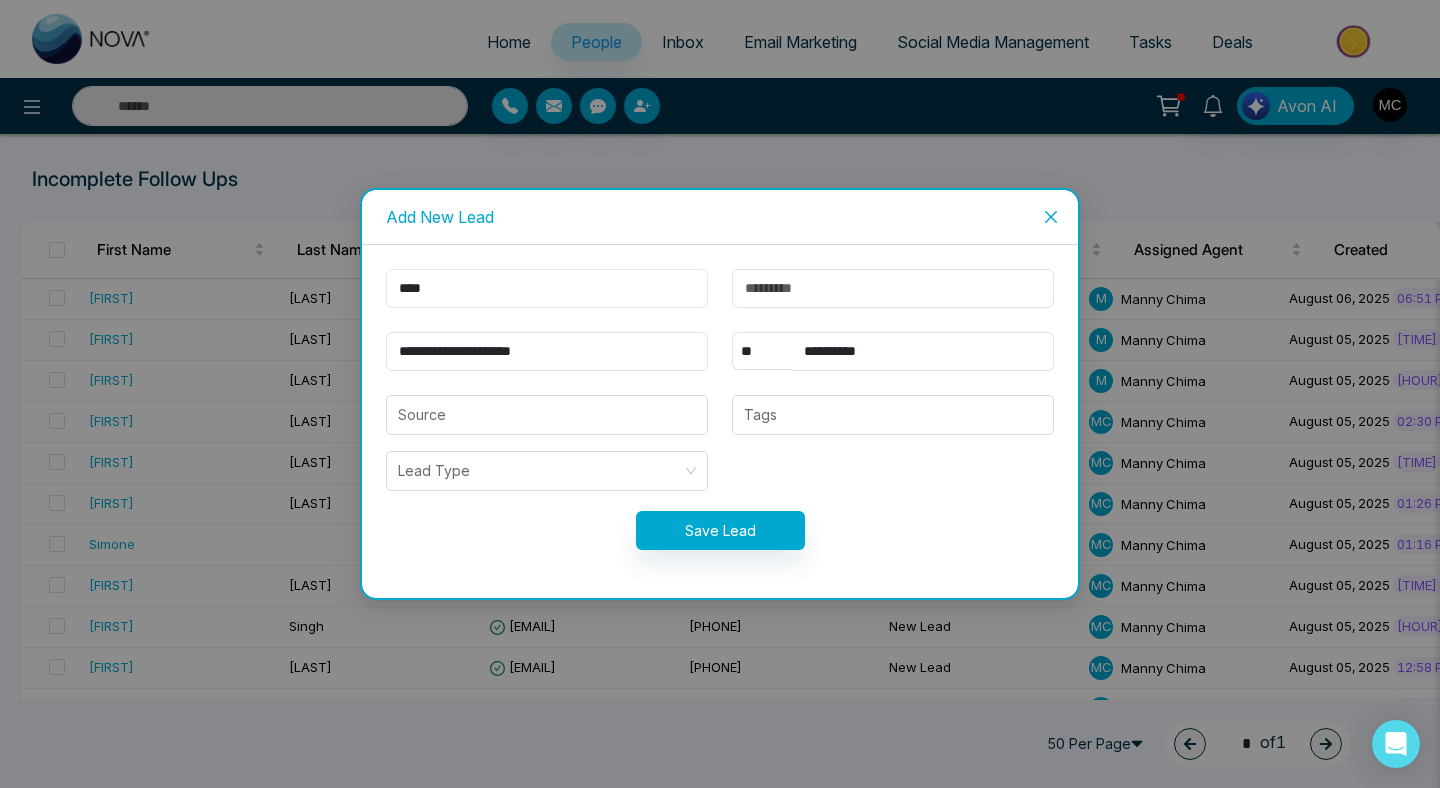 type on "****" 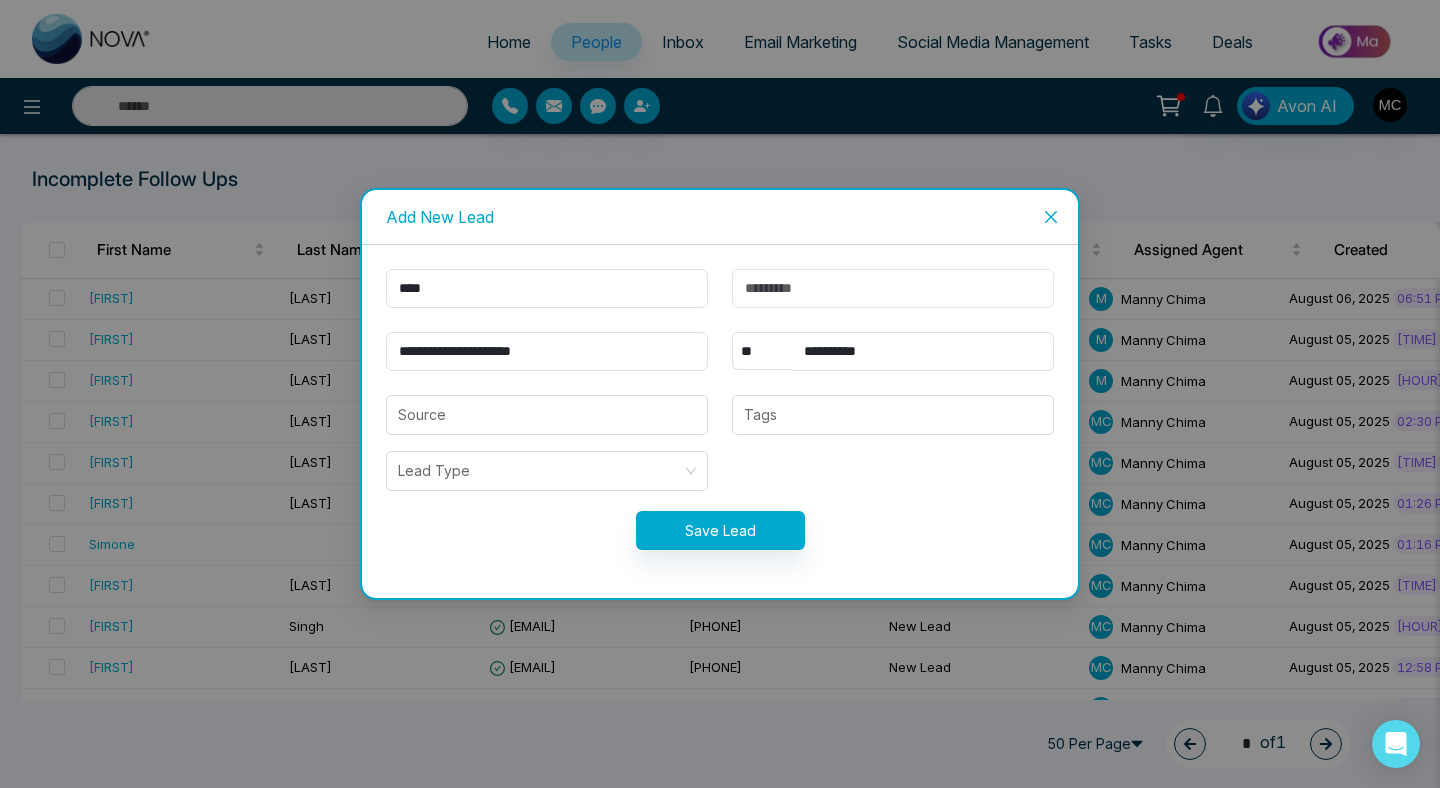click at bounding box center (893, 288) 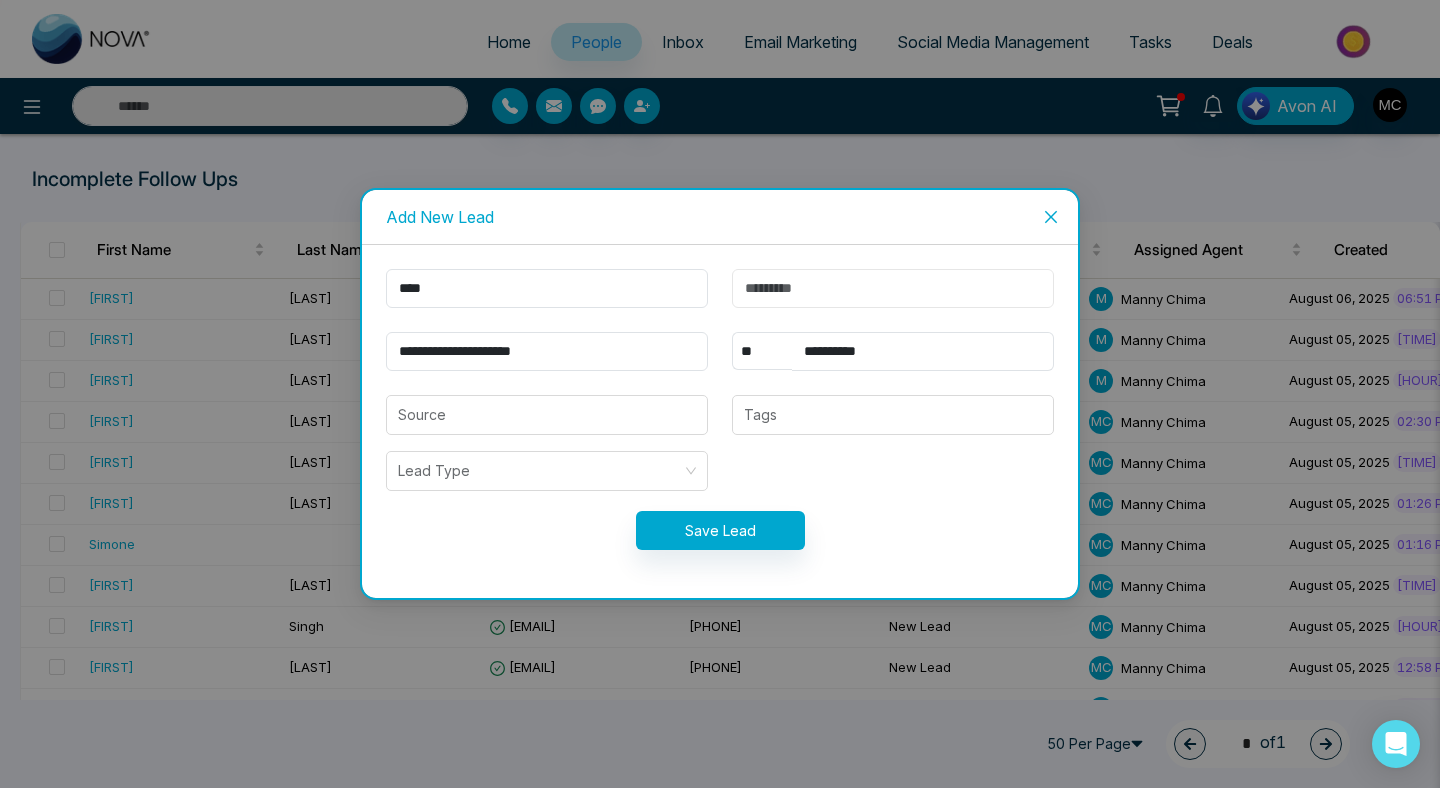 click at bounding box center (893, 288) 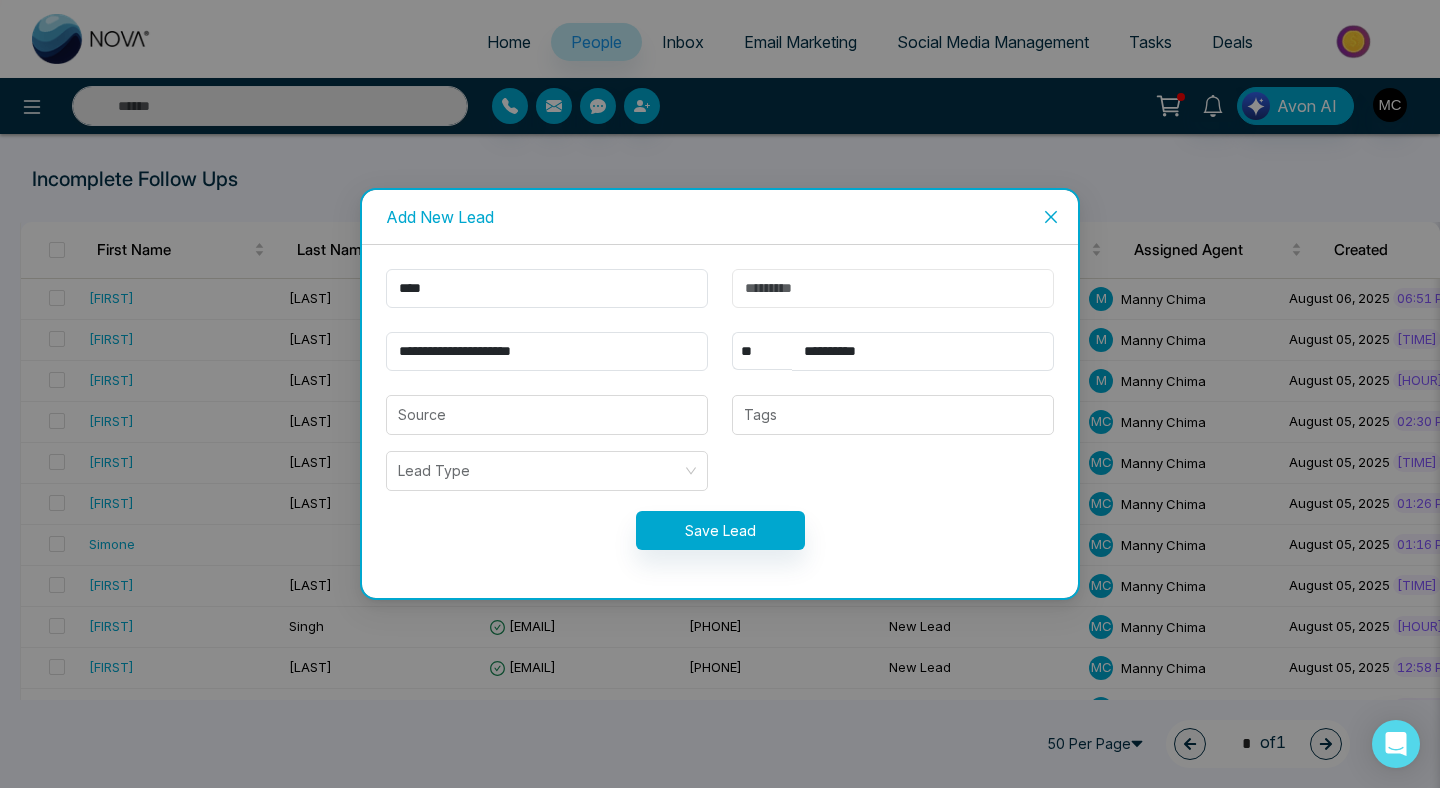 paste on "******" 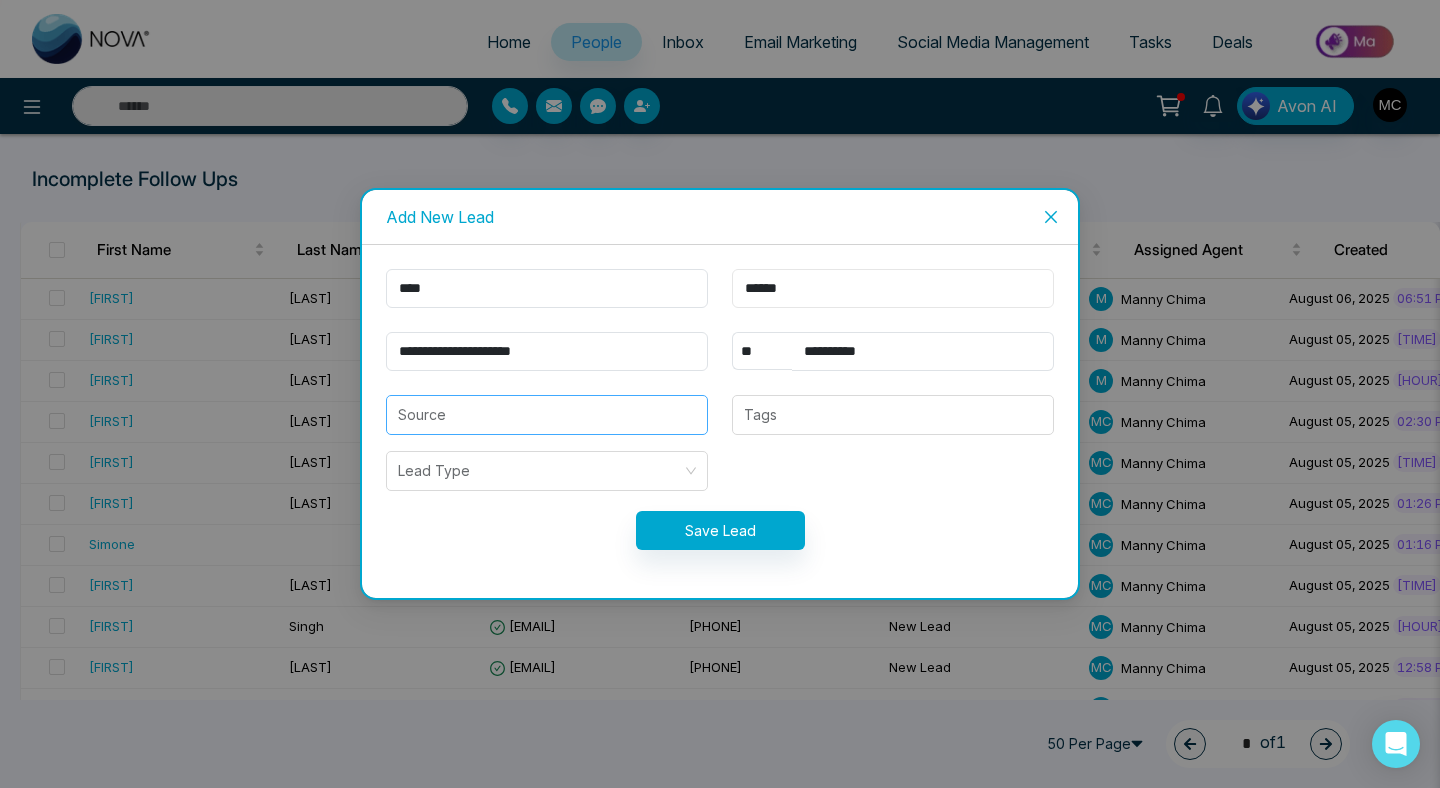 type on "******" 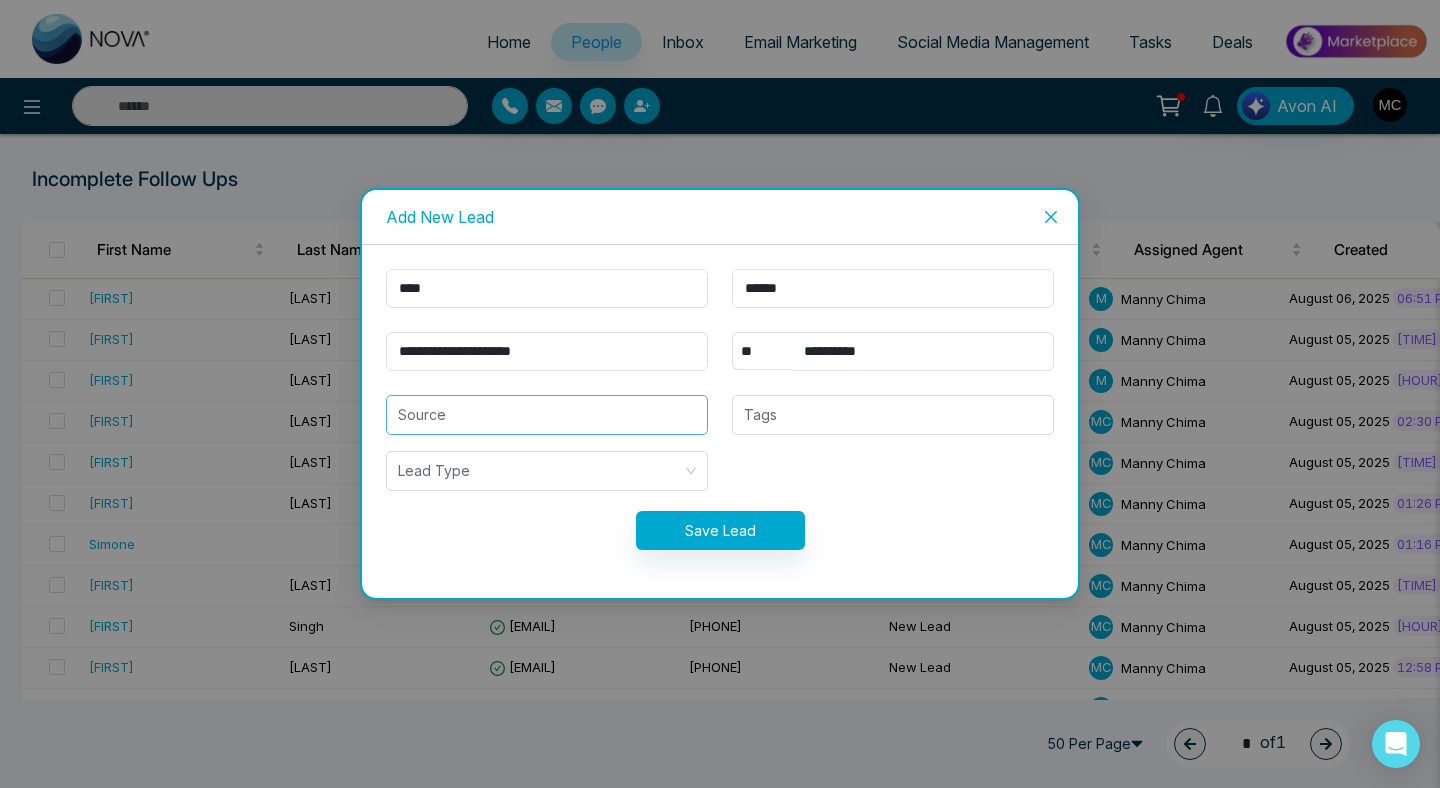 click at bounding box center (547, 415) 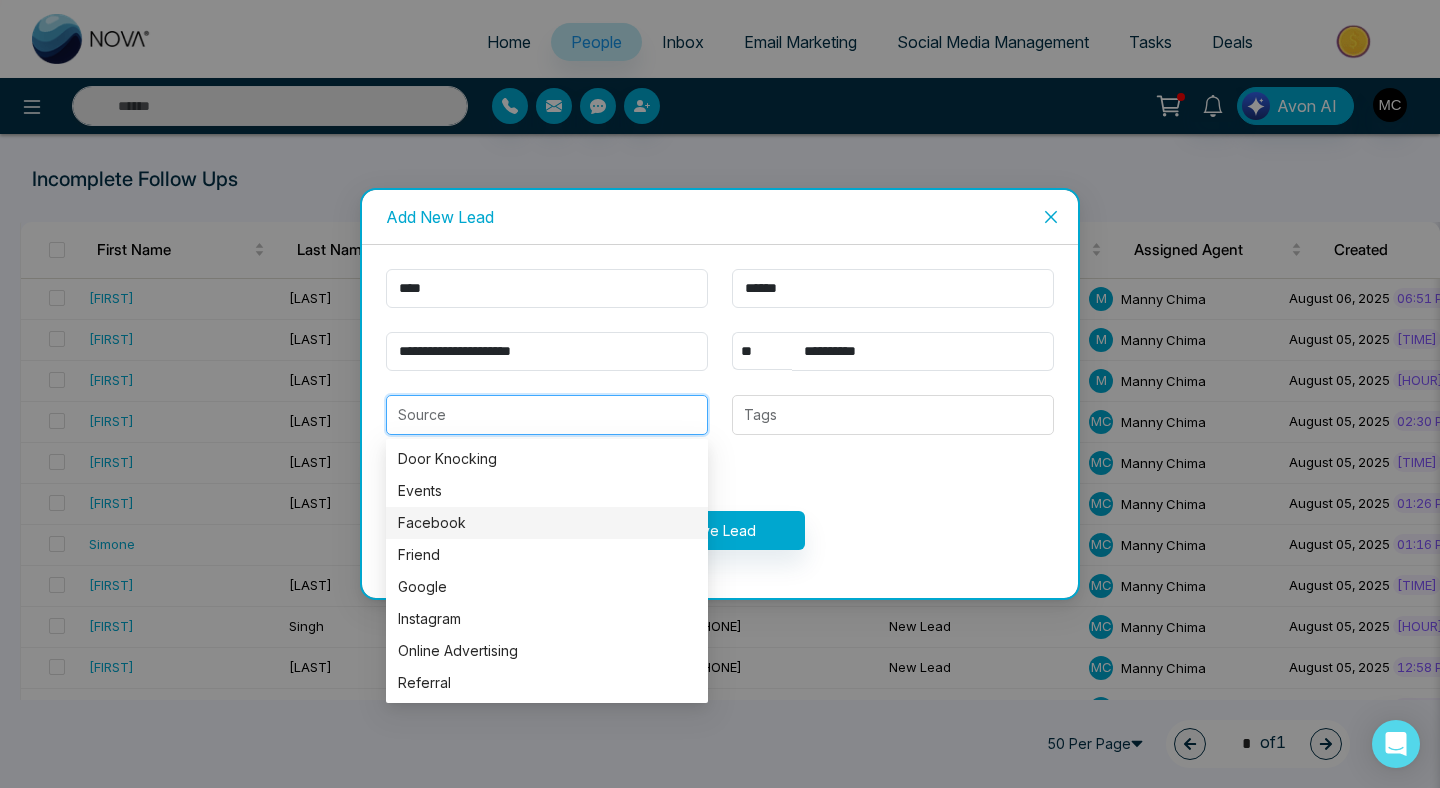 click on "Facebook" at bounding box center [547, 523] 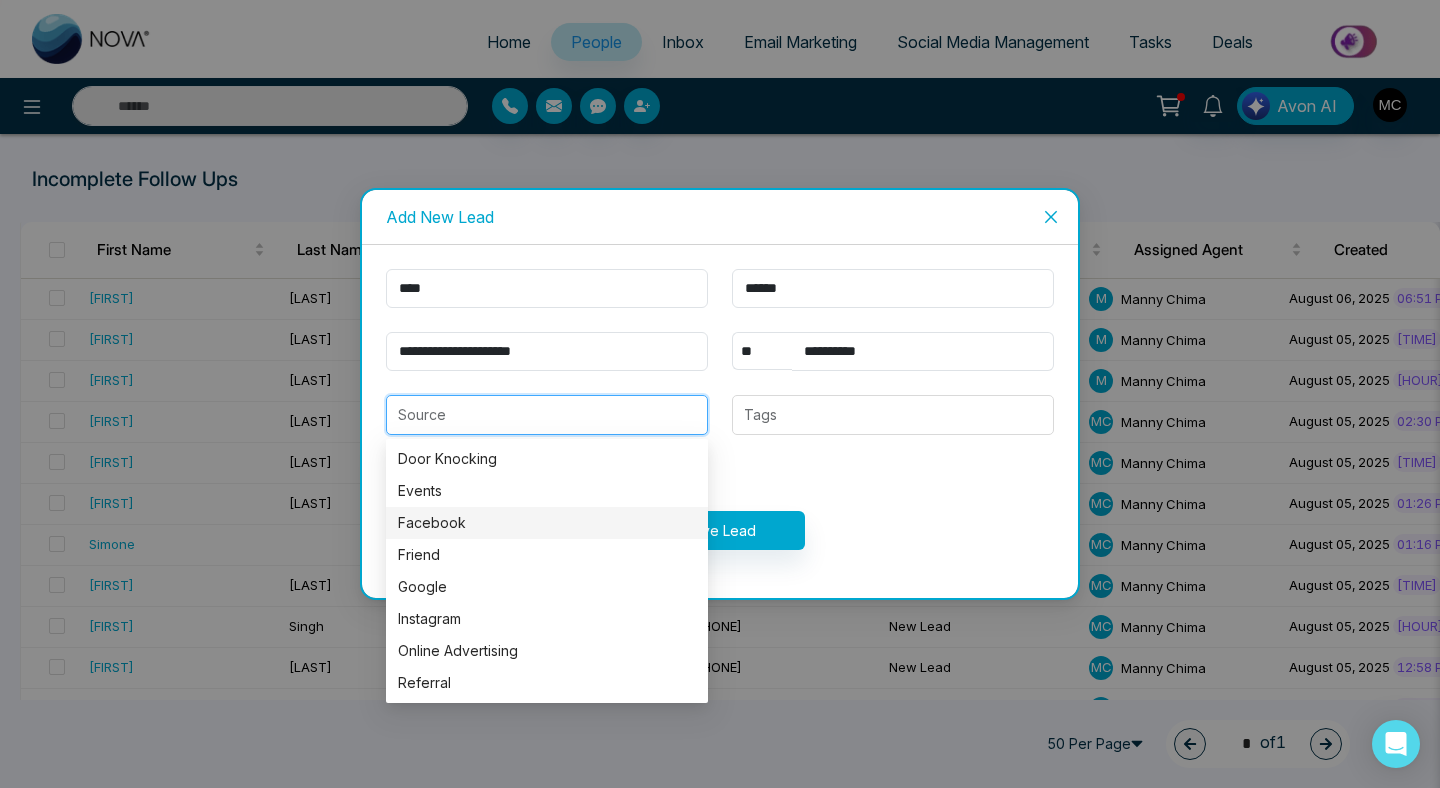 type on "********" 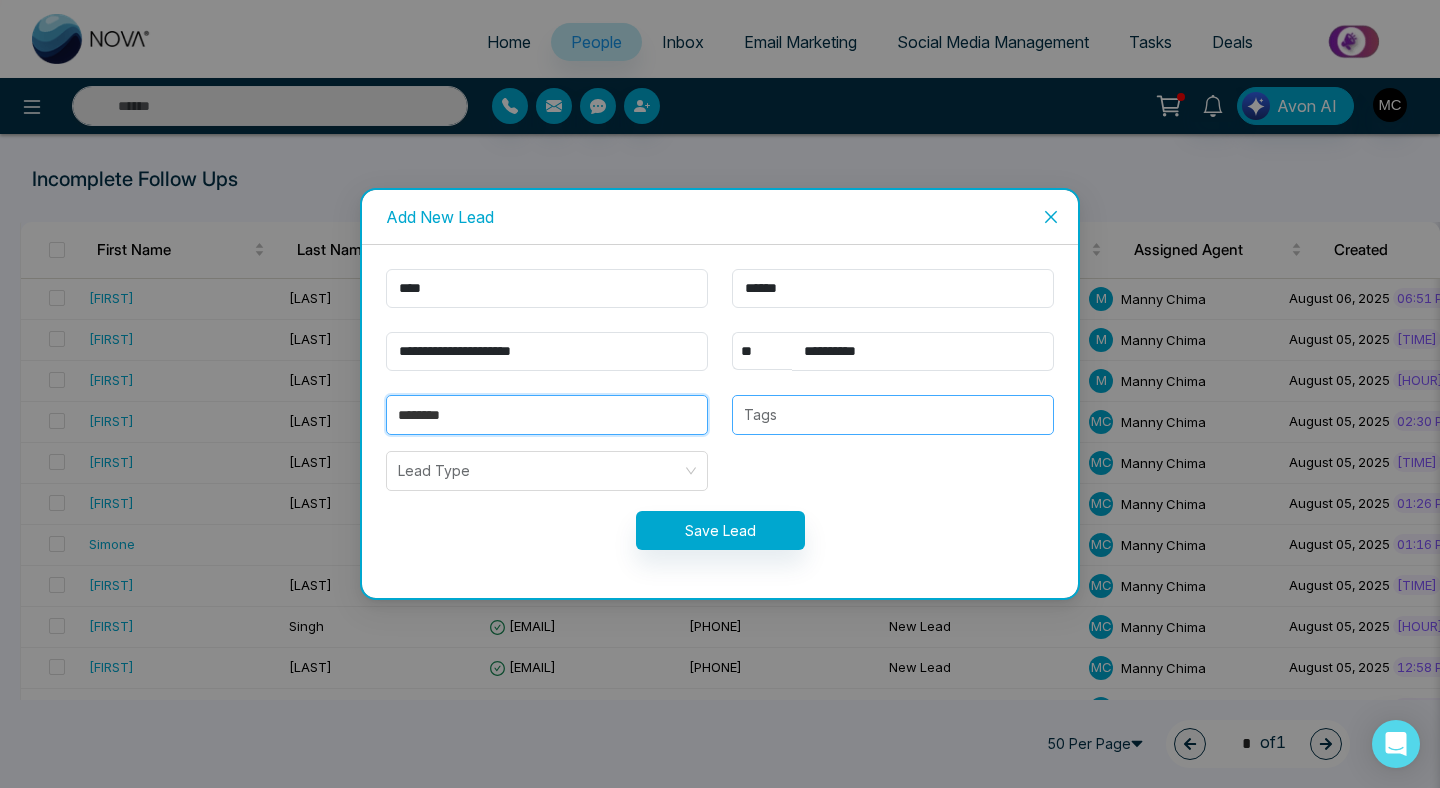 click at bounding box center (893, 415) 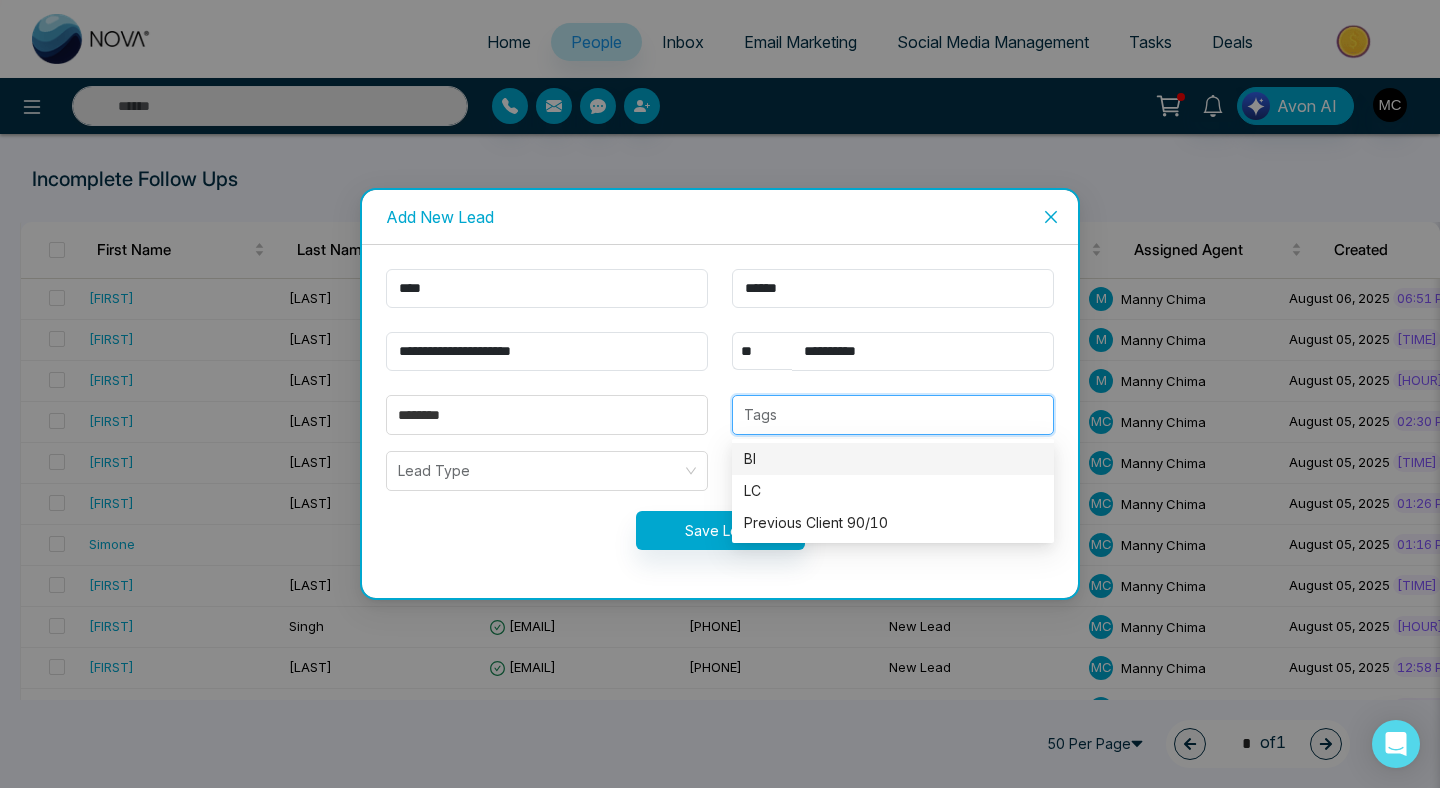 click on "BI" at bounding box center [893, 459] 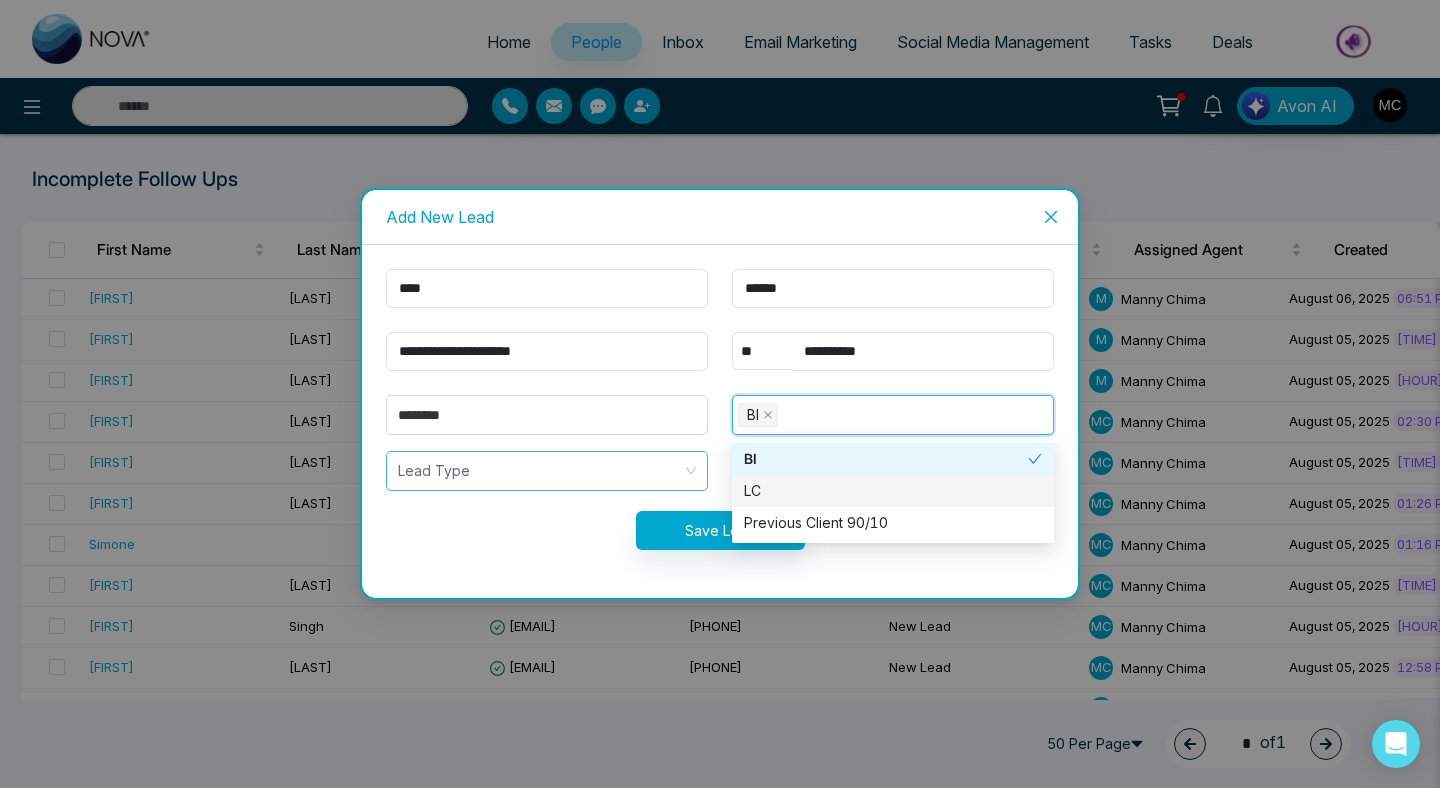 click on "Lead Type" at bounding box center (547, 471) 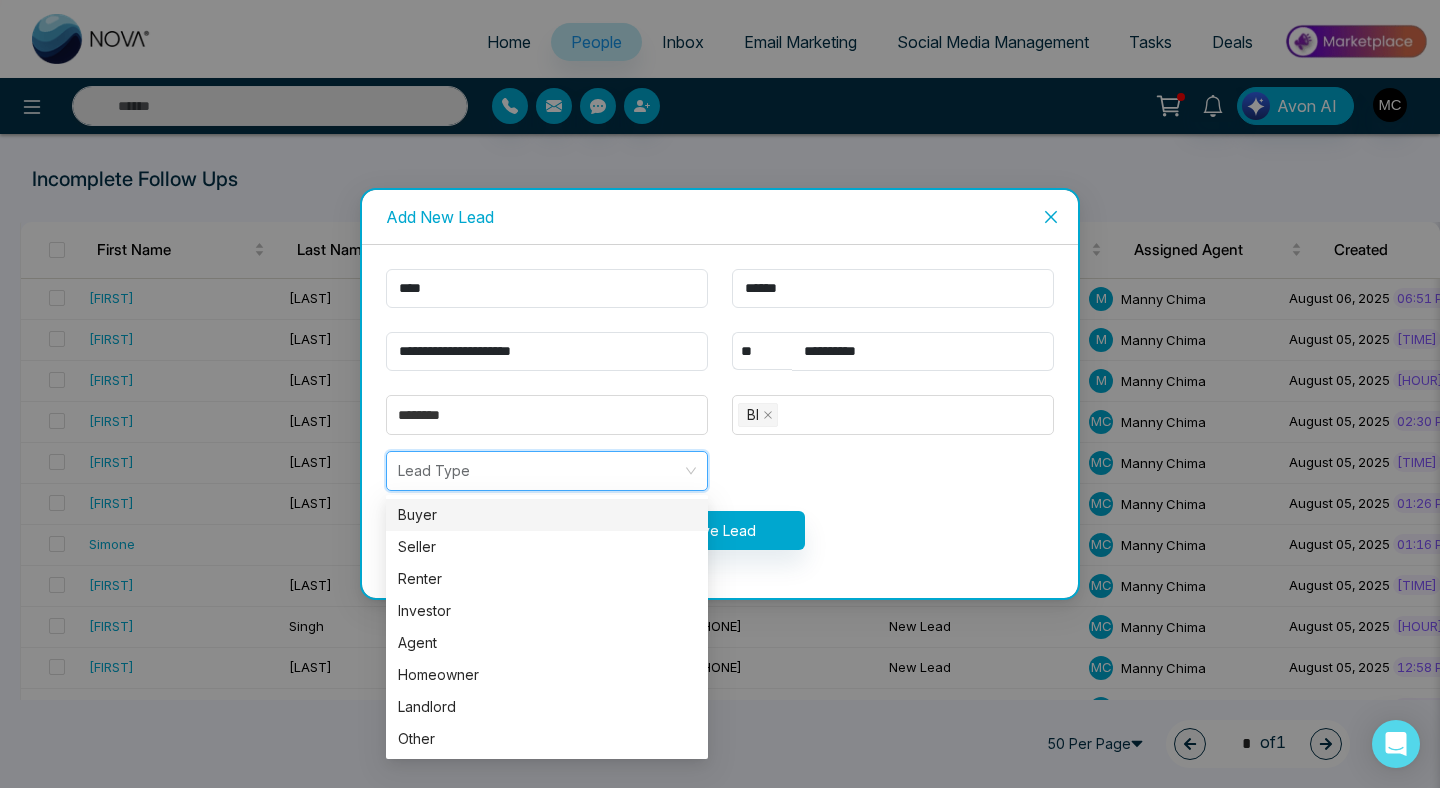 click on "Buyer" at bounding box center (547, 515) 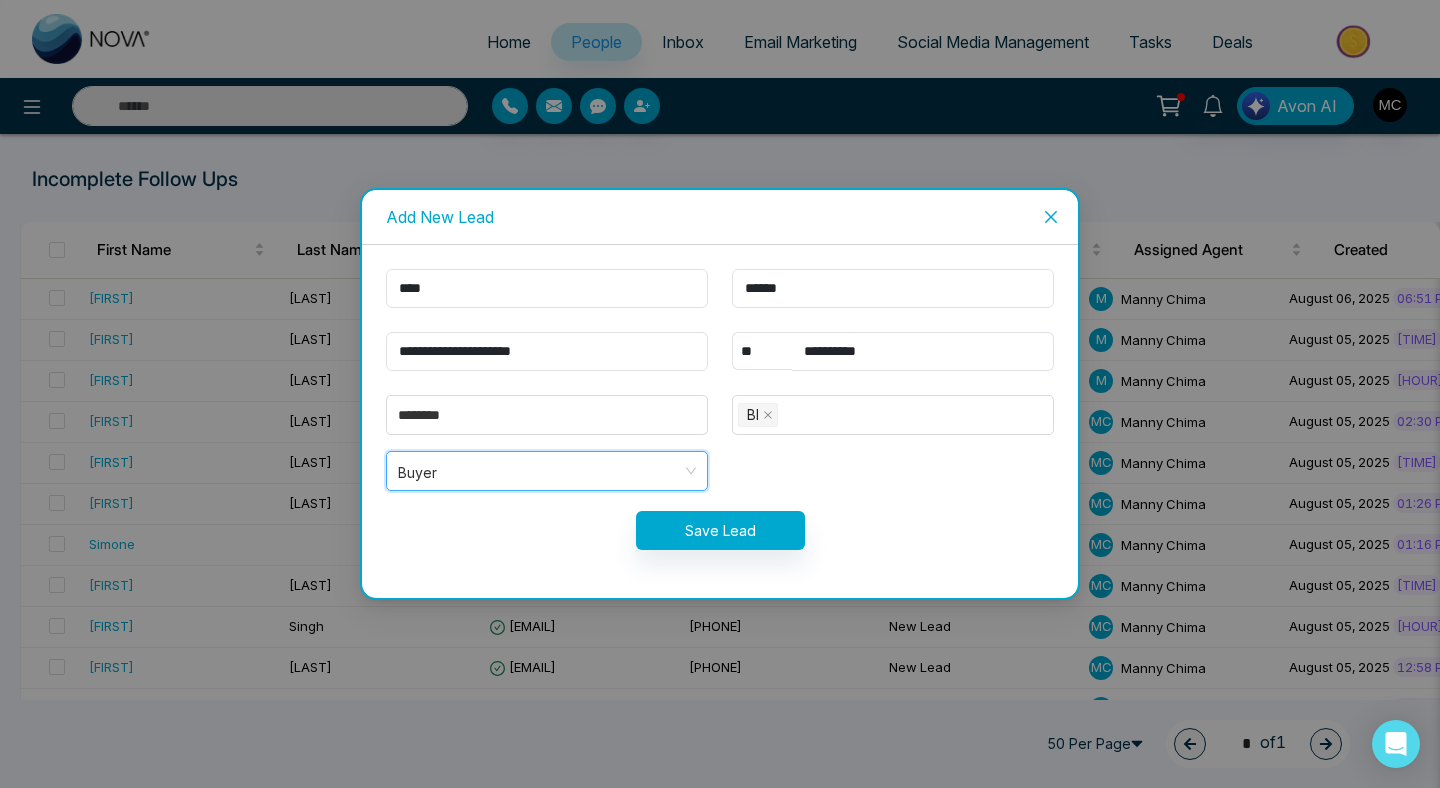 click on "**********" at bounding box center [720, 421] 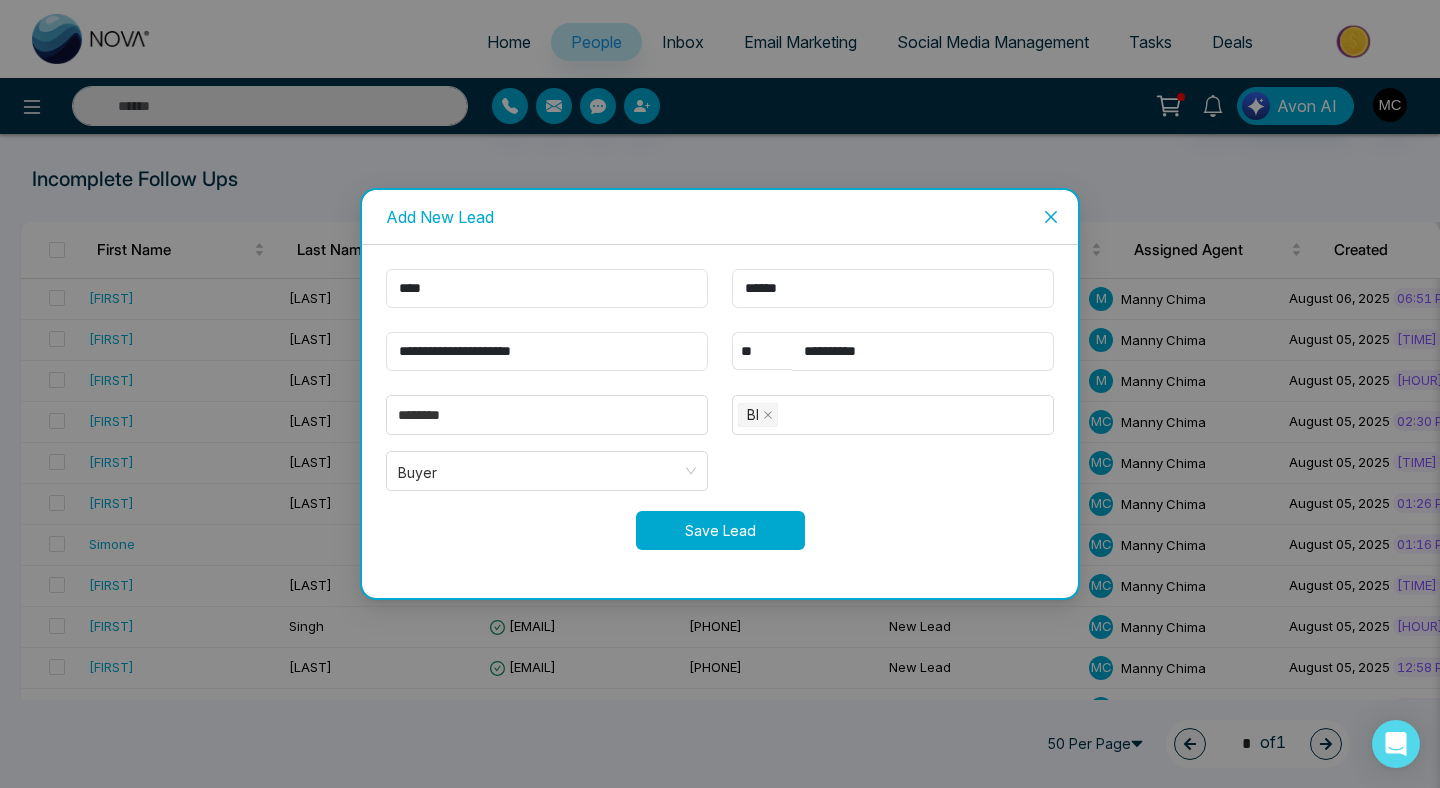 click on "Save Lead" at bounding box center [720, 530] 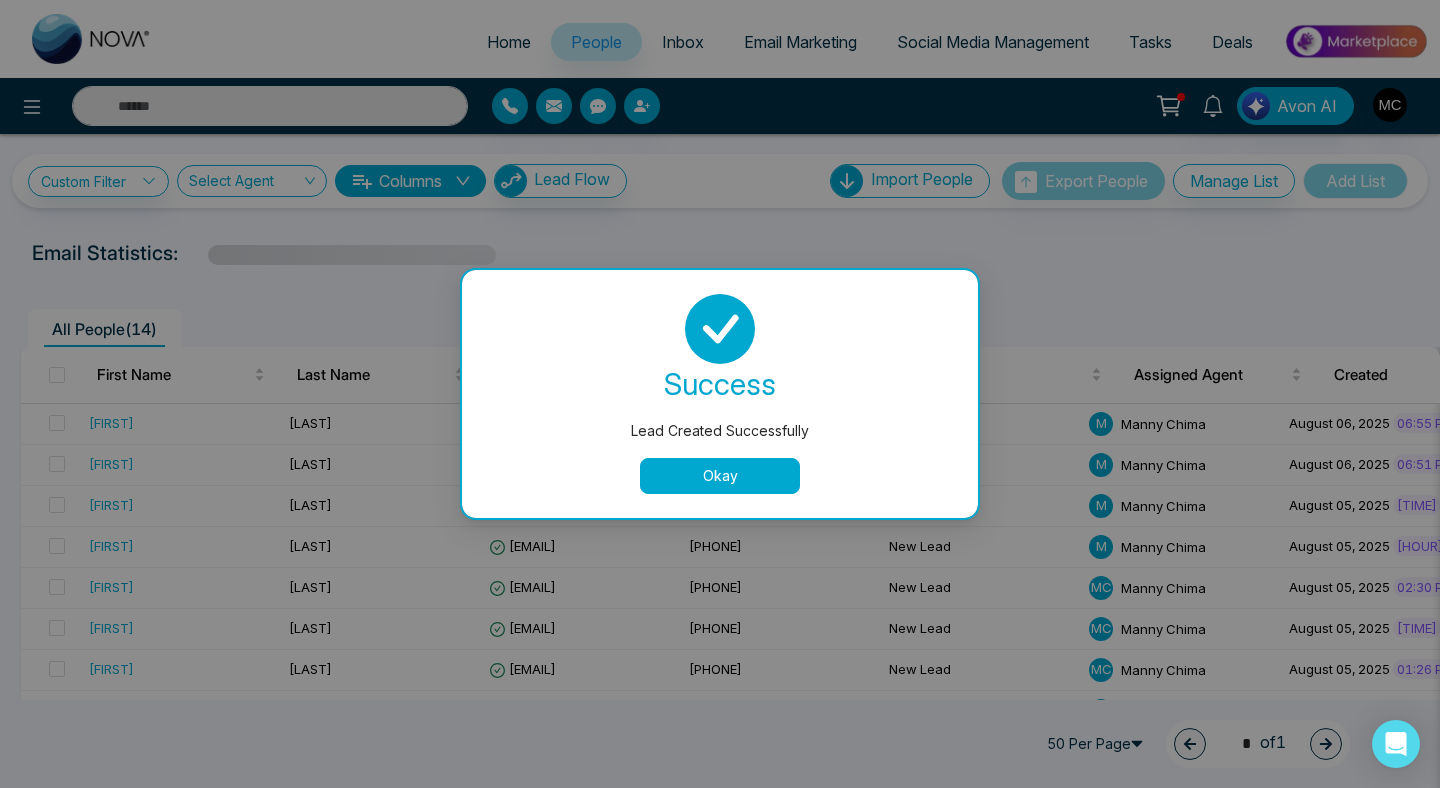 click on "Lead Created Successfully success Lead Created Successfully   Okay" at bounding box center (720, 394) 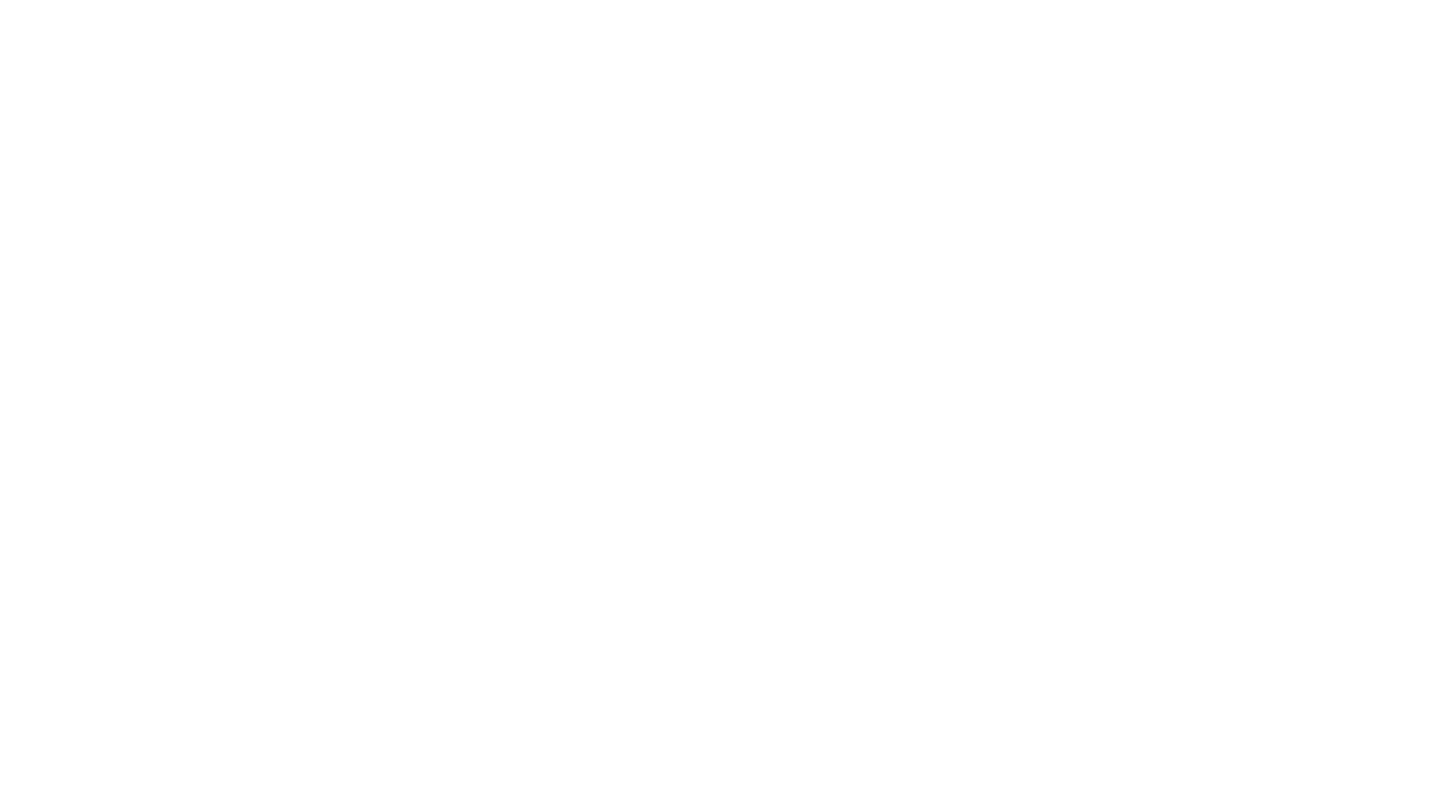scroll, scrollTop: 0, scrollLeft: 0, axis: both 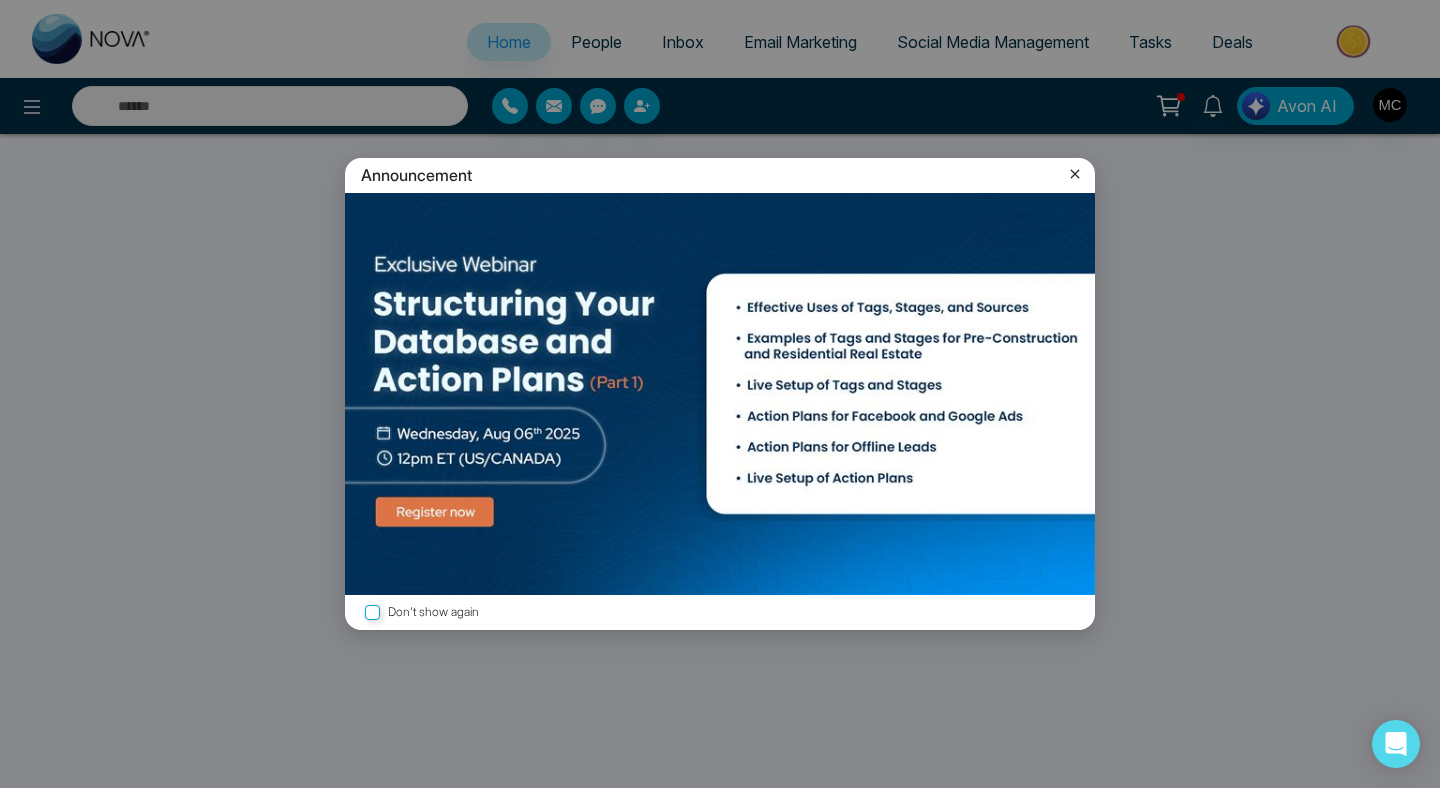 select on "*" 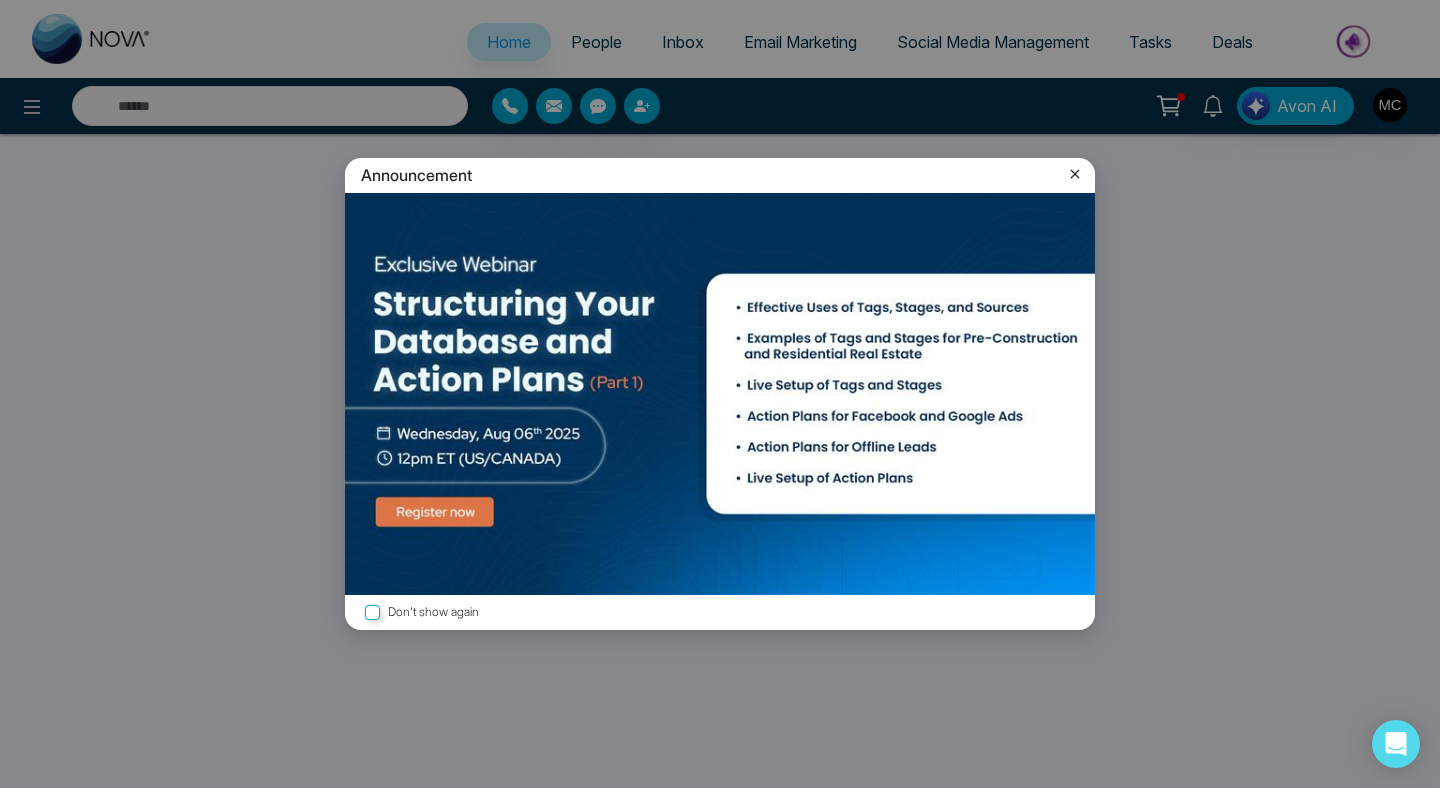 select on "*" 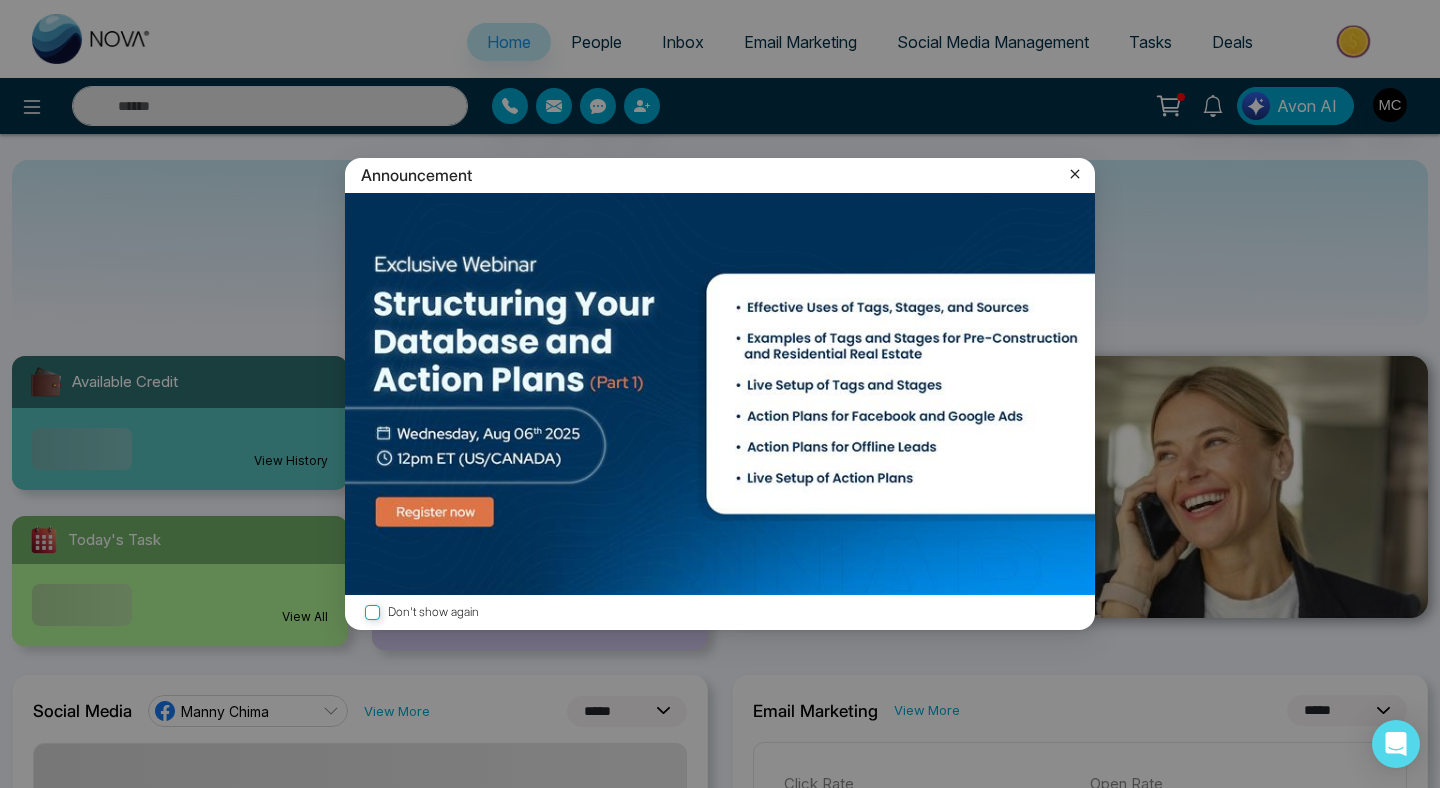 click 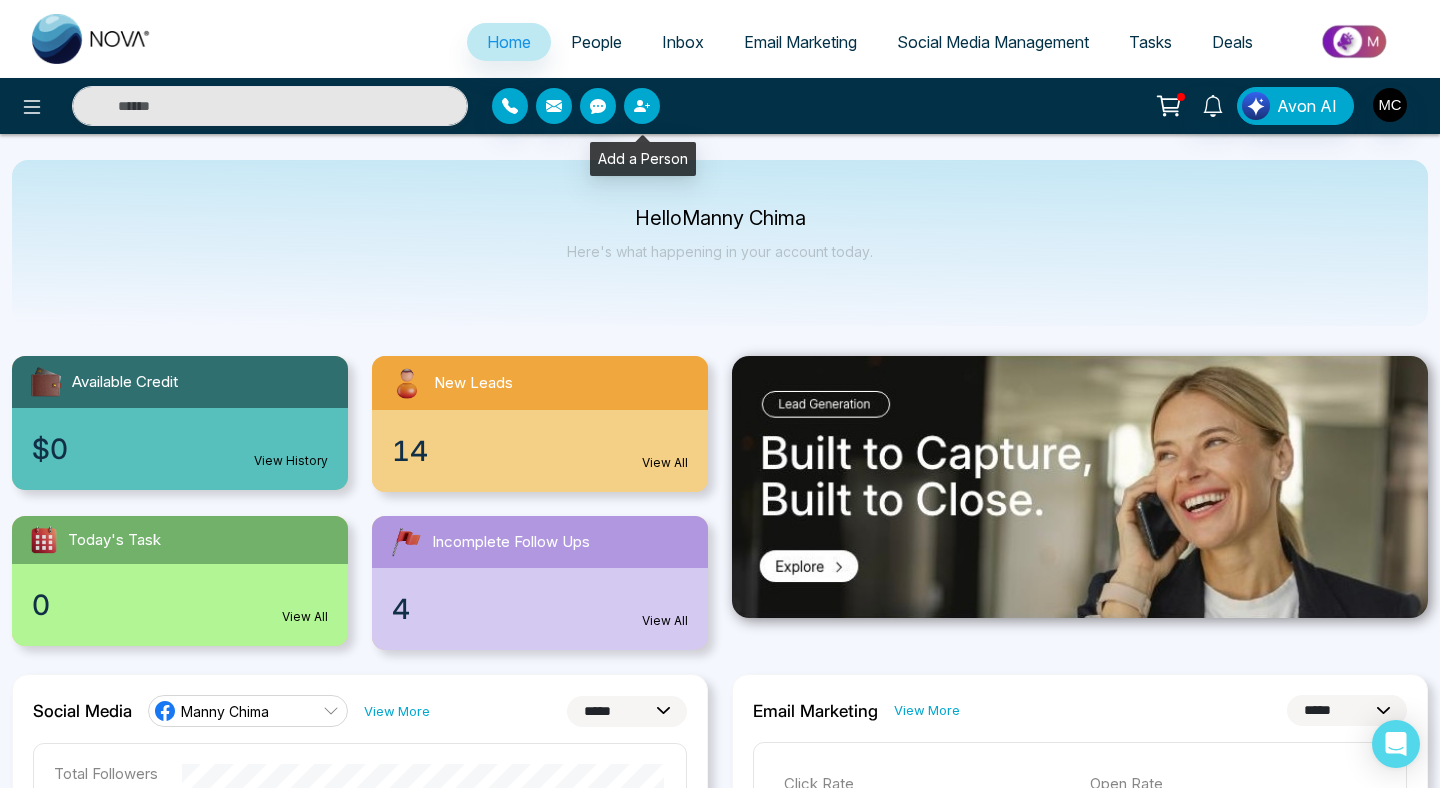 click at bounding box center [642, 106] 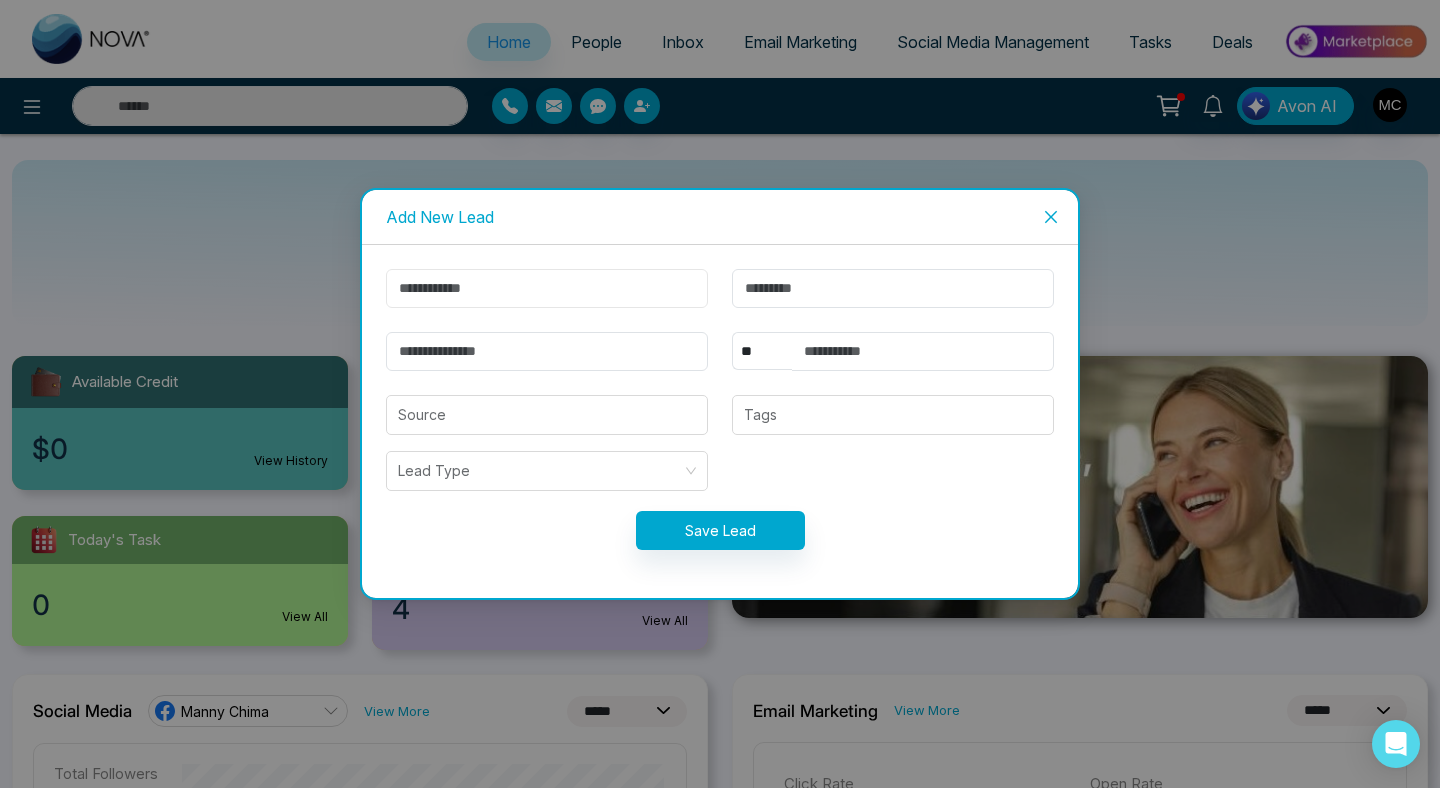 click at bounding box center (547, 288) 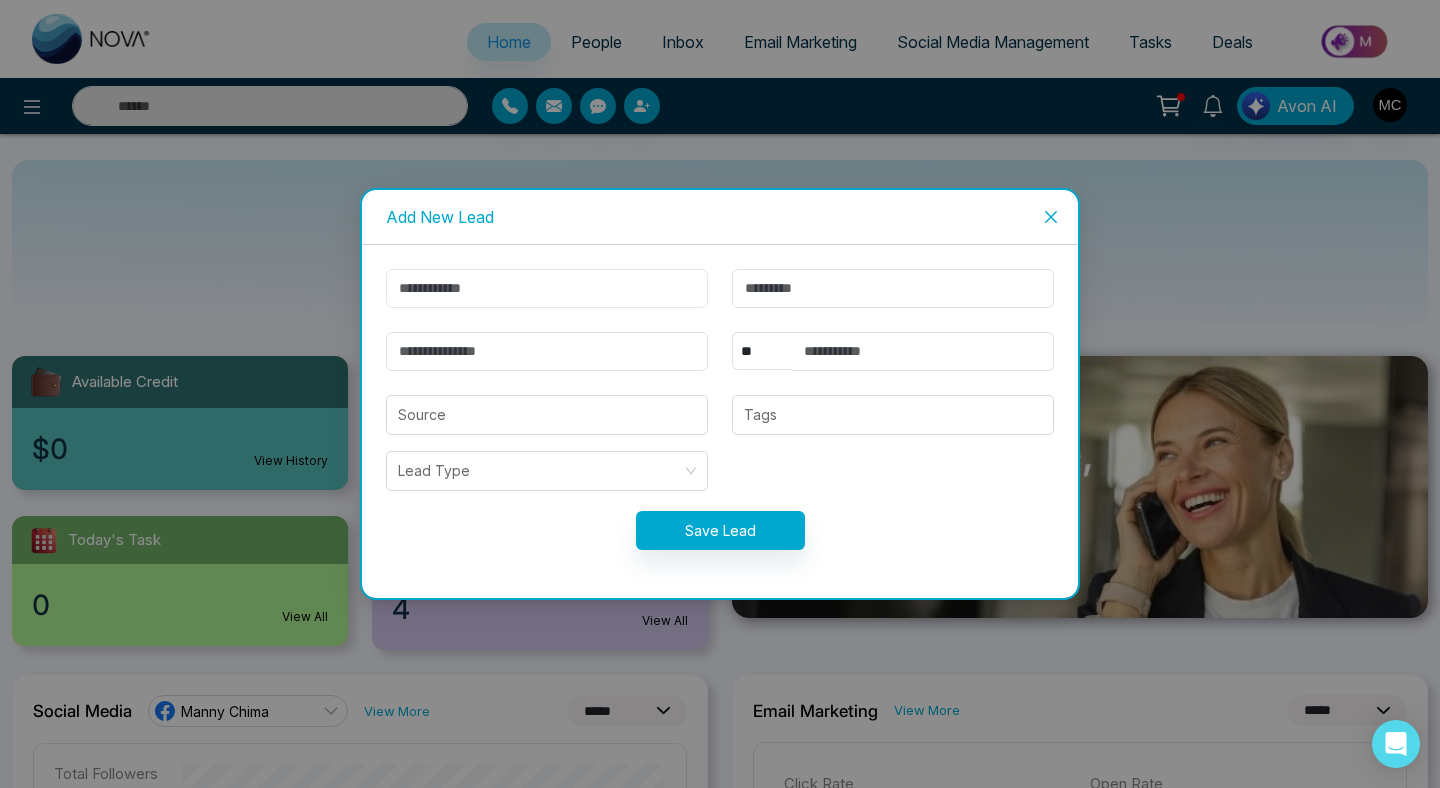click at bounding box center (547, 288) 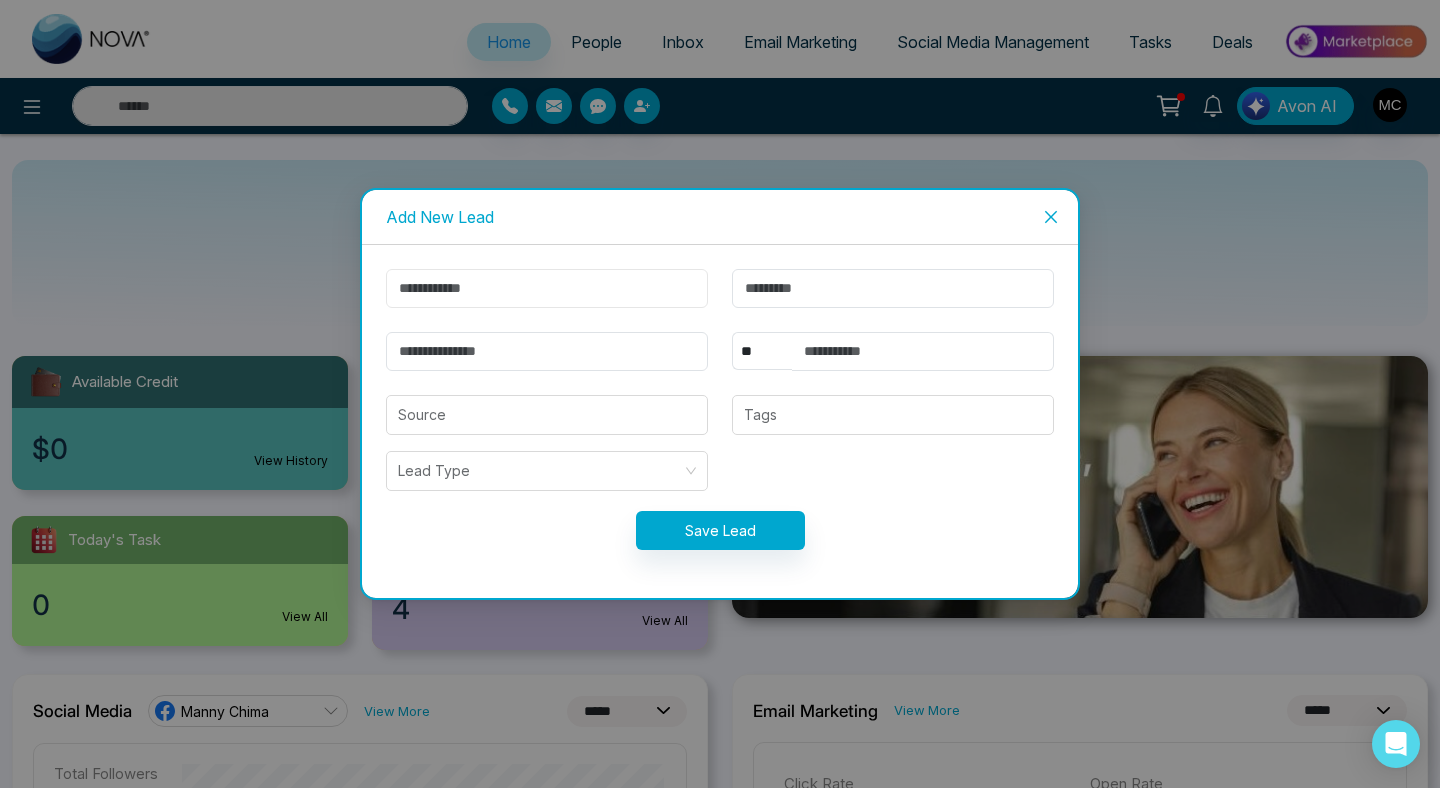 paste on "****" 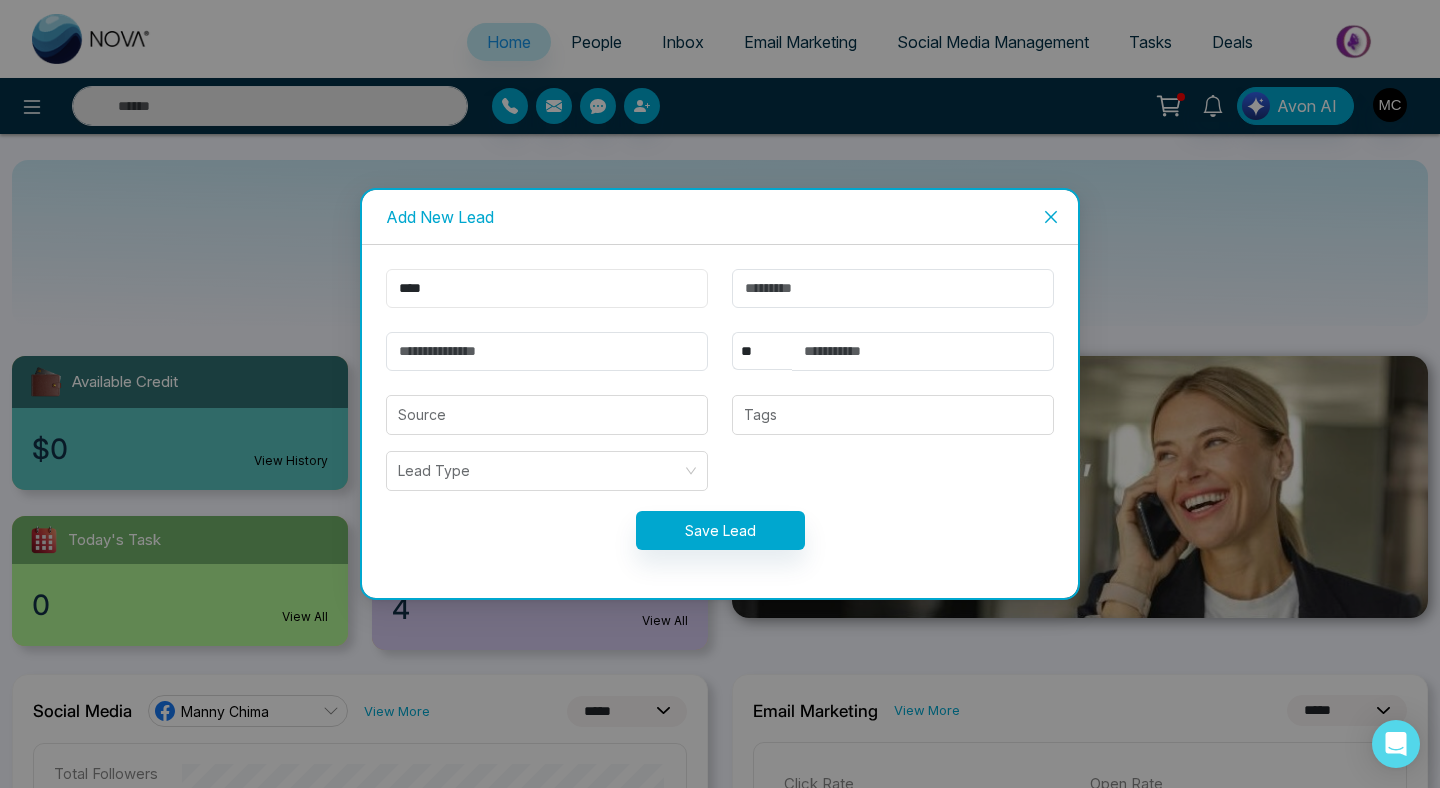type on "****" 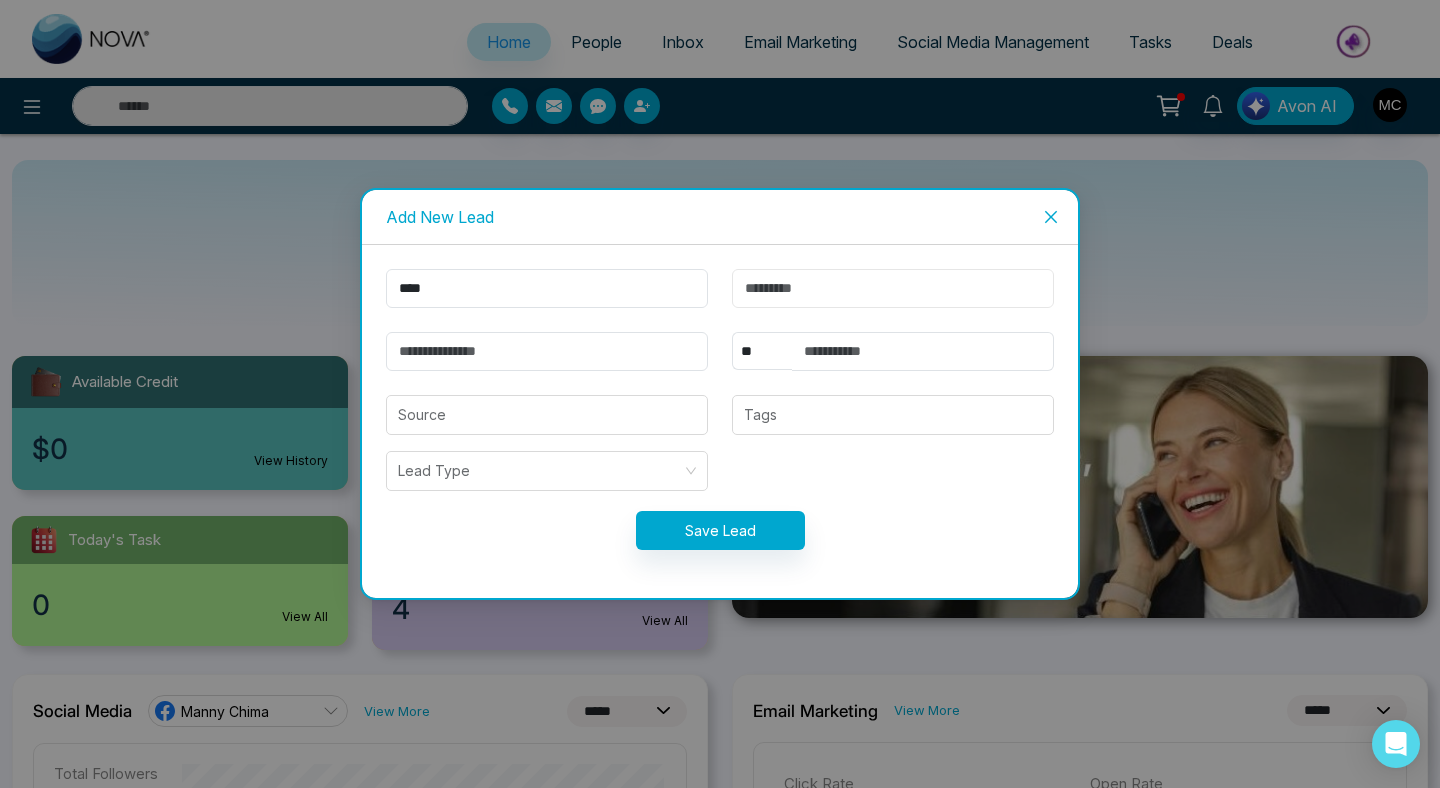 click at bounding box center [893, 288] 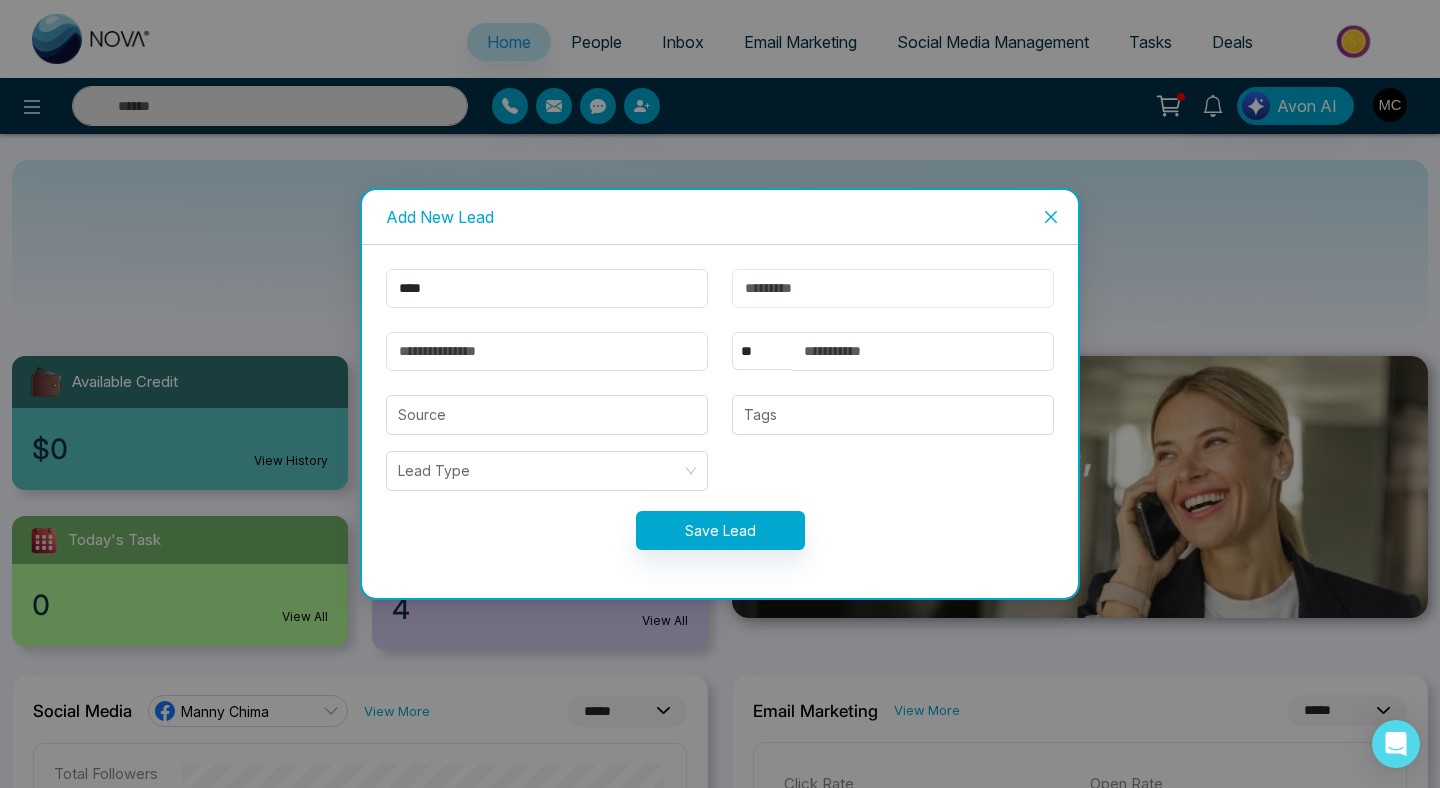 click at bounding box center [893, 288] 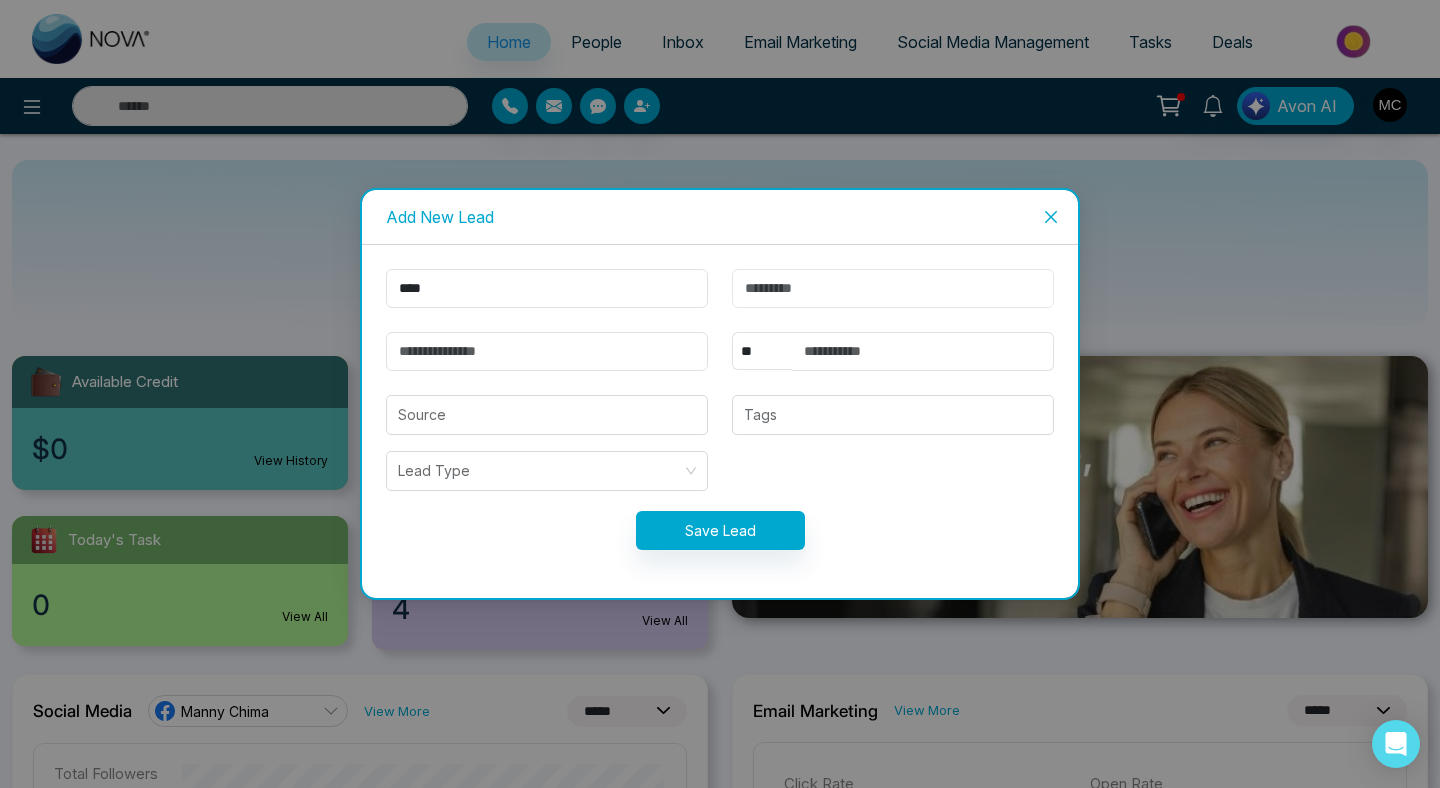 paste on "*****" 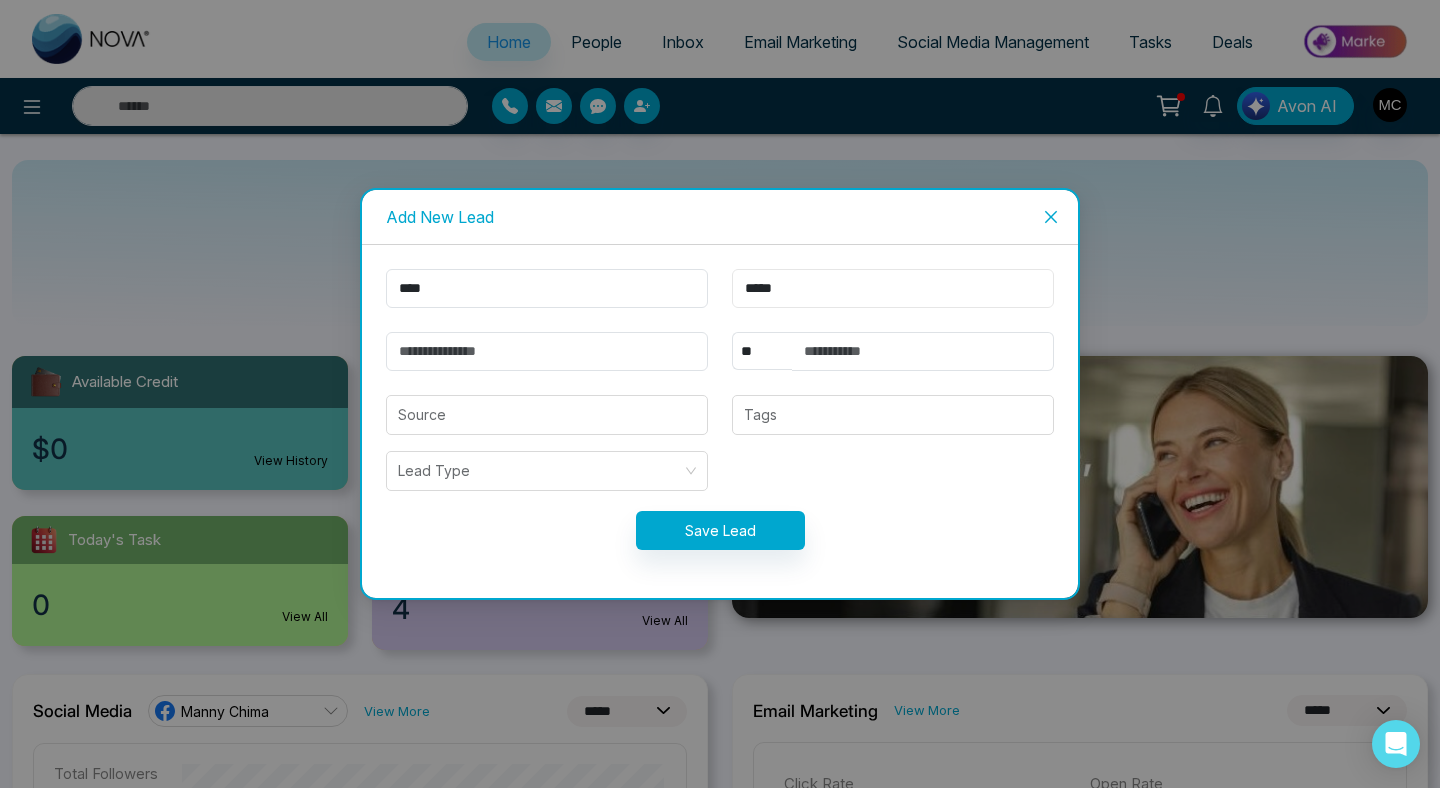 type on "*****" 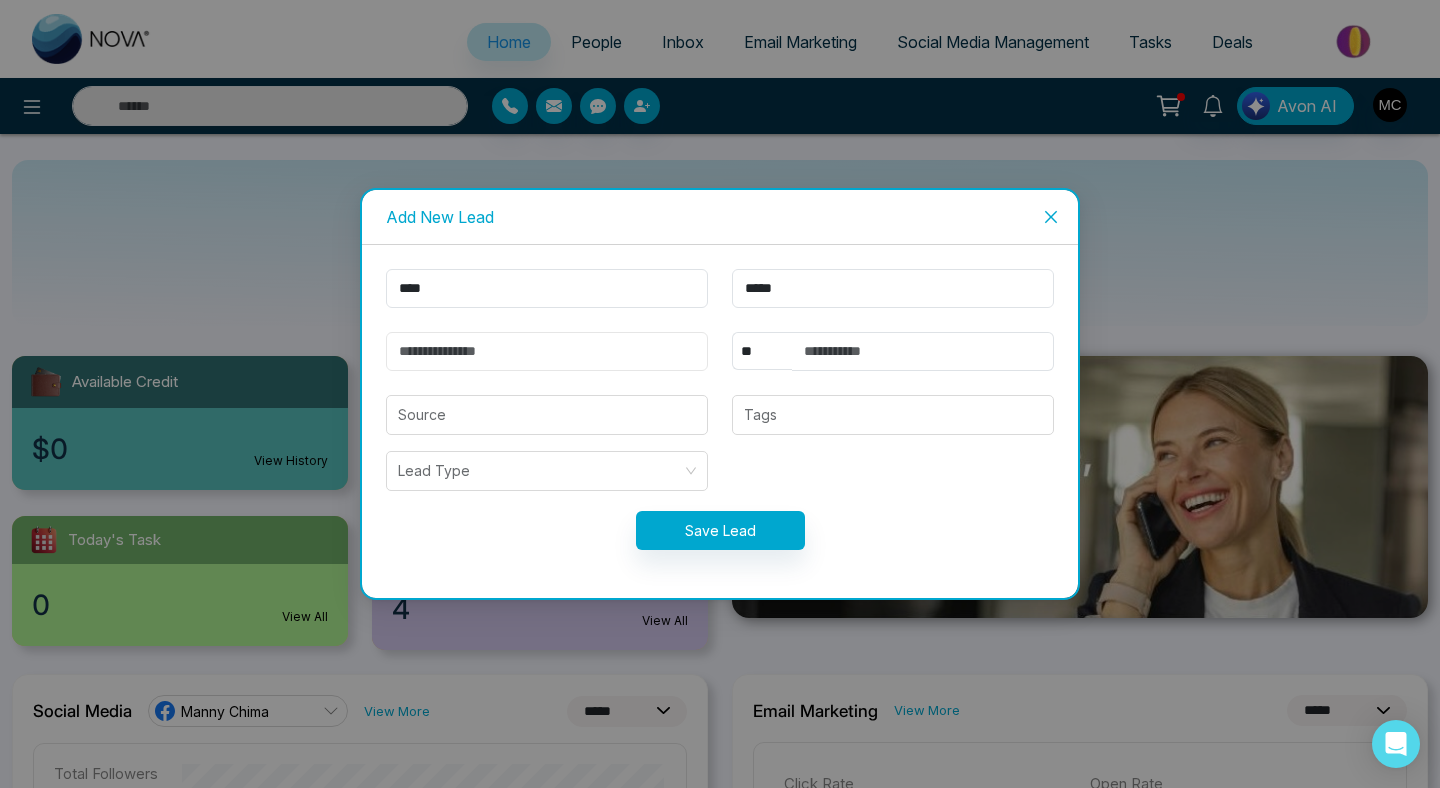 click at bounding box center (547, 351) 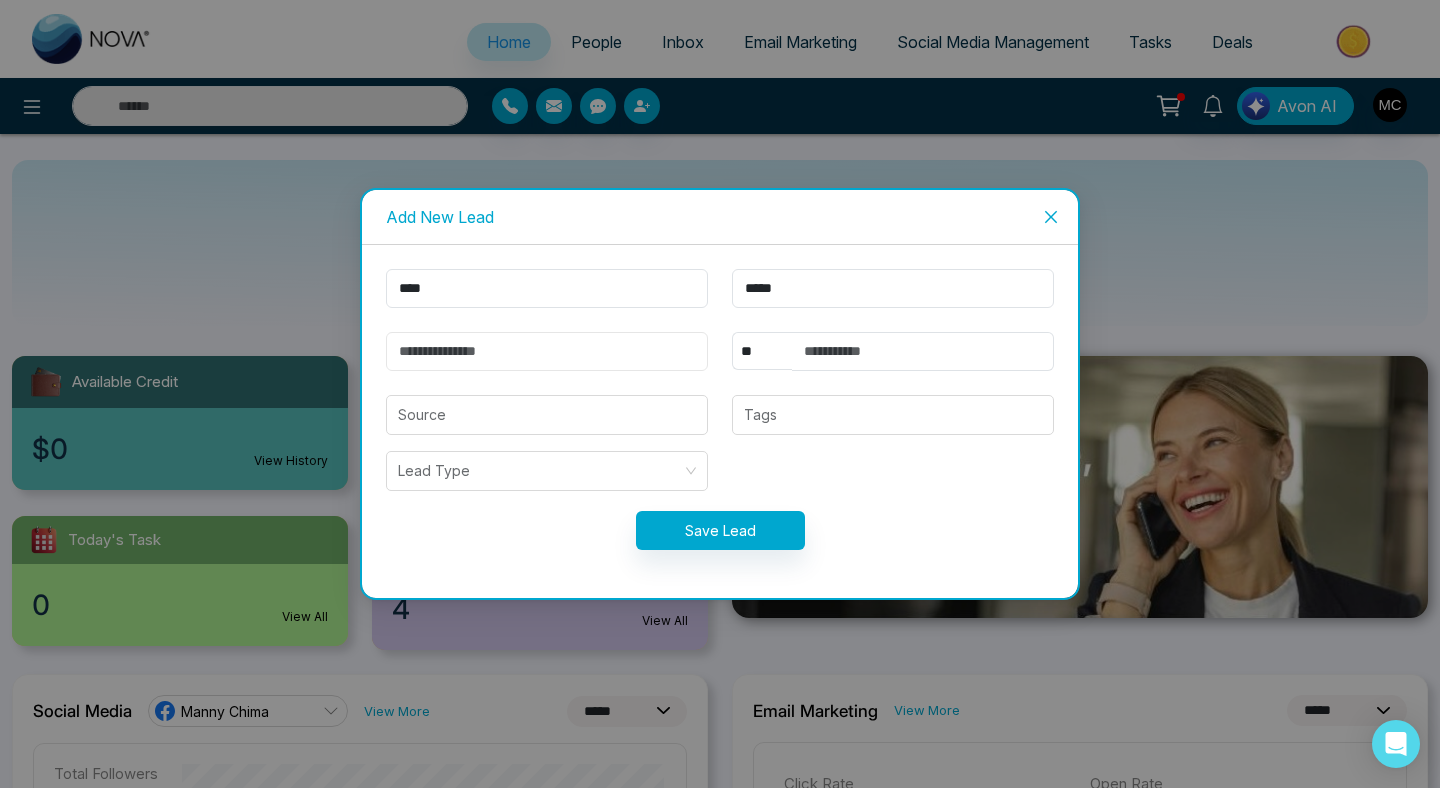 paste on "**********" 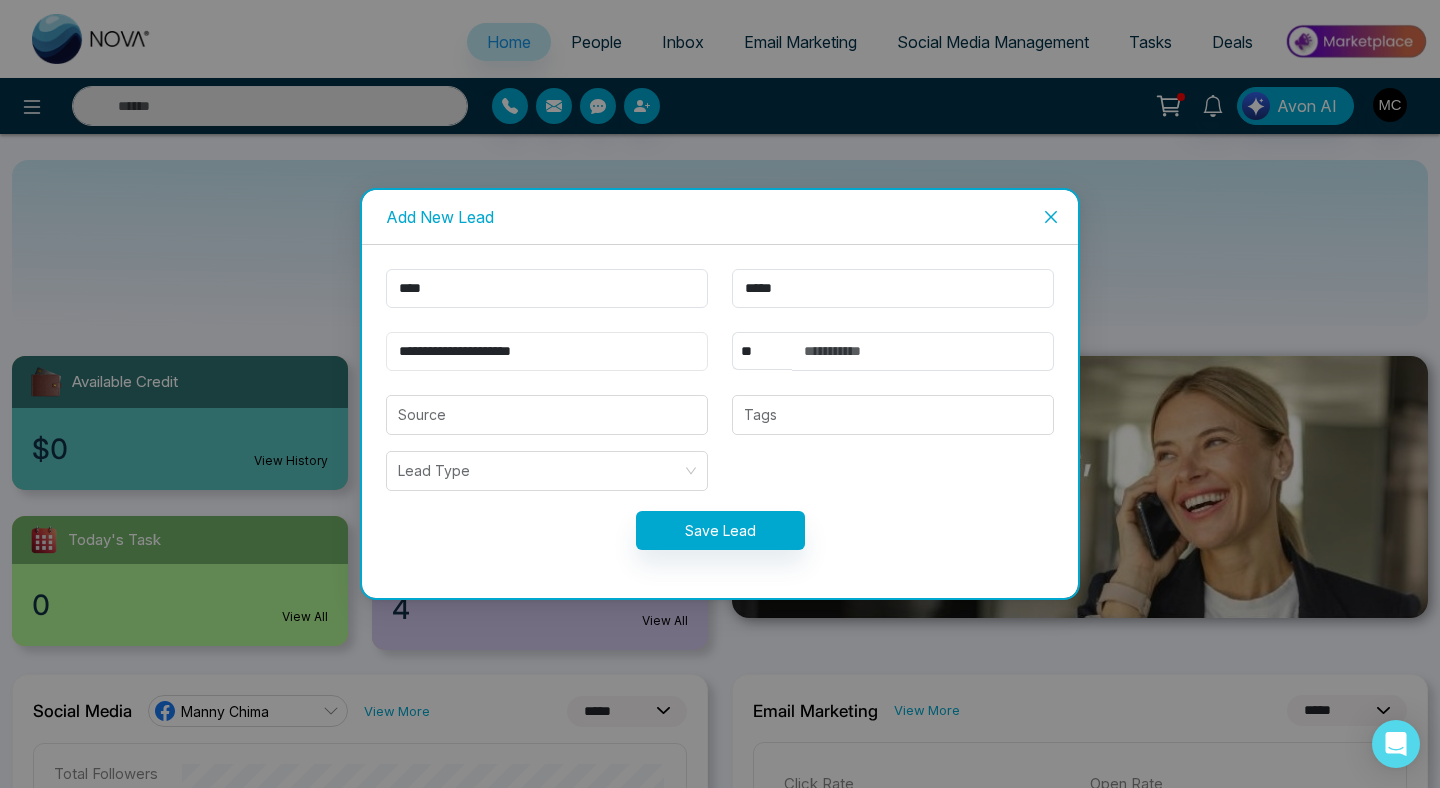 type on "**********" 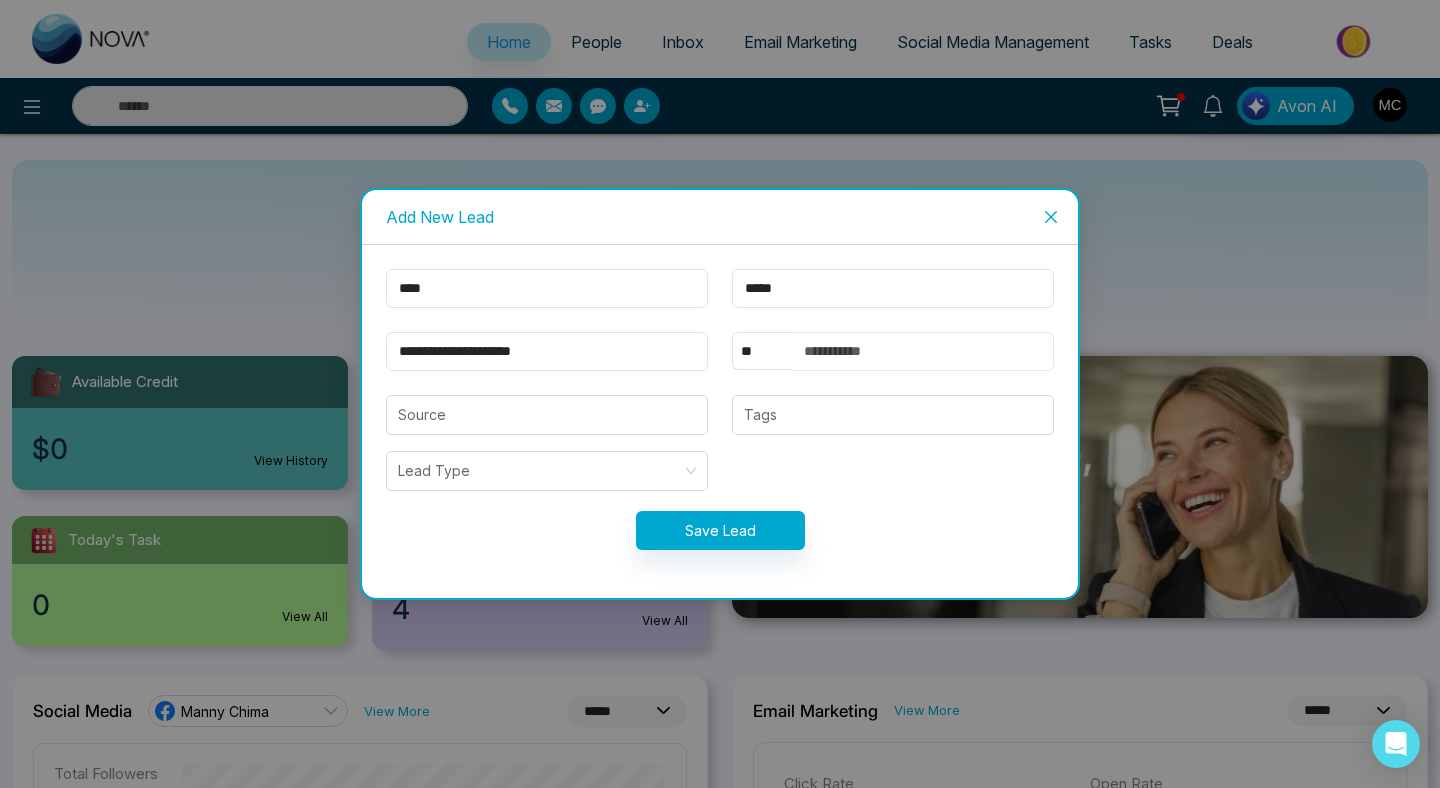 click at bounding box center (923, 351) 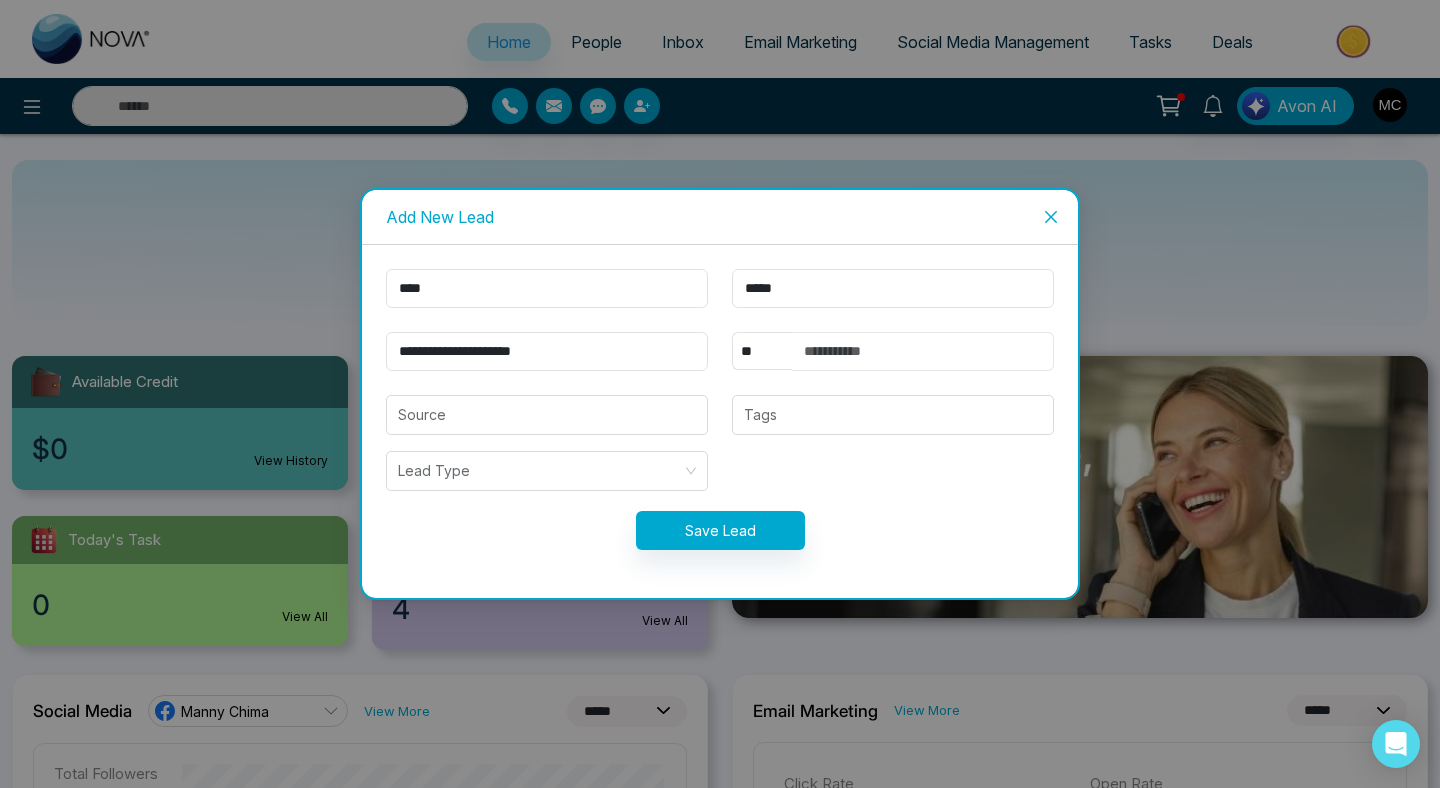 paste on "**********" 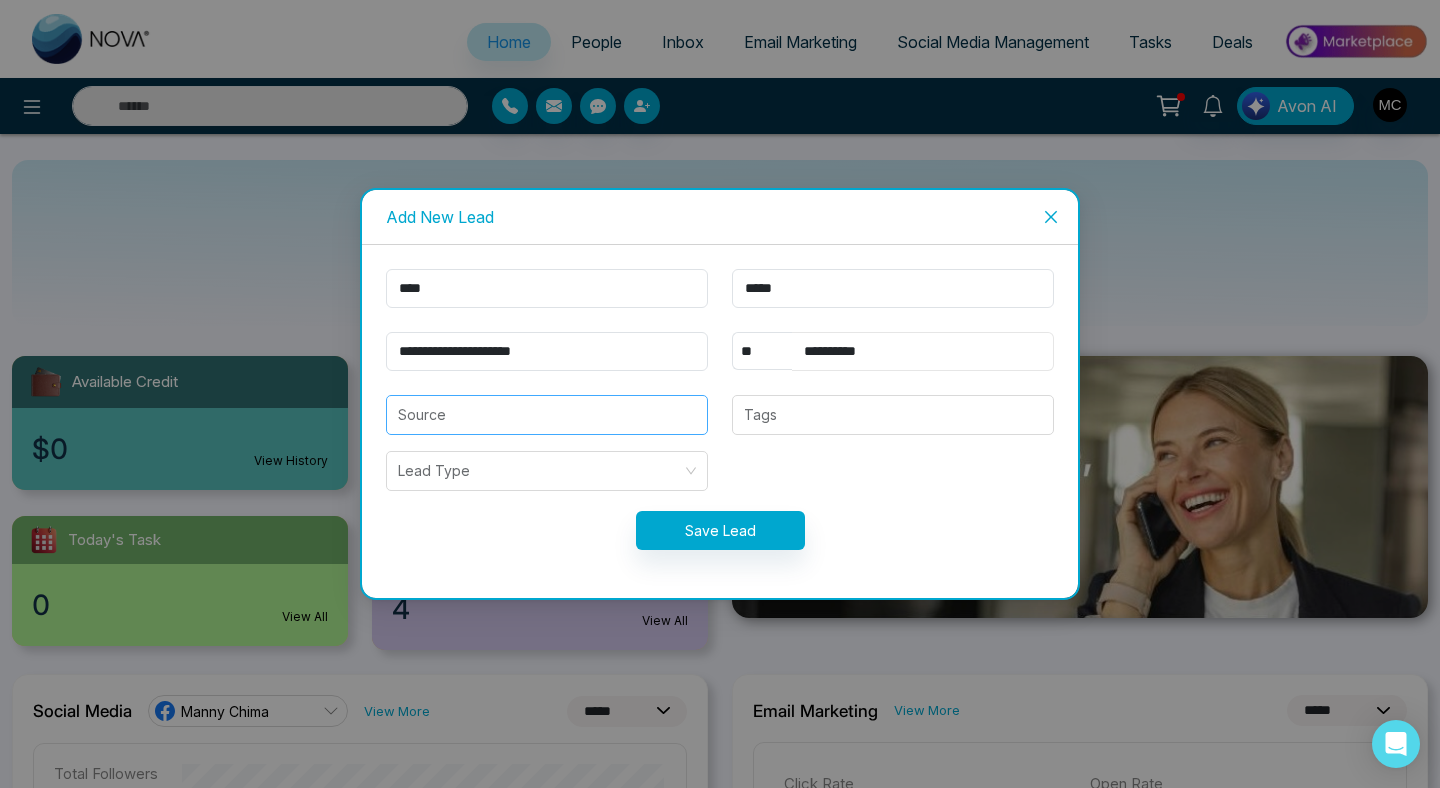 type on "**********" 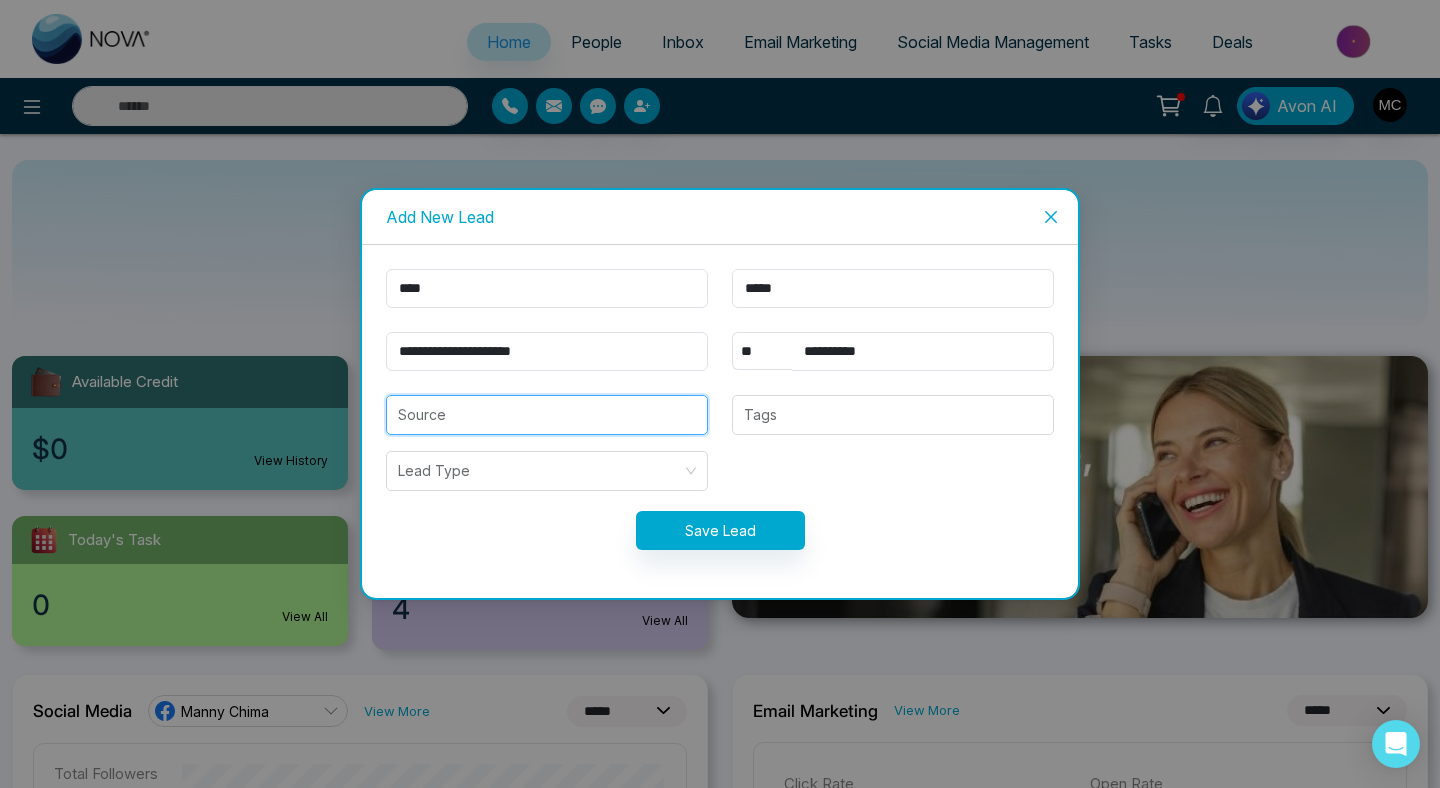 click at bounding box center (547, 415) 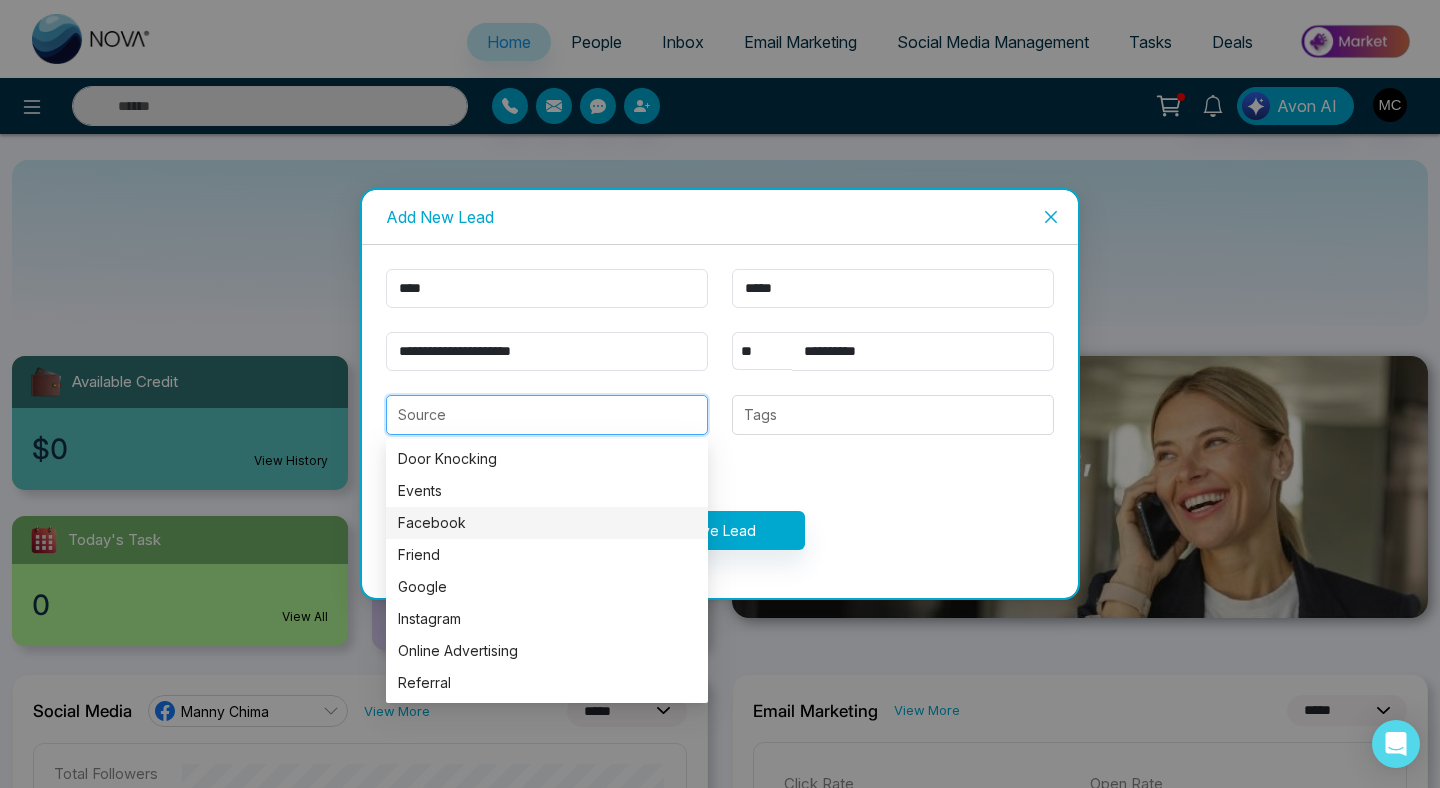click on "Facebook" at bounding box center [547, 523] 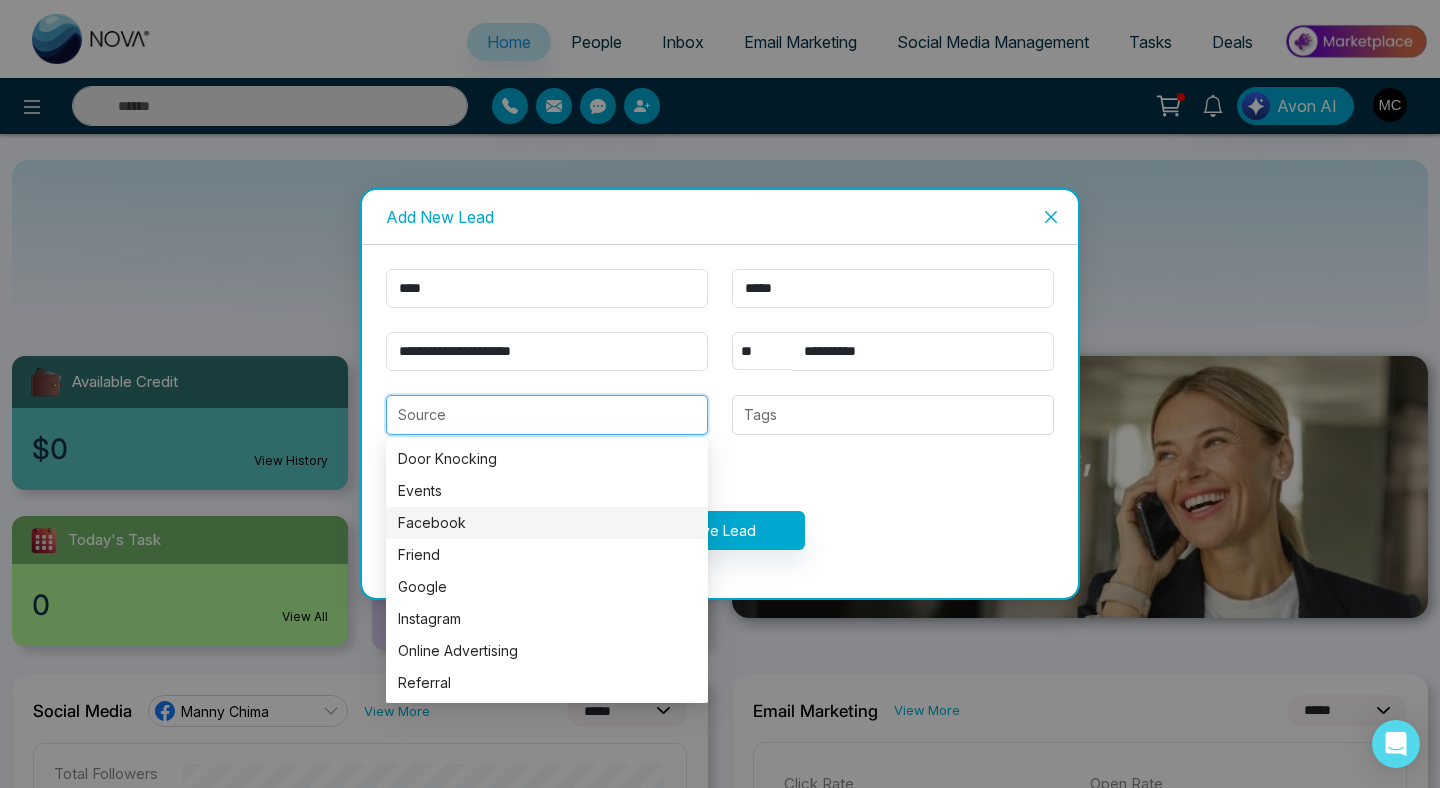 type on "********" 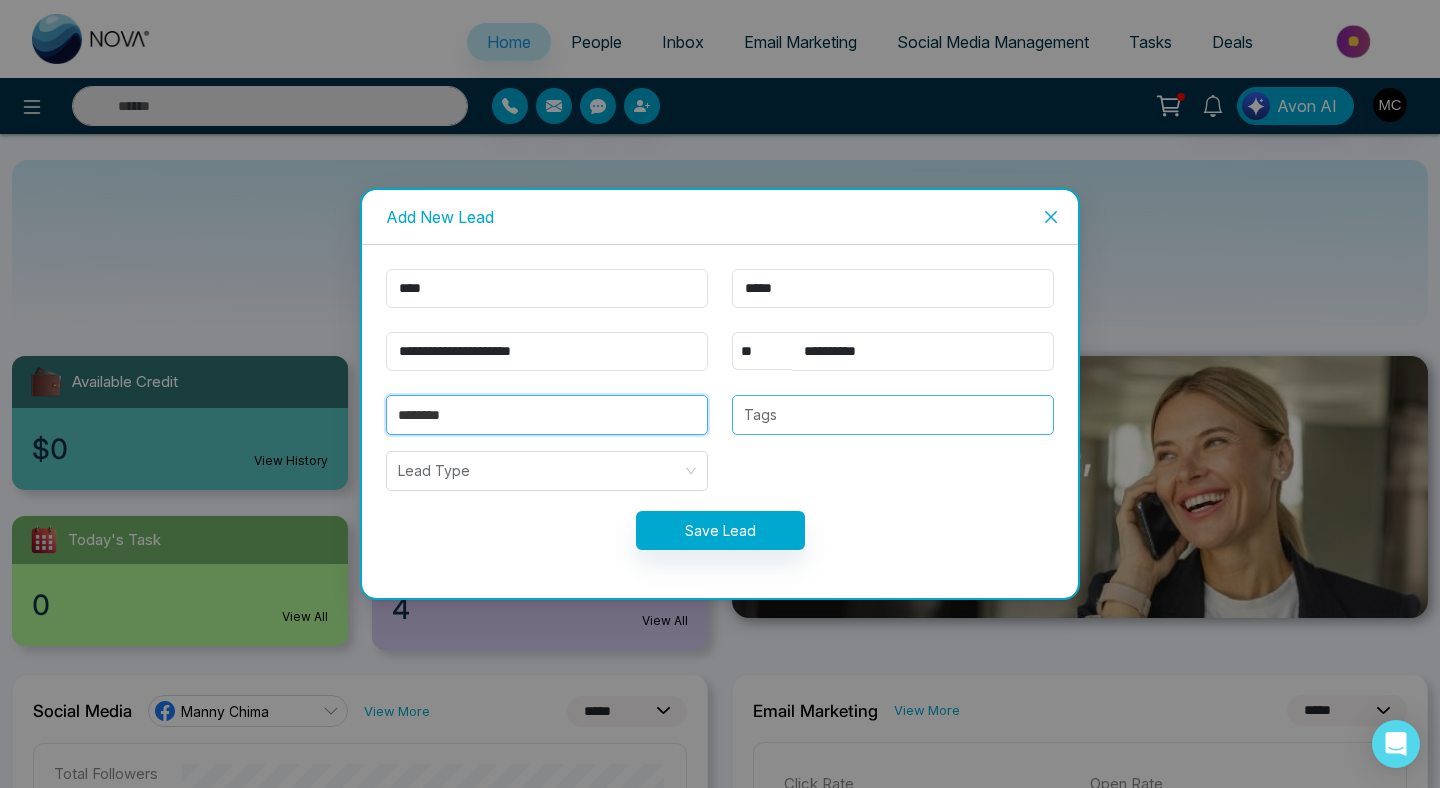 click at bounding box center (893, 415) 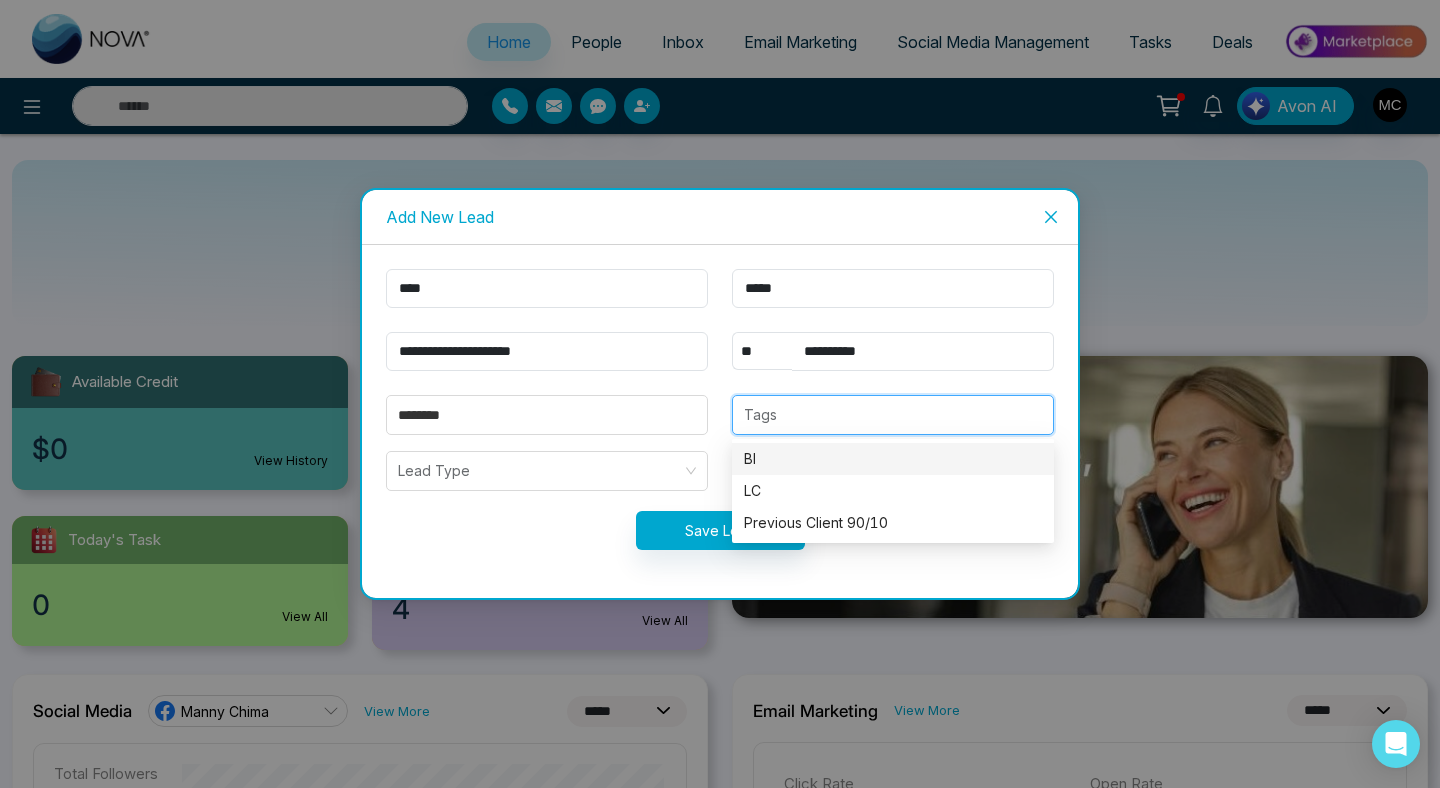 click on "BI" at bounding box center (893, 459) 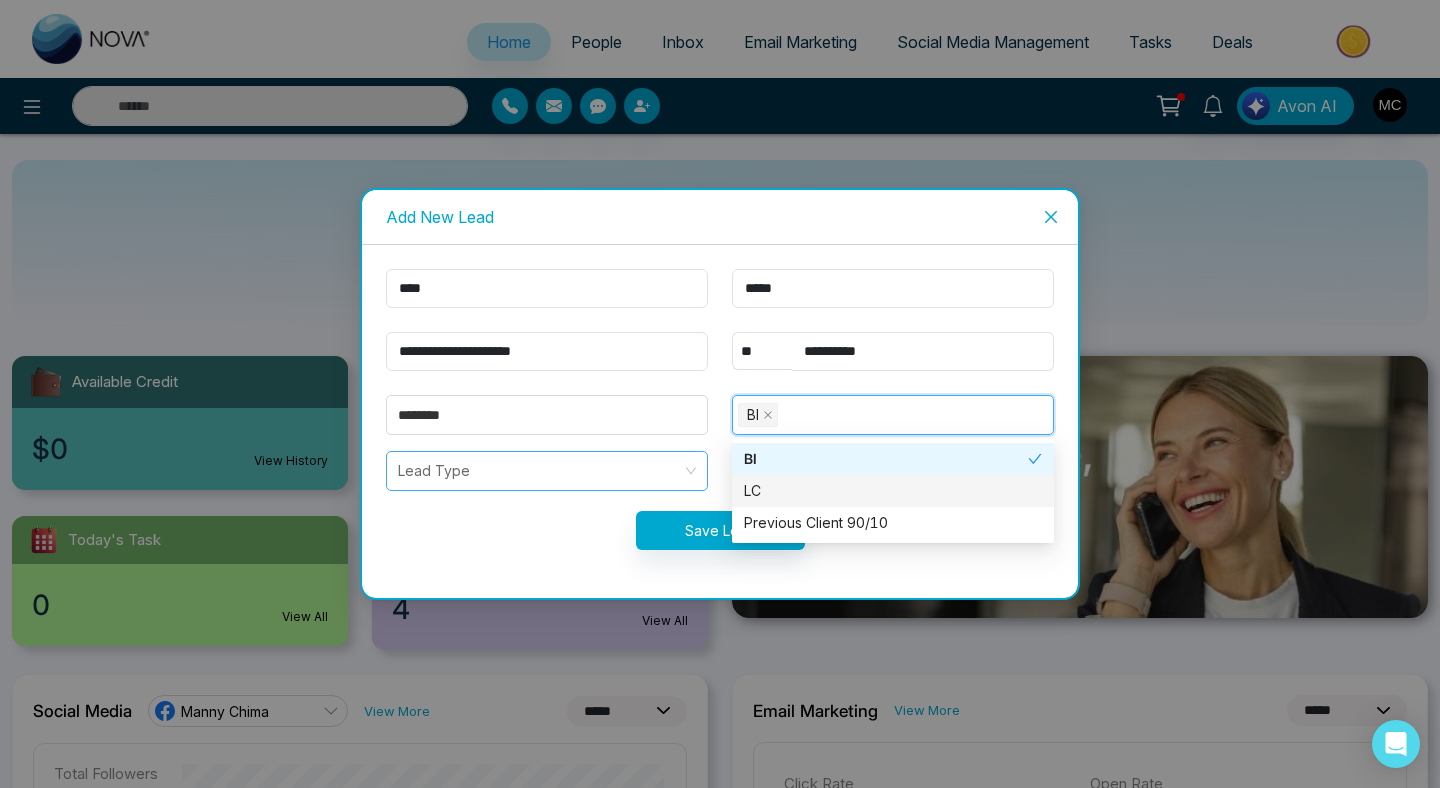 click at bounding box center [540, 471] 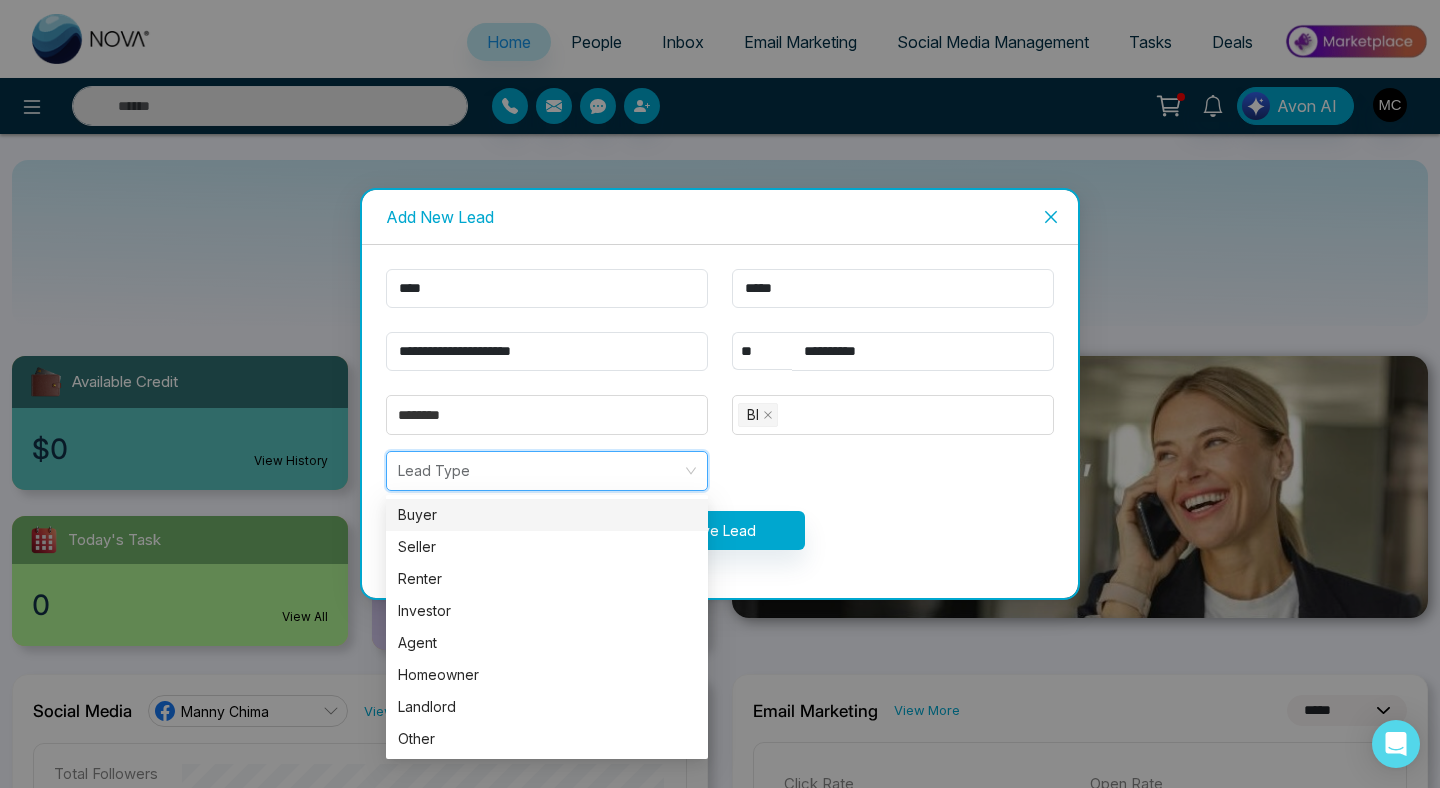 click on "Buyer" at bounding box center [547, 515] 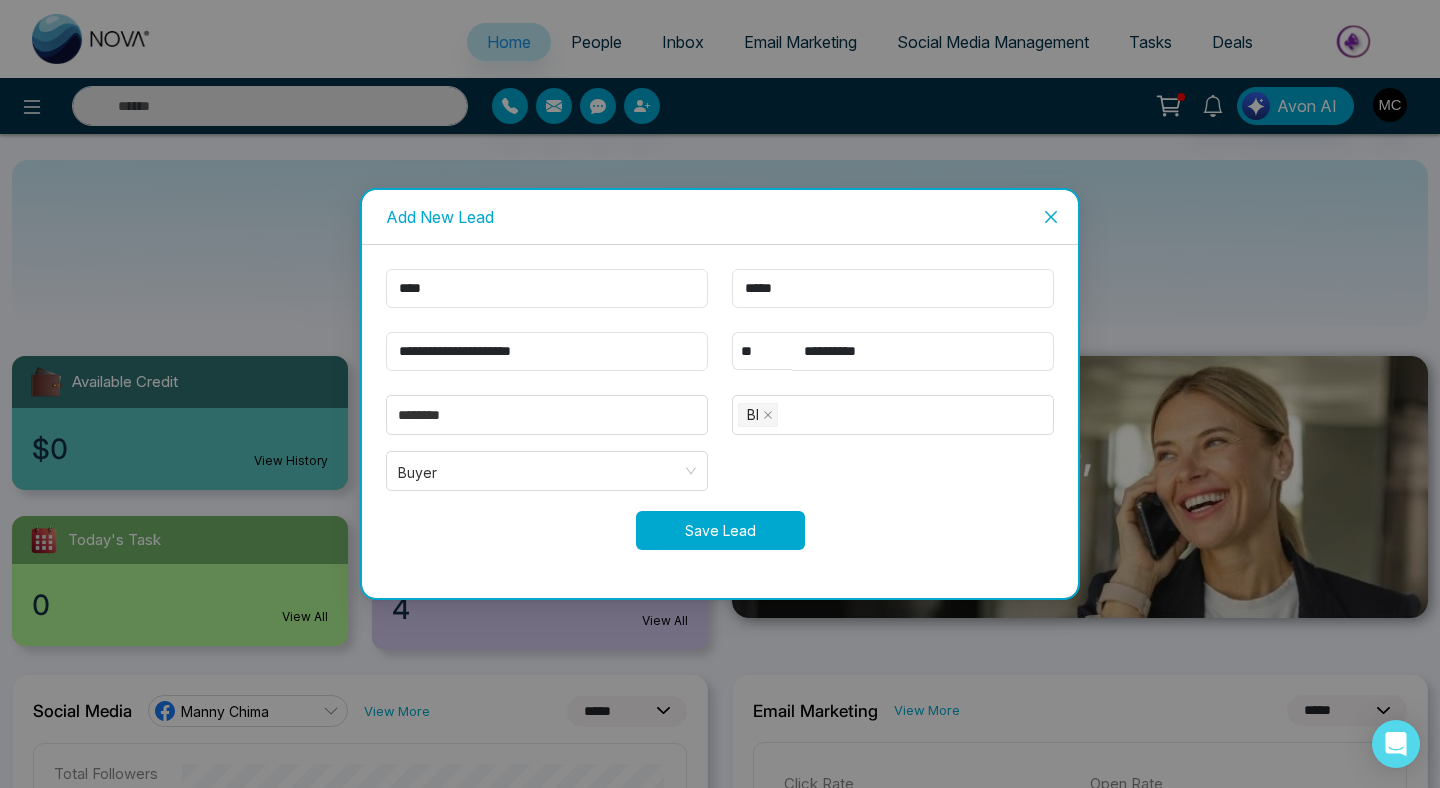 click on "Save Lead" at bounding box center (720, 530) 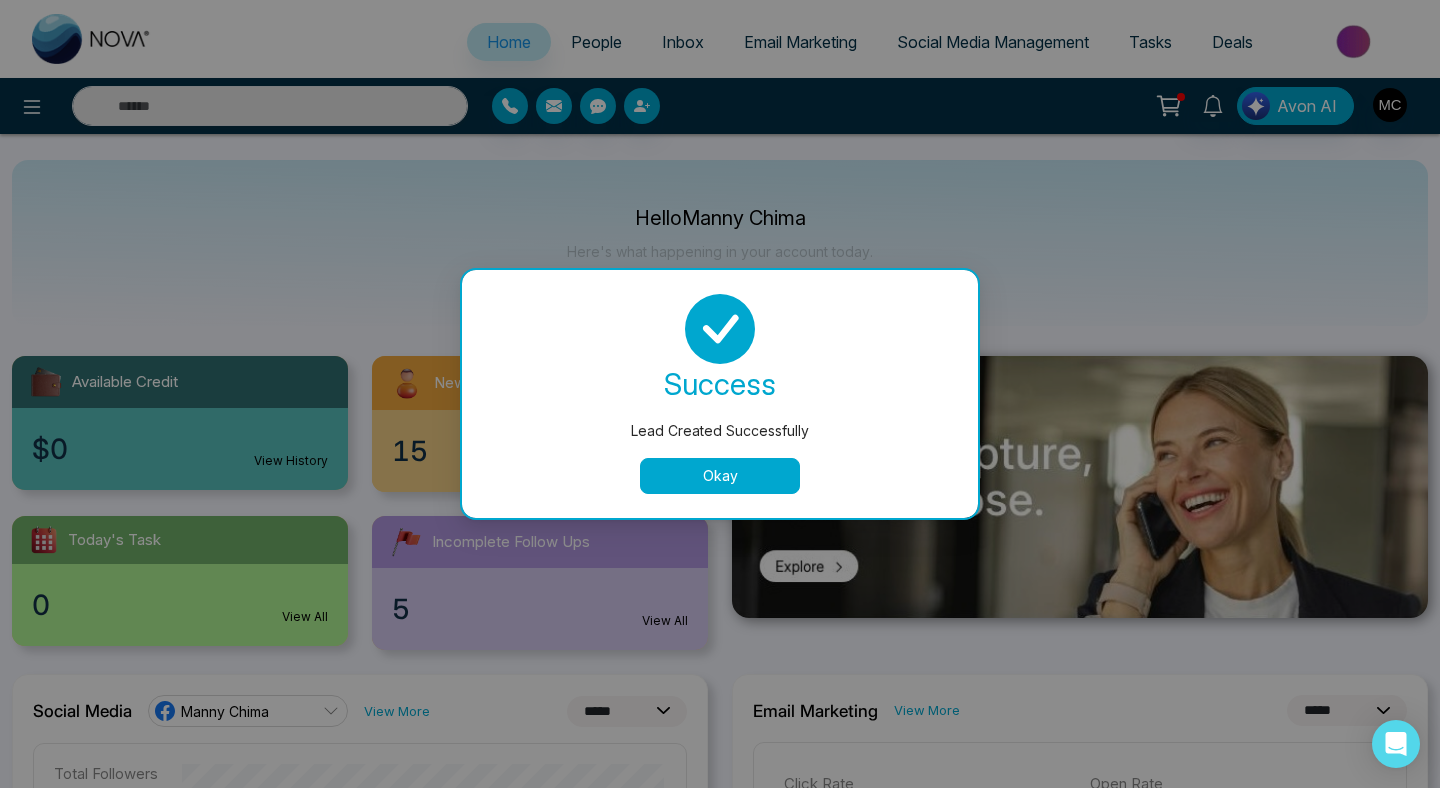 click on "Okay" at bounding box center (720, 476) 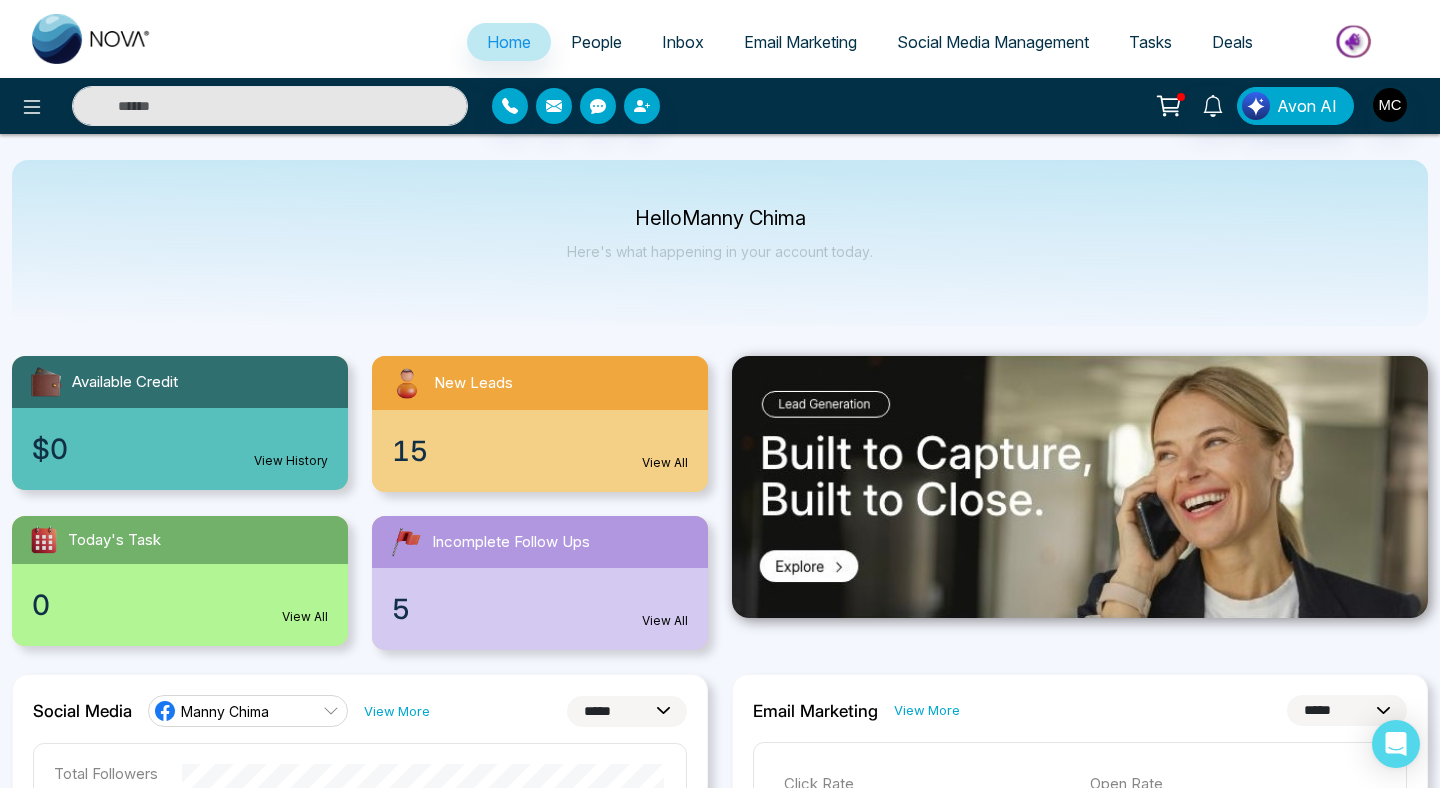 click on "15 View All" at bounding box center [540, 451] 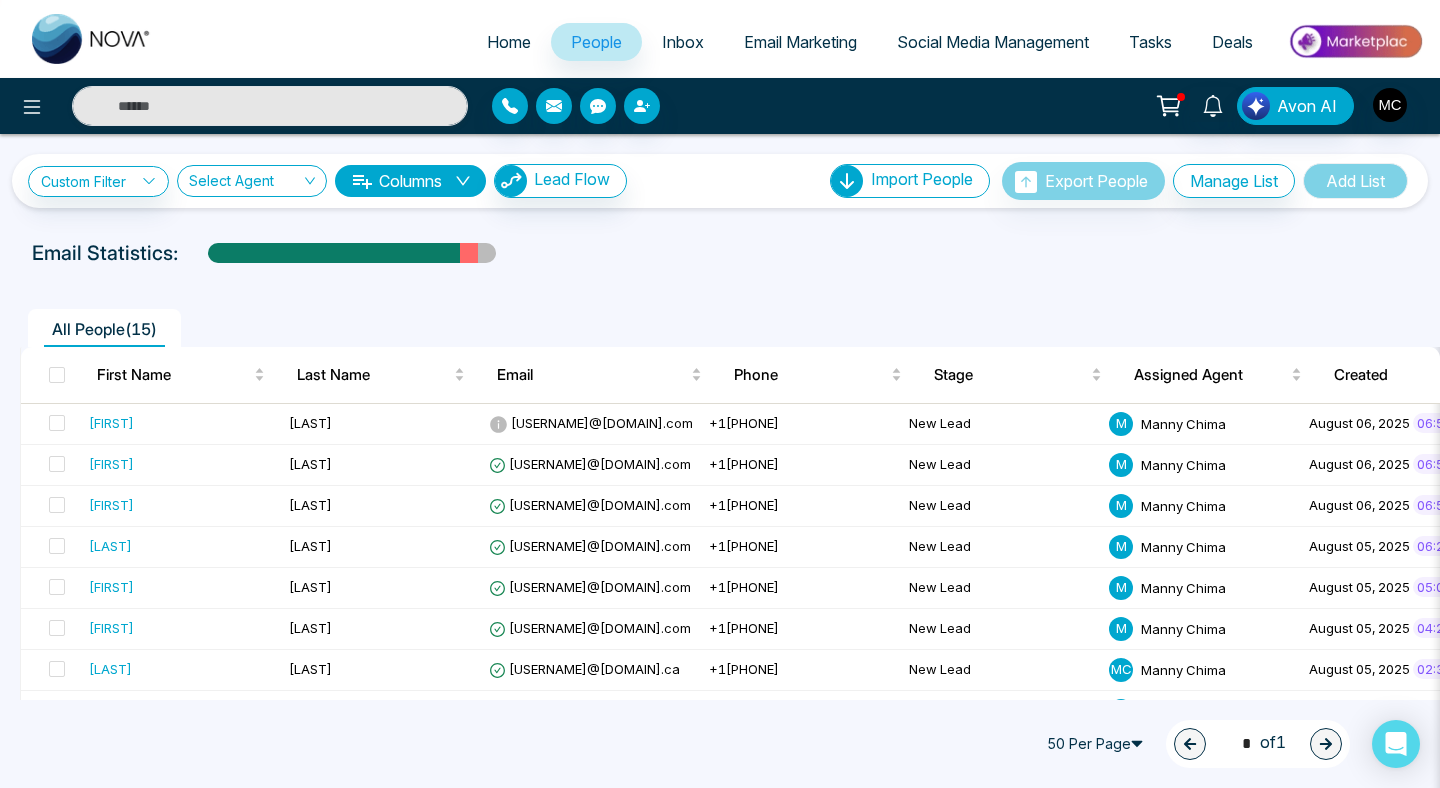 click on "Inbox" at bounding box center (683, 42) 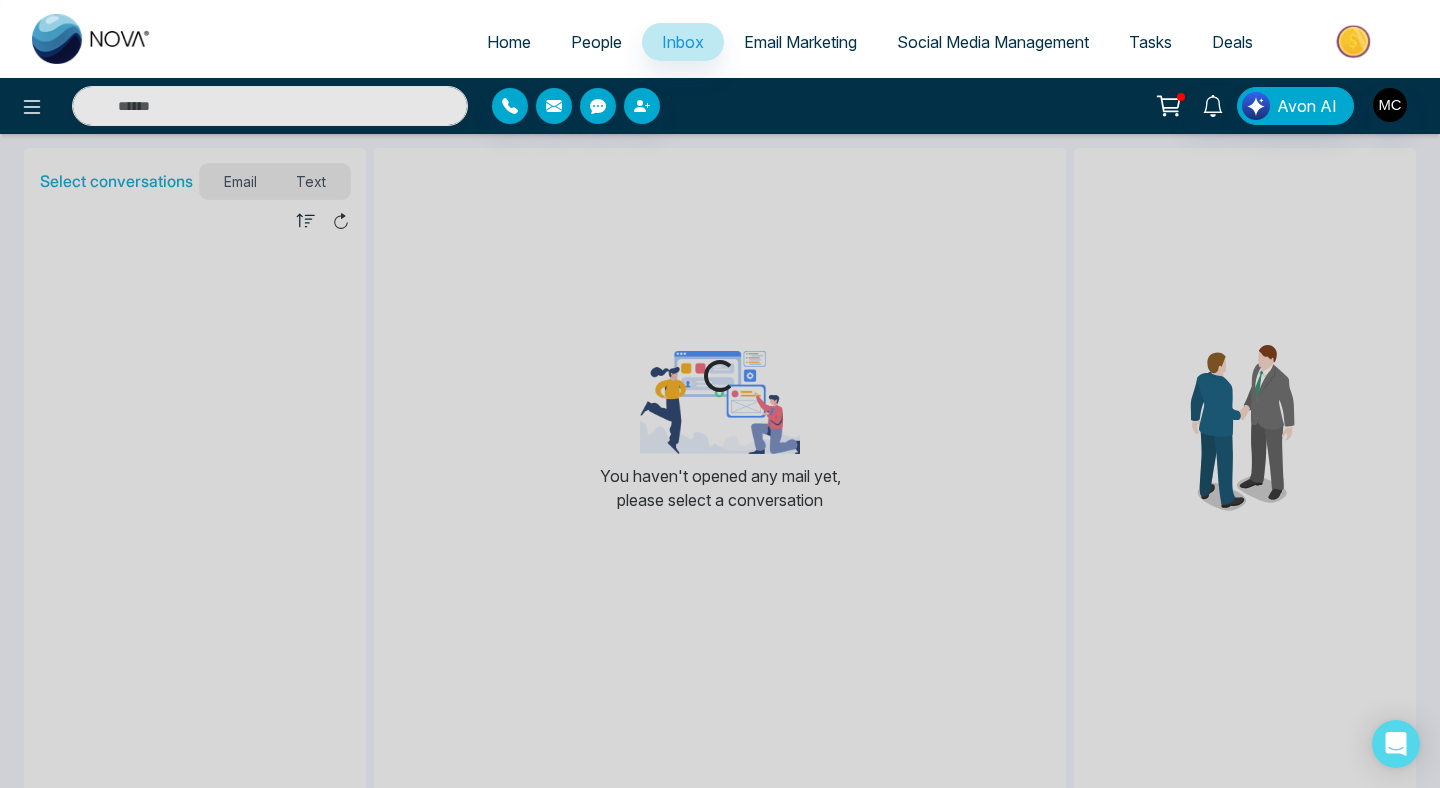 click on "Email Marketing" at bounding box center (800, 42) 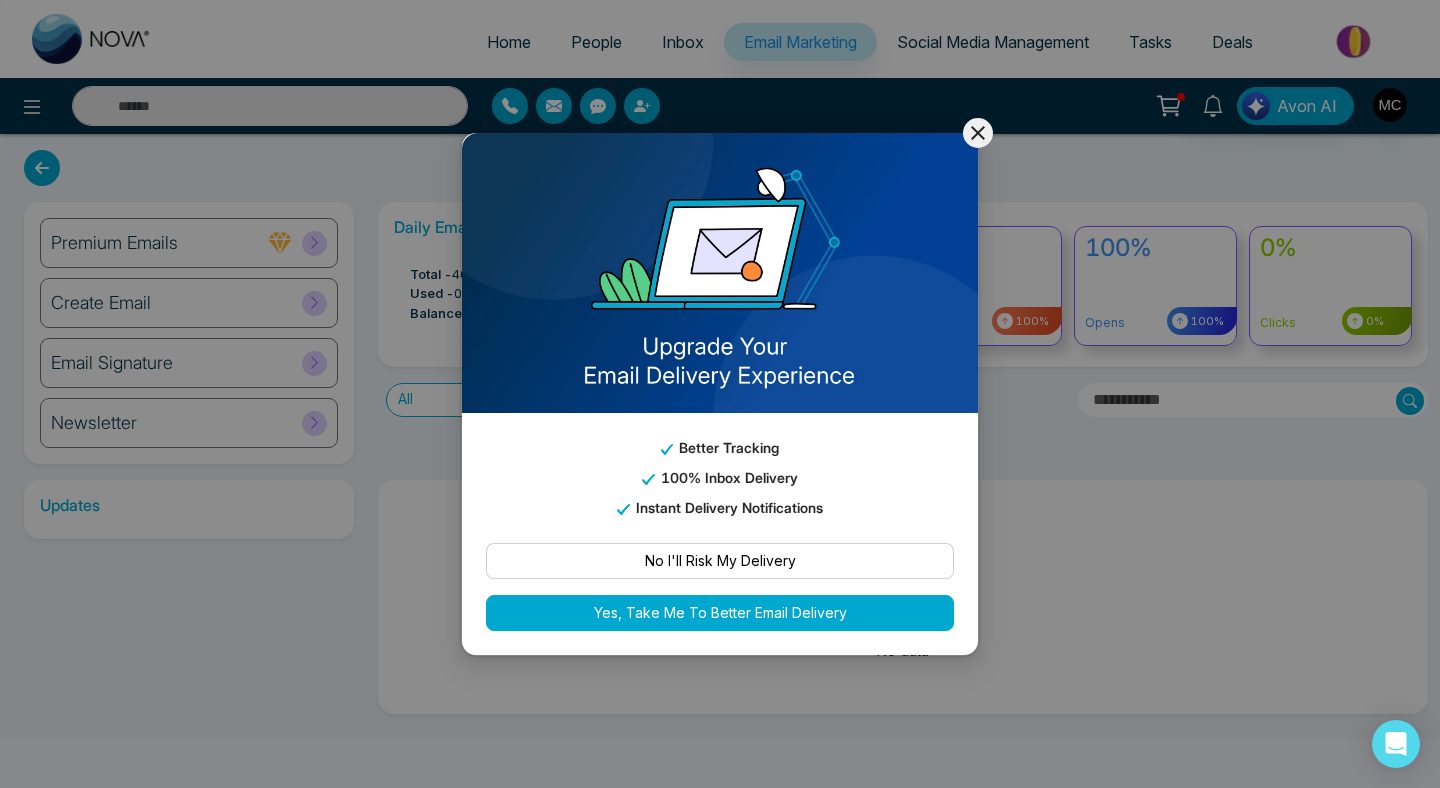 click 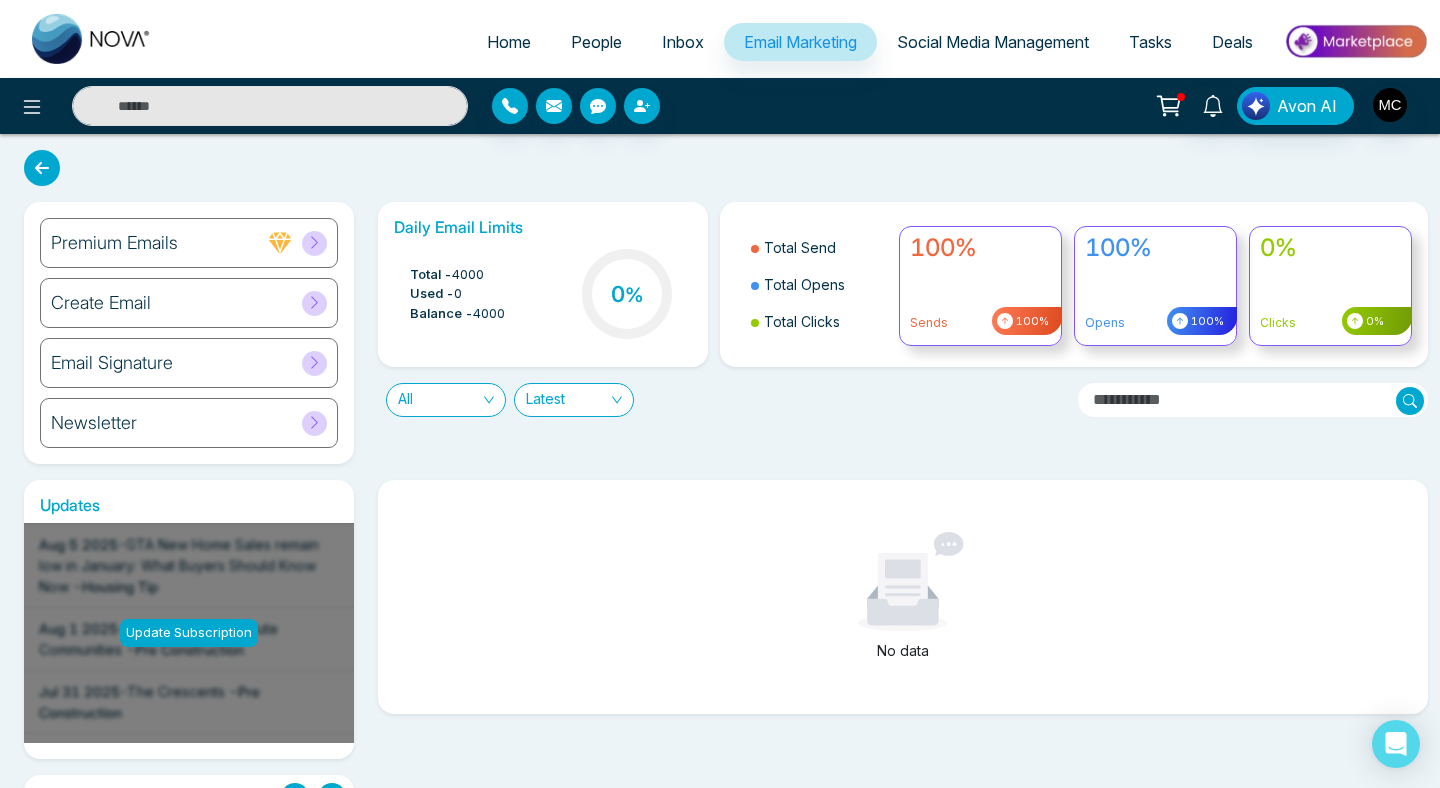 click on "Create Email" at bounding box center [189, 303] 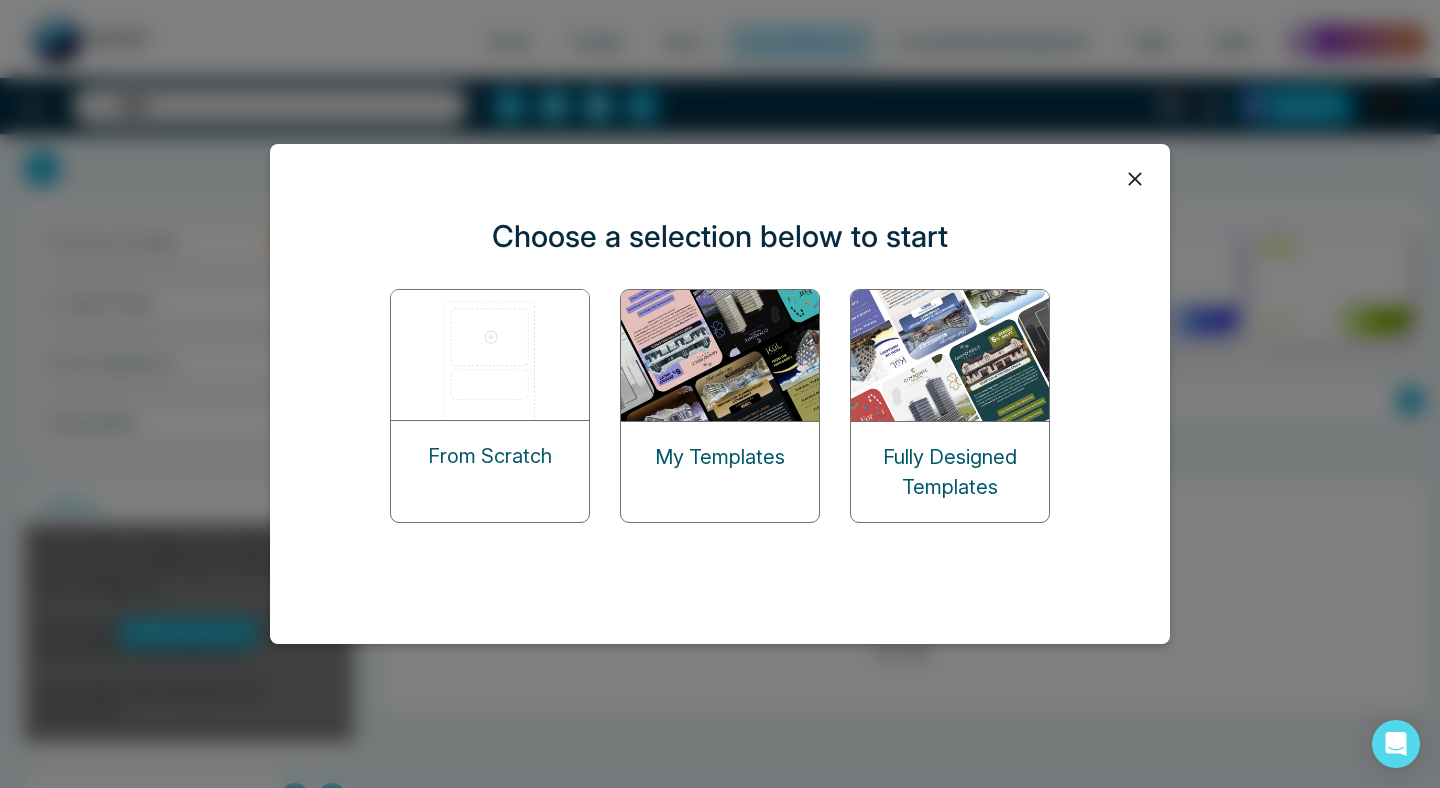 click at bounding box center [950, 356] 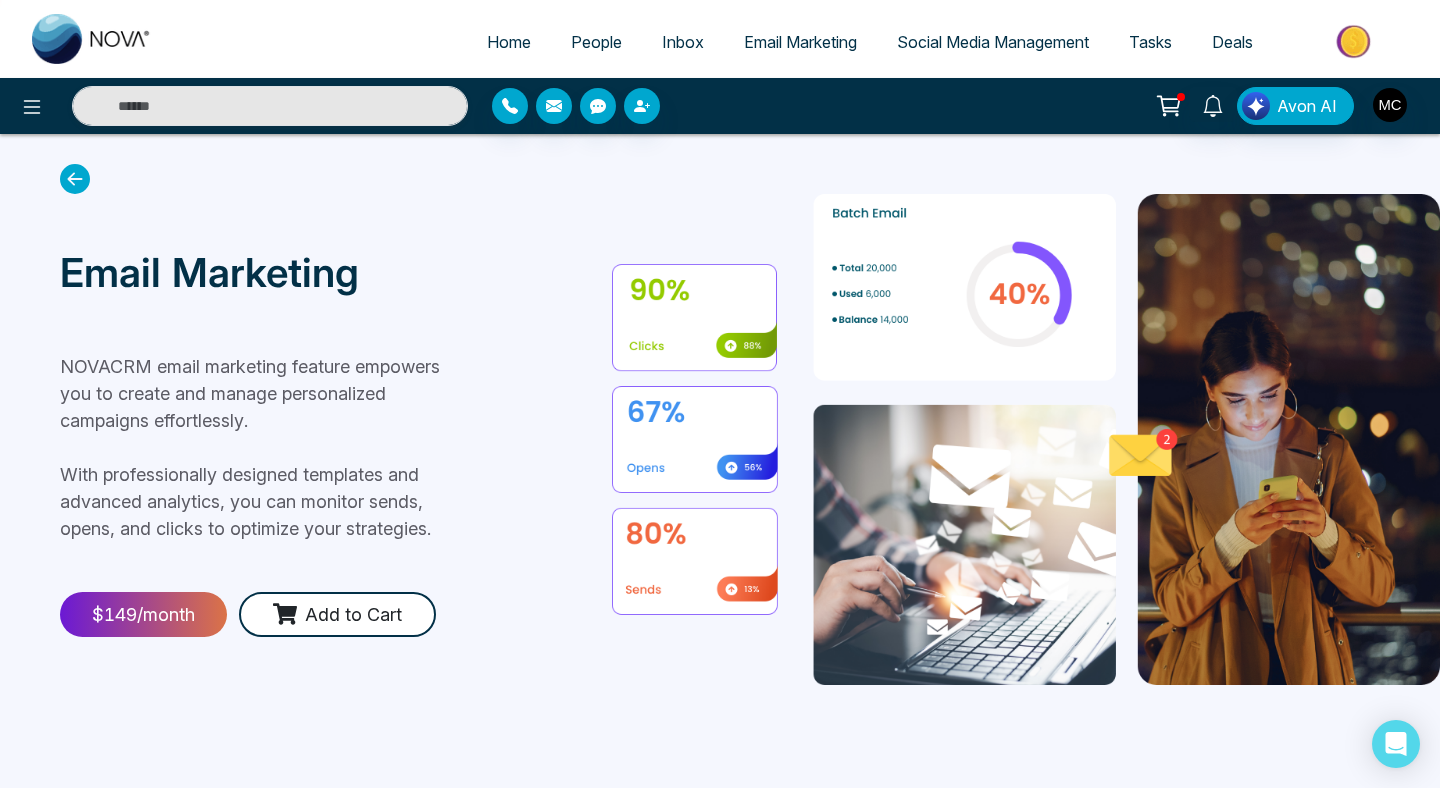 click 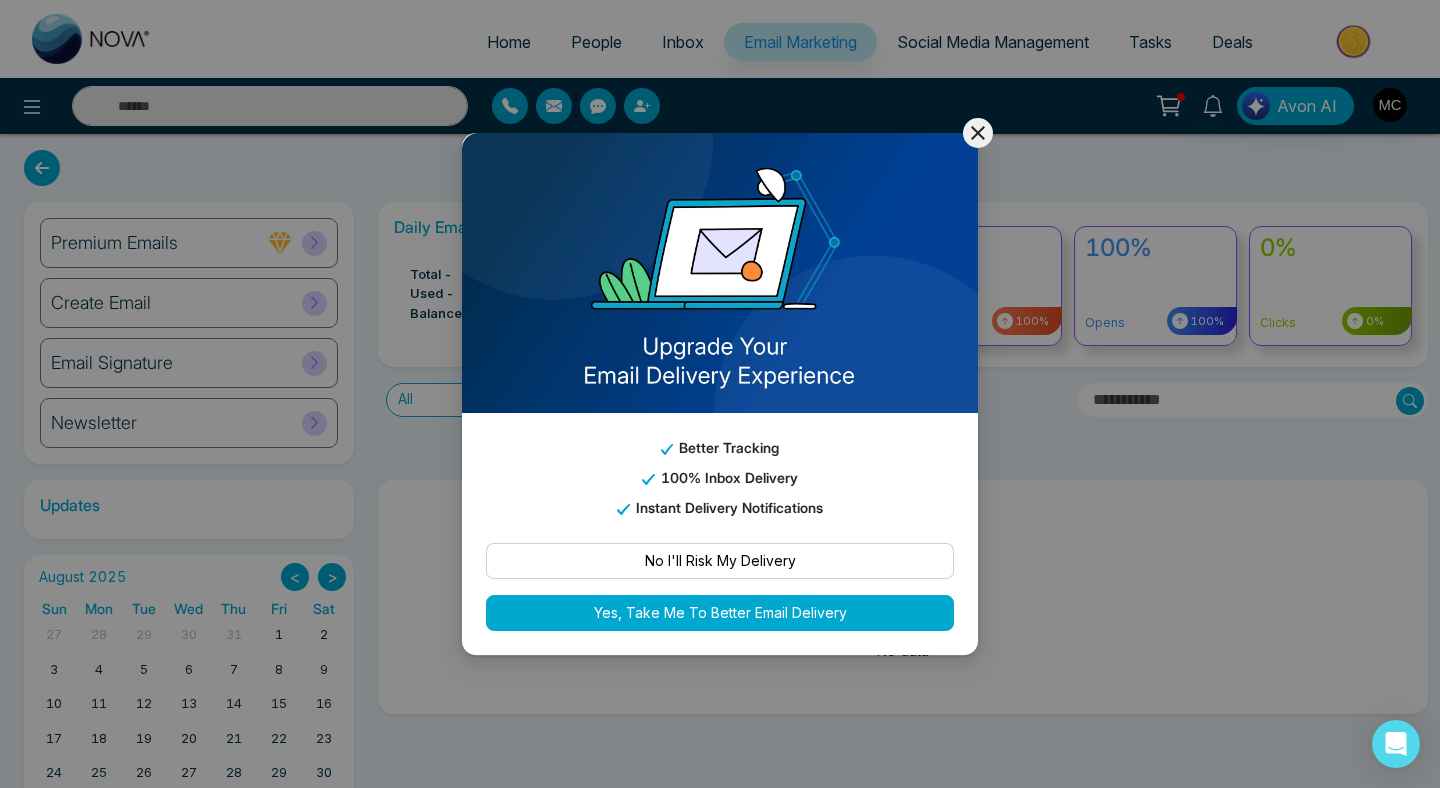 click 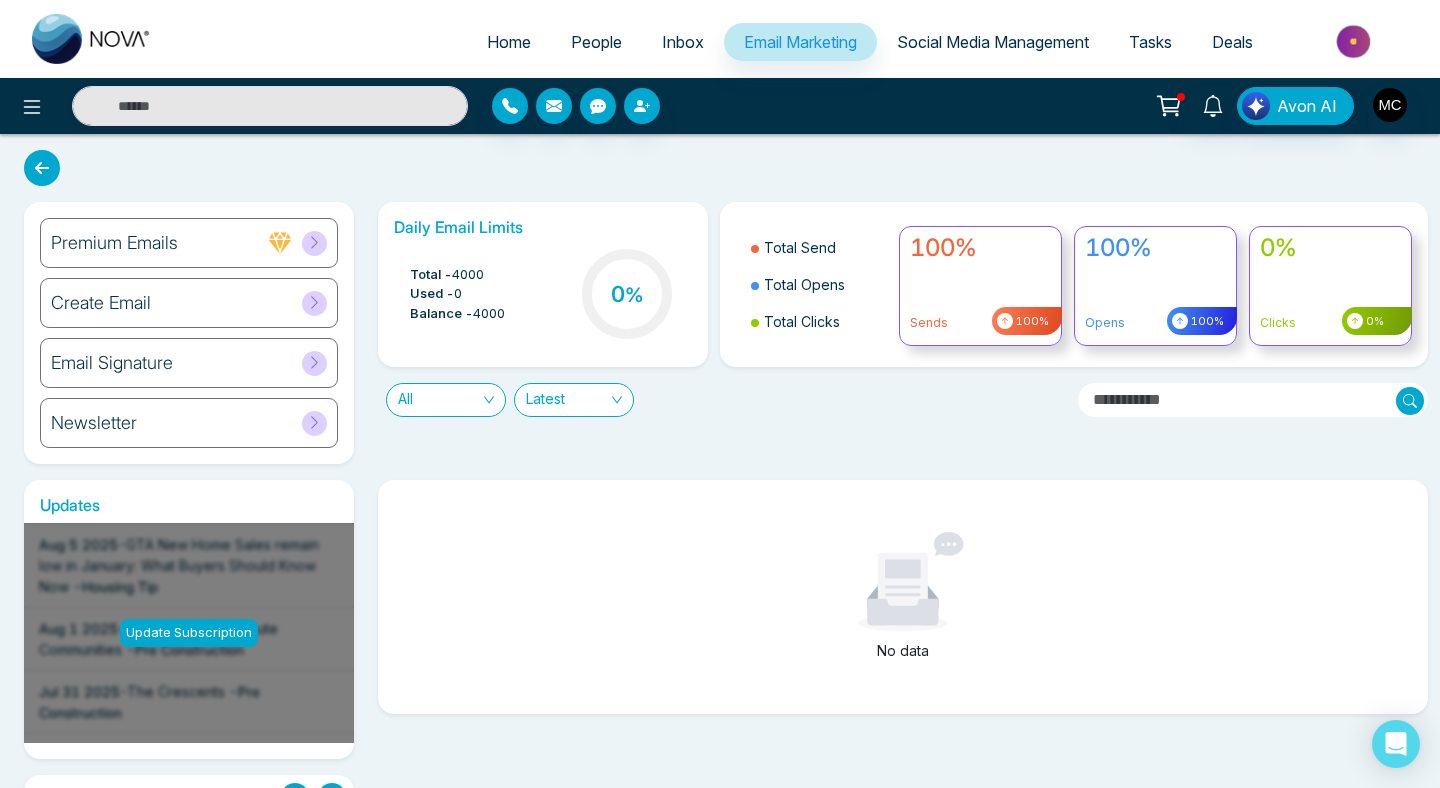 click on "Create Email" at bounding box center (189, 303) 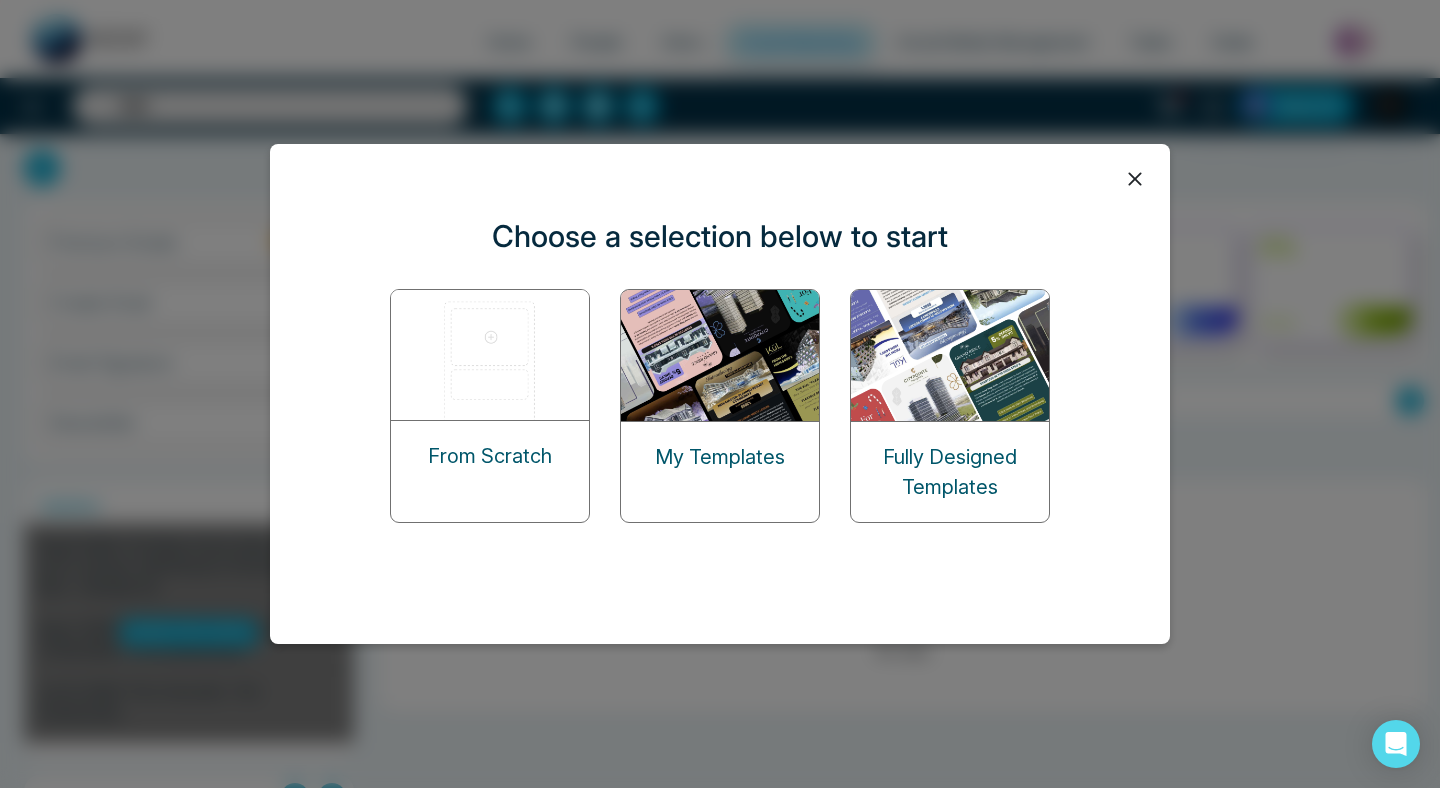 click at bounding box center [721, 355] 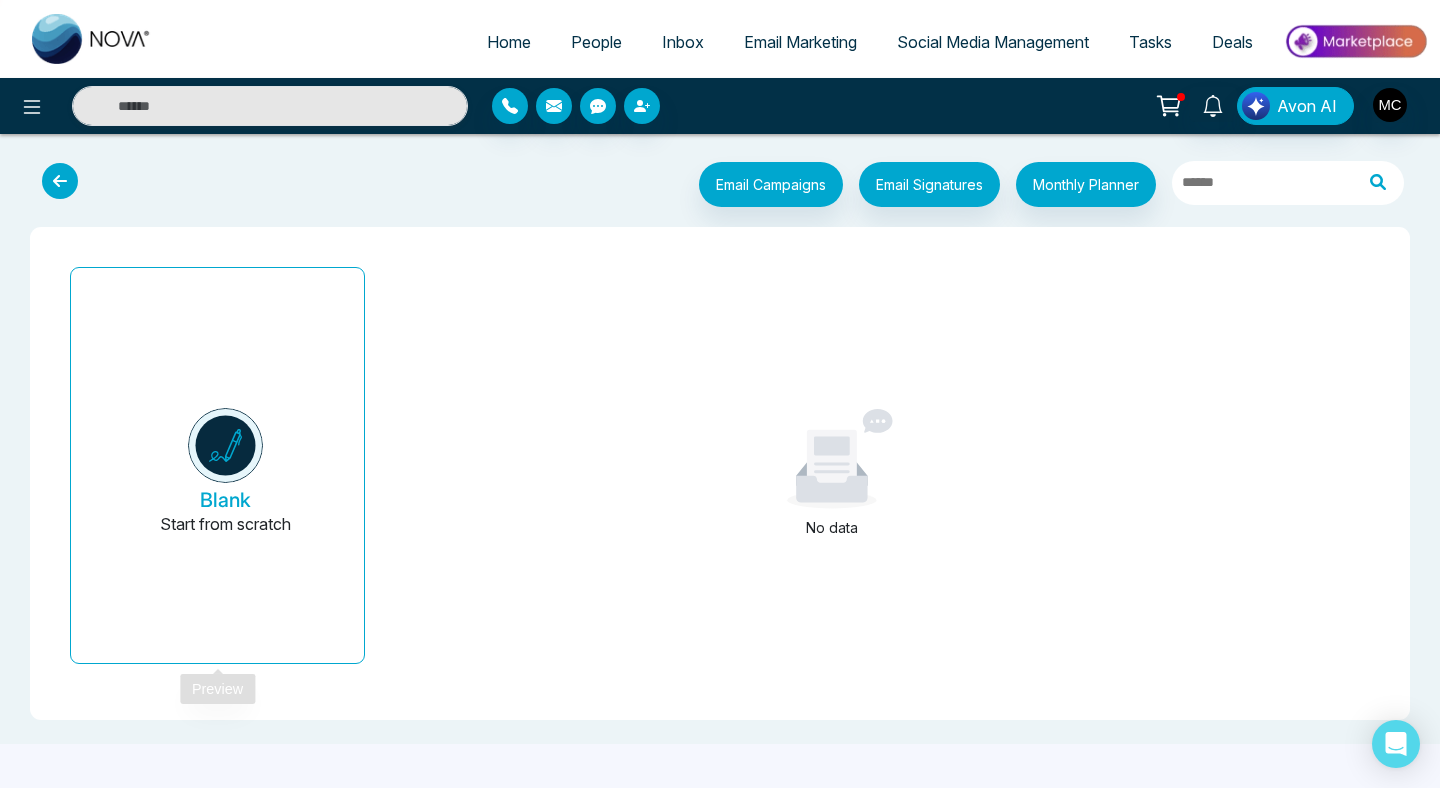 click at bounding box center (225, 445) 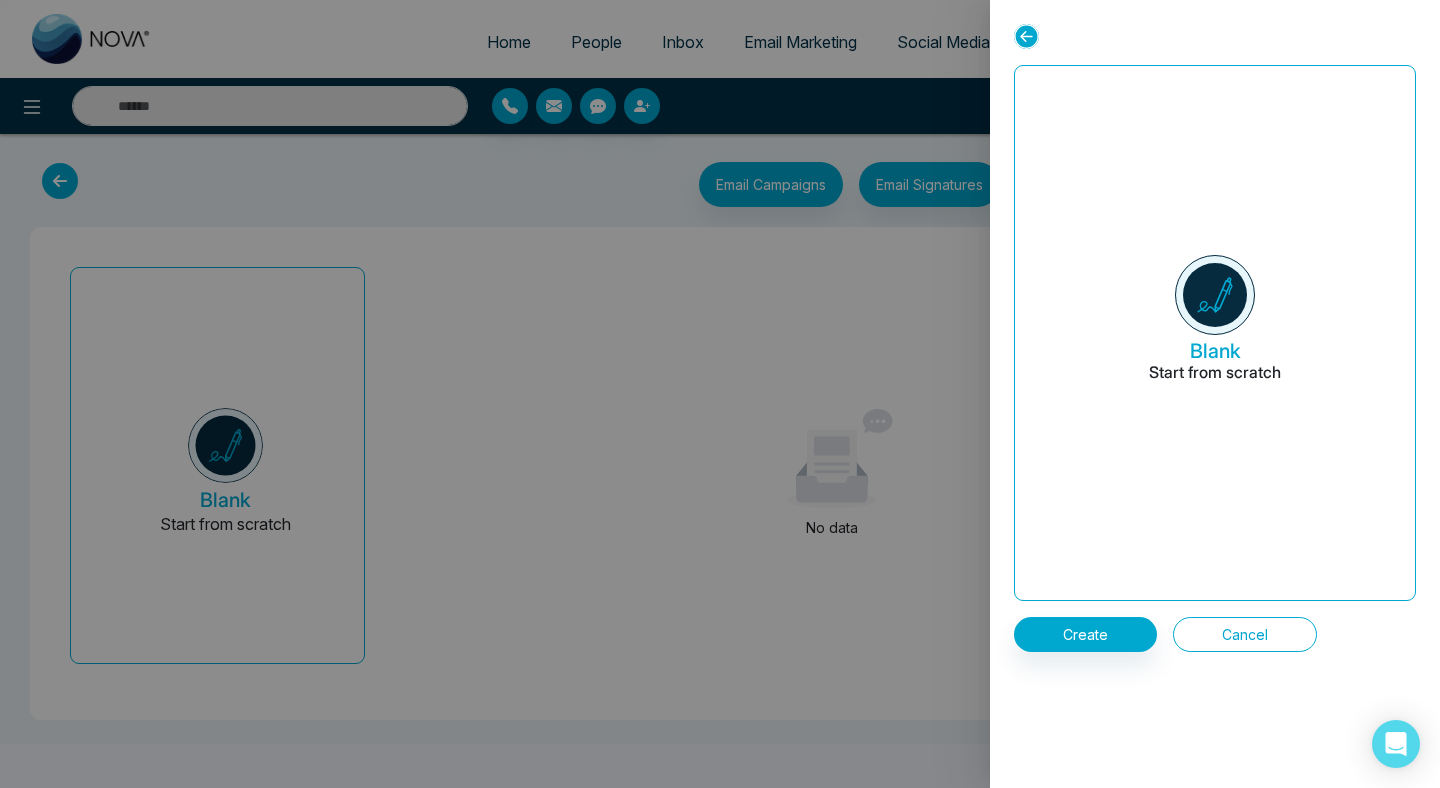 click on "Cancel" at bounding box center [1245, 634] 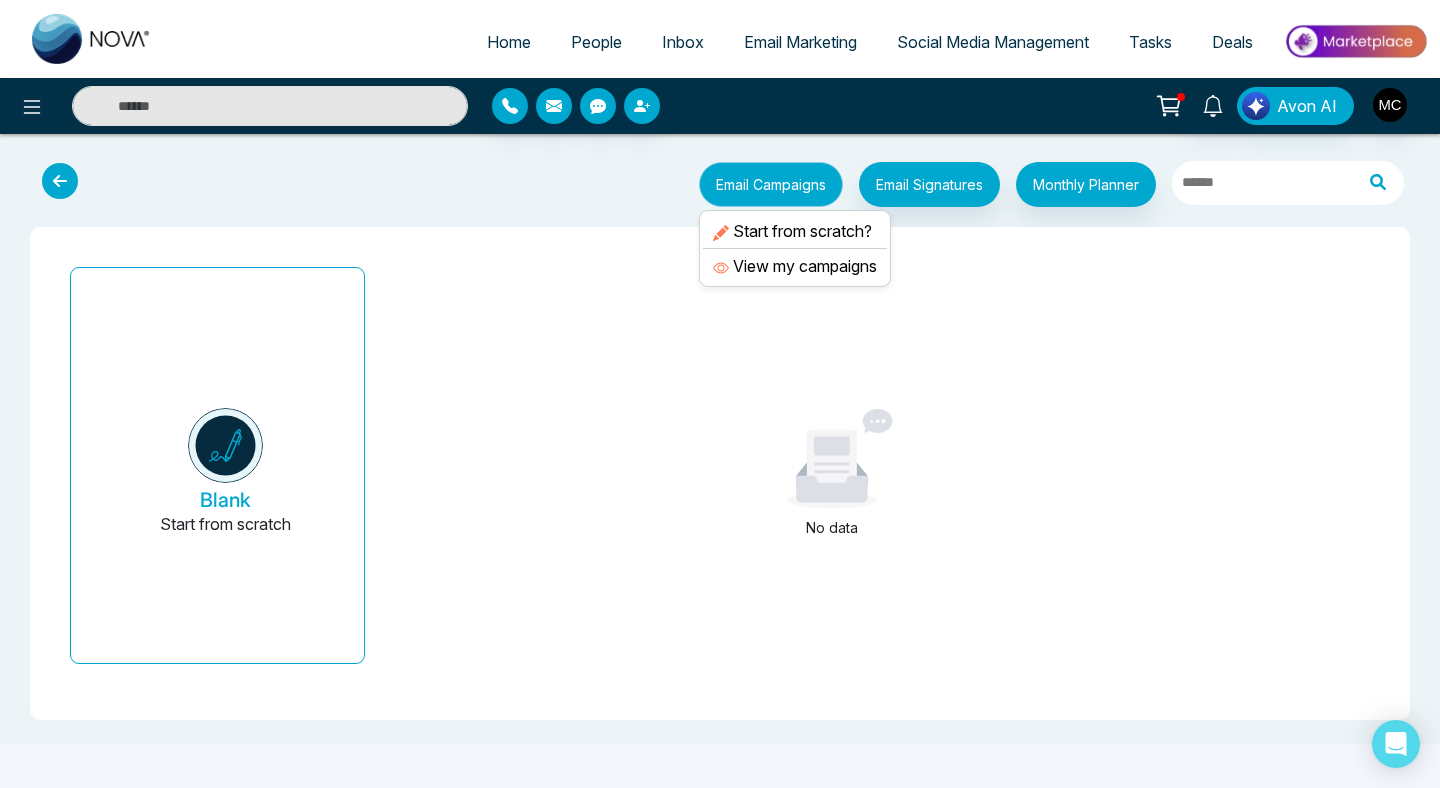 click on "Email Campaigns" at bounding box center (771, 184) 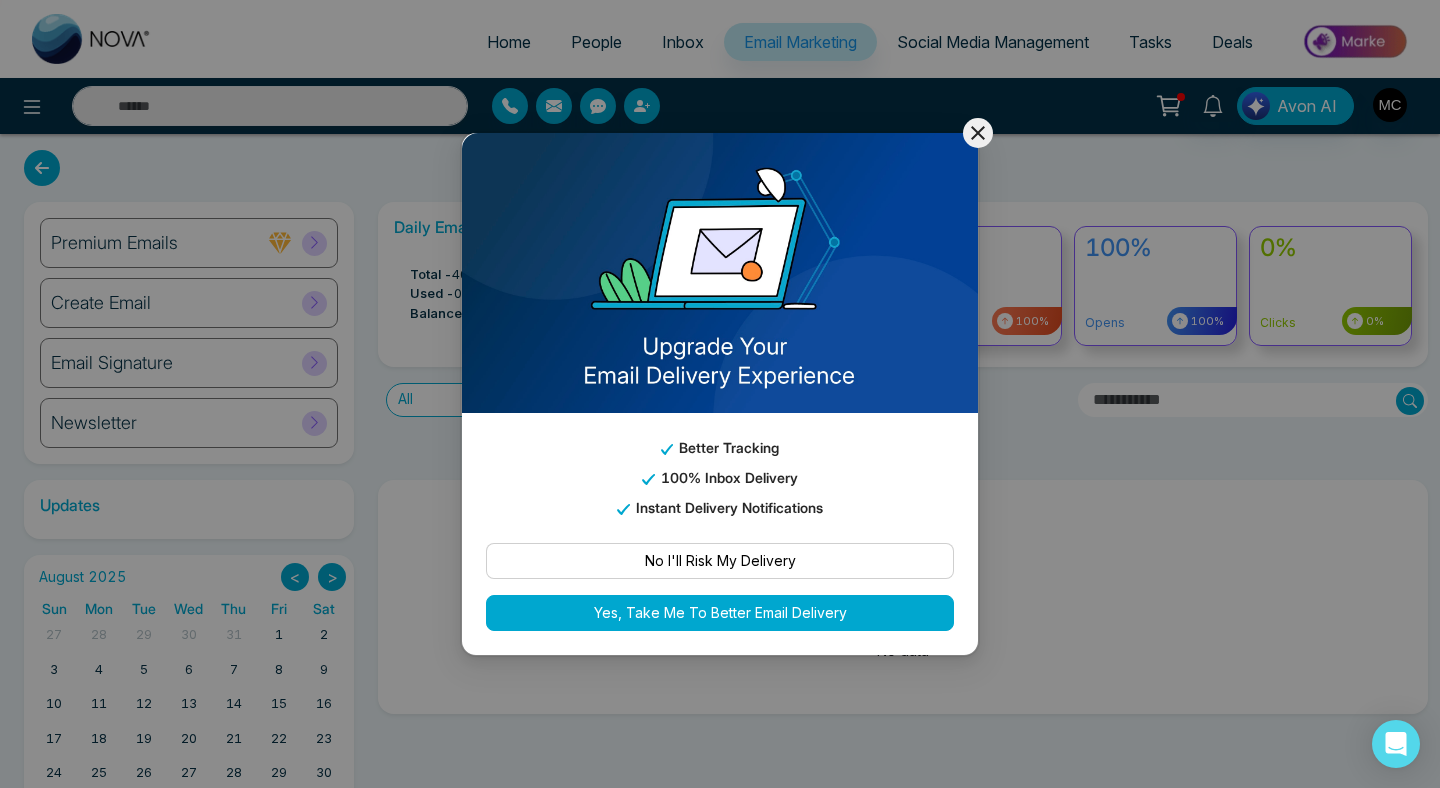 click 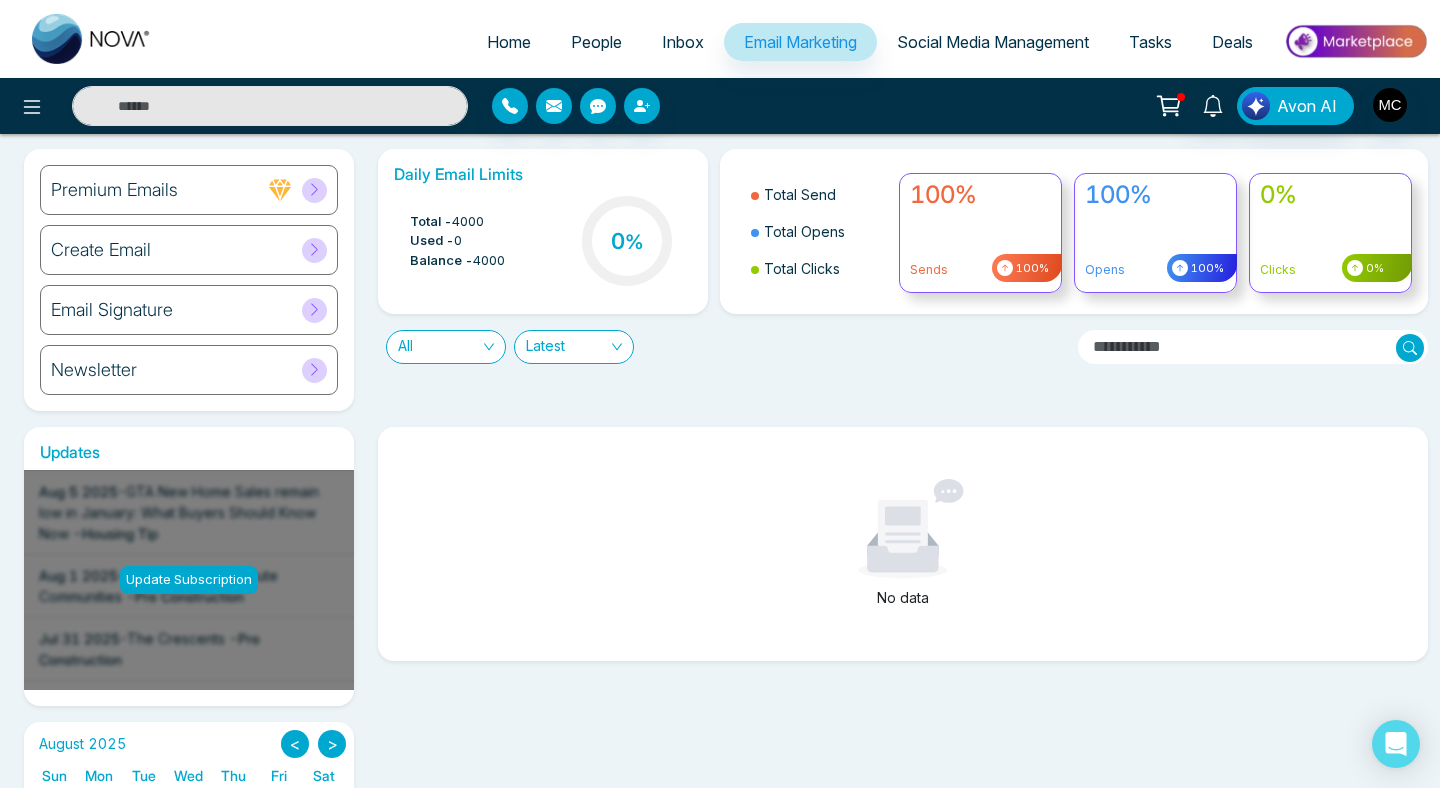 scroll, scrollTop: 0, scrollLeft: 0, axis: both 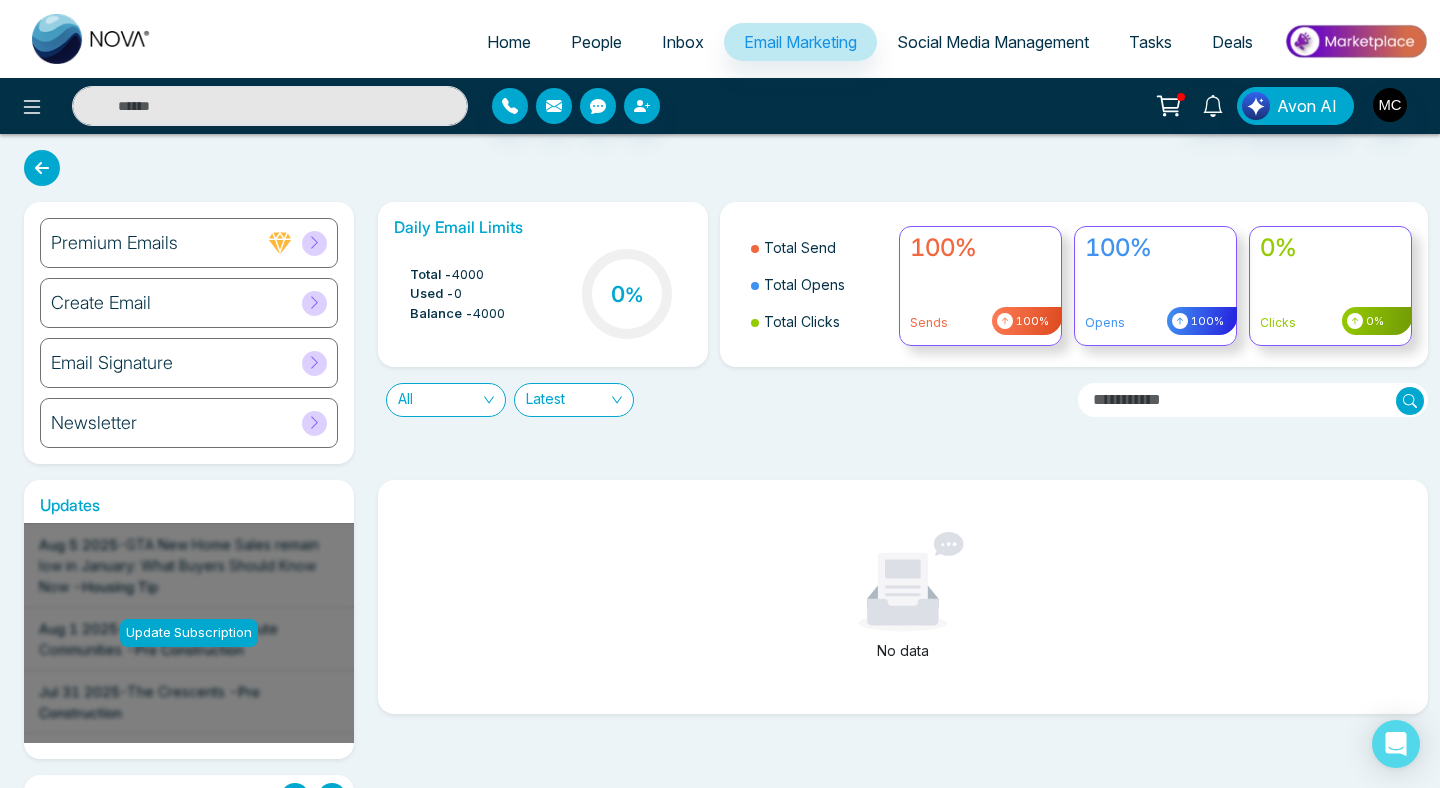 click on "Inbox" at bounding box center (683, 42) 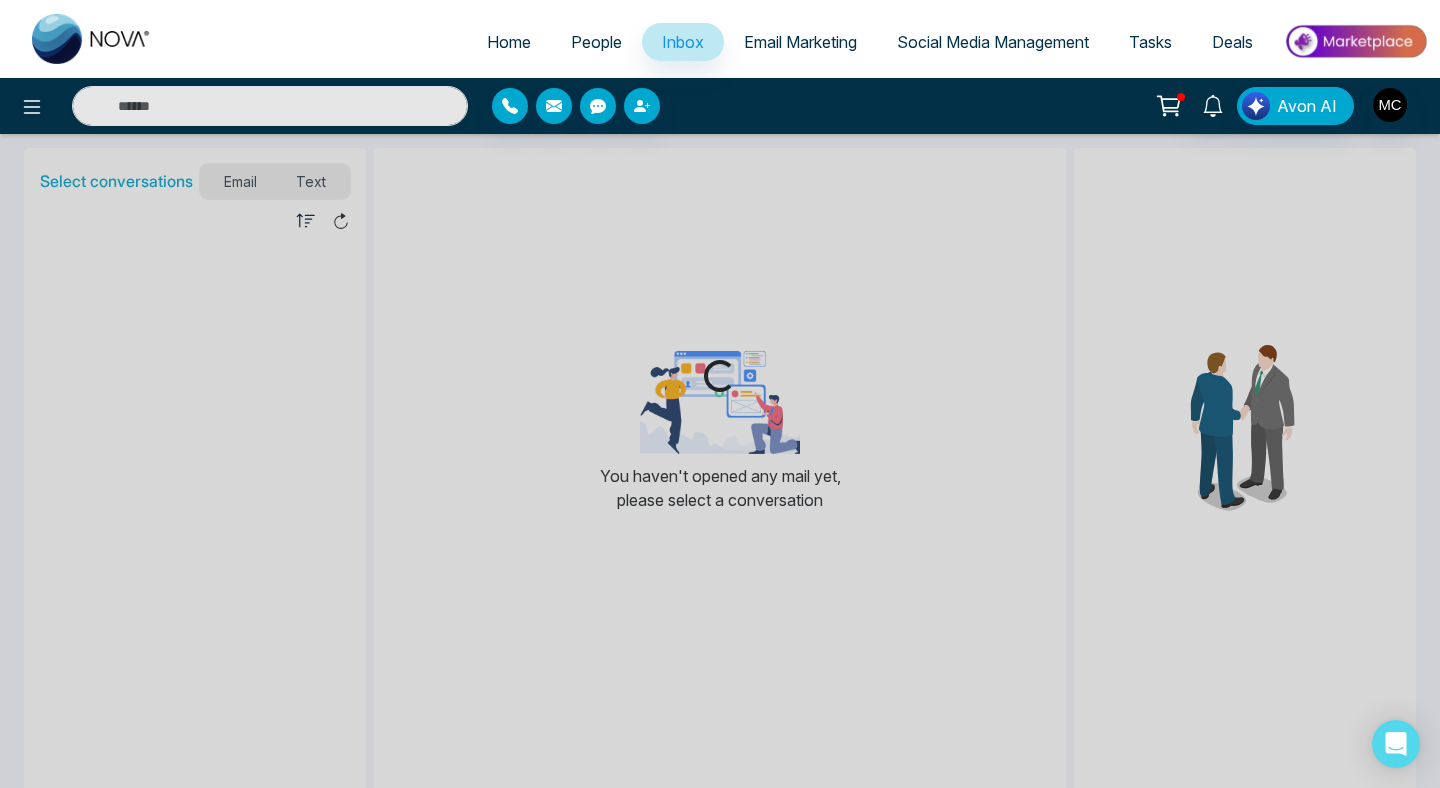 click on "Email Marketing" at bounding box center (800, 42) 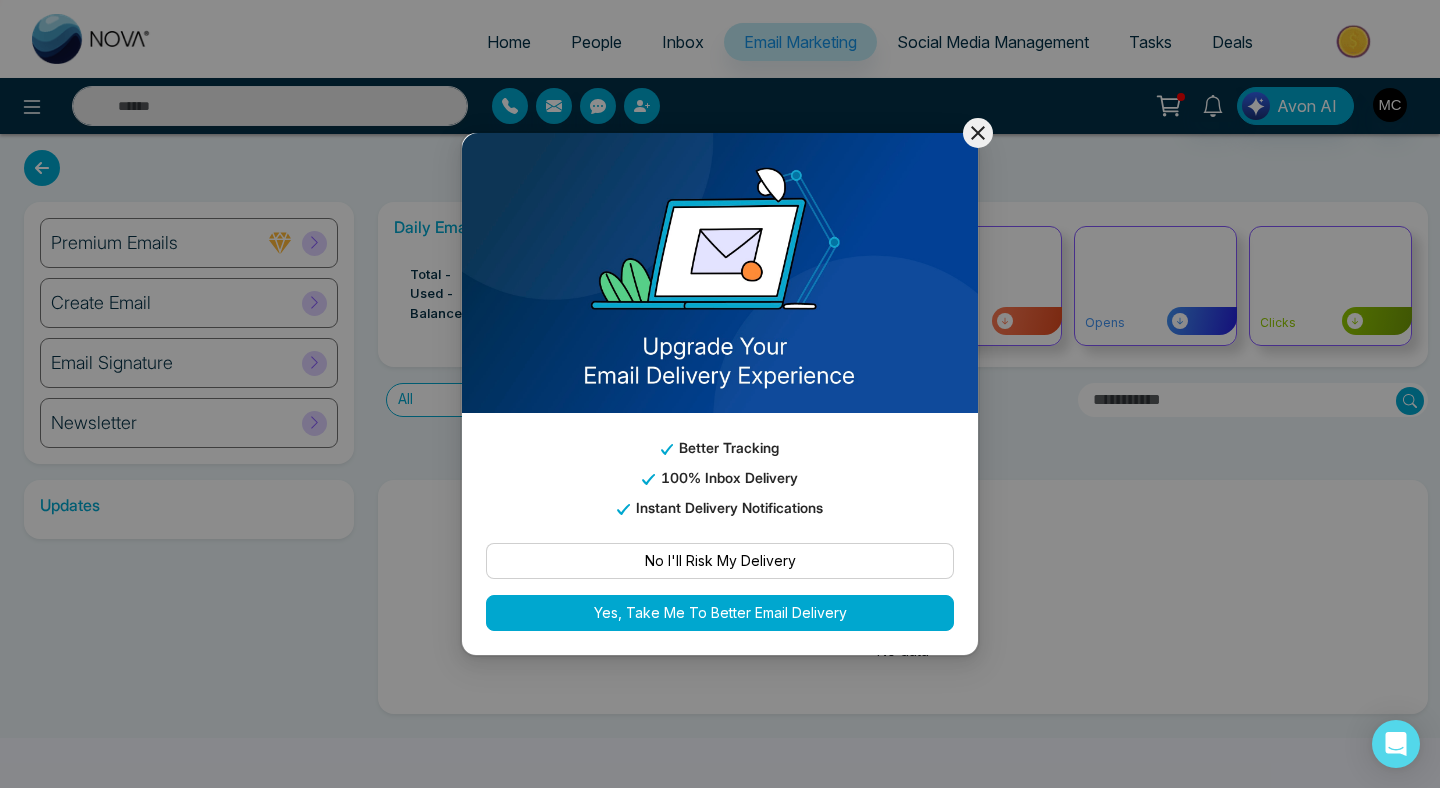 click 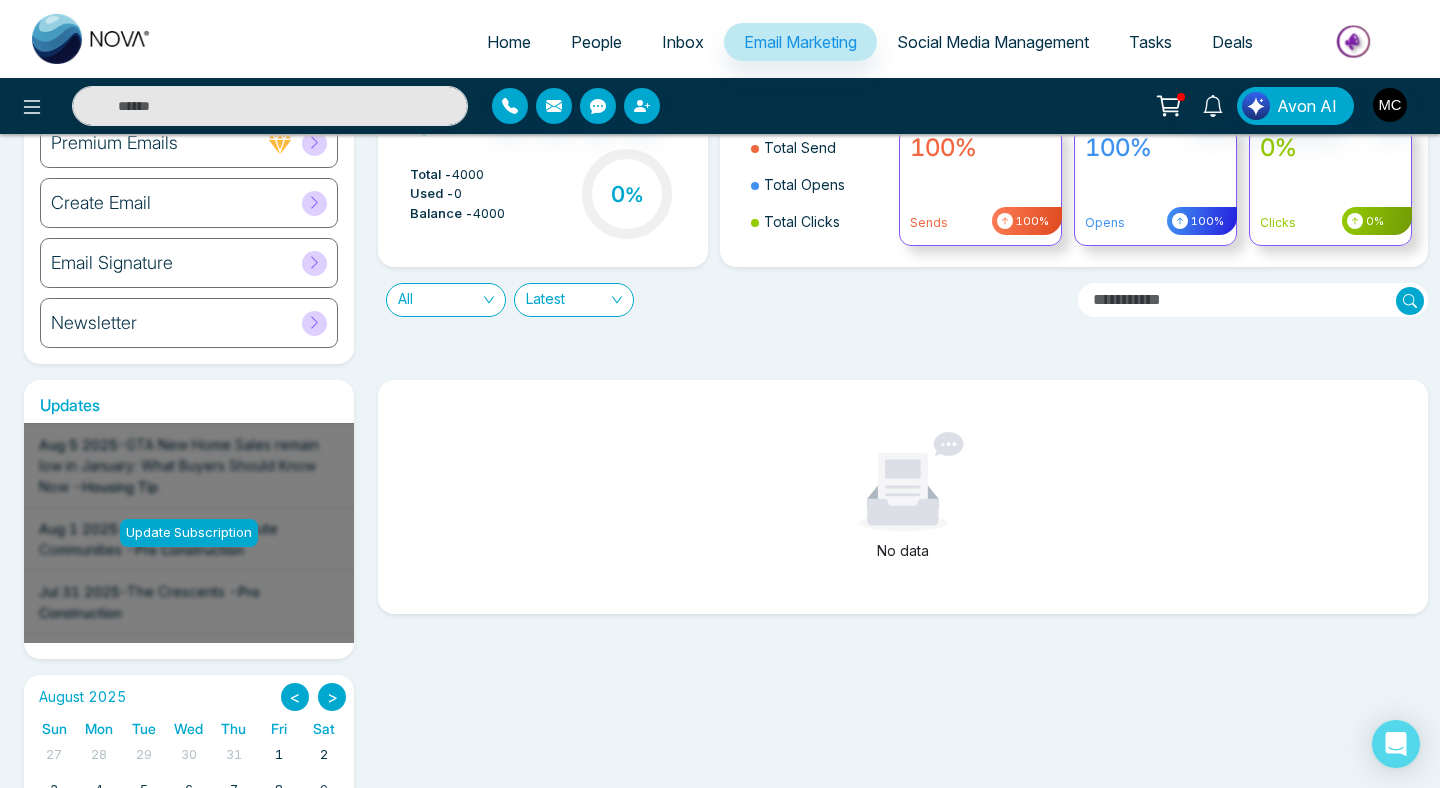 scroll, scrollTop: 0, scrollLeft: 0, axis: both 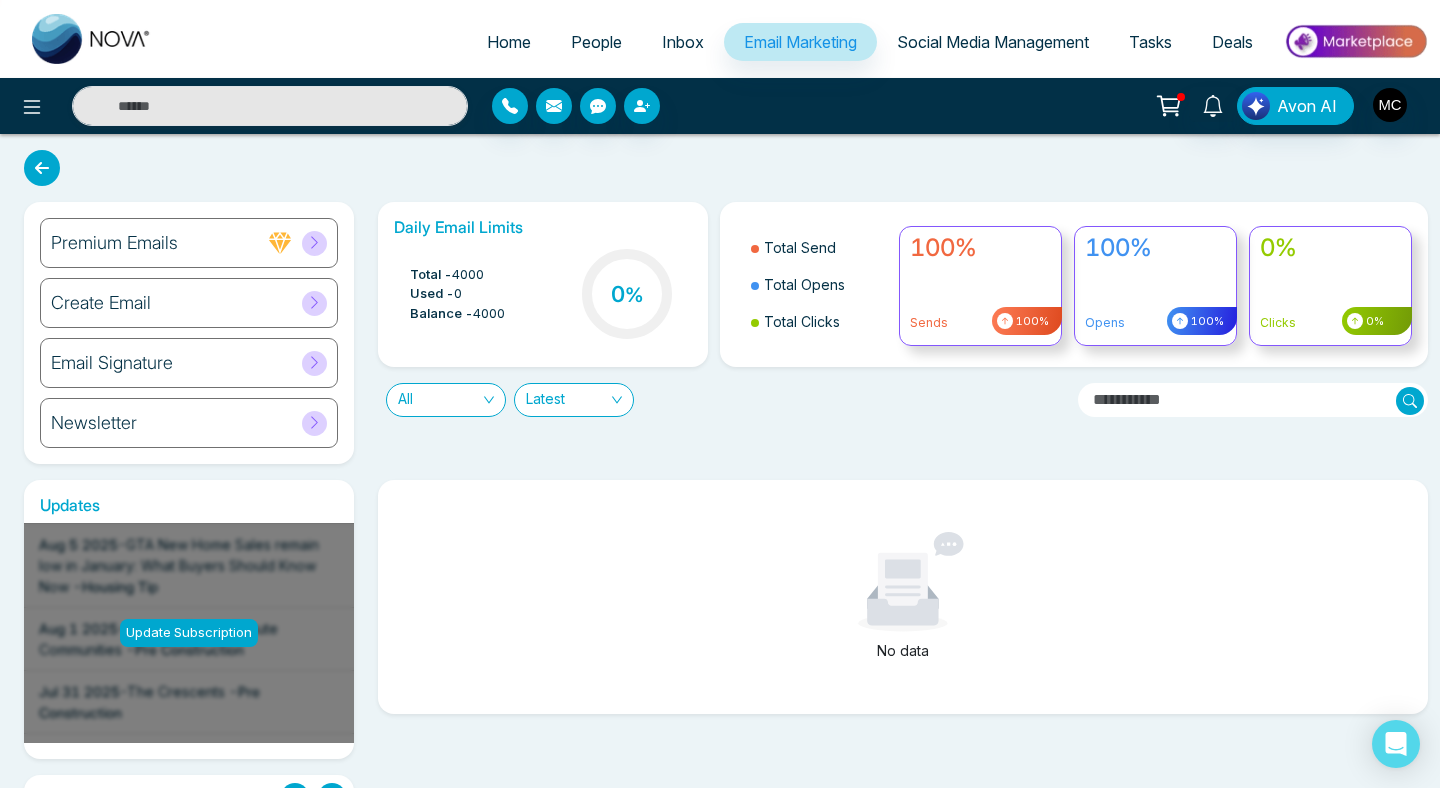 click on "People" at bounding box center (596, 42) 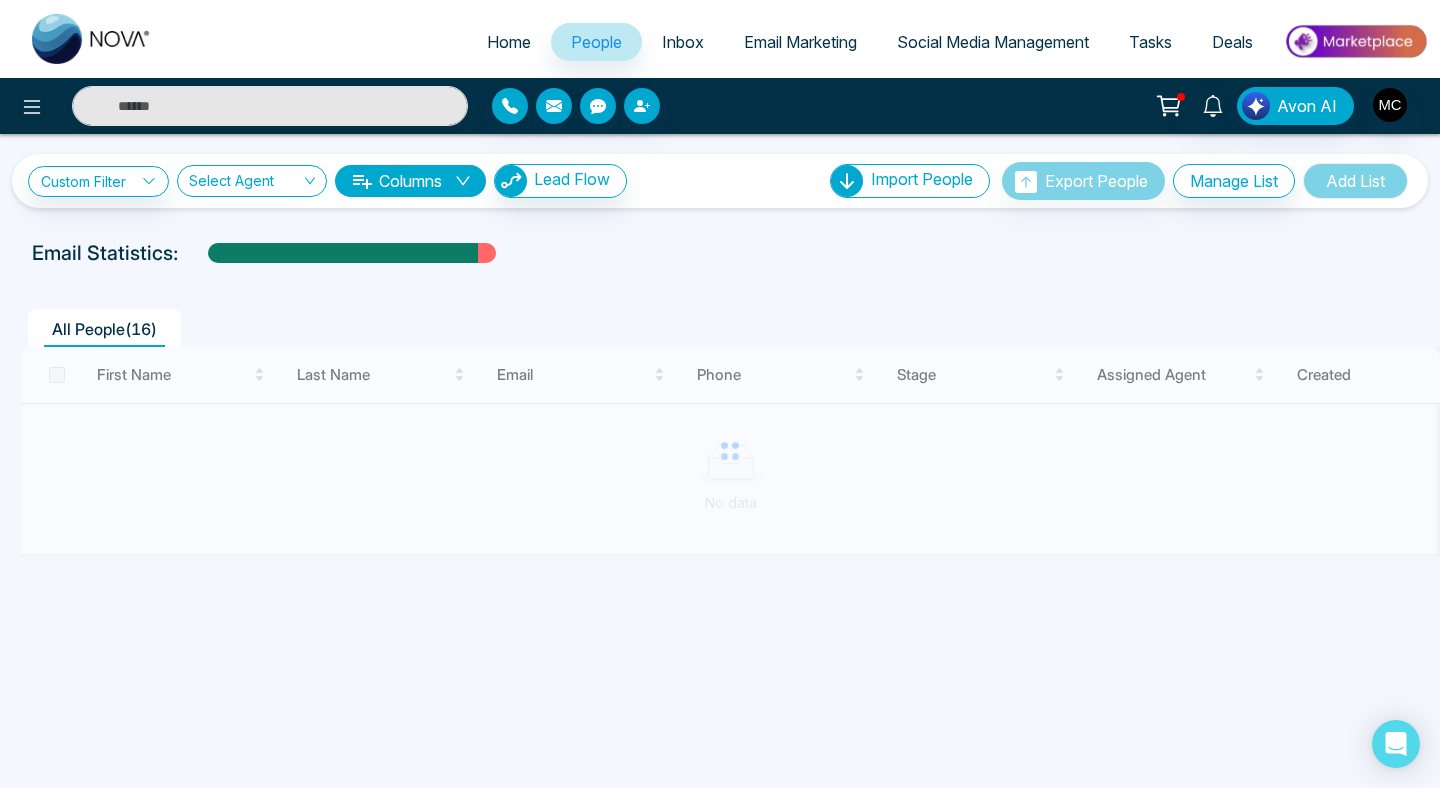 click at bounding box center [92, 39] 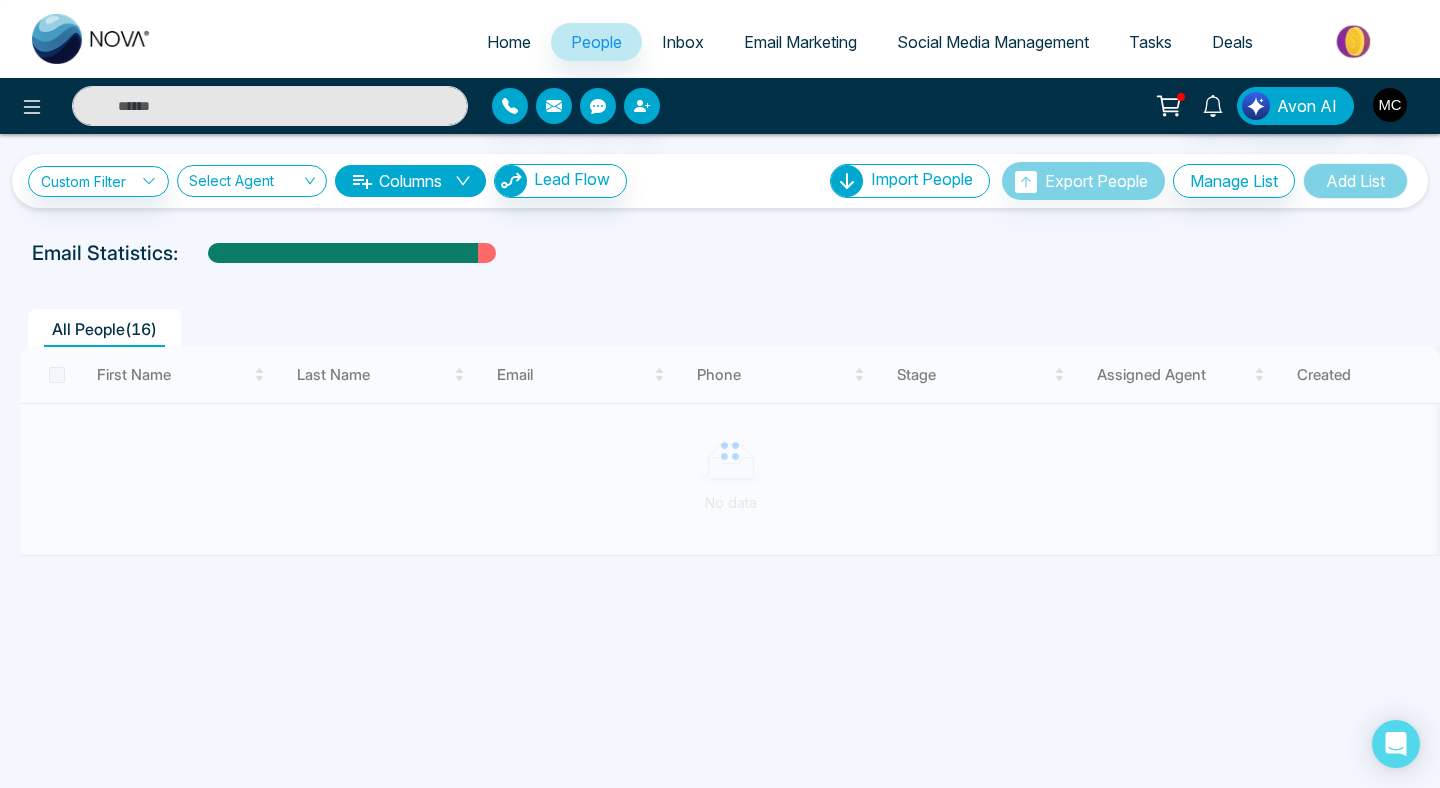 select on "*" 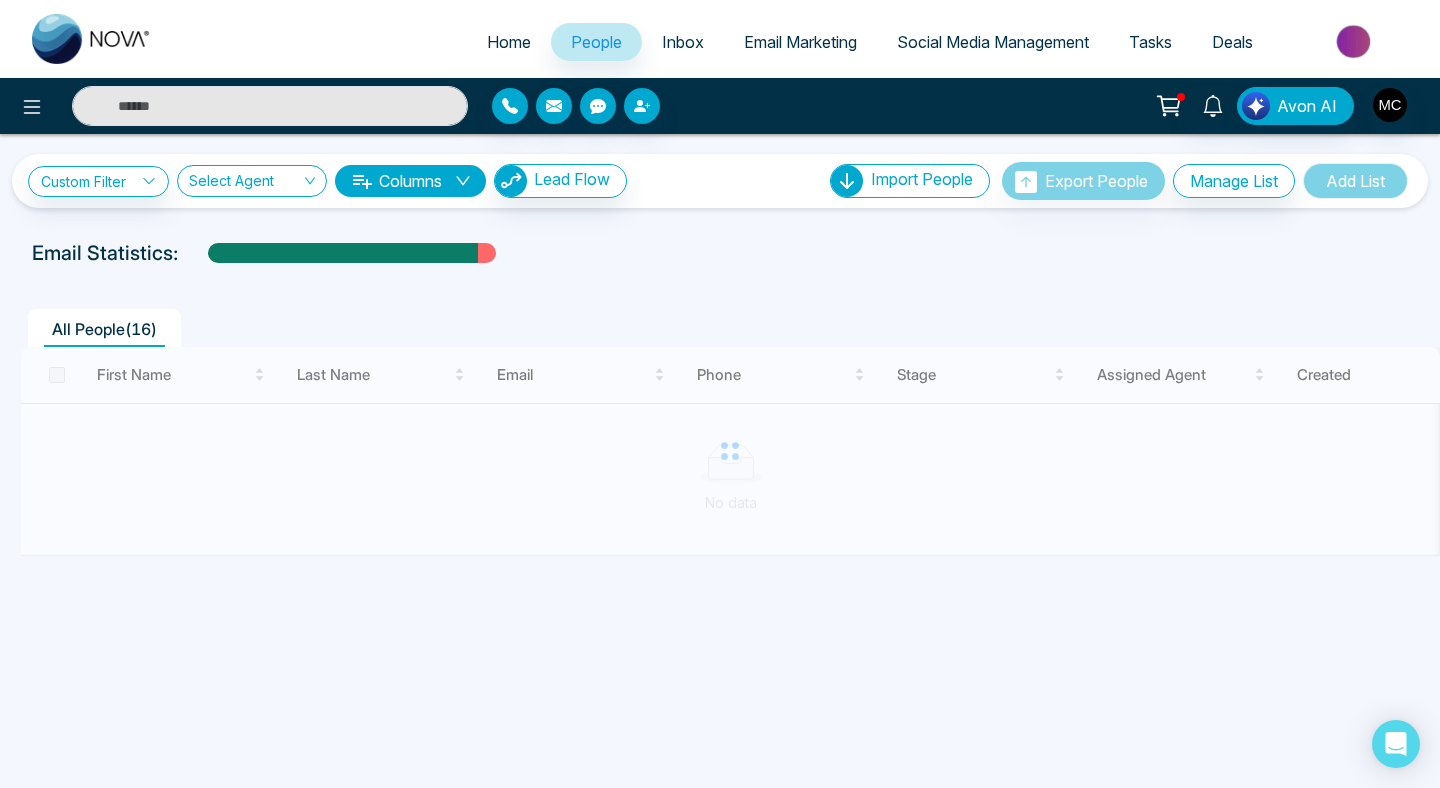 select on "*" 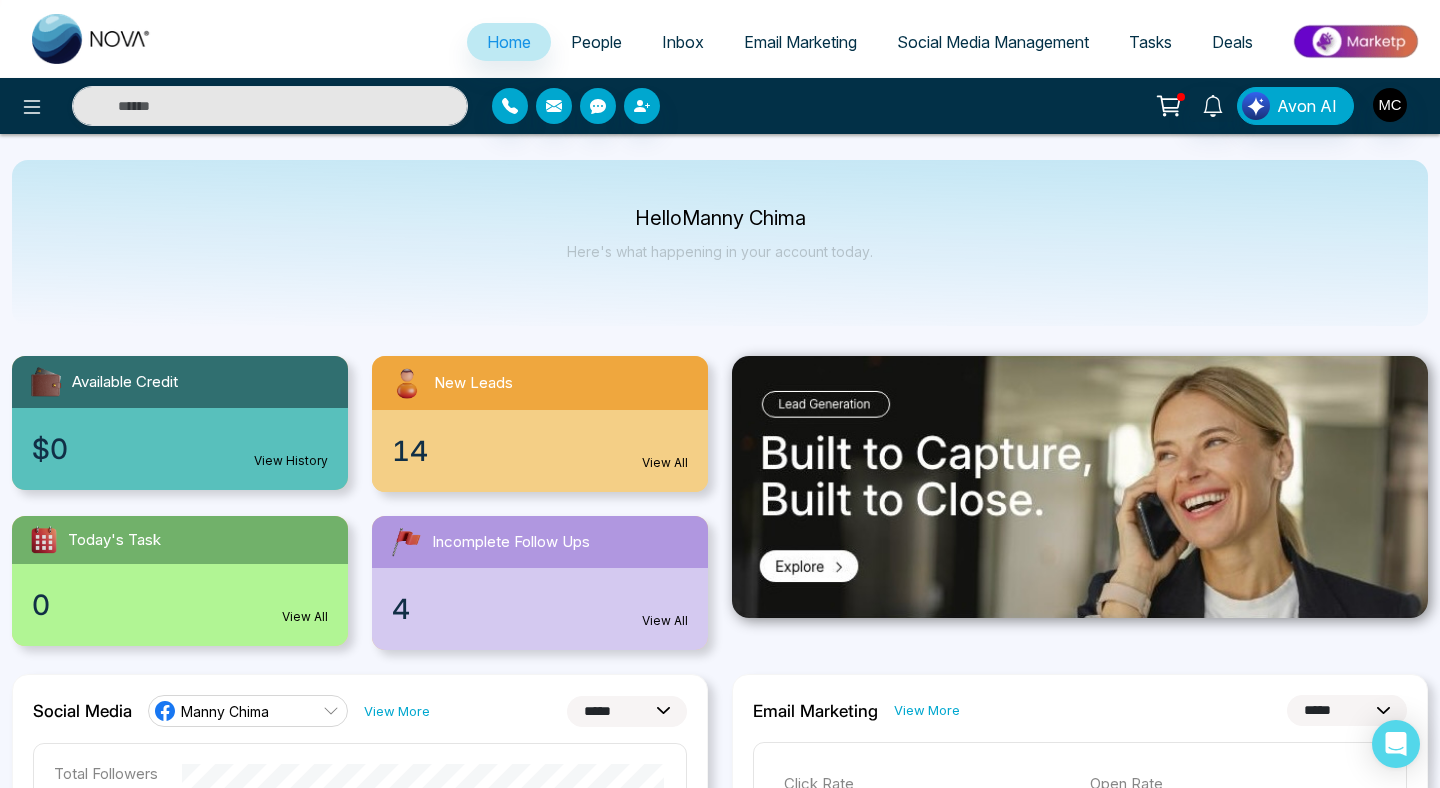 click on "14 View All" at bounding box center [540, 451] 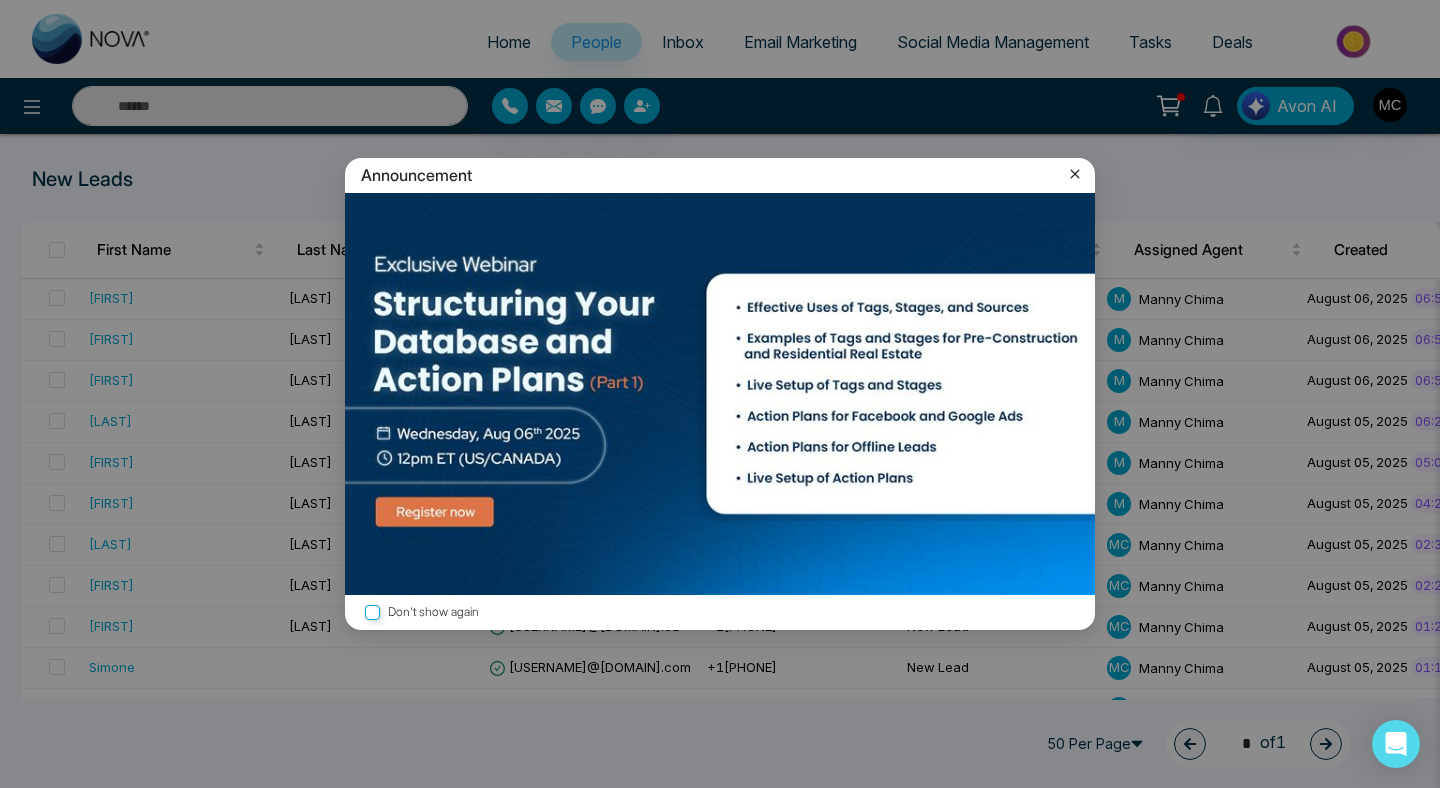 click 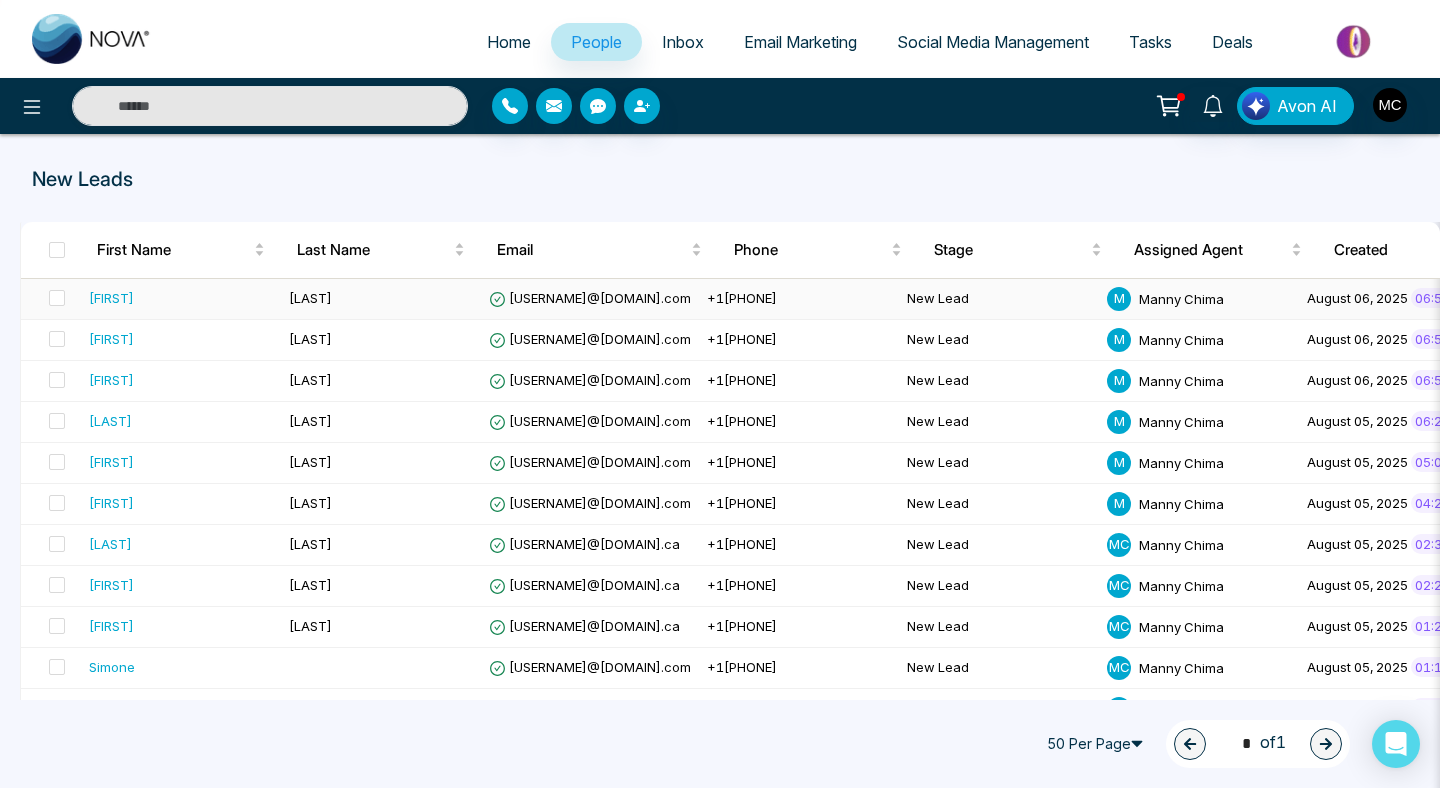 click on "Conte" at bounding box center [310, 298] 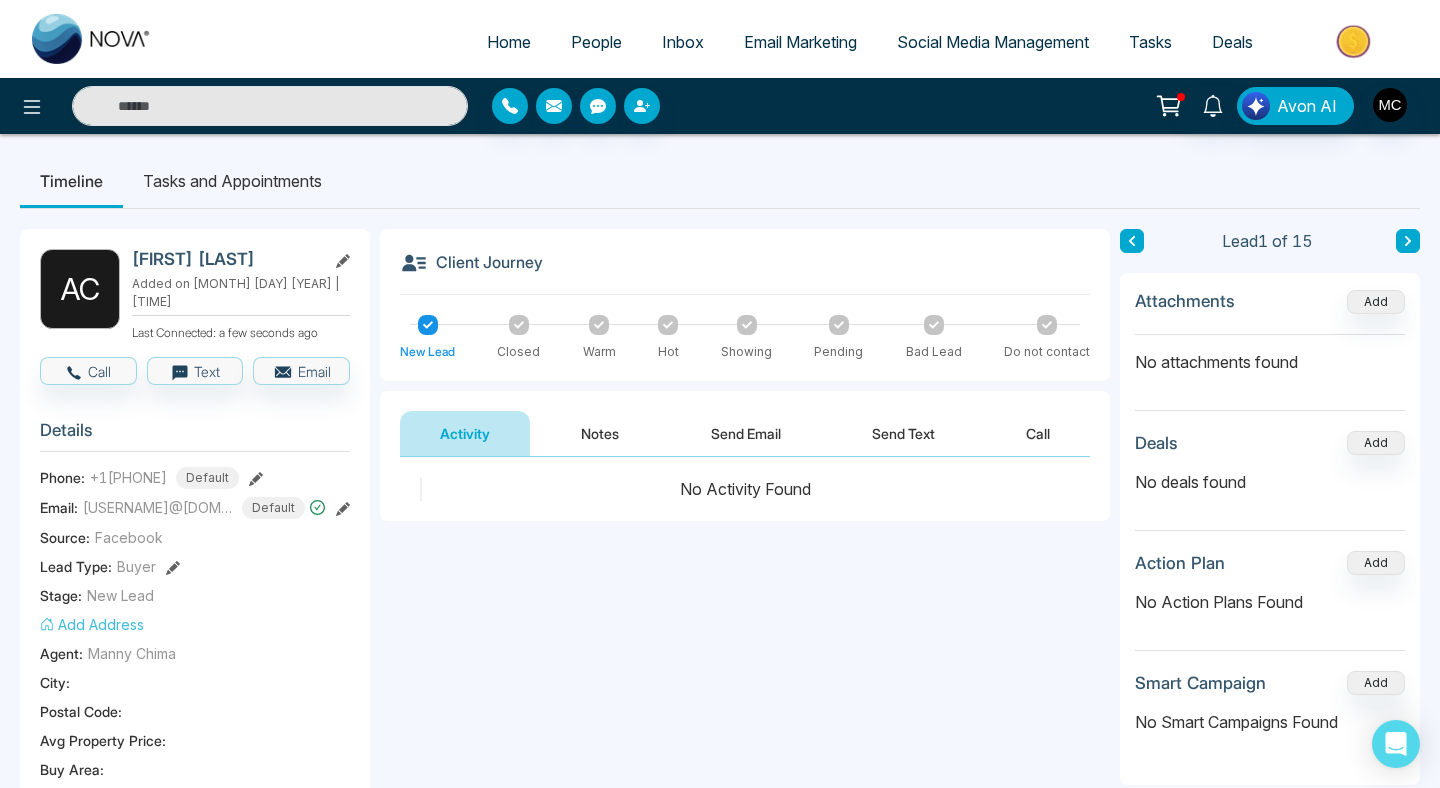 click on "Send Email" at bounding box center (746, 433) 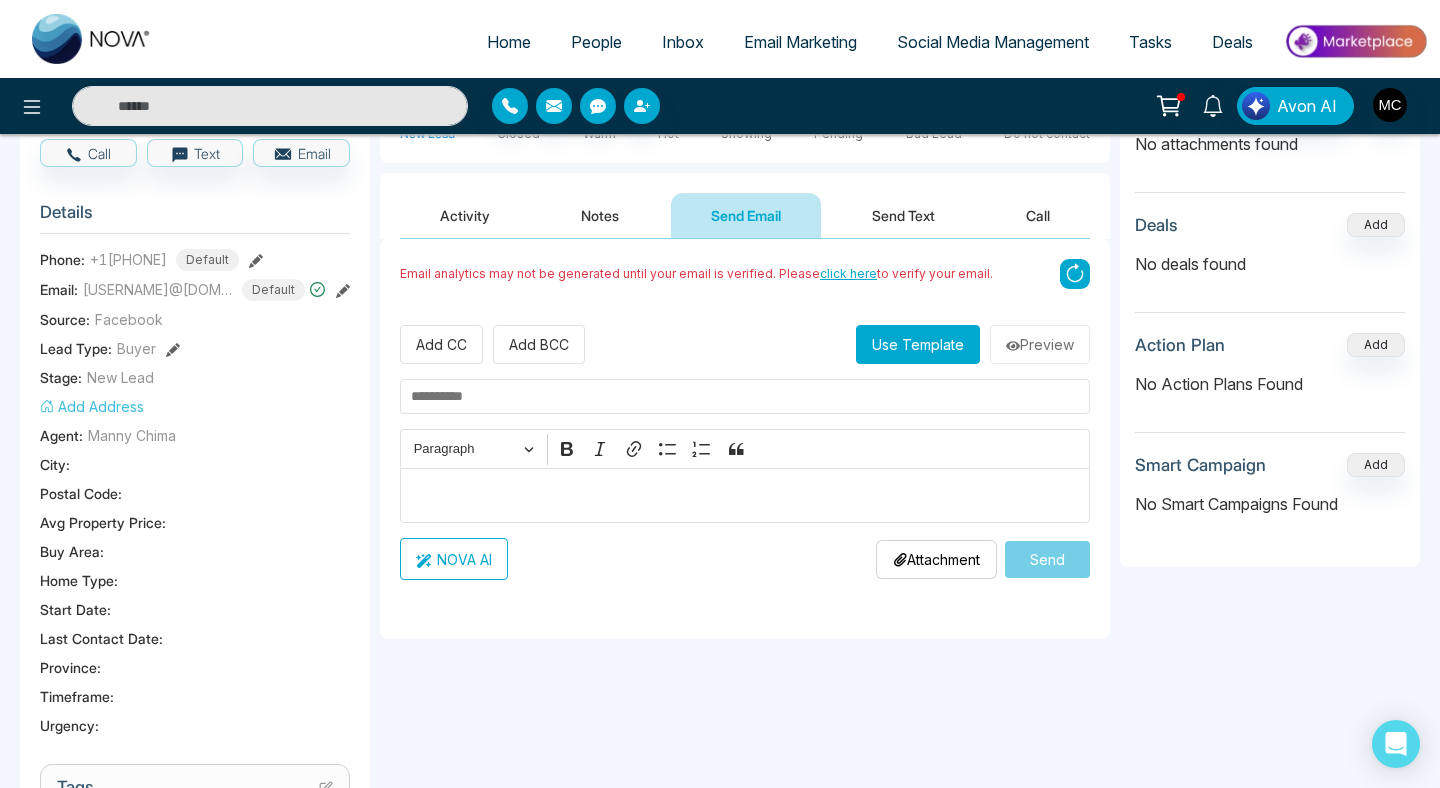 scroll, scrollTop: 226, scrollLeft: 0, axis: vertical 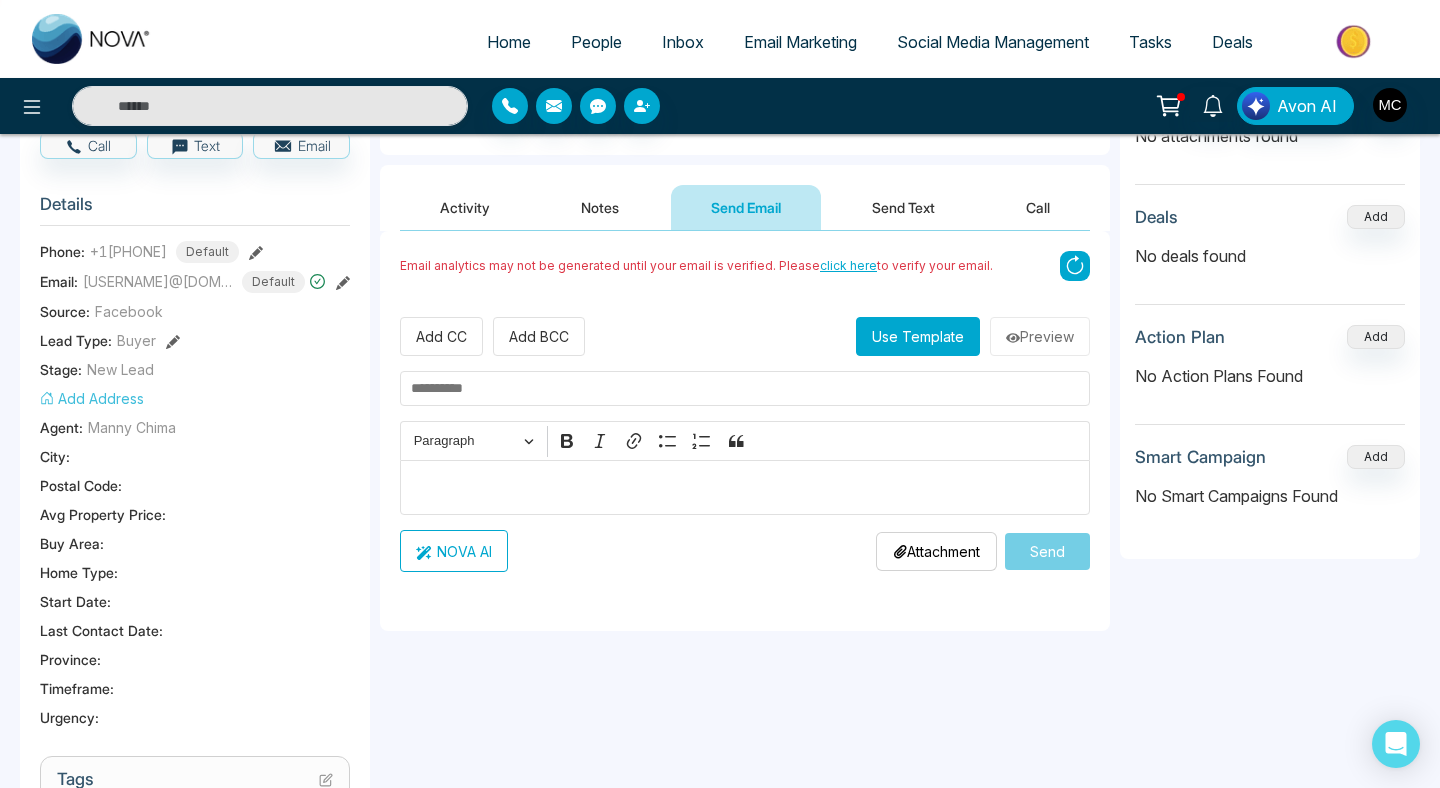 click on "Notes" at bounding box center [600, 207] 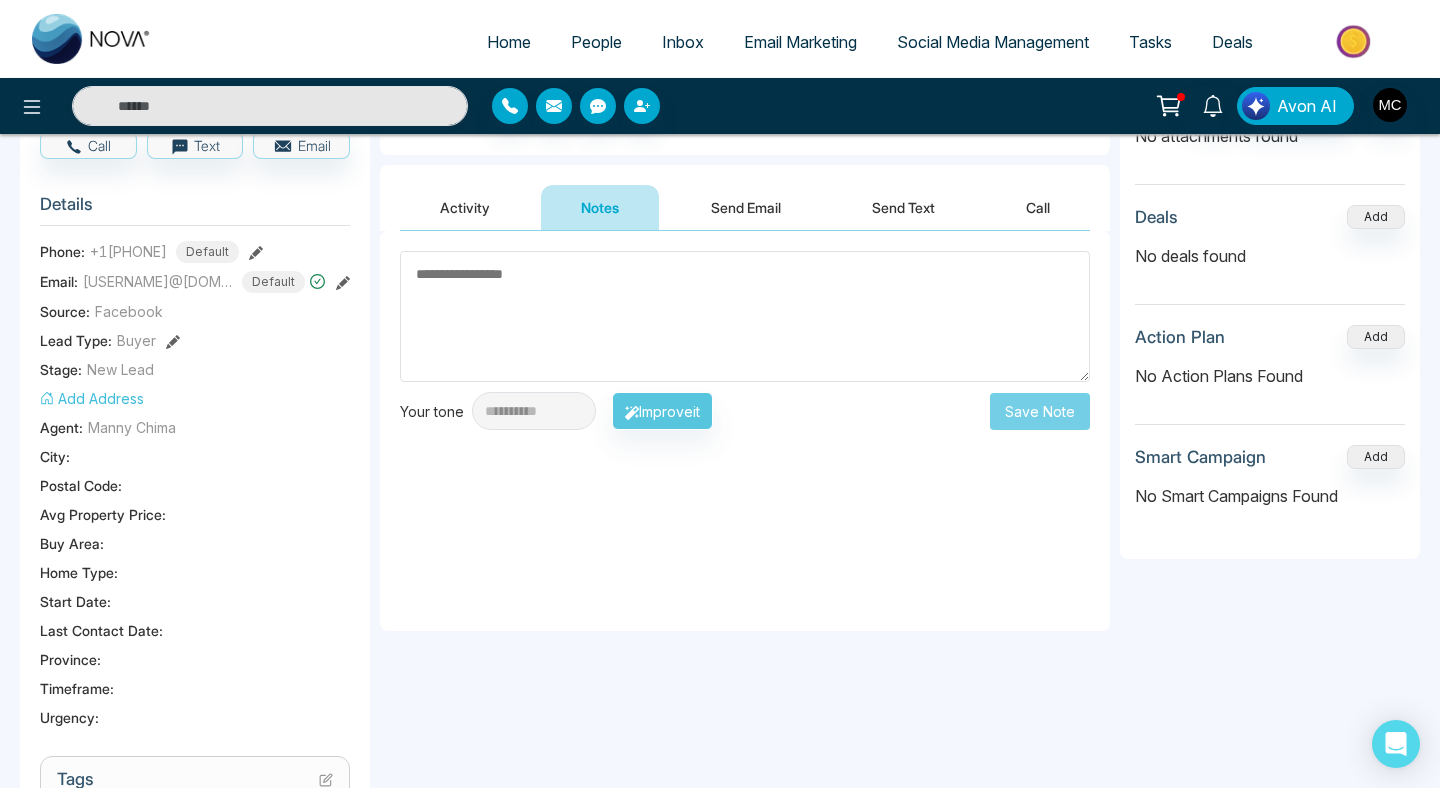 click on "Send Email" at bounding box center (746, 207) 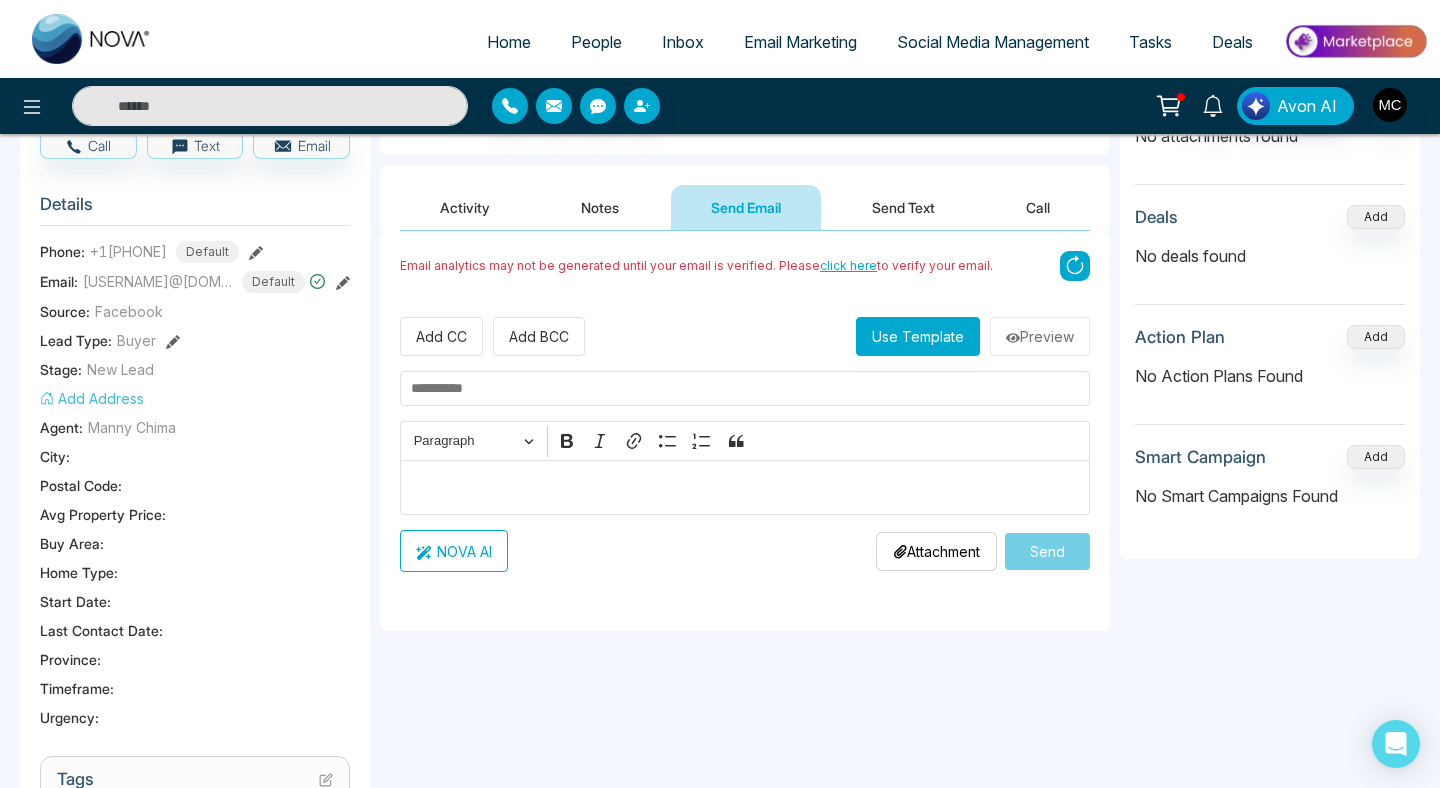 click on "Use Template" at bounding box center [918, 336] 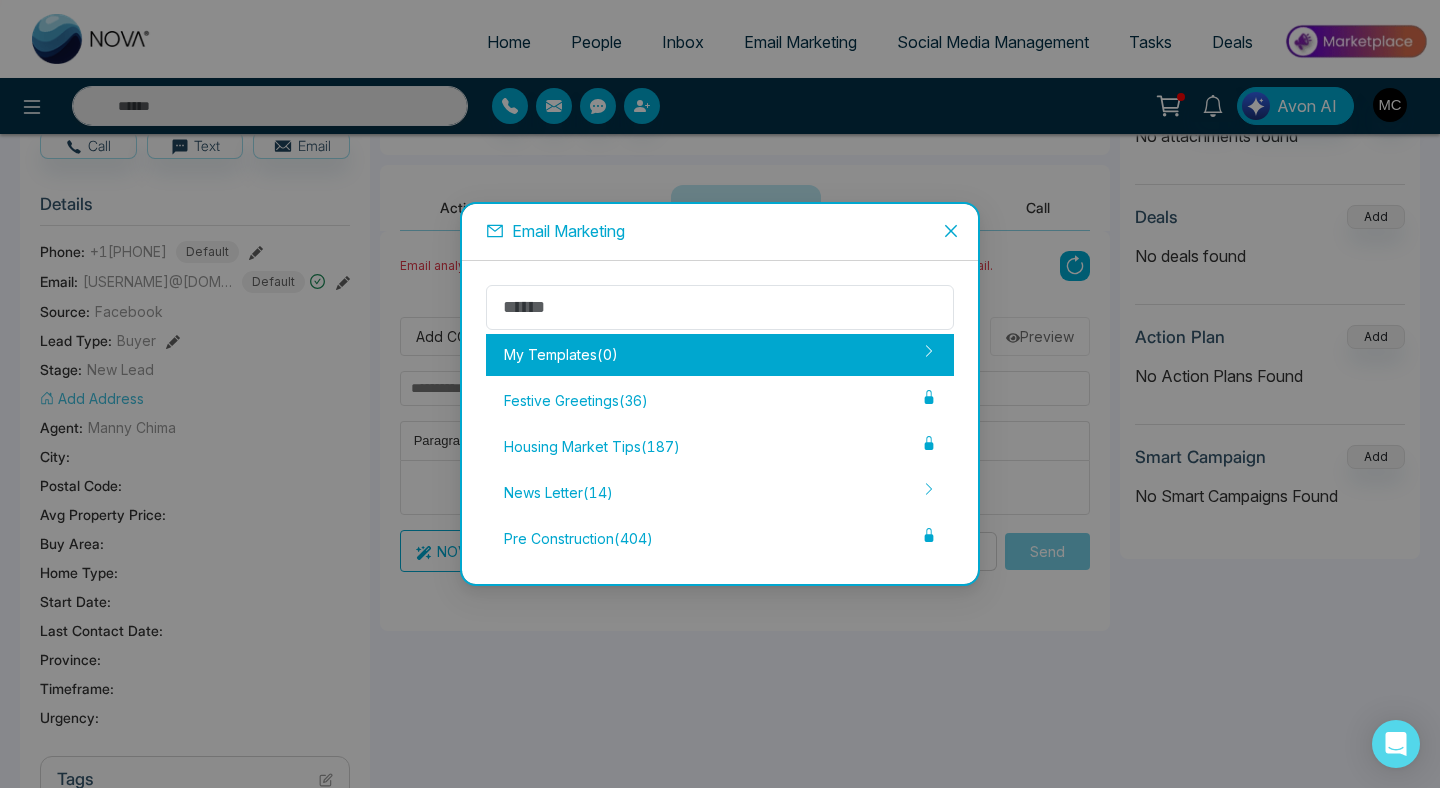 click on "My Templates  ( 0 )" at bounding box center (720, 355) 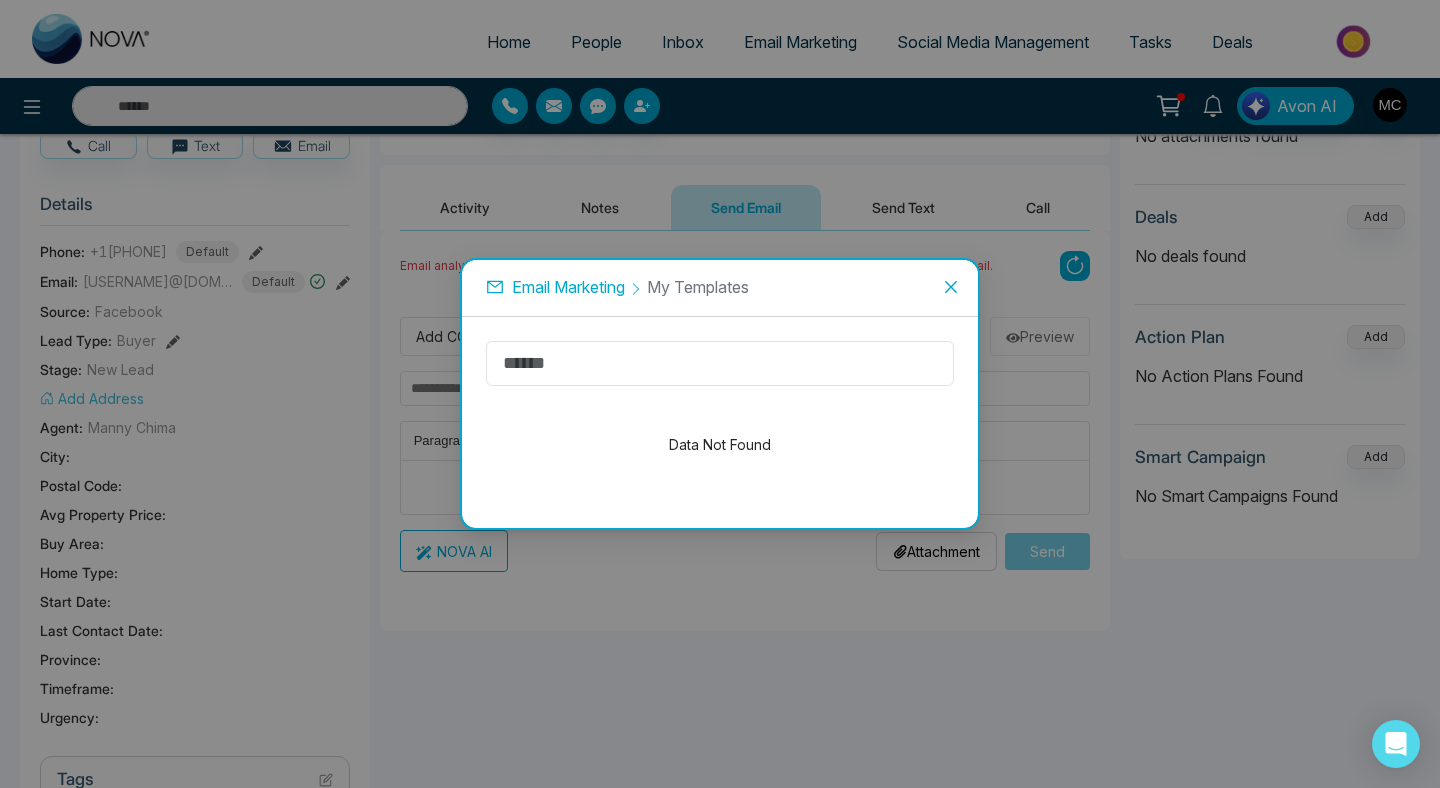 click on "Email Marketing" at bounding box center [568, 287] 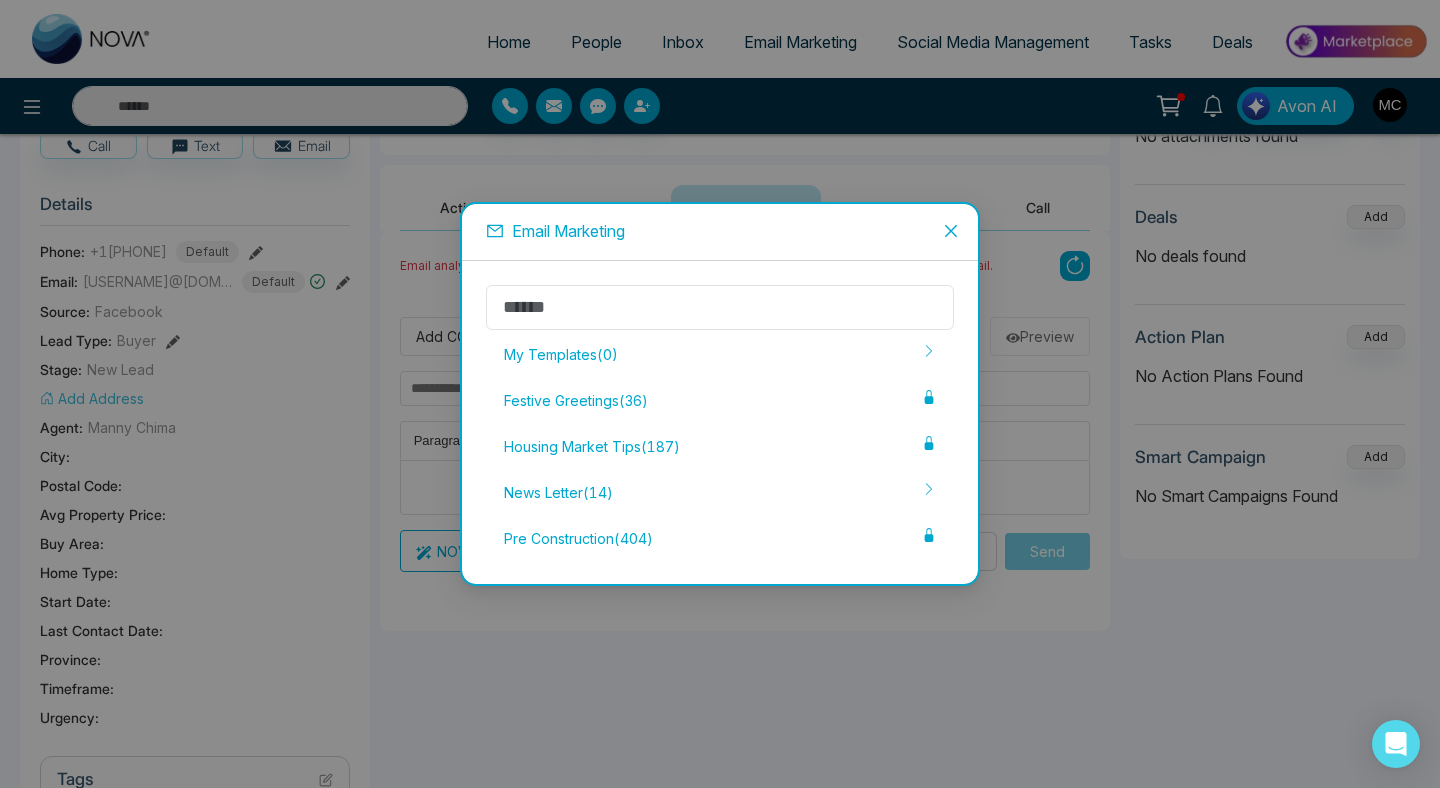 click at bounding box center [951, 231] 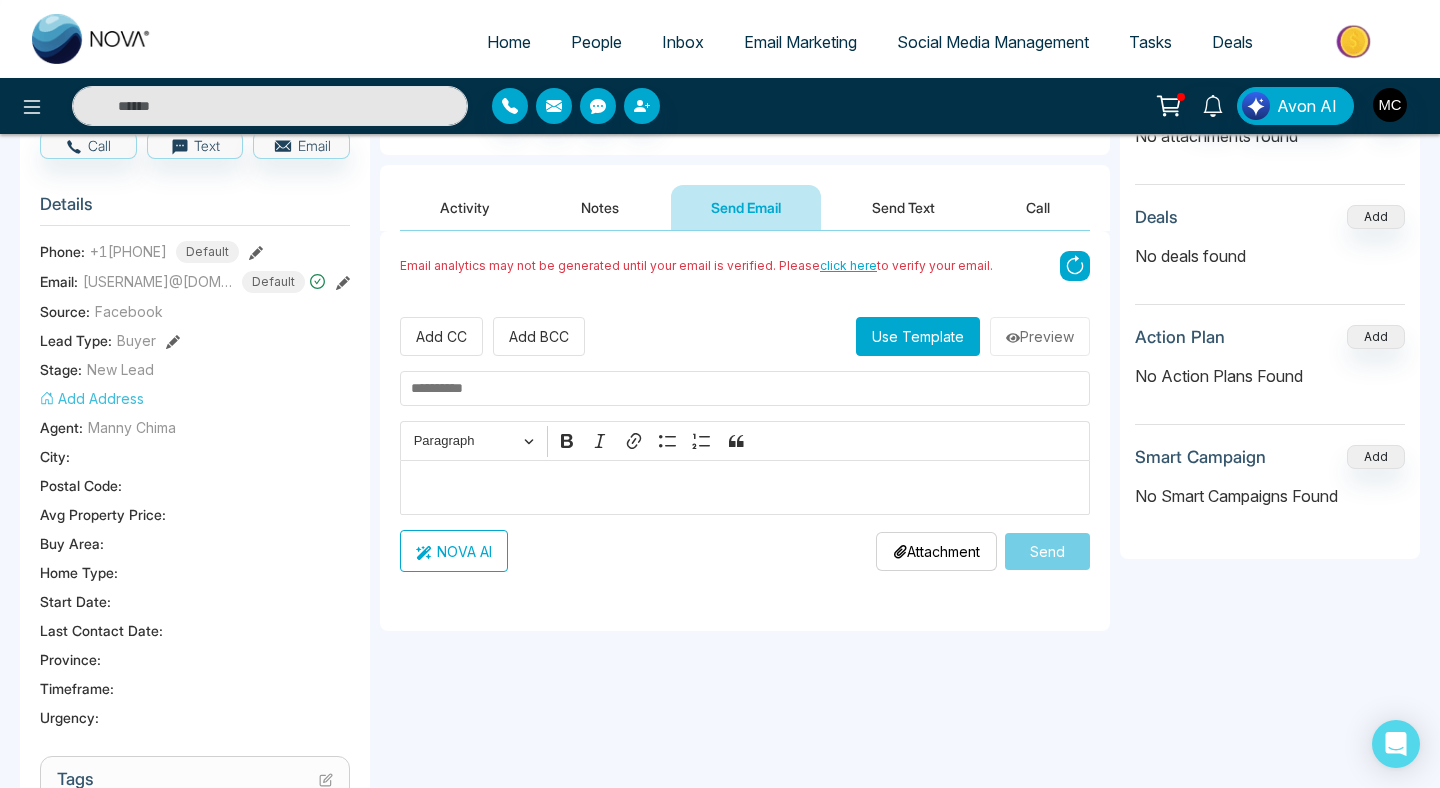 click at bounding box center (745, 487) 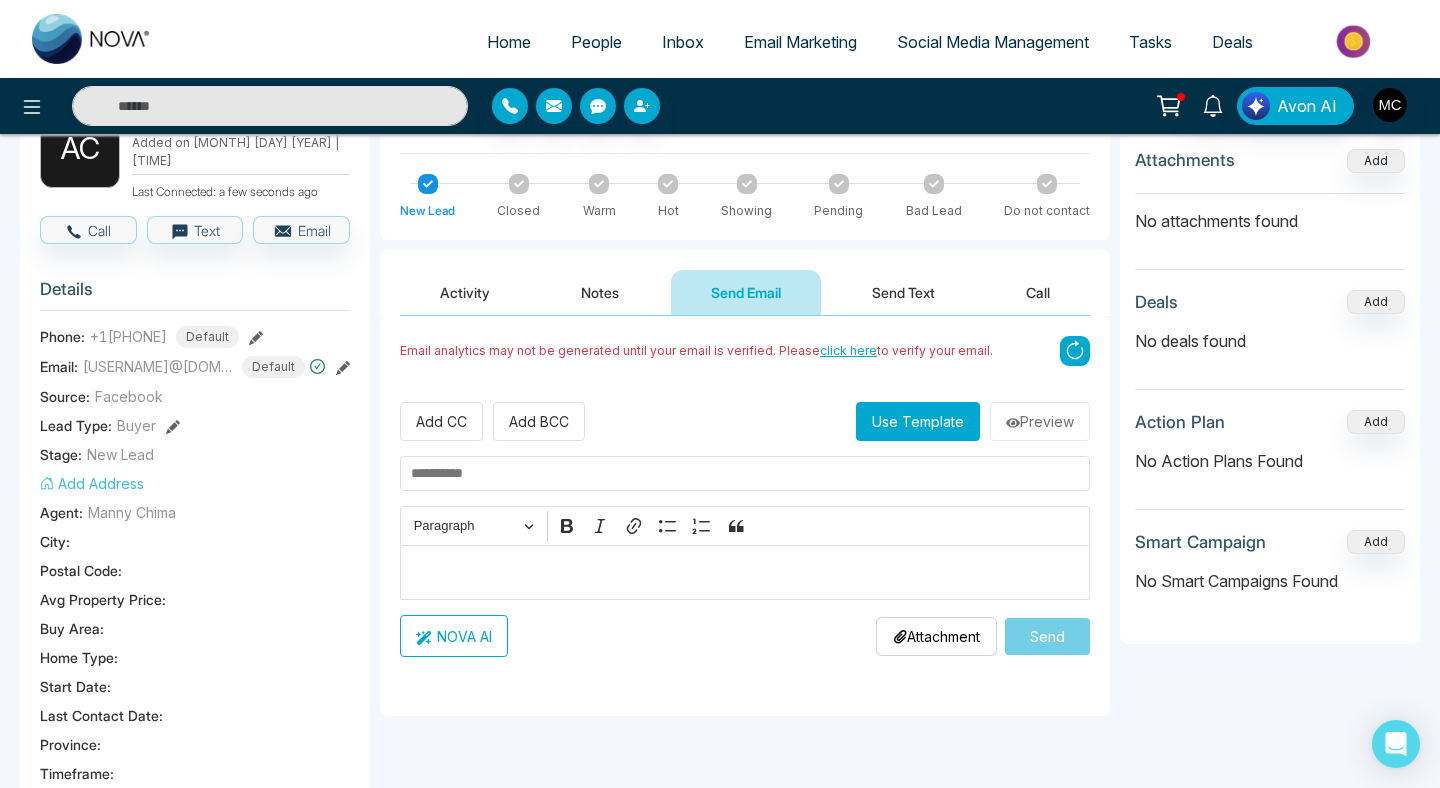 scroll, scrollTop: 139, scrollLeft: 0, axis: vertical 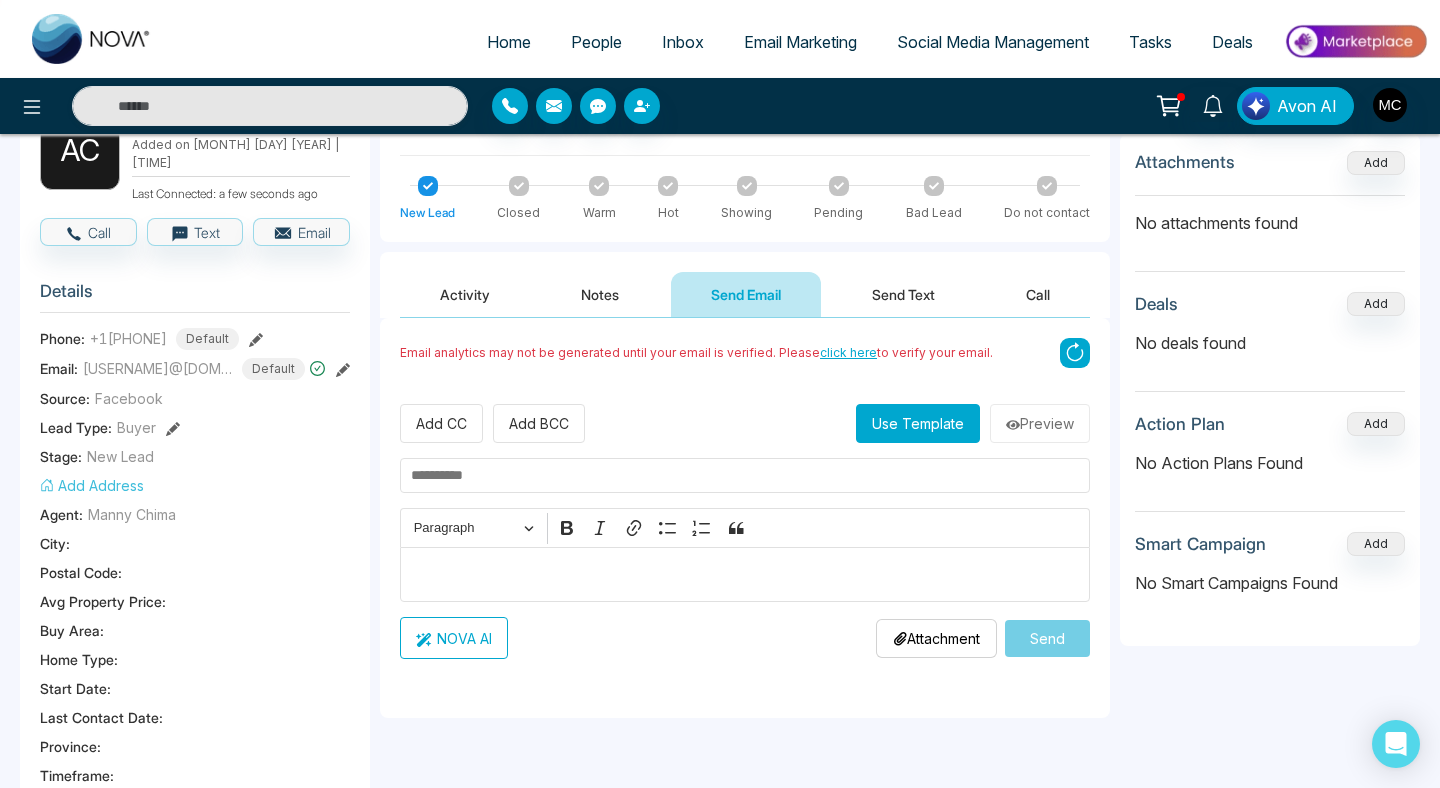 click on "NOVA AI" at bounding box center (454, 638) 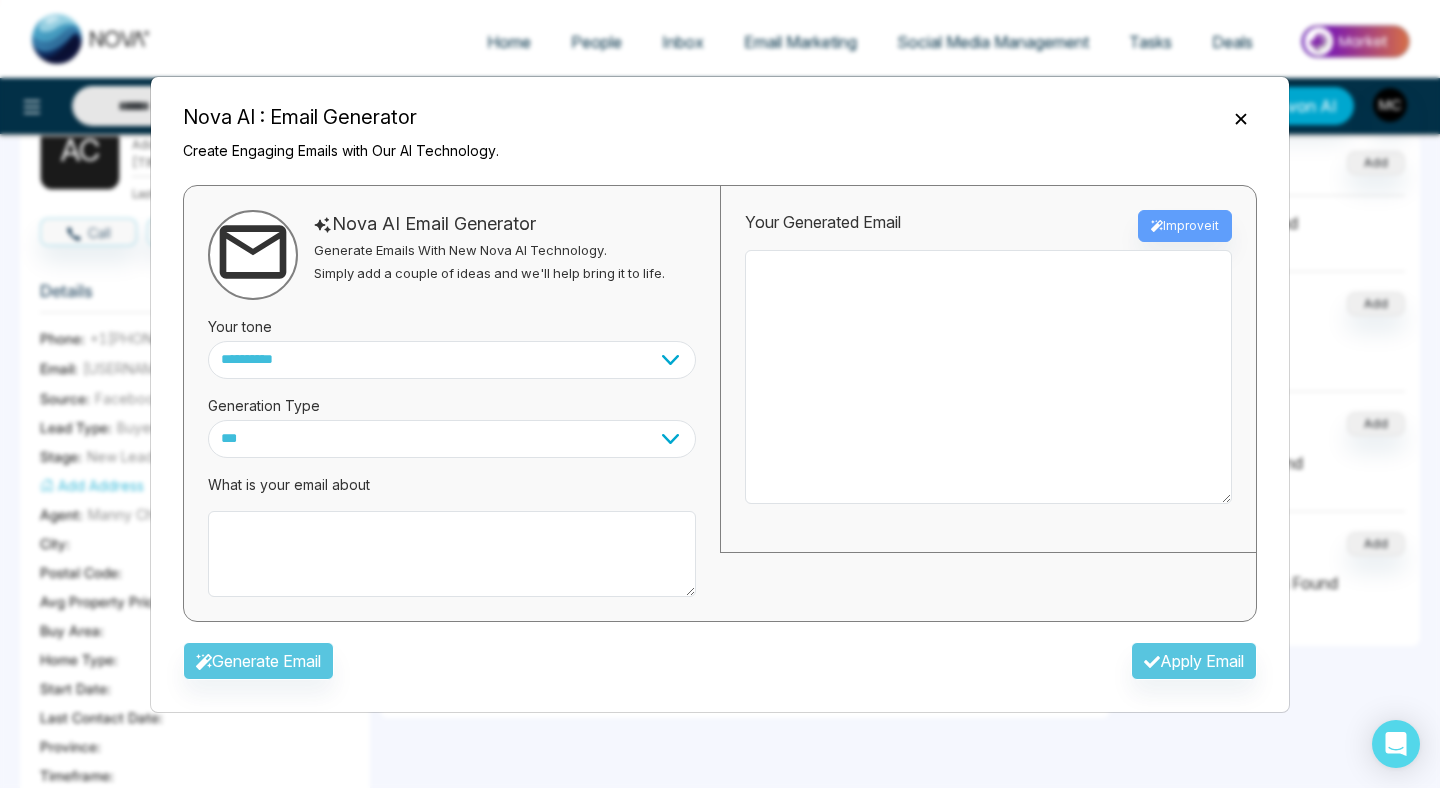 click on "**********" at bounding box center (720, 394) 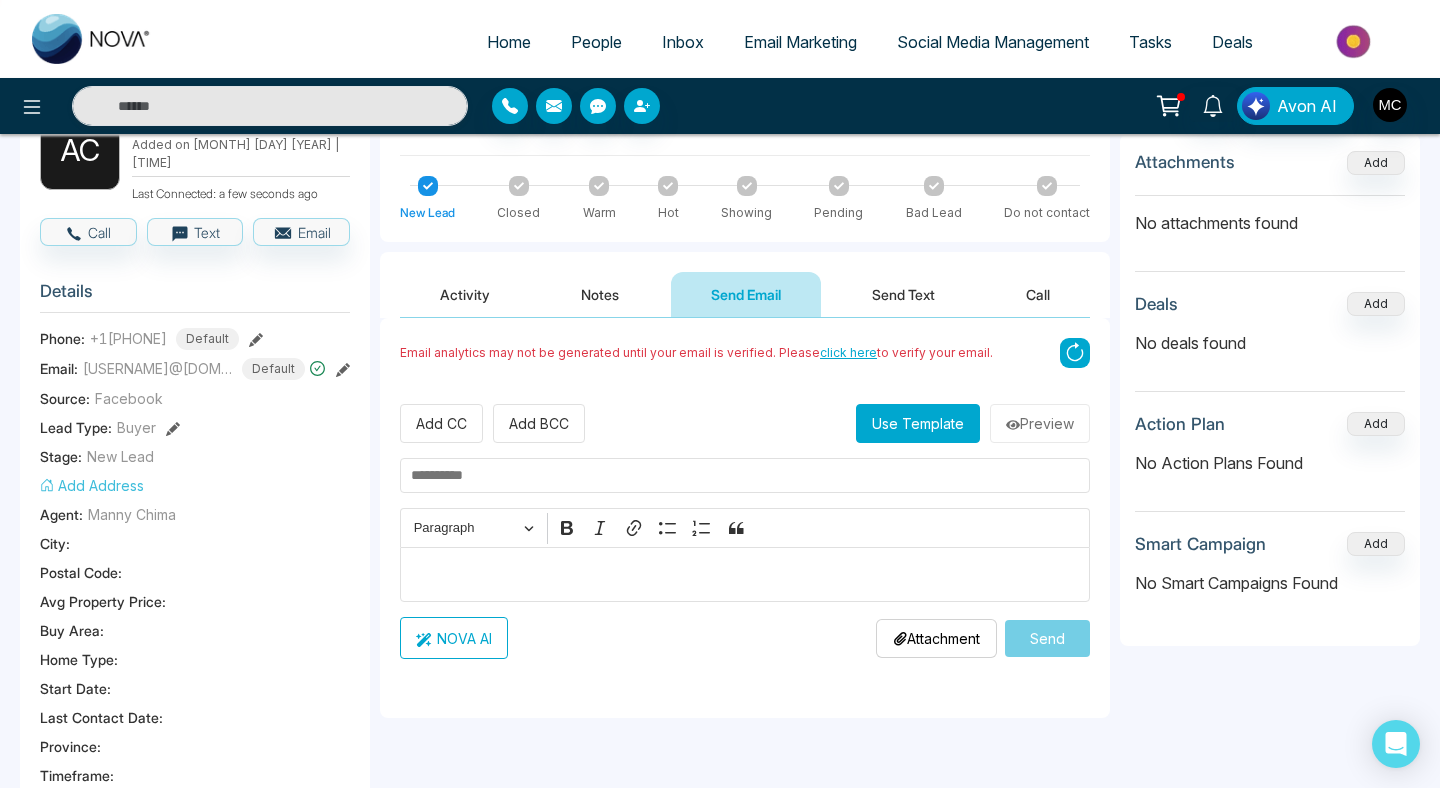 click on "Notes" at bounding box center (600, 294) 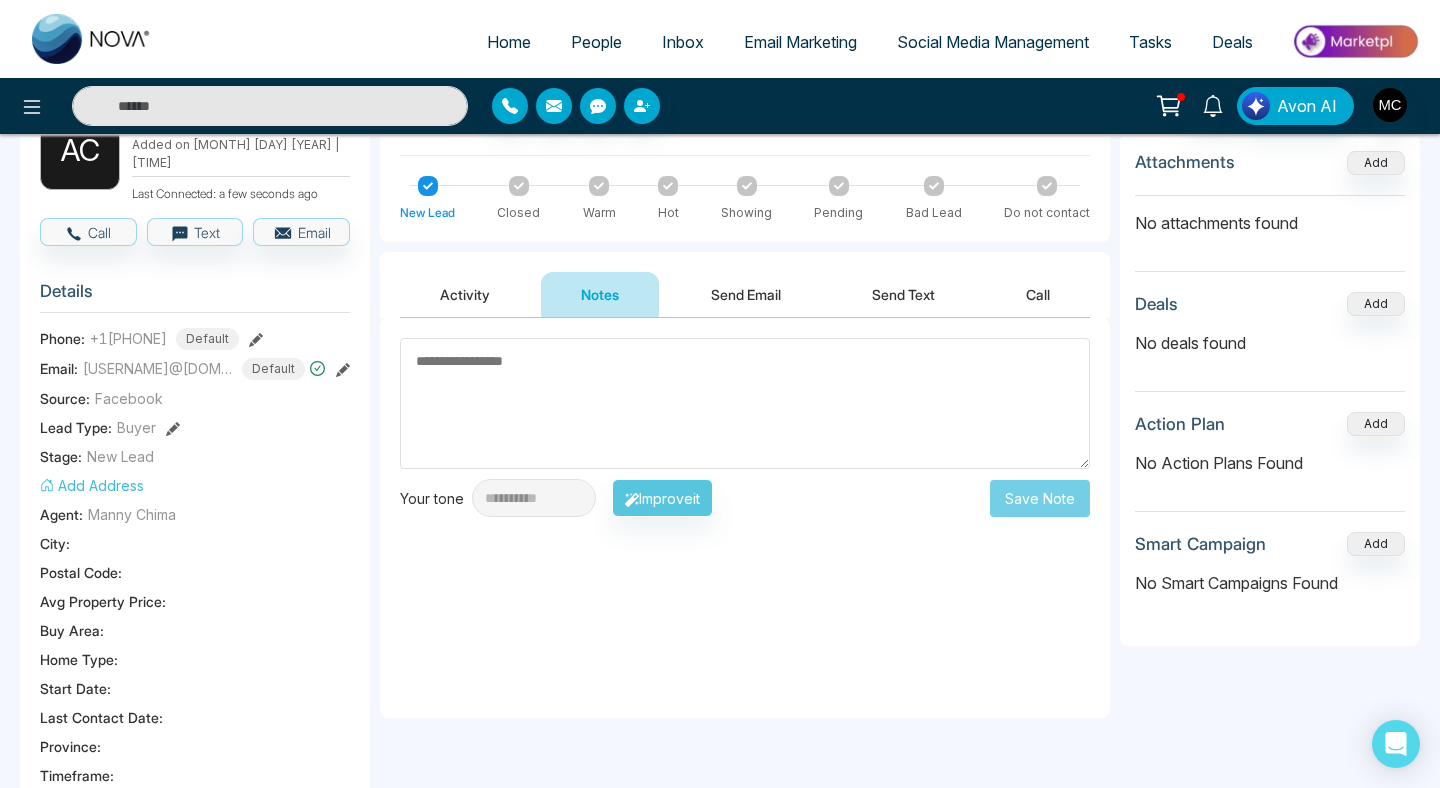 paste on "**********" 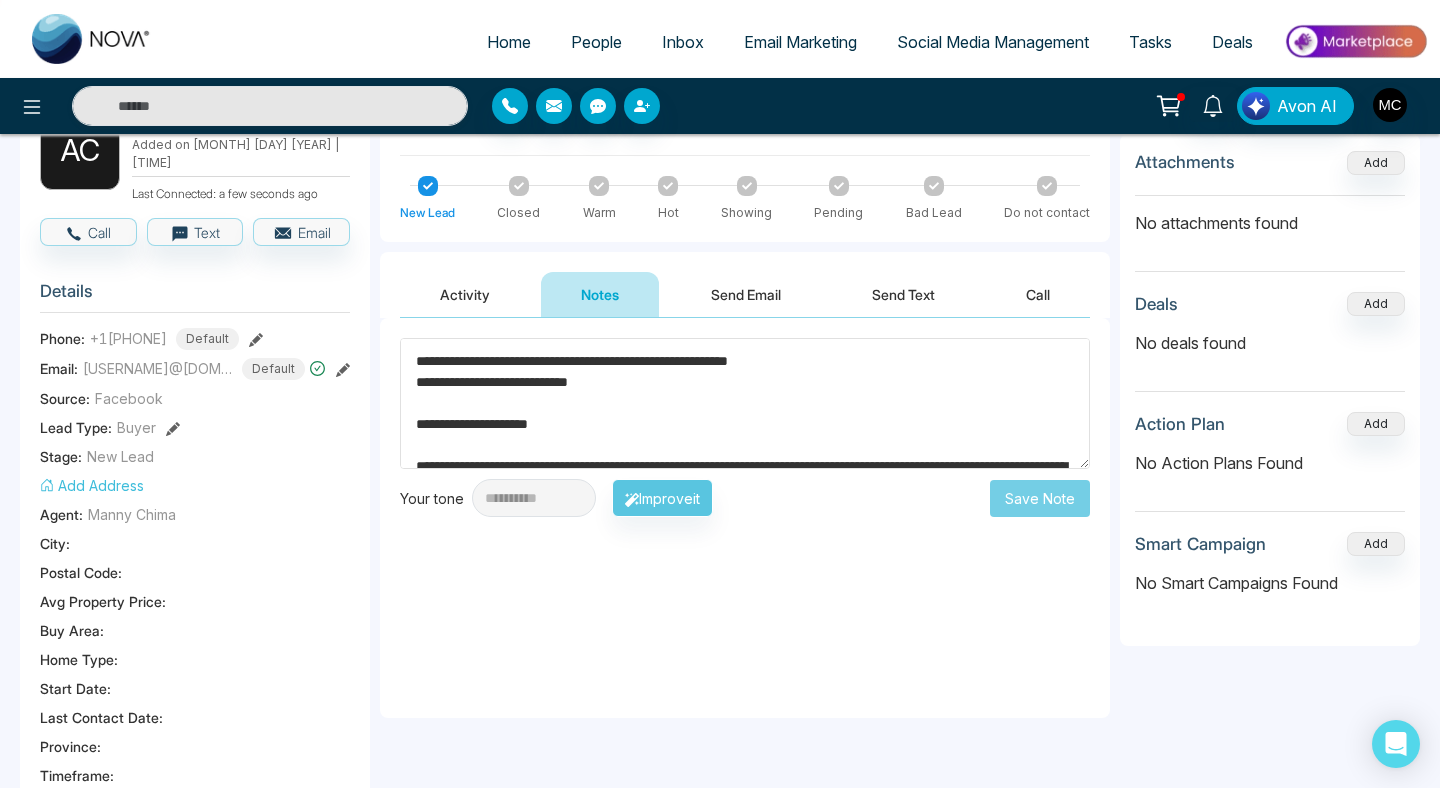 scroll, scrollTop: 91, scrollLeft: 0, axis: vertical 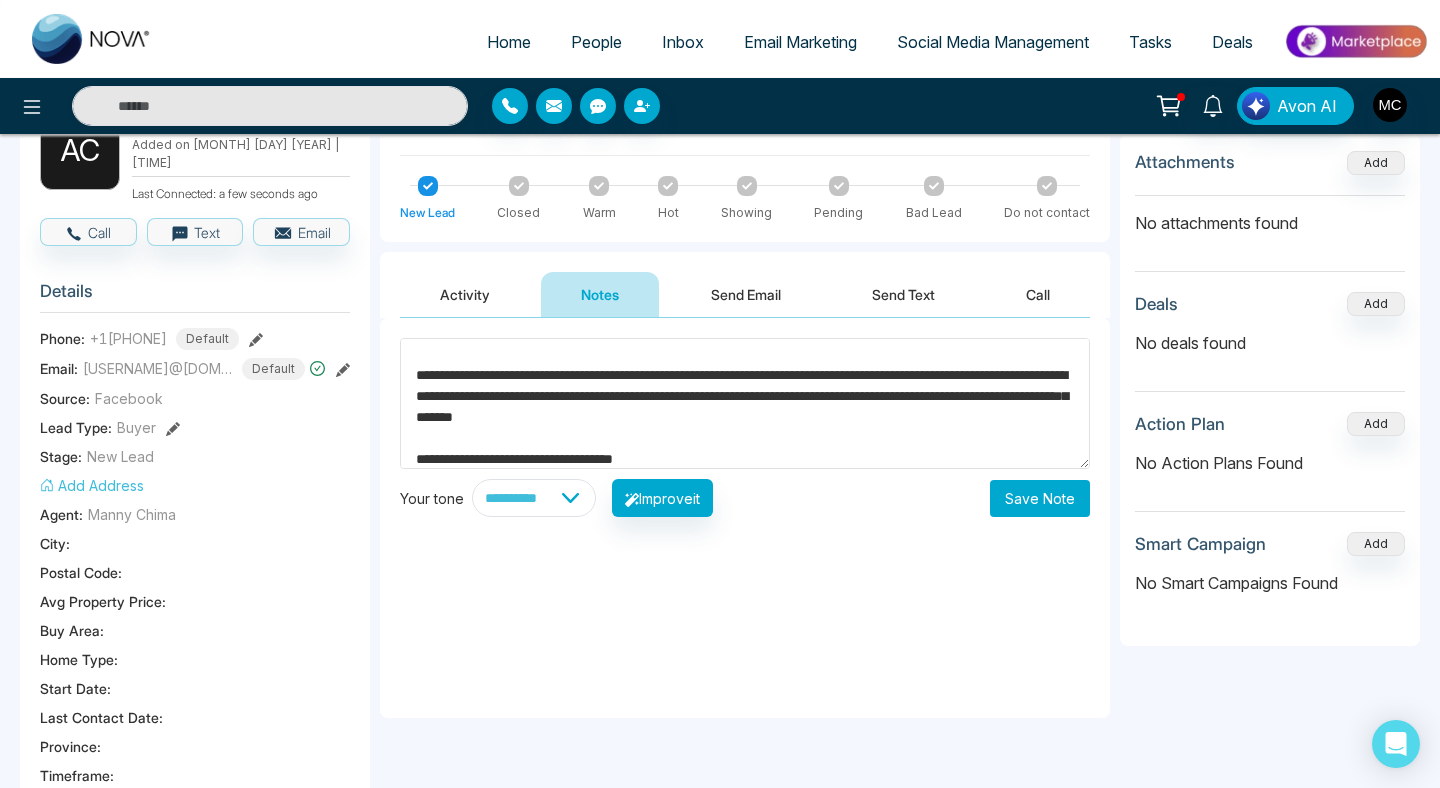 type on "**********" 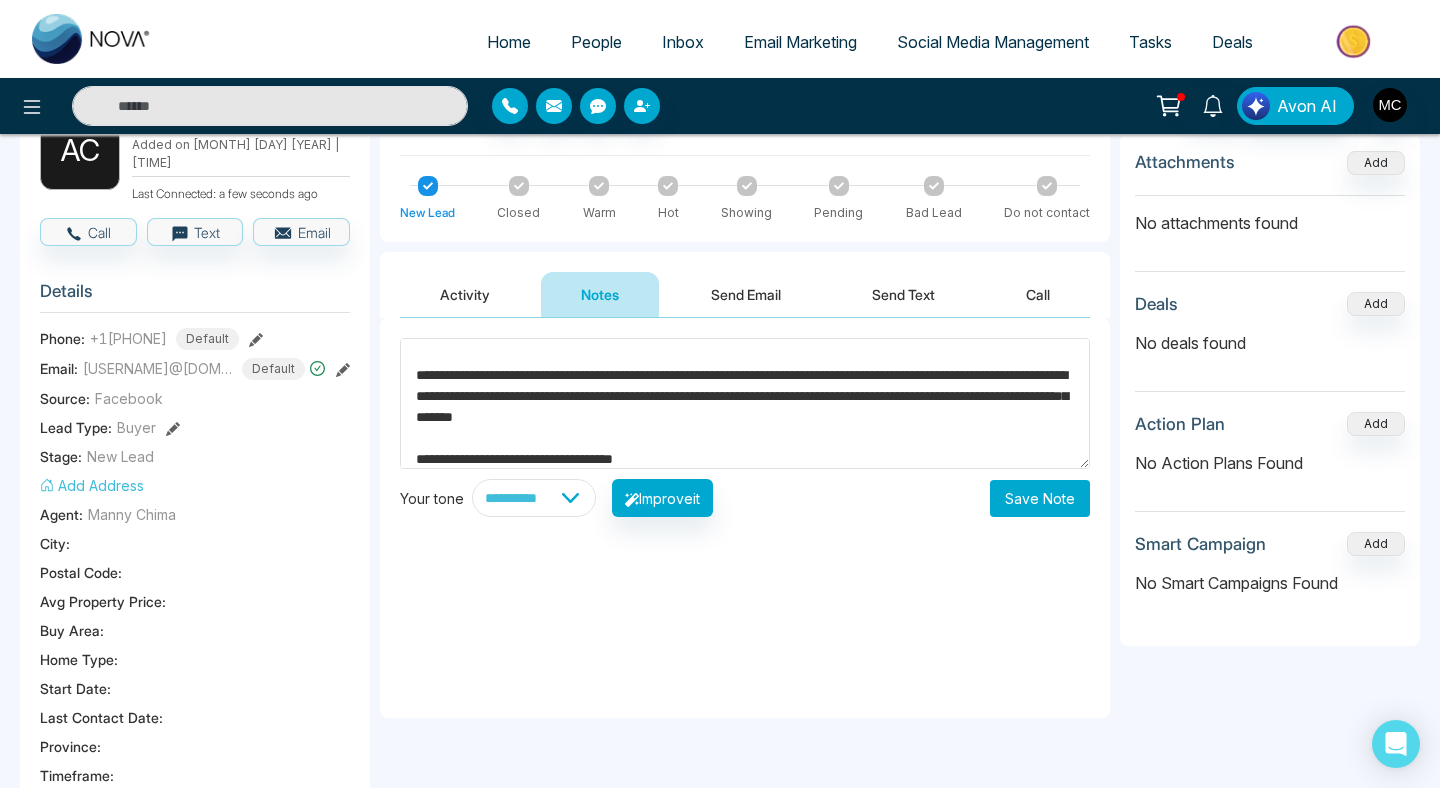 click on "Save Note" at bounding box center (1040, 498) 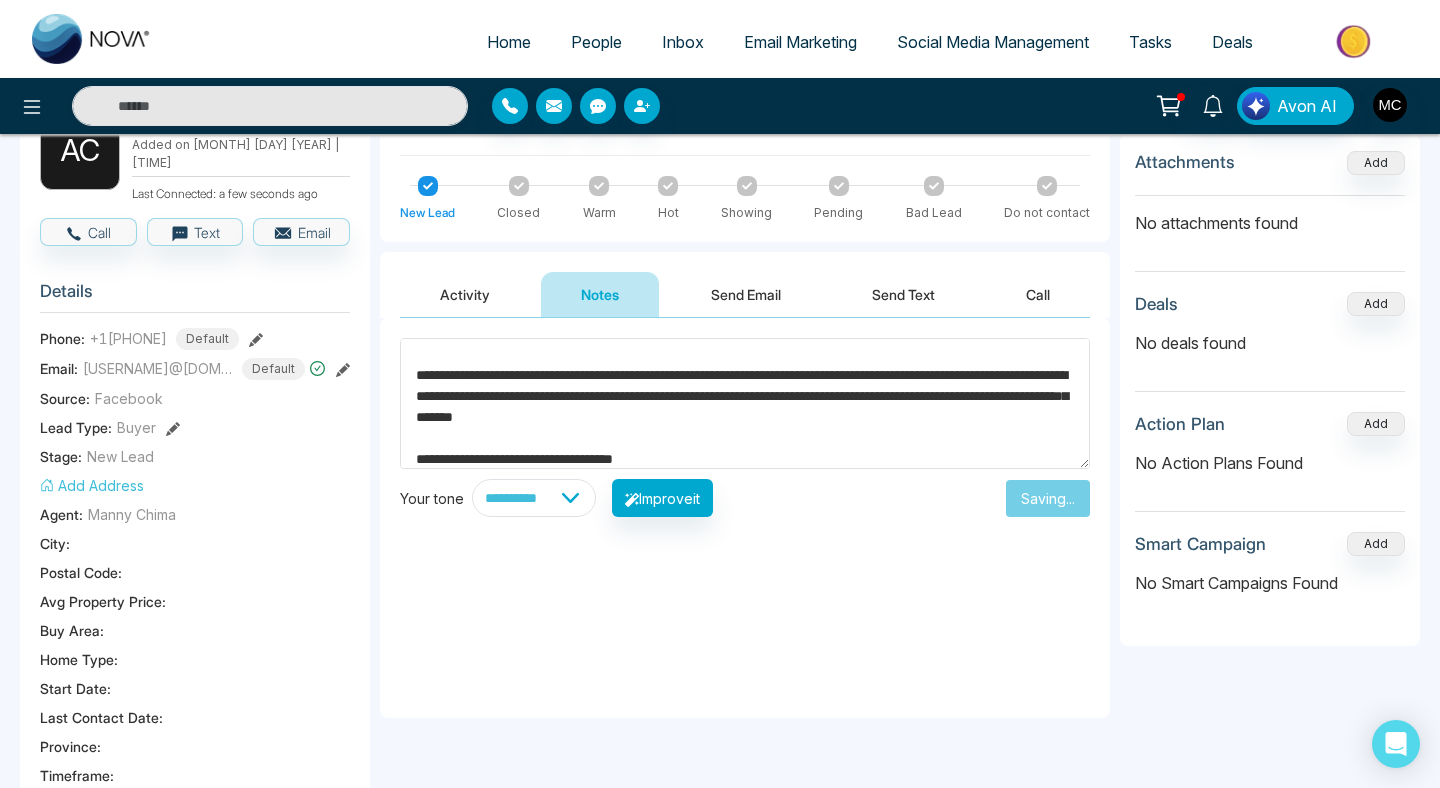 type 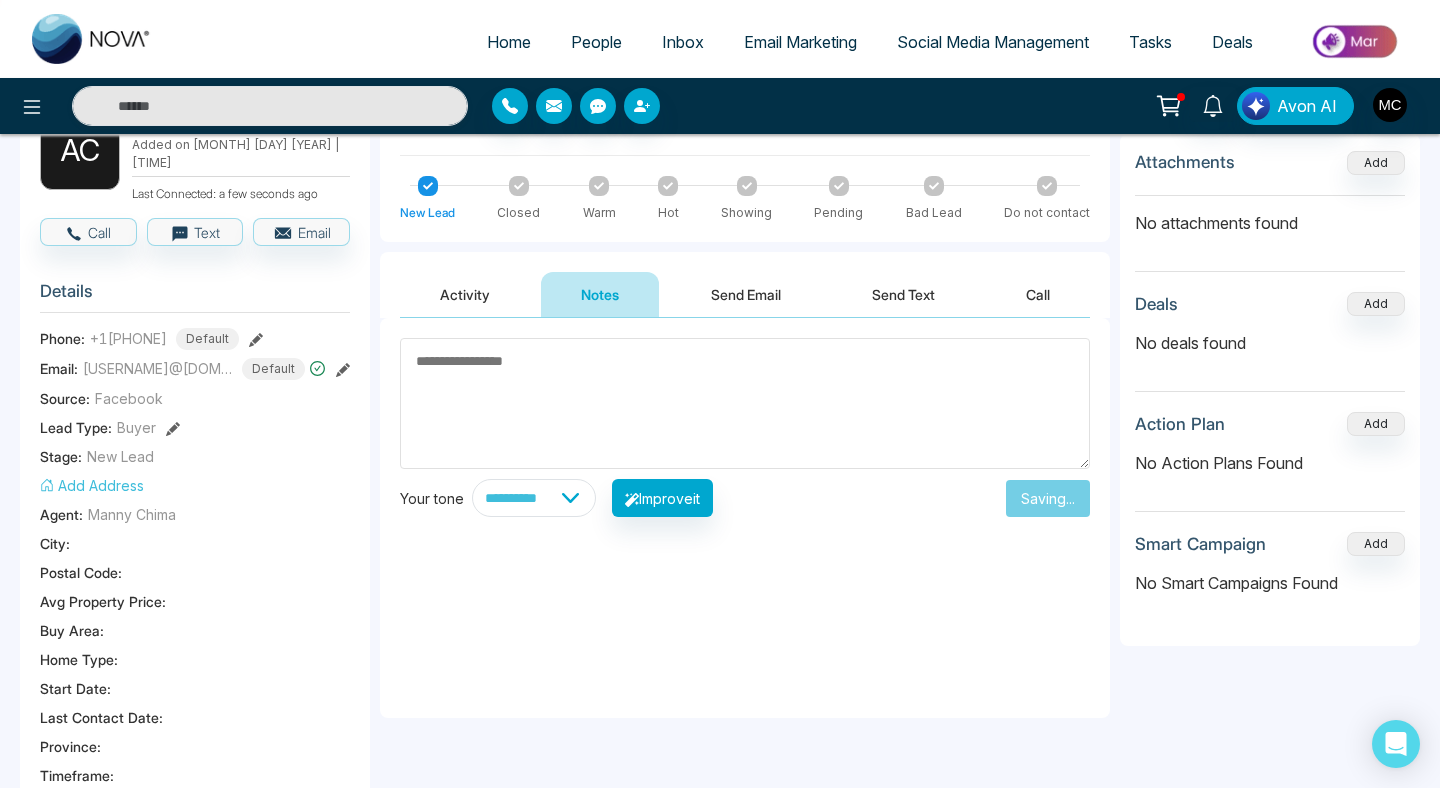 scroll, scrollTop: 0, scrollLeft: 0, axis: both 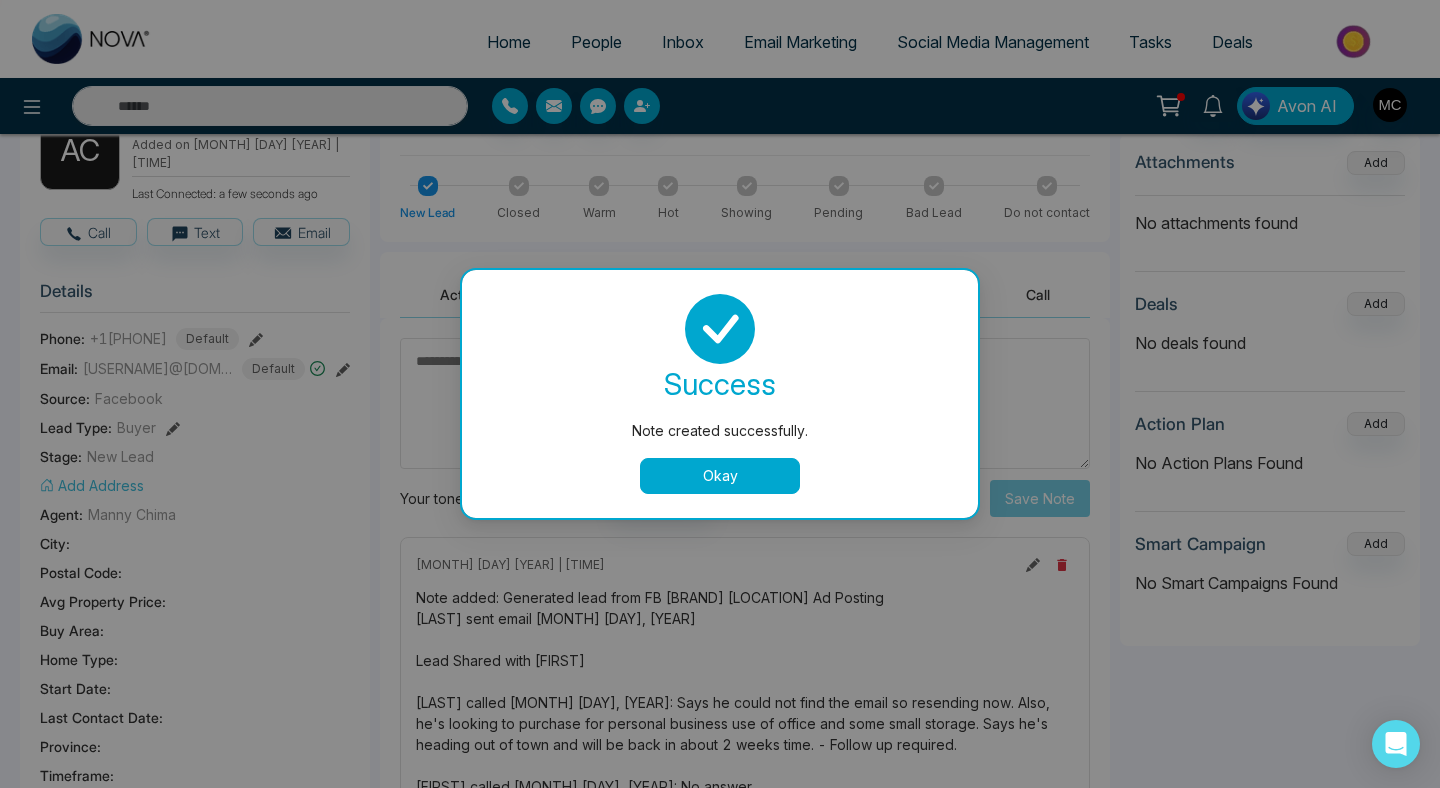click on "Okay" at bounding box center [720, 476] 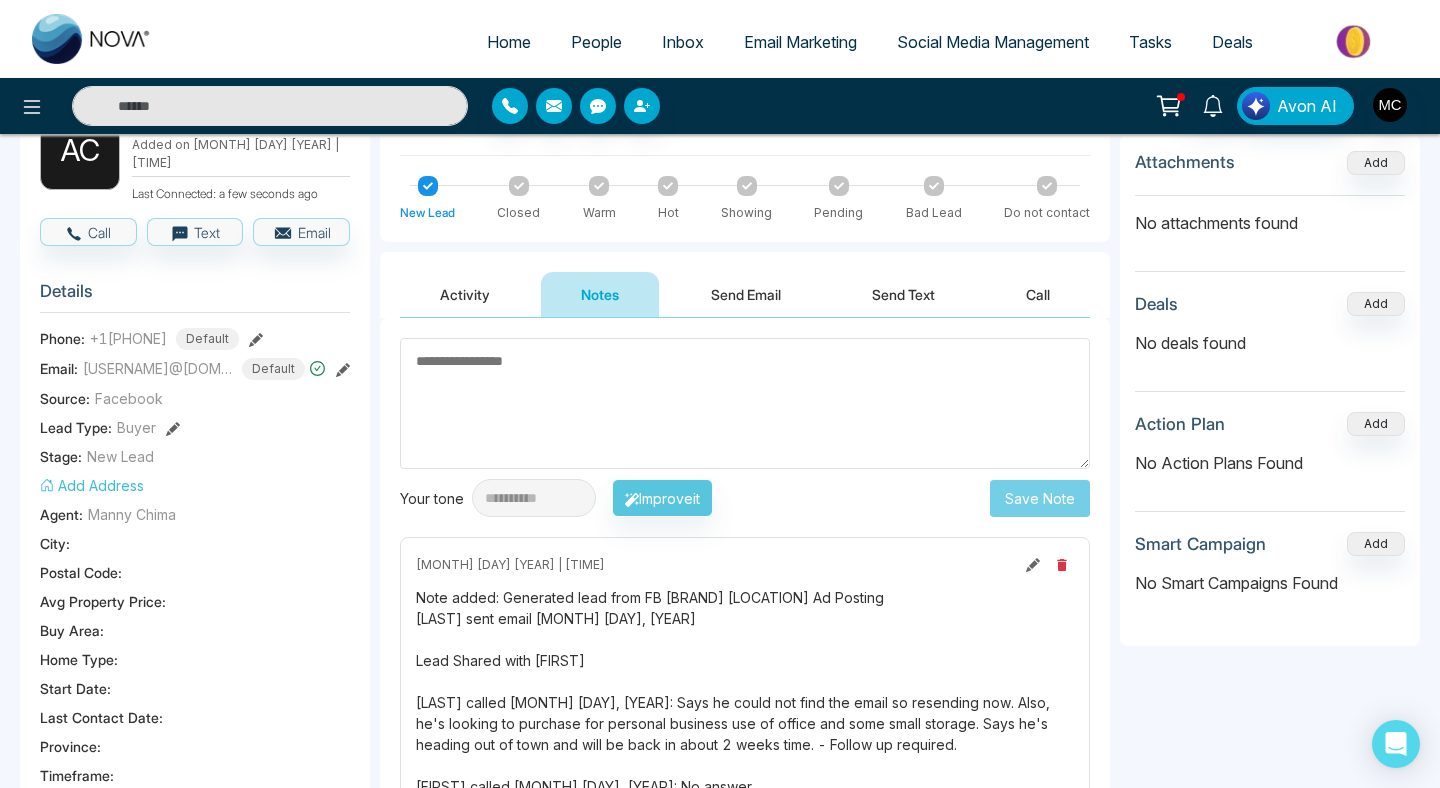scroll, scrollTop: 0, scrollLeft: 0, axis: both 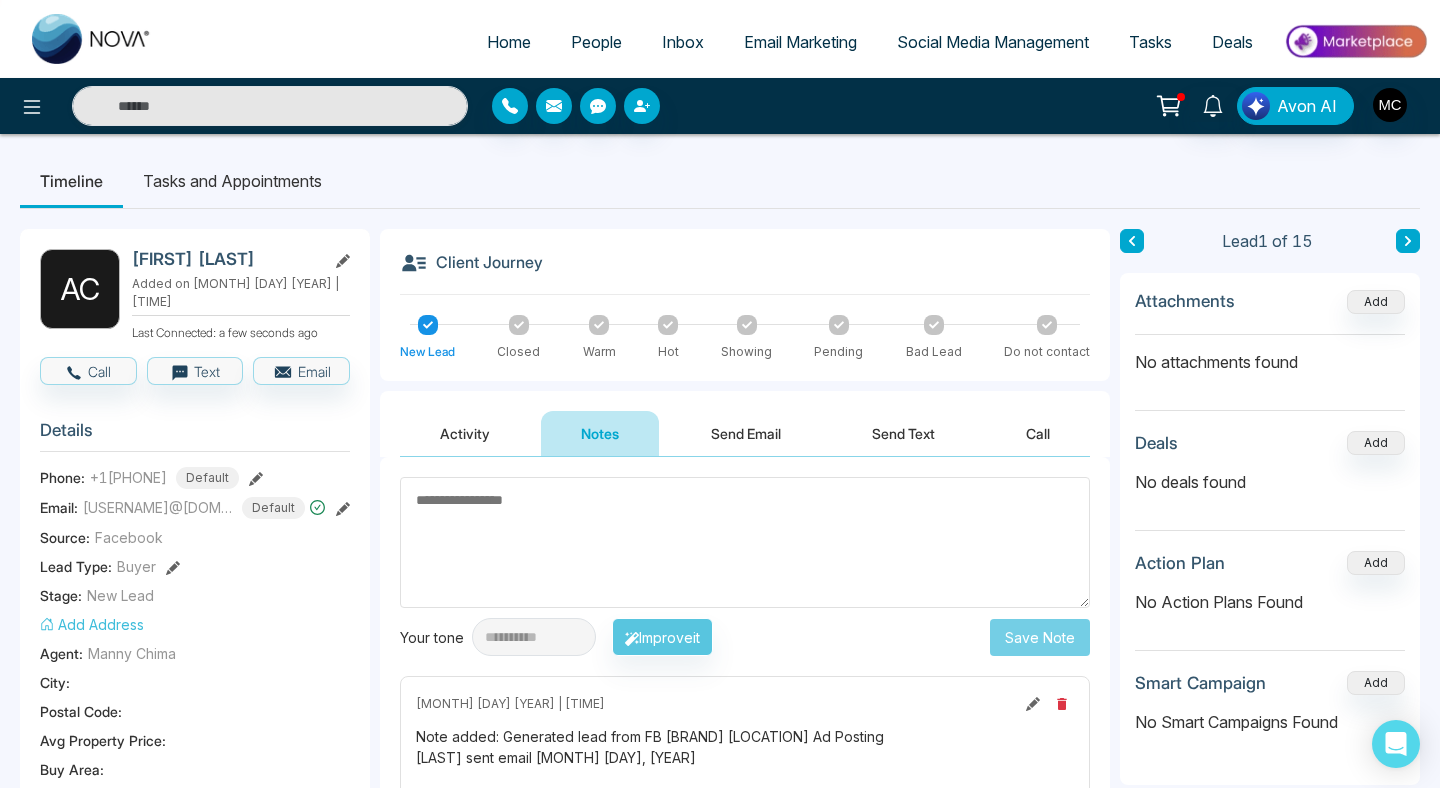 click on "Inbox" at bounding box center [683, 42] 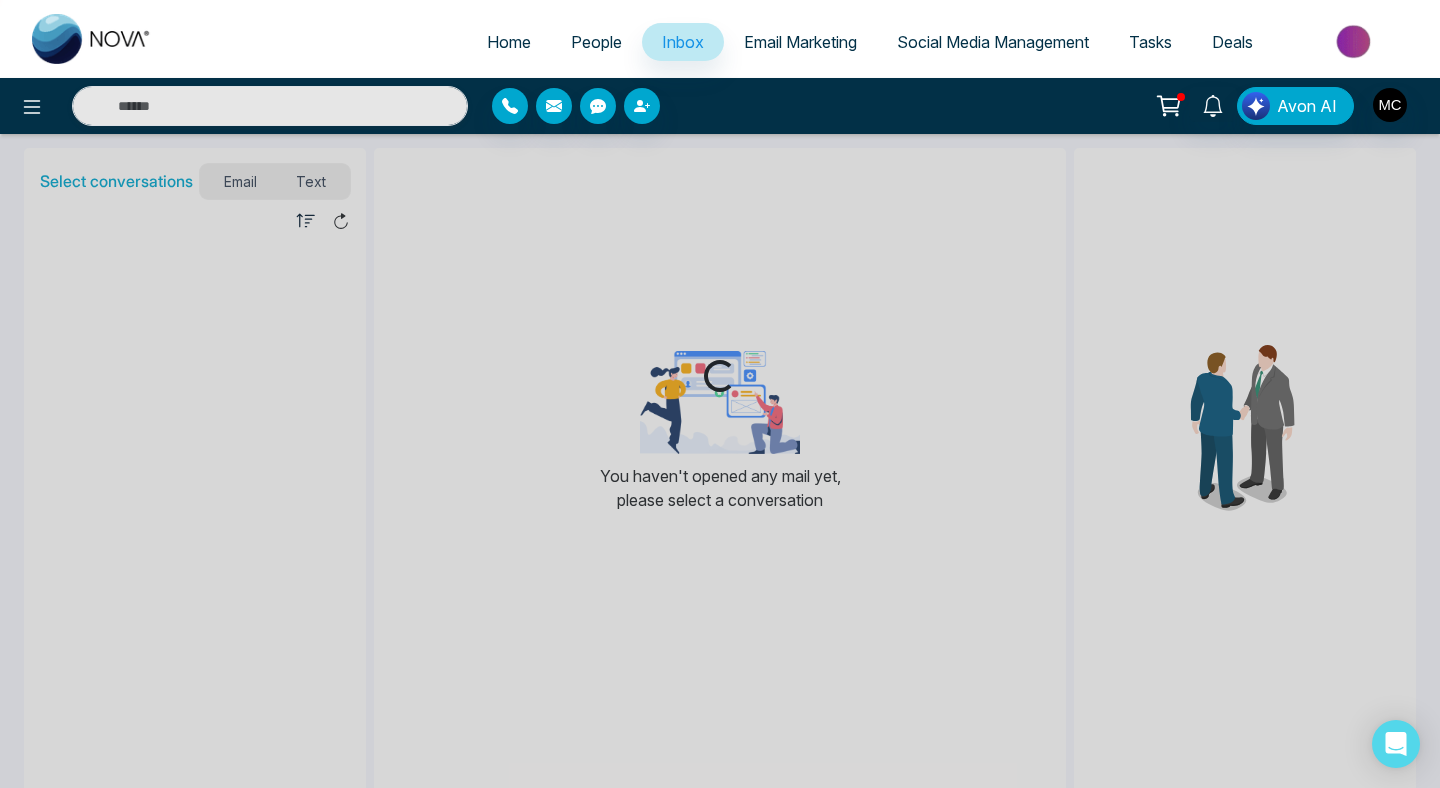 click on "People" at bounding box center (596, 42) 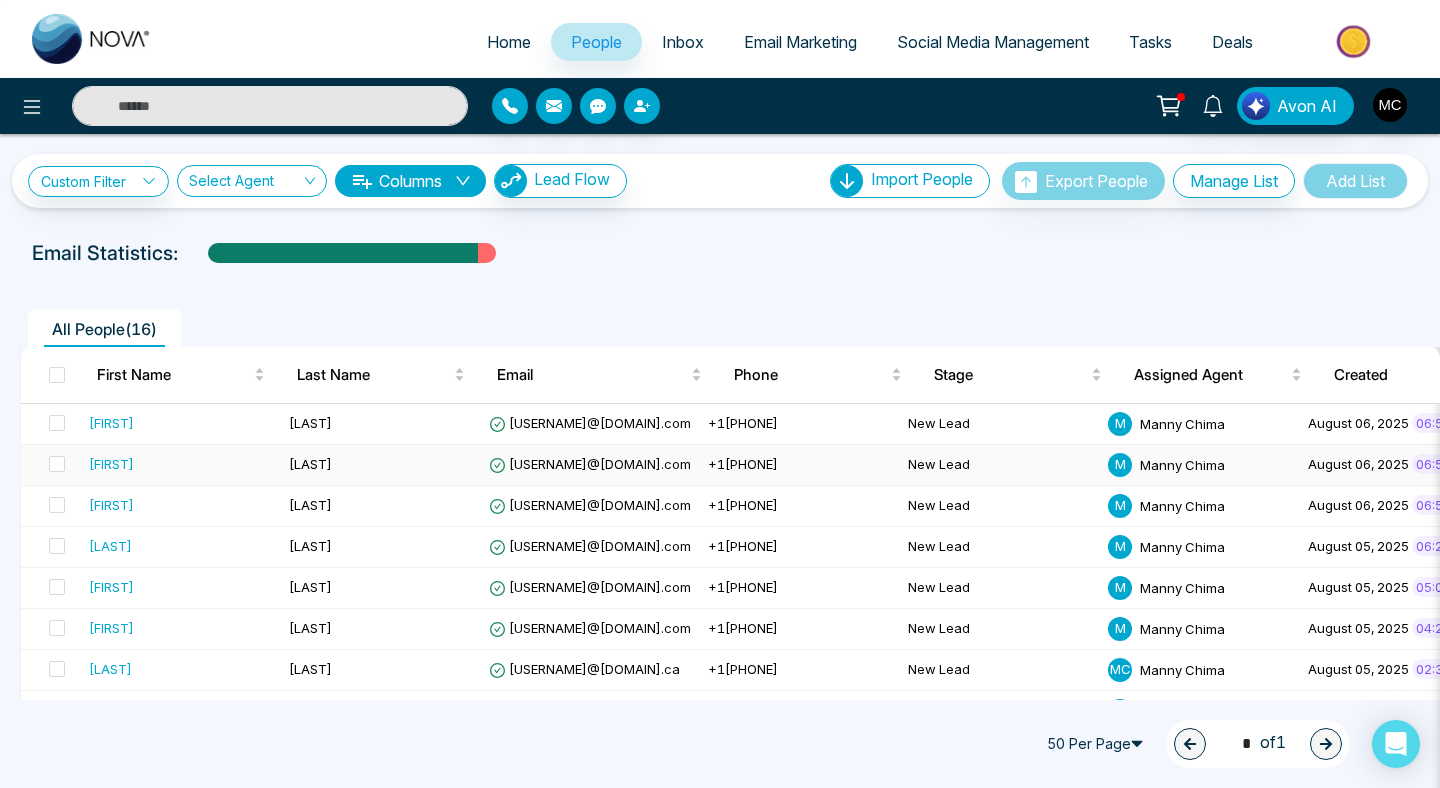 click on "[LAST]" at bounding box center [381, 465] 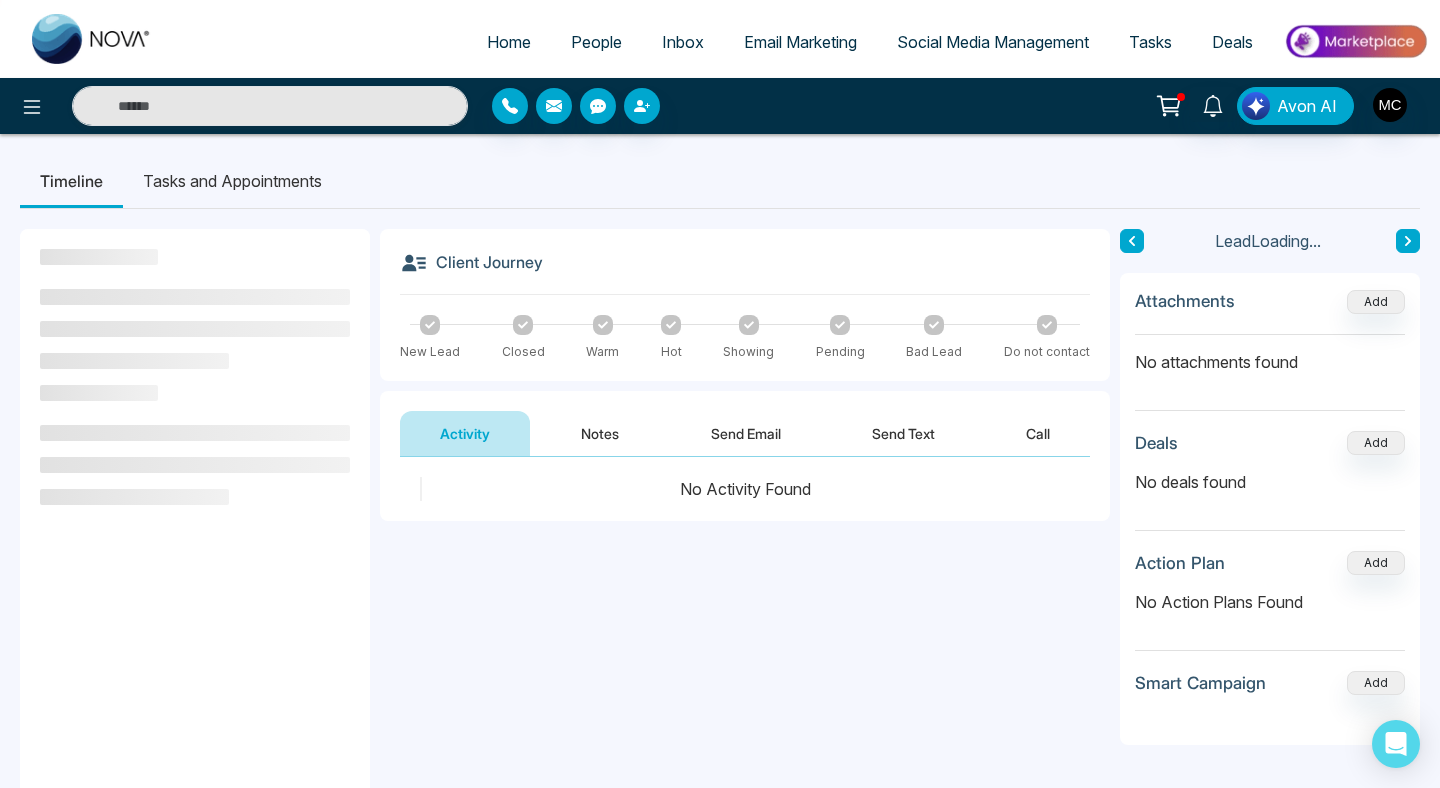 click on "Notes" at bounding box center (600, 433) 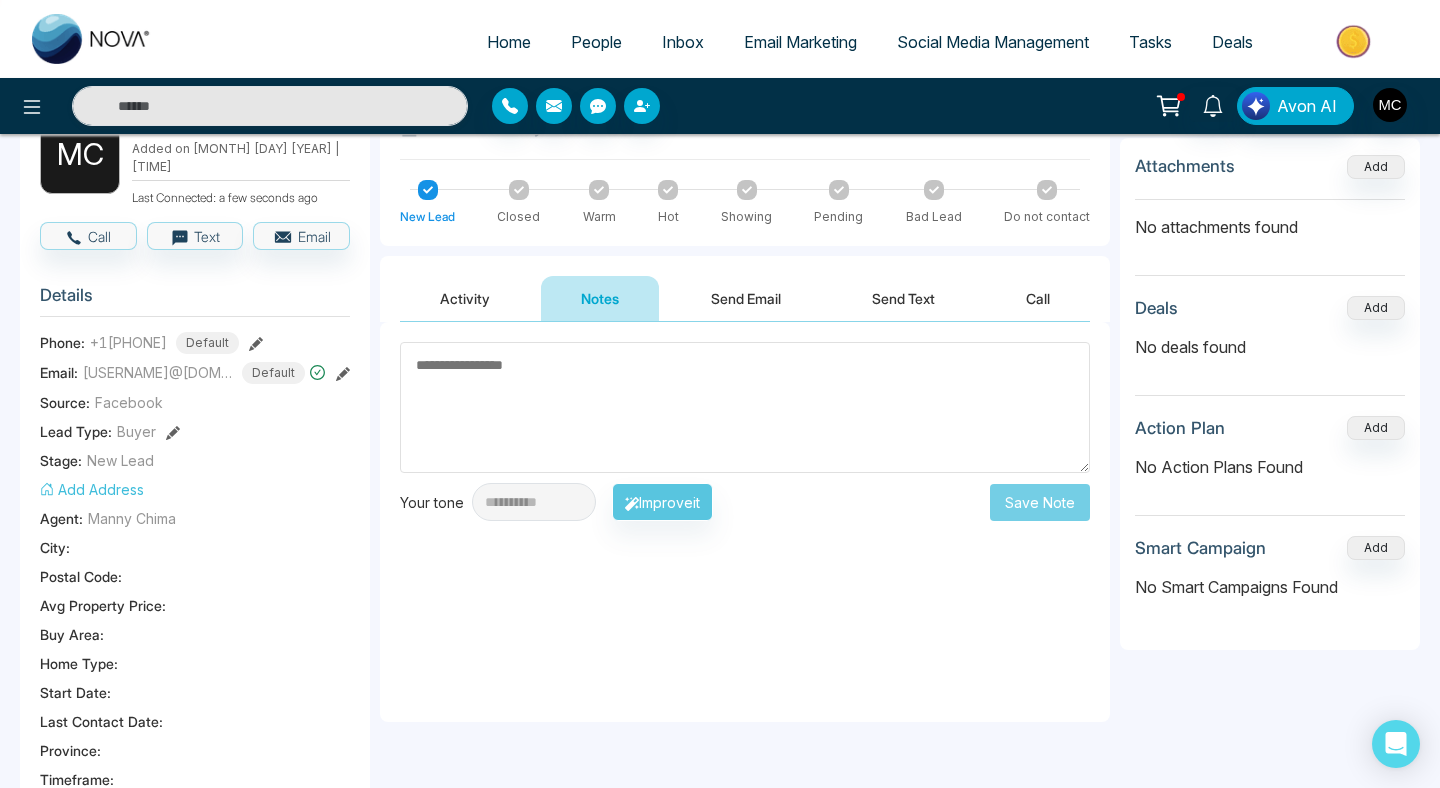 scroll, scrollTop: 137, scrollLeft: 0, axis: vertical 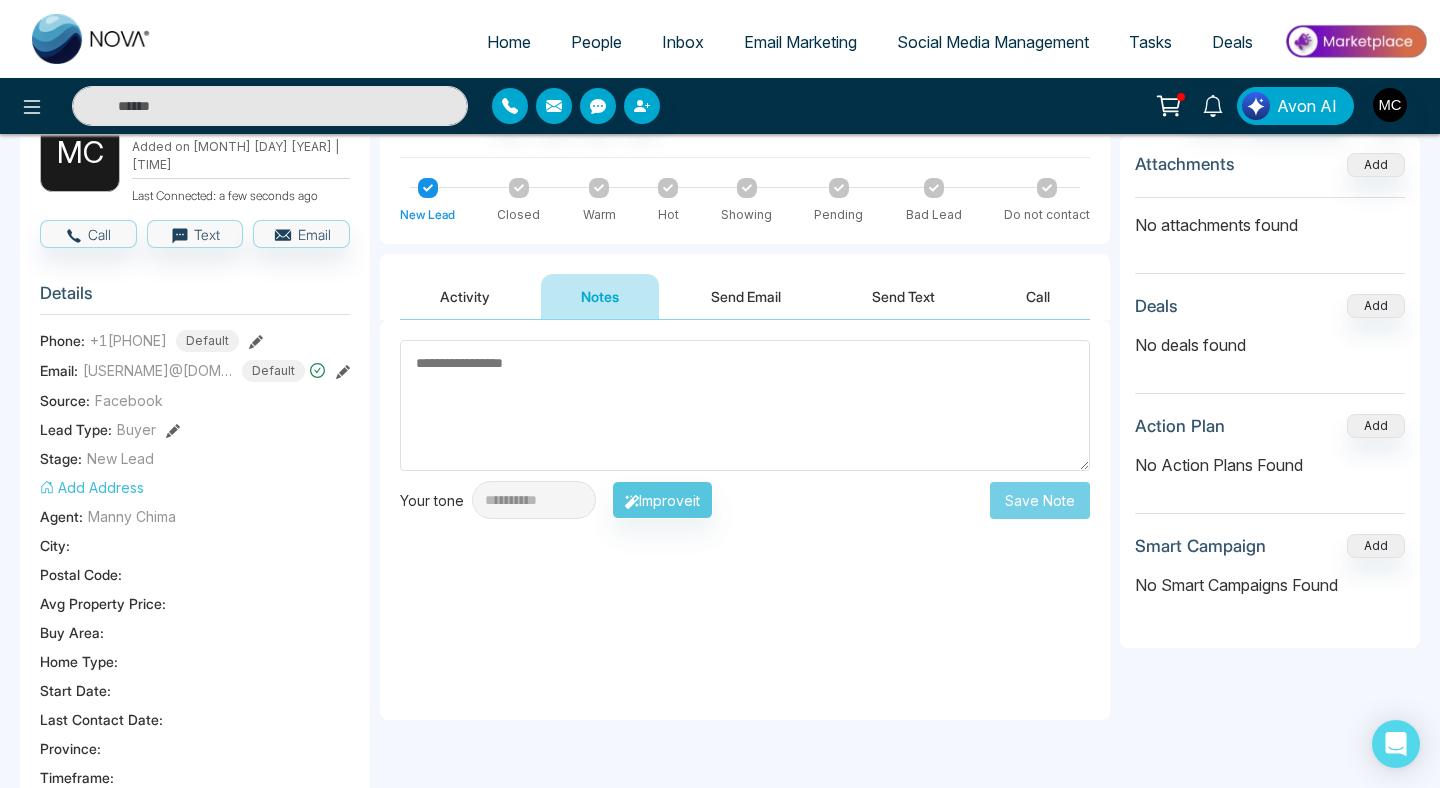 paste on "**********" 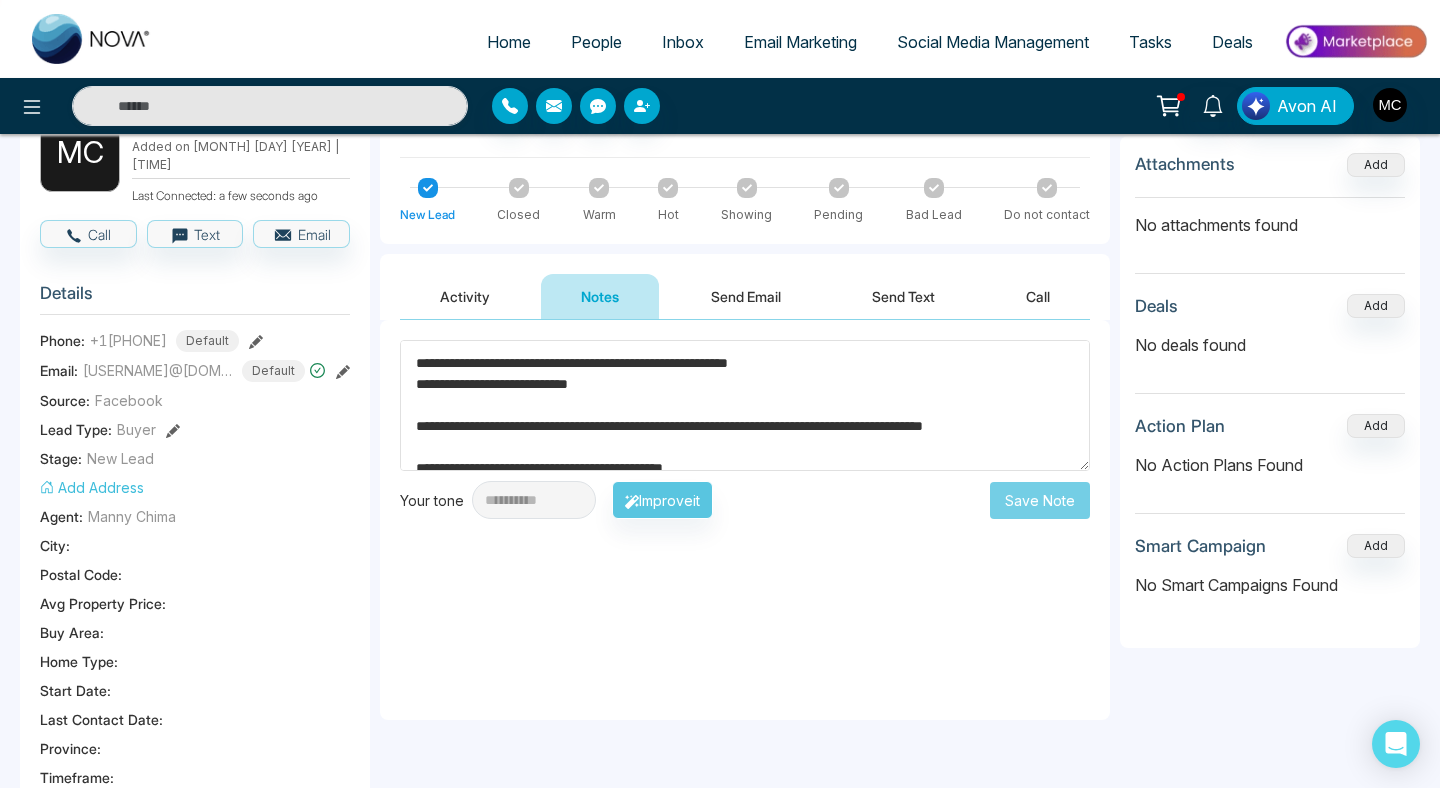 scroll, scrollTop: 28, scrollLeft: 0, axis: vertical 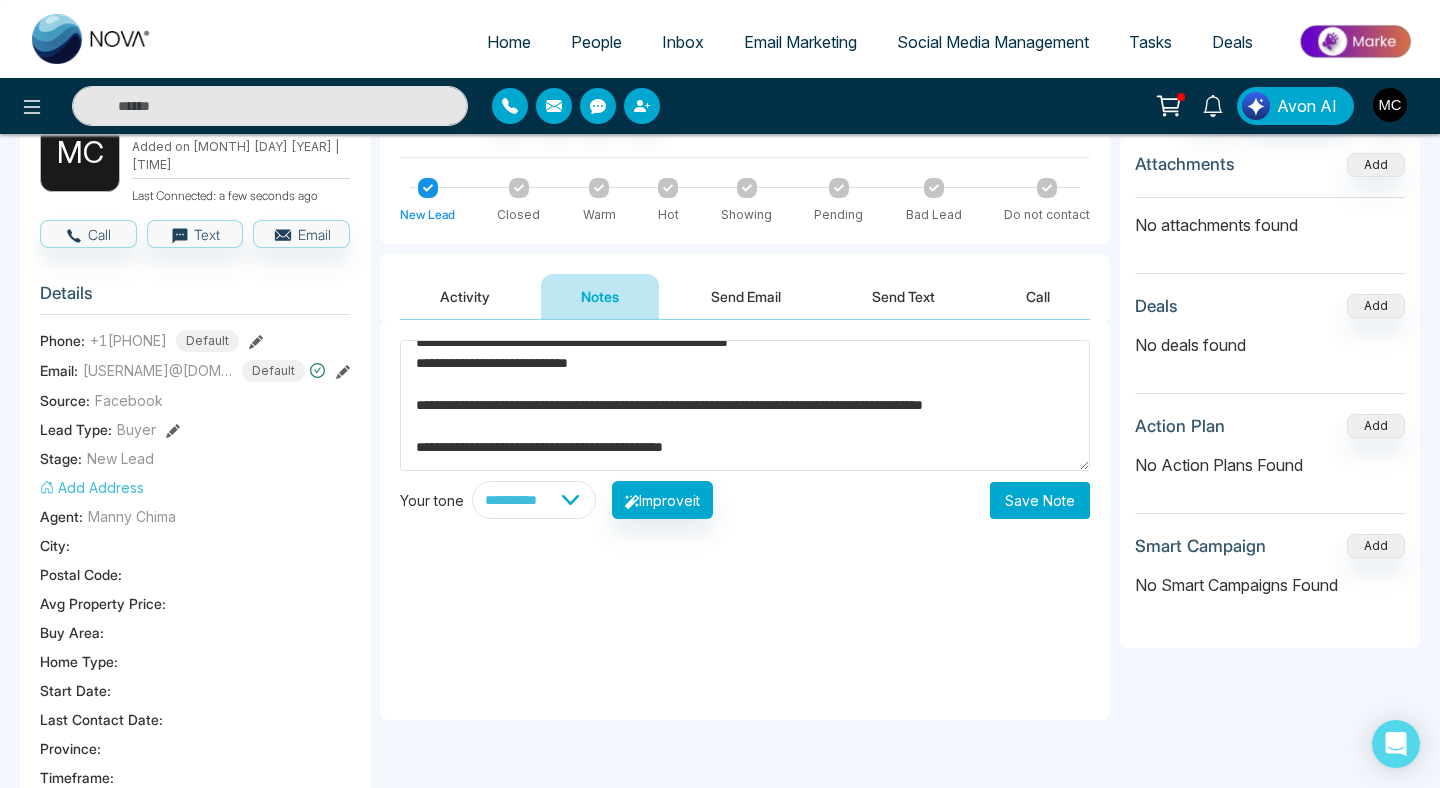 type on "**********" 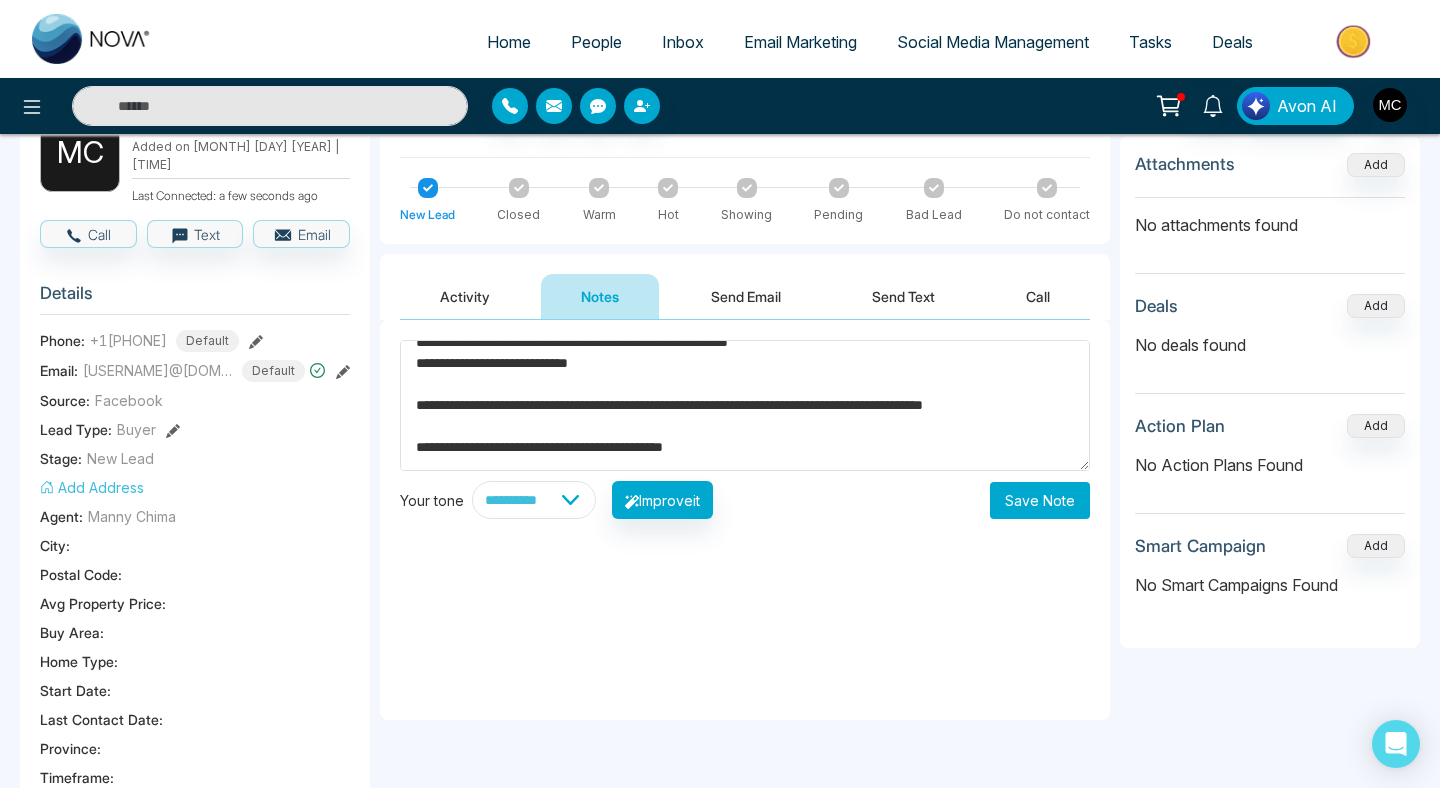 click on "Save Note" at bounding box center (1040, 500) 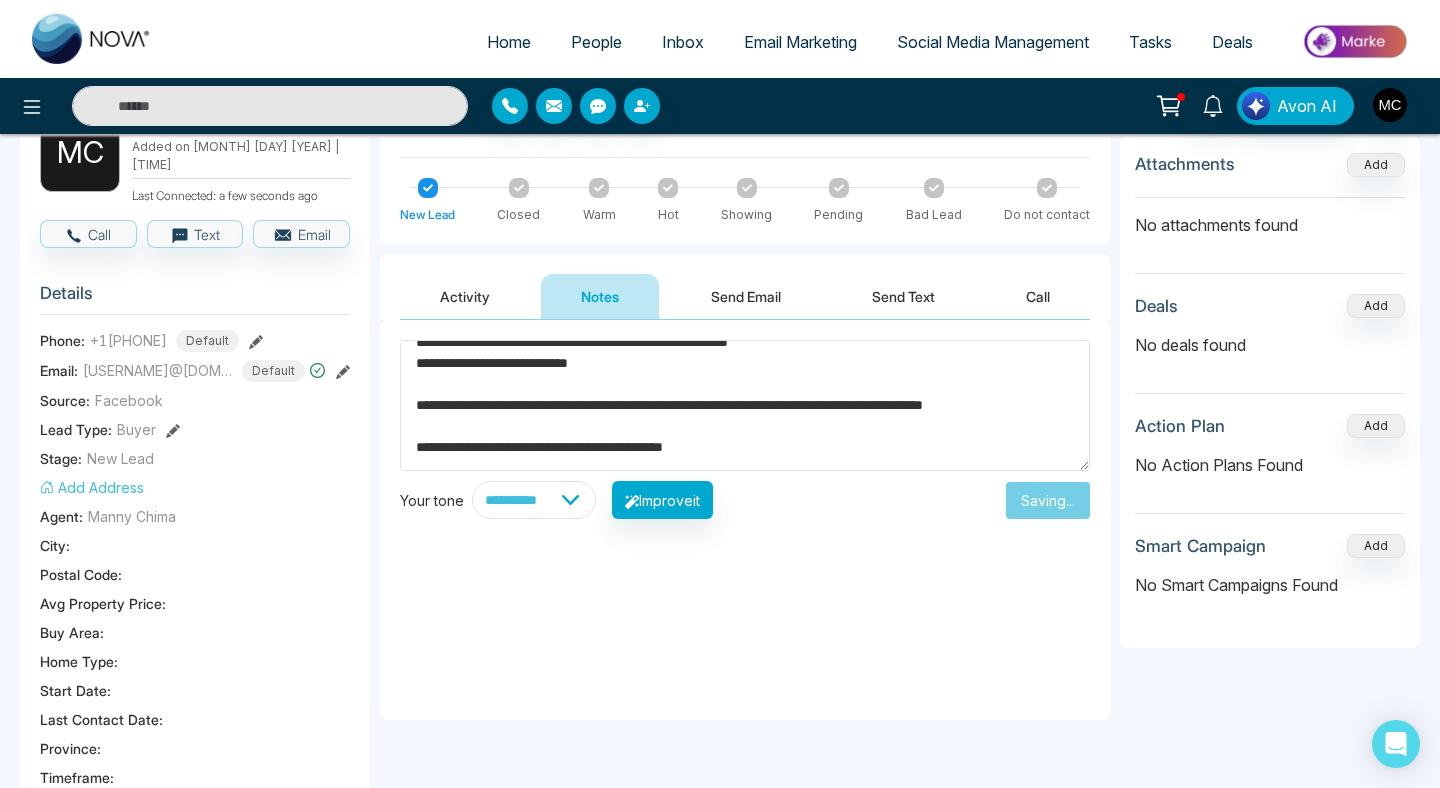 type 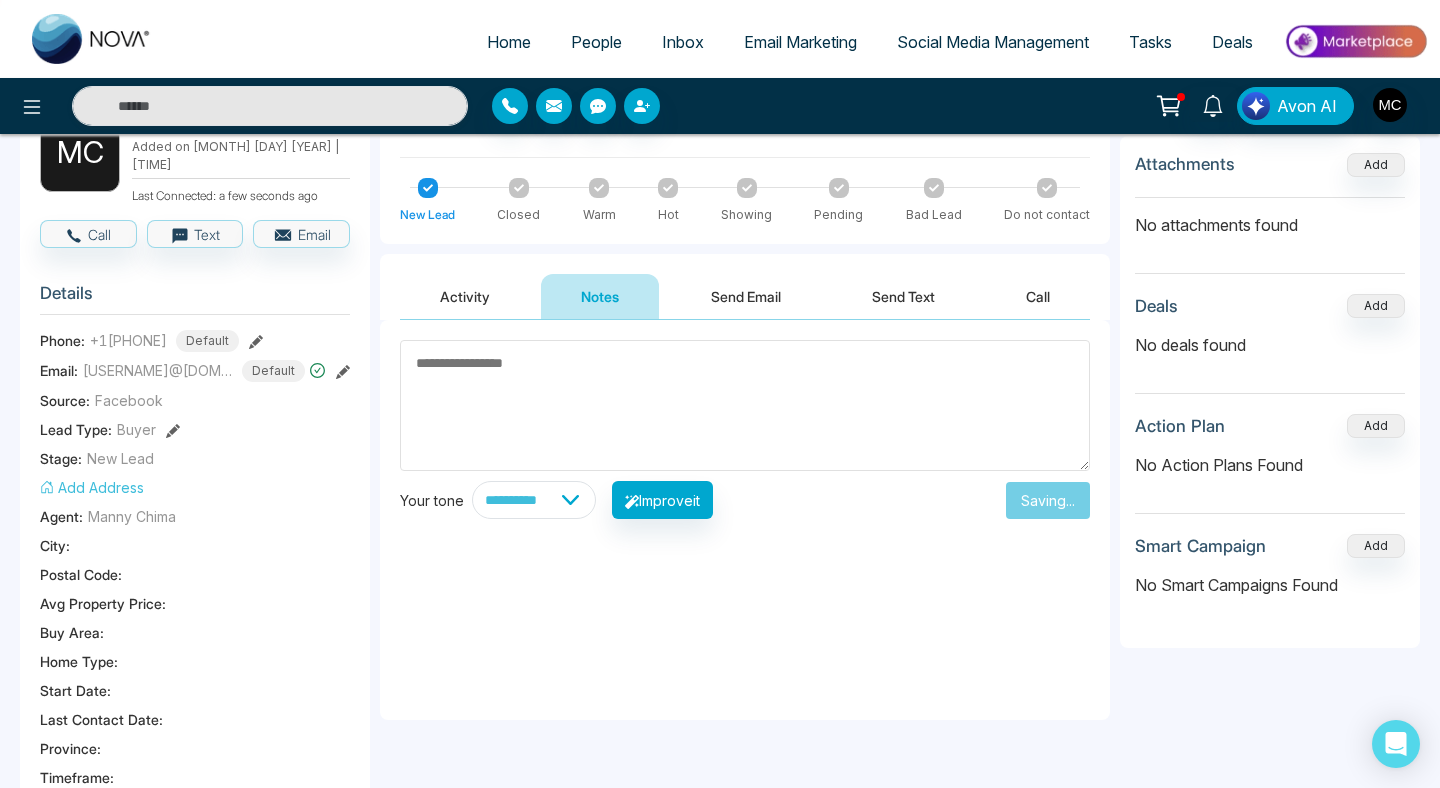 scroll, scrollTop: 0, scrollLeft: 0, axis: both 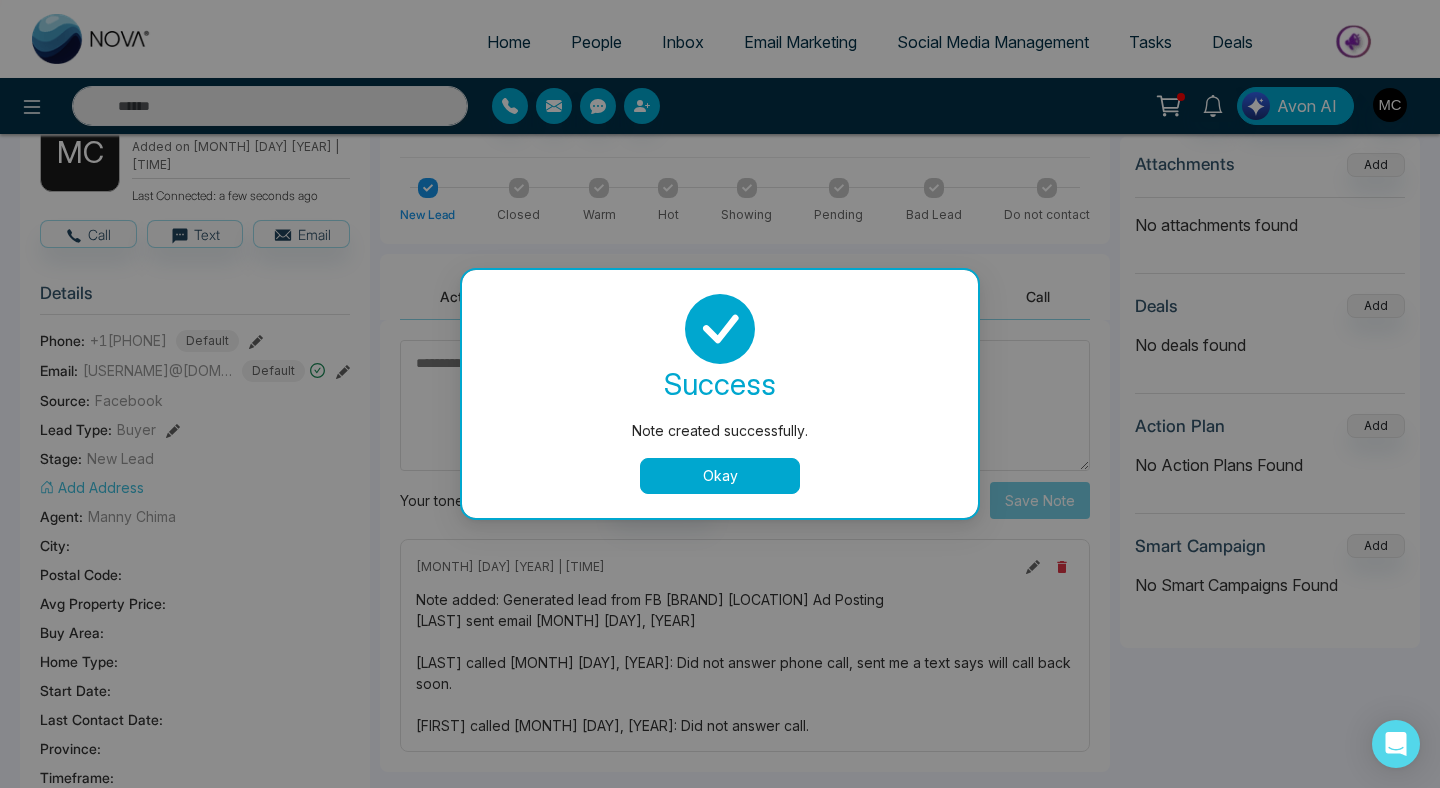 click on "Okay" at bounding box center (720, 476) 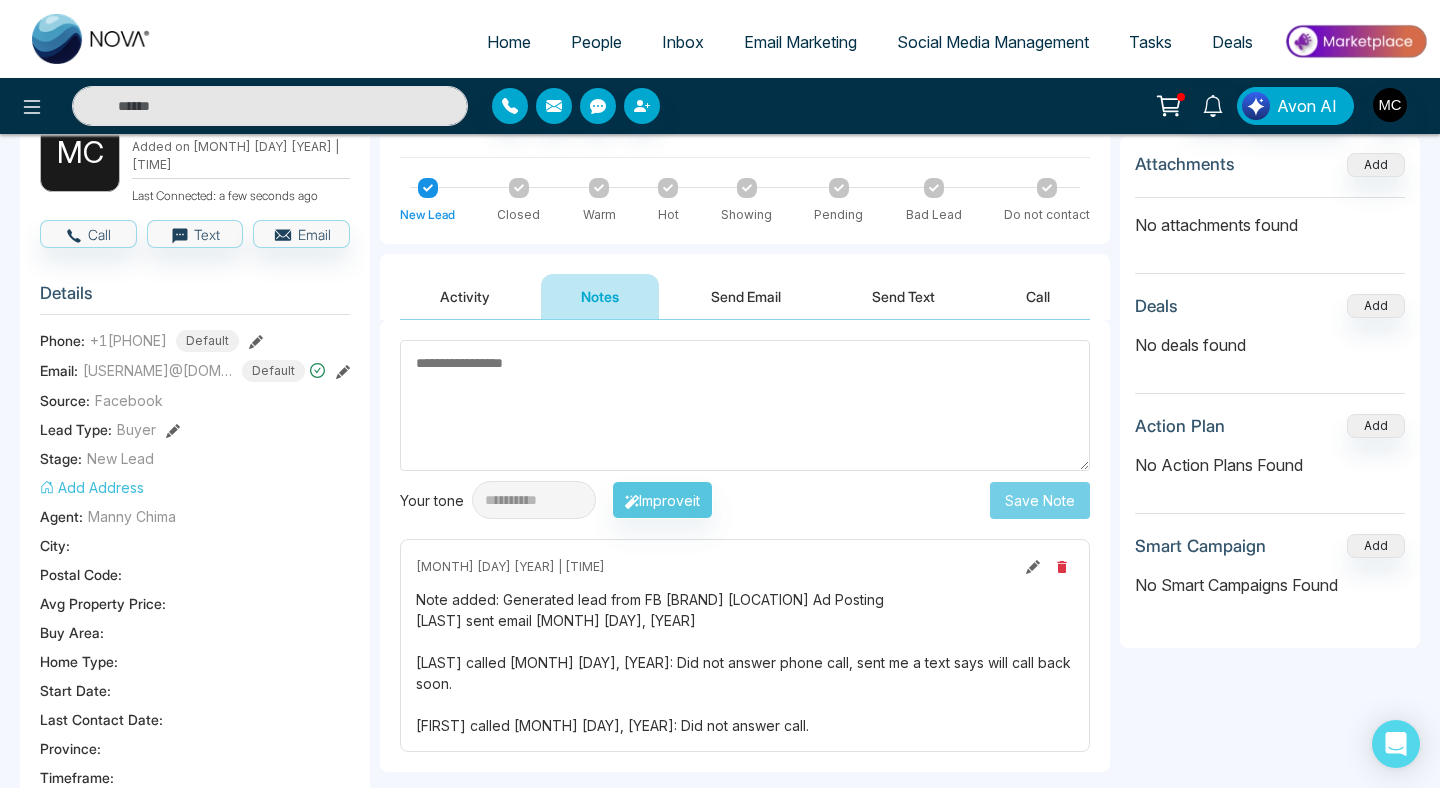 scroll, scrollTop: 0, scrollLeft: 0, axis: both 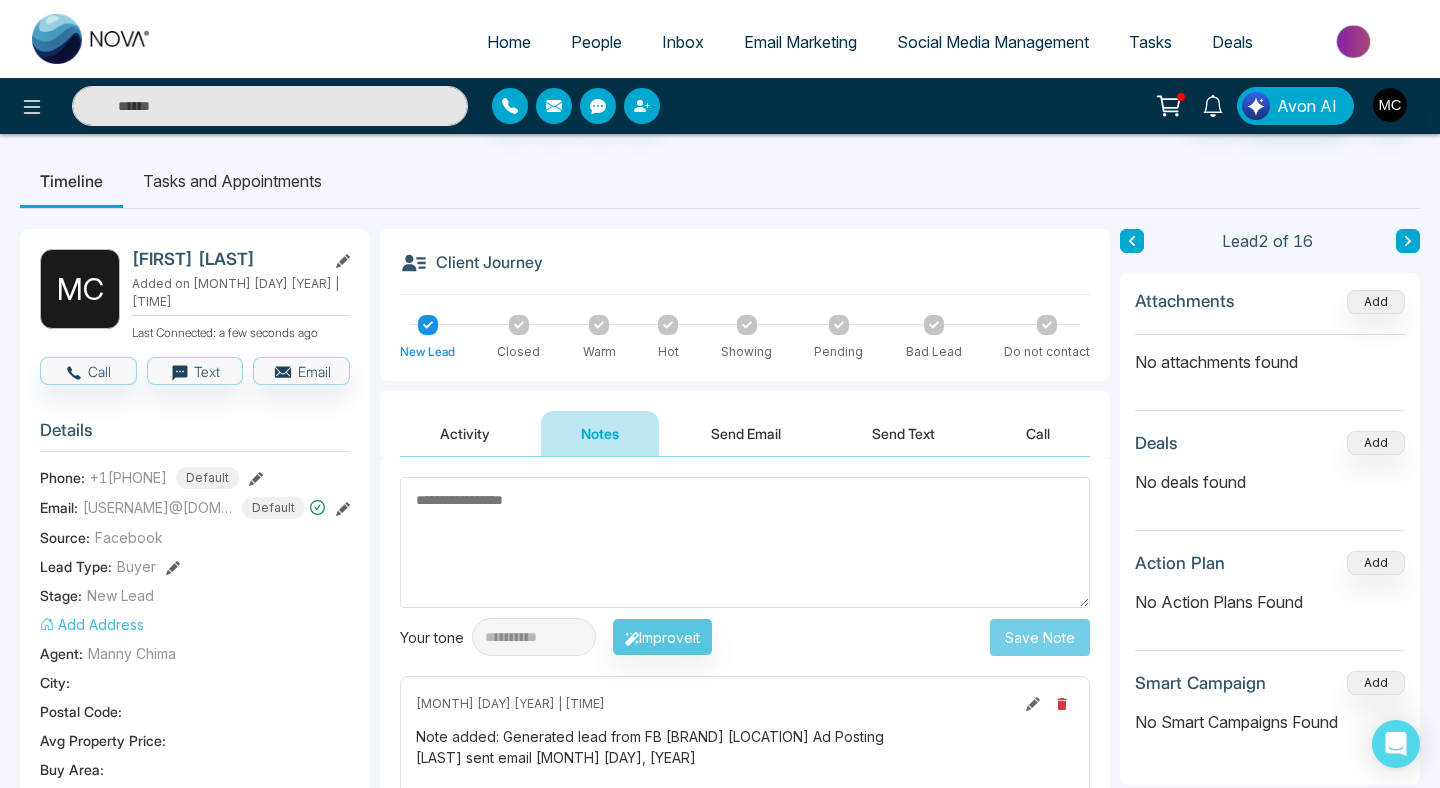 click on "People" at bounding box center (596, 42) 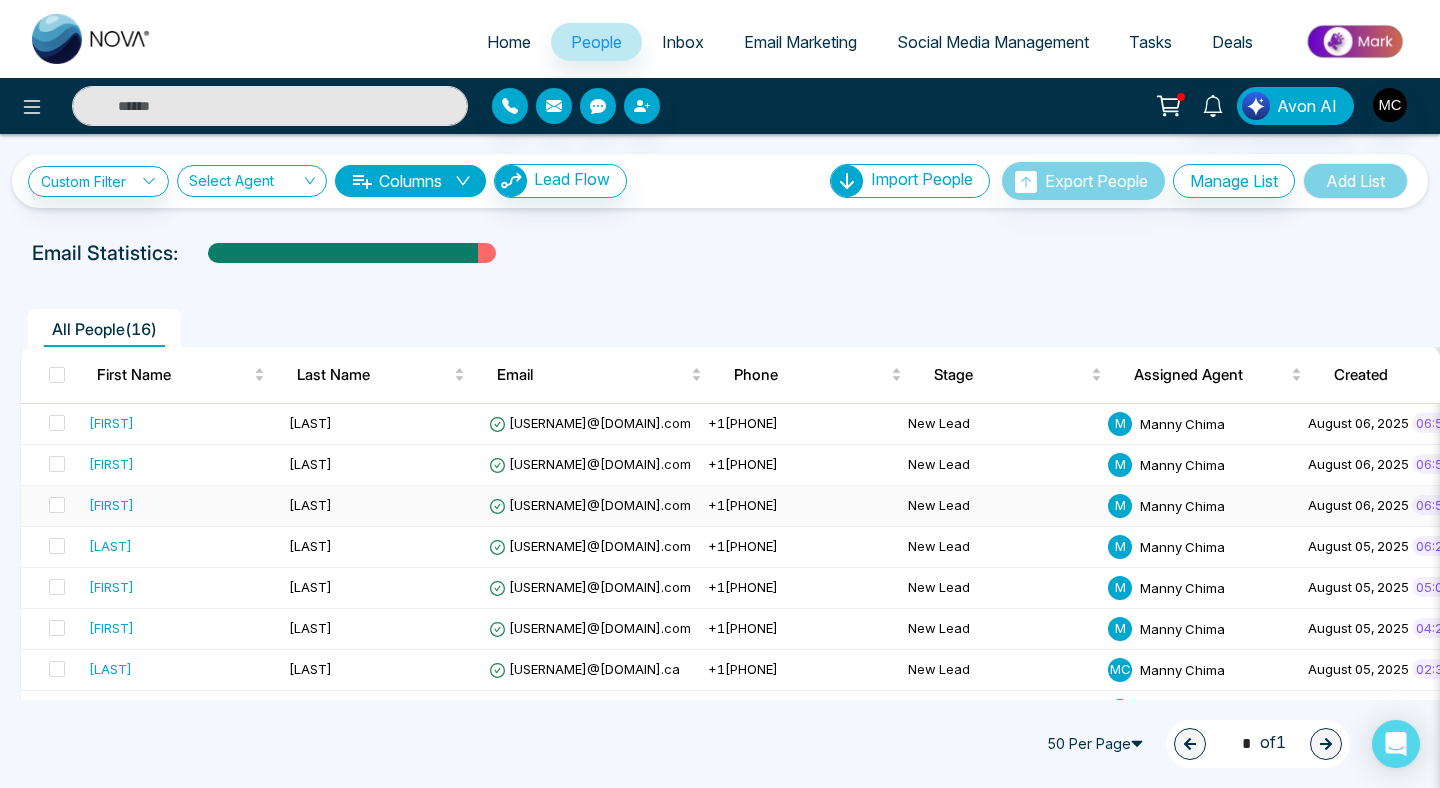 click on "[LAST]" at bounding box center [381, 506] 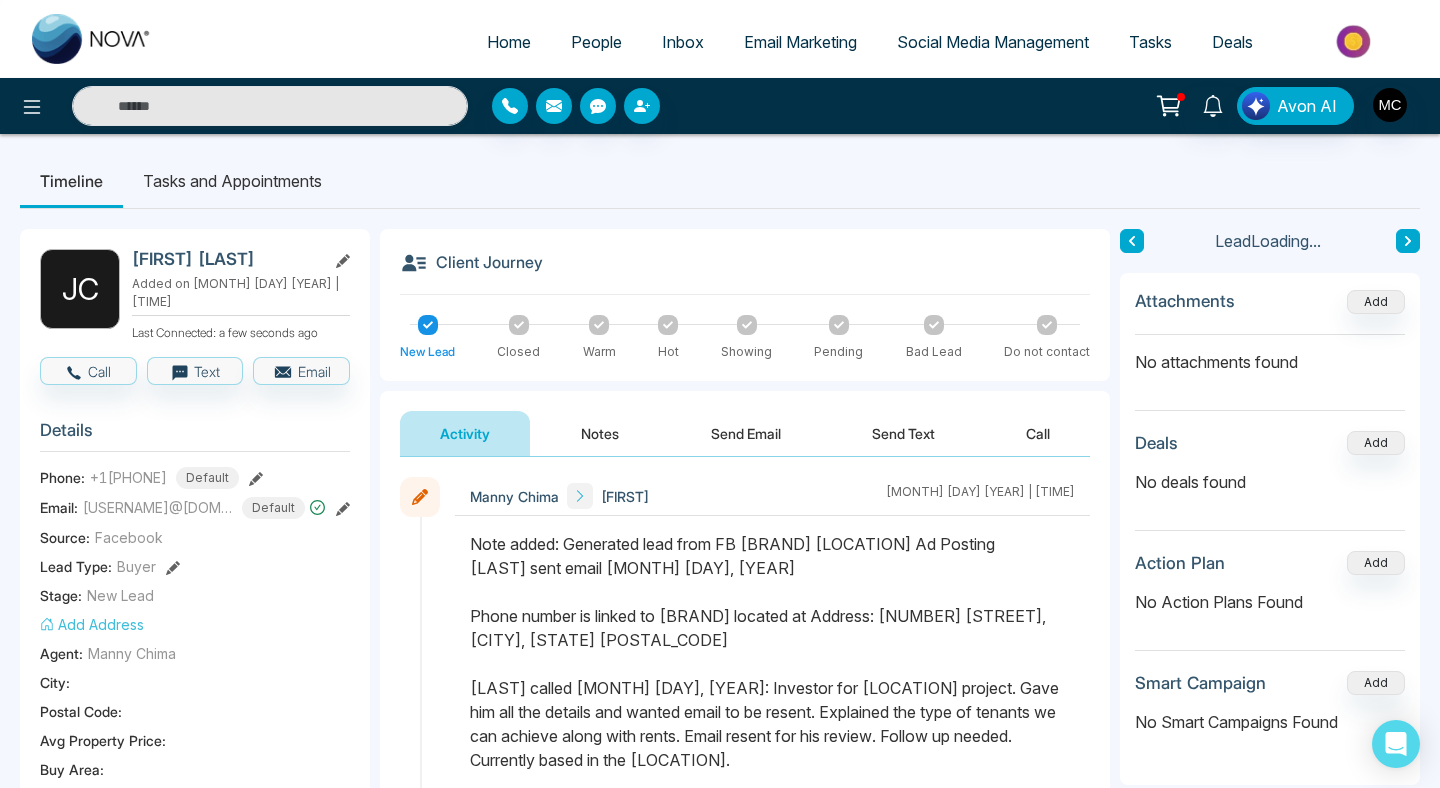 click on "Notes" at bounding box center [600, 433] 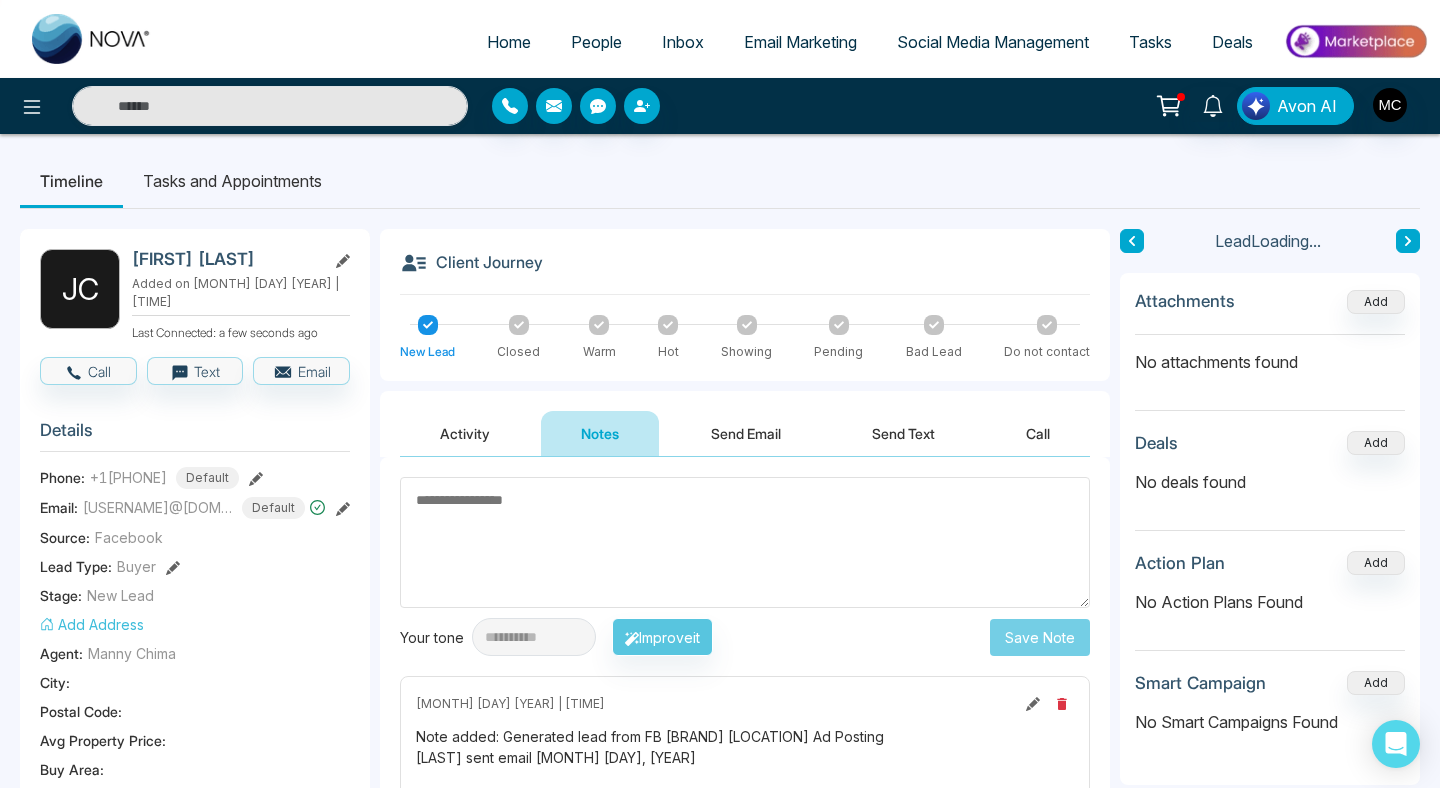 click on "Activity" at bounding box center (465, 433) 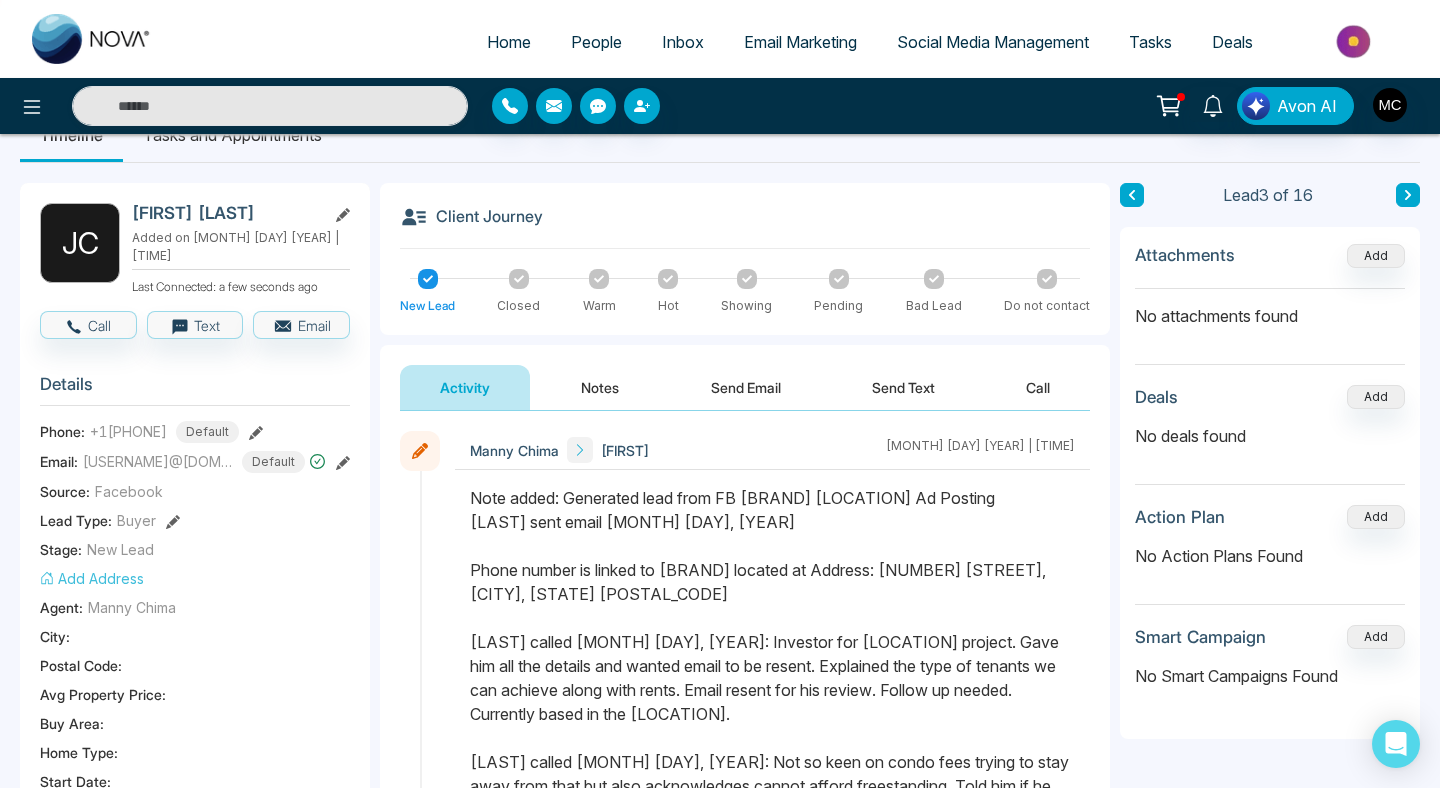 scroll, scrollTop: 0, scrollLeft: 0, axis: both 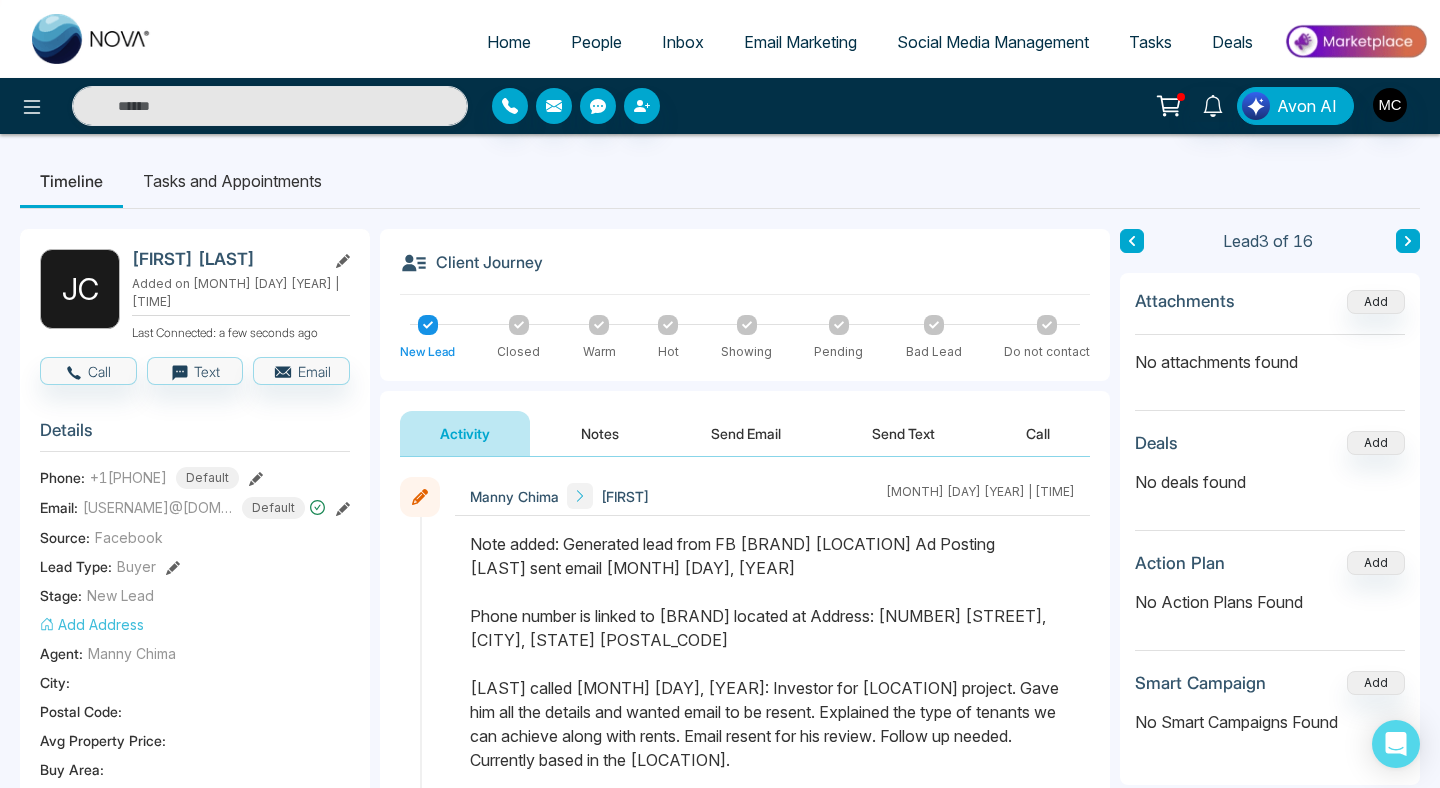click on "People" at bounding box center [596, 42] 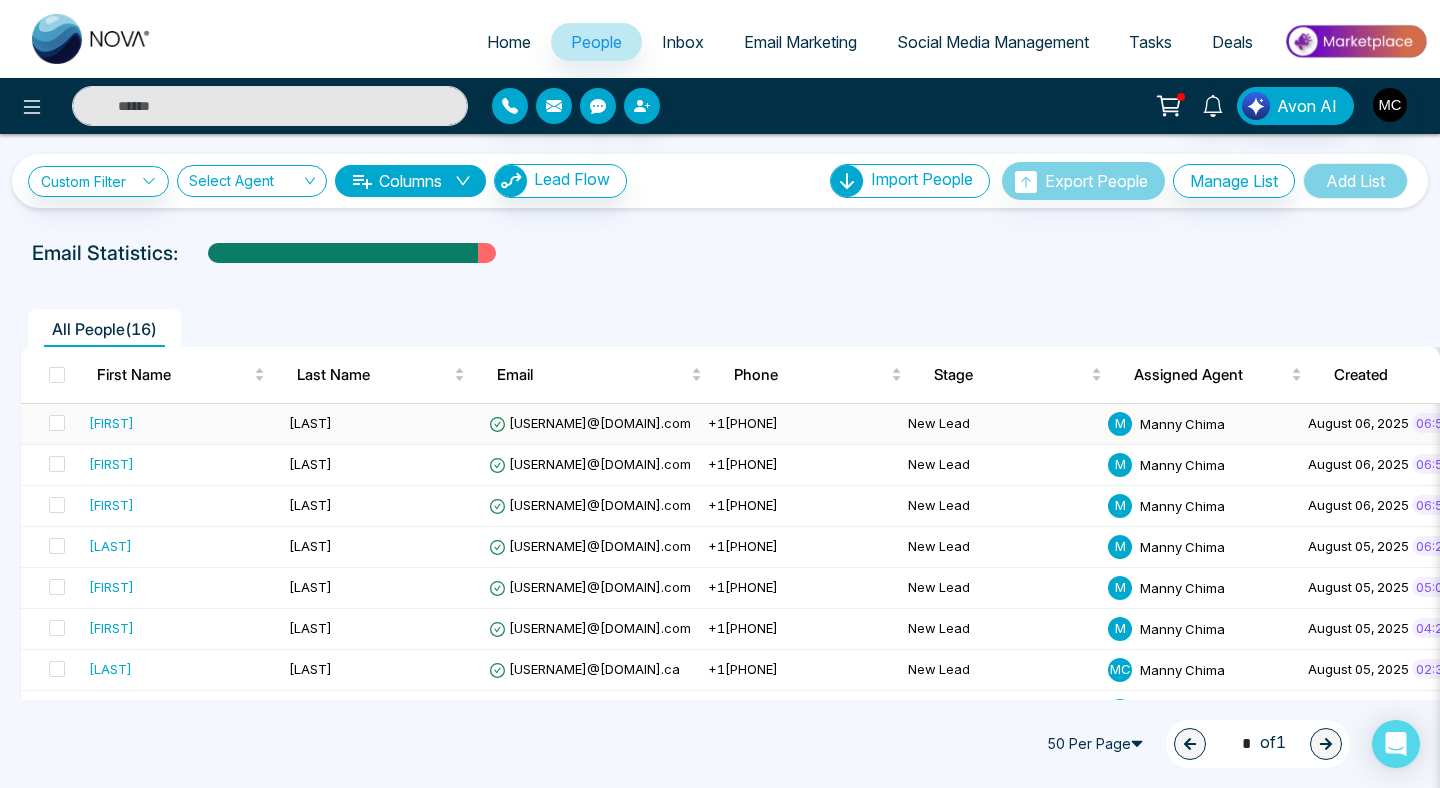 click on "Conte" at bounding box center (381, 424) 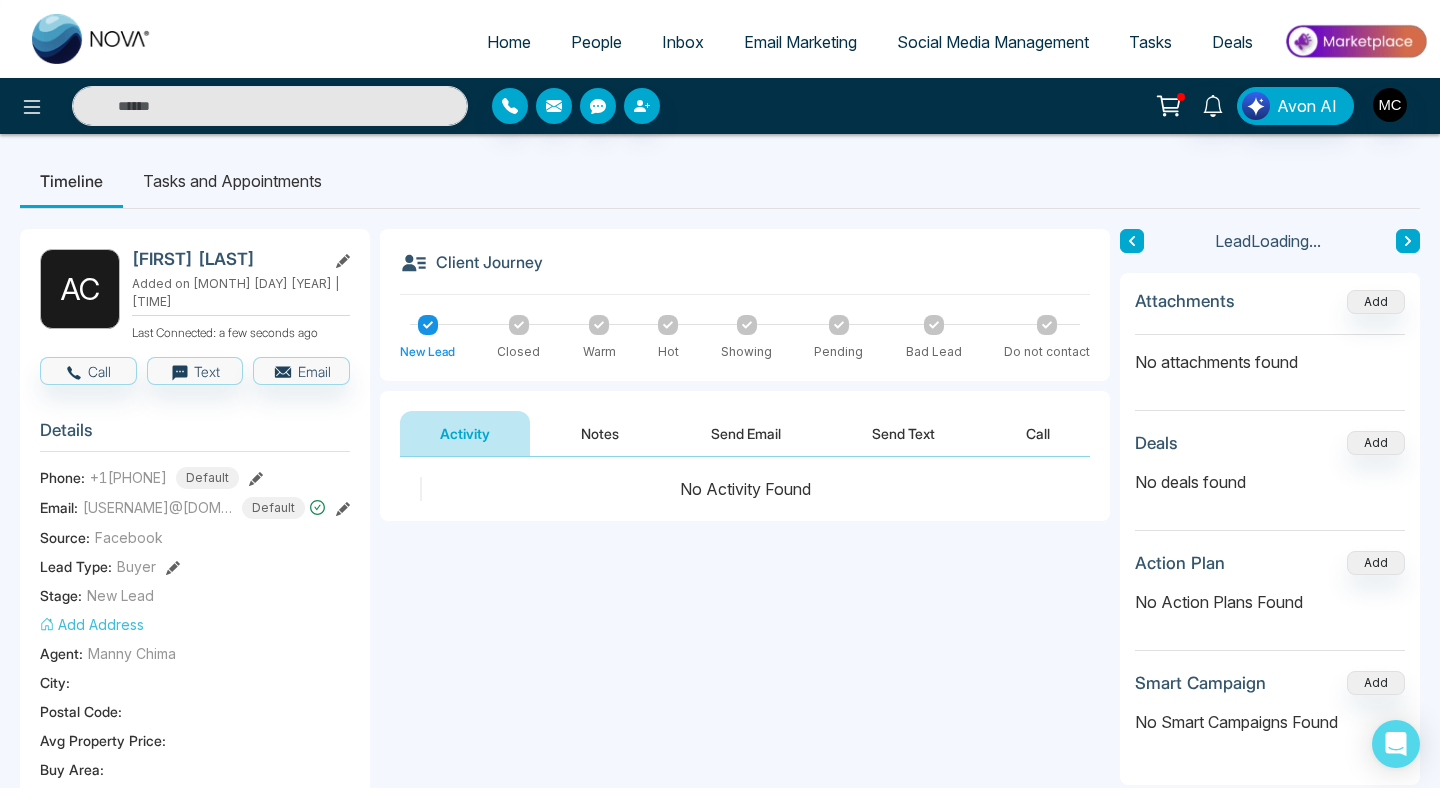 click on "Notes" at bounding box center (600, 433) 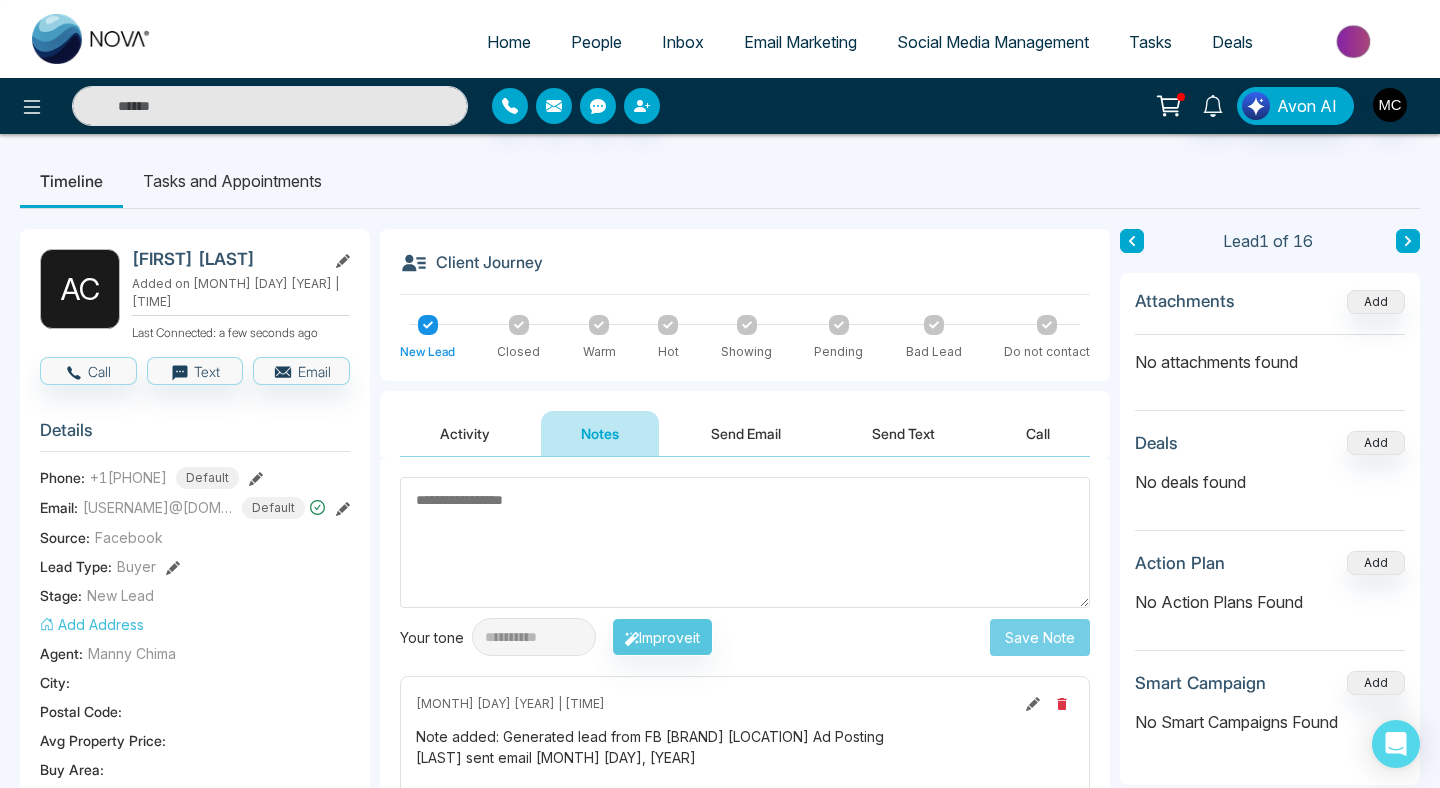 click on "Activity" at bounding box center (465, 433) 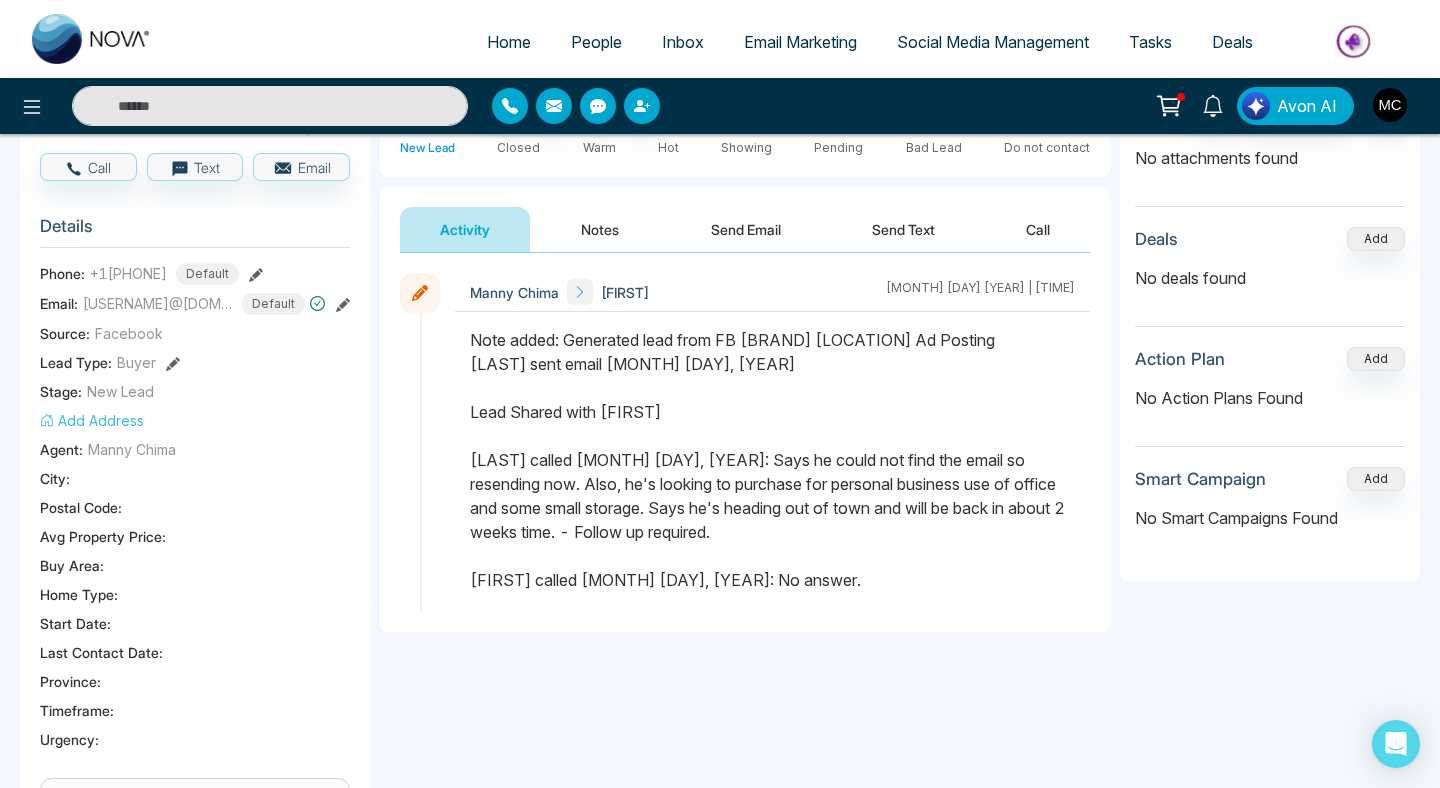 scroll, scrollTop: 0, scrollLeft: 0, axis: both 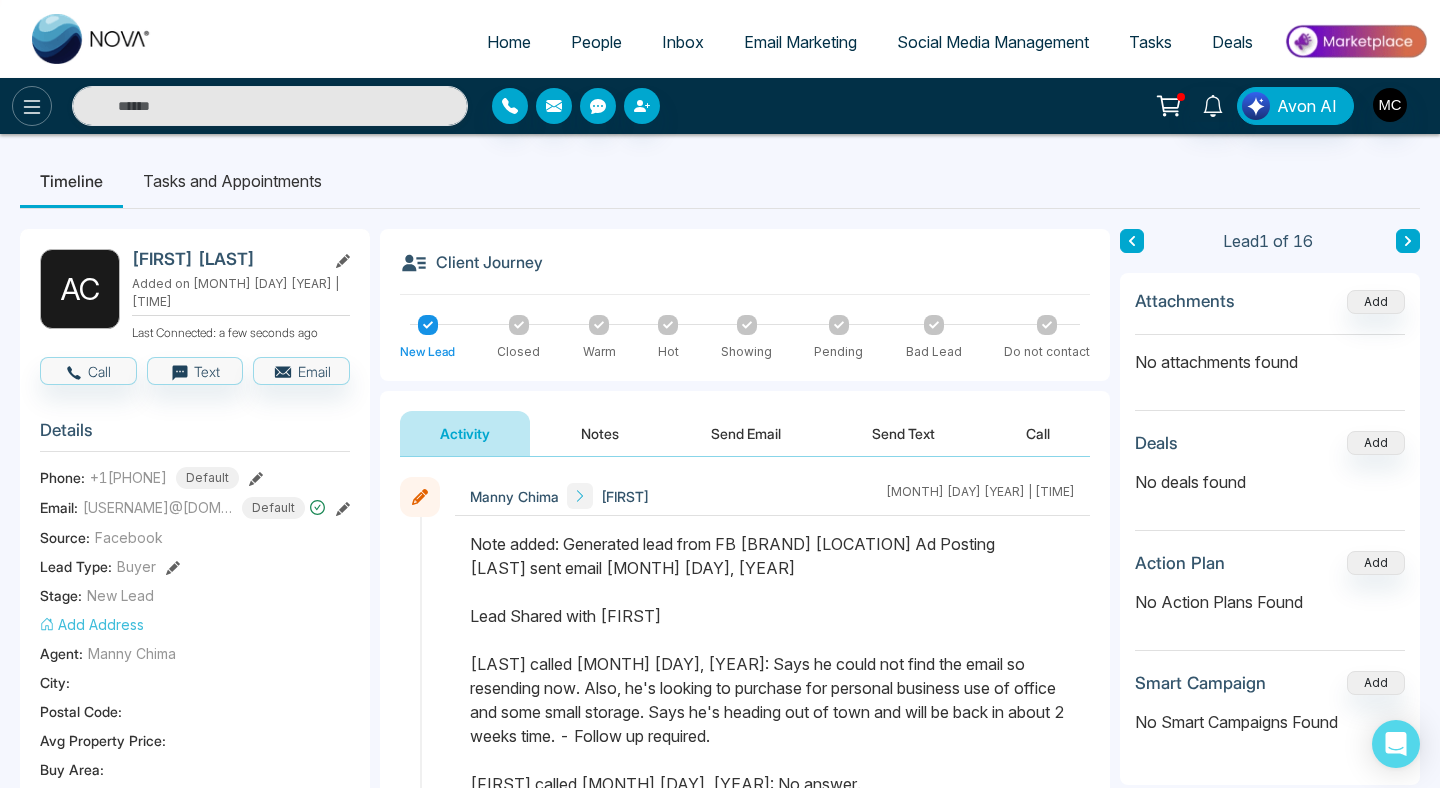 click at bounding box center (32, 106) 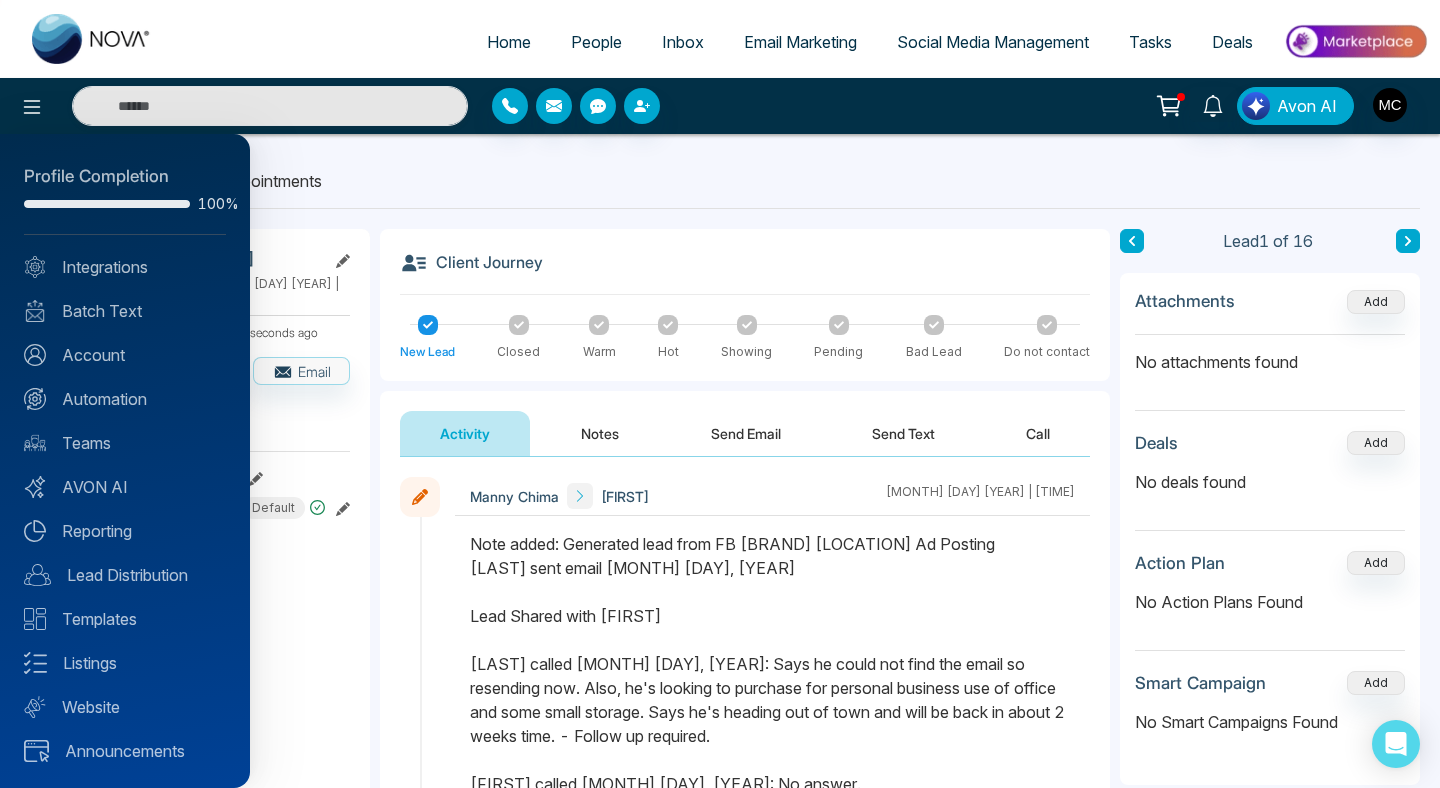 click at bounding box center [720, 394] 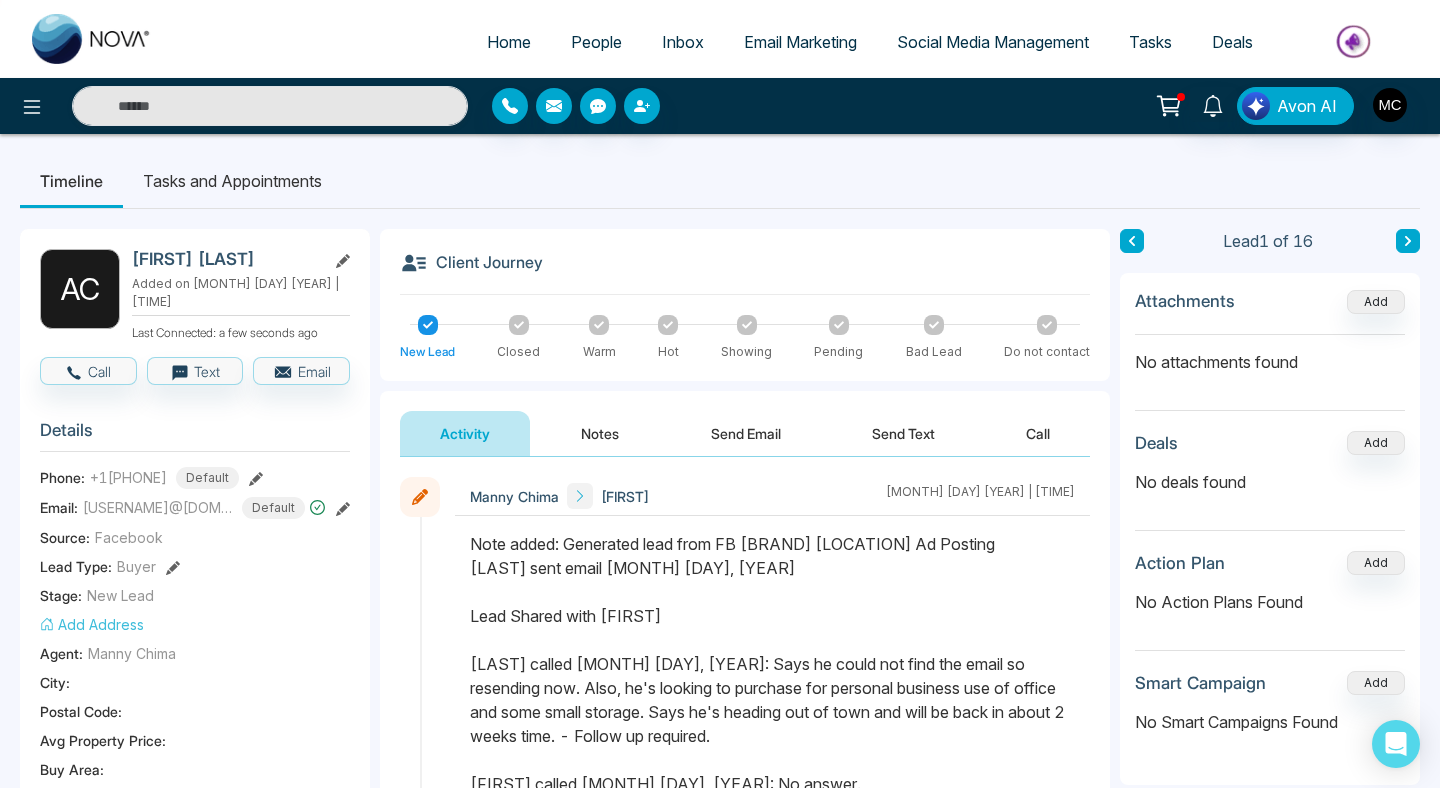 click on "People" at bounding box center (596, 42) 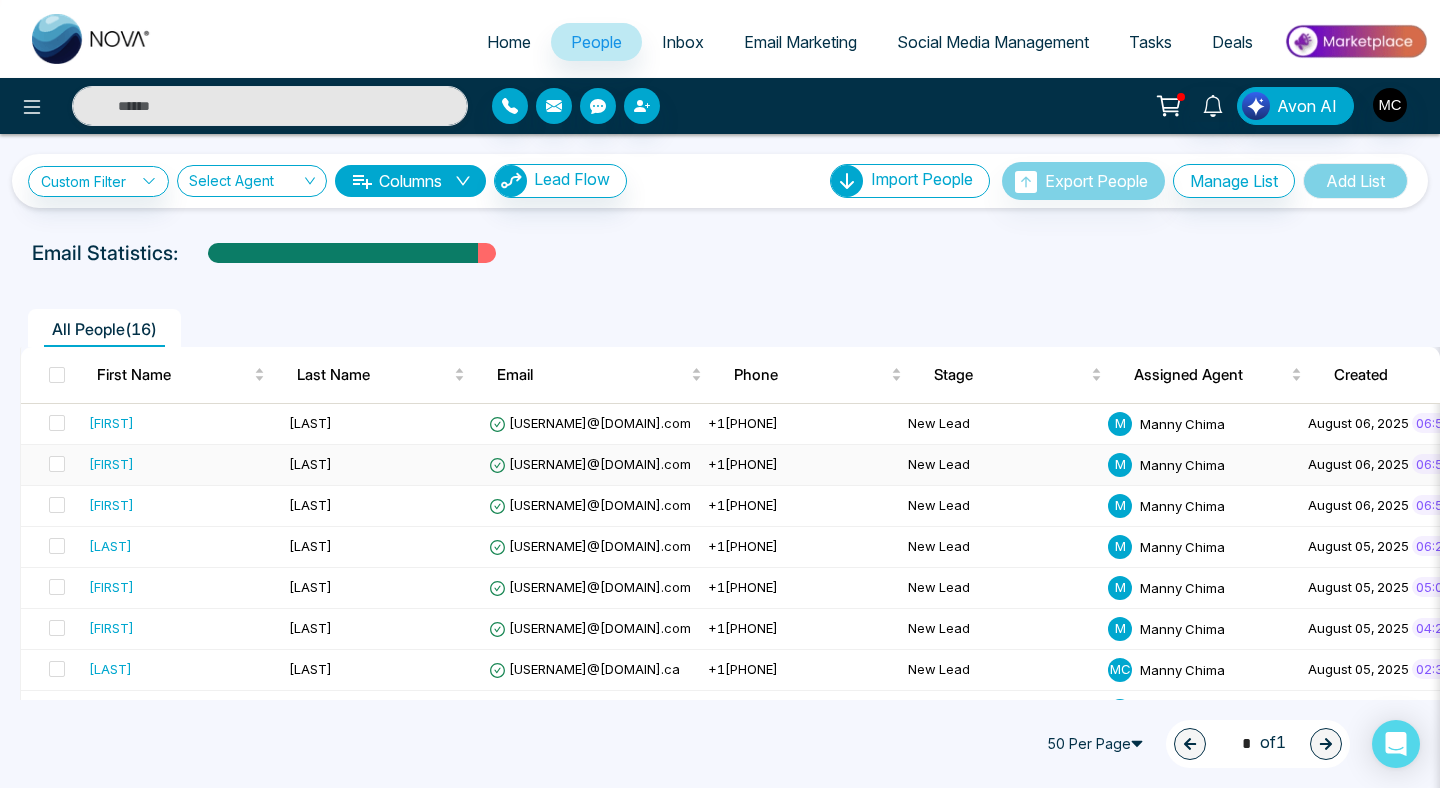 click on "[FIRST]" at bounding box center [181, 465] 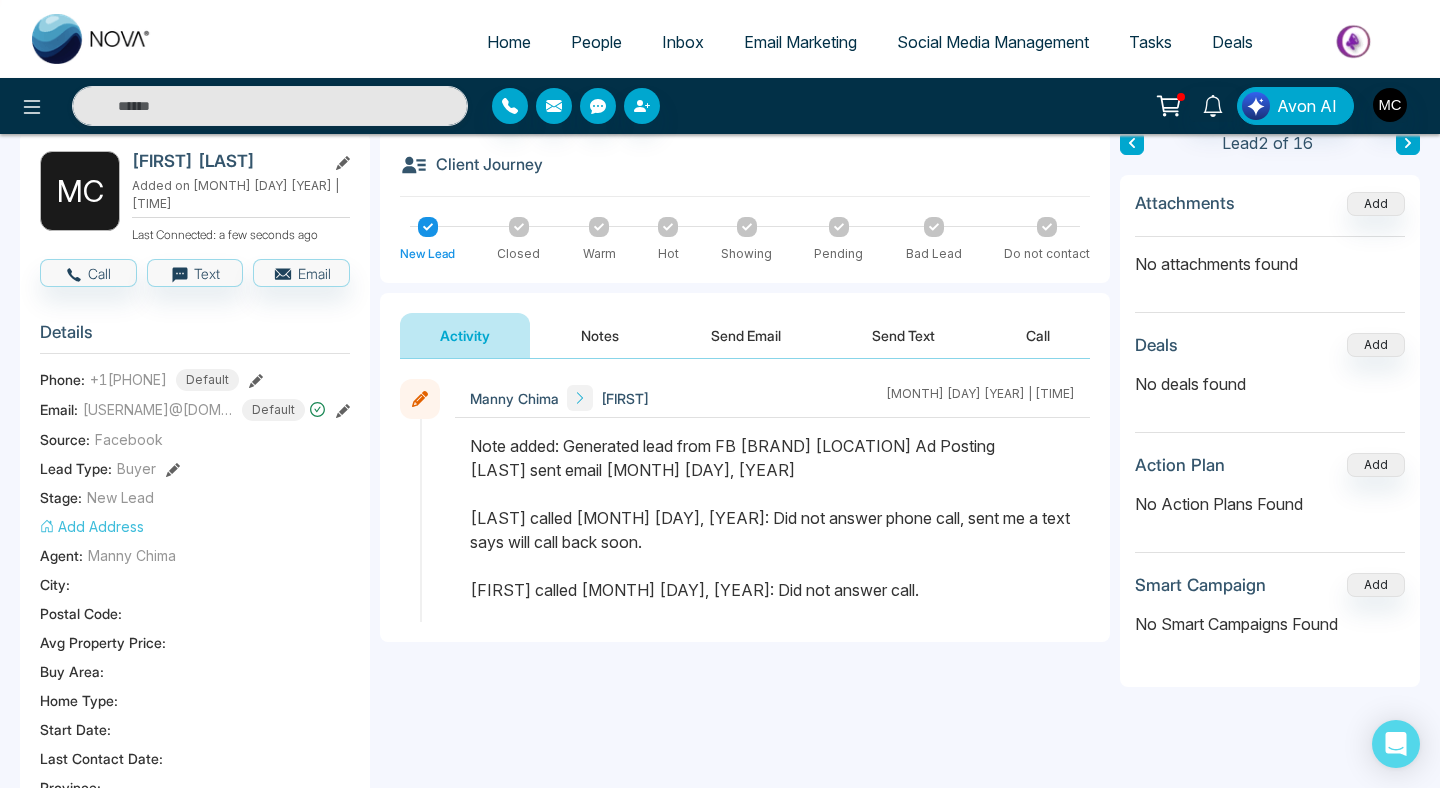 scroll, scrollTop: 0, scrollLeft: 0, axis: both 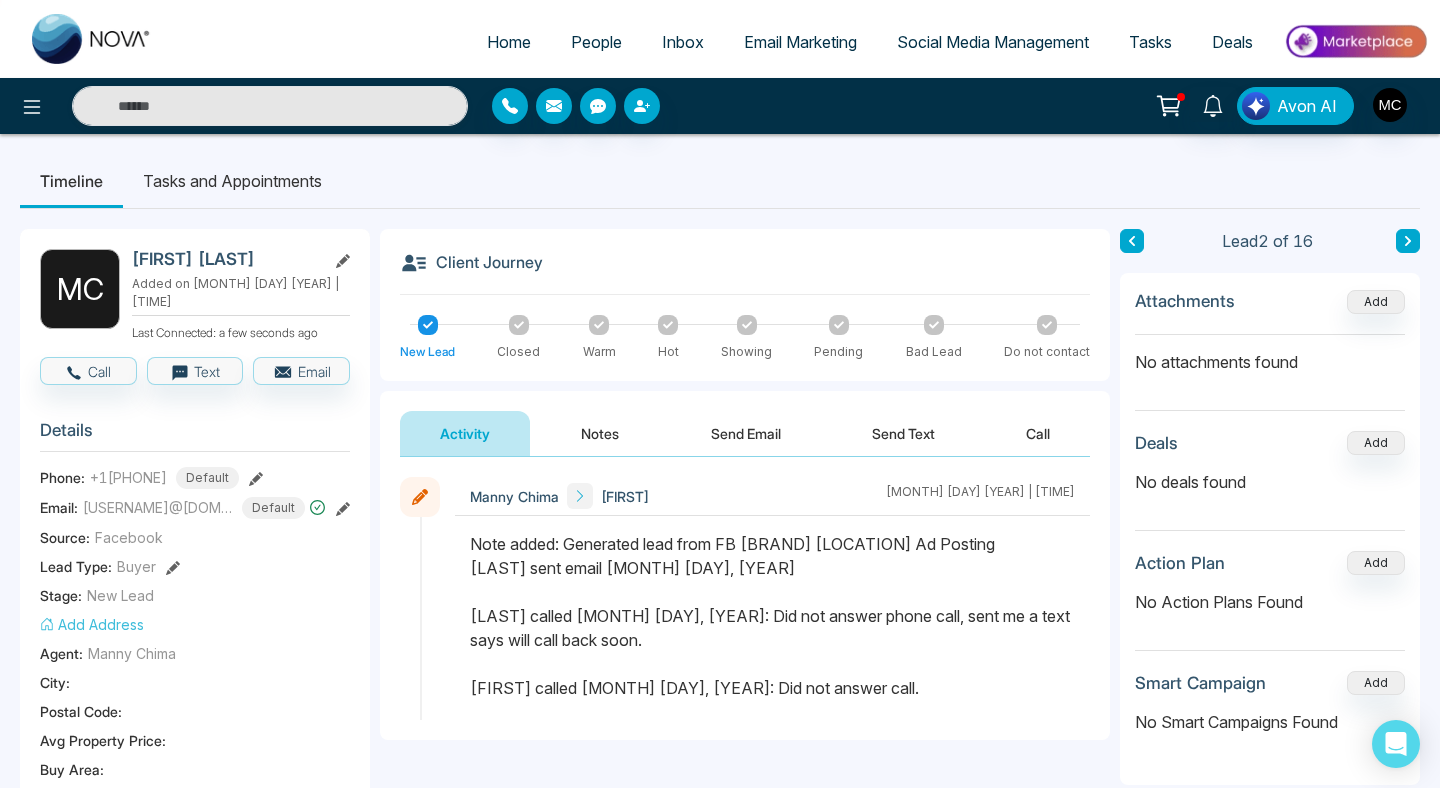 click on "Home" at bounding box center (509, 42) 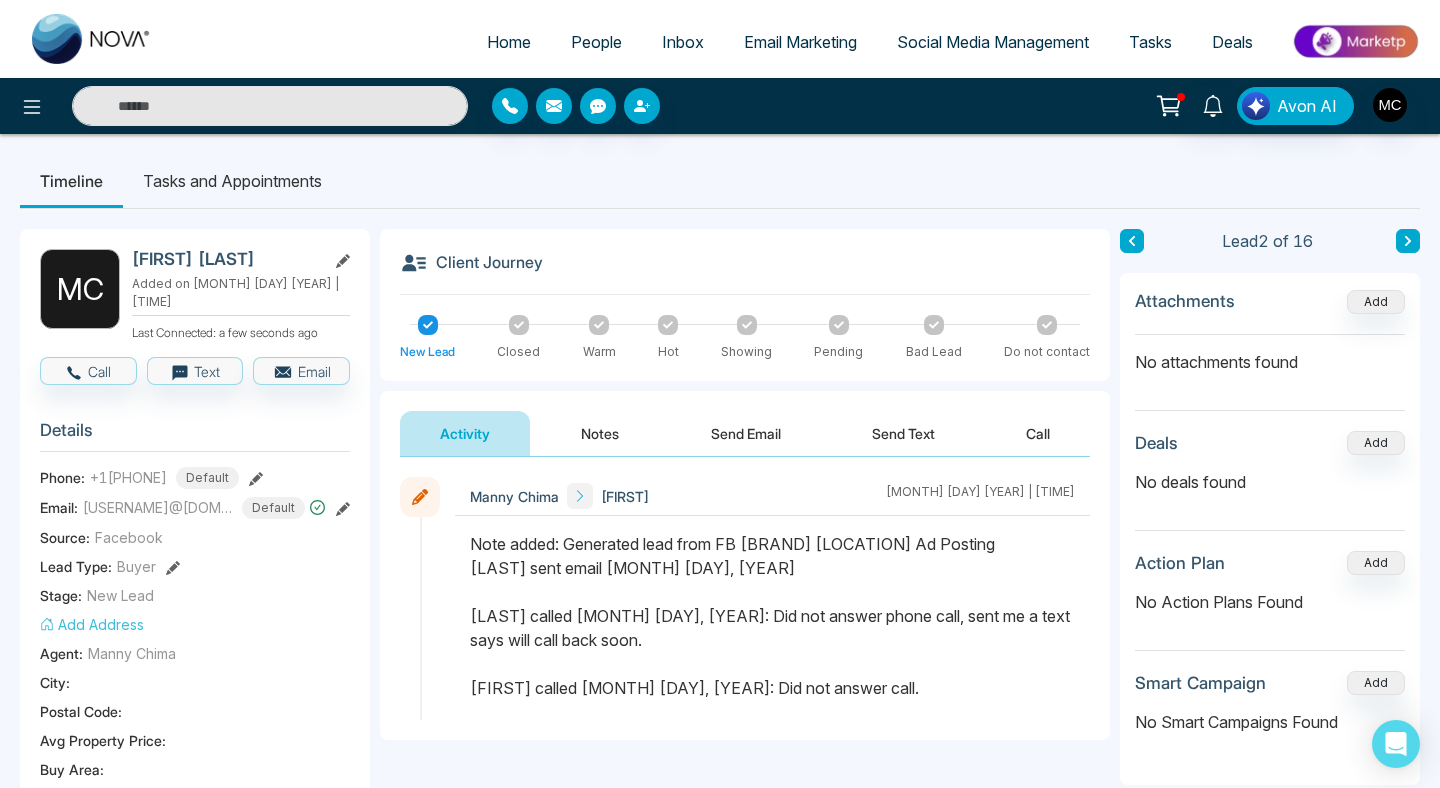 select on "*" 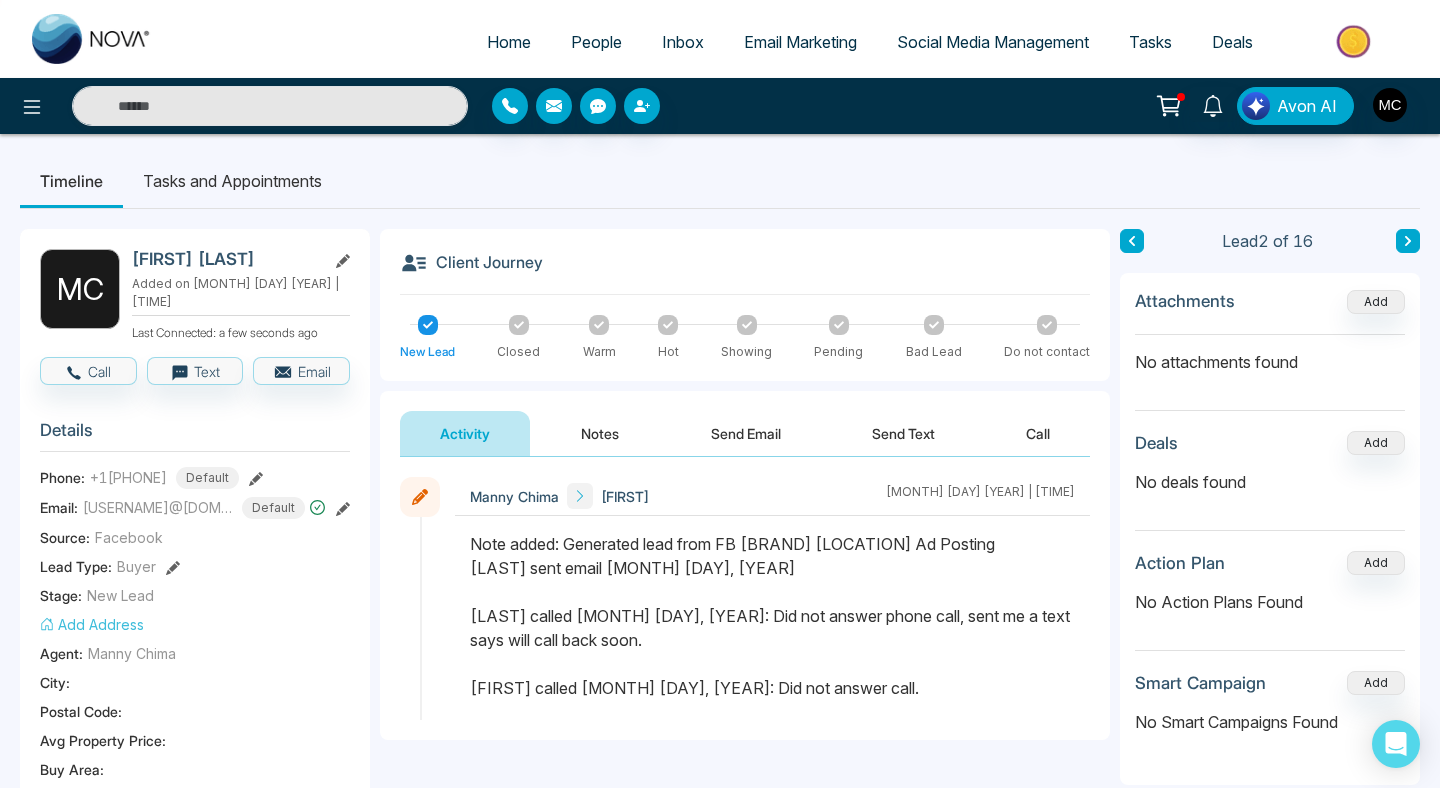 select on "*" 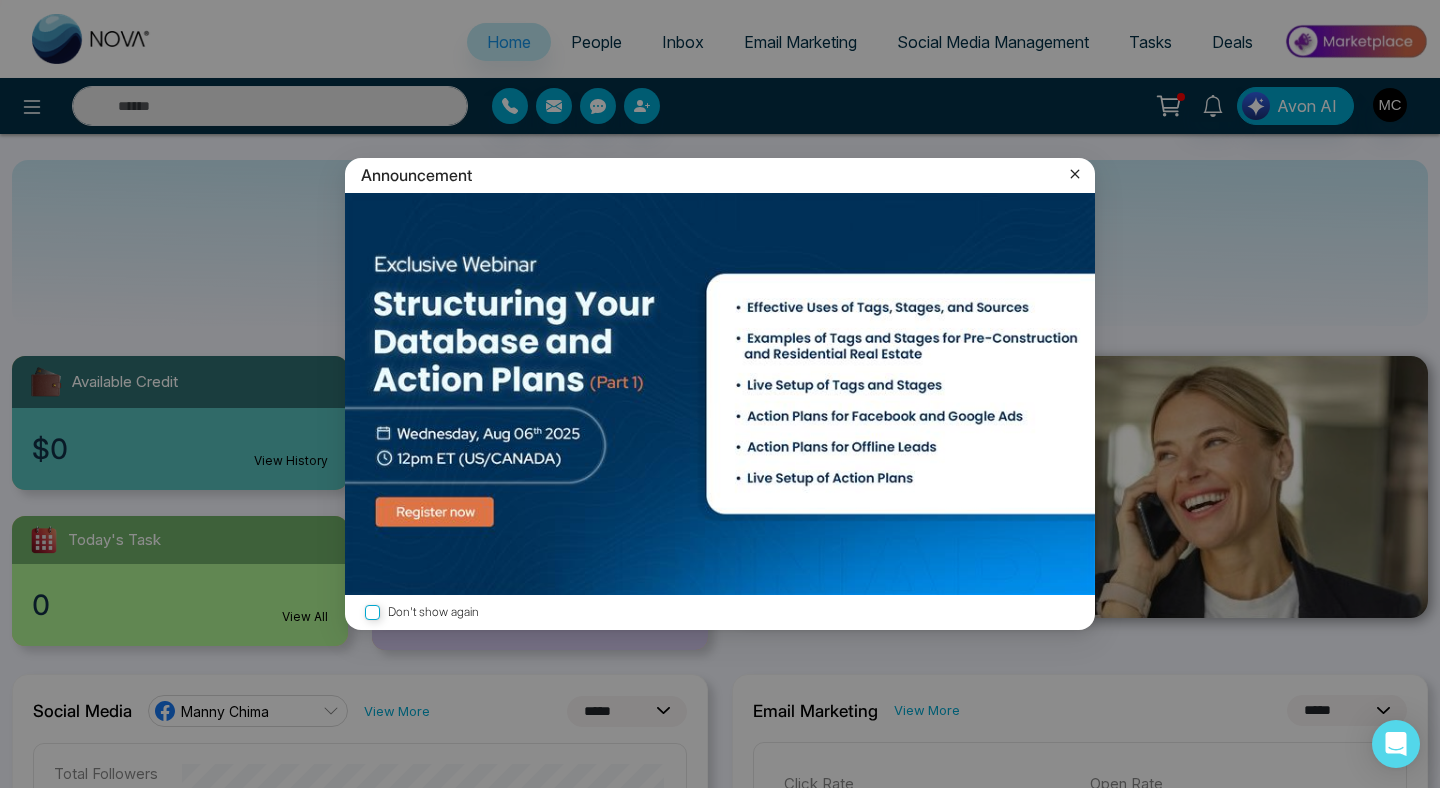 click 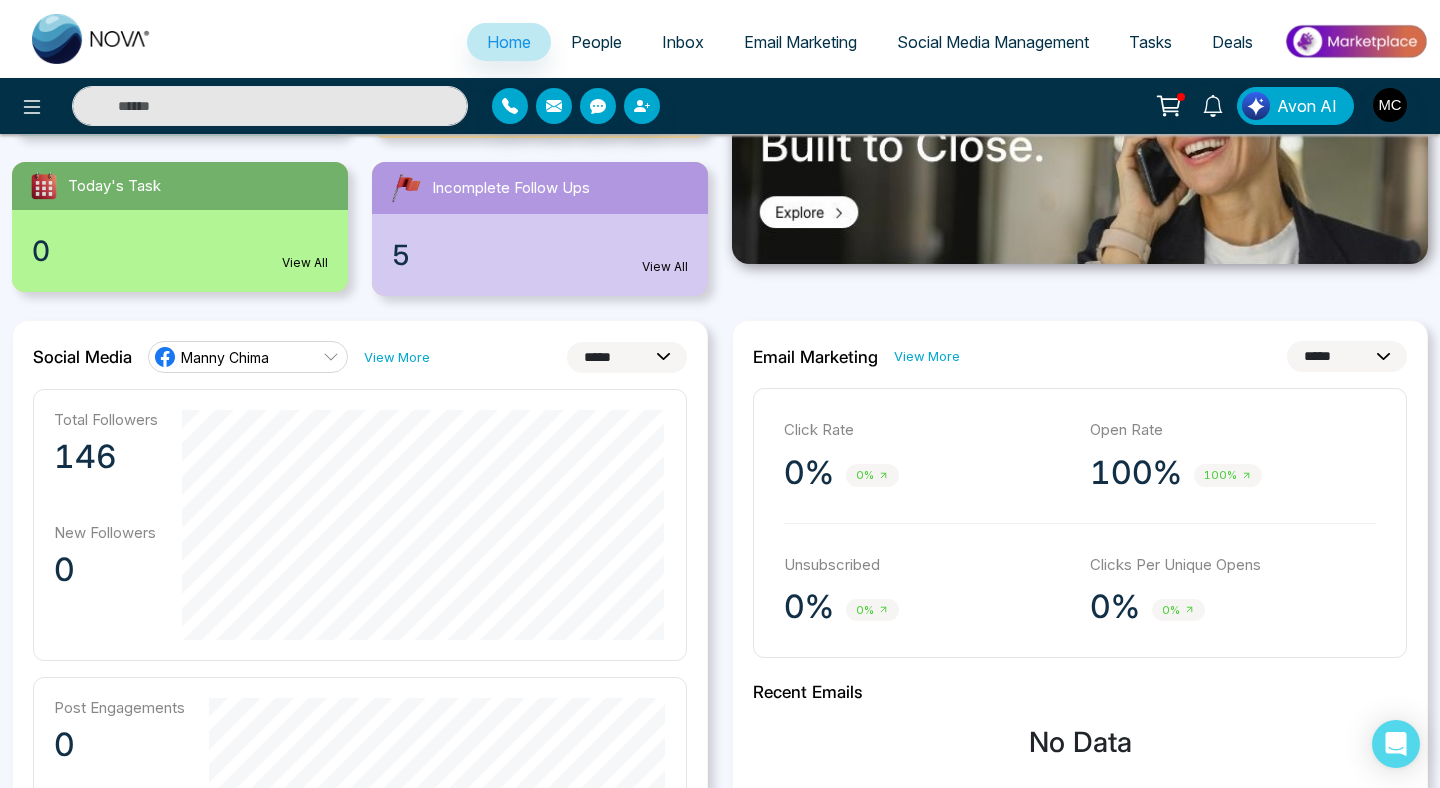 scroll, scrollTop: 372, scrollLeft: 0, axis: vertical 